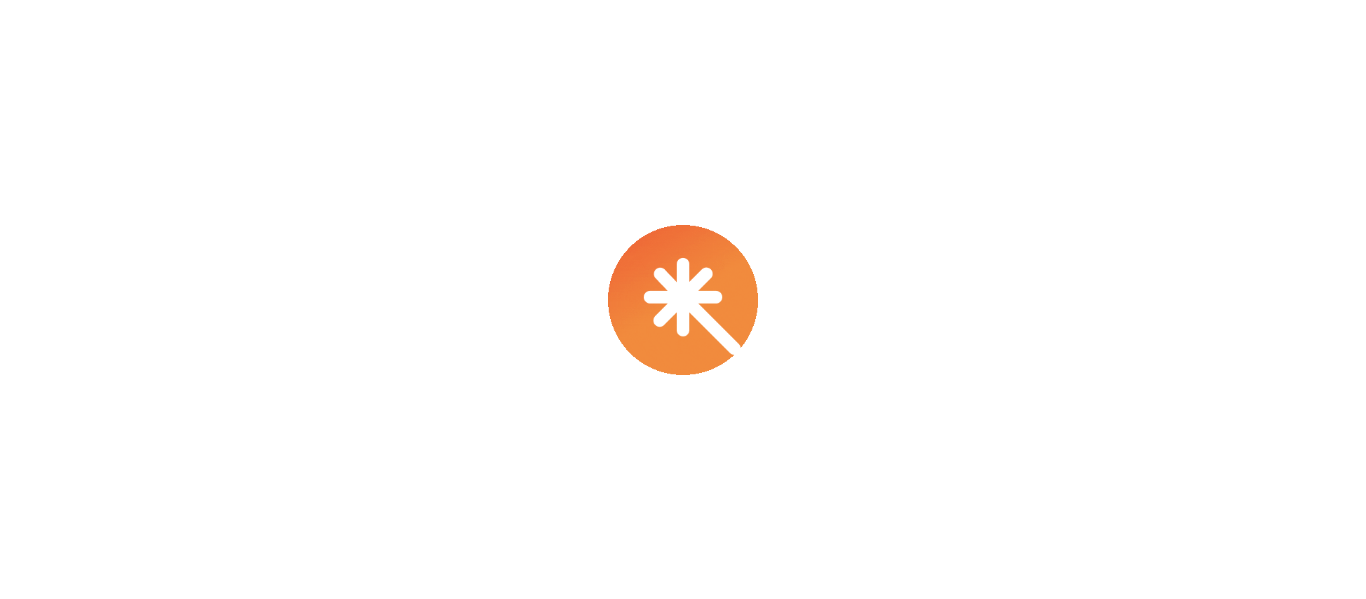 scroll, scrollTop: 0, scrollLeft: 0, axis: both 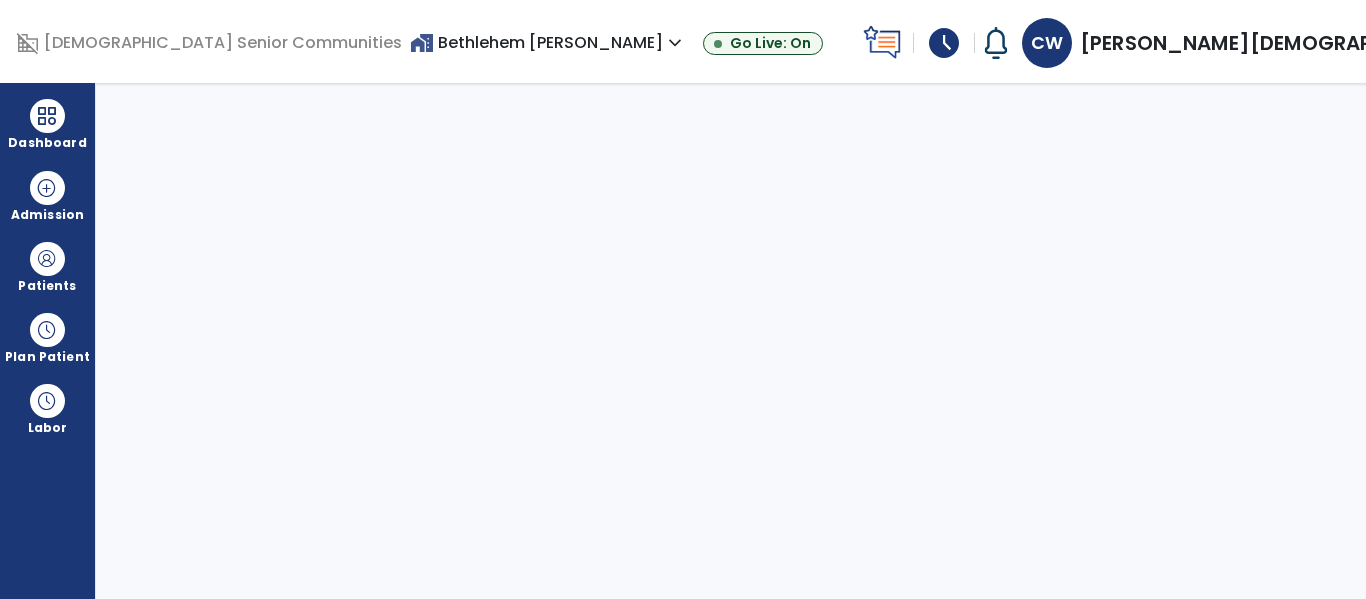 select on "****" 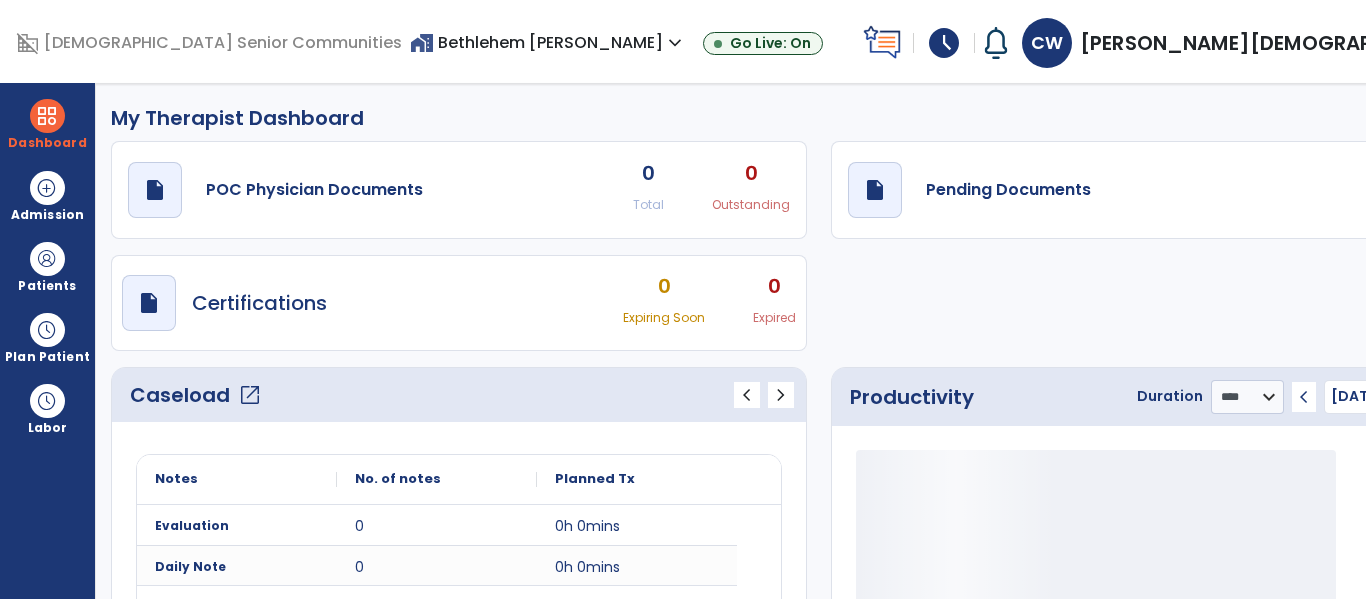 click on "expand_more" at bounding box center (1502, 43) 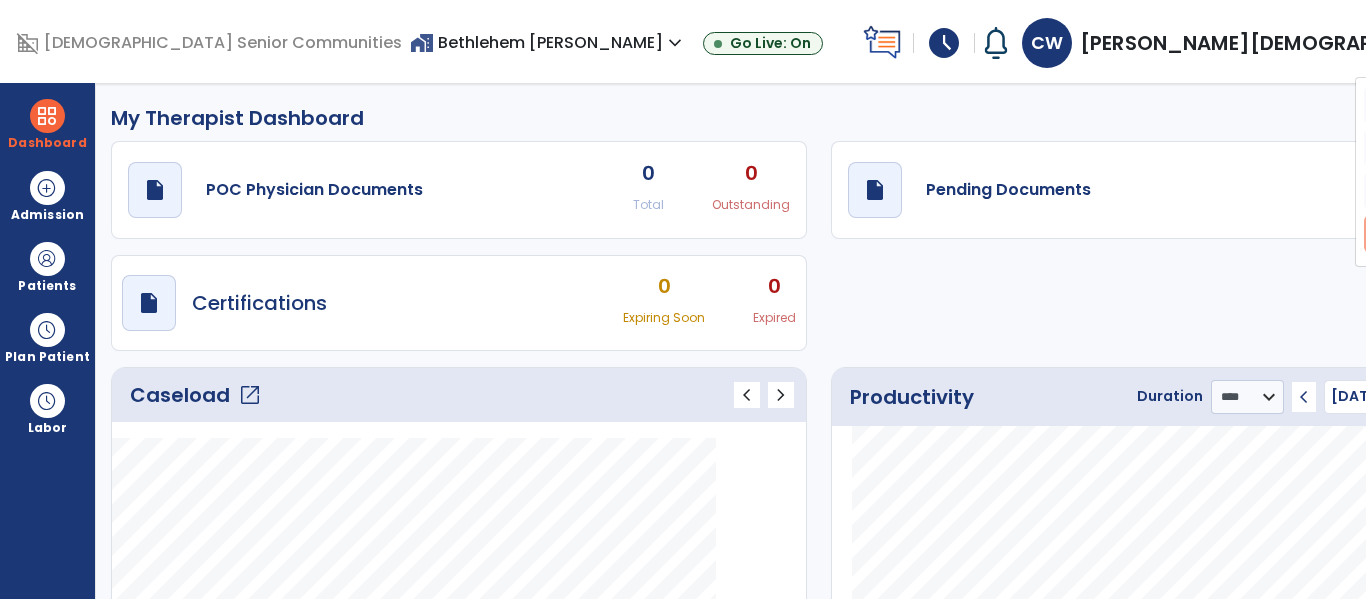 click on "logout   Log out" at bounding box center [1435, 234] 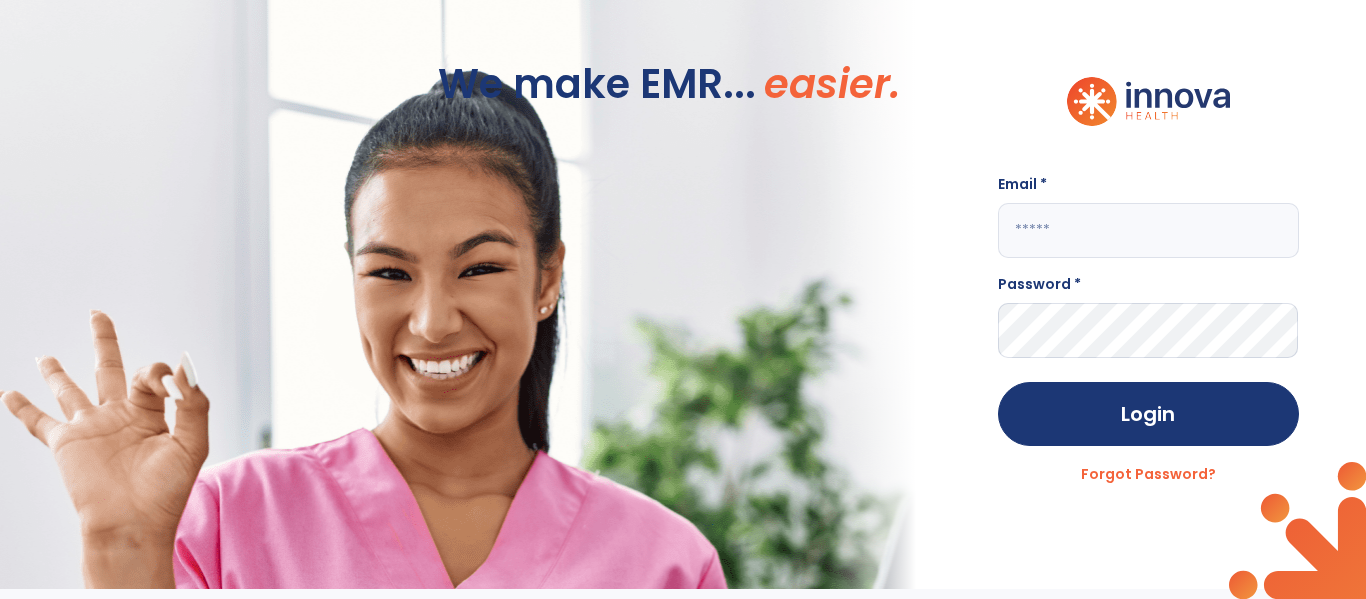 click 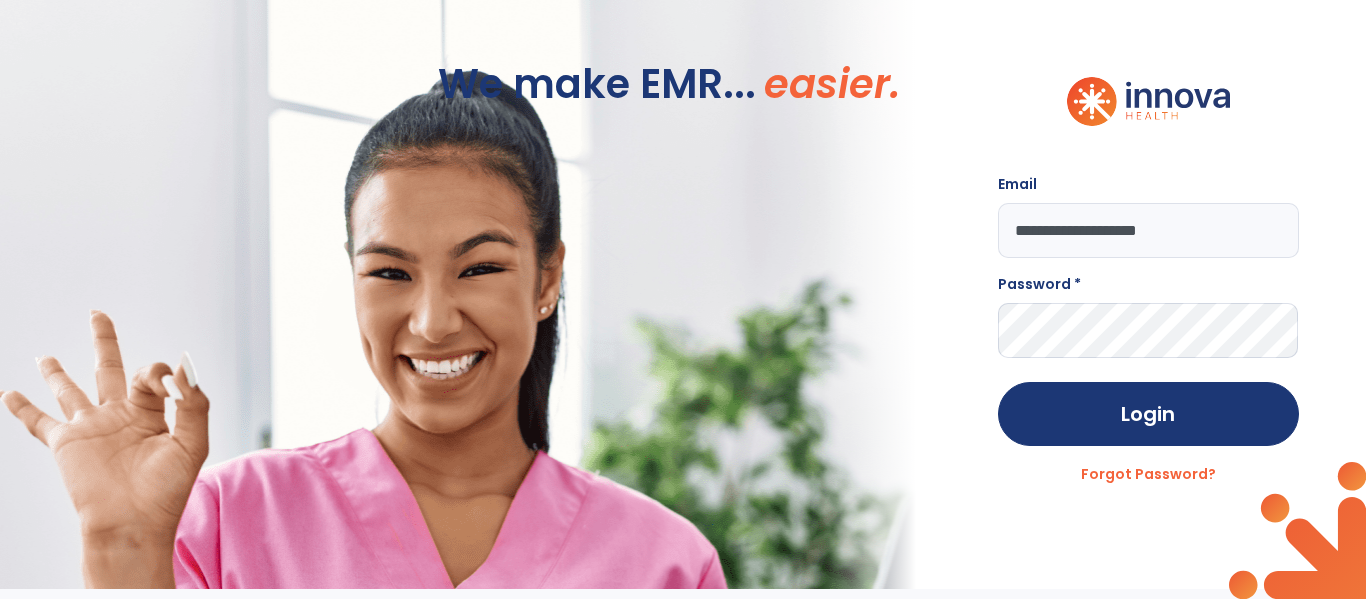 type on "**********" 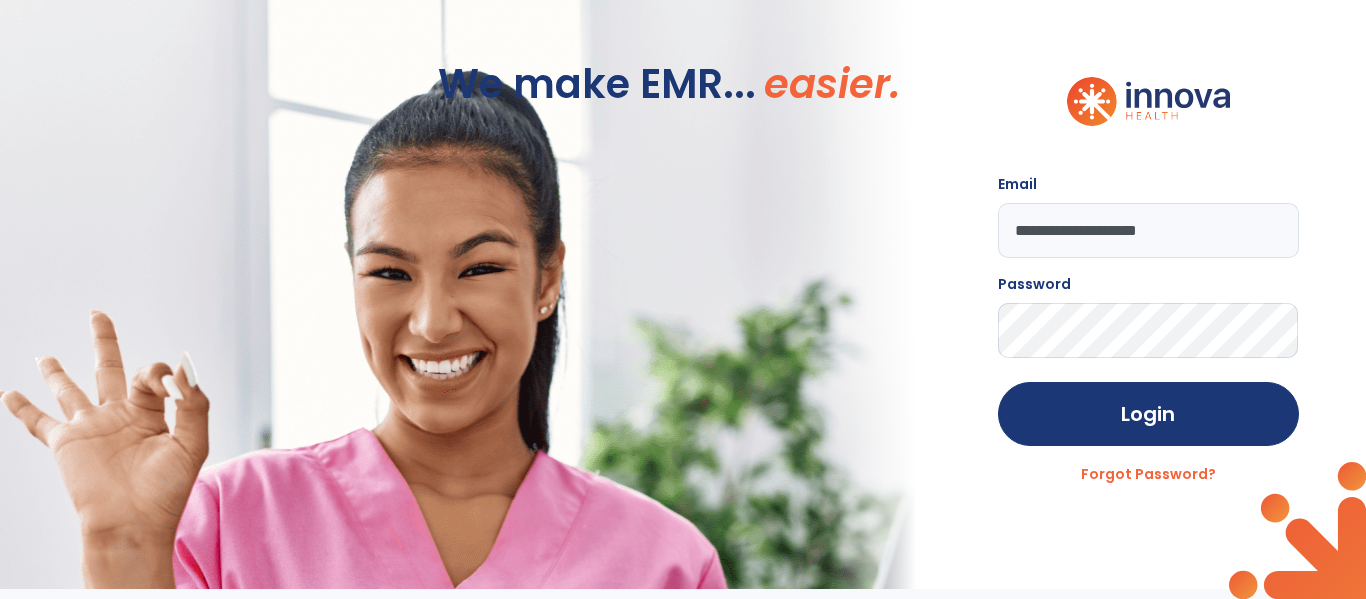 click on "Login" 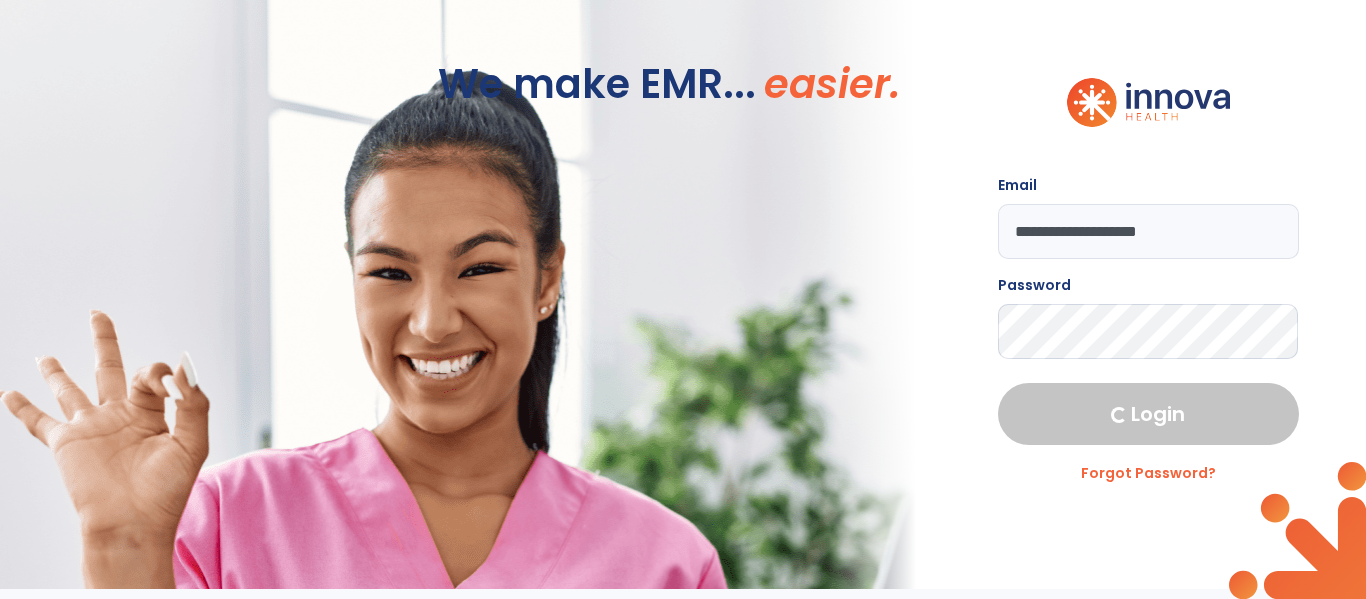 select on "****" 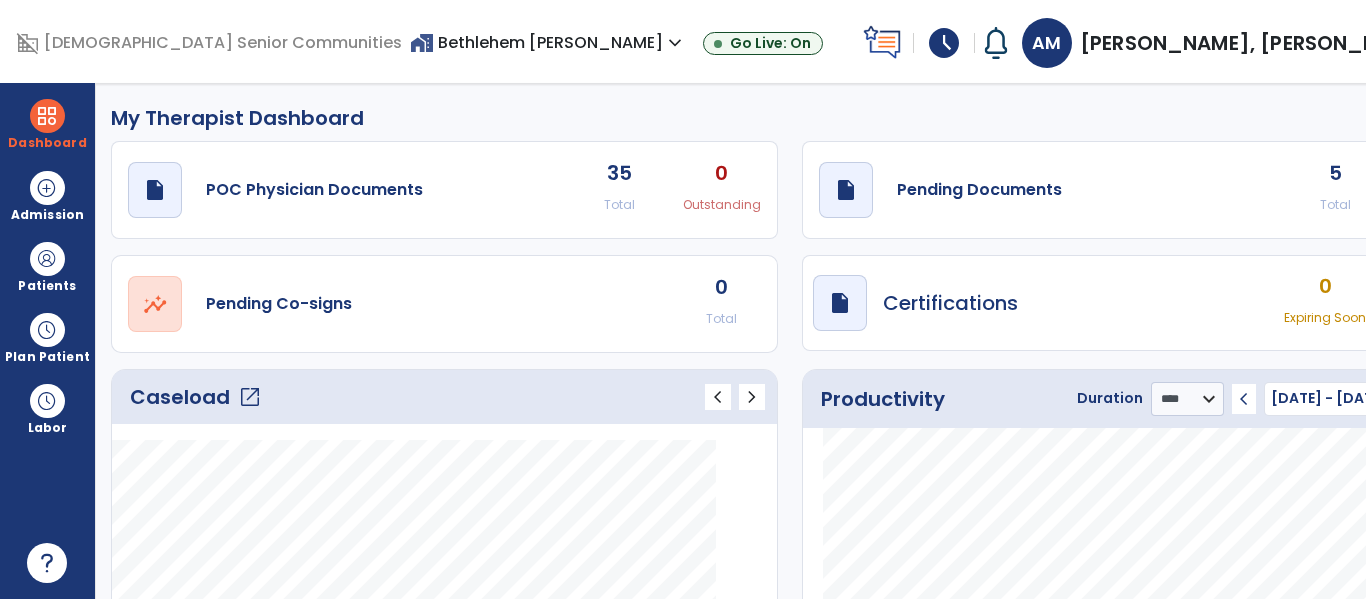 click on "open_in_new" 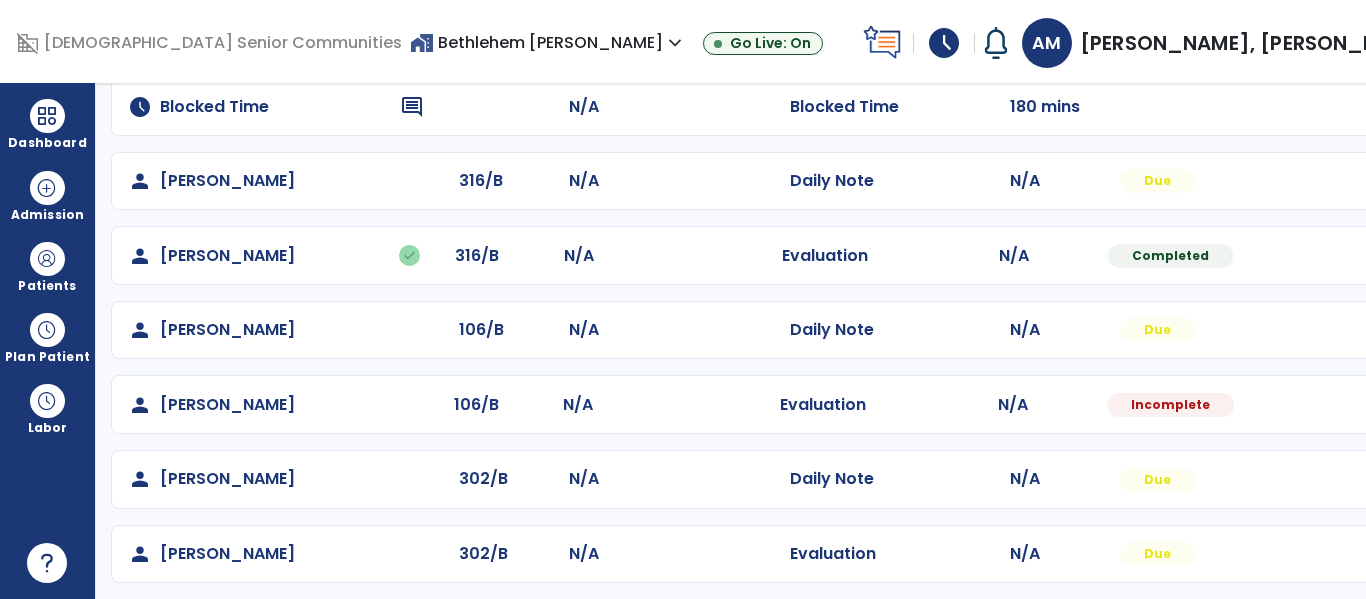scroll, scrollTop: 189, scrollLeft: 0, axis: vertical 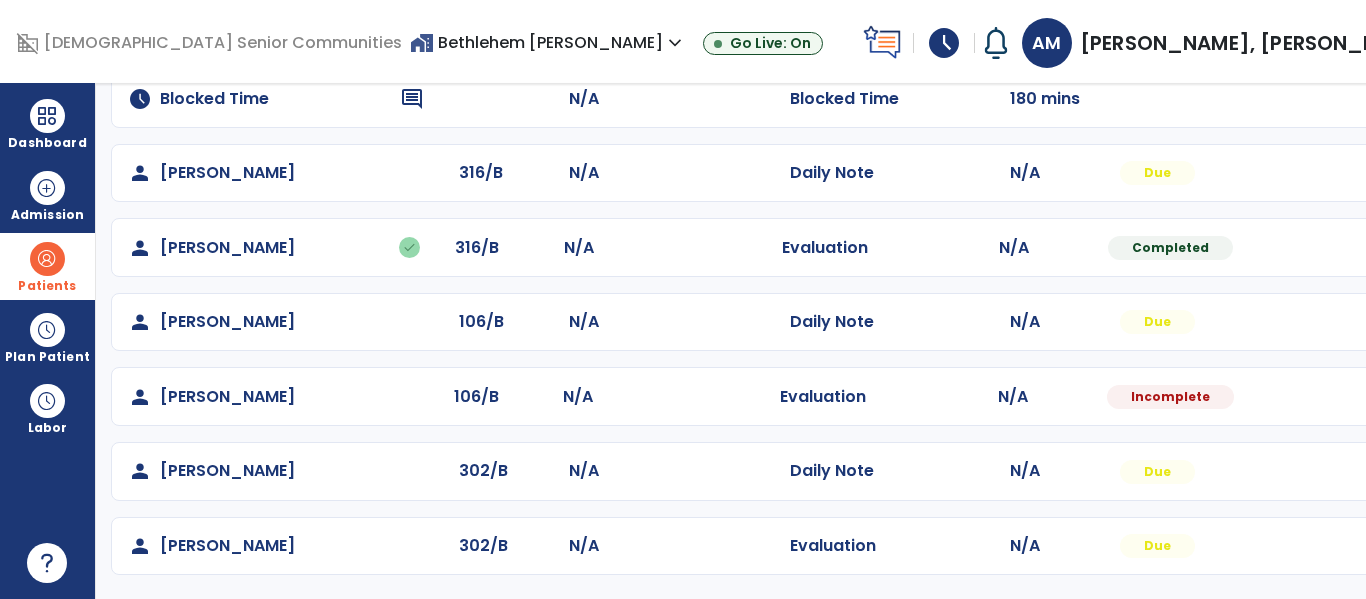click on "Patients" at bounding box center [47, 286] 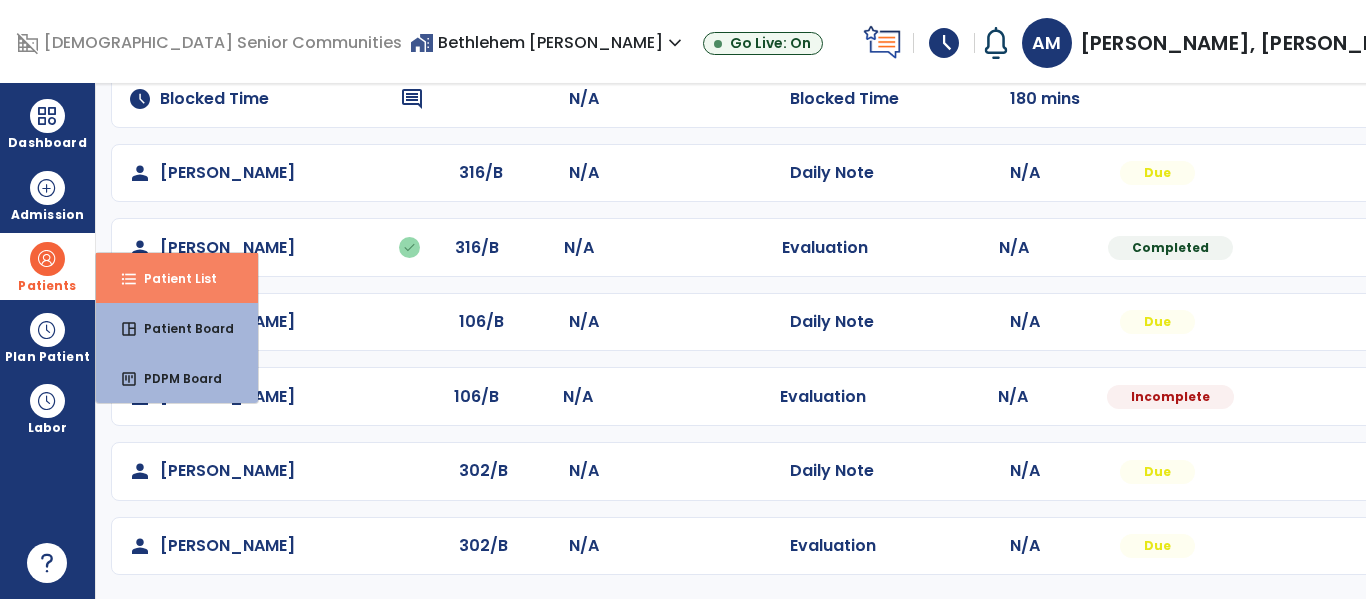 click on "Patient List" at bounding box center (172, 278) 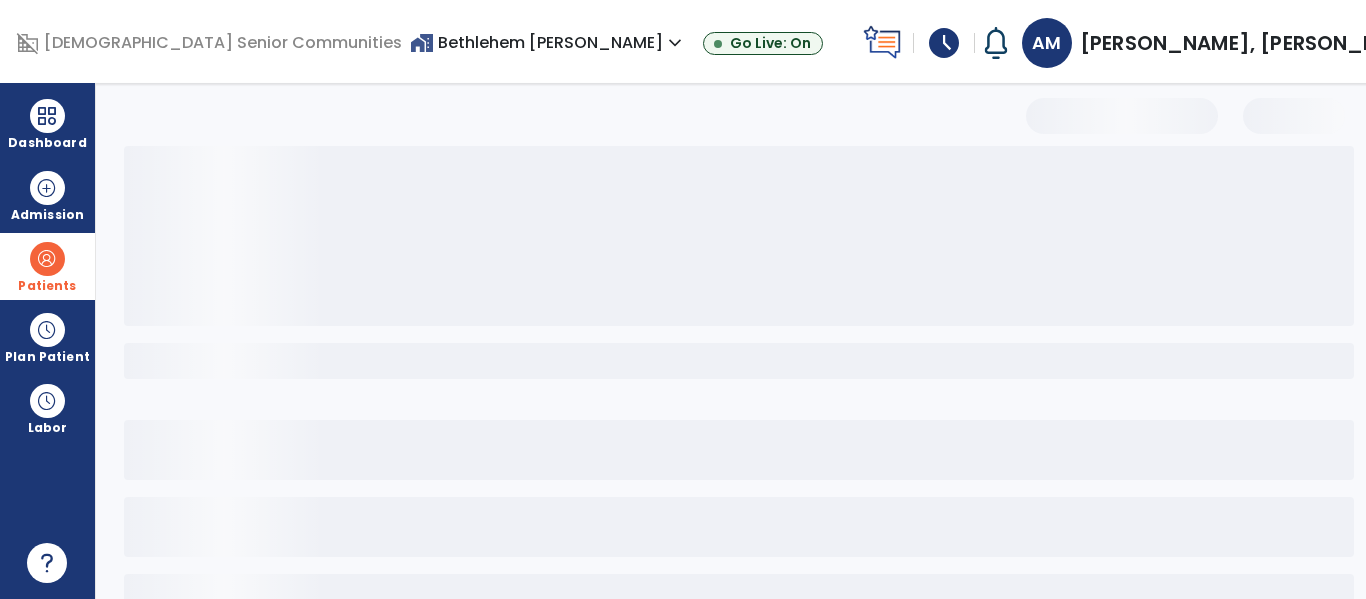 scroll, scrollTop: 144, scrollLeft: 0, axis: vertical 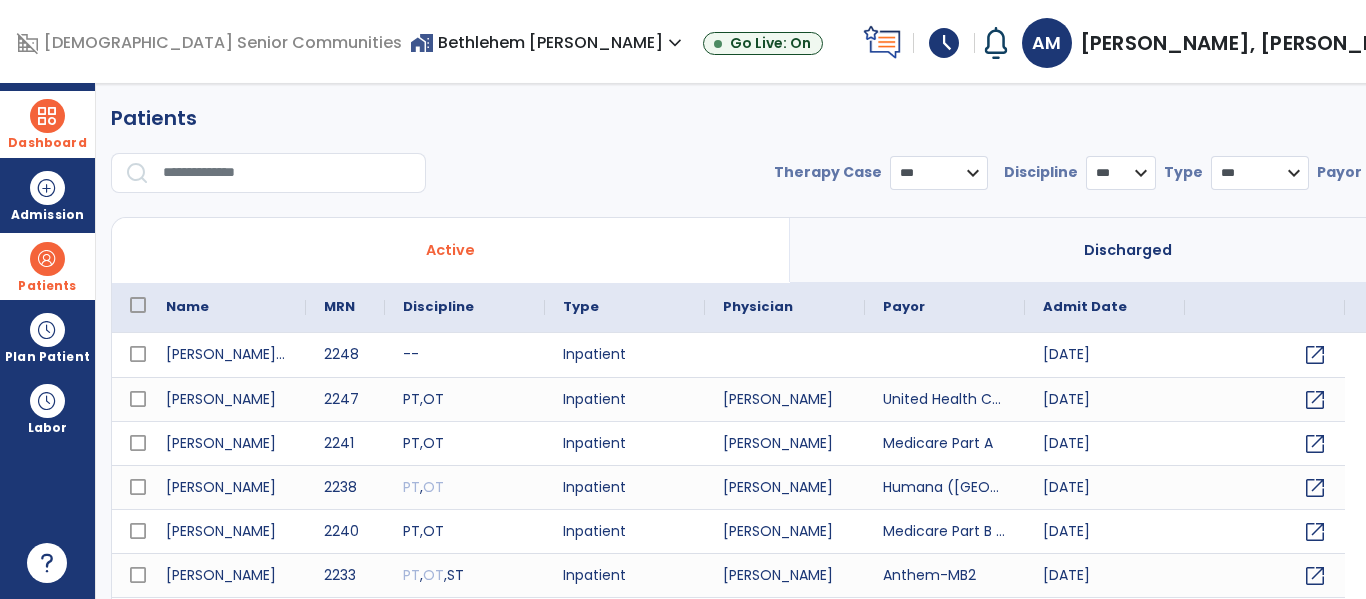 click on "Dashboard" at bounding box center (47, 124) 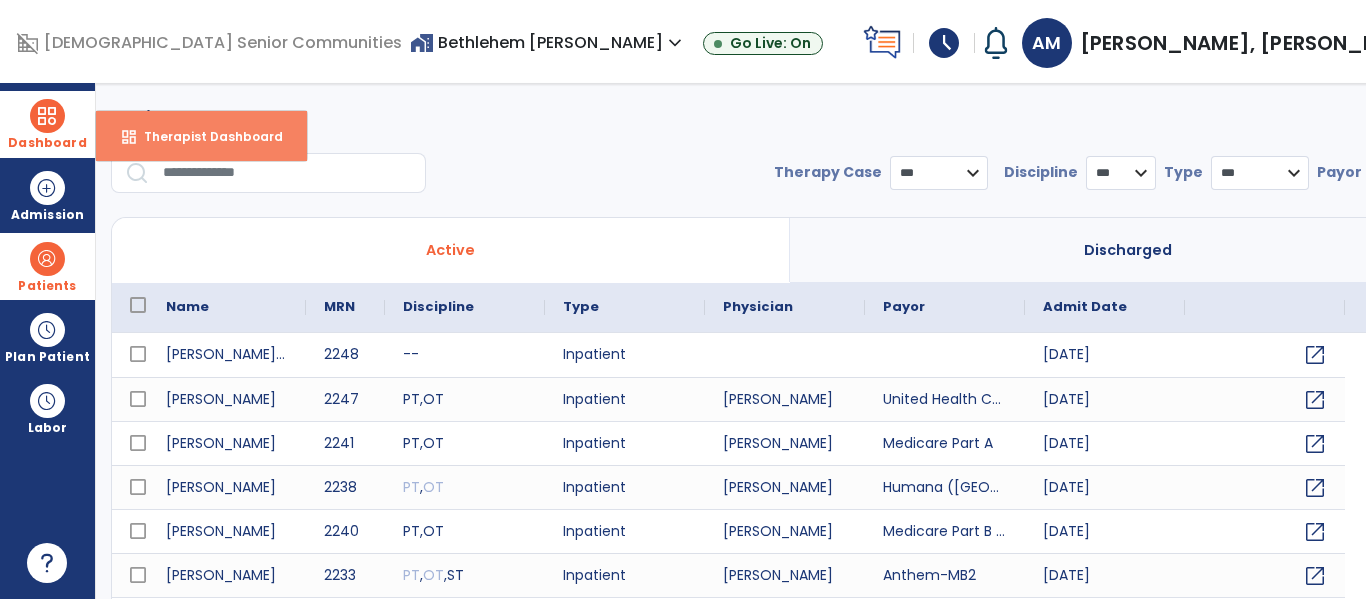 click on "dashboard  Therapist Dashboard" at bounding box center (201, 136) 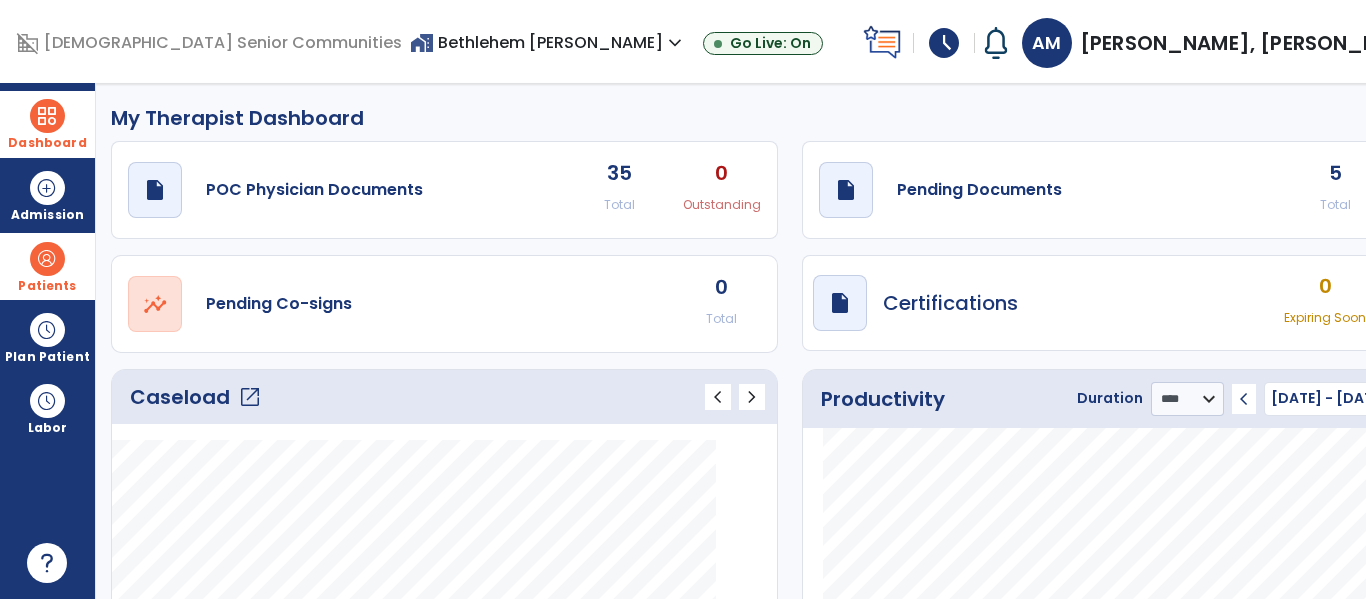 click on "open_in_new" 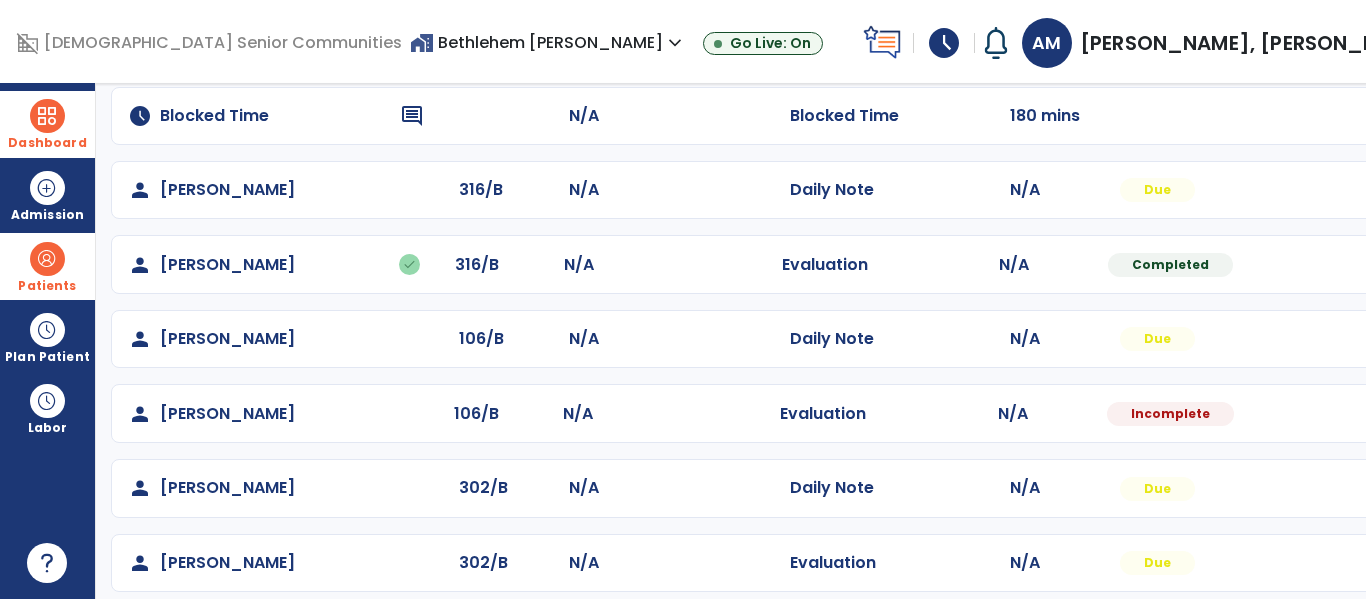 scroll, scrollTop: 189, scrollLeft: 0, axis: vertical 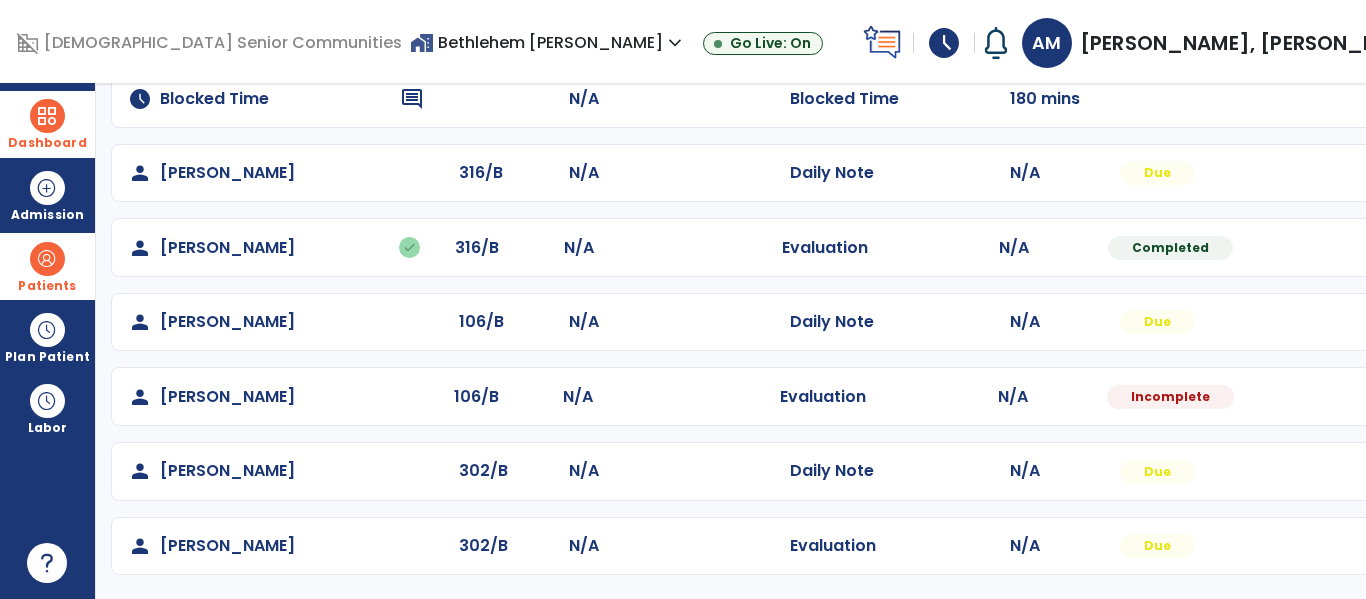 click at bounding box center [47, 259] 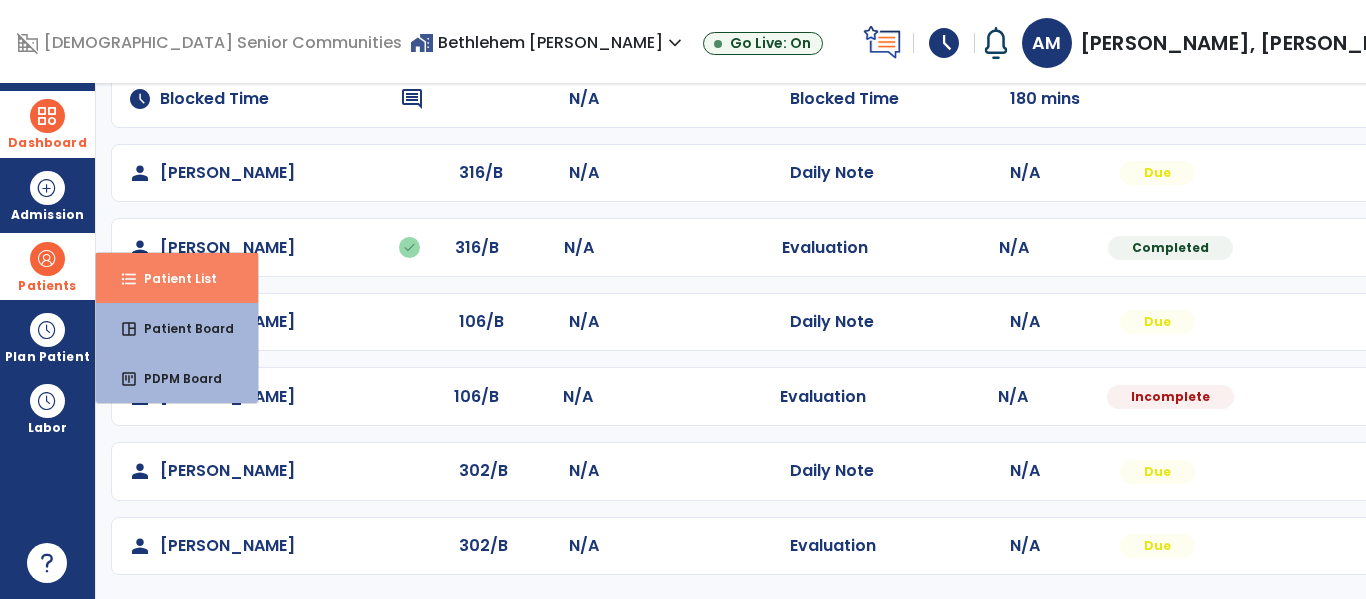 click on "Patient List" at bounding box center [172, 278] 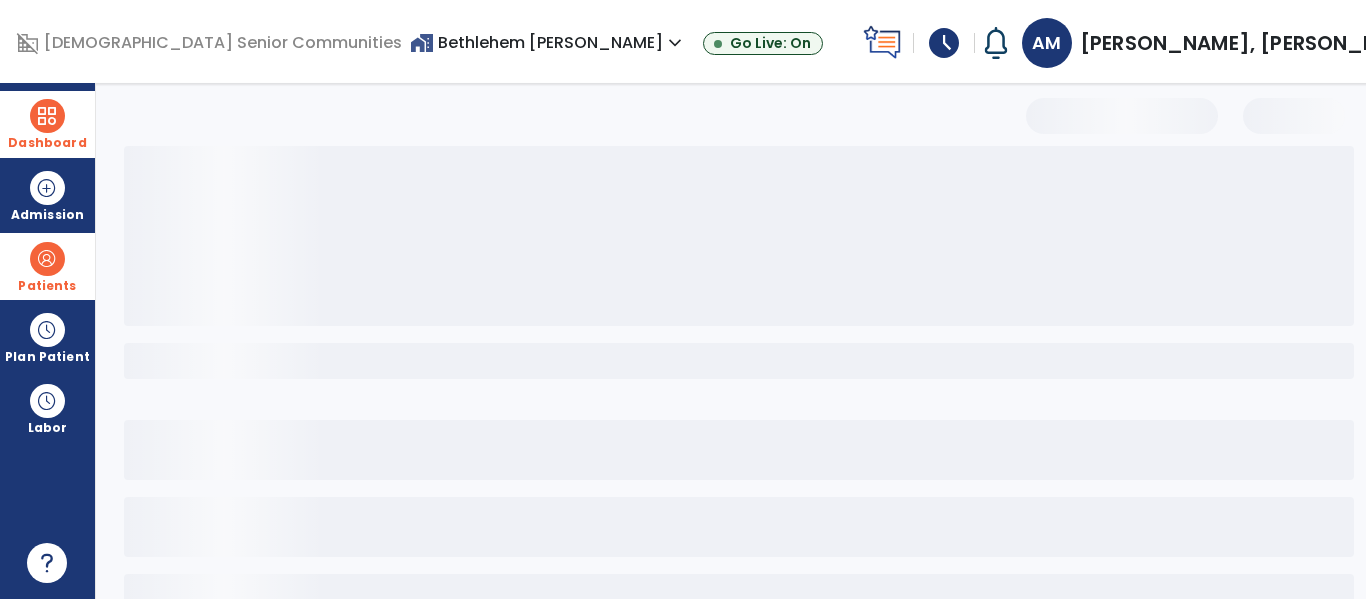 scroll, scrollTop: 144, scrollLeft: 0, axis: vertical 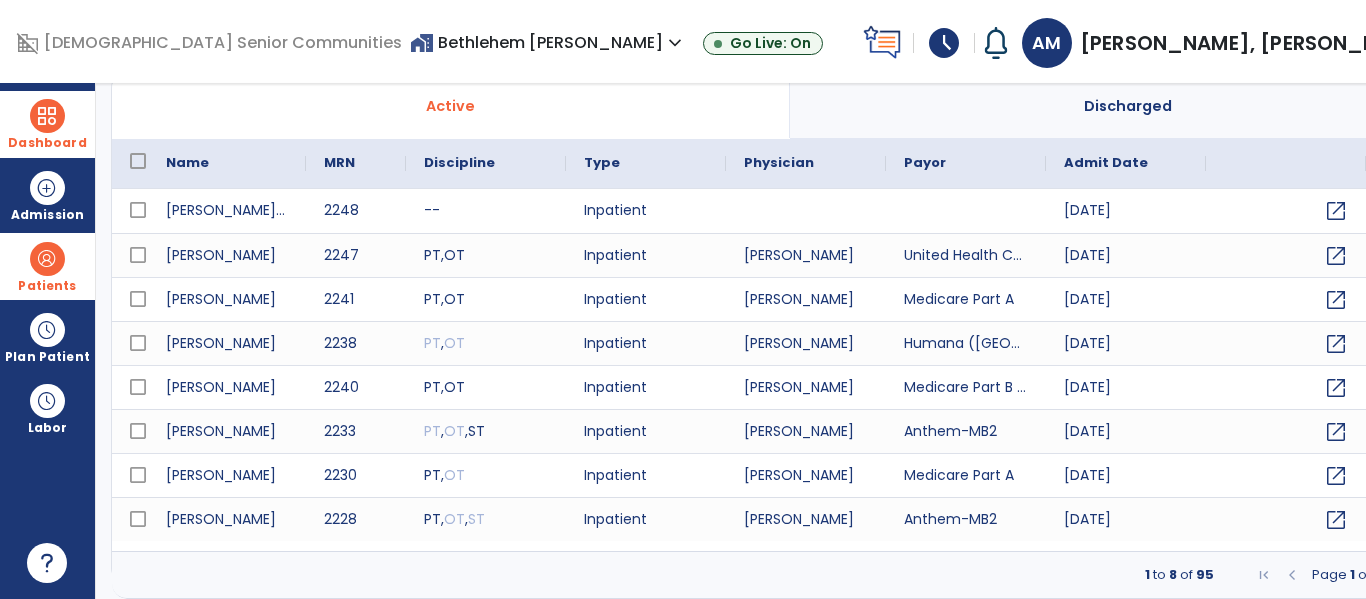 select on "***" 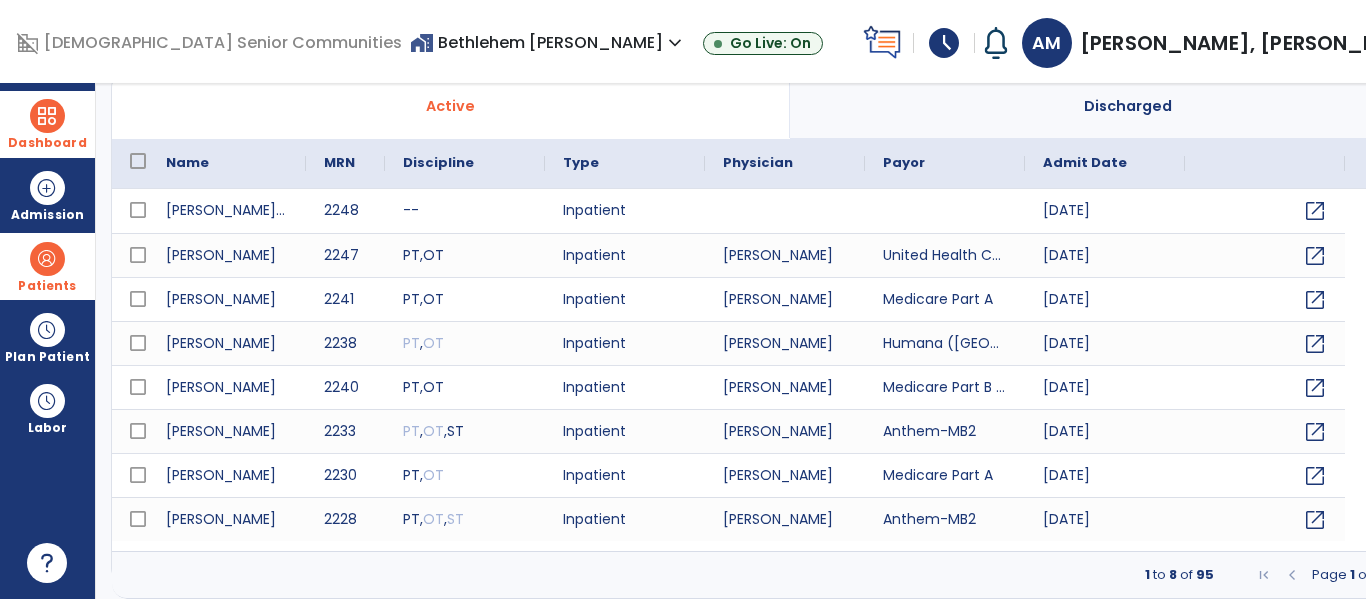 scroll, scrollTop: 0, scrollLeft: 0, axis: both 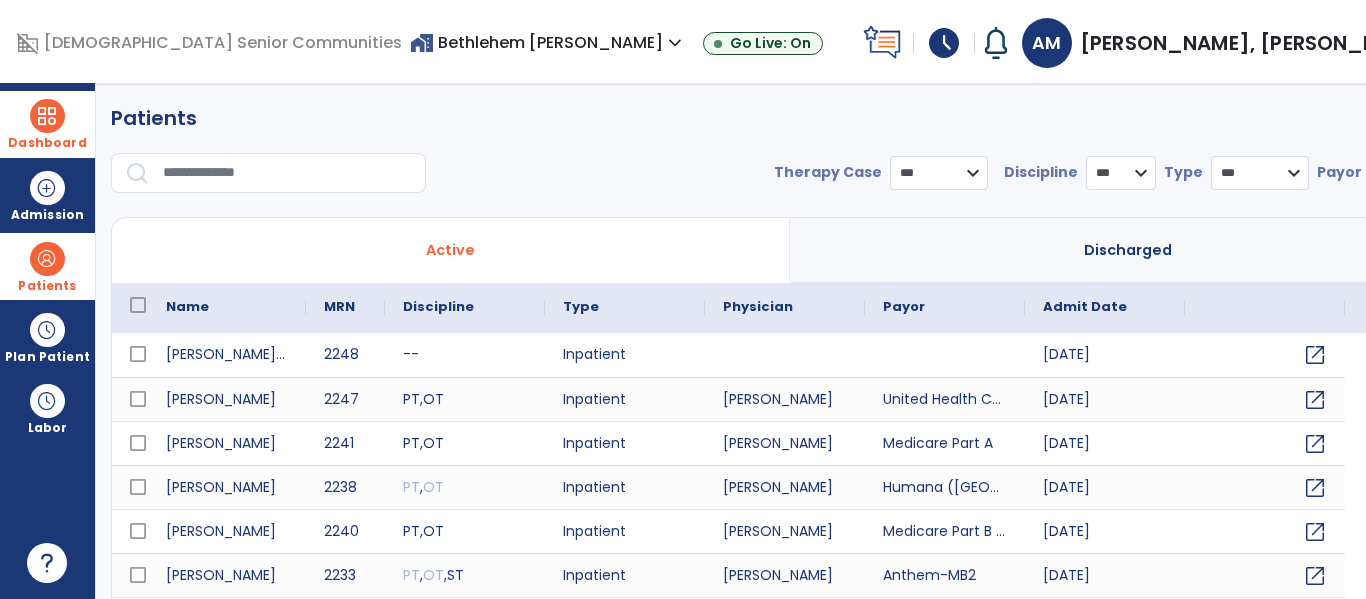 click at bounding box center (287, 173) 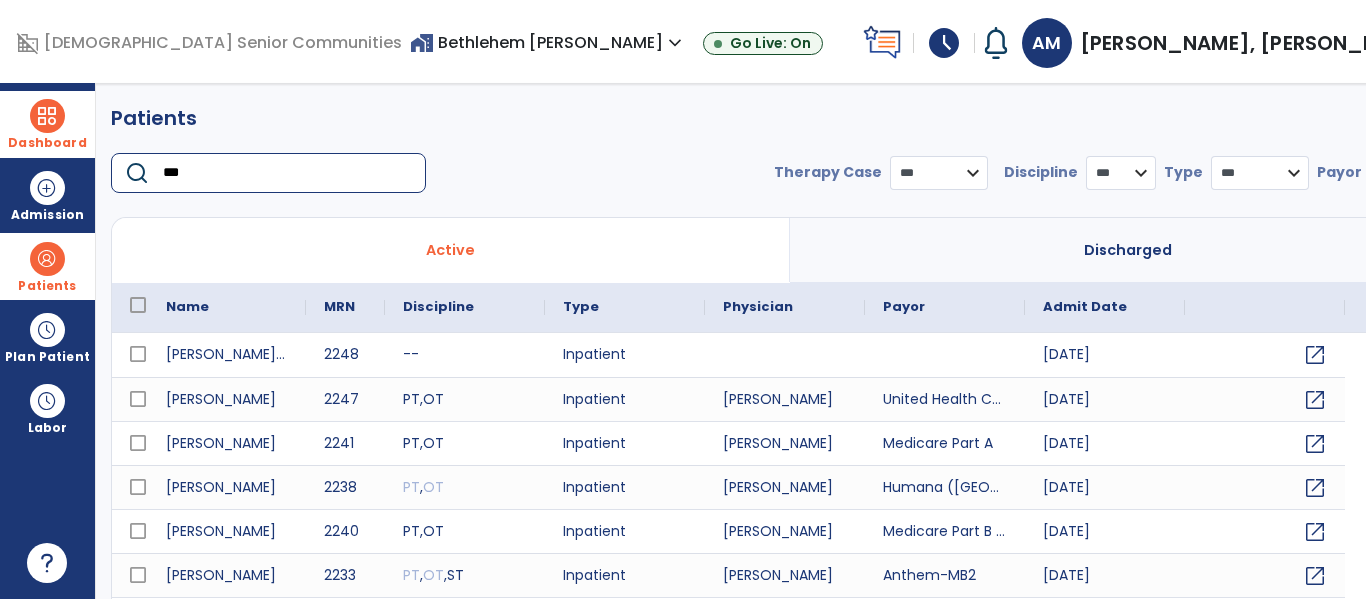 type on "****" 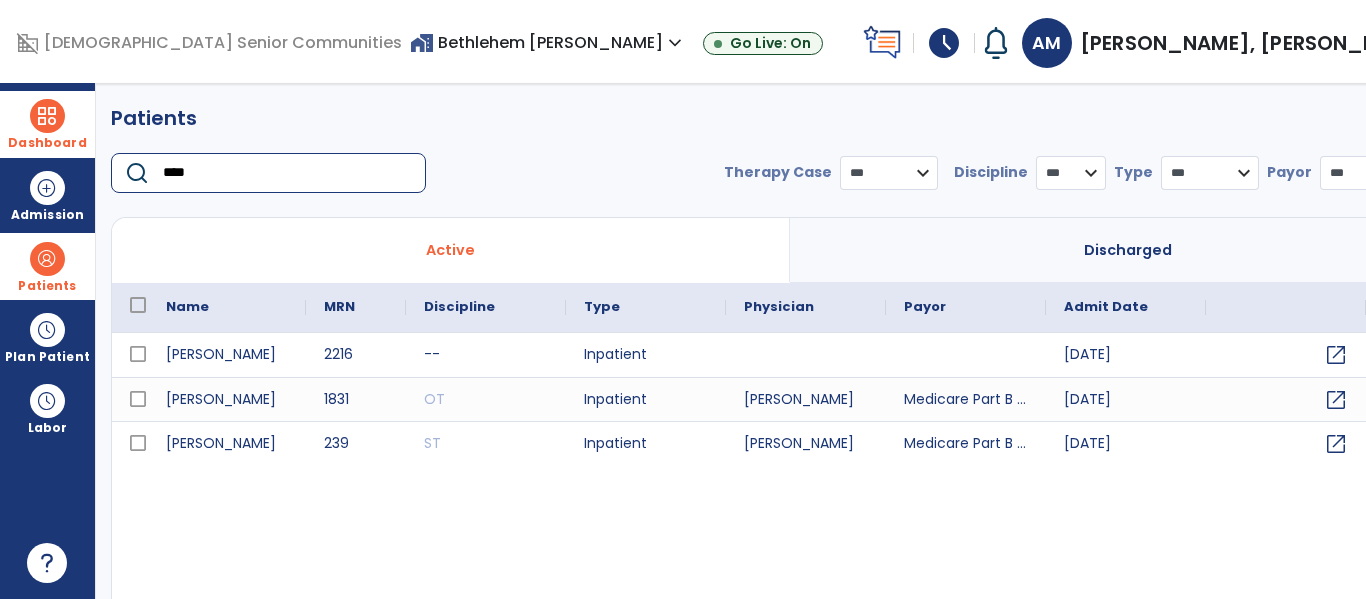 click on "****" at bounding box center [287, 173] 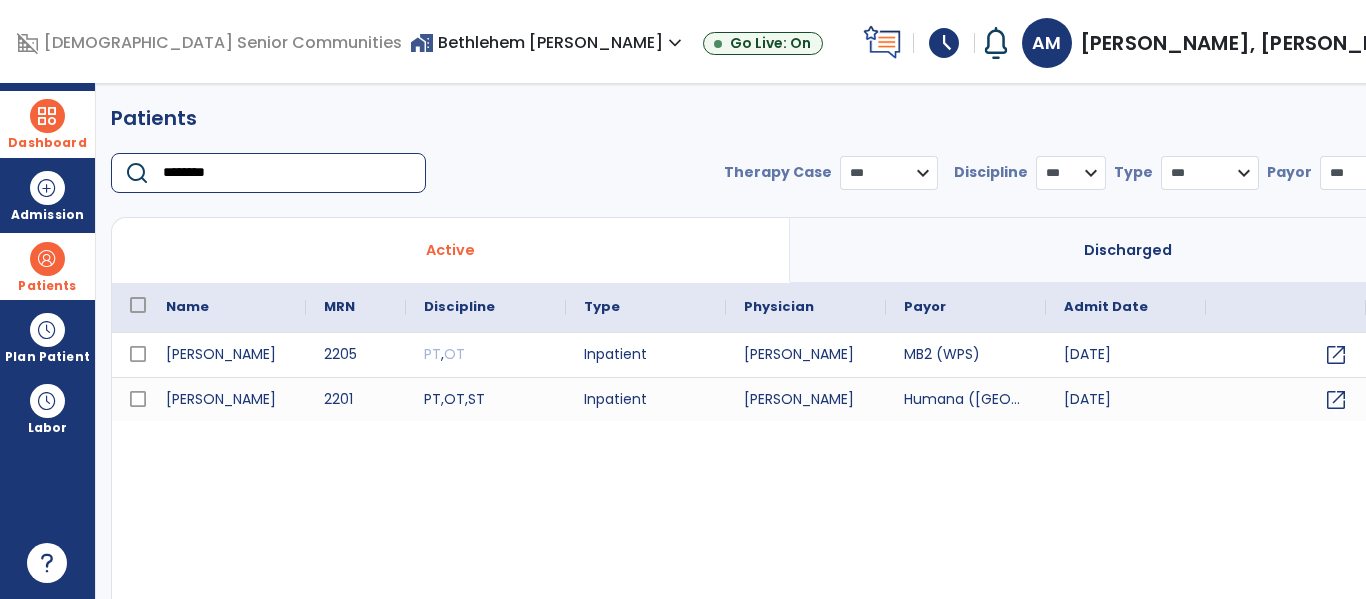 type on "********" 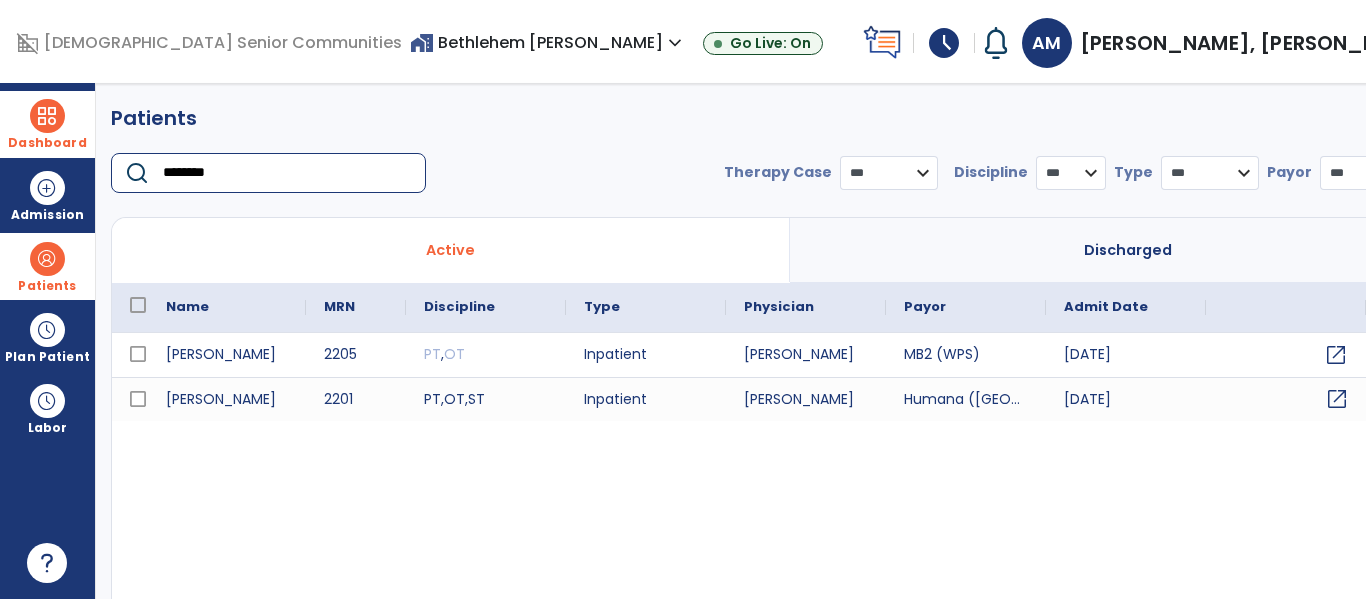 click on "open_in_new" at bounding box center [1337, 399] 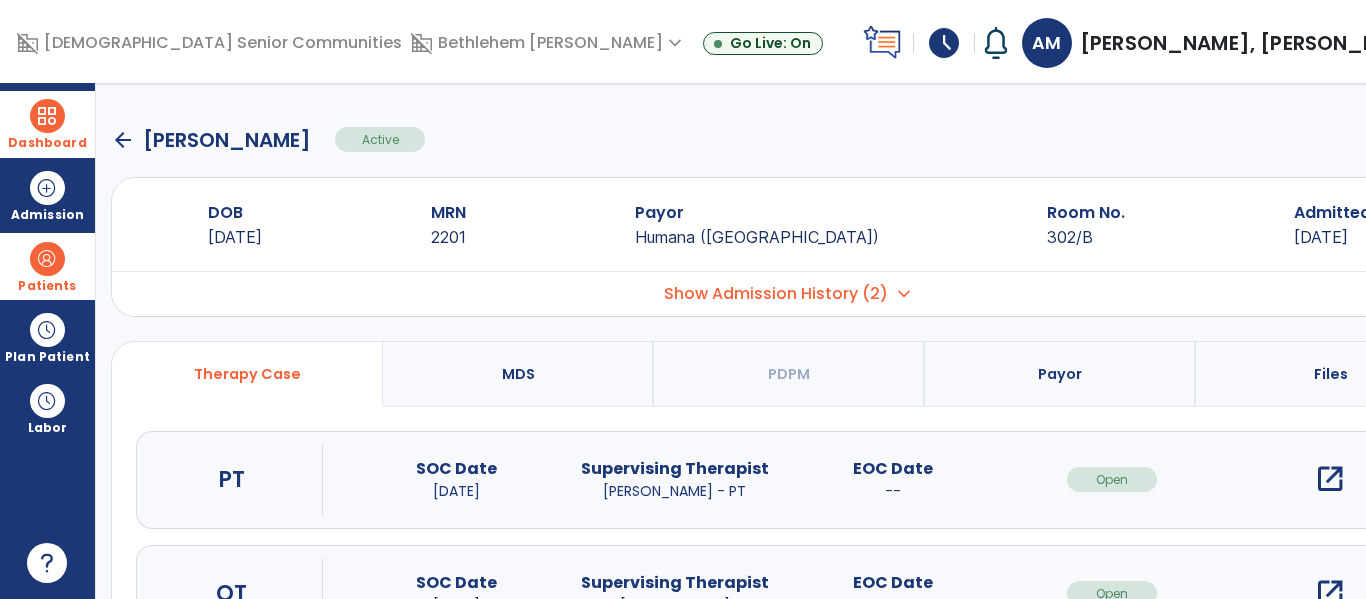click on "open_in_new" at bounding box center (1330, 479) 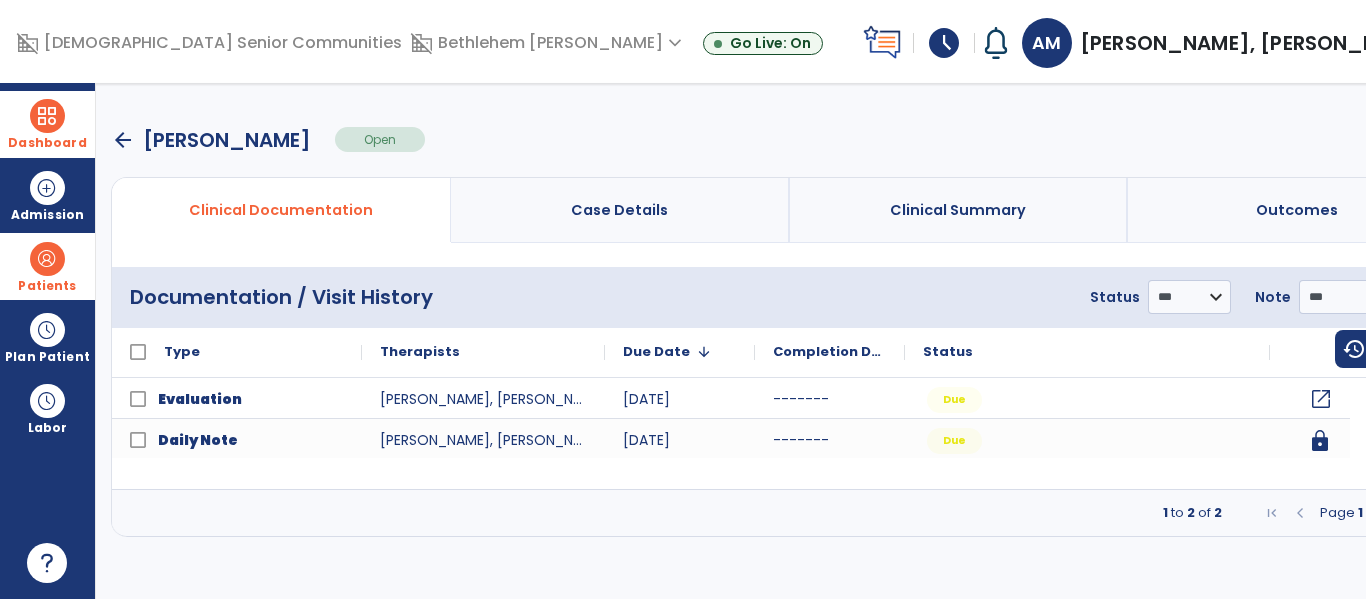 click on "open_in_new" 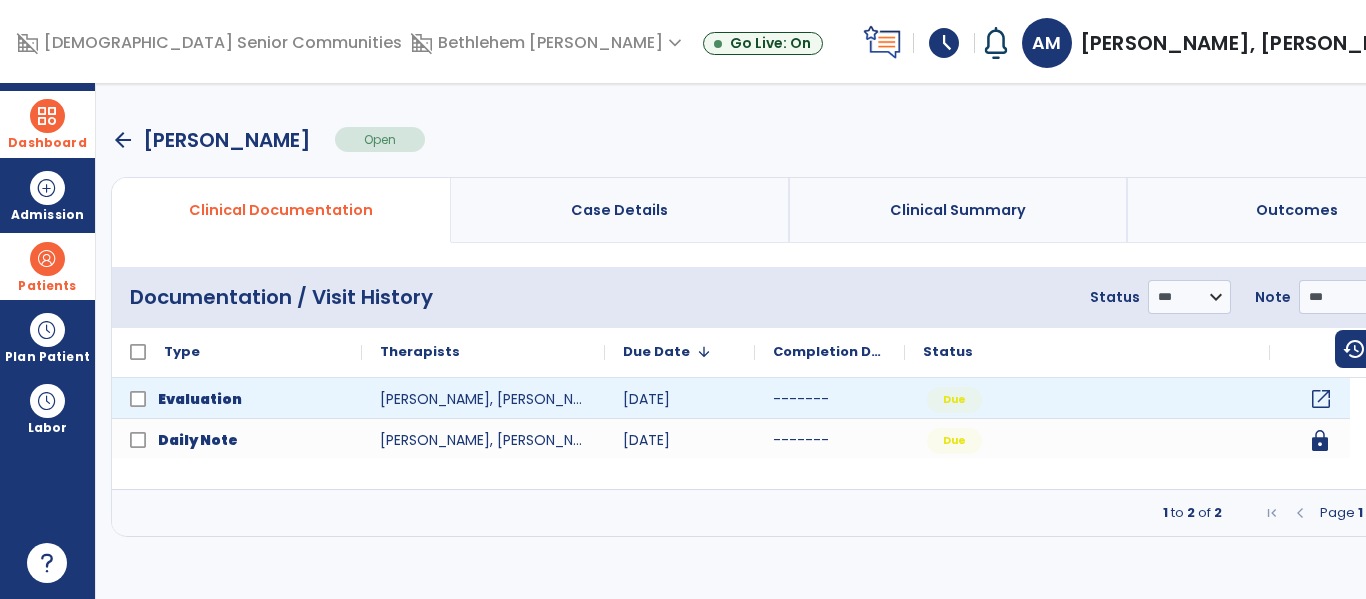 click on "open_in_new" 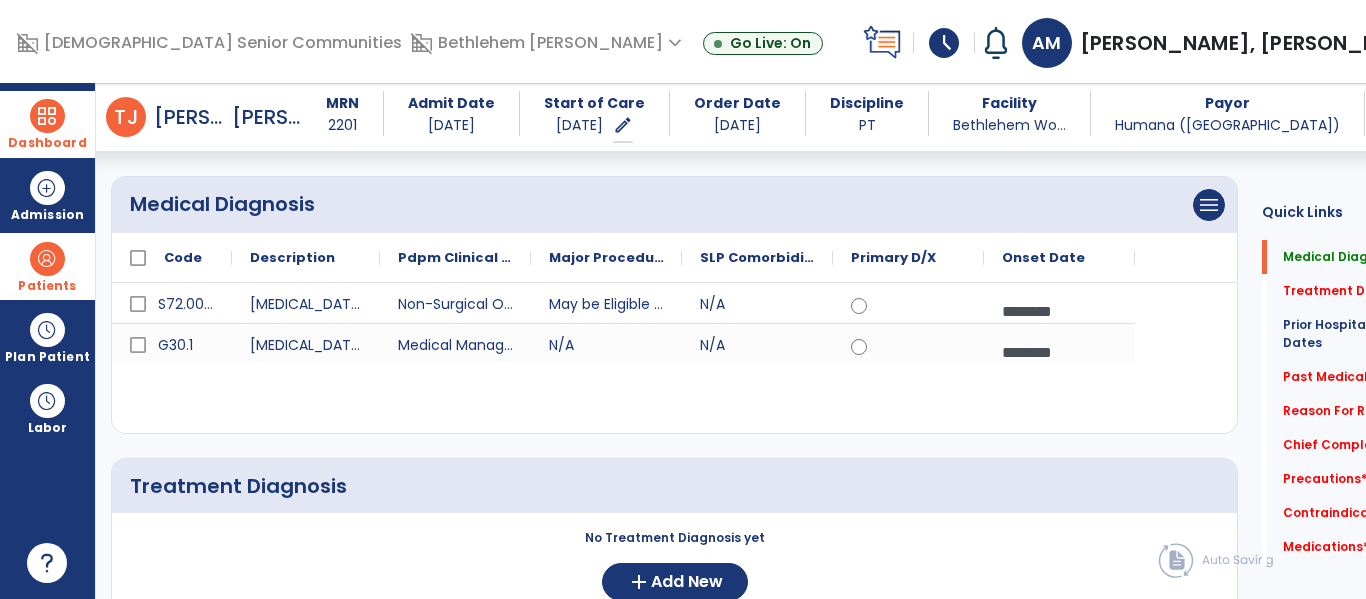 scroll, scrollTop: 154, scrollLeft: 0, axis: vertical 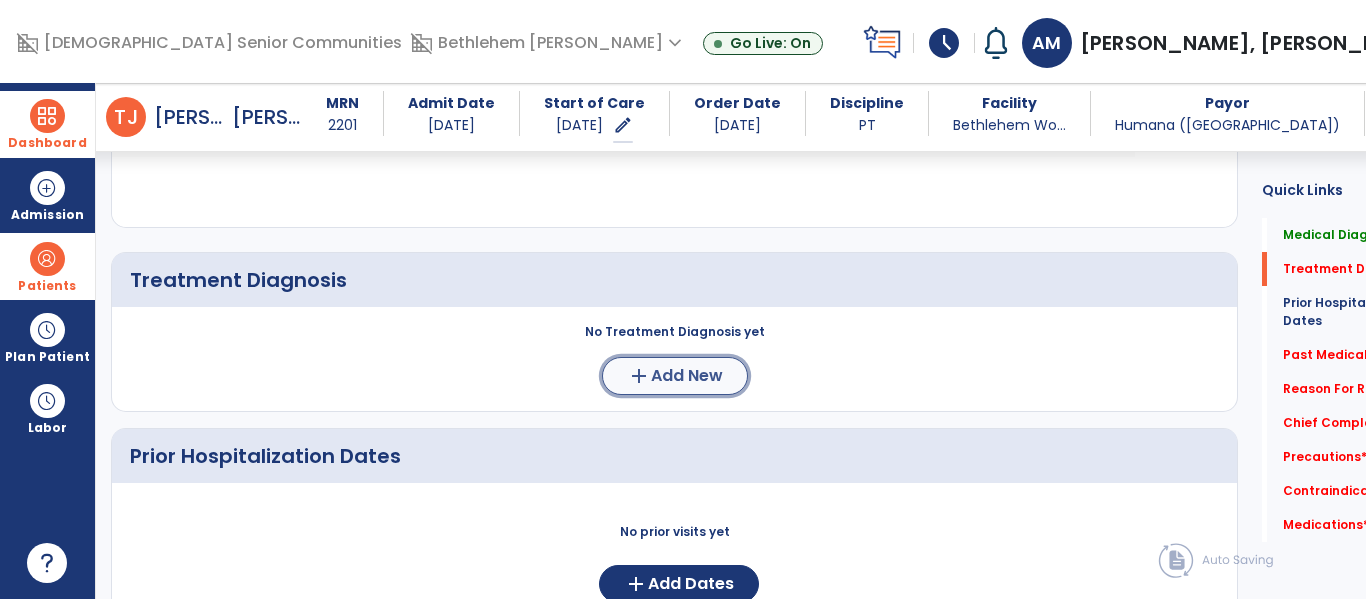click on "Add New" 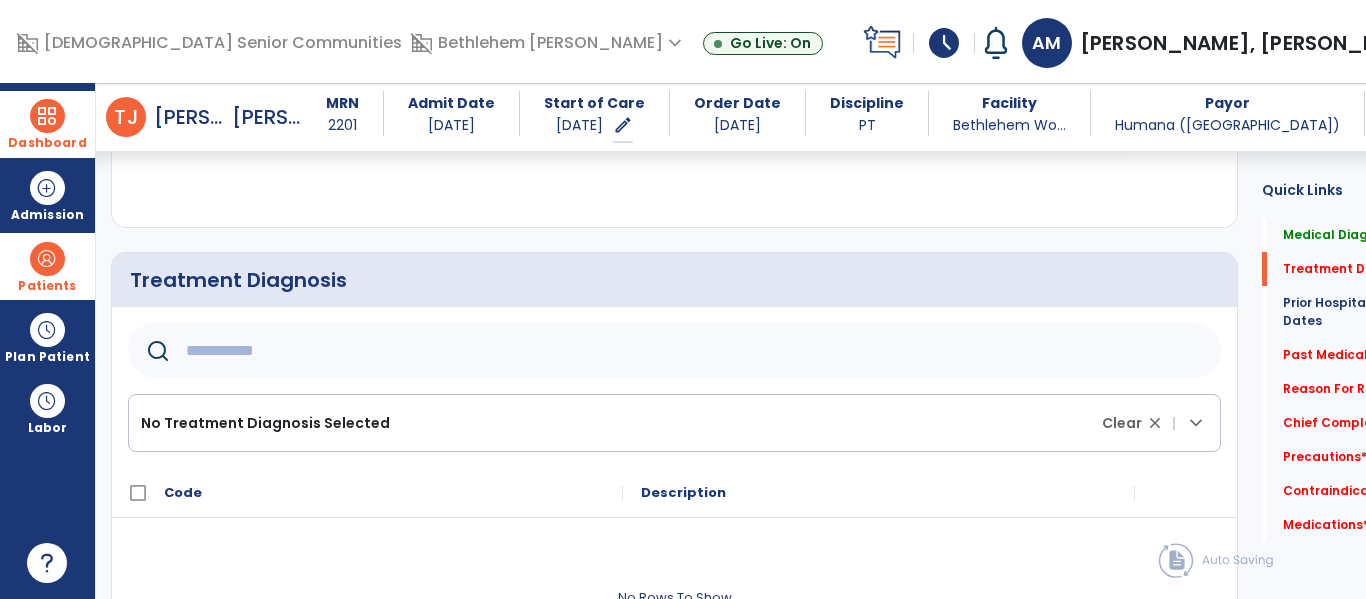 click 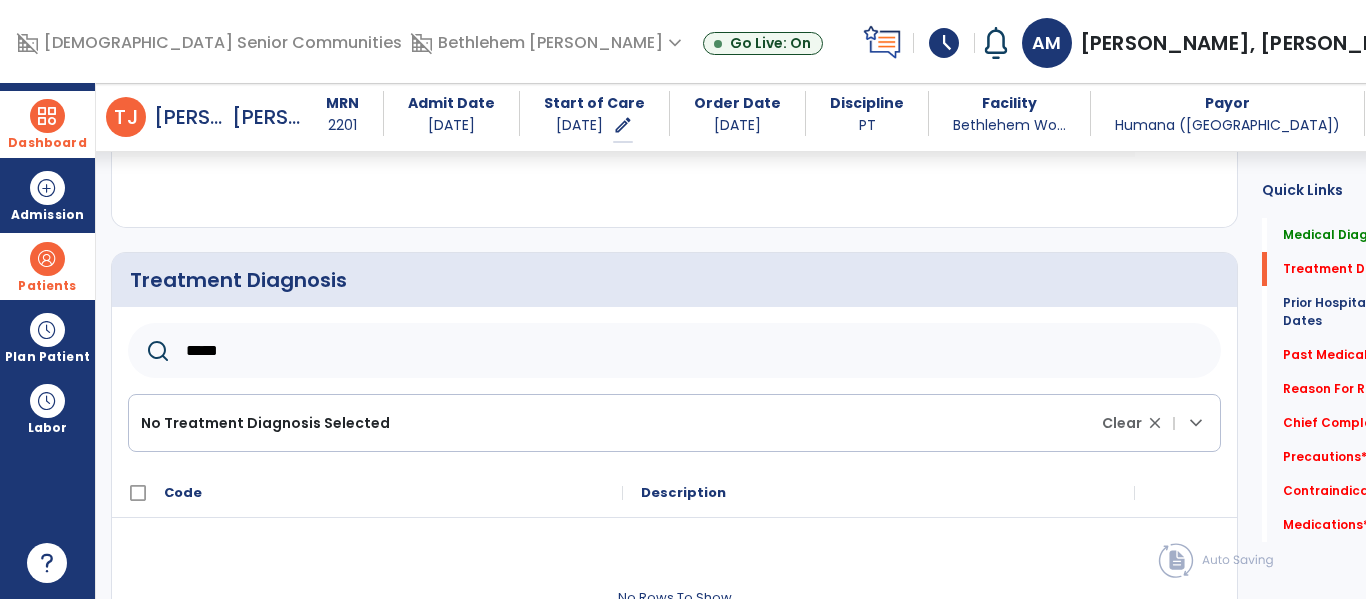 type on "*****" 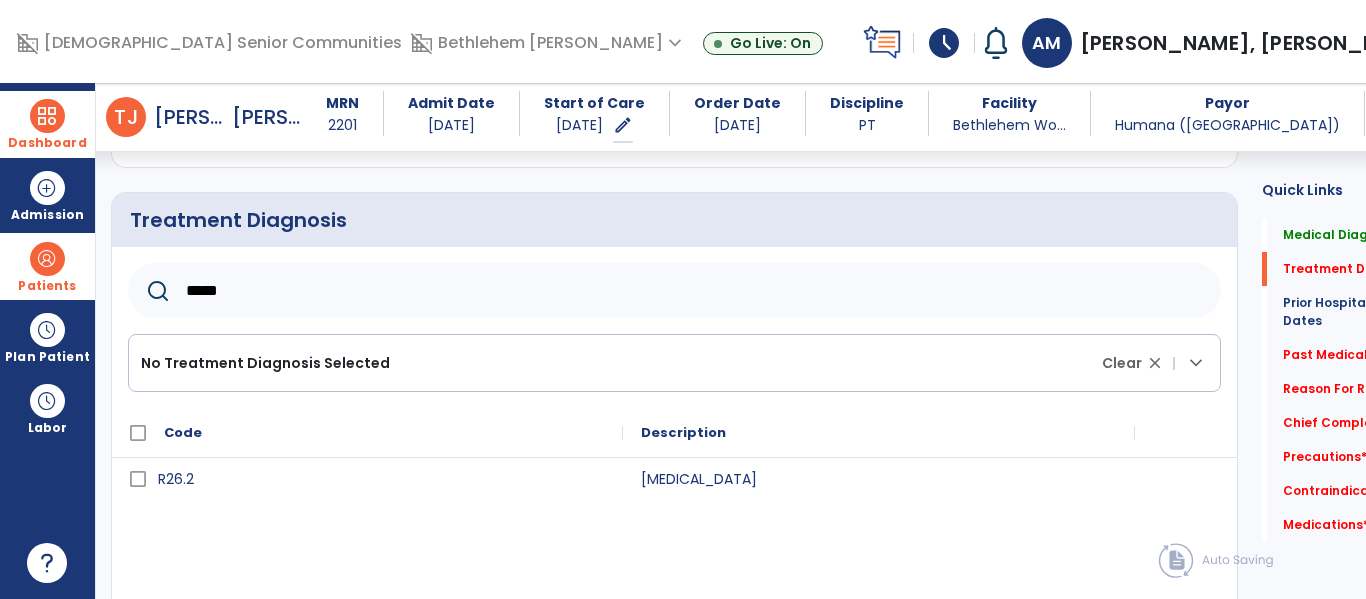scroll, scrollTop: 504, scrollLeft: 0, axis: vertical 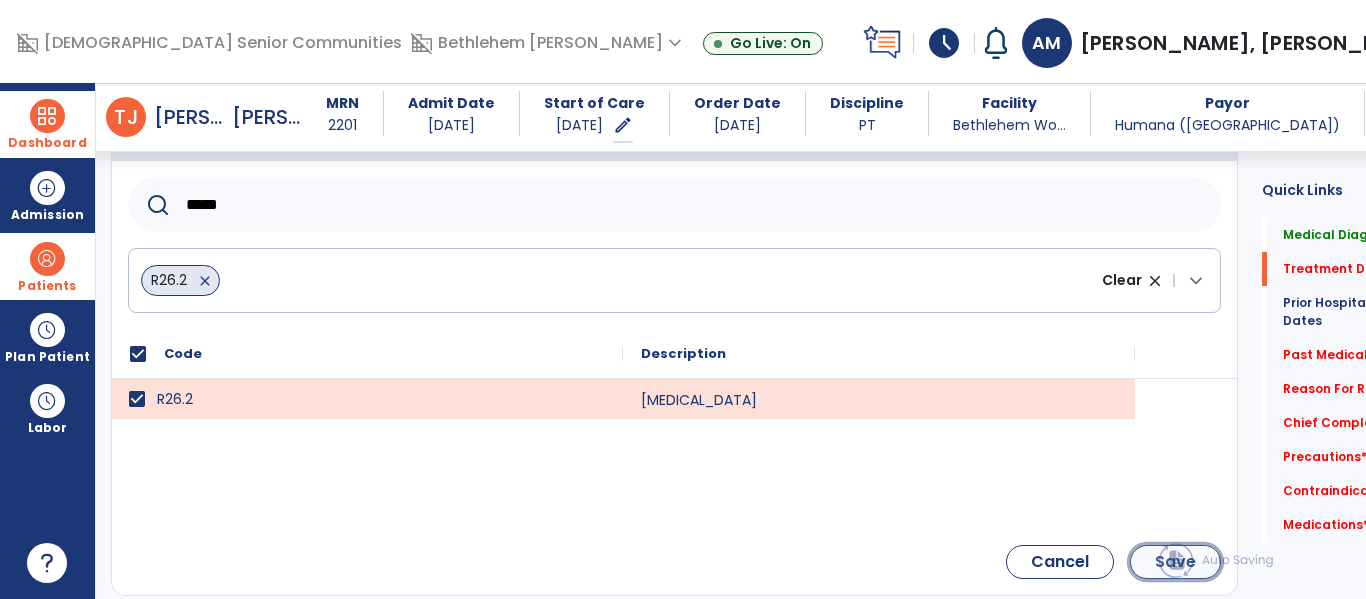 click on "Save" 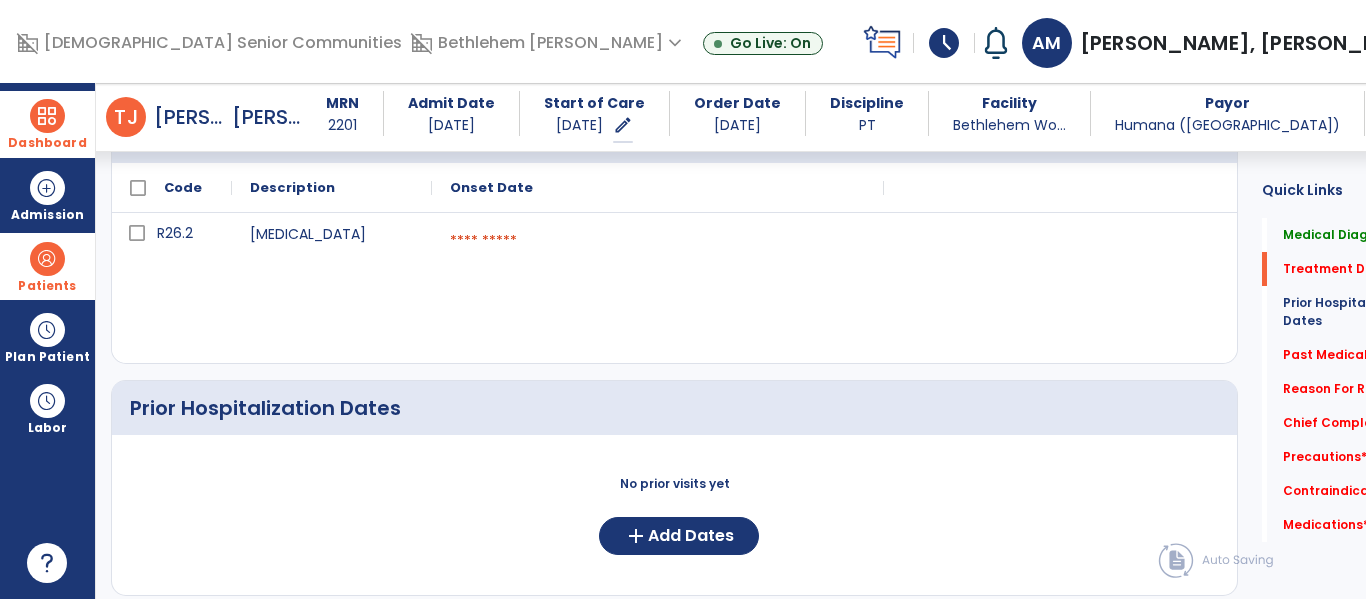 click at bounding box center (658, 241) 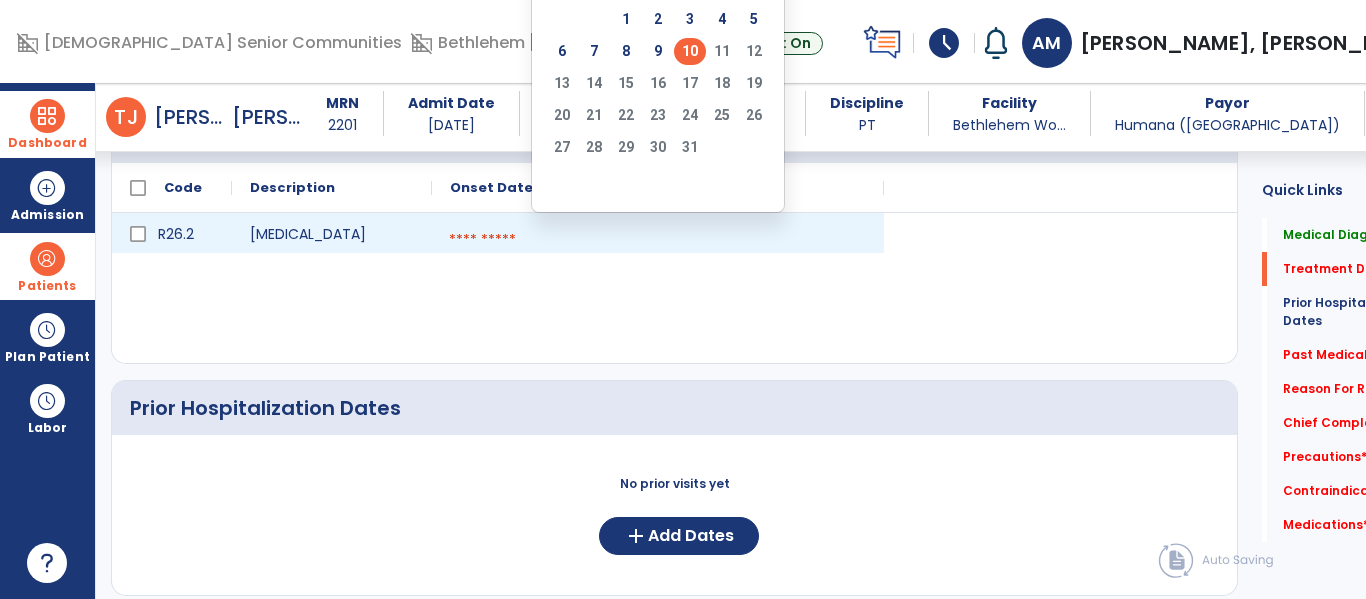 click on "10" 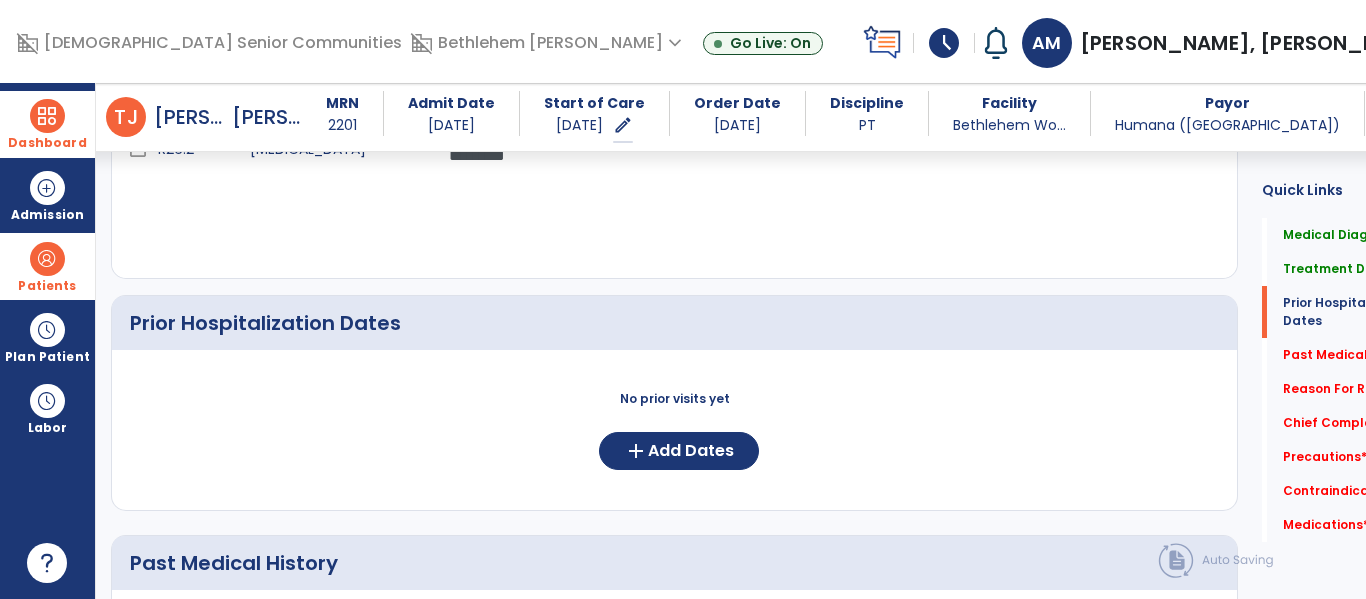 scroll, scrollTop: 629, scrollLeft: 0, axis: vertical 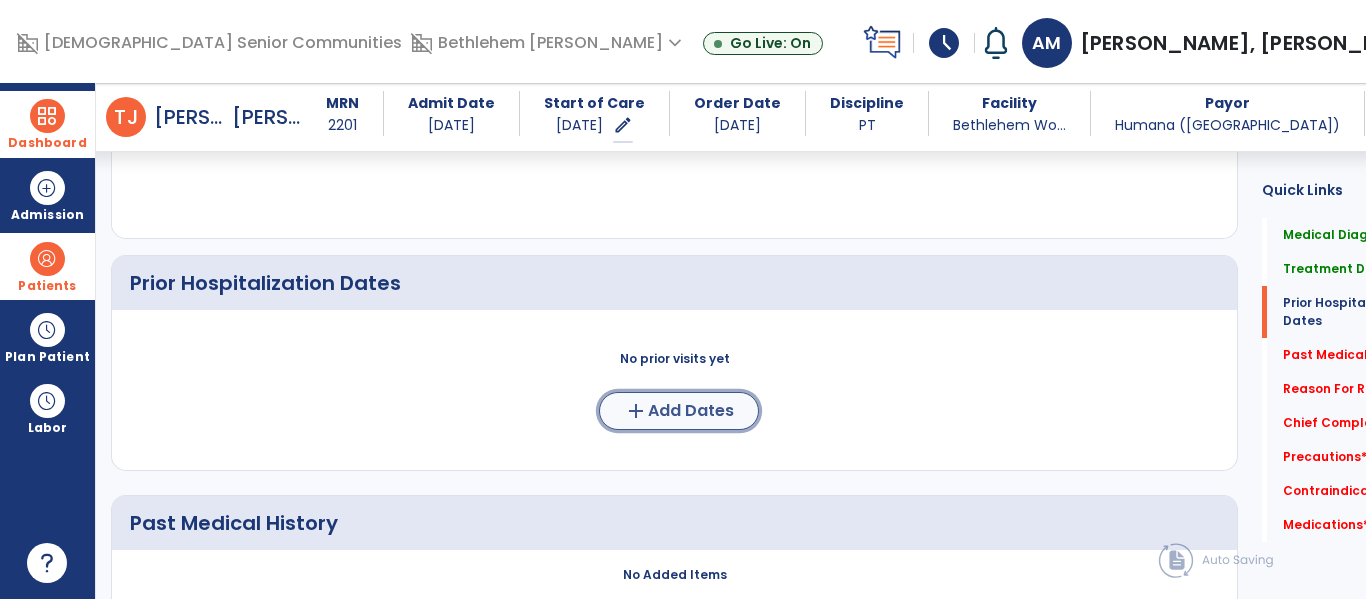 click on "Add Dates" 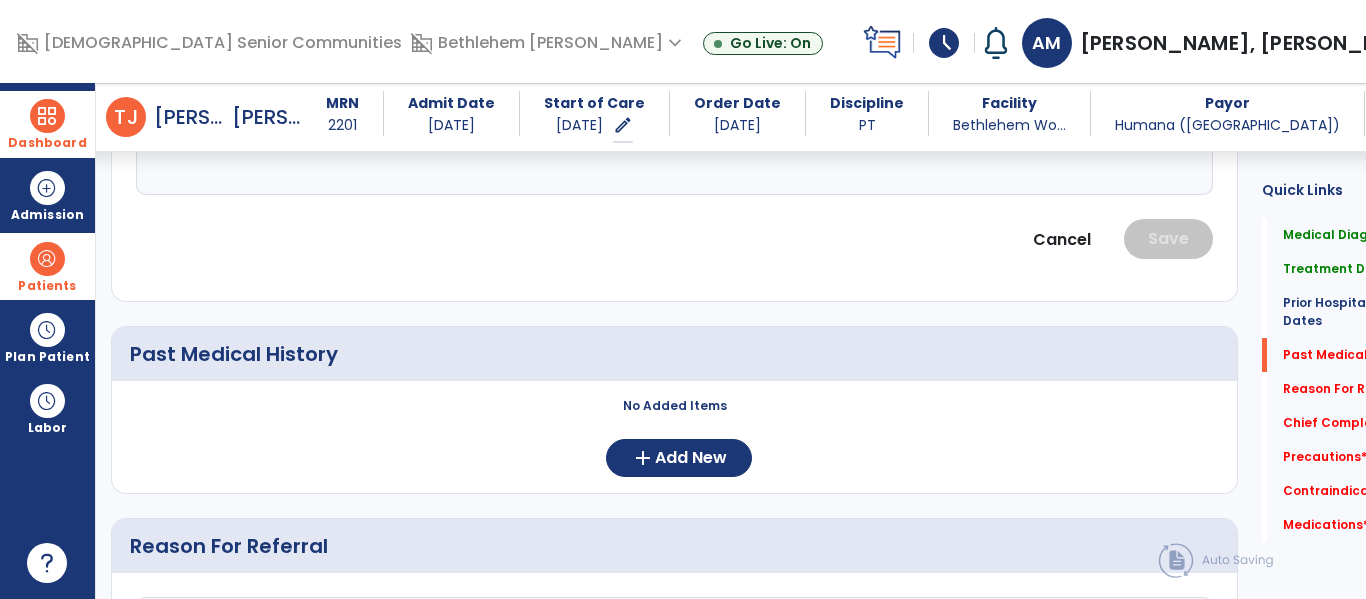 scroll, scrollTop: 1103, scrollLeft: 0, axis: vertical 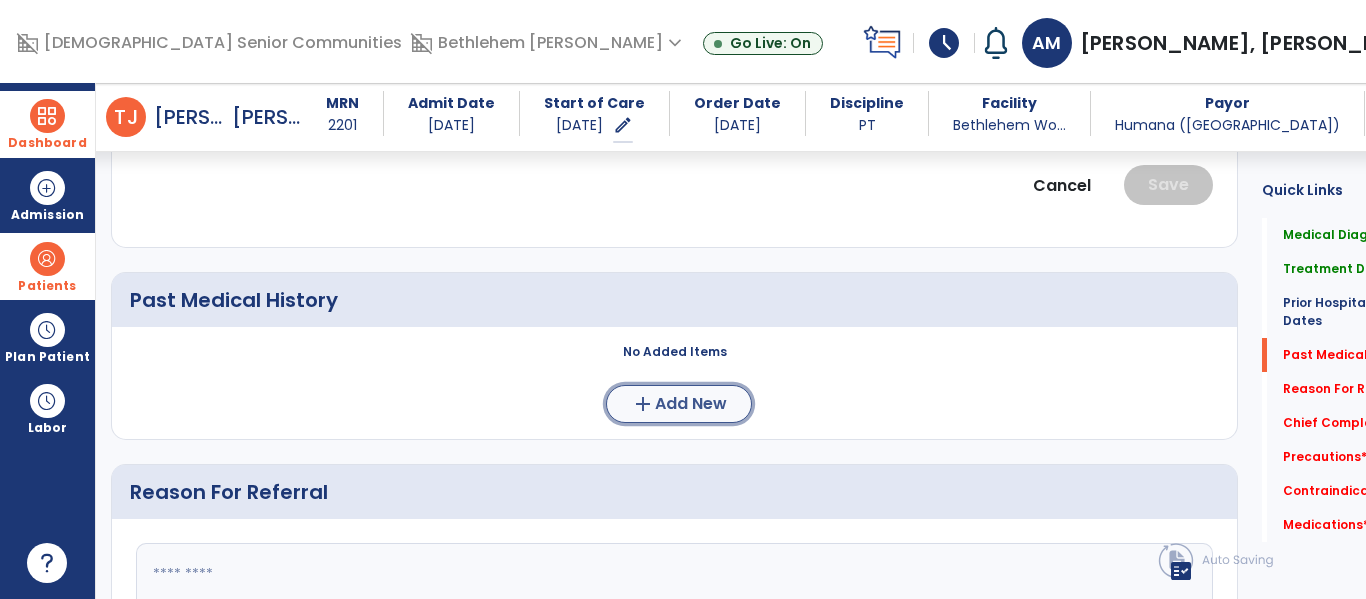 click on "add  Add New" 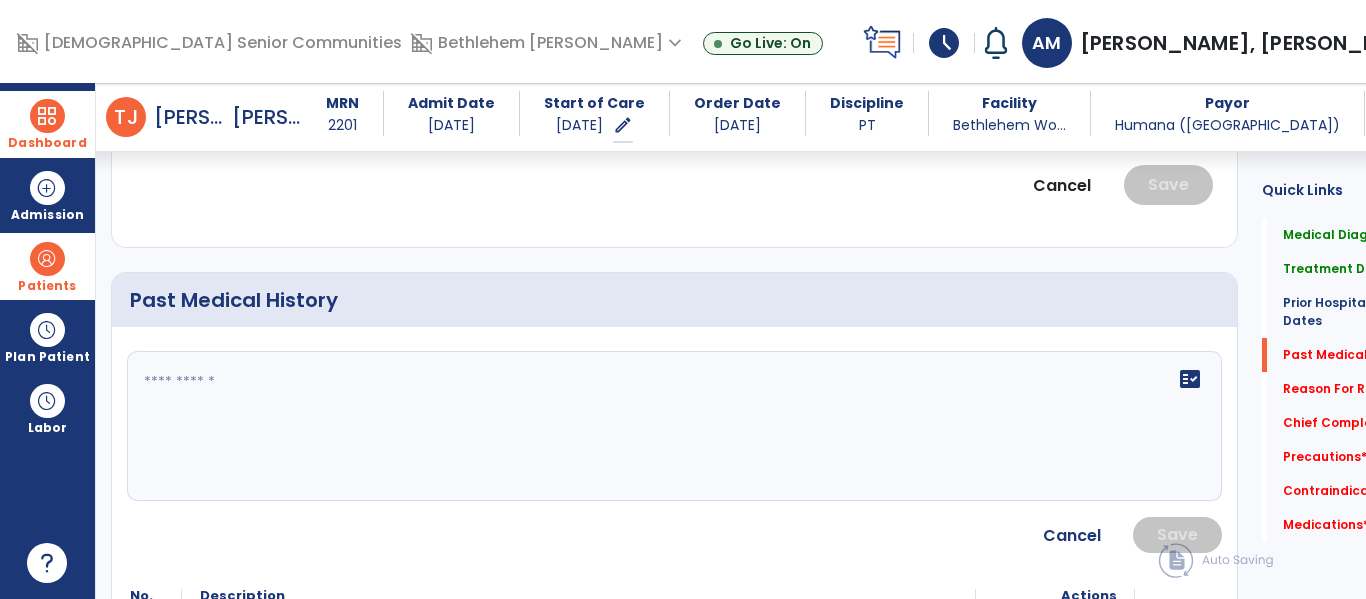 click 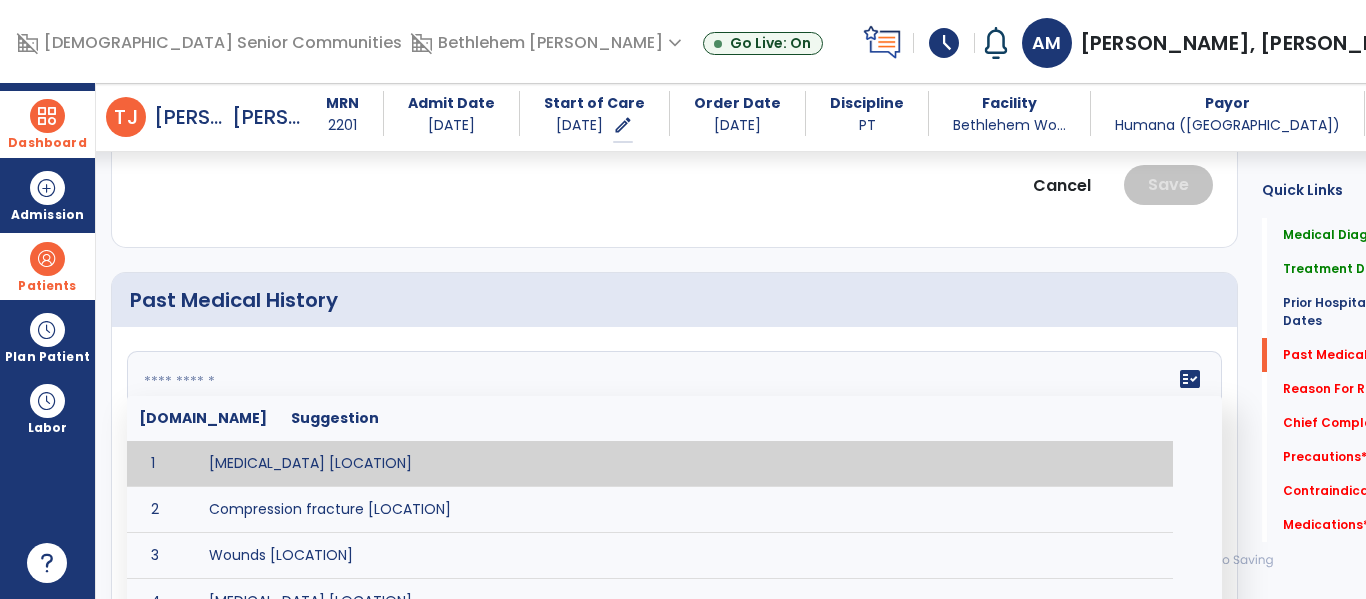 paste on "**********" 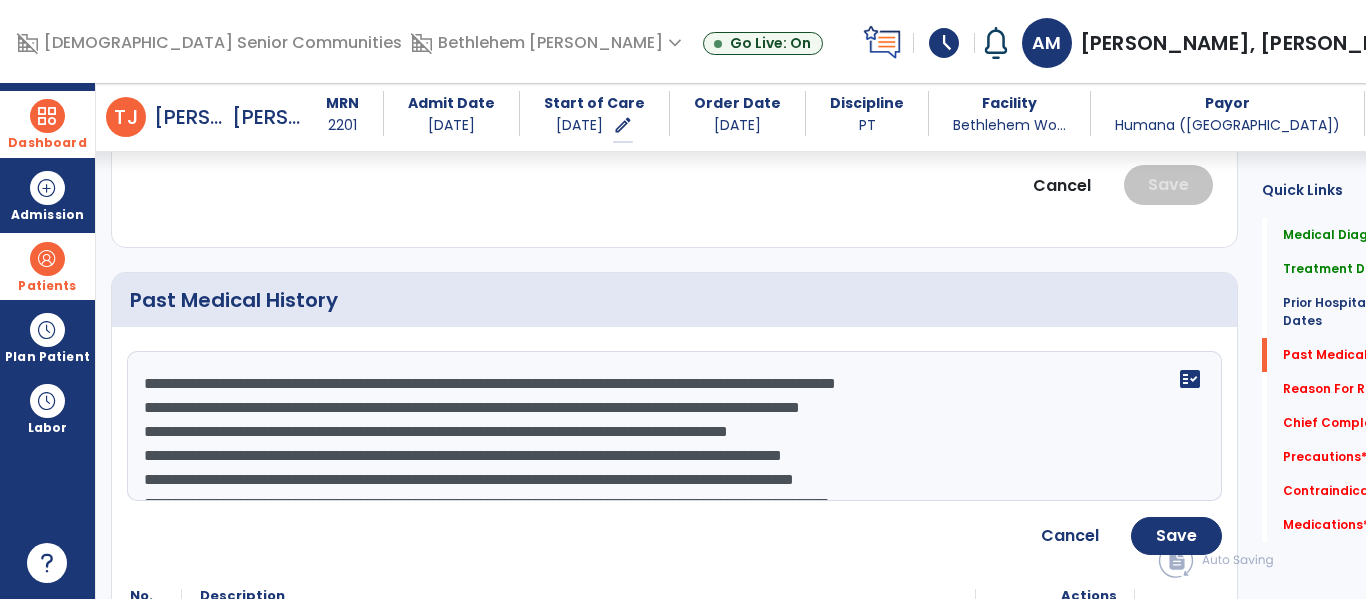 scroll, scrollTop: 111, scrollLeft: 0, axis: vertical 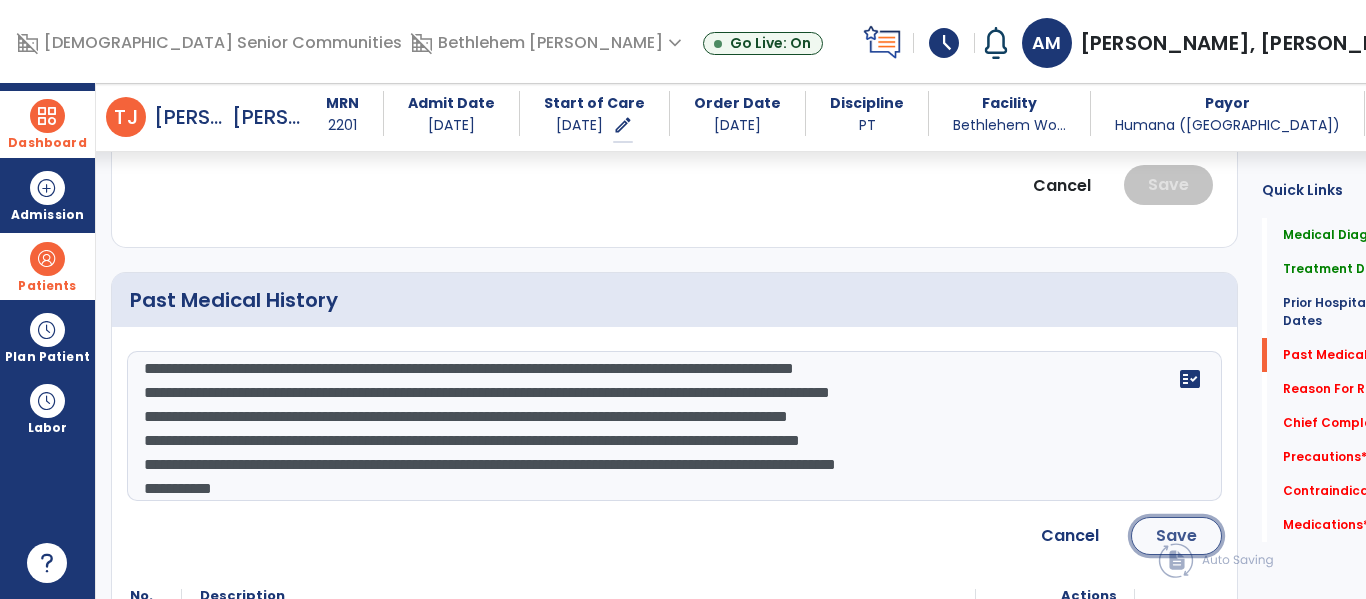 click on "Save" 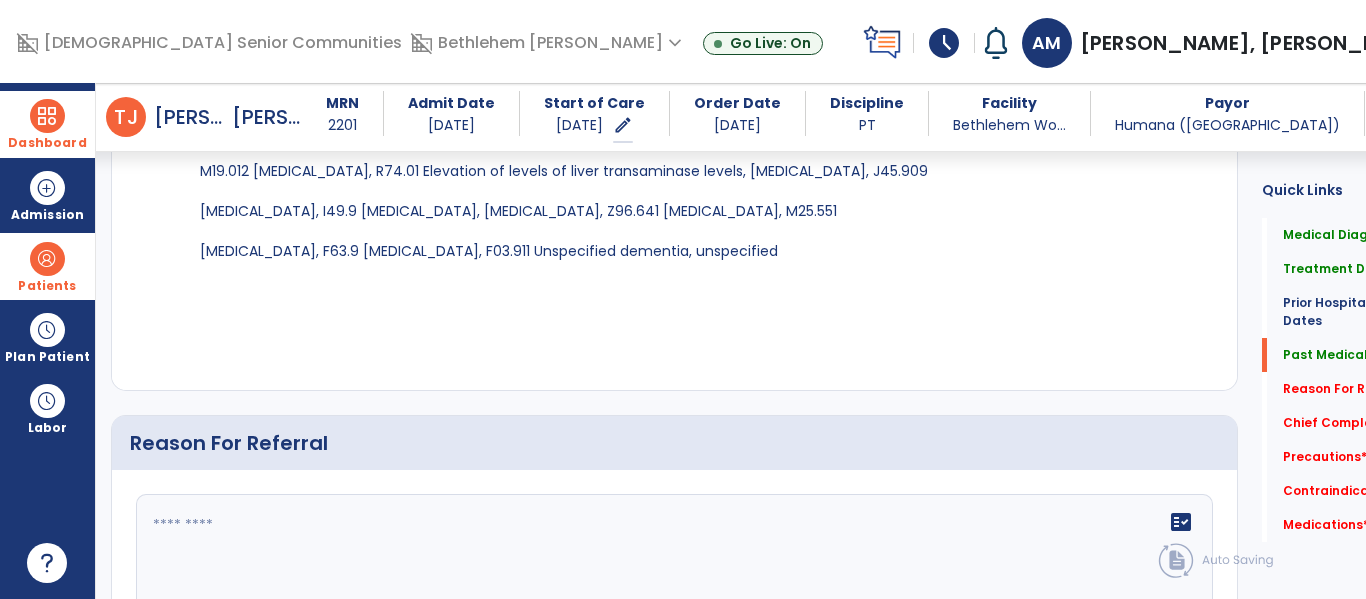 scroll, scrollTop: 1698, scrollLeft: 0, axis: vertical 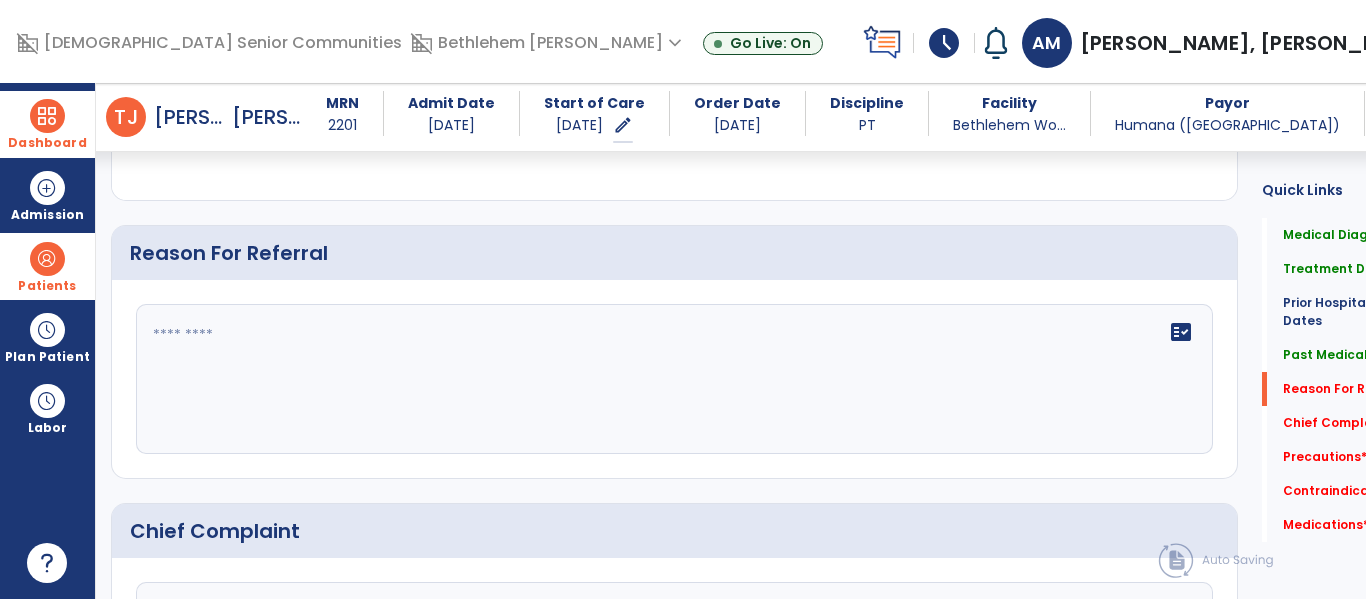 click on "fact_check" 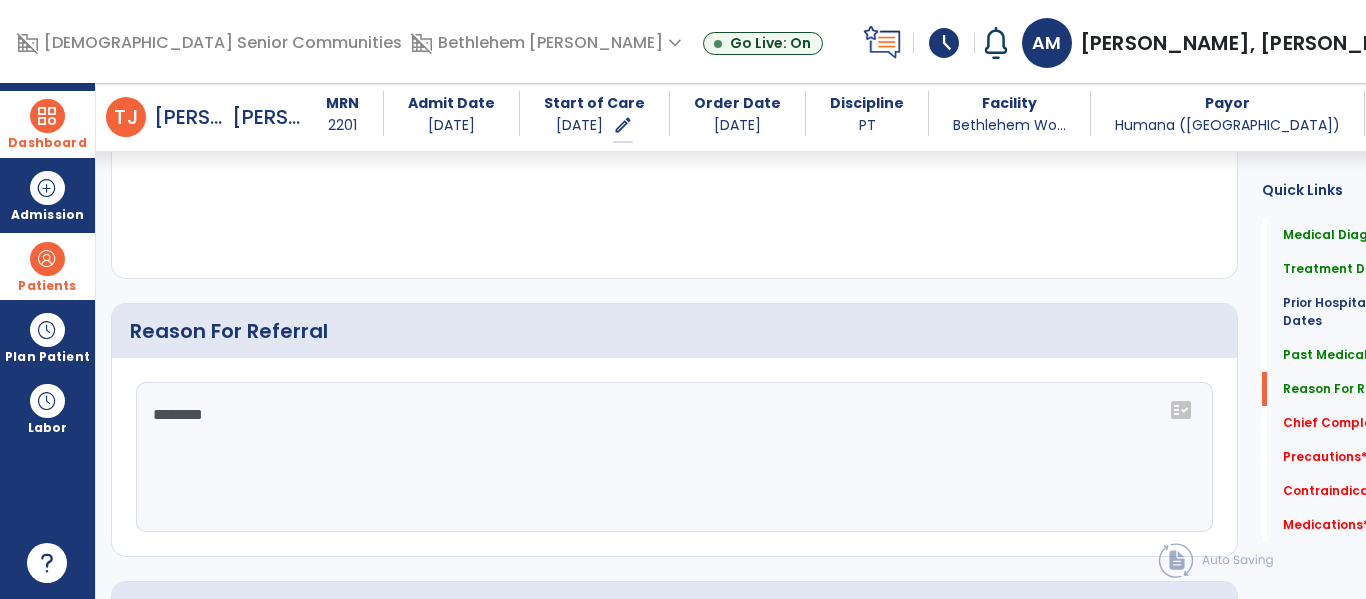 scroll, scrollTop: 1618, scrollLeft: 0, axis: vertical 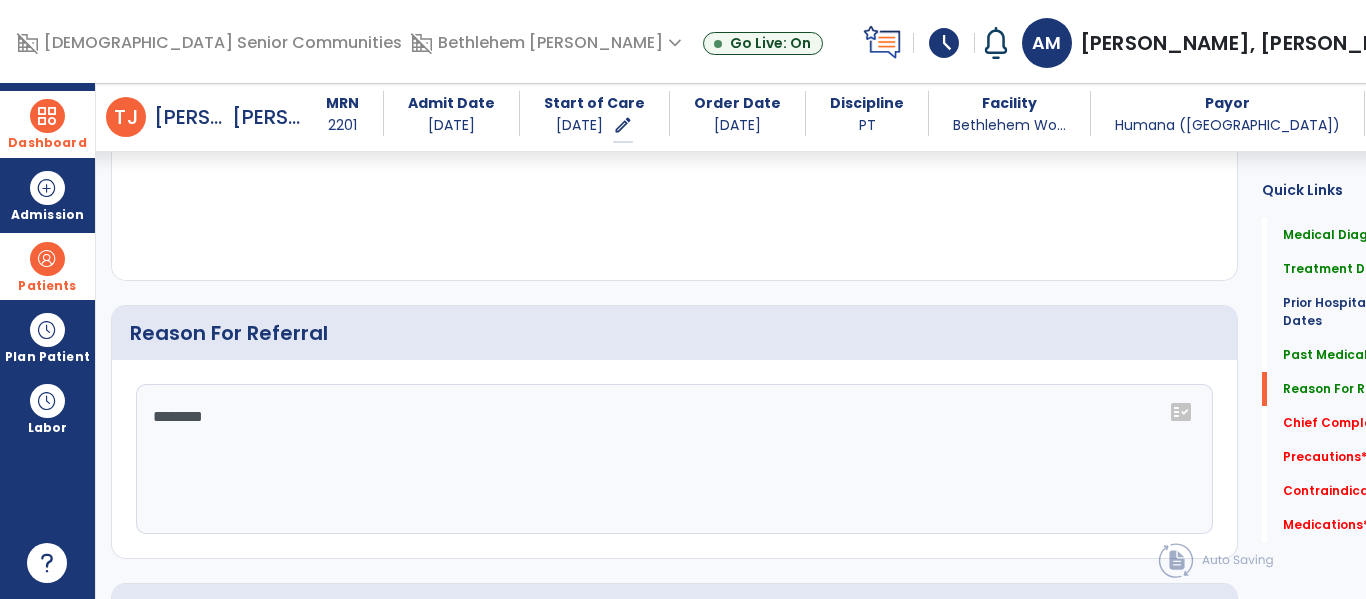 type on "*******" 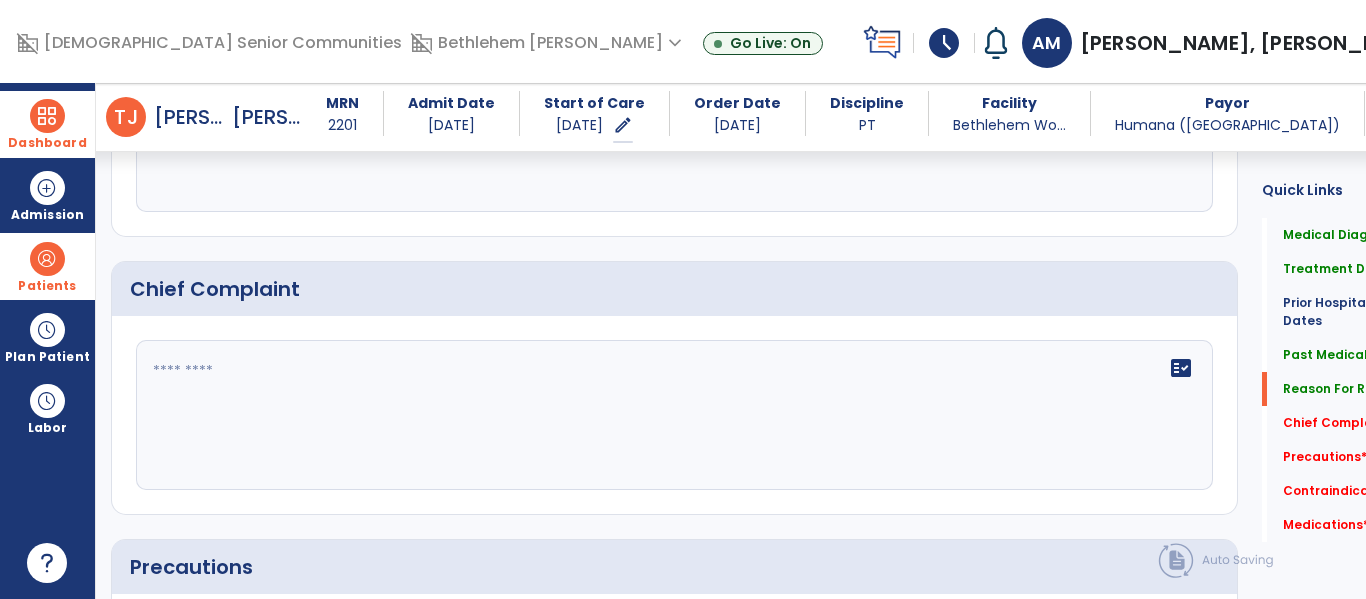 scroll, scrollTop: 1948, scrollLeft: 0, axis: vertical 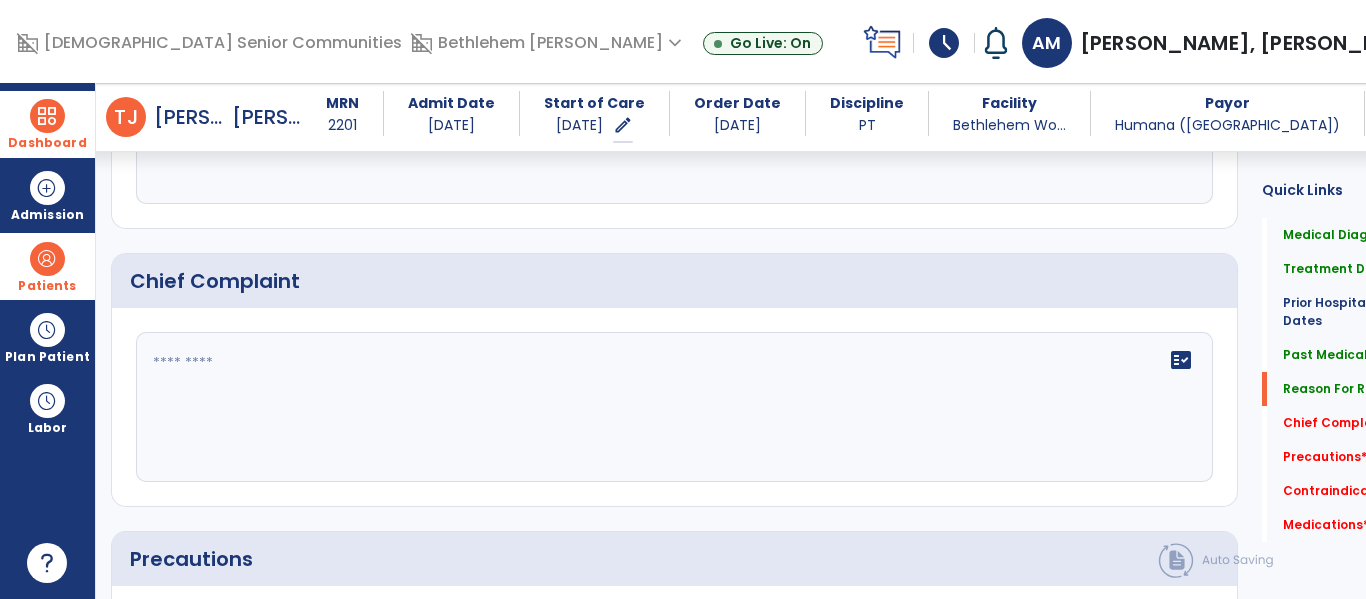 click on "fact_check" 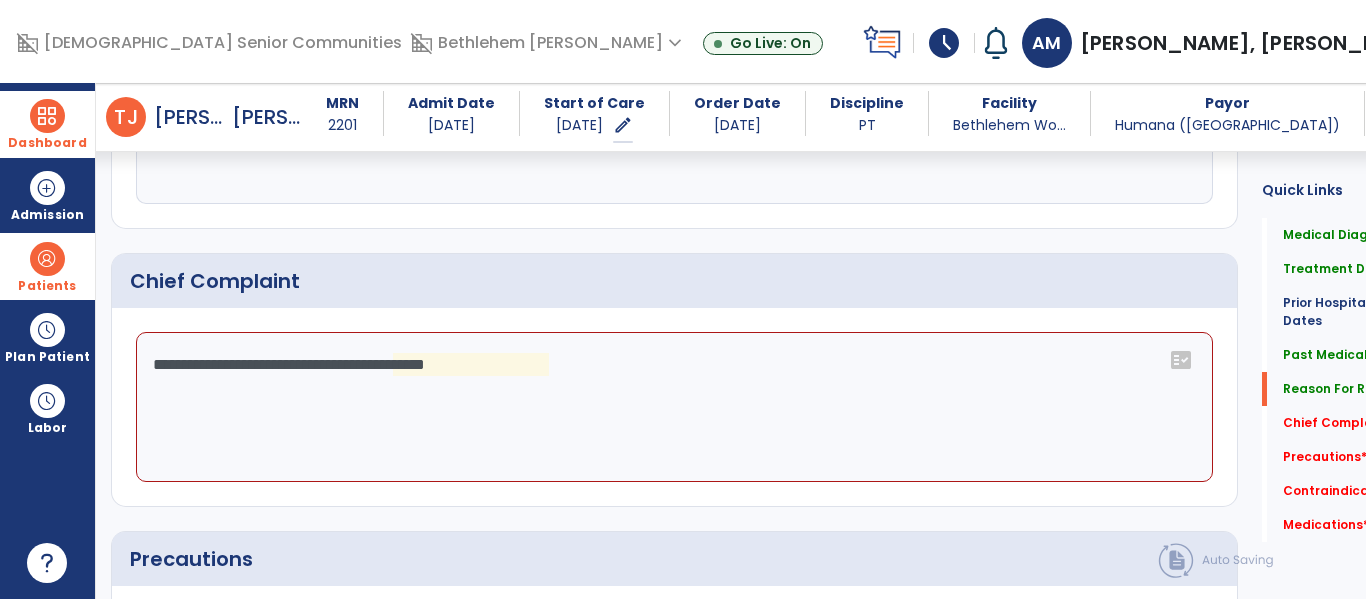 click on "**********" 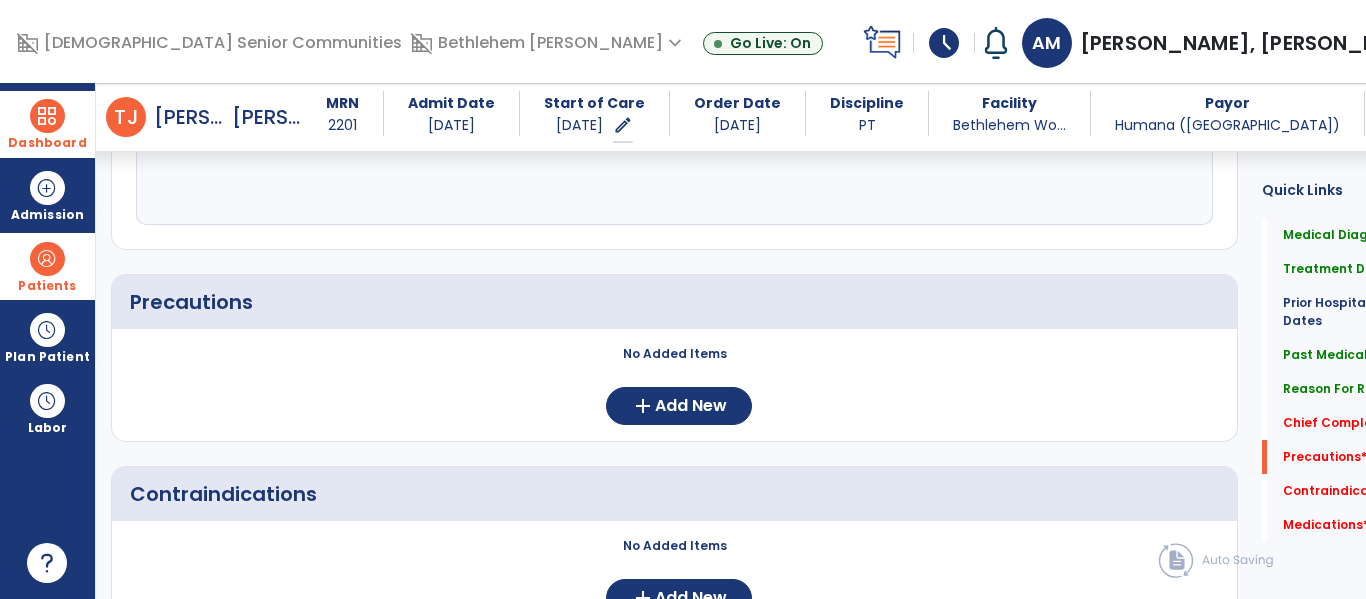 scroll, scrollTop: 2206, scrollLeft: 0, axis: vertical 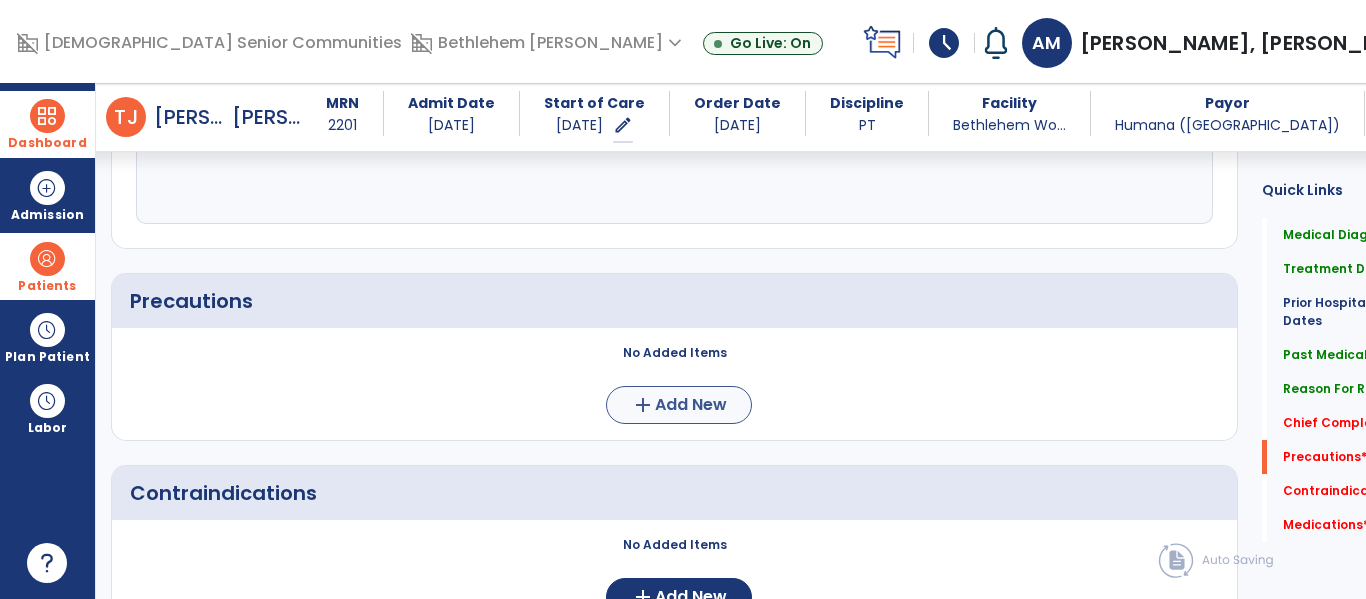 type on "**********" 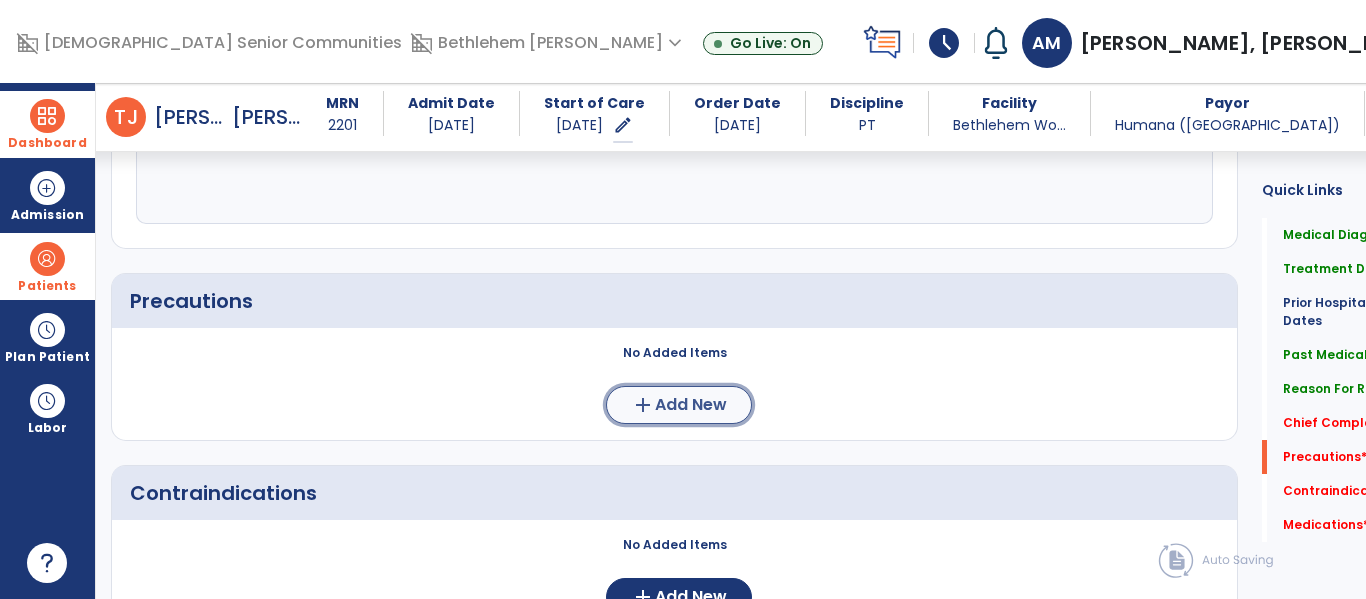 click on "Add New" 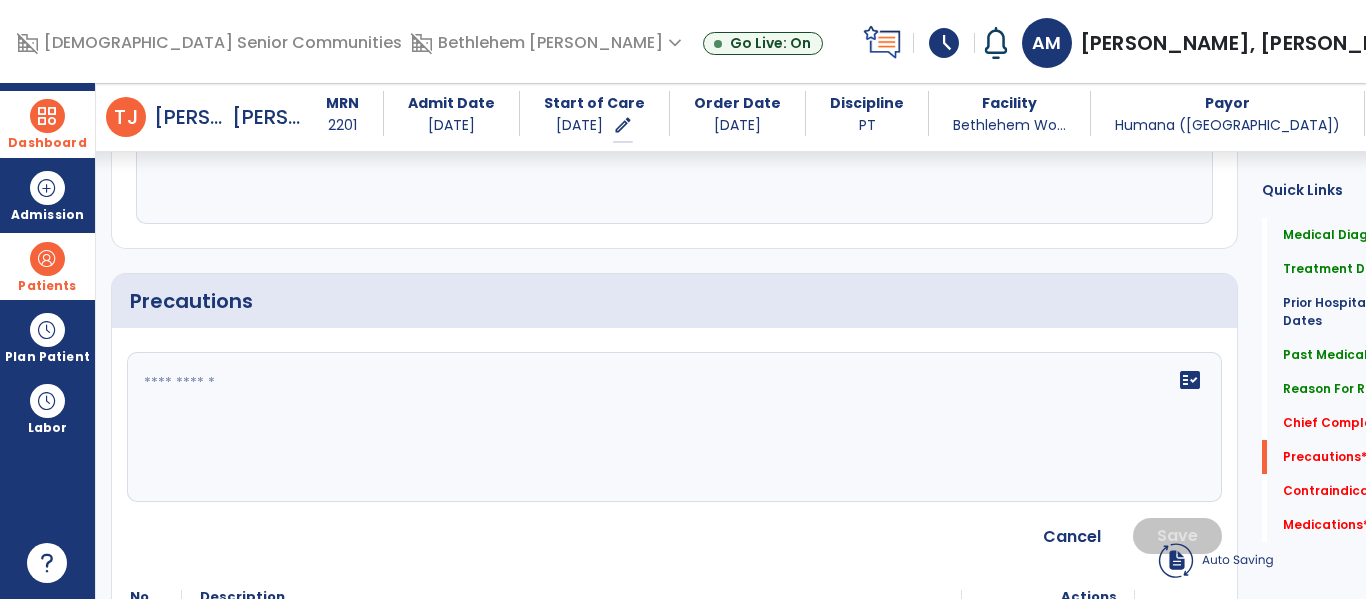 click 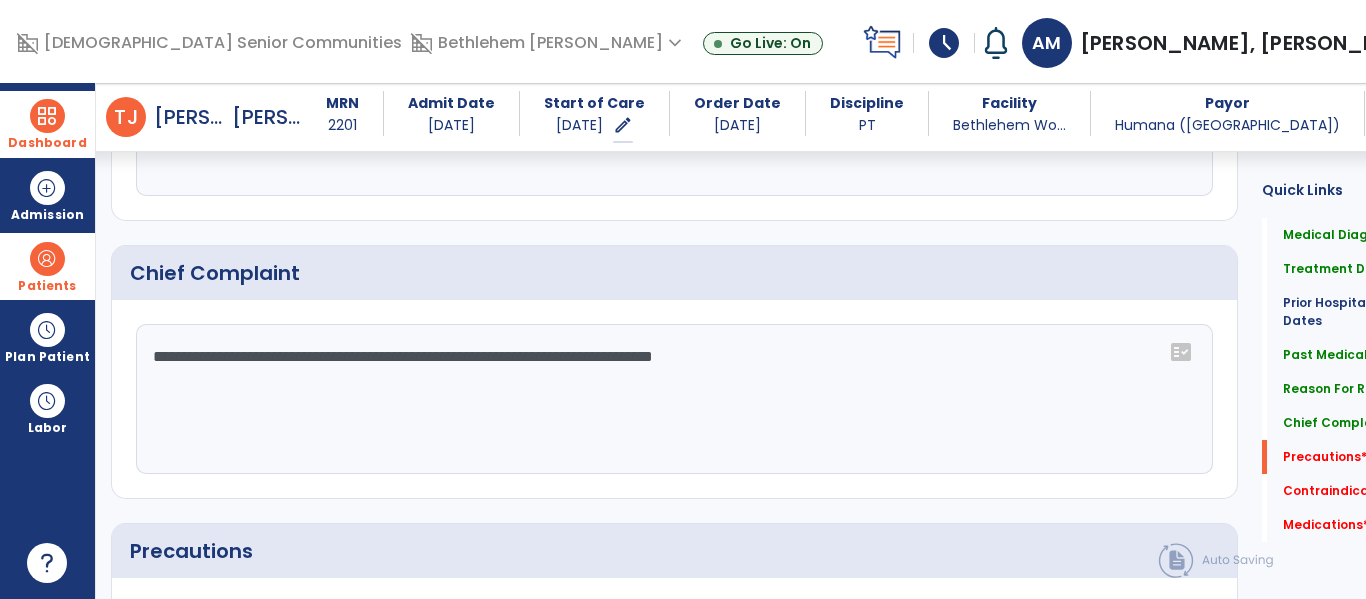 scroll, scrollTop: 2206, scrollLeft: 0, axis: vertical 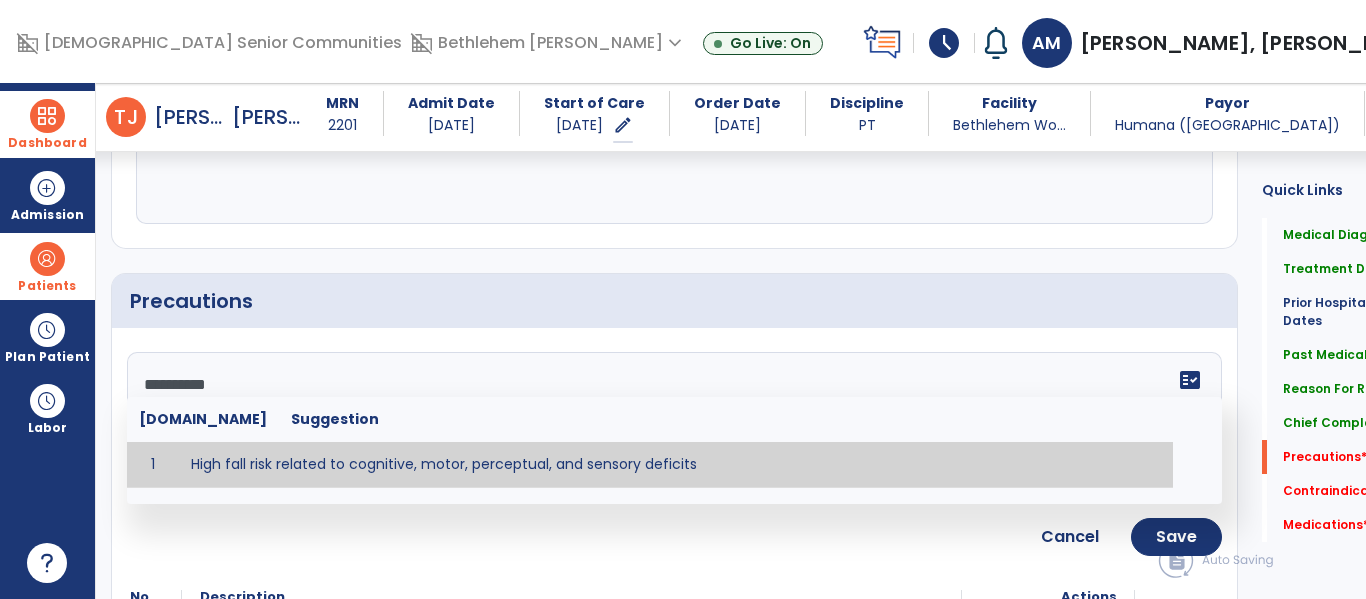 type on "**********" 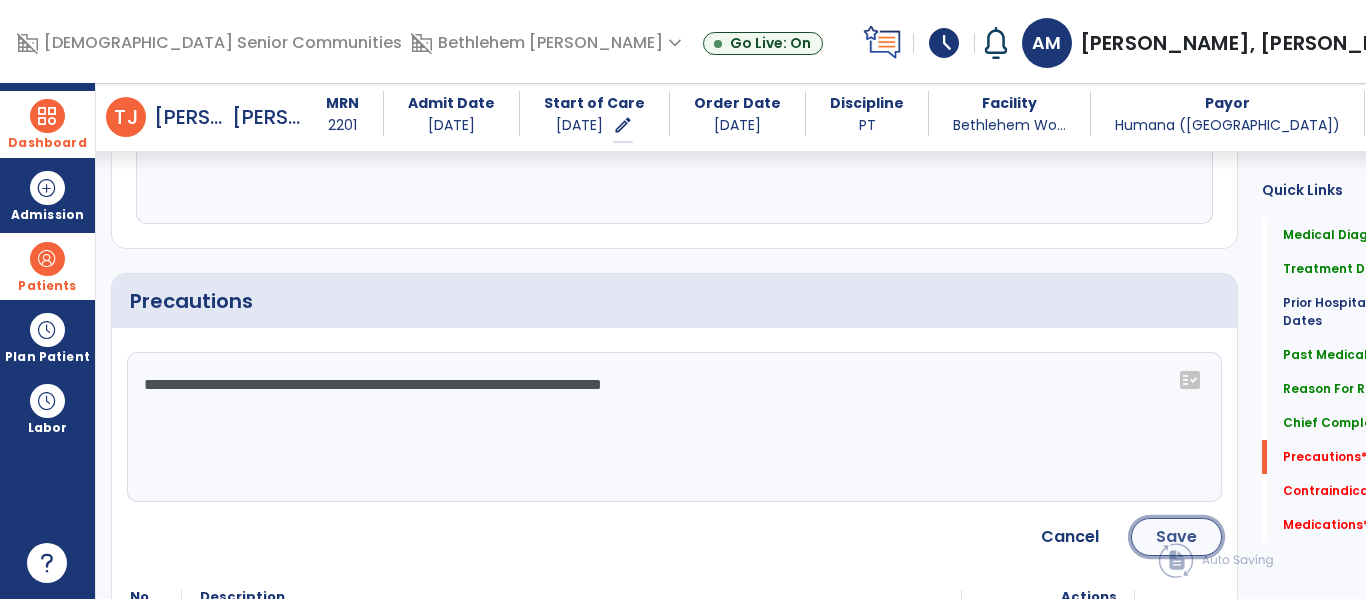click on "Save" 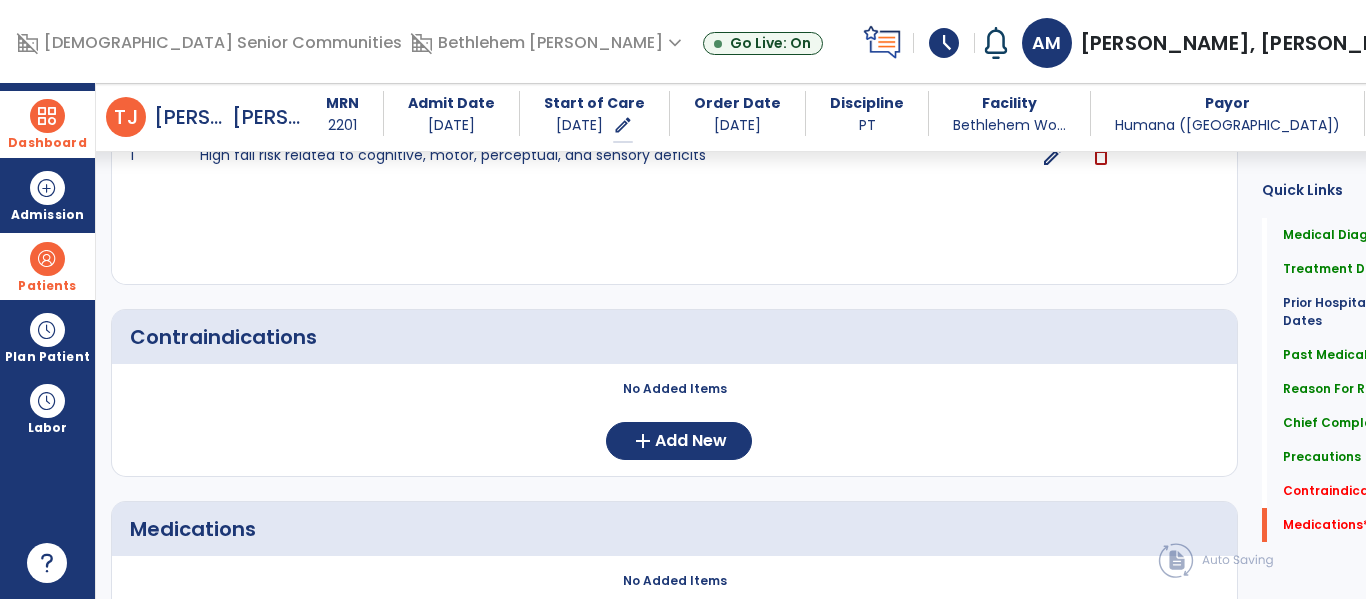 scroll, scrollTop: 2499, scrollLeft: 0, axis: vertical 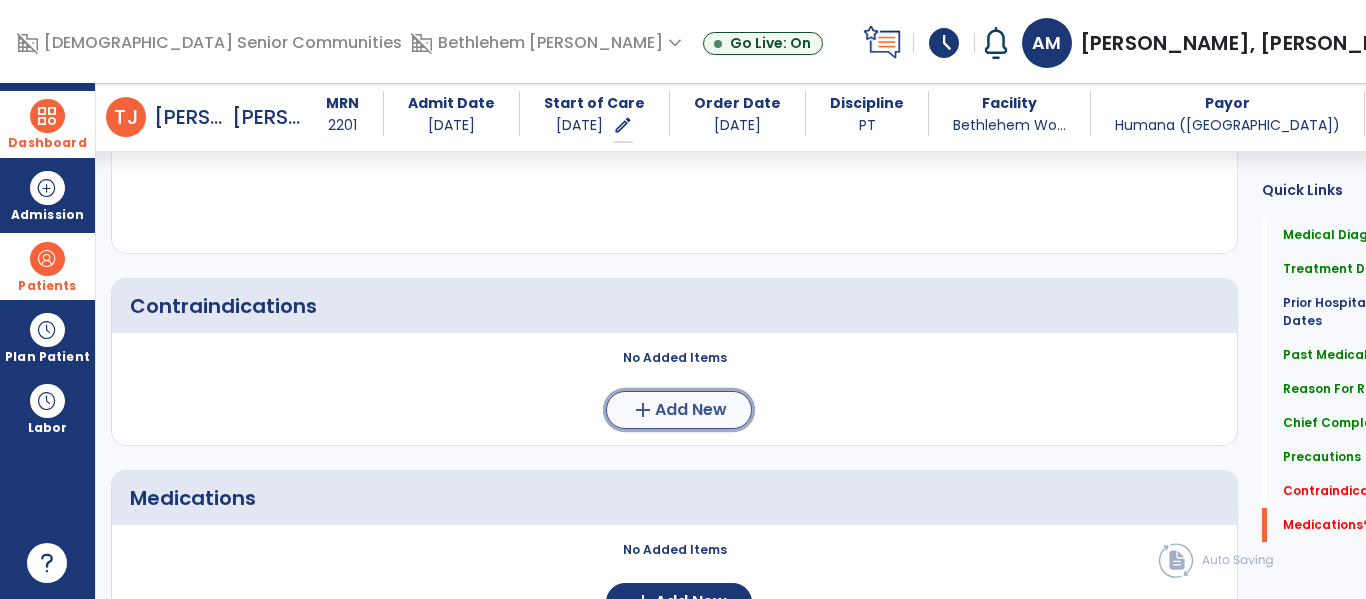 click on "Add New" 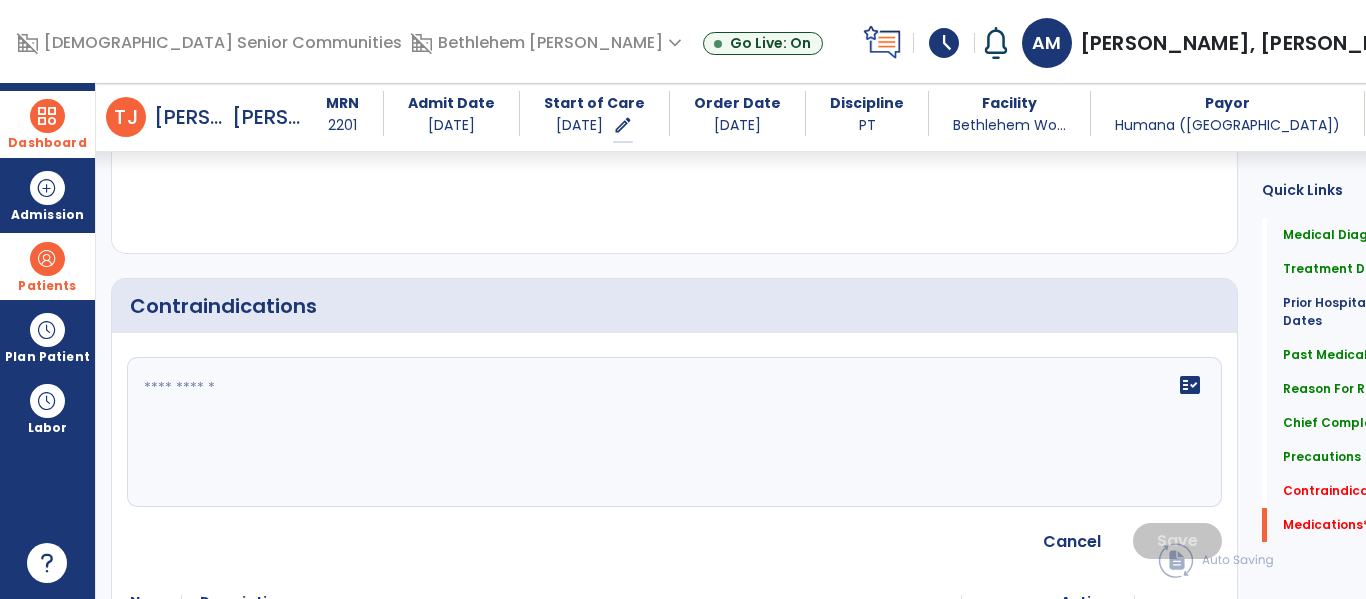 click on "fact_check" 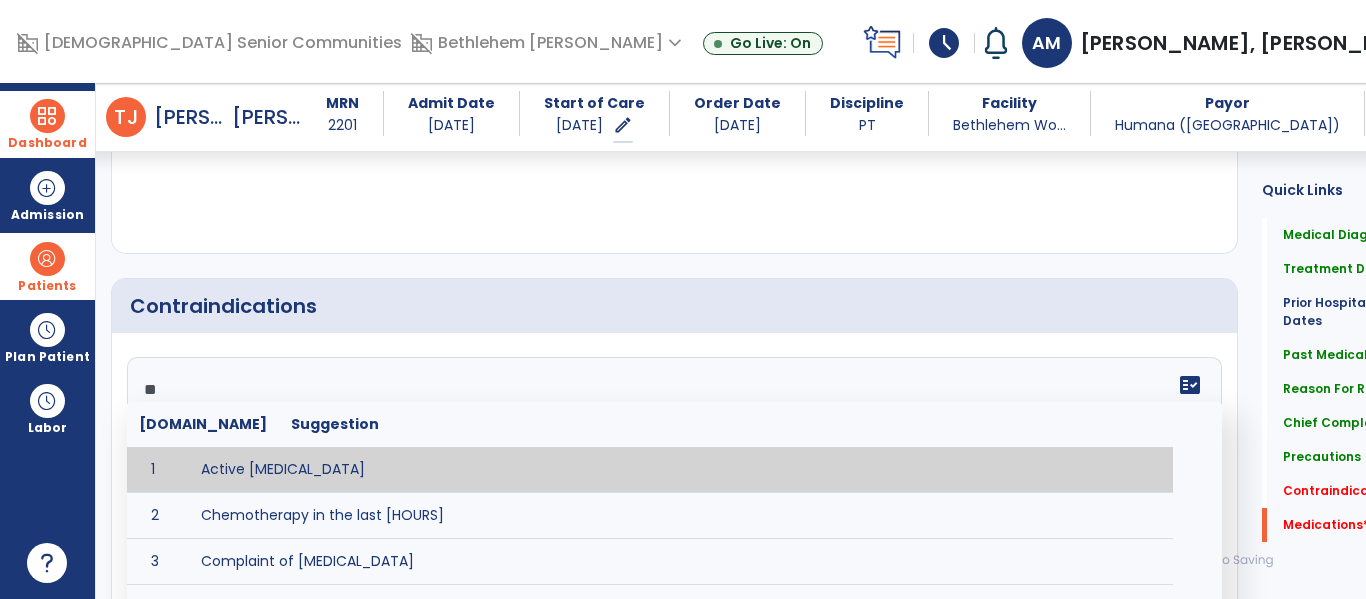 type on "**" 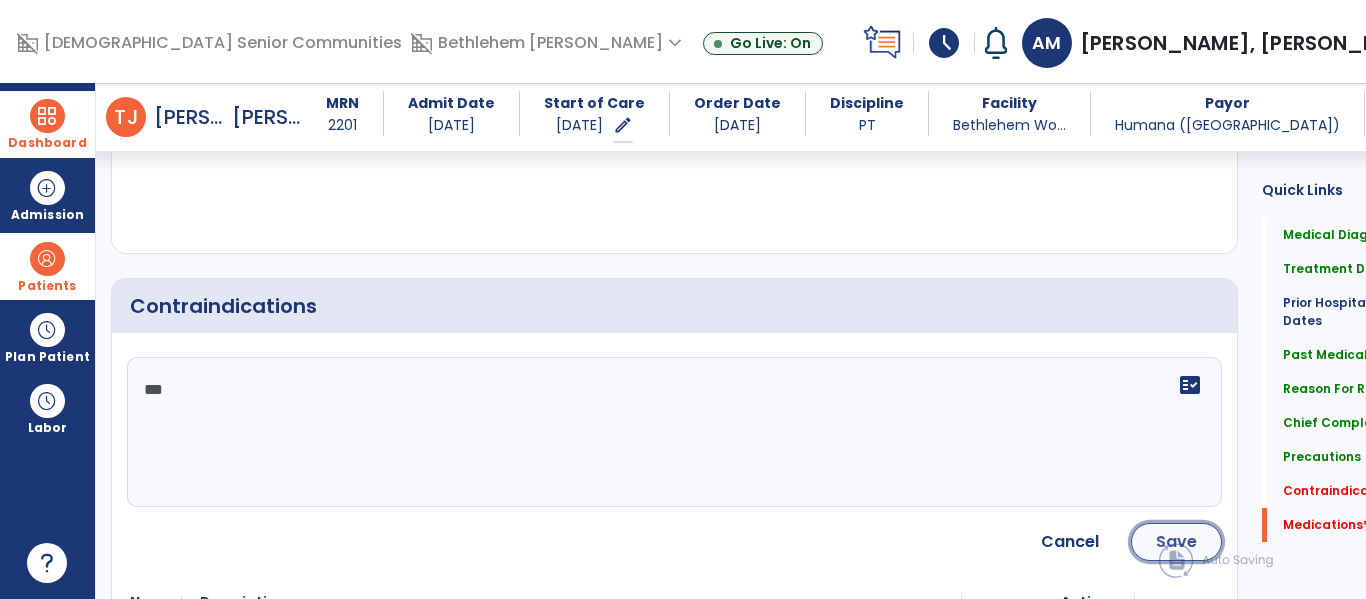 click on "Save" 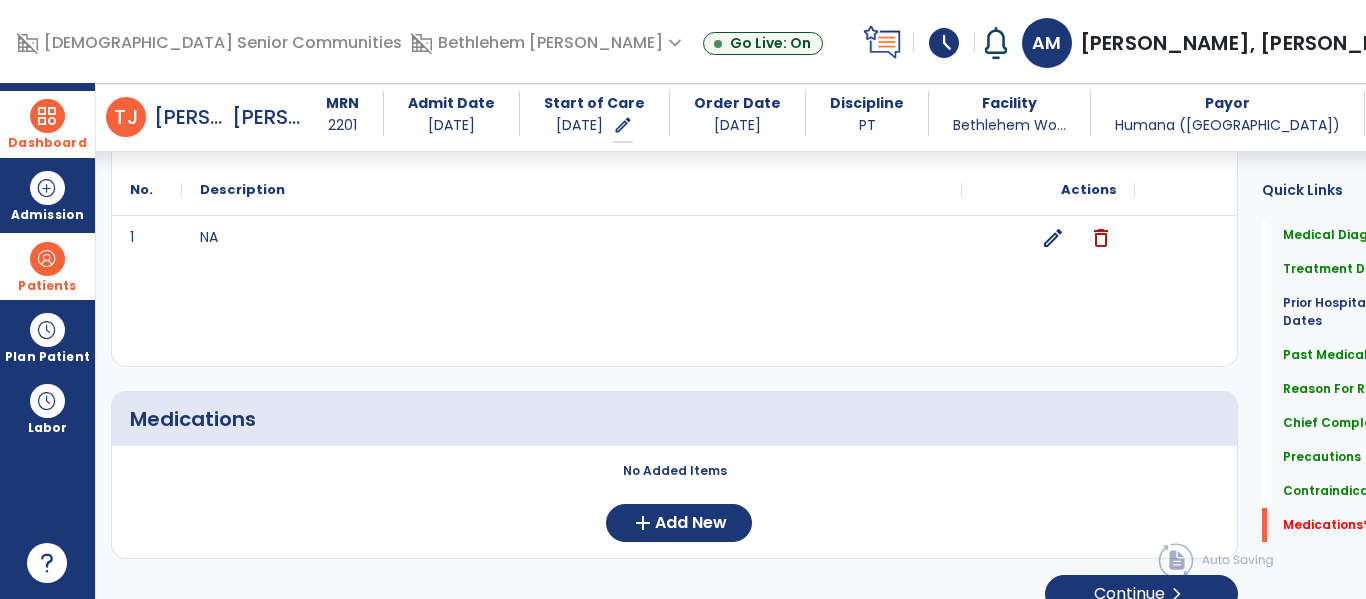 scroll, scrollTop: 2714, scrollLeft: 0, axis: vertical 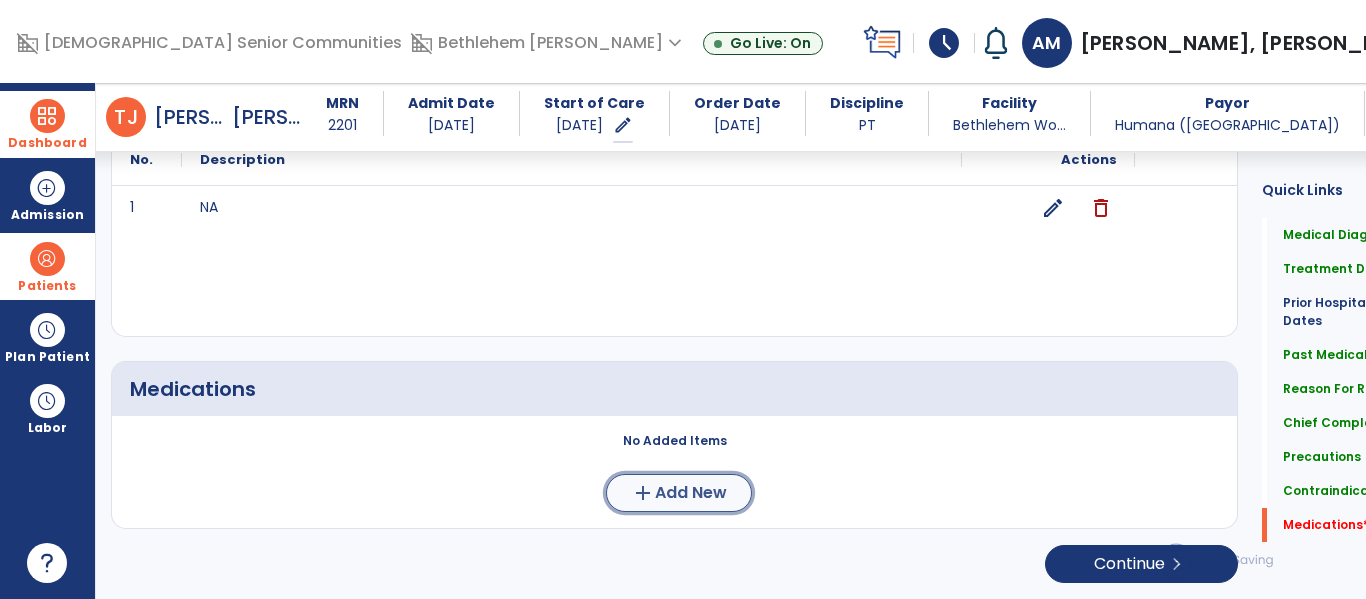 click on "Add New" 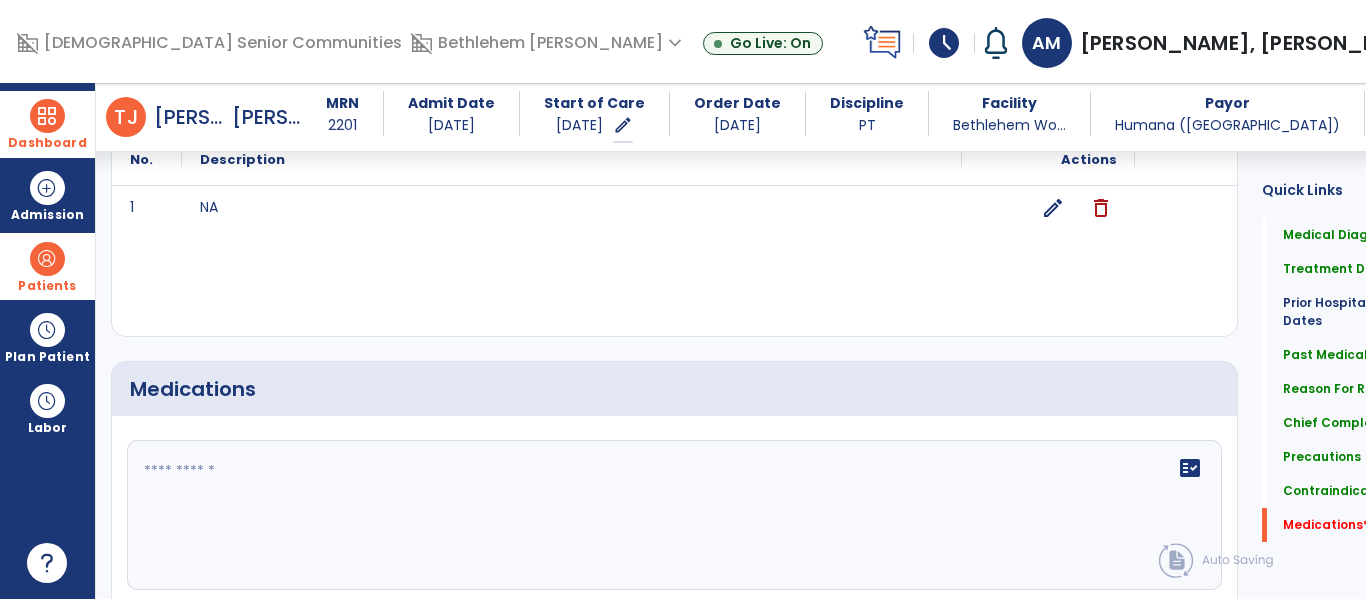 click 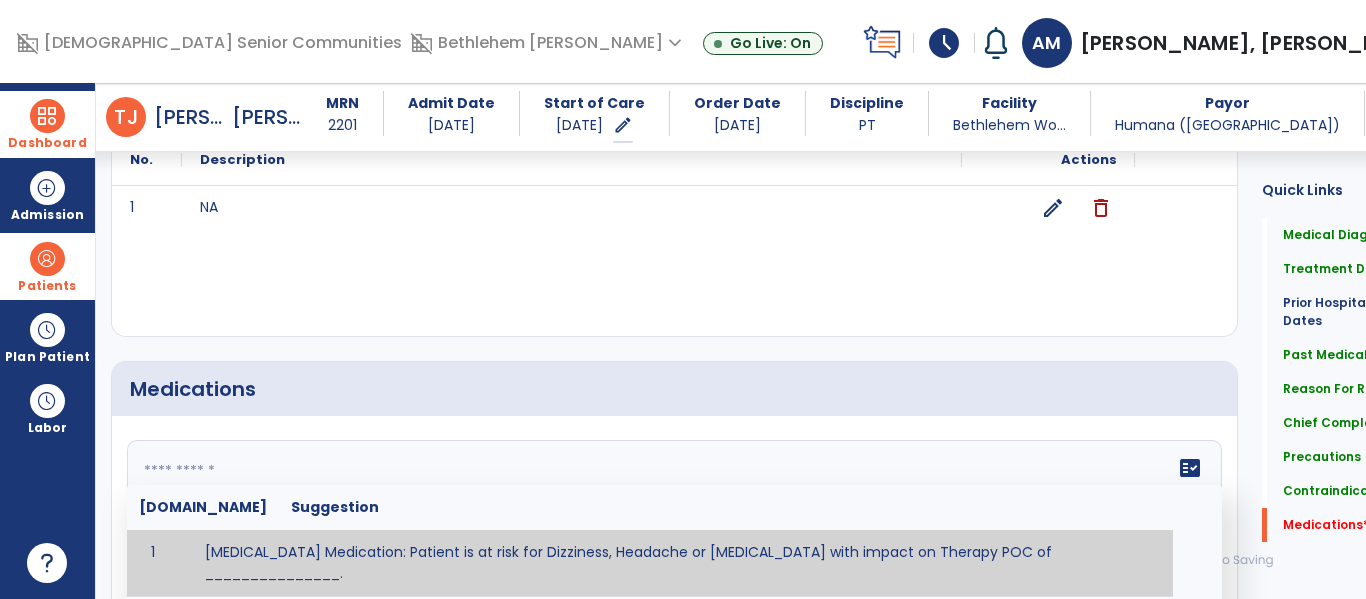 click on "1 NA  edit delete" 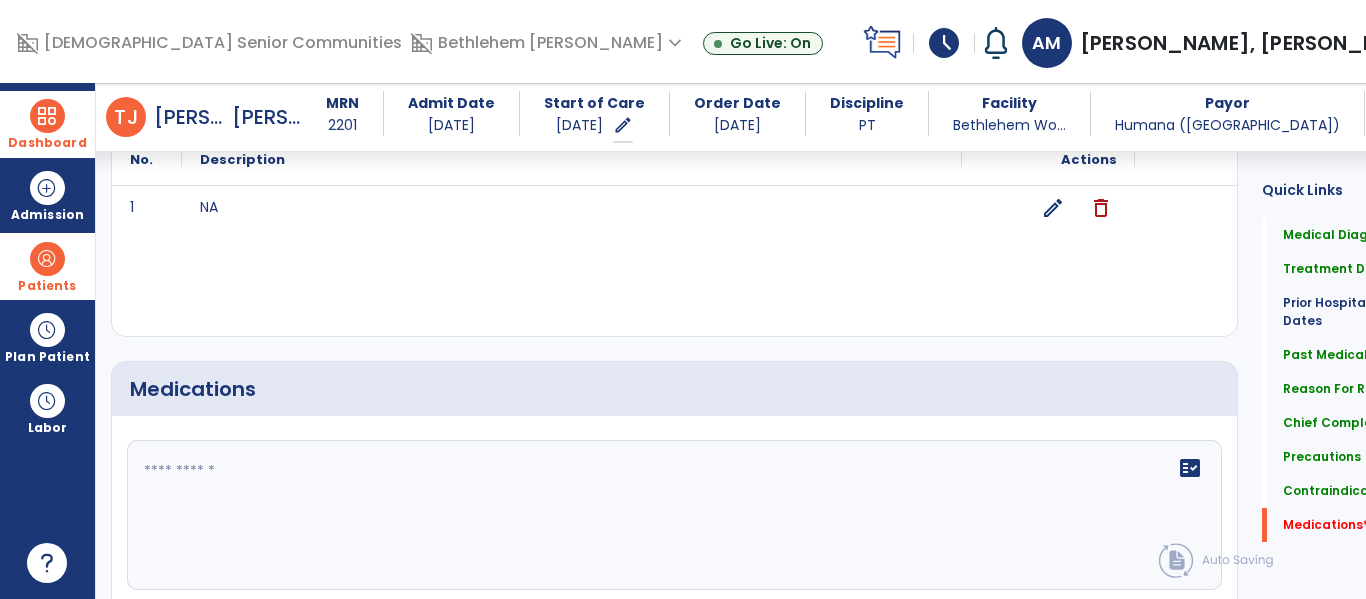 click 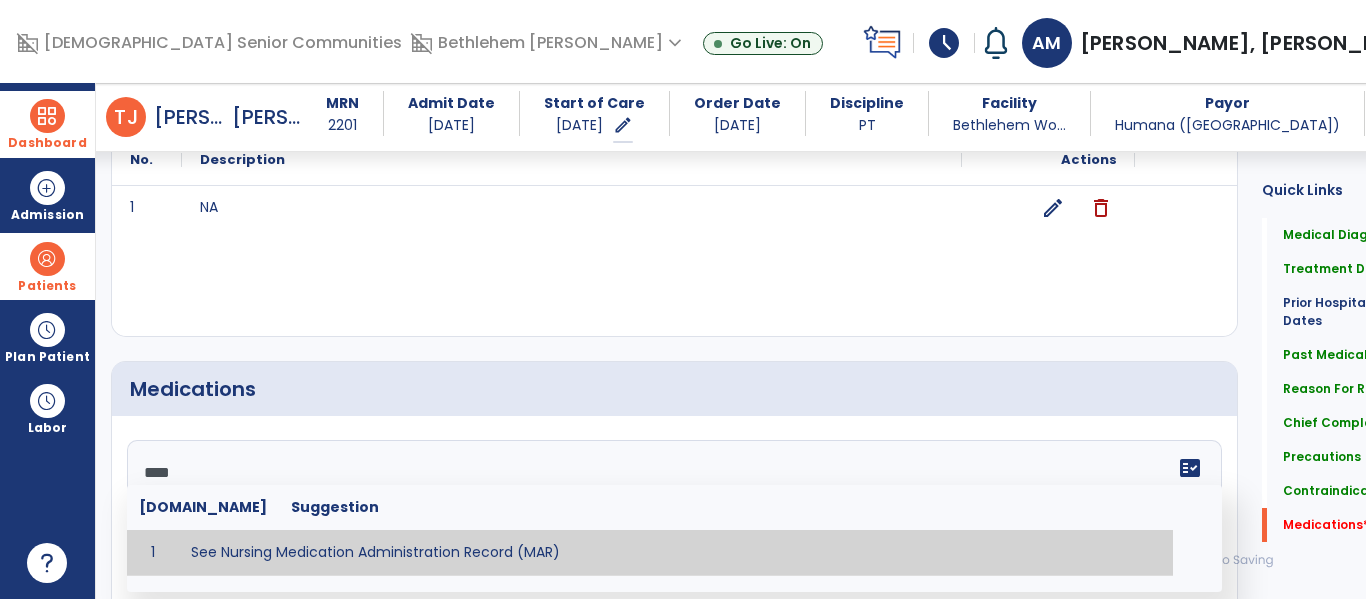 type on "**********" 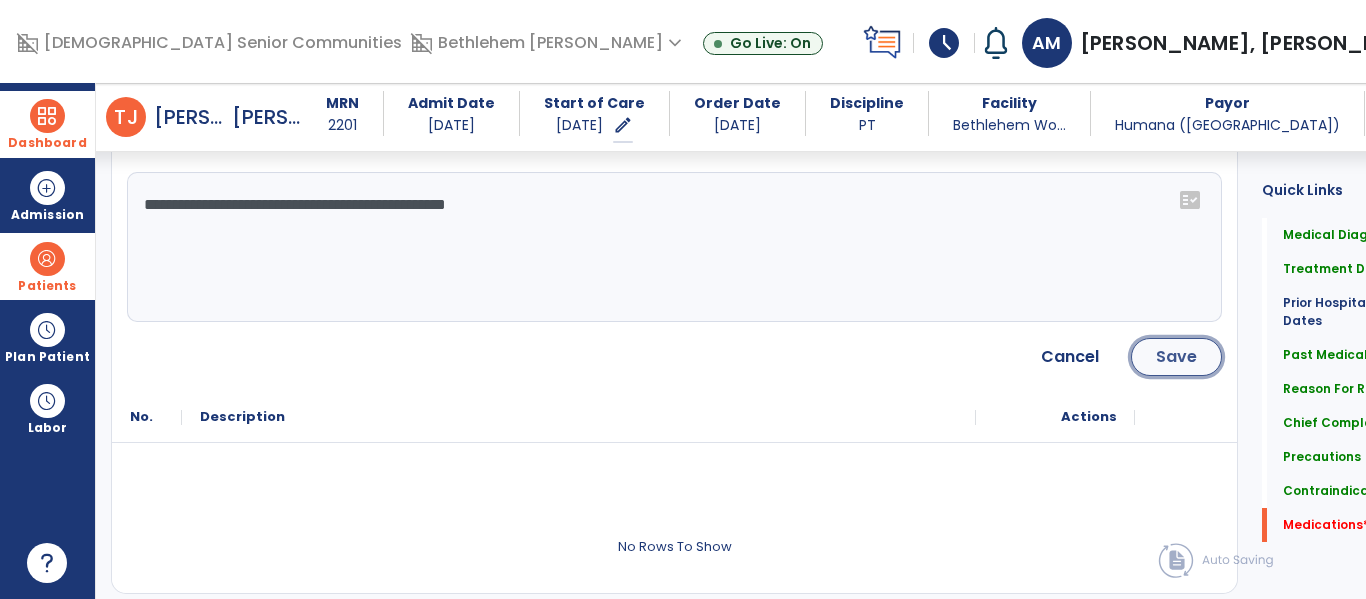 click on "Save" 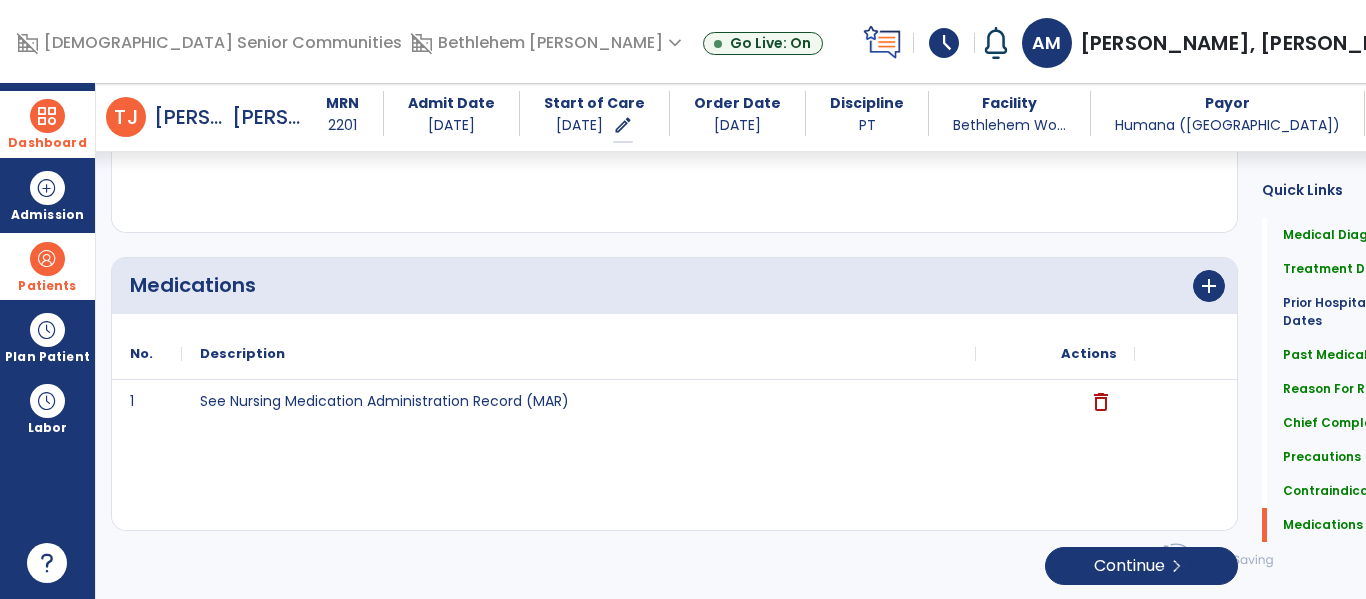 scroll, scrollTop: 2820, scrollLeft: 0, axis: vertical 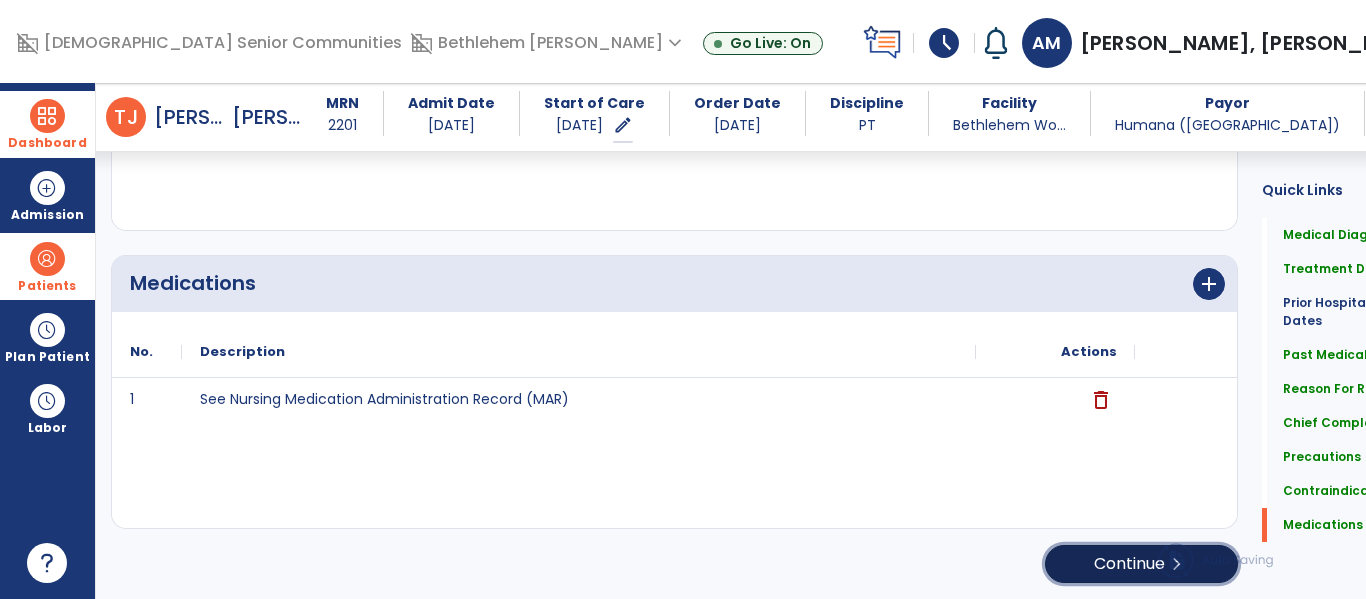 click on "chevron_right" 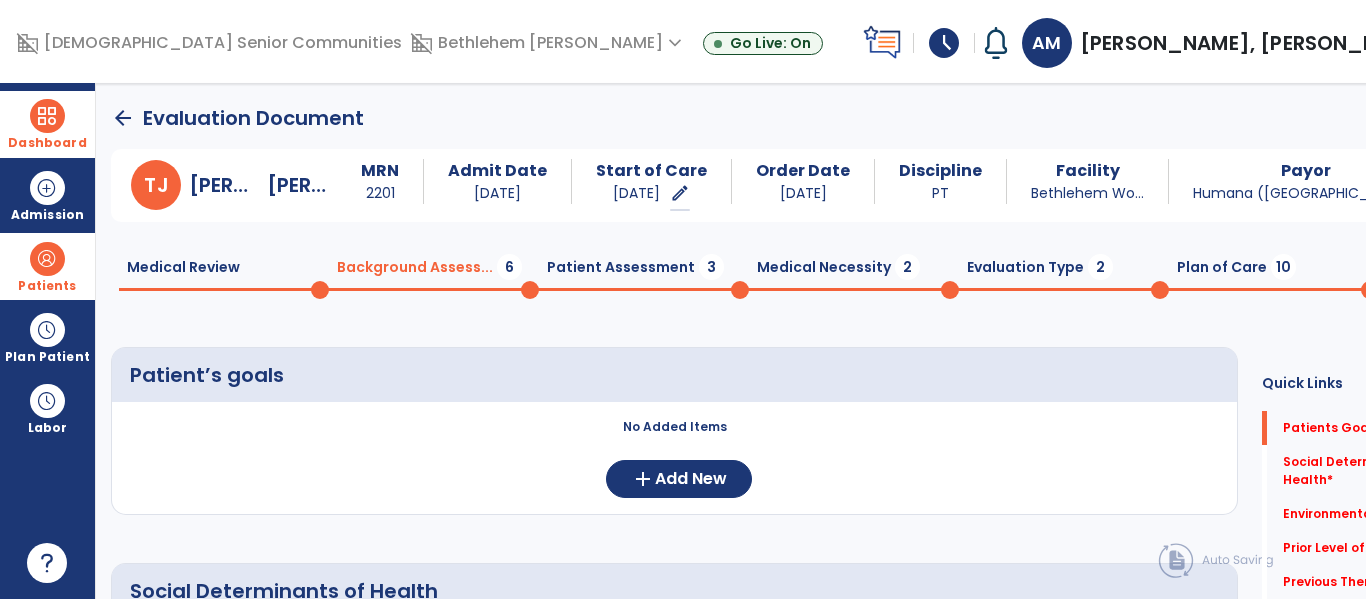 scroll, scrollTop: 1, scrollLeft: 0, axis: vertical 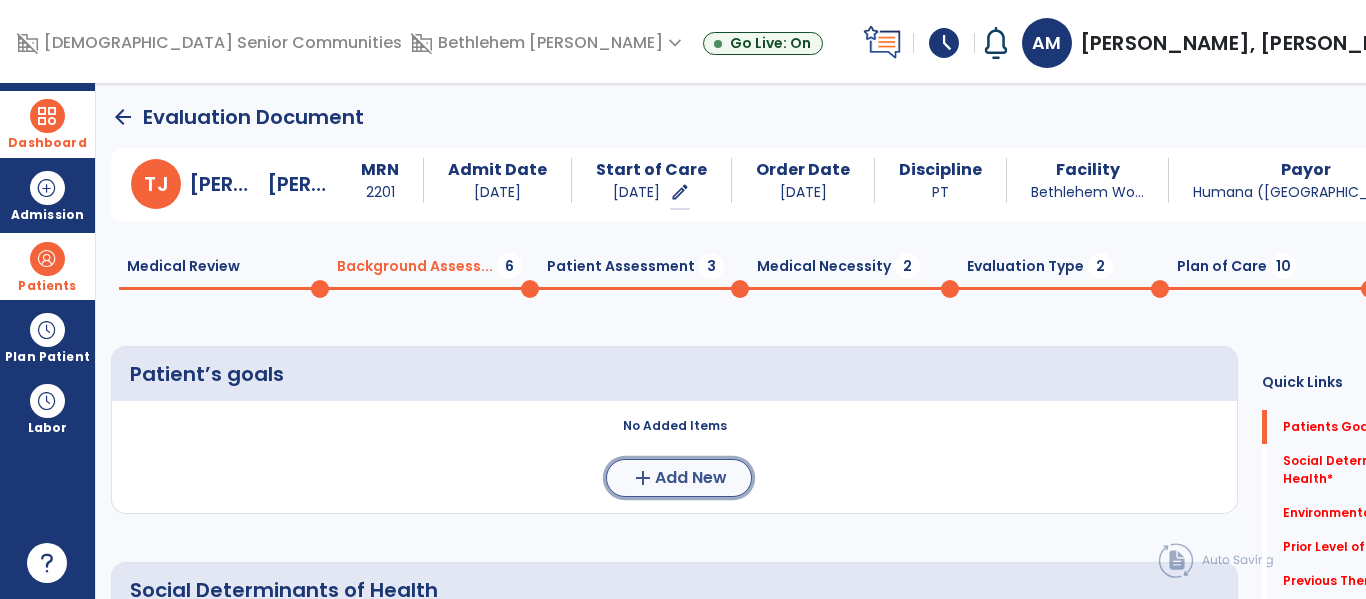 click on "Add New" 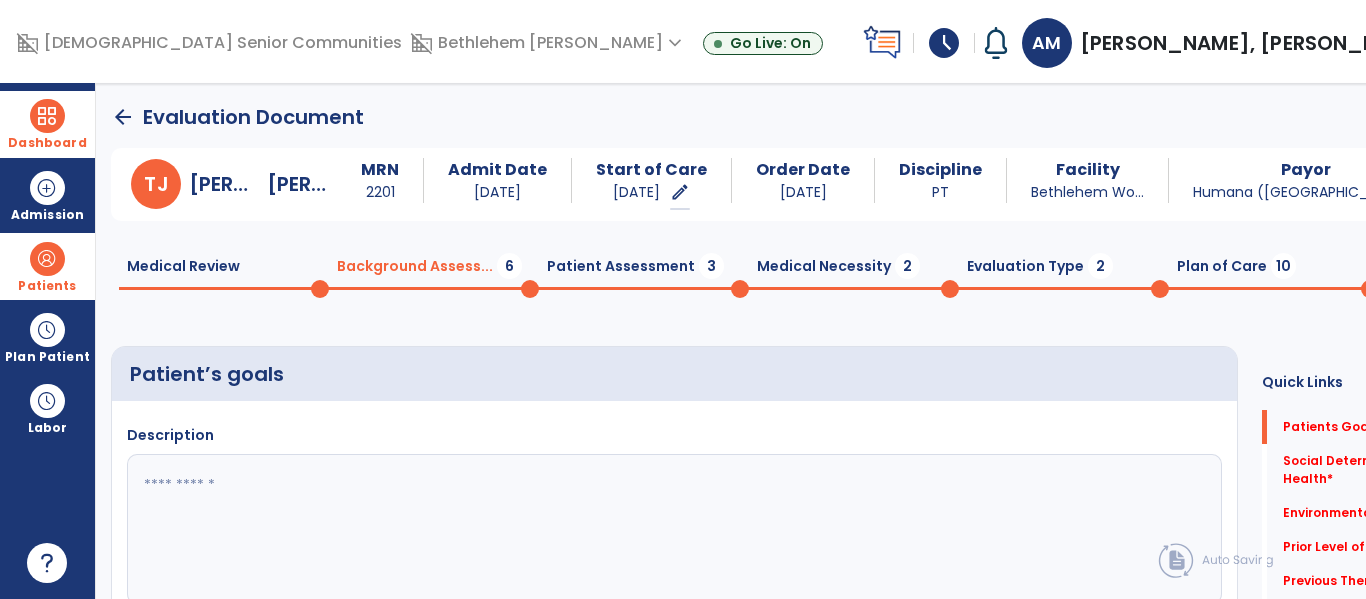 click 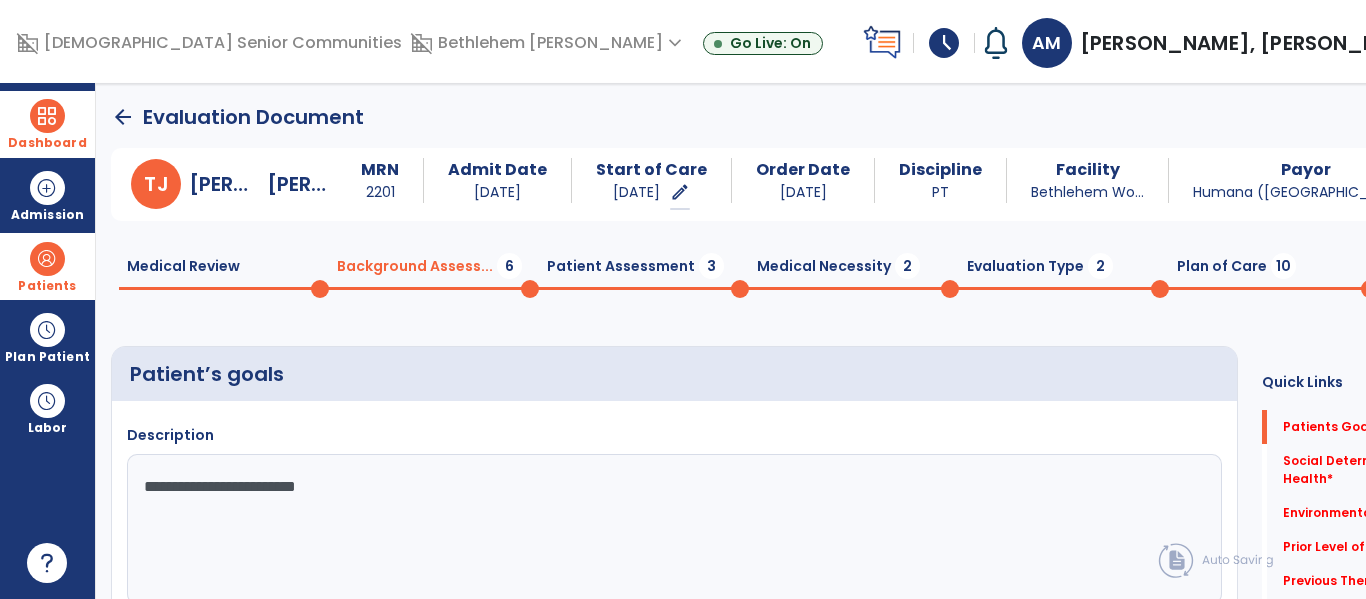 type on "**********" 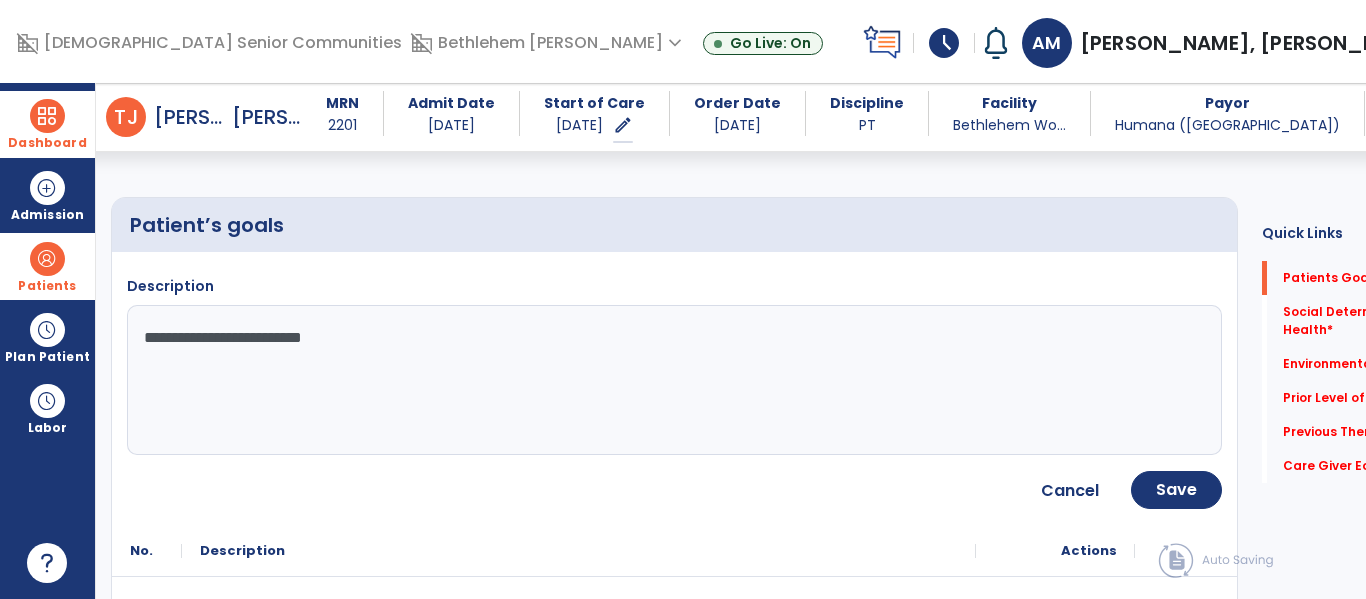 scroll, scrollTop: 190, scrollLeft: 0, axis: vertical 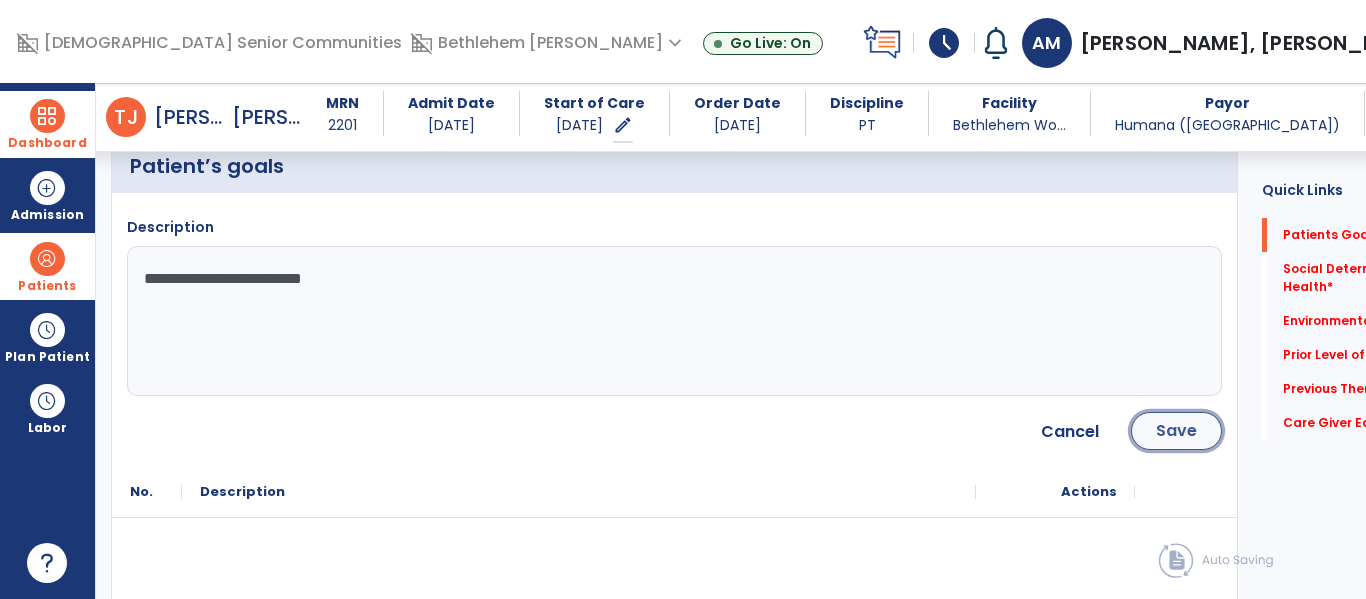 click on "Save" 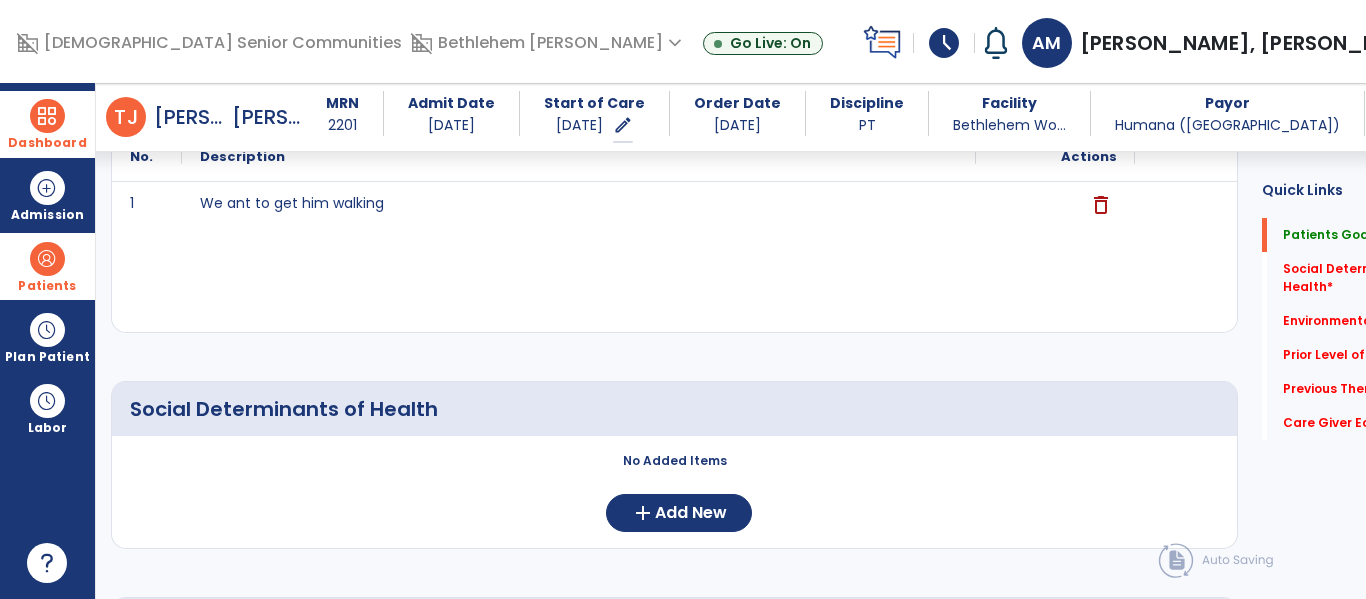 scroll, scrollTop: 334, scrollLeft: 0, axis: vertical 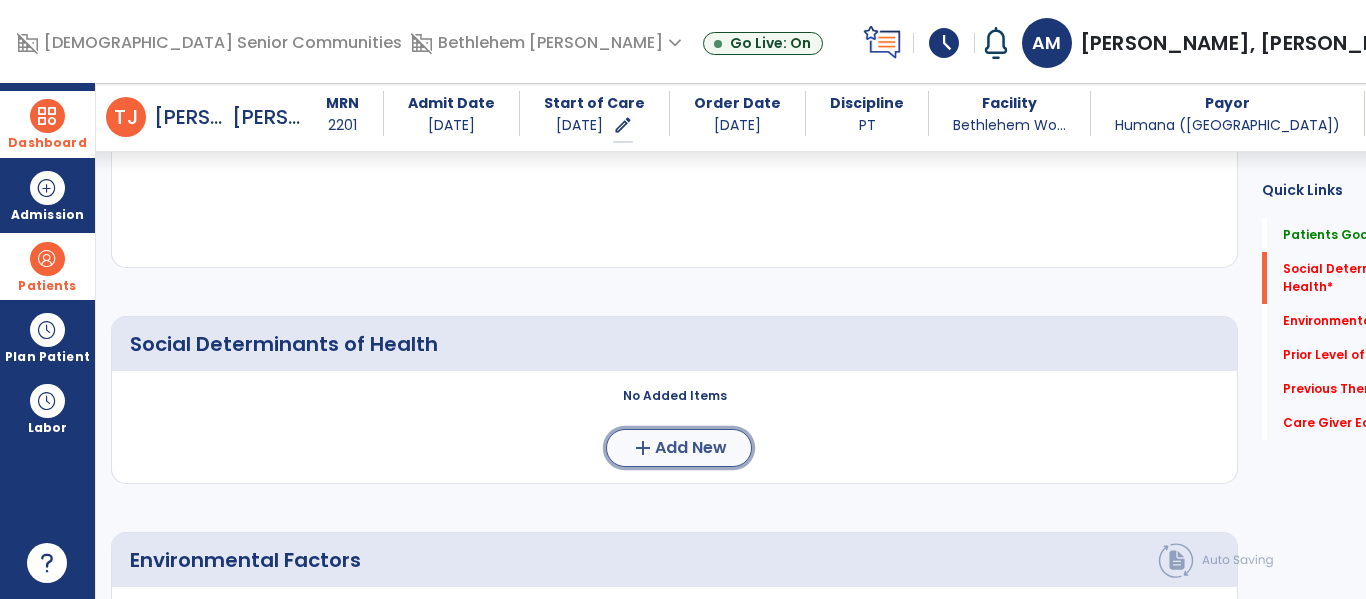 click on "Add New" 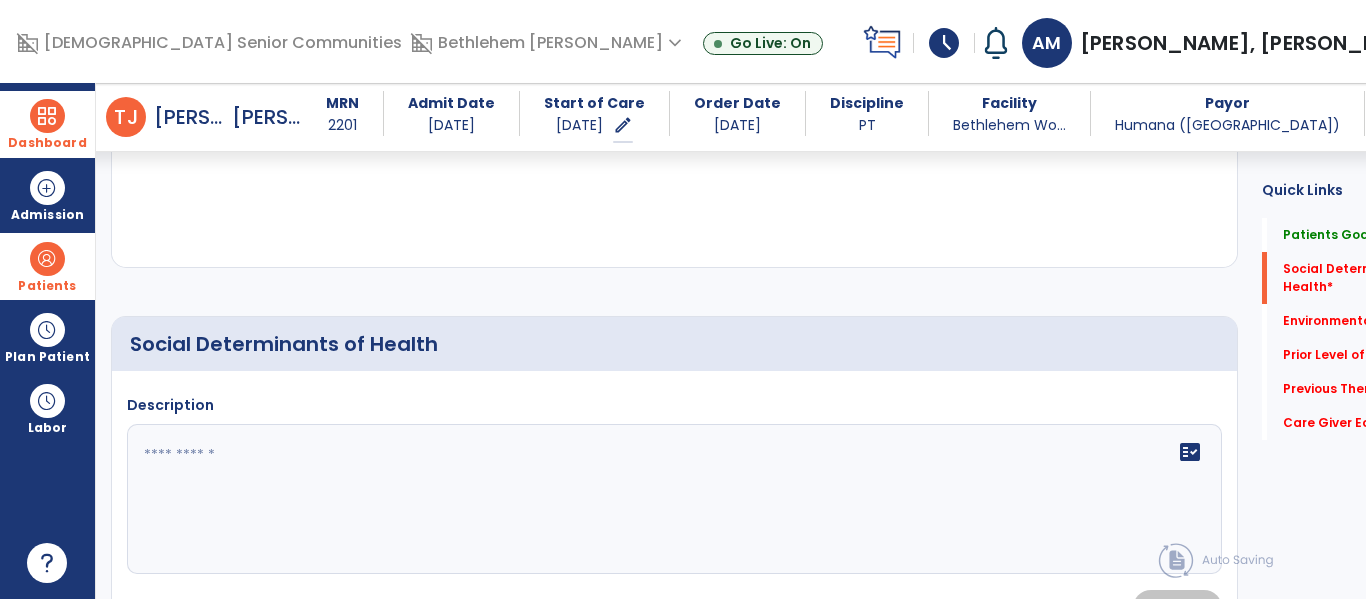 click 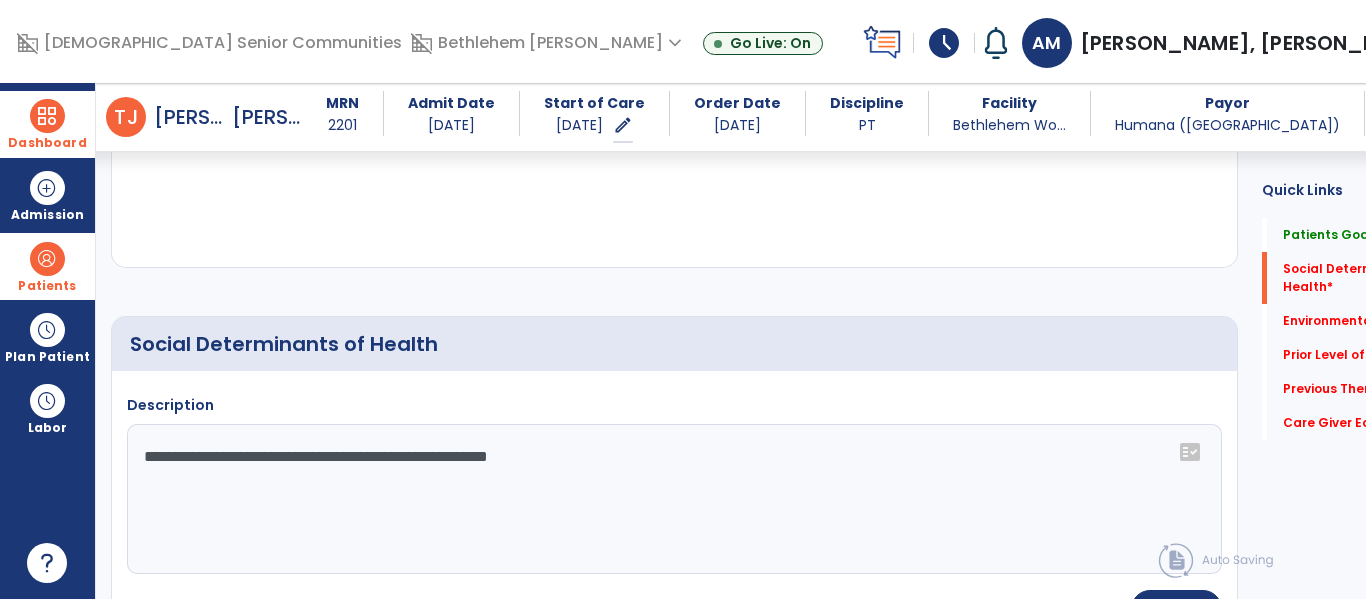 type on "**********" 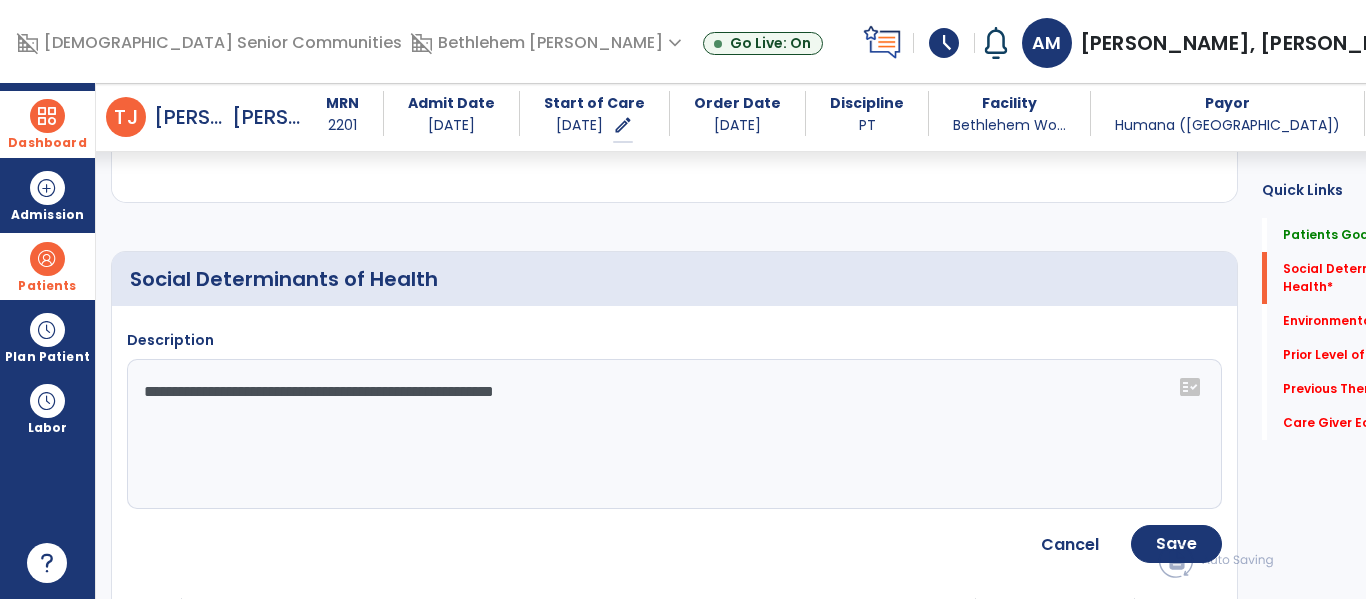 scroll, scrollTop: 473, scrollLeft: 0, axis: vertical 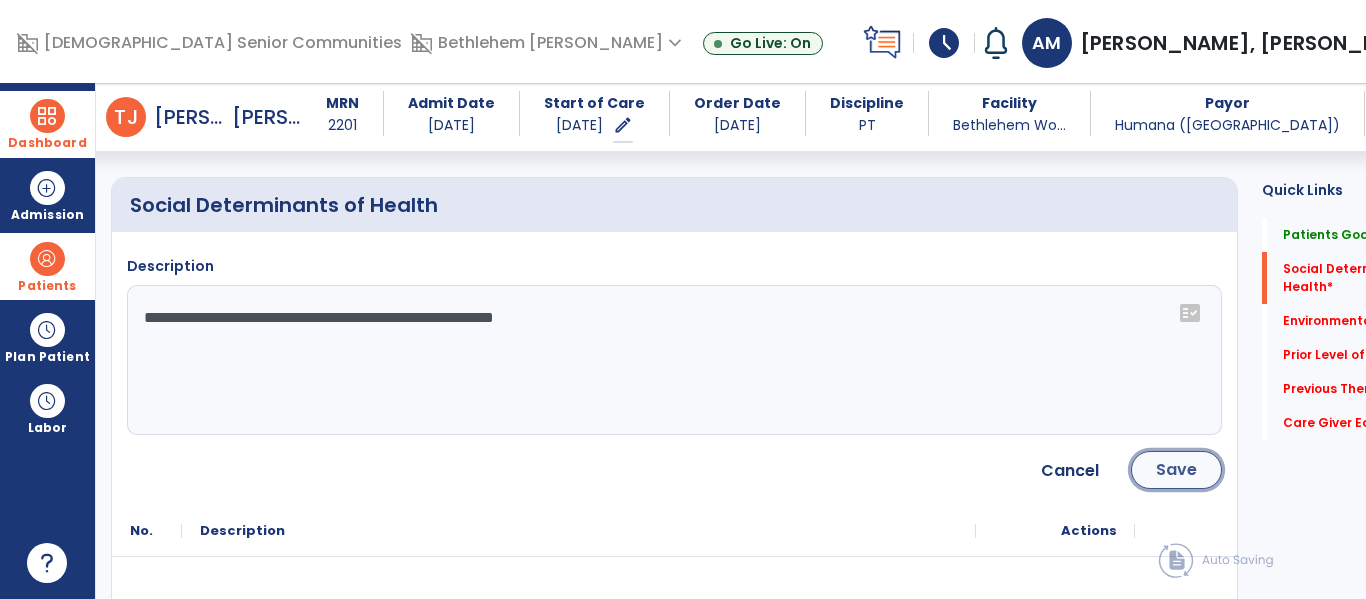 click on "Save" 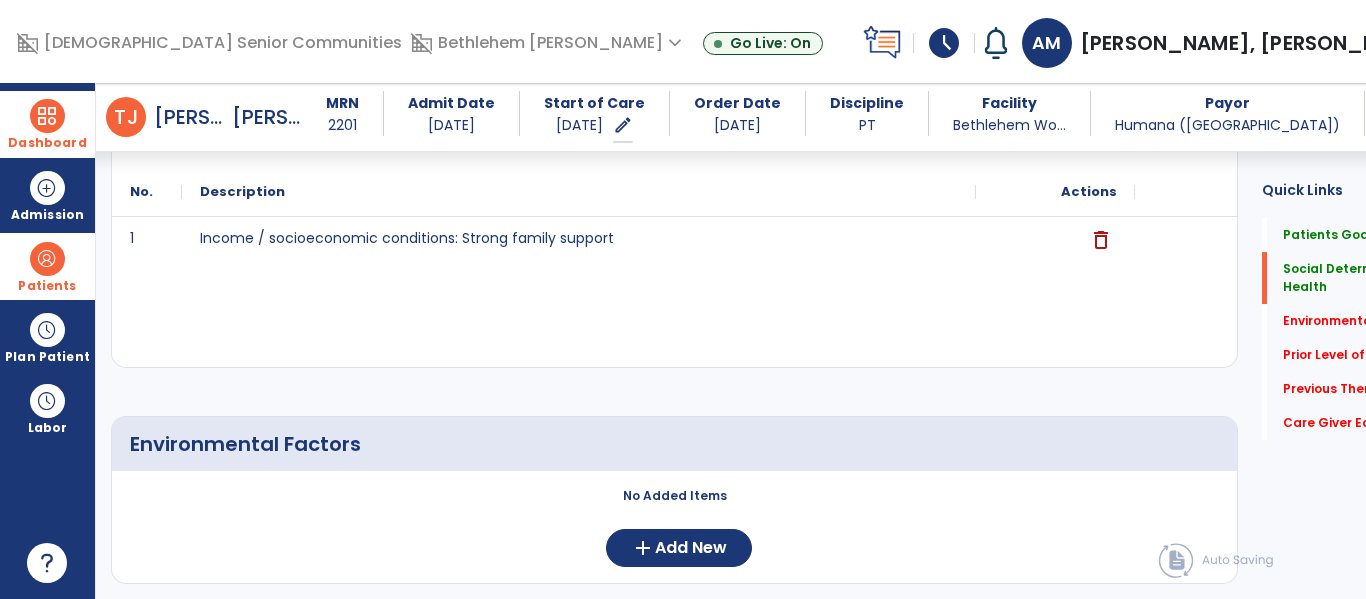 scroll, scrollTop: 592, scrollLeft: 0, axis: vertical 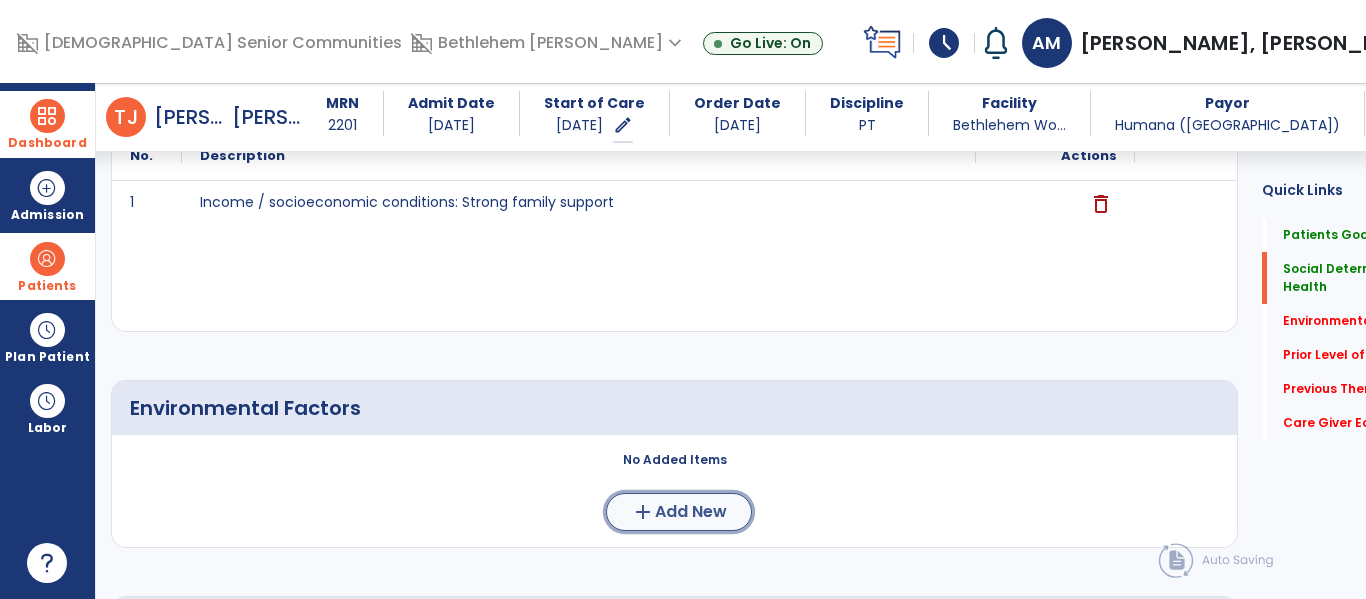 click on "Add New" 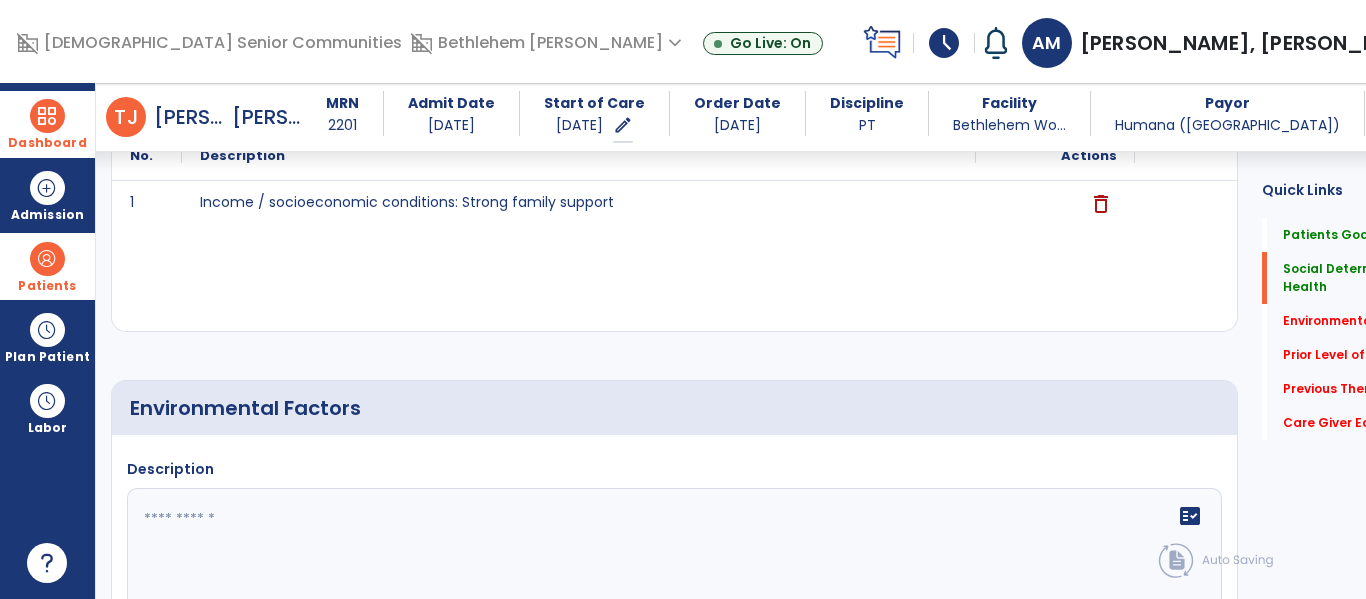 click 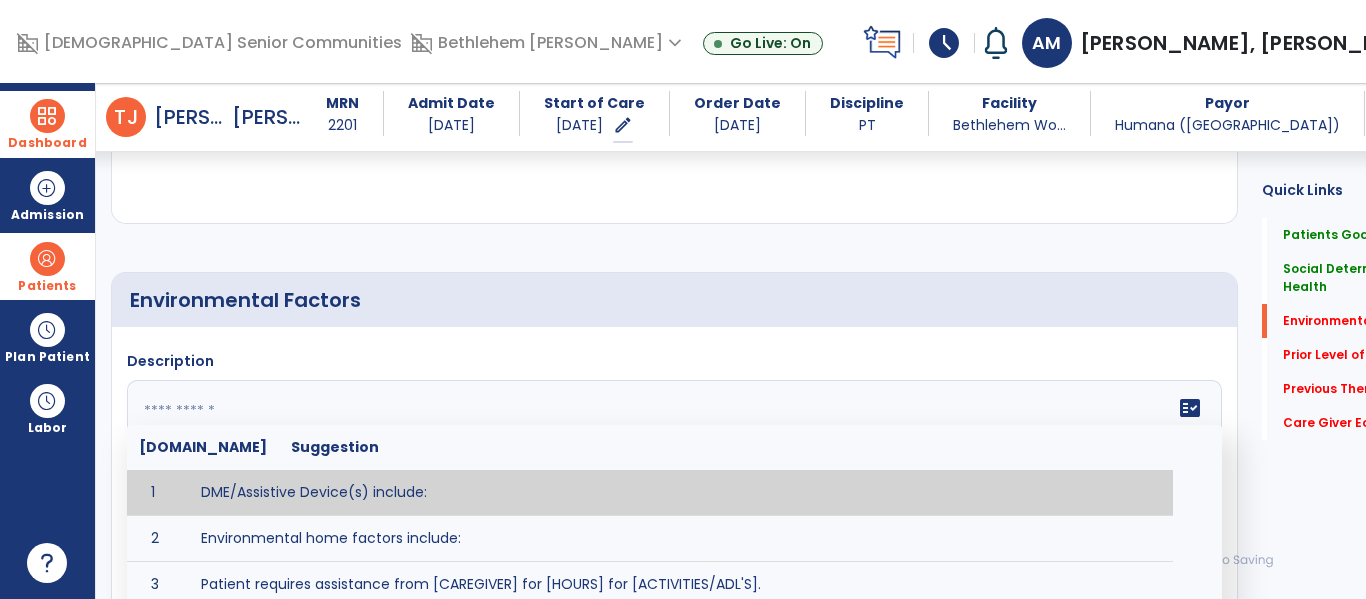 scroll, scrollTop: 715, scrollLeft: 0, axis: vertical 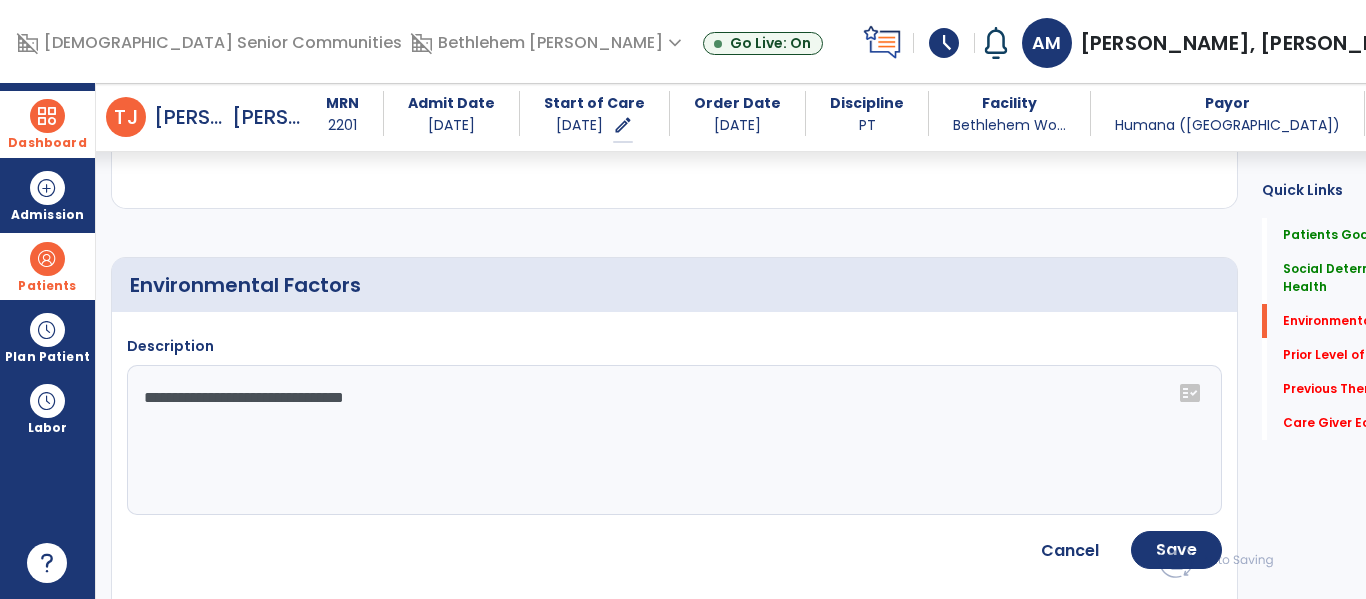 click on "**********" 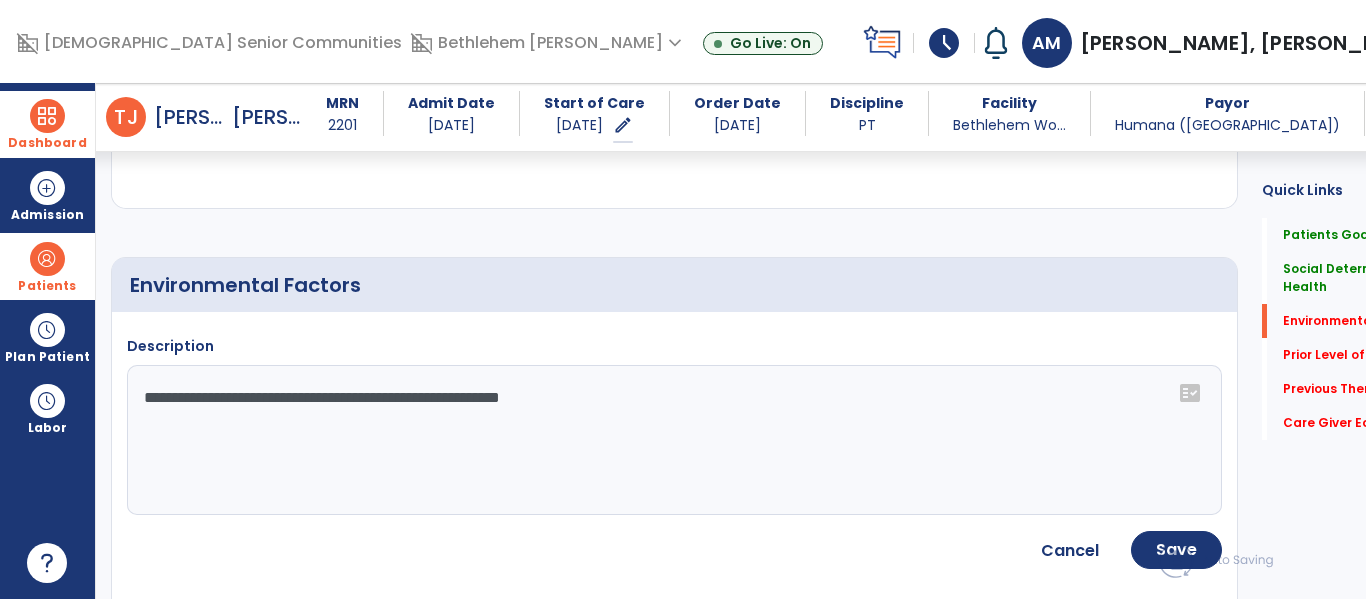 type on "**********" 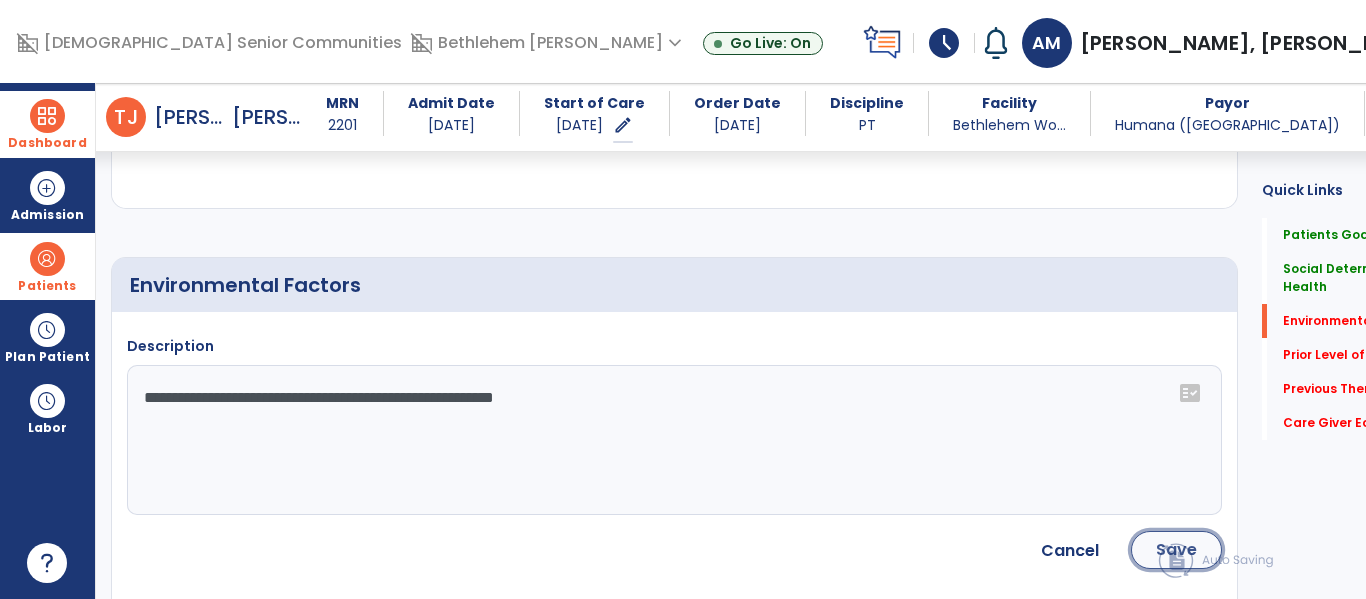 click on "Save" 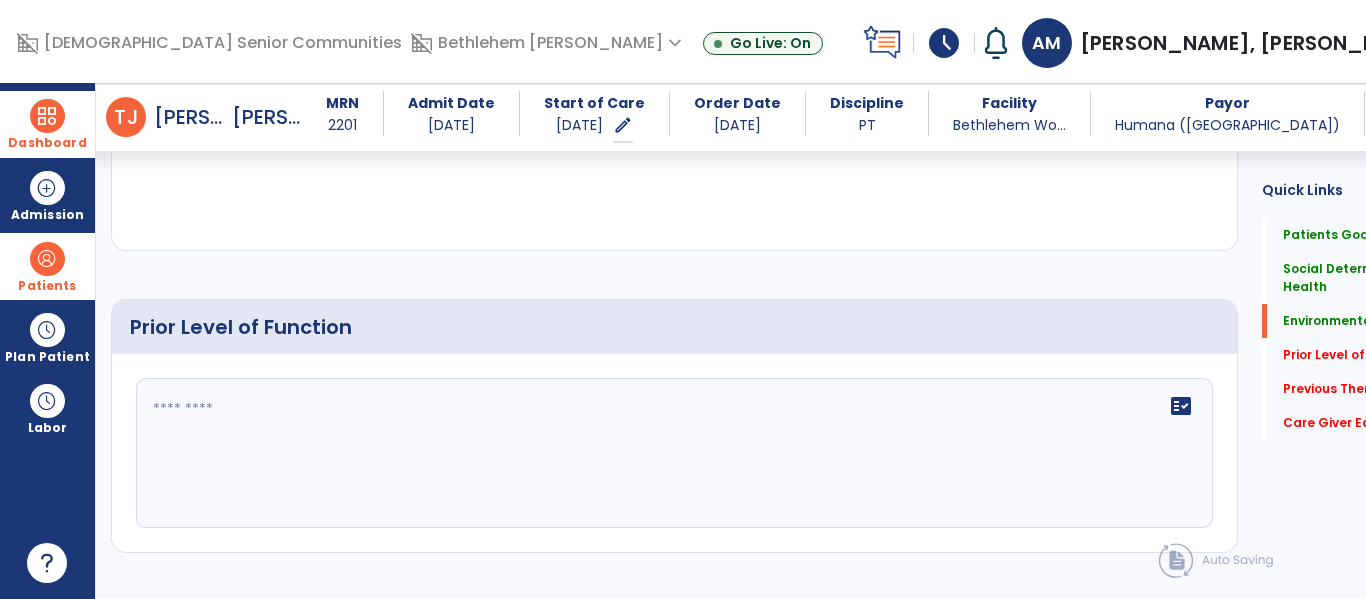 scroll, scrollTop: 1001, scrollLeft: 0, axis: vertical 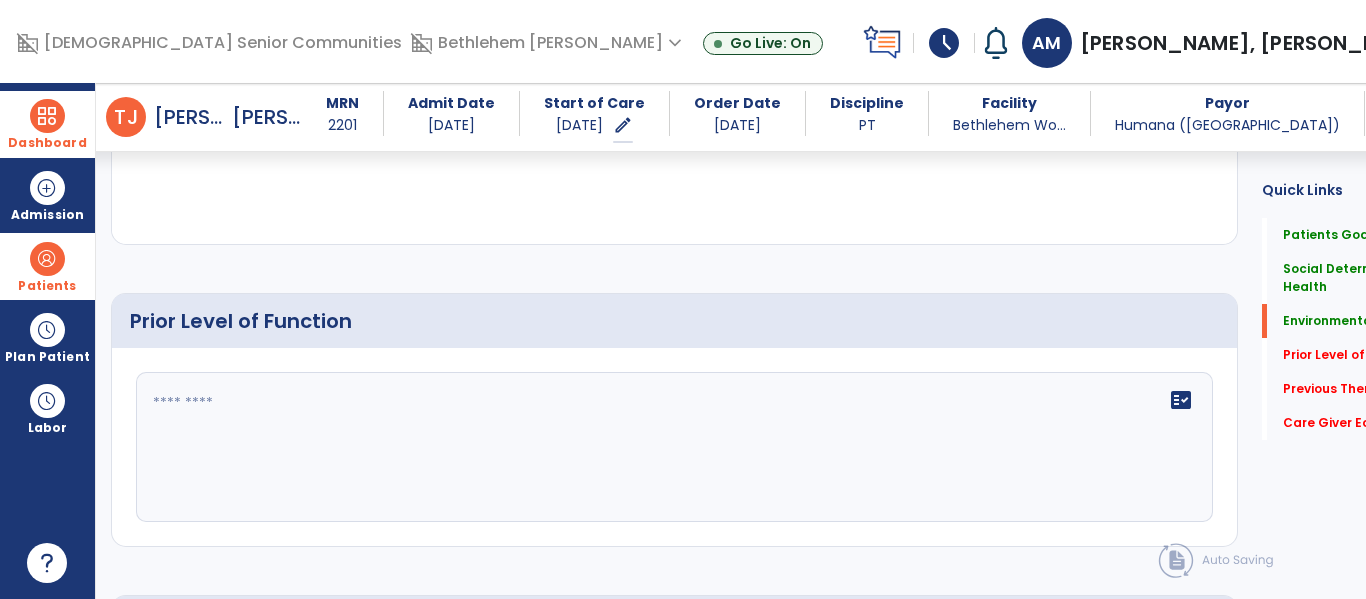 click on "fact_check" 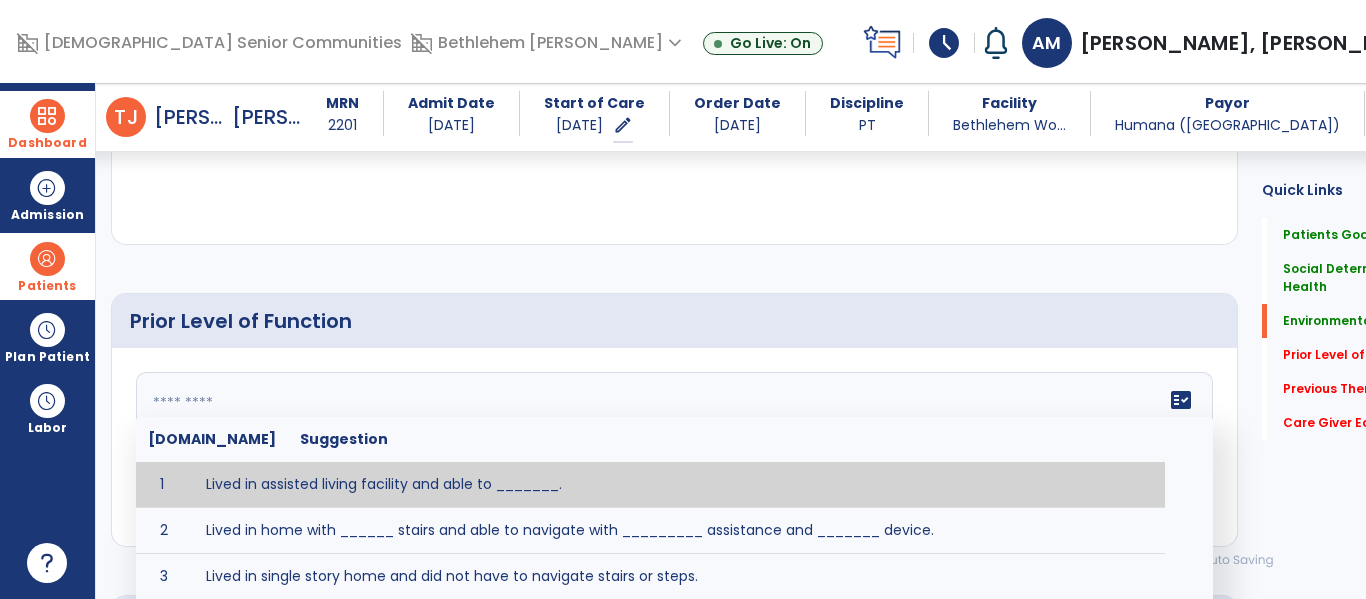 click 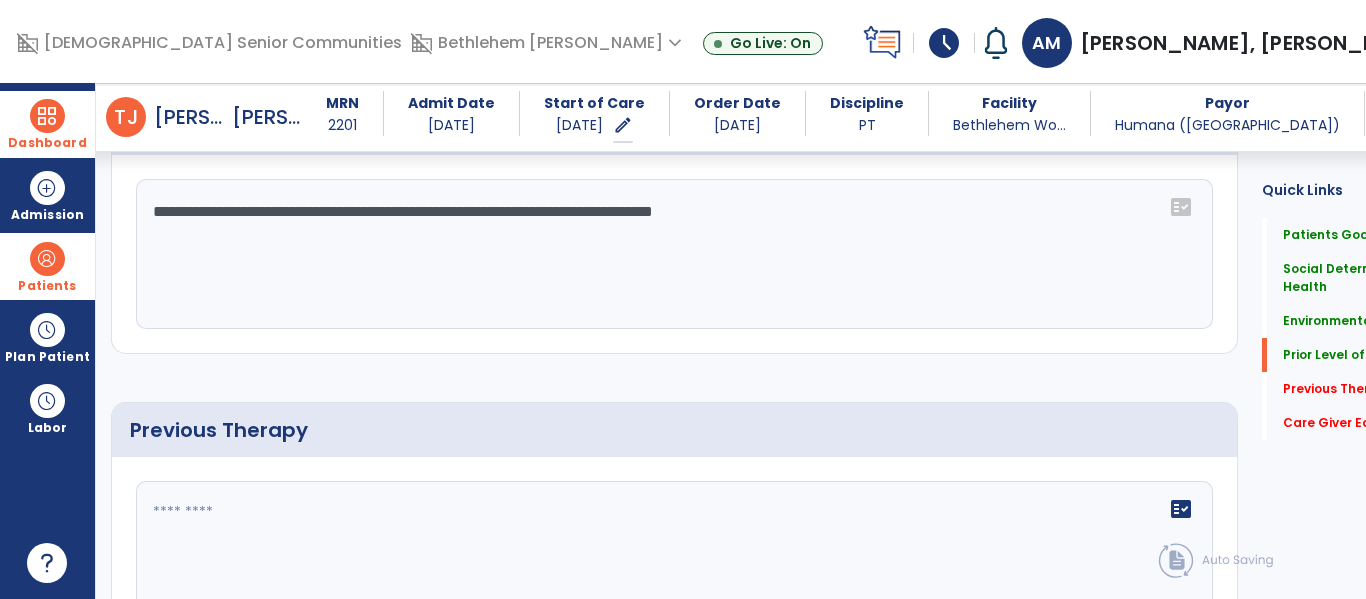 scroll, scrollTop: 1206, scrollLeft: 0, axis: vertical 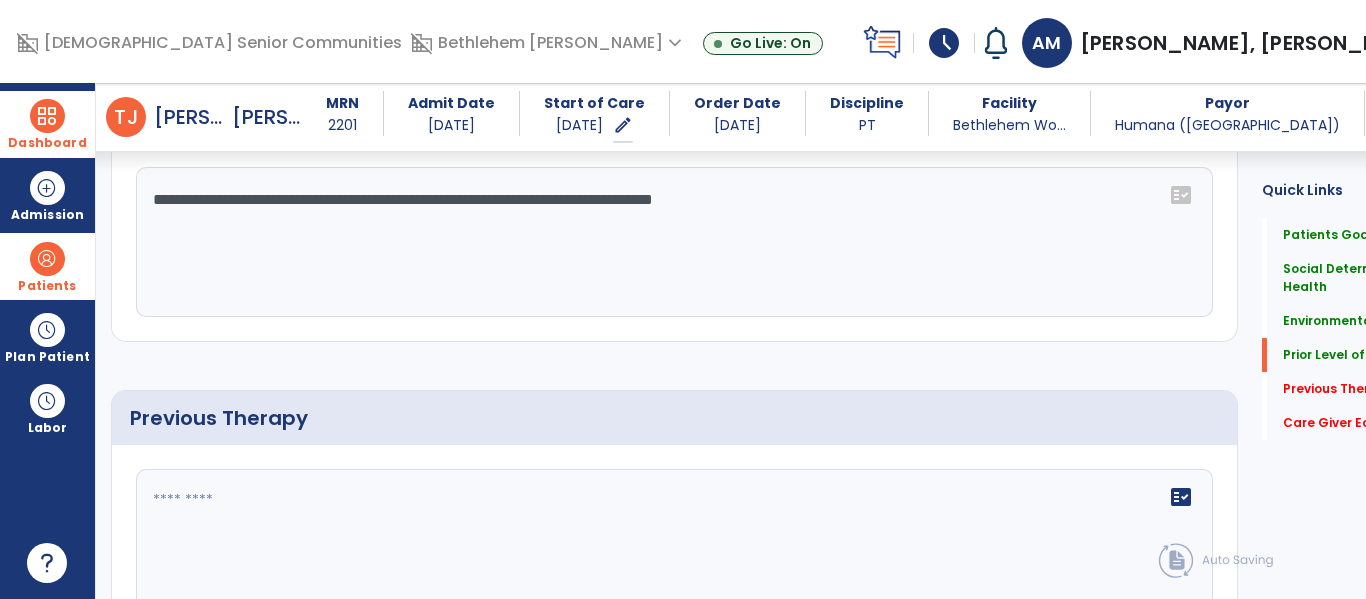 type on "**********" 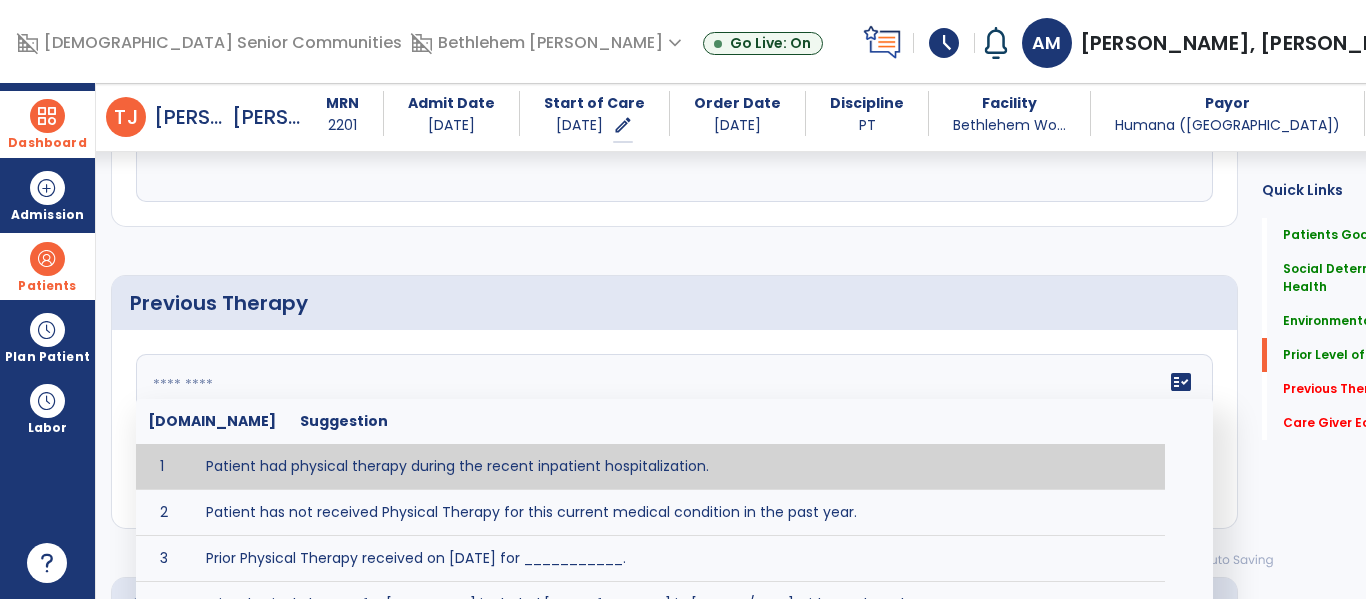 scroll, scrollTop: 1326, scrollLeft: 0, axis: vertical 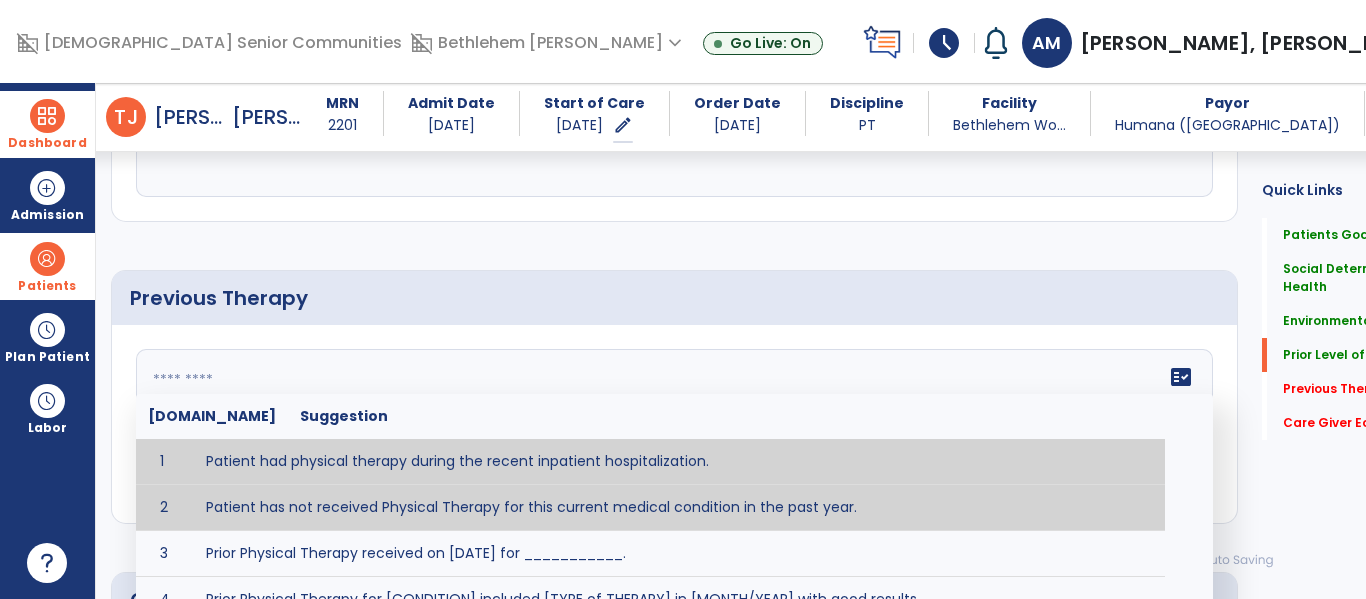 type on "**********" 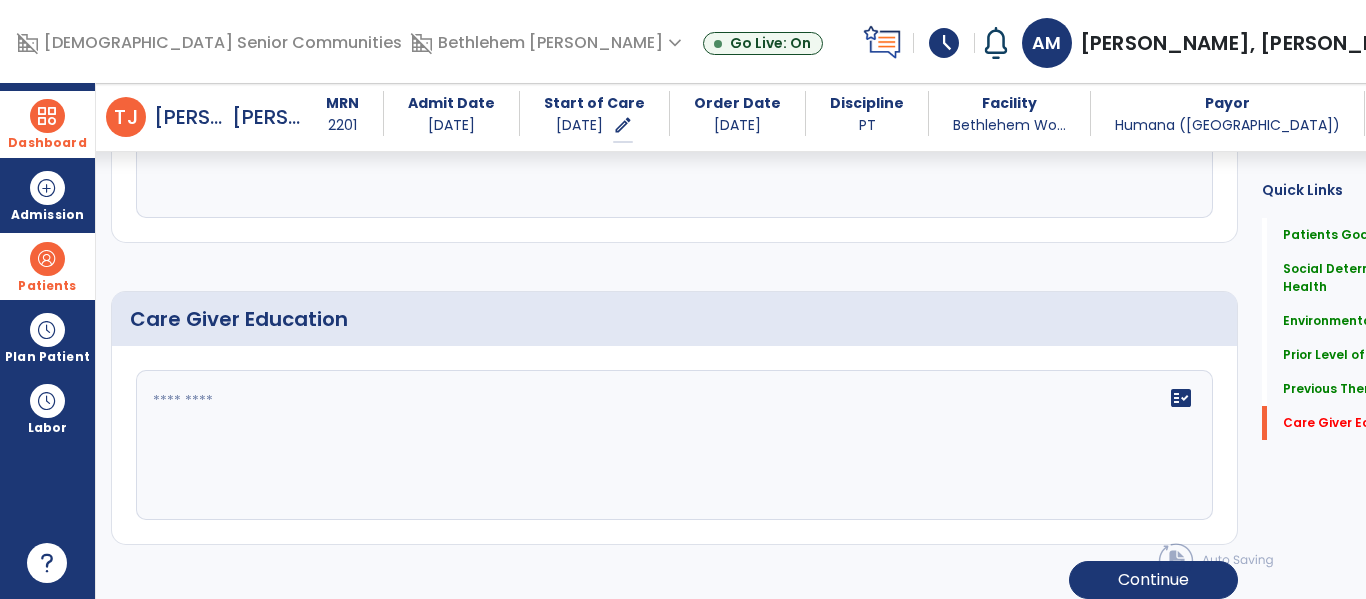 scroll, scrollTop: 1617, scrollLeft: 0, axis: vertical 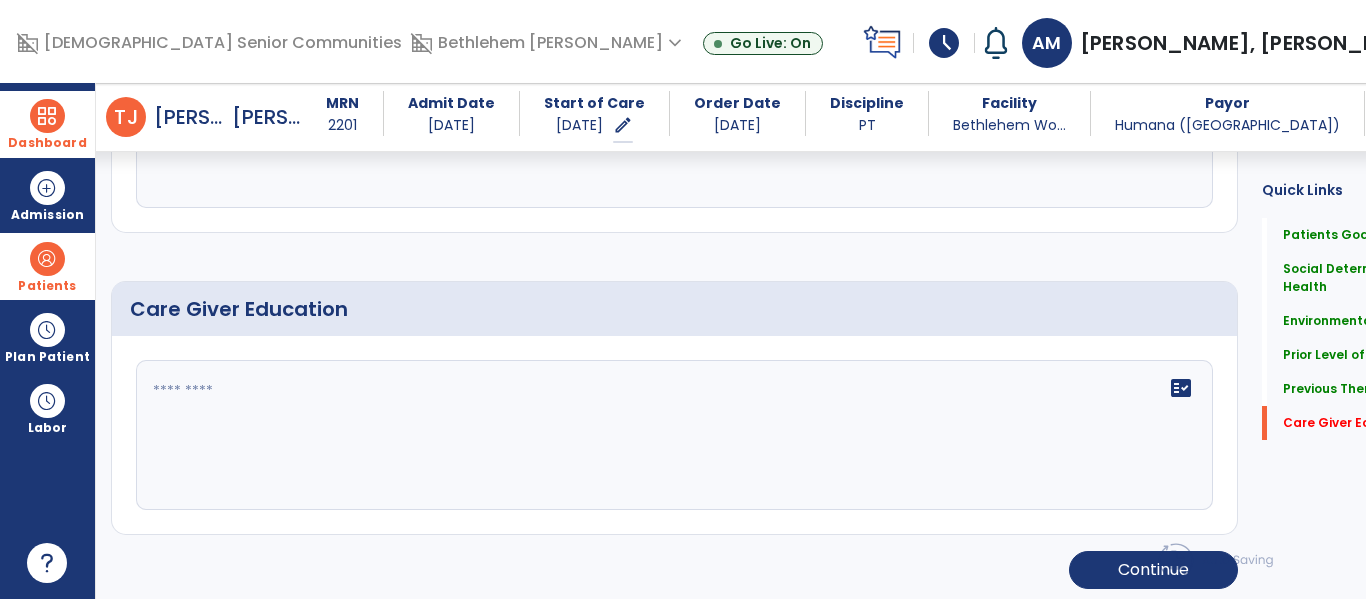 click on "fact_check" 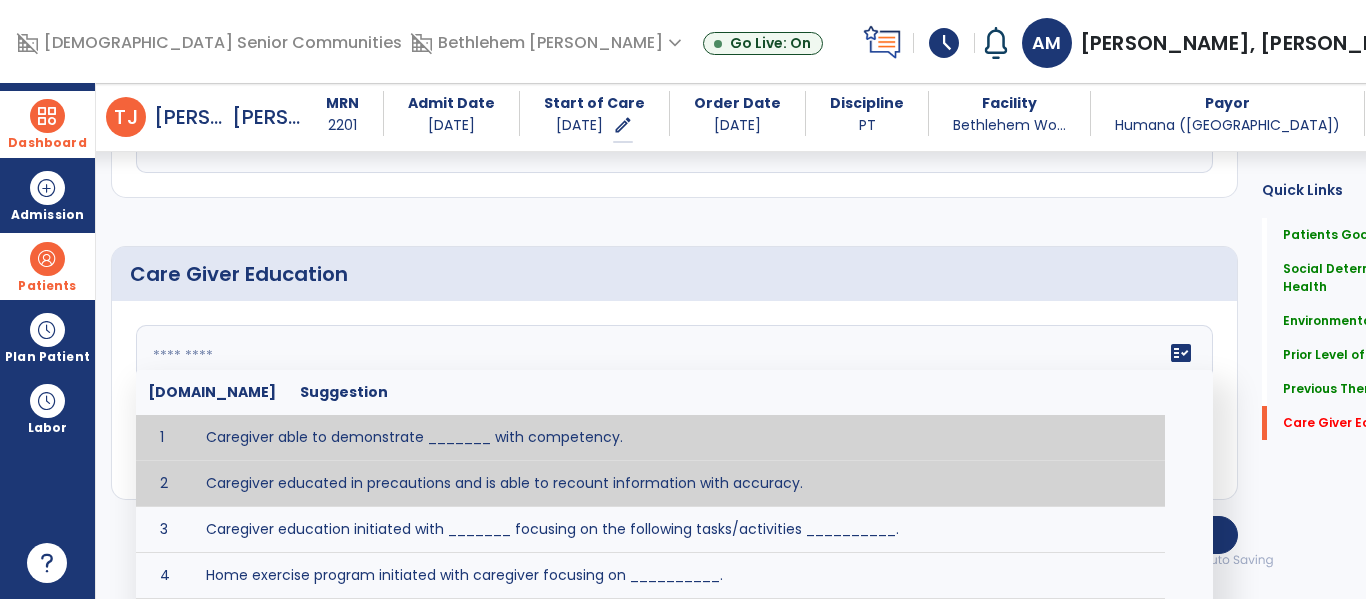 type on "**********" 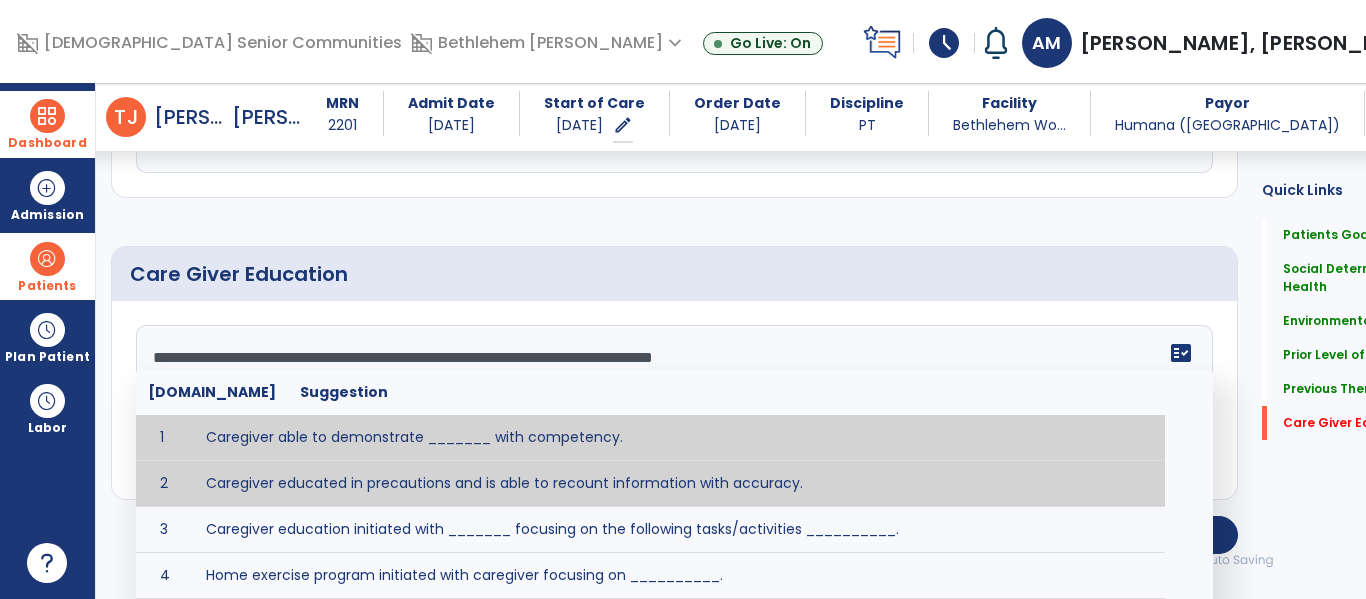 scroll, scrollTop: 1622, scrollLeft: 0, axis: vertical 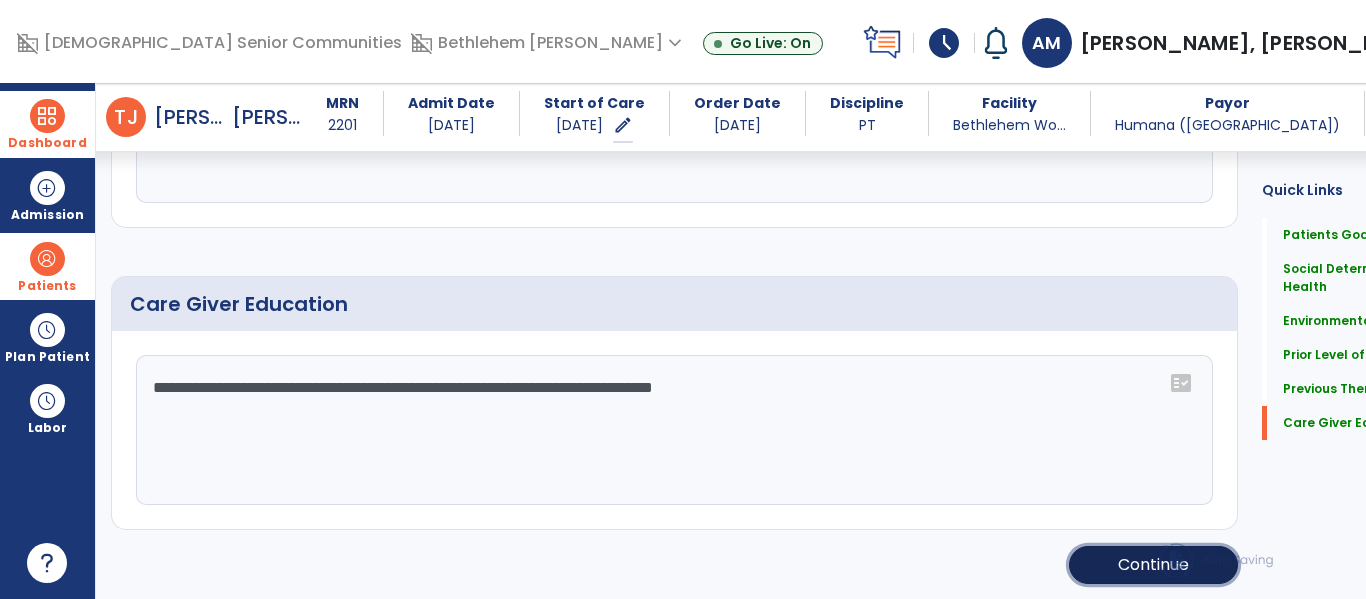 click on "Continue" 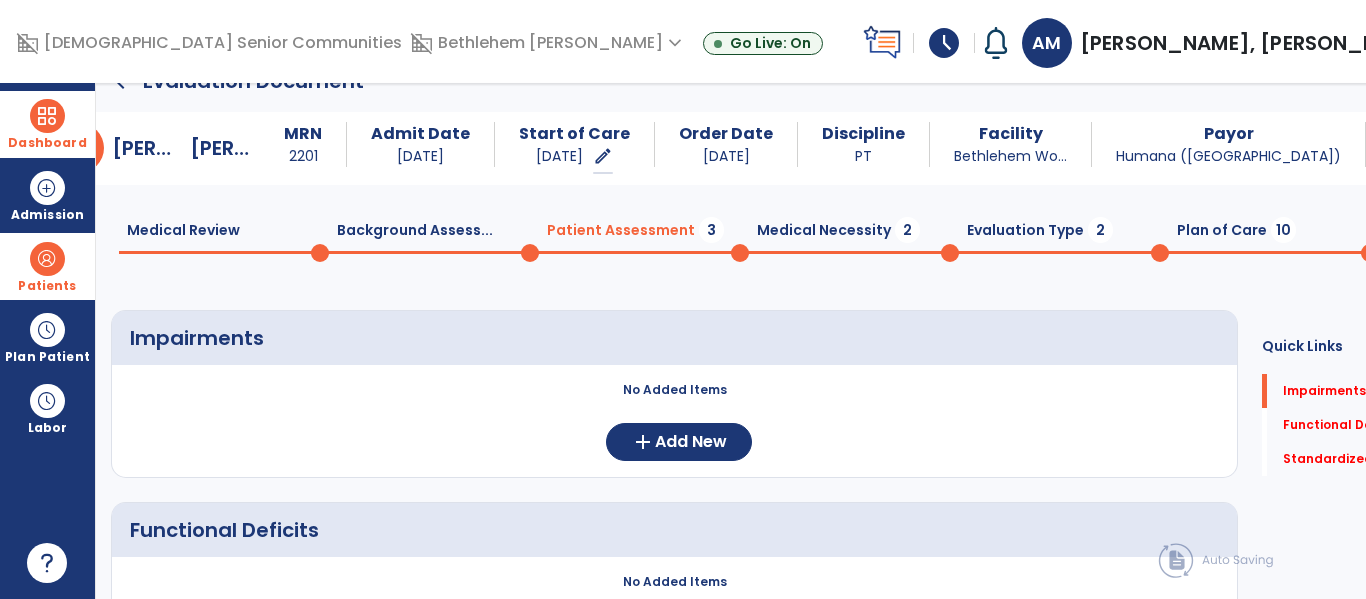 scroll, scrollTop: 0, scrollLeft: 0, axis: both 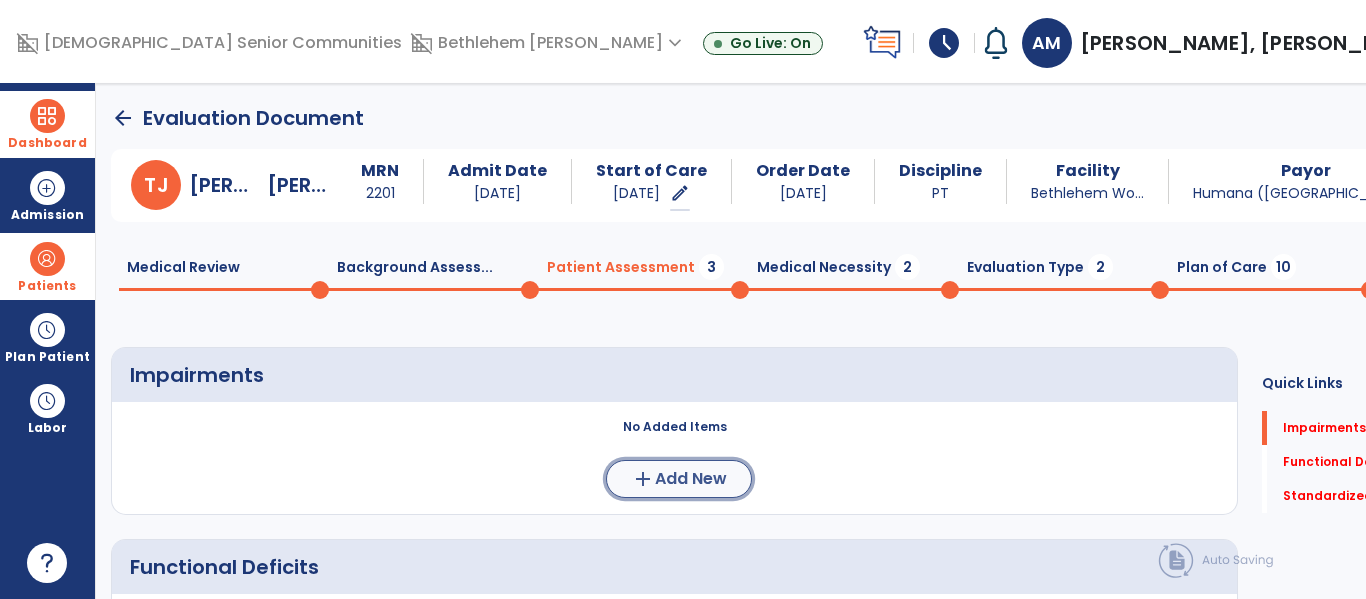 click on "add  Add New" 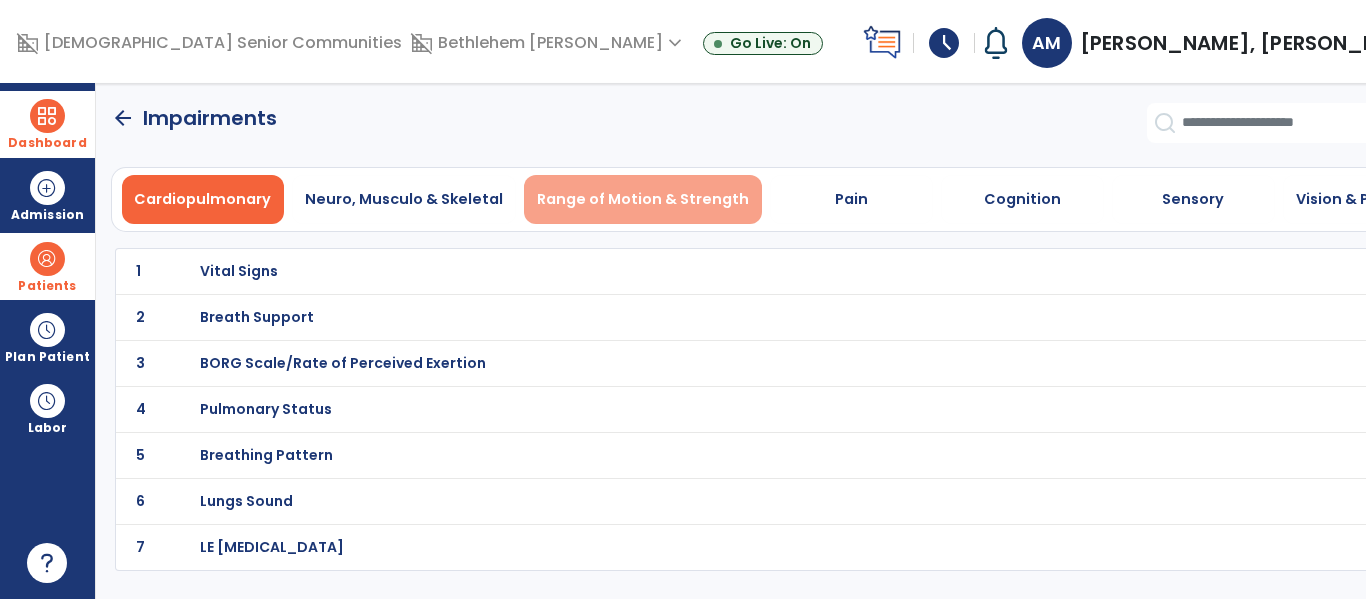 click on "Range of Motion & Strength" at bounding box center [643, 199] 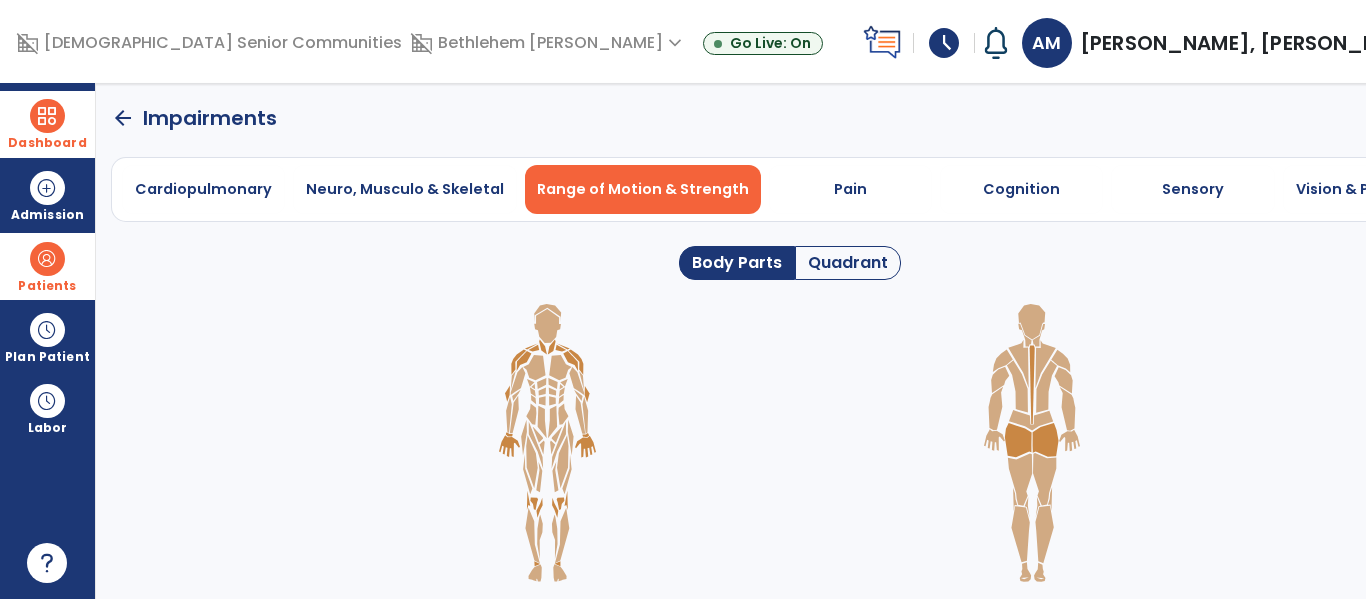 click on "Quadrant" 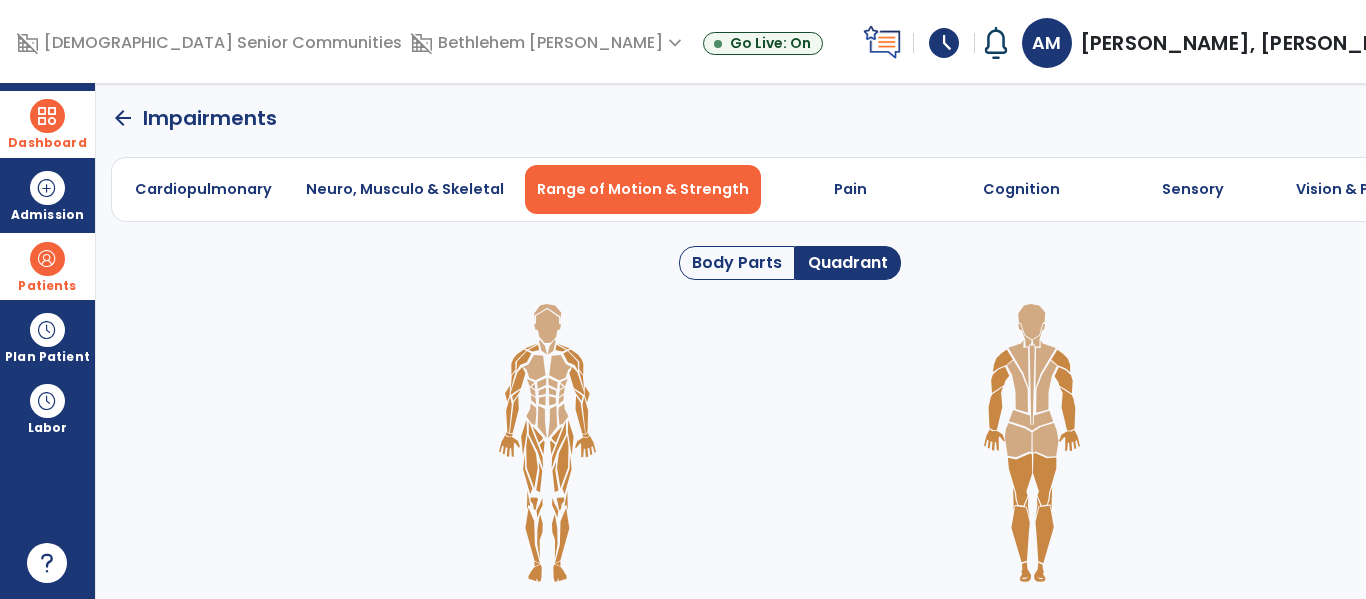 click 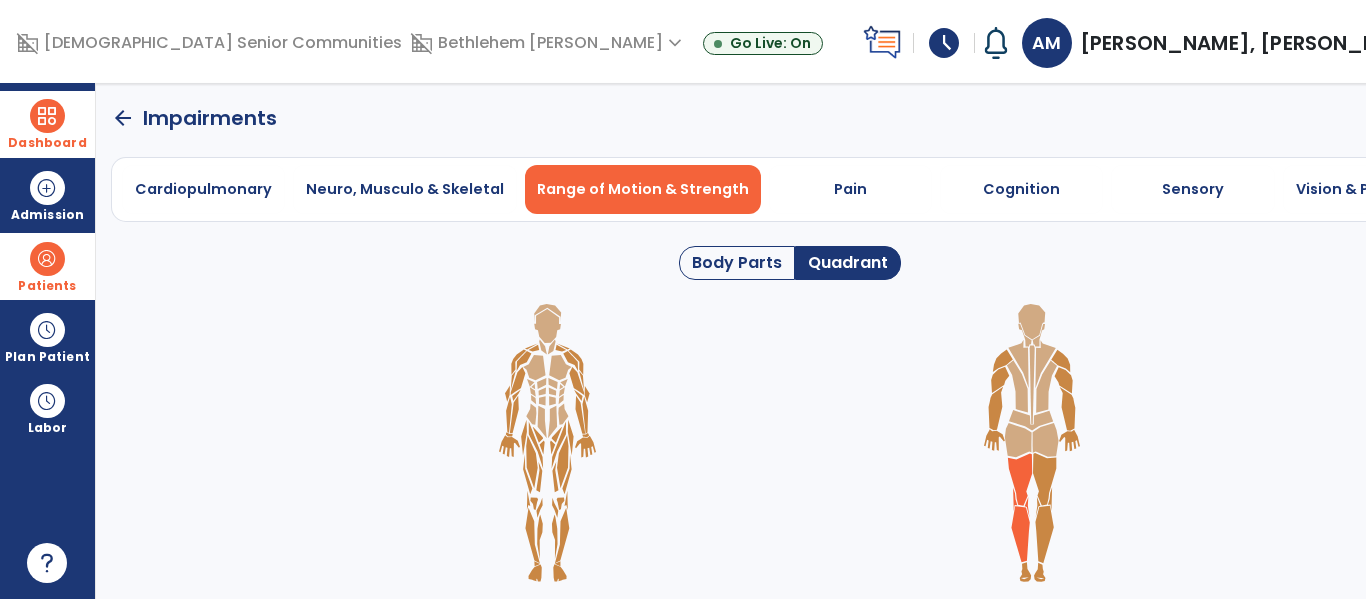 click 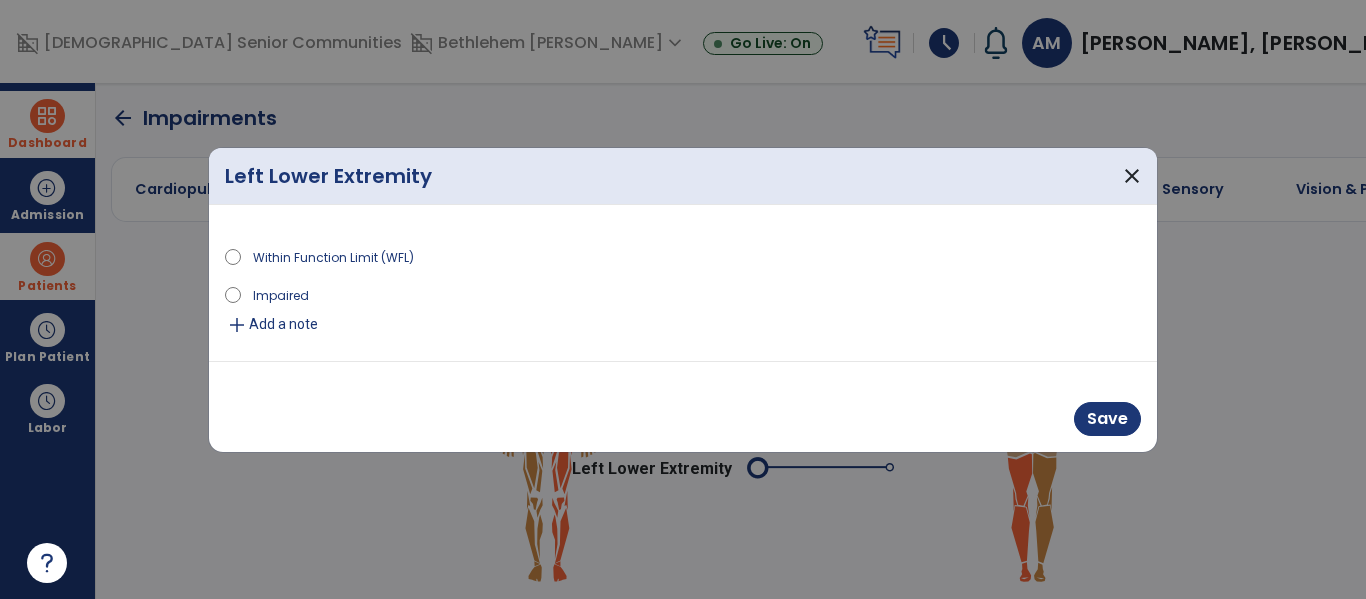 click on "Impaired" at bounding box center (281, 294) 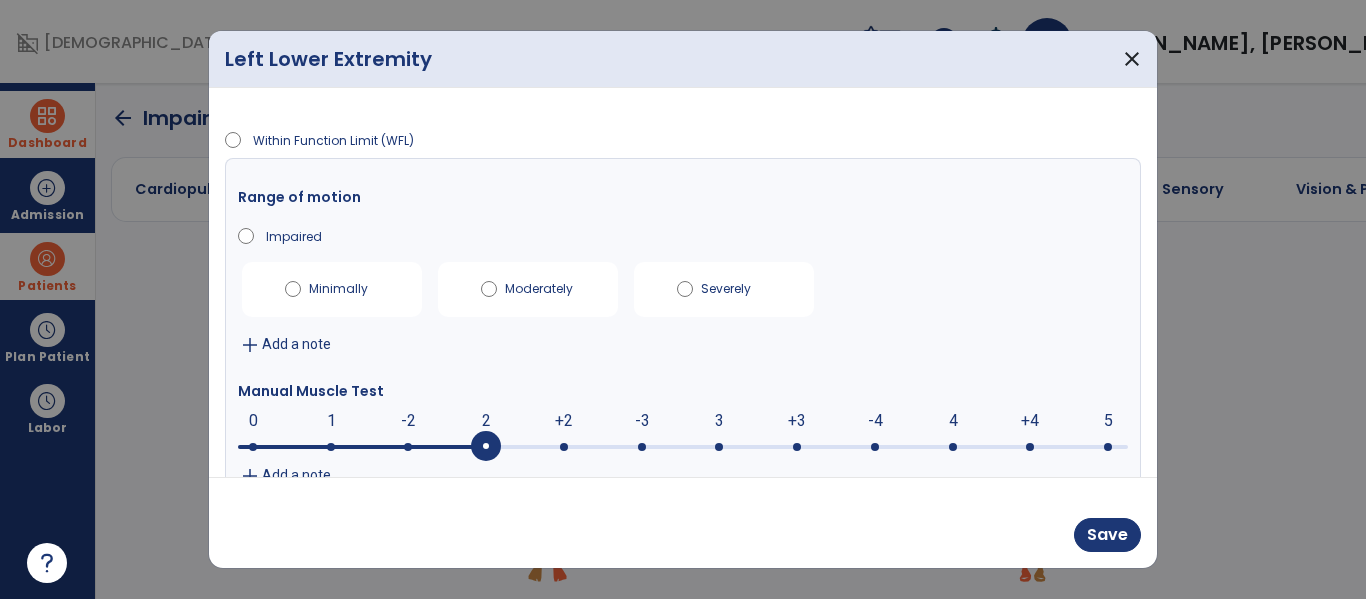 click on "add Add a note" at bounding box center (683, 476) 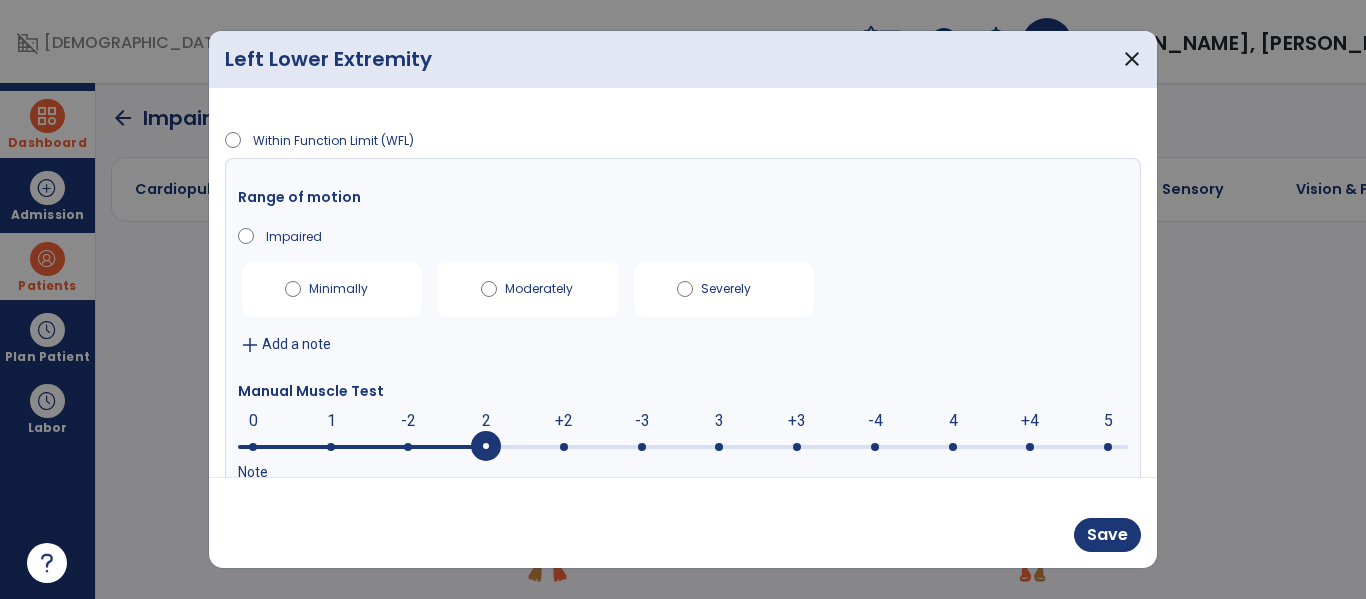 click at bounding box center (683, 447) 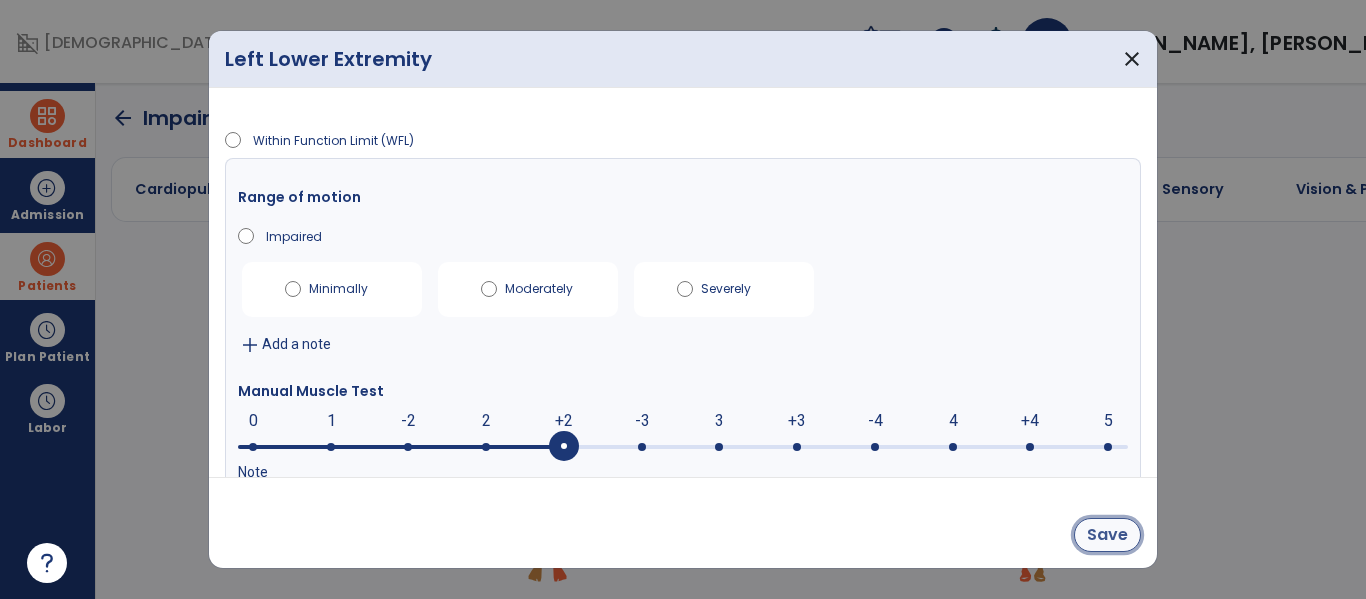 click on "Save" at bounding box center (1107, 535) 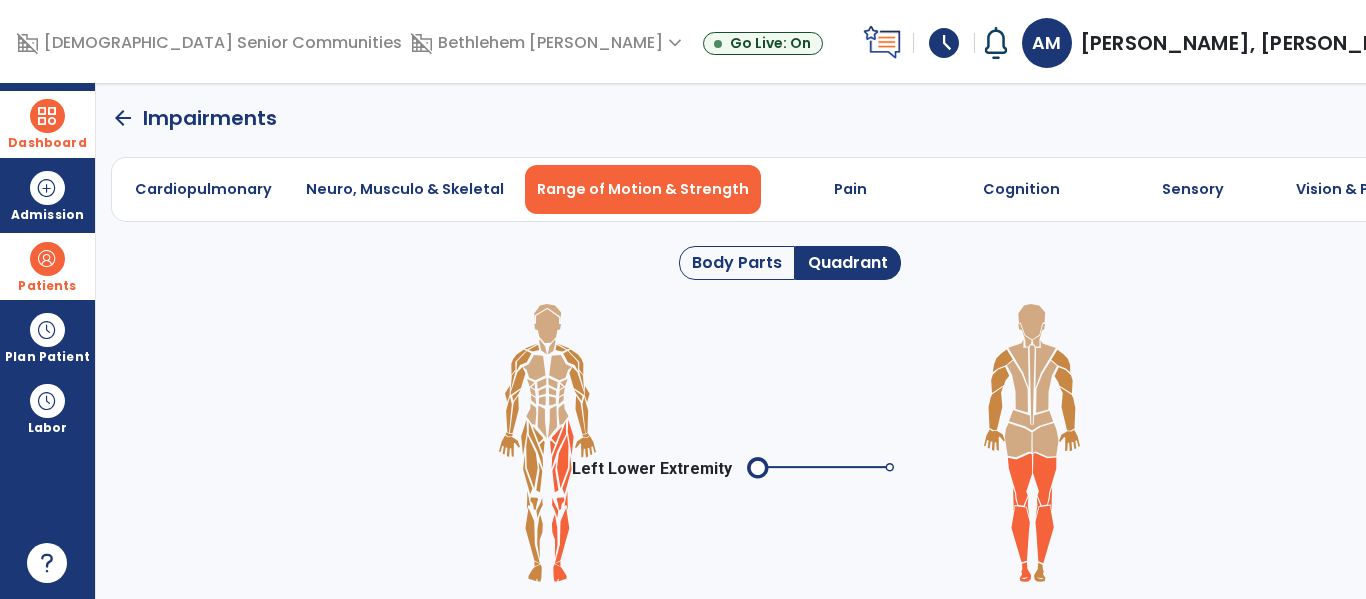 click 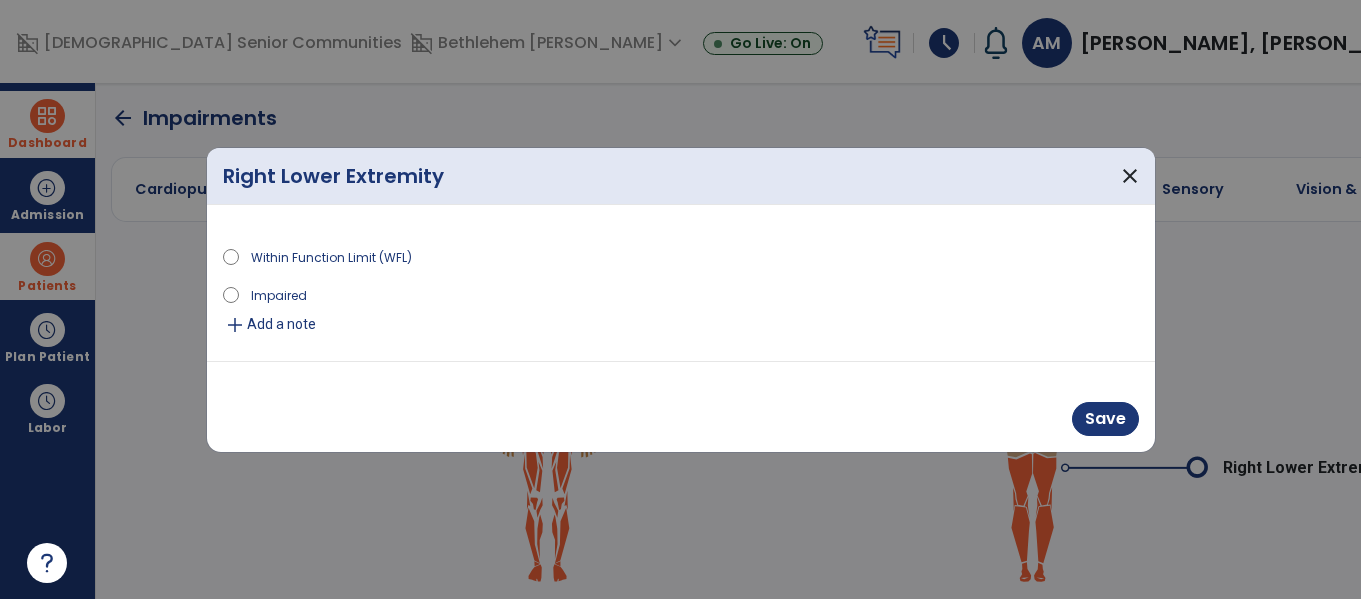 click on "Impaired" at bounding box center [279, 294] 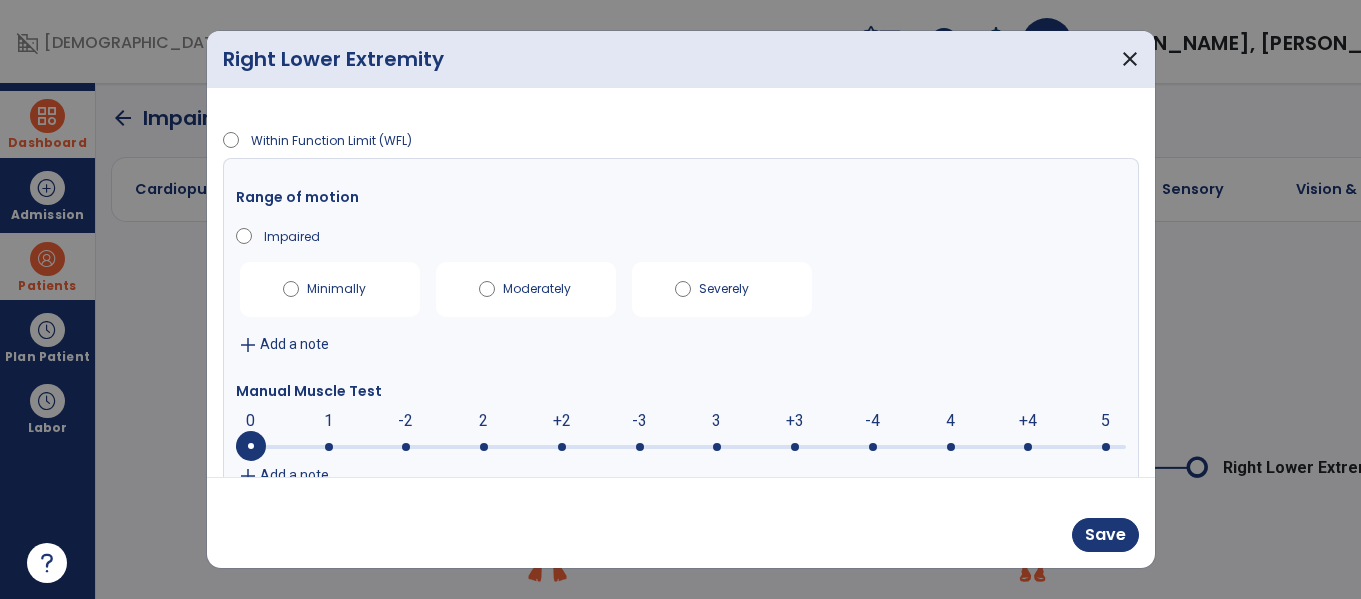 click at bounding box center [406, 447] 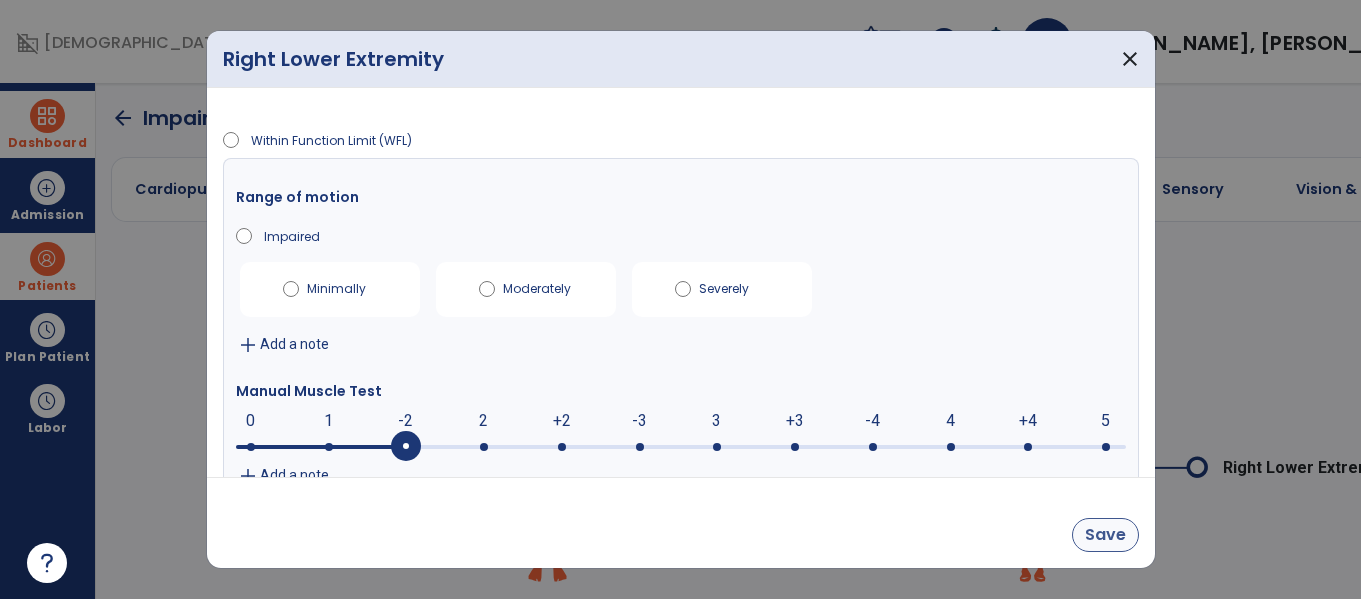 click on "Save" at bounding box center [1105, 535] 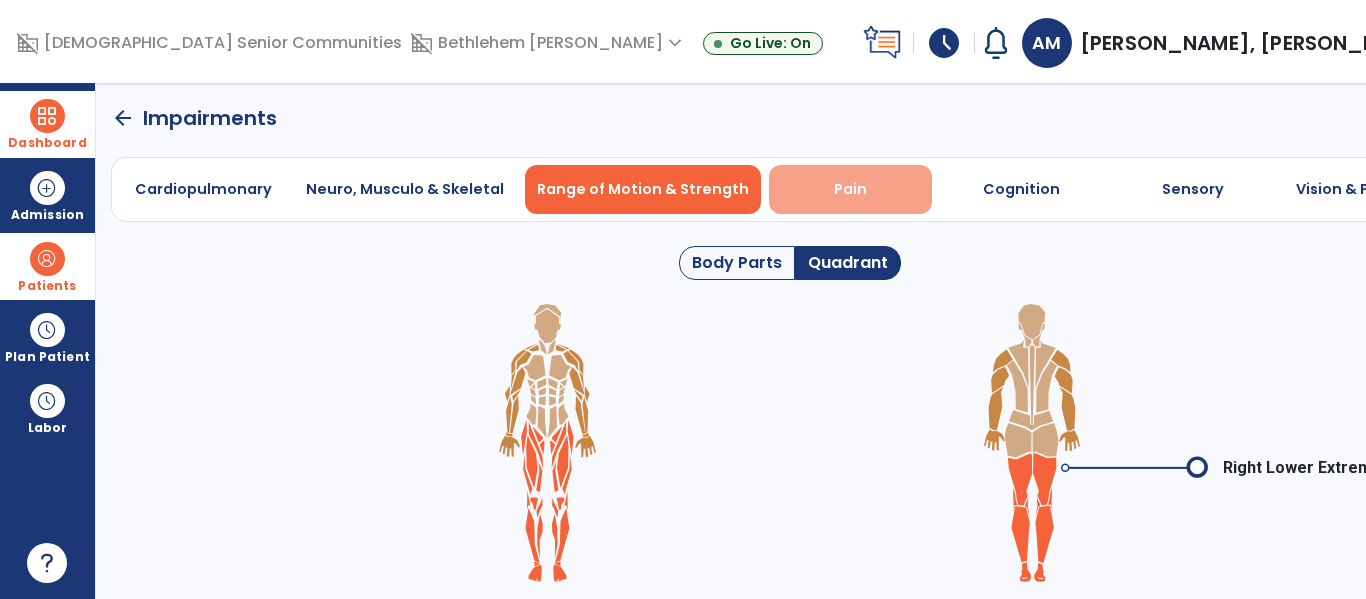 click on "Pain" at bounding box center (850, 189) 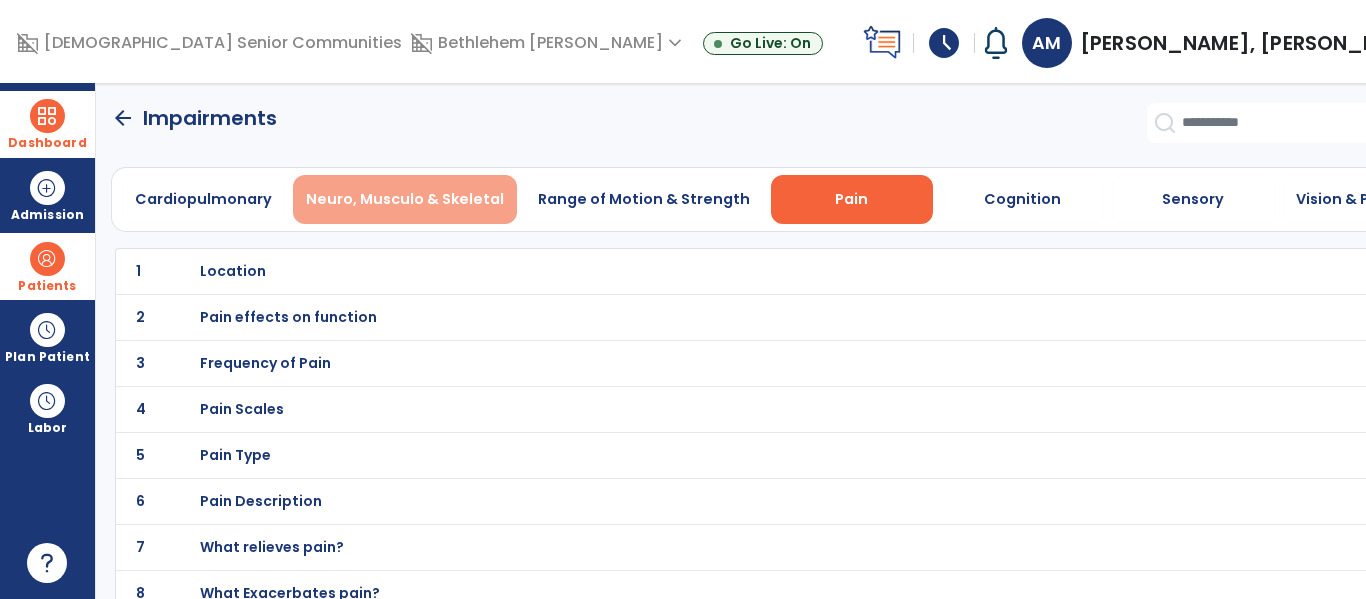 click on "Neuro, Musculo & Skeletal" at bounding box center (405, 199) 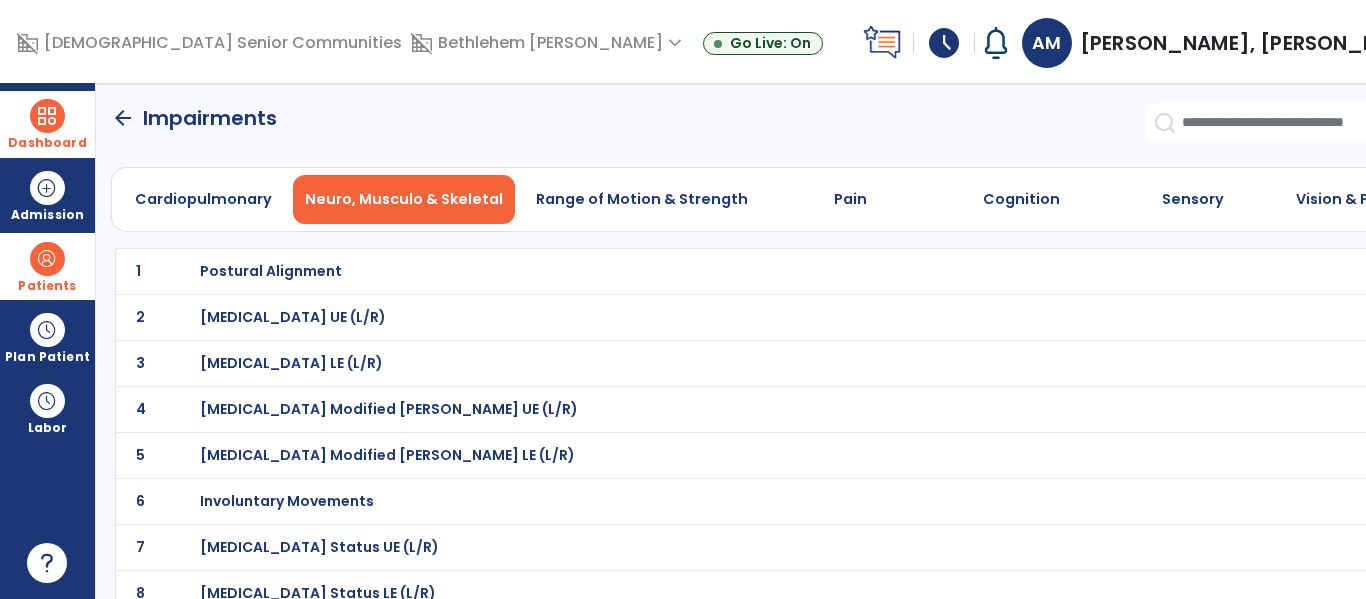 click on "arrow_back" 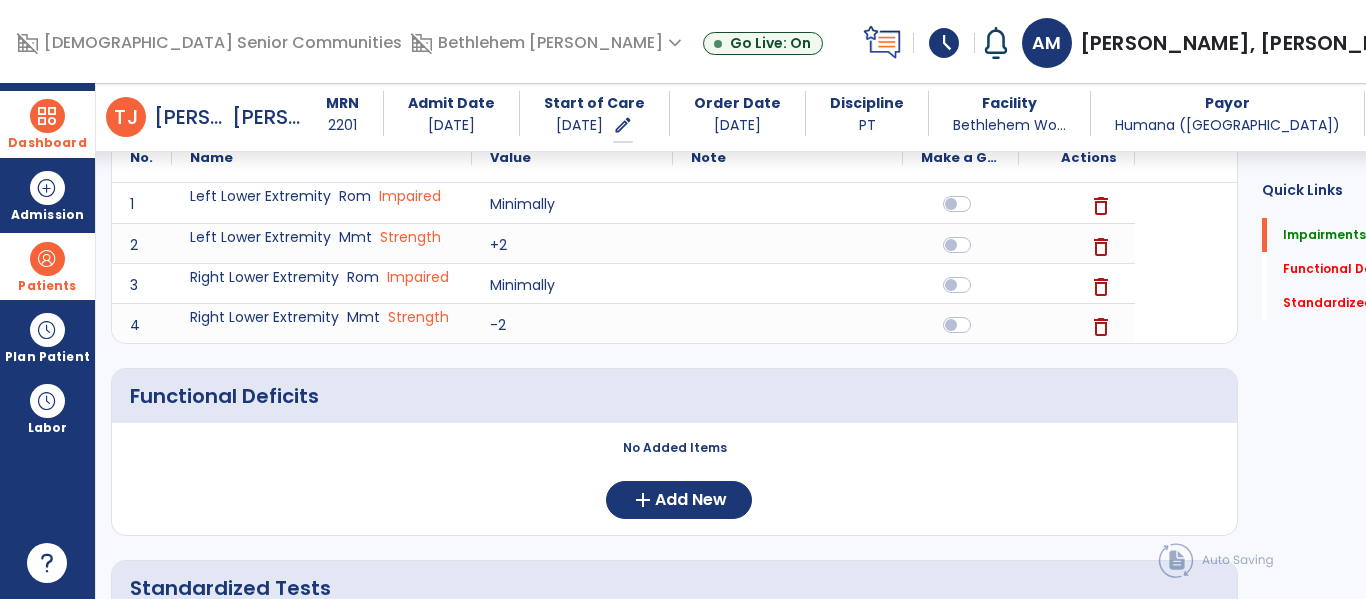 scroll, scrollTop: 264, scrollLeft: 0, axis: vertical 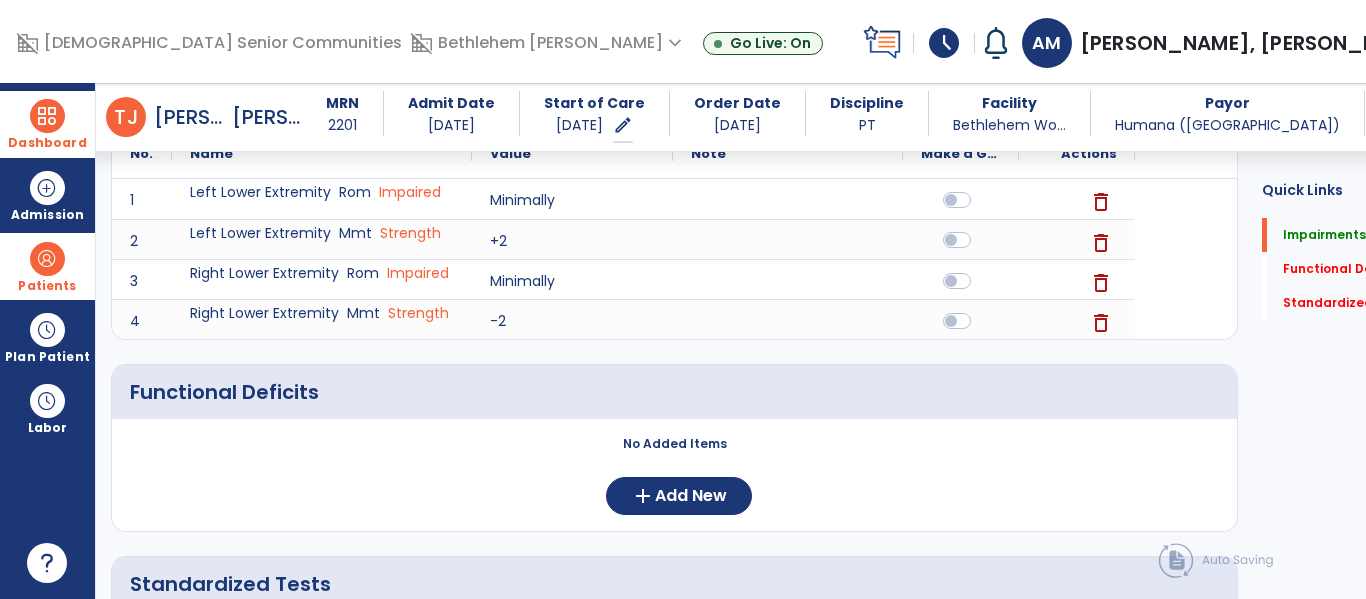 click 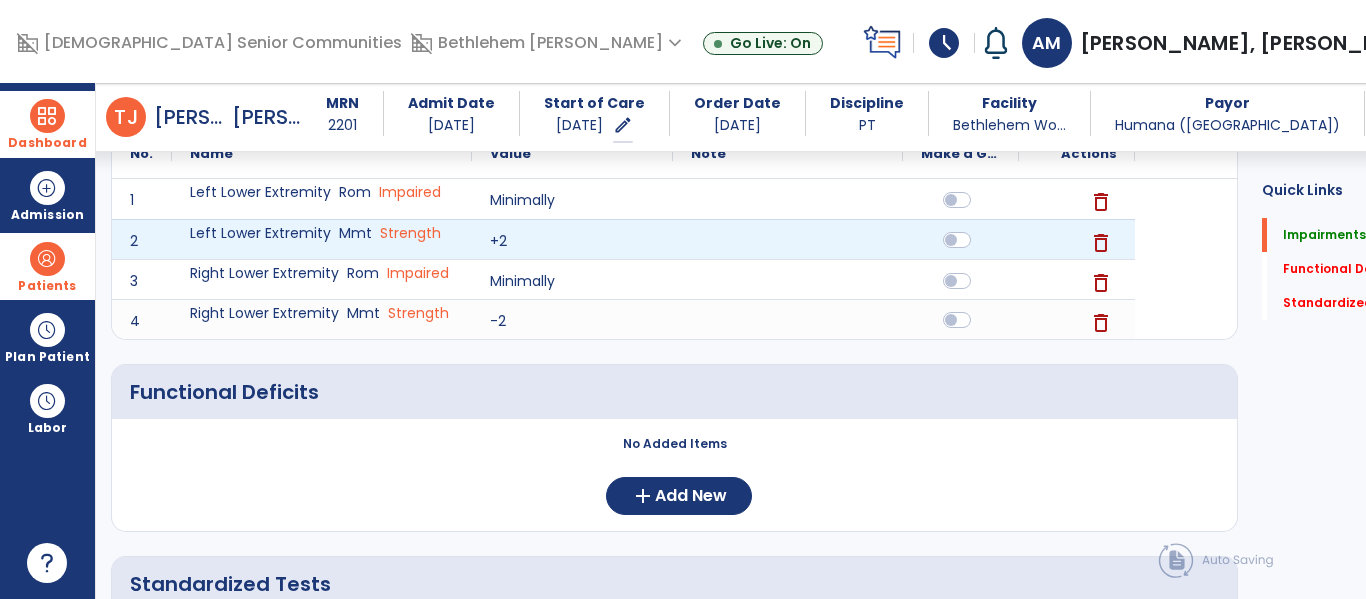click 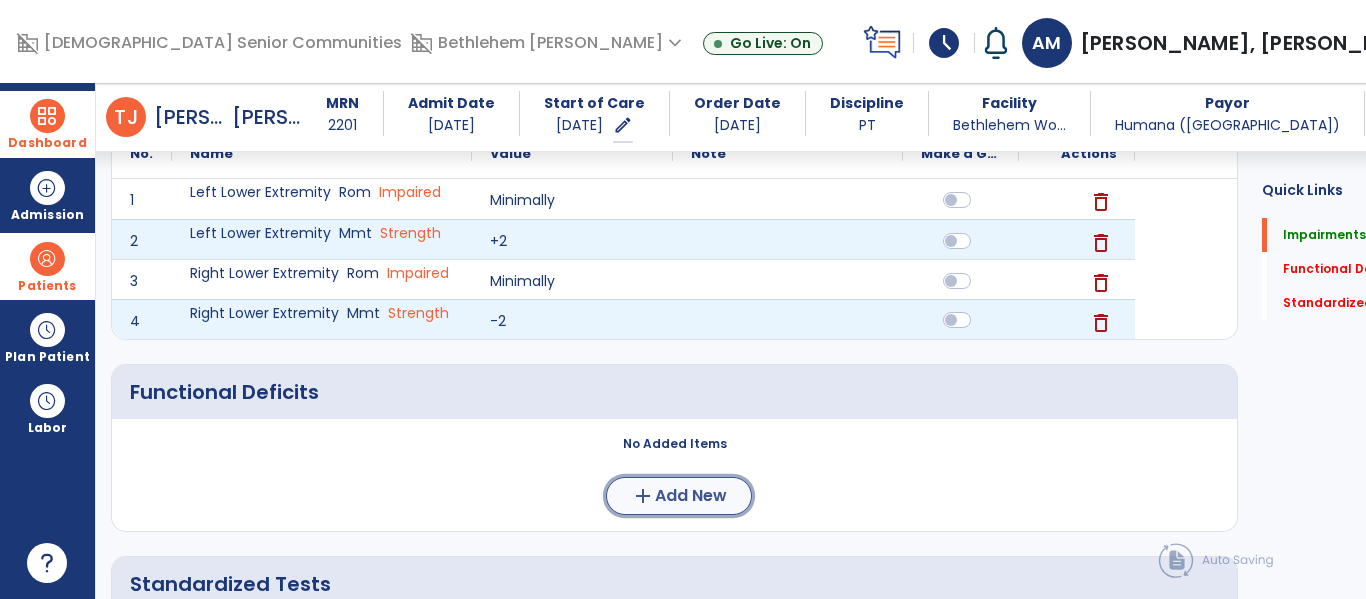 click on "Add New" 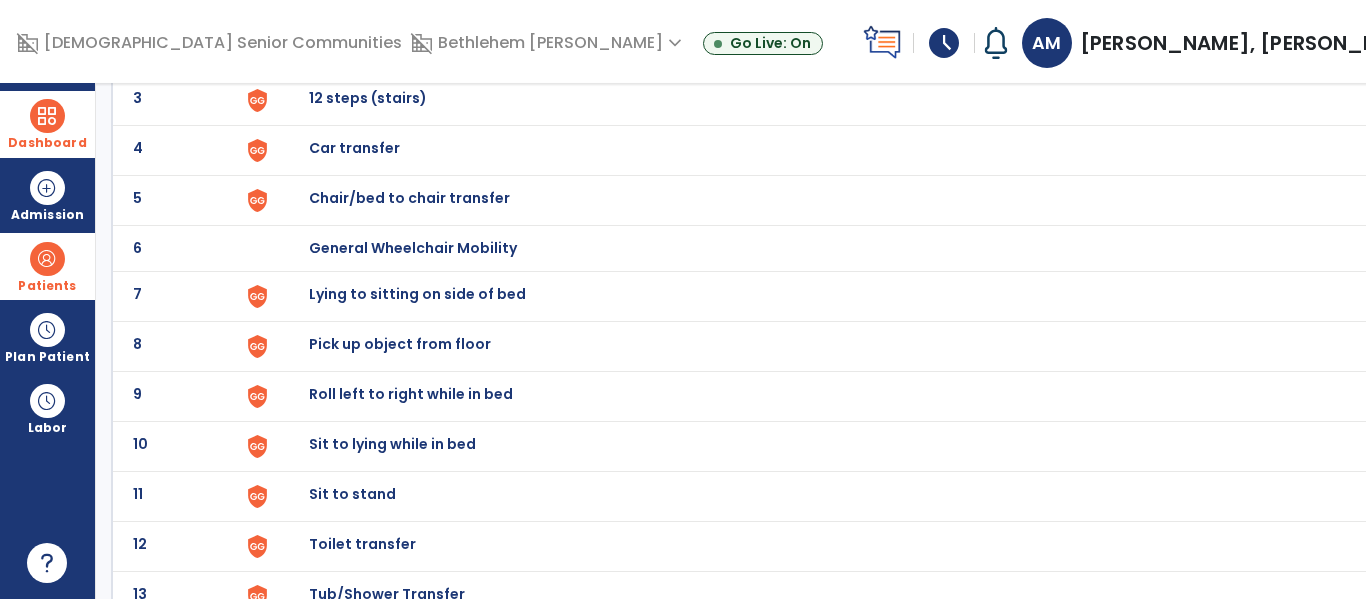 scroll, scrollTop: 0, scrollLeft: 0, axis: both 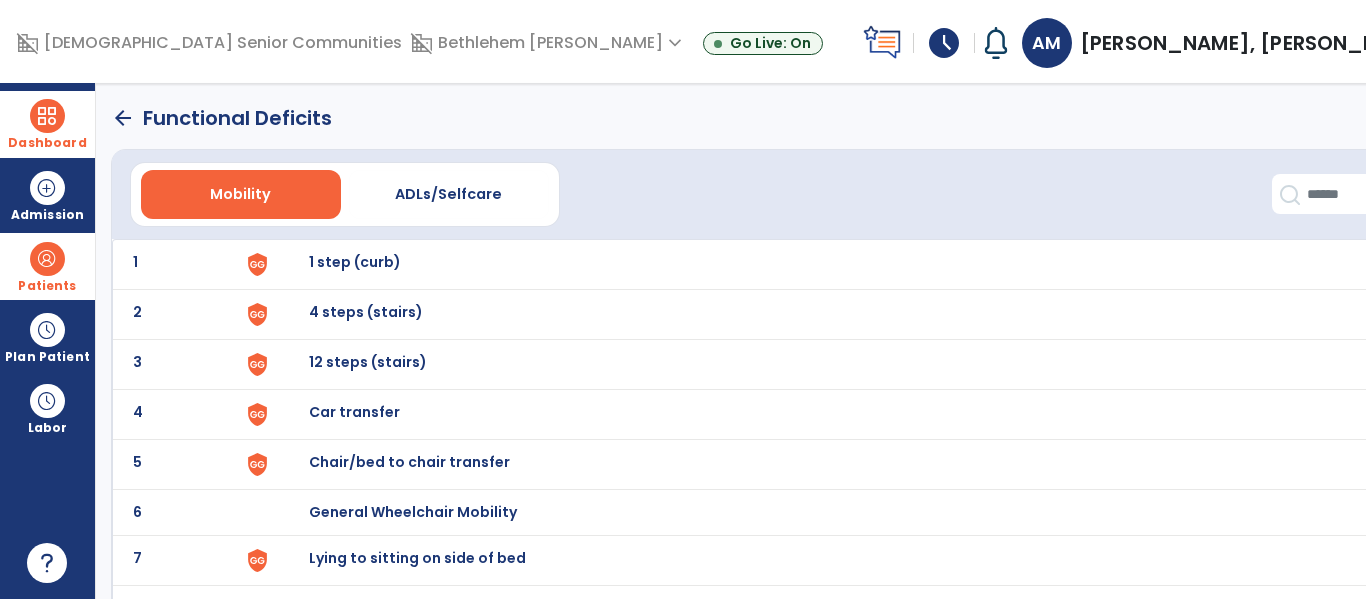 click on "1 step (curb)" at bounding box center (355, 262) 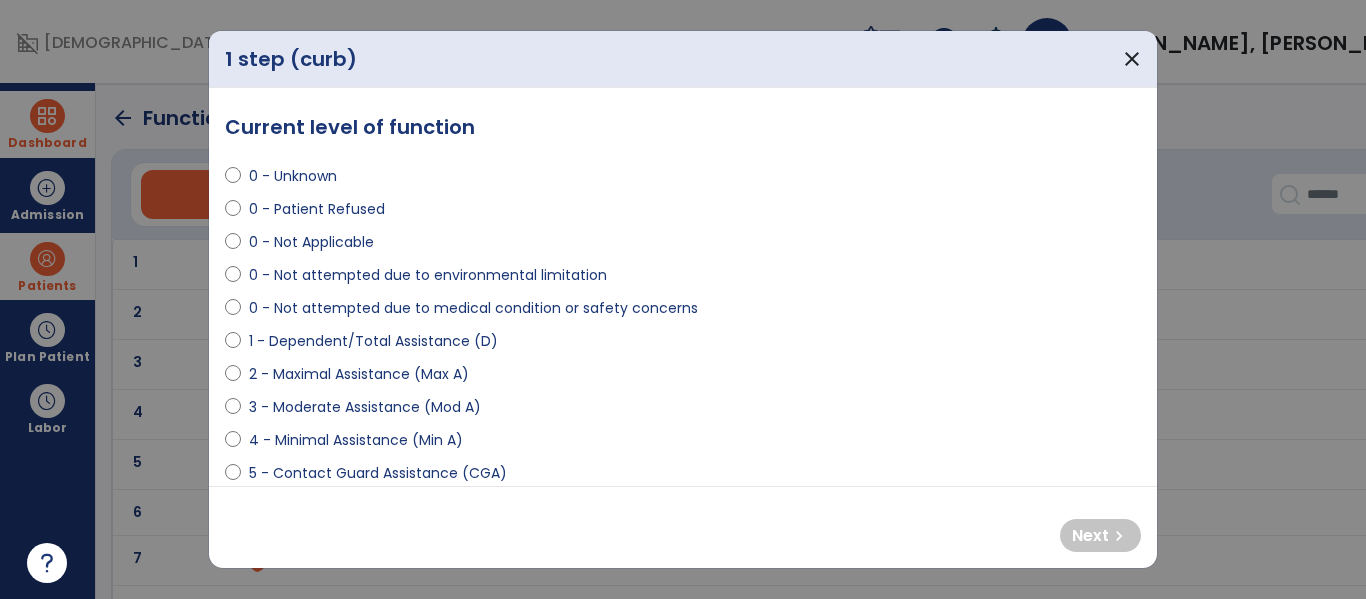 click on "0 - Not Applicable" at bounding box center (311, 242) 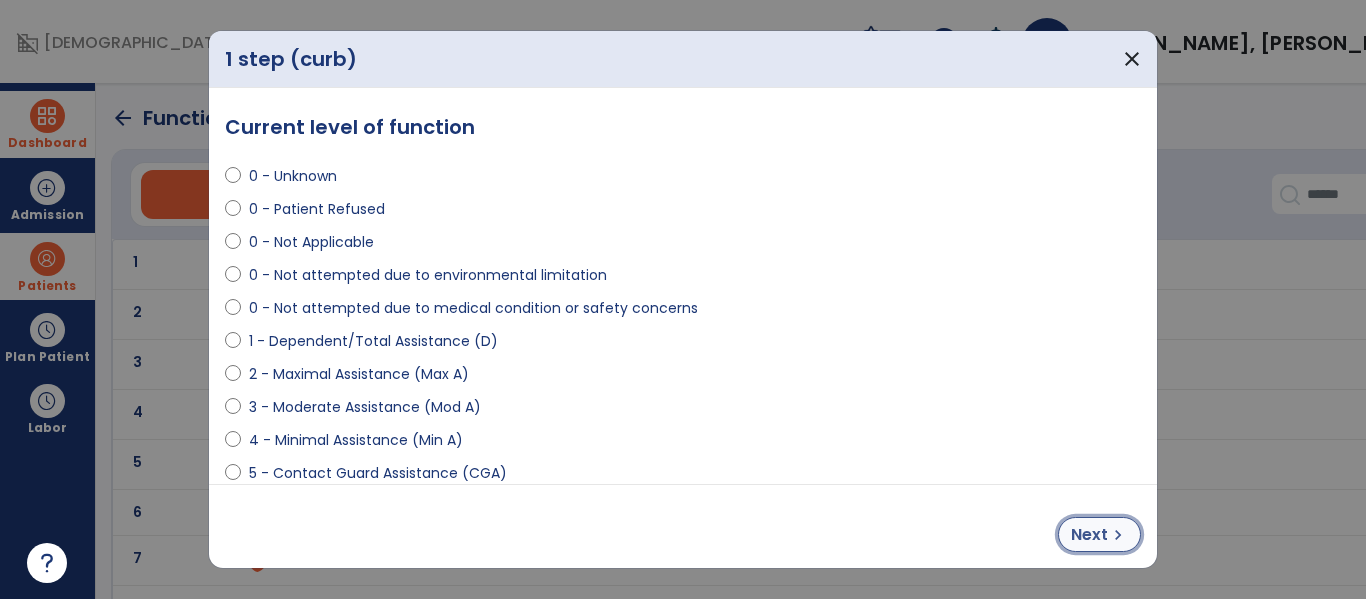 click on "Next" at bounding box center [1089, 535] 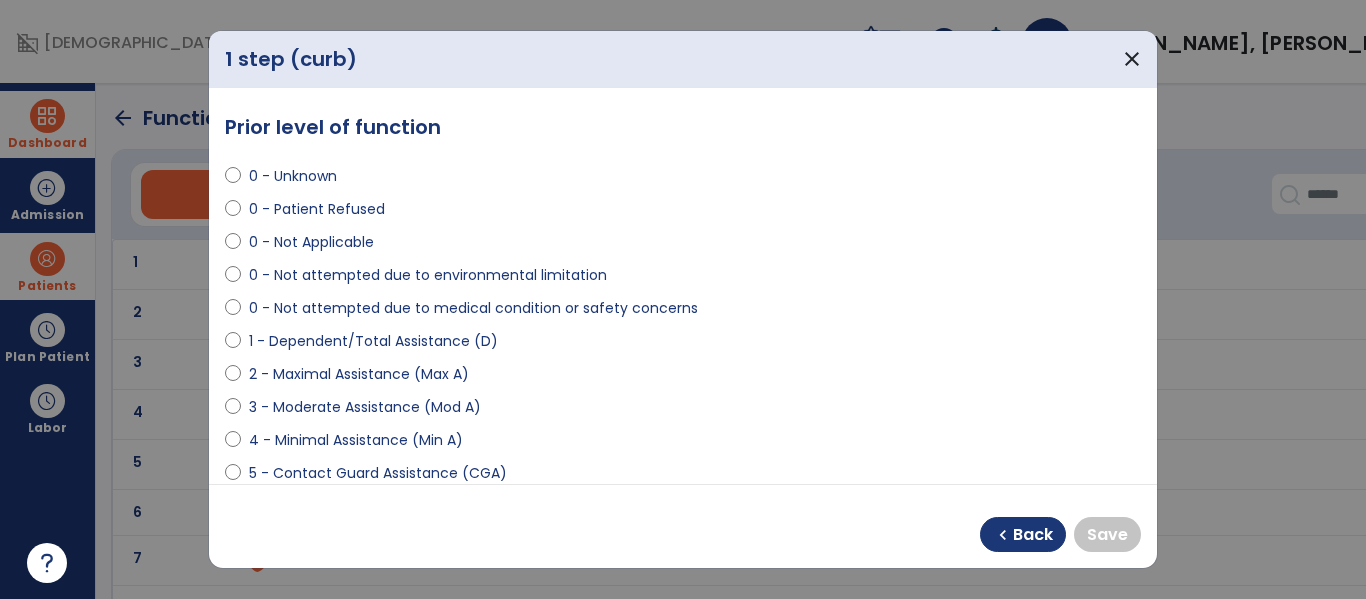 select on "**********" 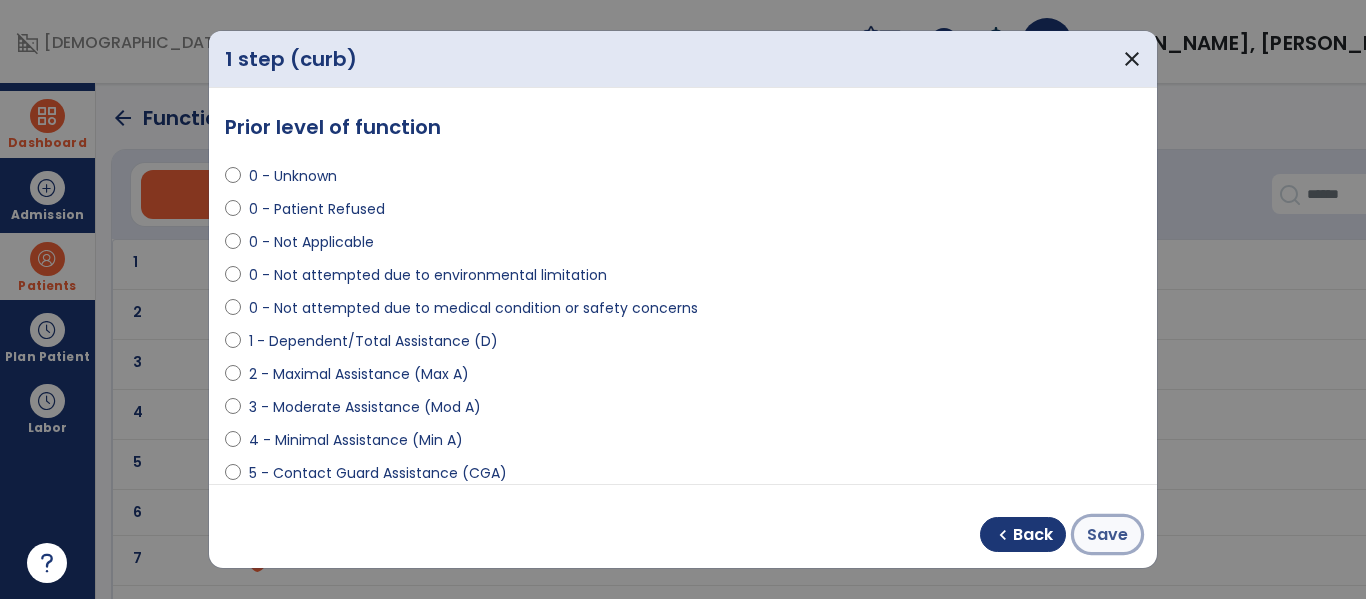 click on "Save" at bounding box center [1107, 535] 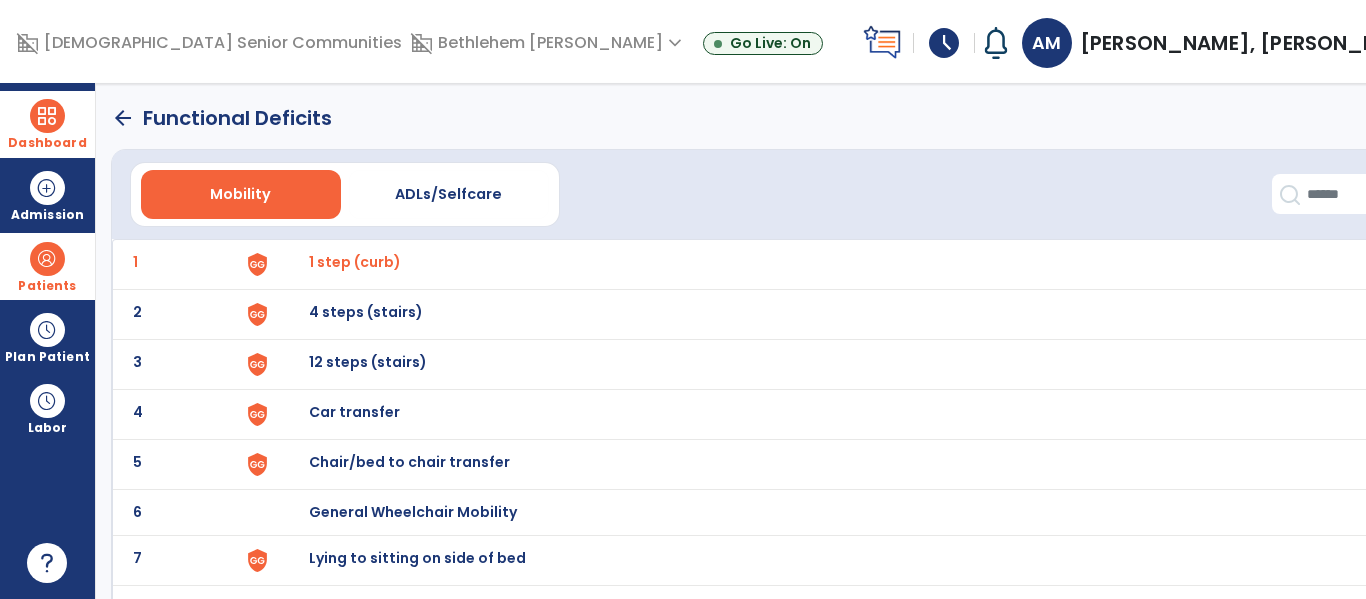 click on "4 steps (stairs)" at bounding box center (355, 262) 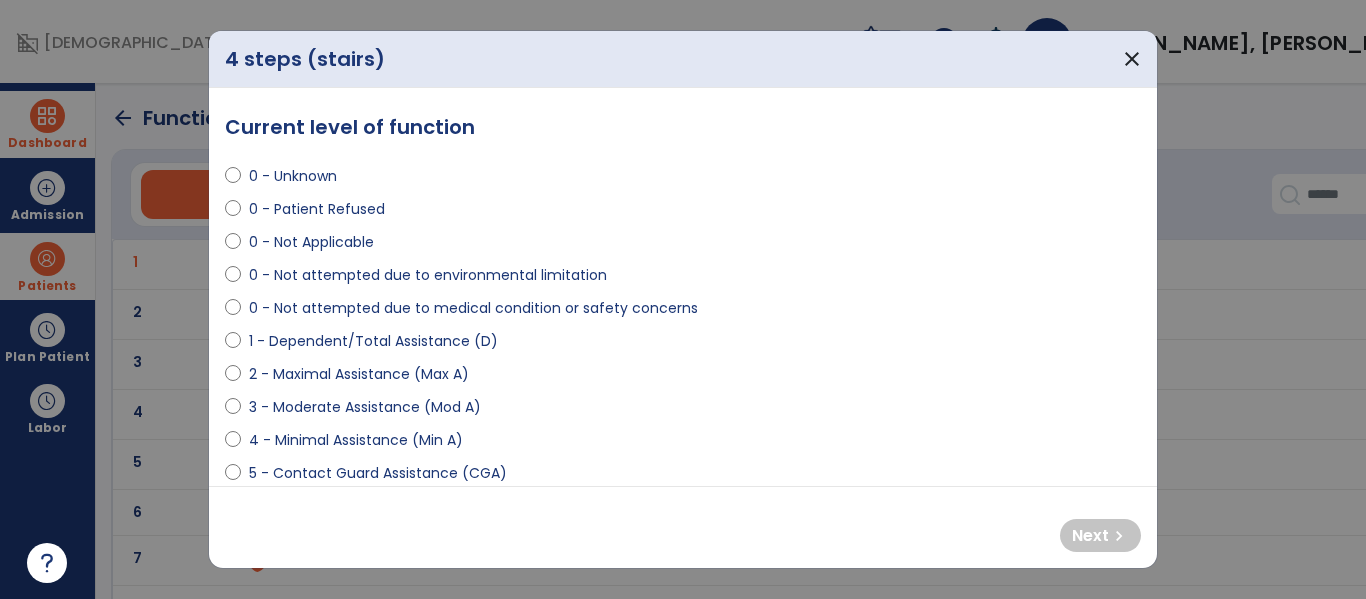 click on "0 - Not Applicable" at bounding box center (311, 242) 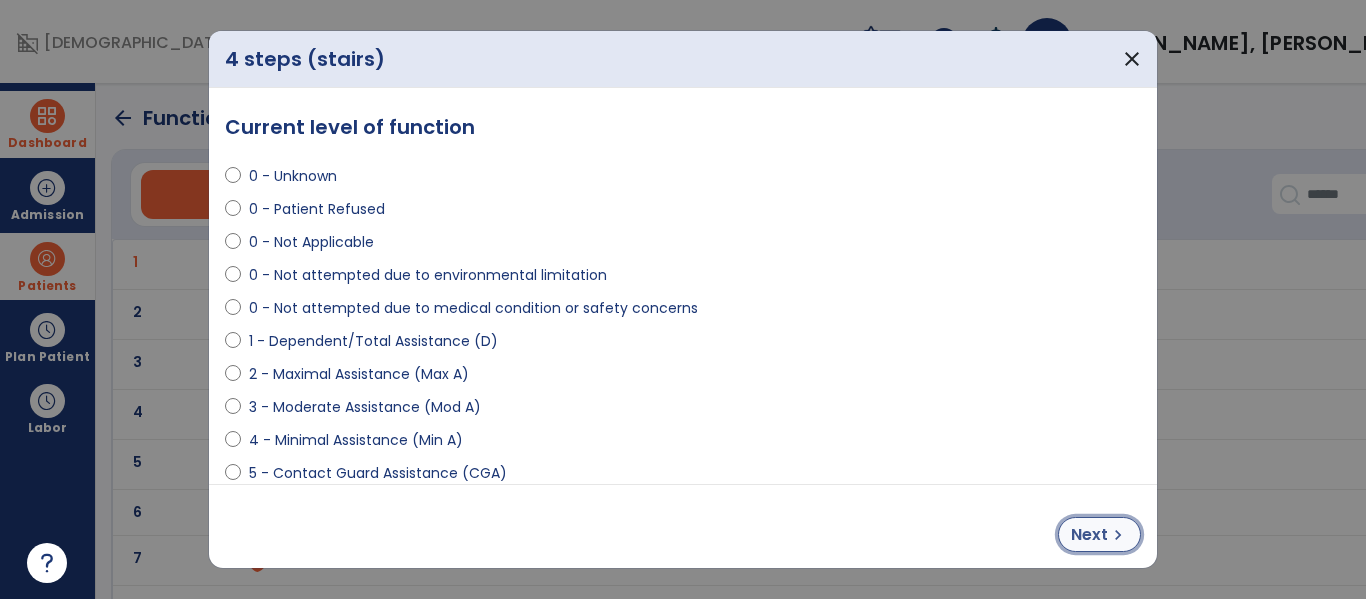 click on "Next" at bounding box center [1089, 535] 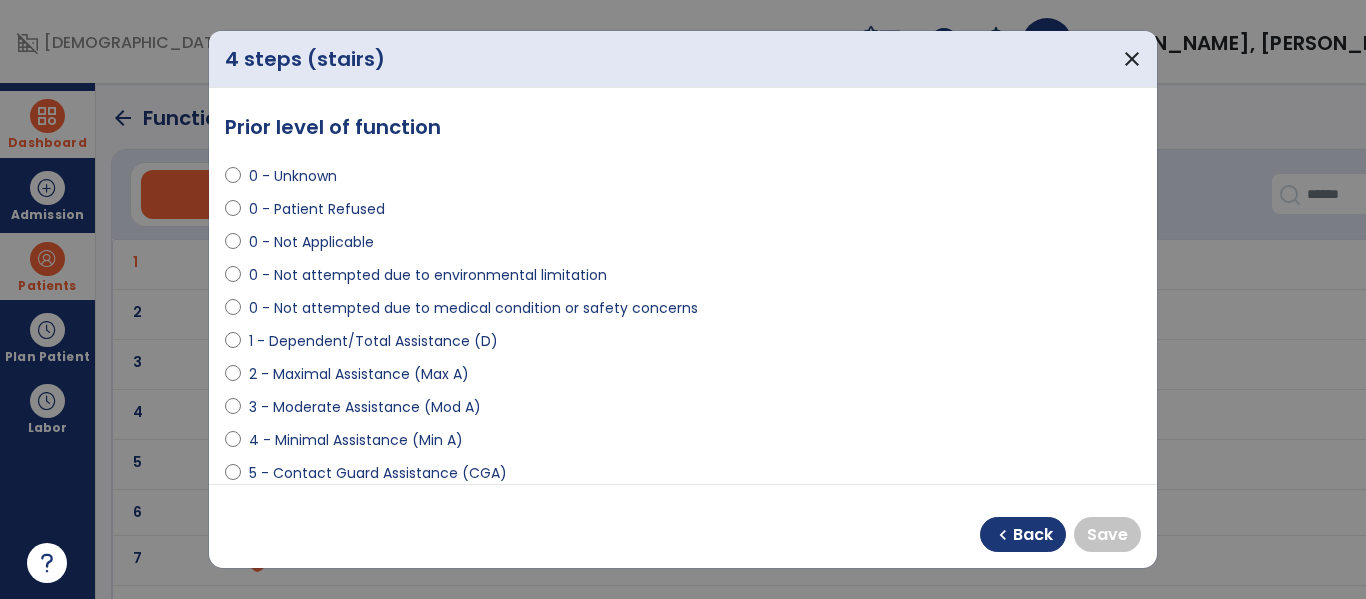 select on "**********" 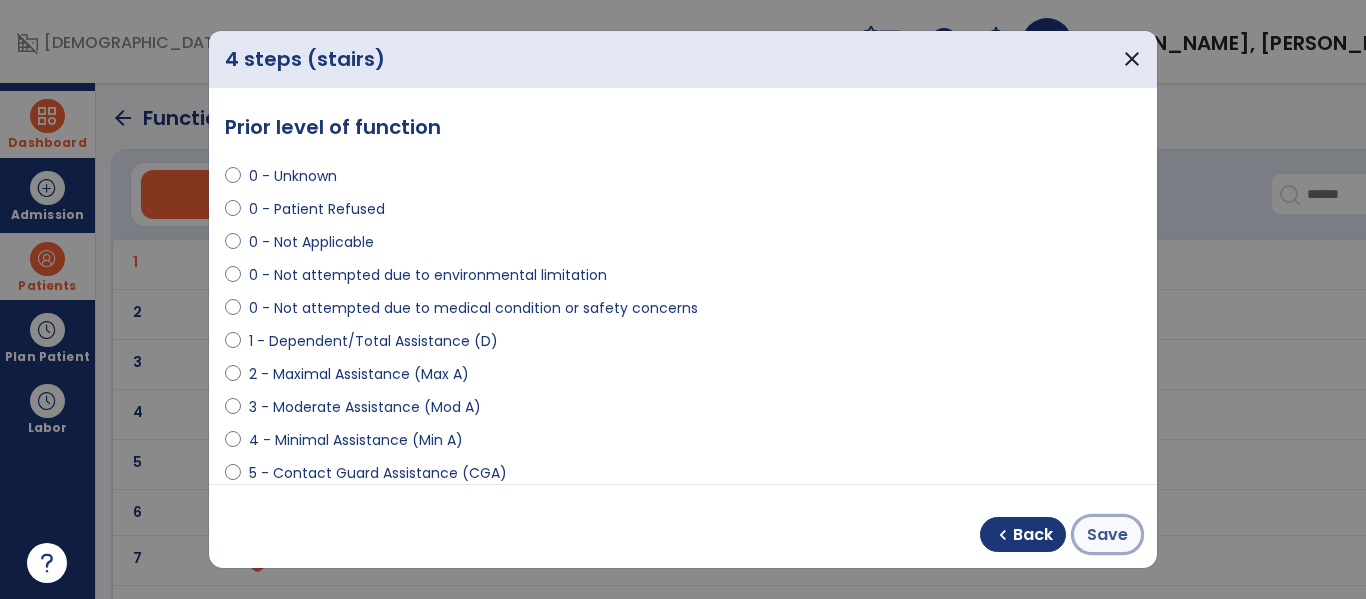 click on "Save" at bounding box center [1107, 535] 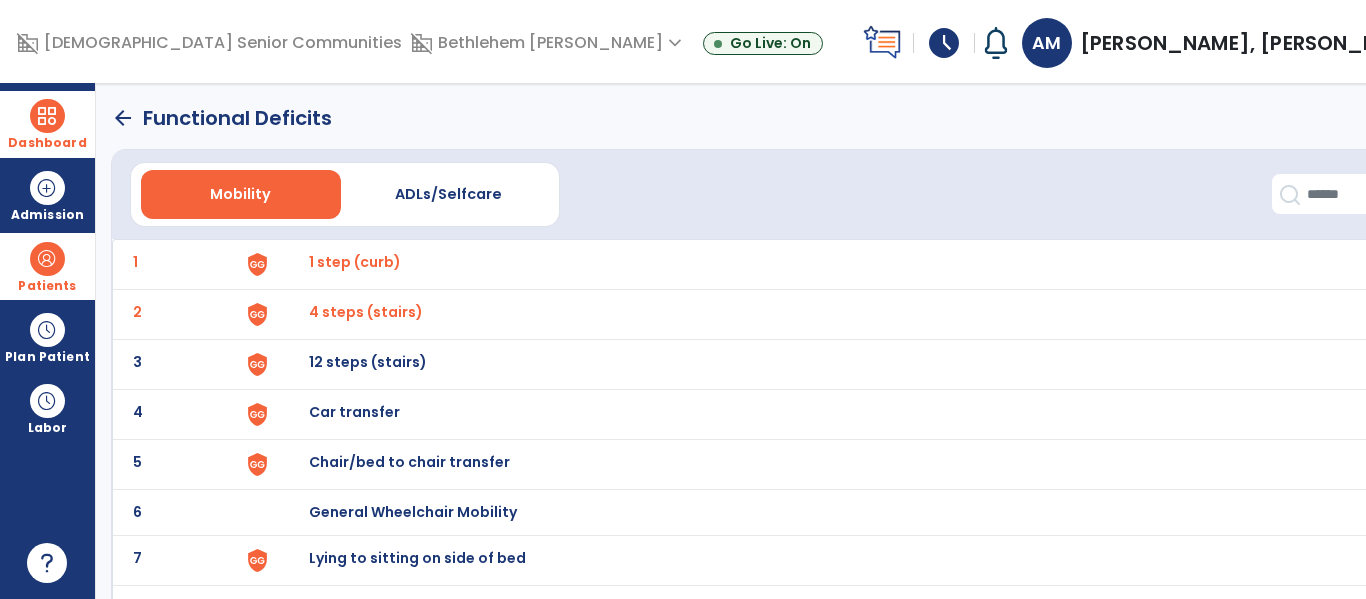 click on "12 steps (stairs)" at bounding box center [355, 262] 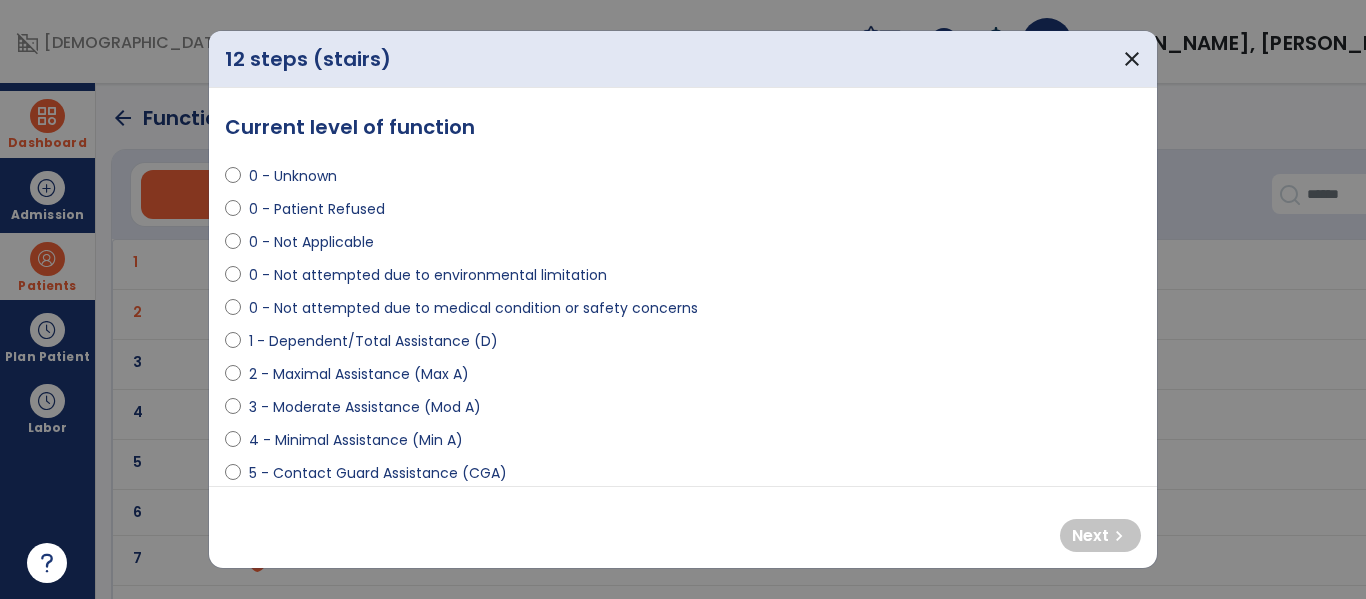 select on "**********" 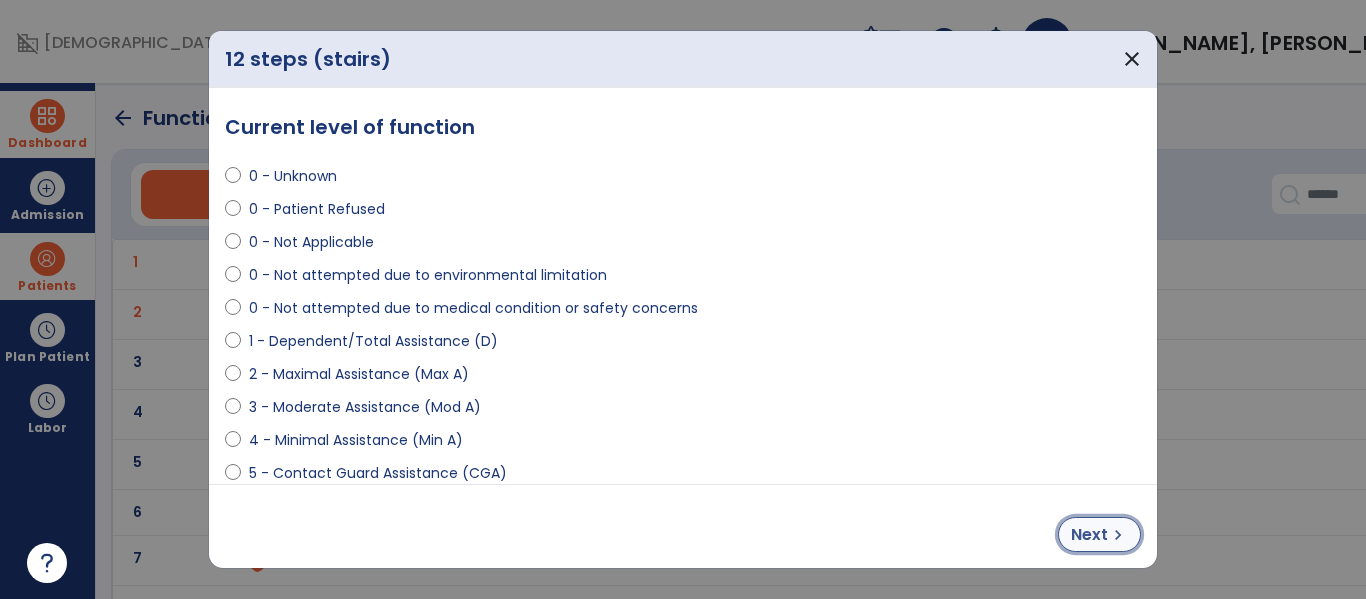 click on "Next" at bounding box center (1089, 535) 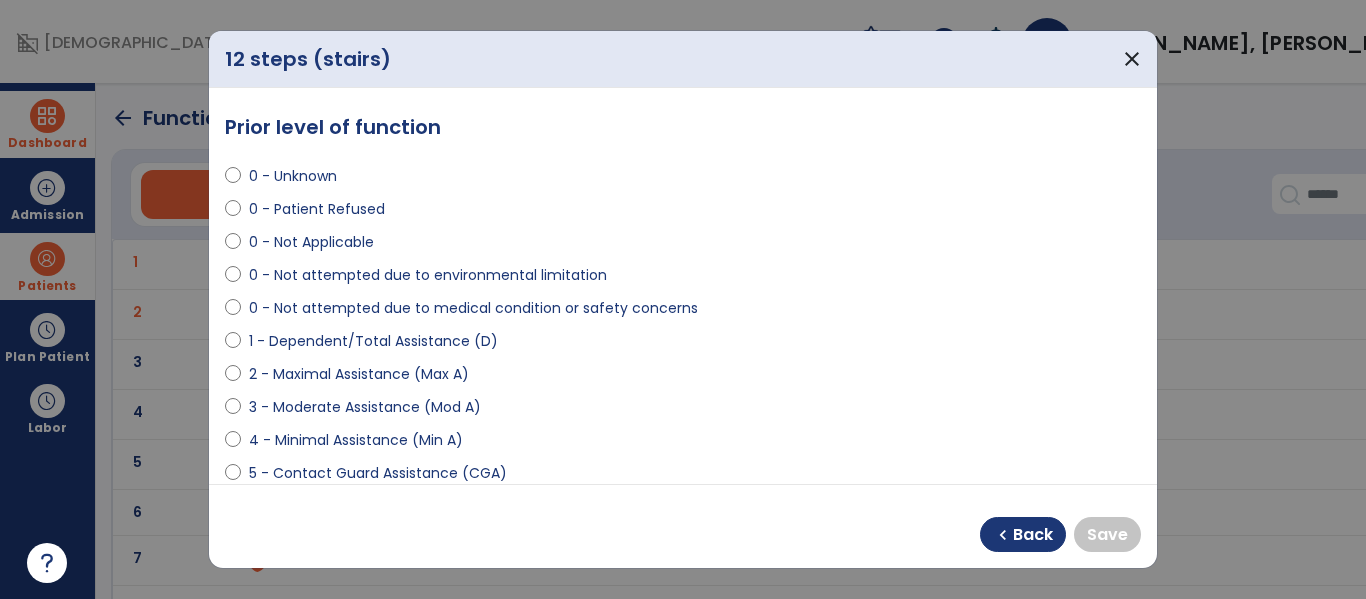 select on "**********" 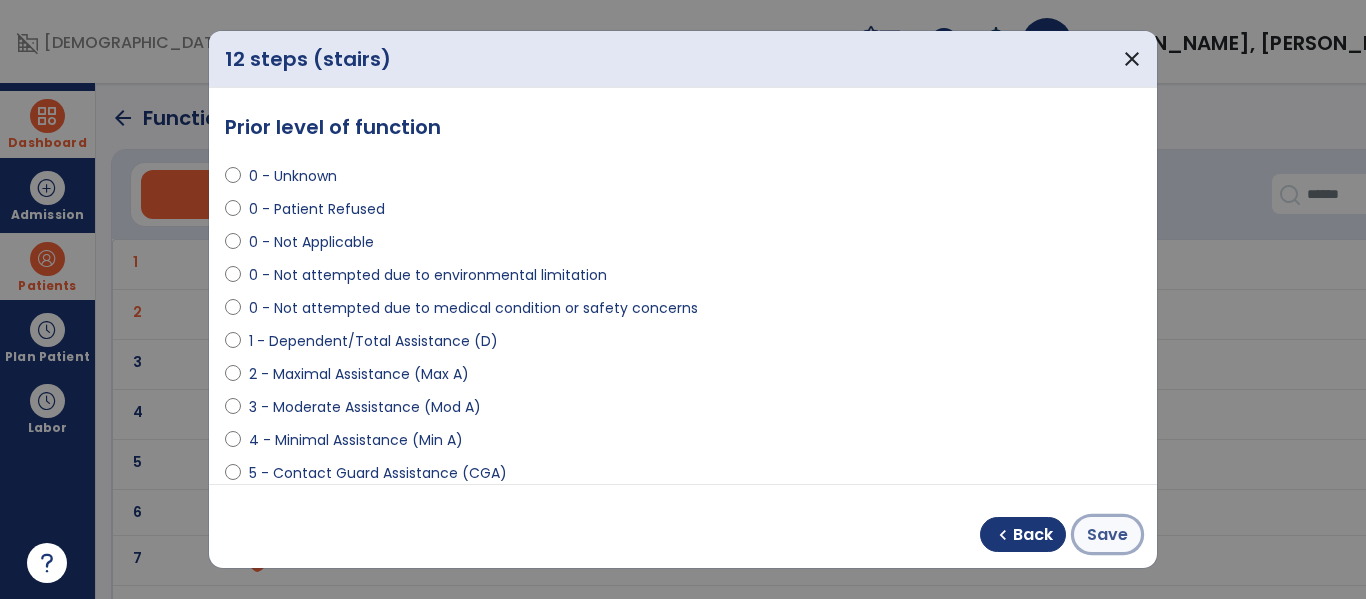 click on "Save" at bounding box center [1107, 535] 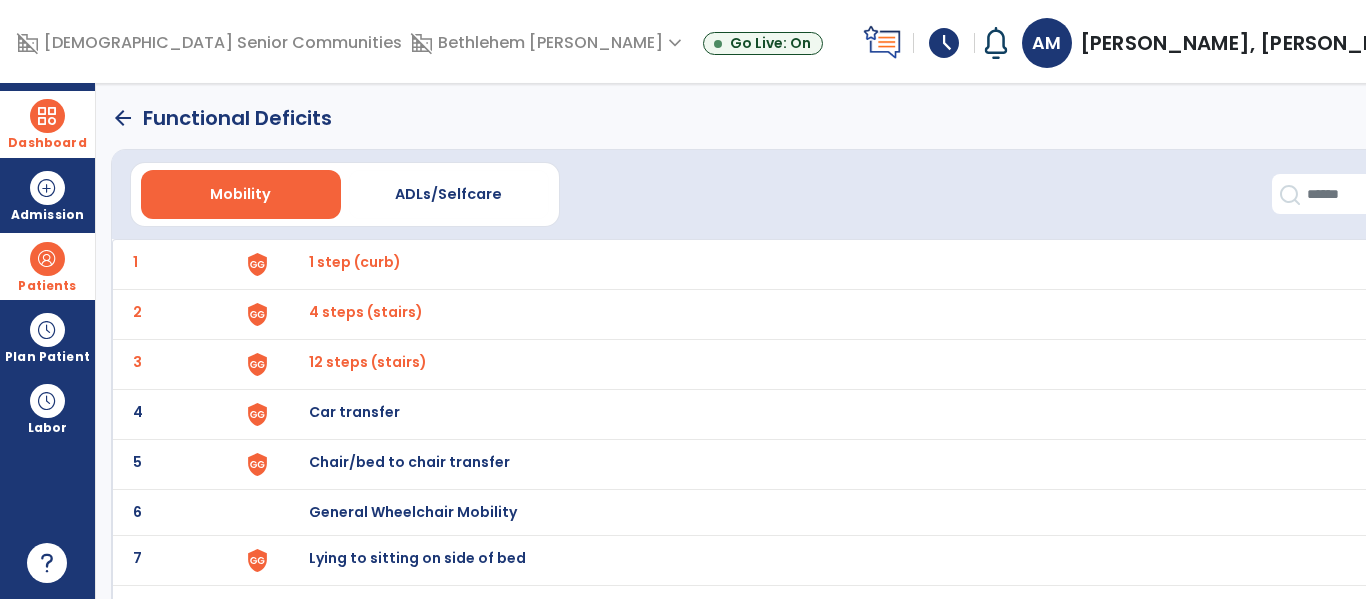 click on "Car transfer" at bounding box center (355, 262) 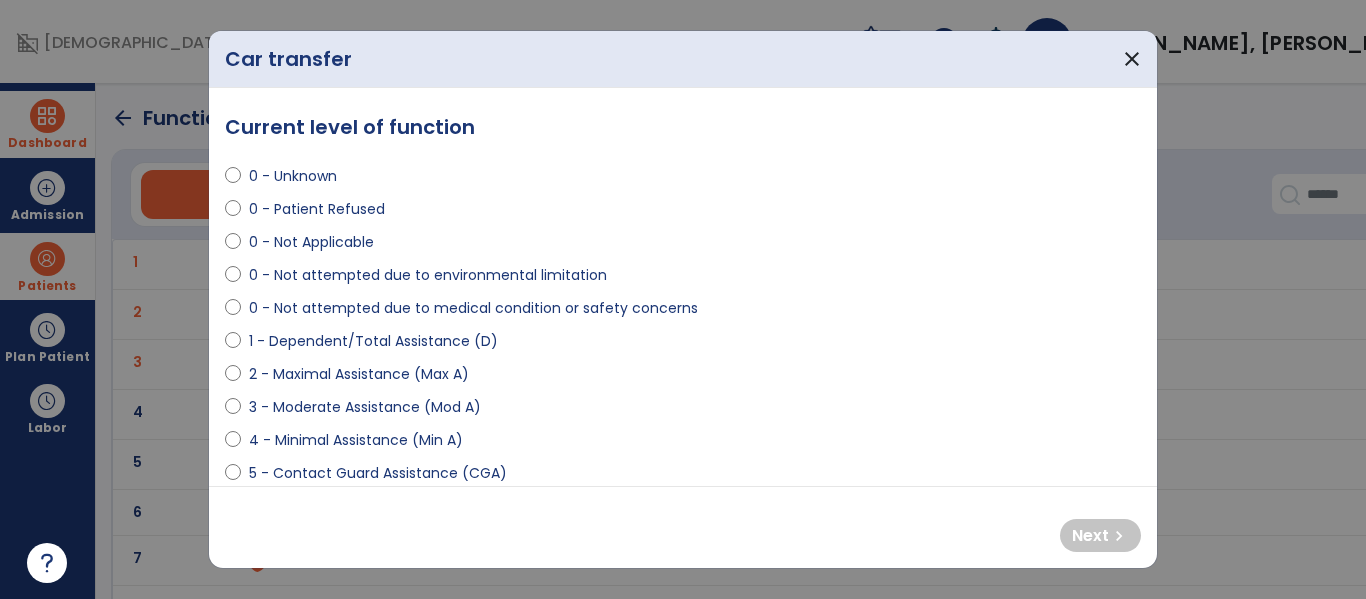 click on "1 - Dependent/Total Assistance (D)" at bounding box center (373, 341) 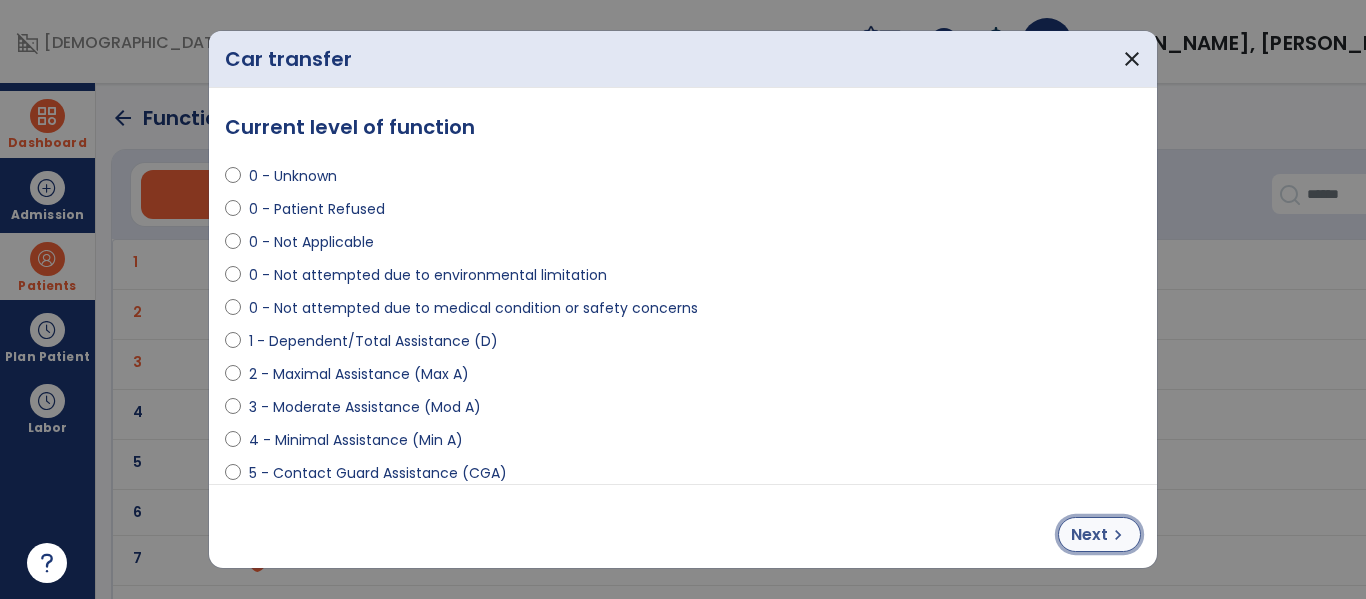 click on "Next" at bounding box center [1089, 535] 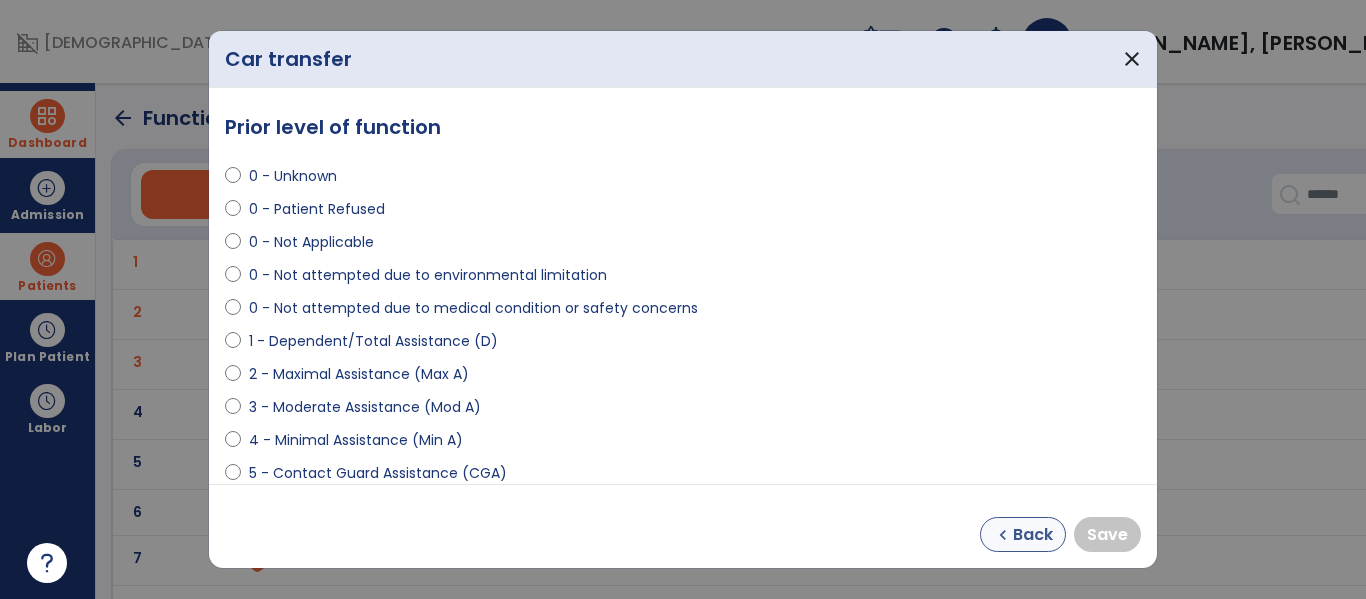 click on "Back" at bounding box center (1033, 535) 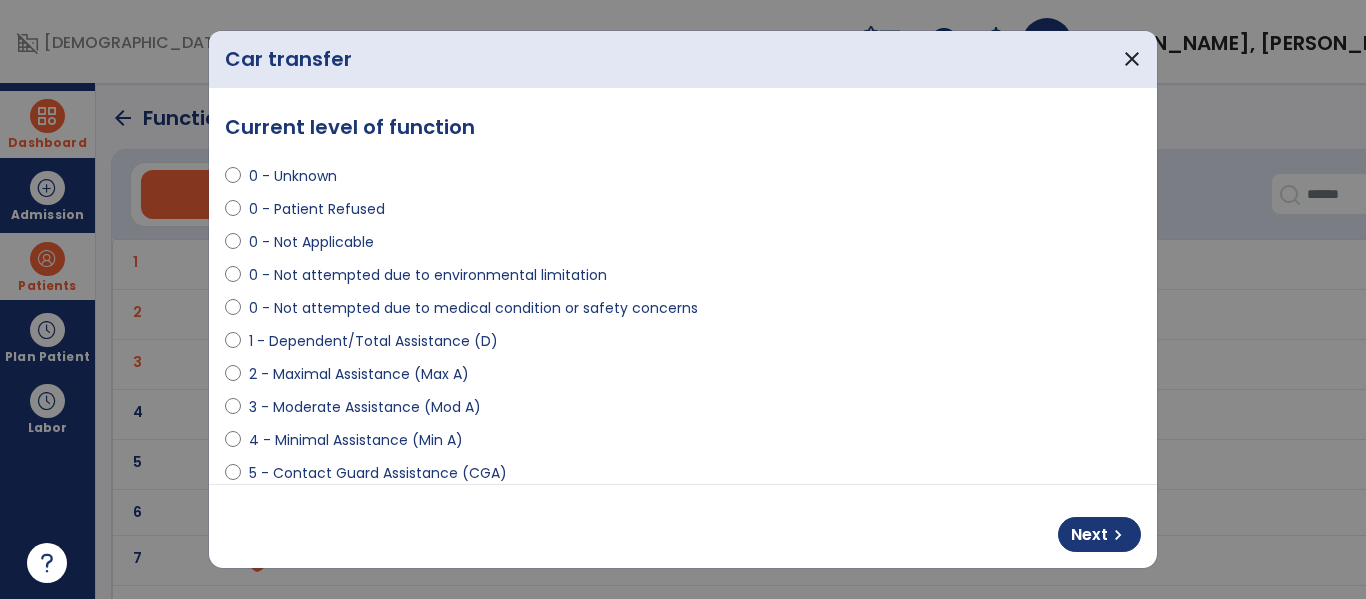 select on "**********" 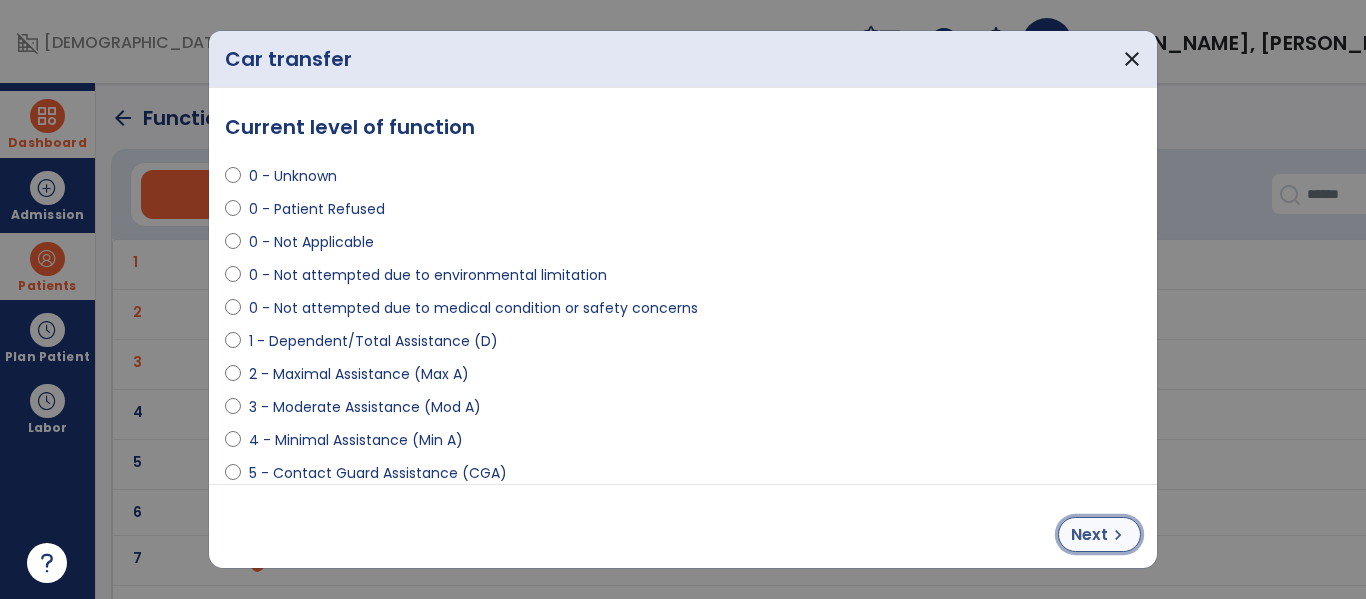 click on "chevron_right" at bounding box center (1118, 535) 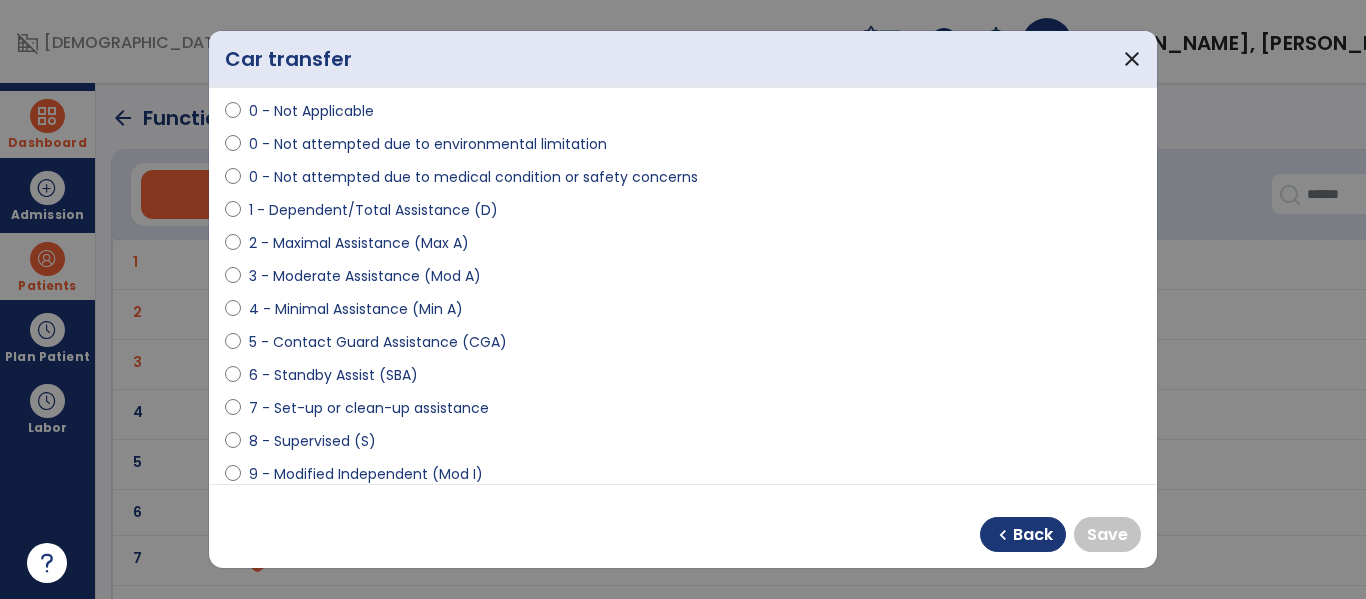 scroll, scrollTop: 130, scrollLeft: 0, axis: vertical 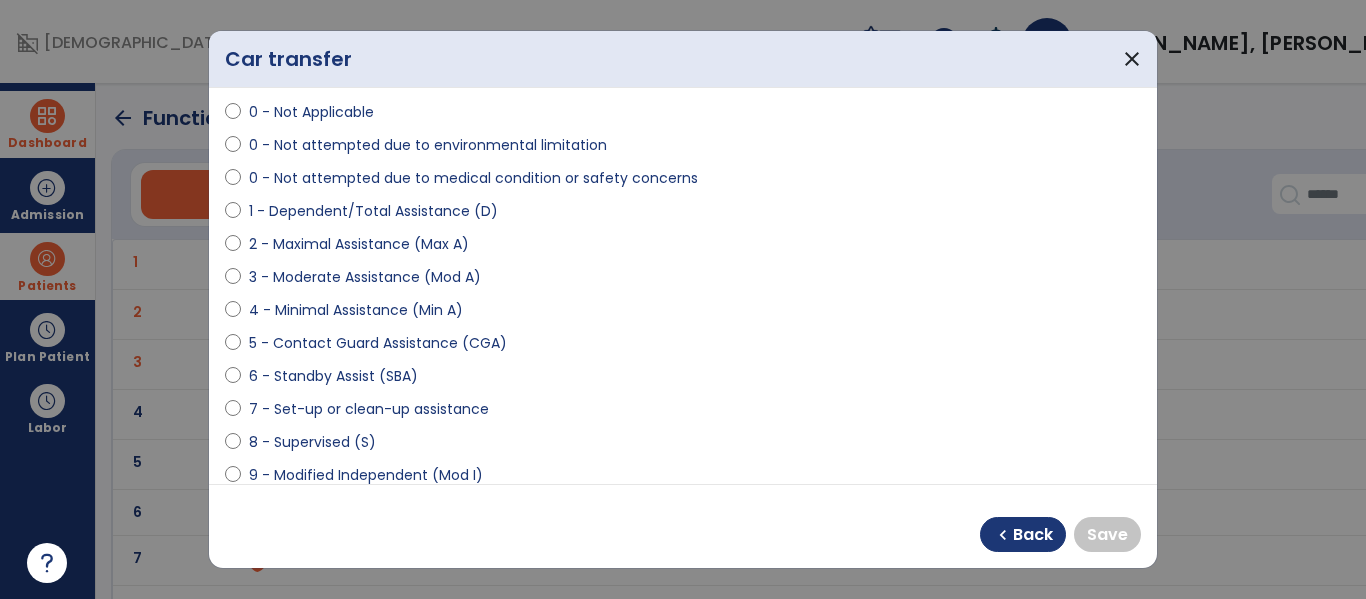 select on "**********" 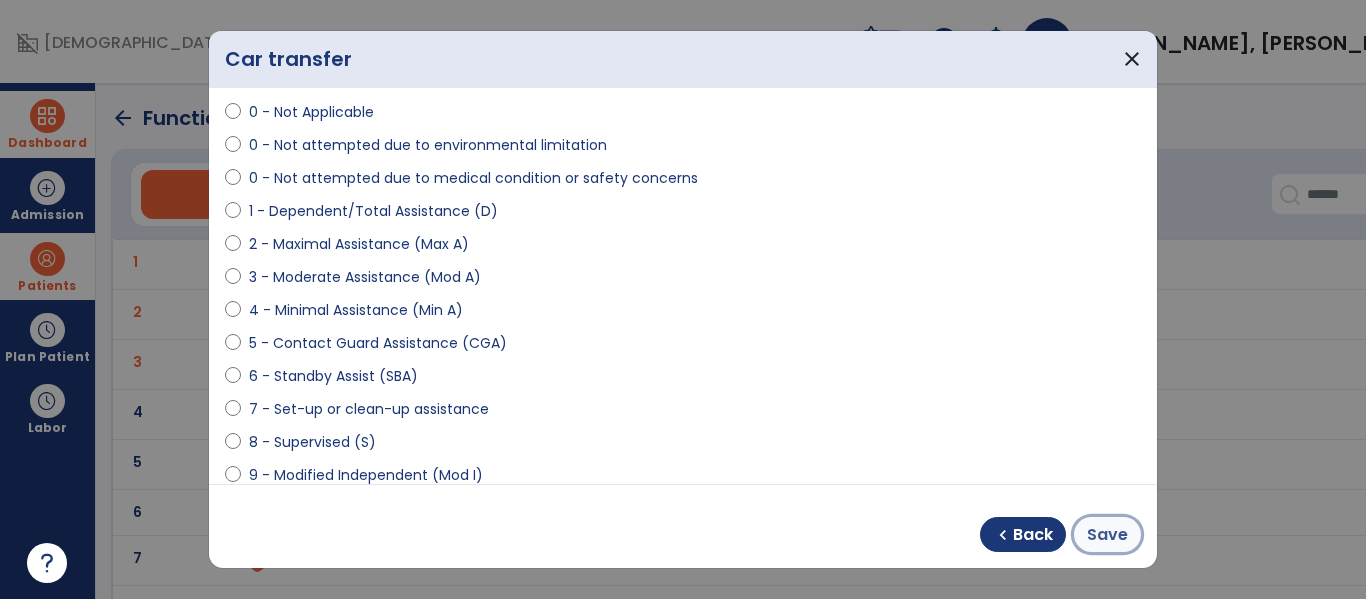 click on "Save" at bounding box center [1107, 535] 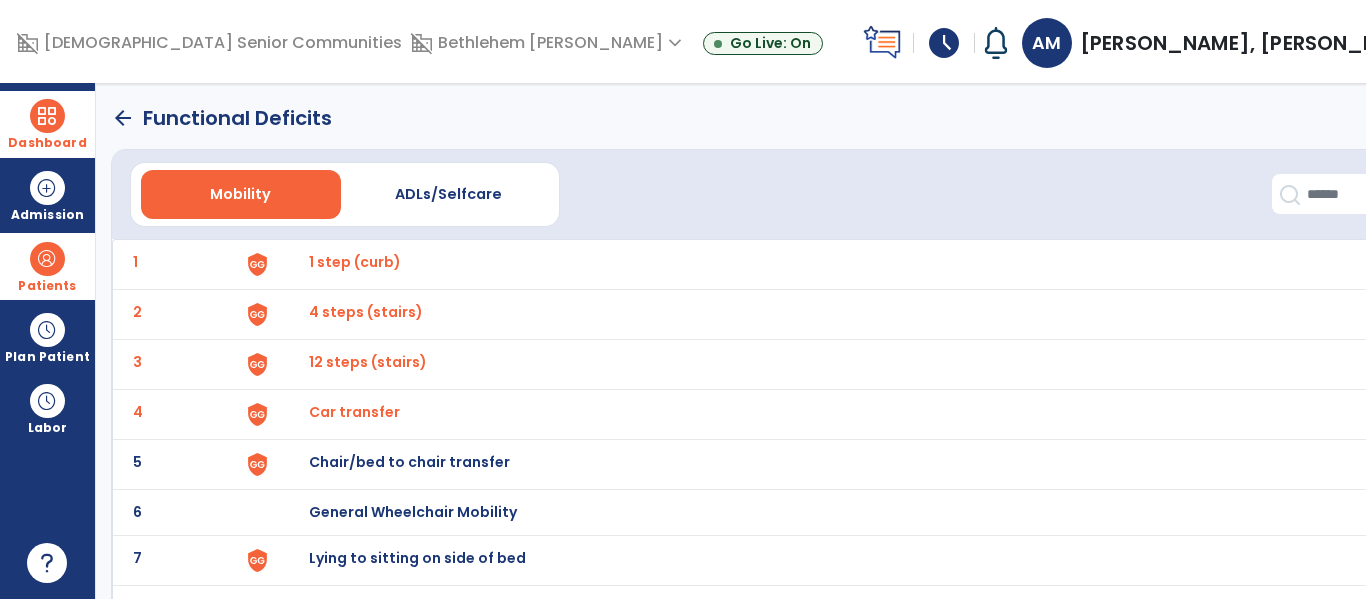 click on "Chair/bed to chair transfer" at bounding box center (355, 262) 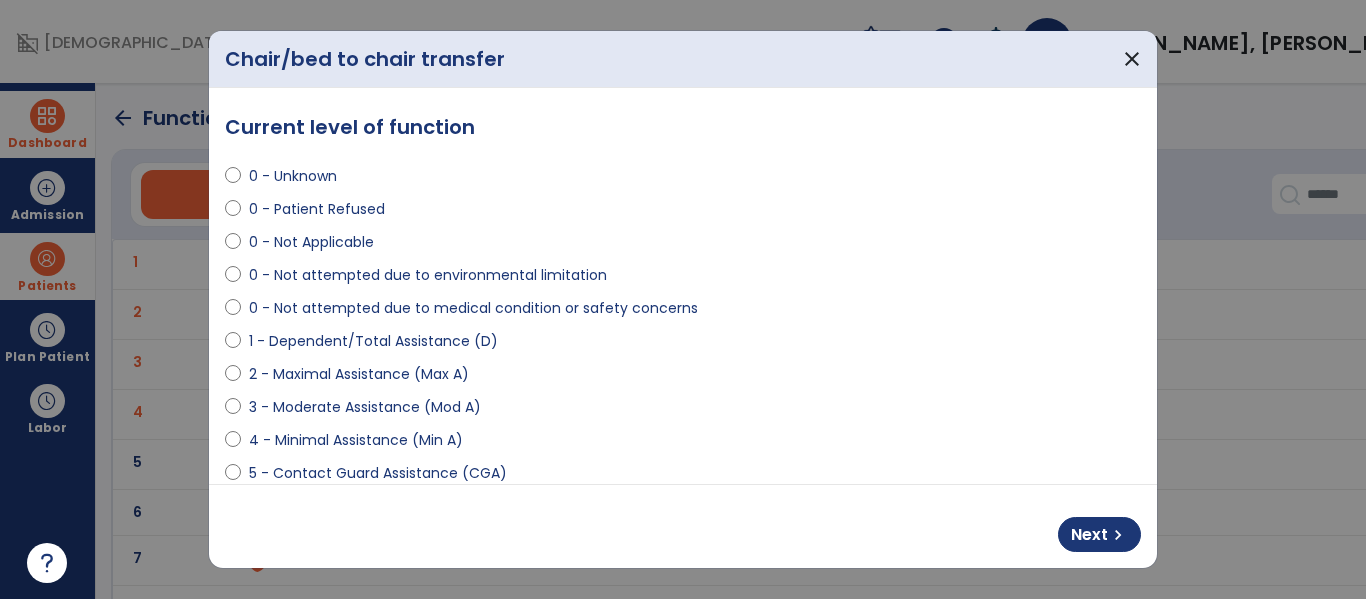 select on "**********" 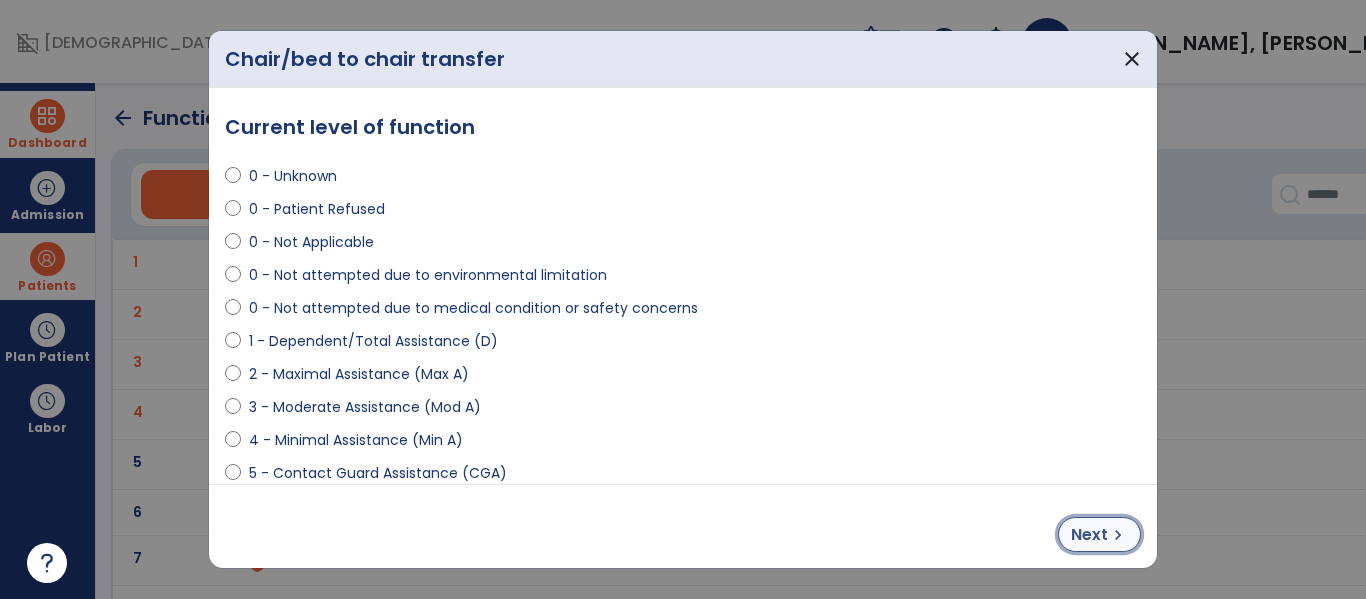 click on "Next" at bounding box center (1089, 535) 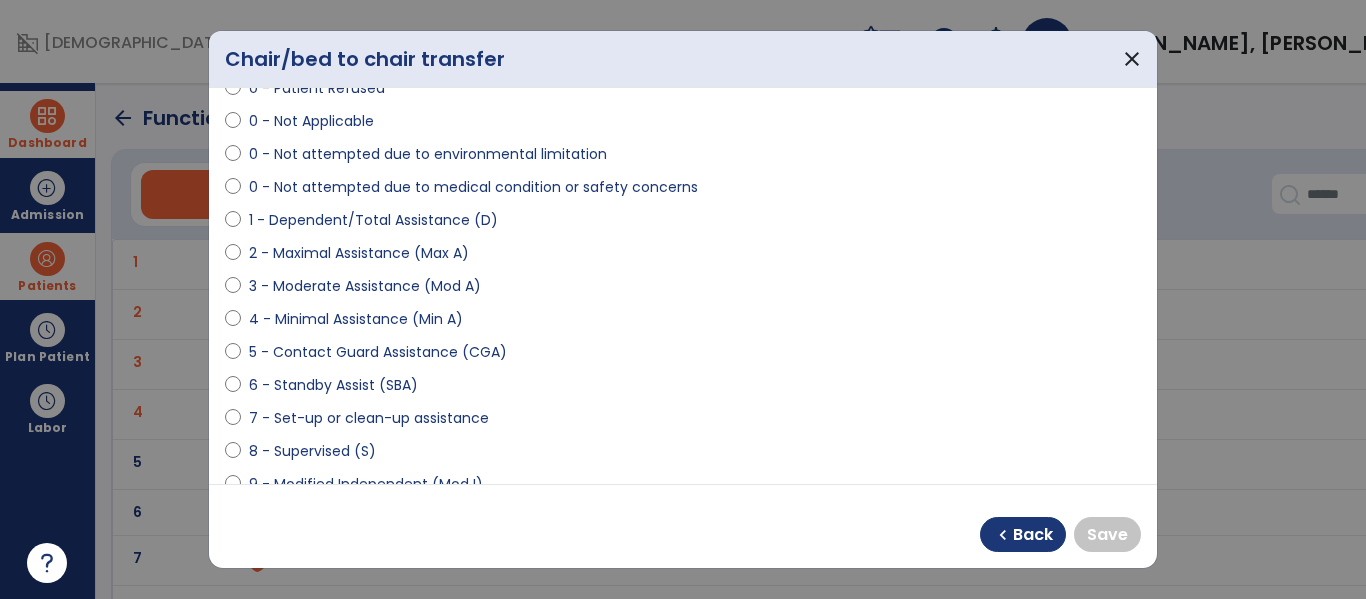 scroll, scrollTop: 115, scrollLeft: 0, axis: vertical 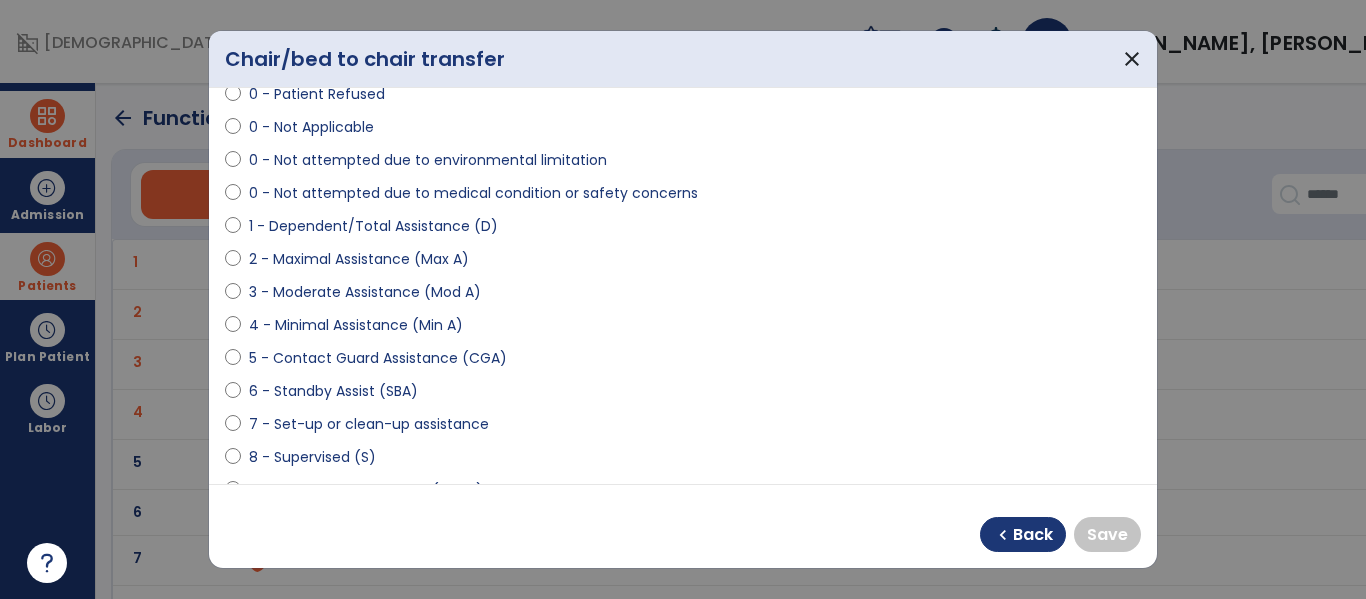 select on "**********" 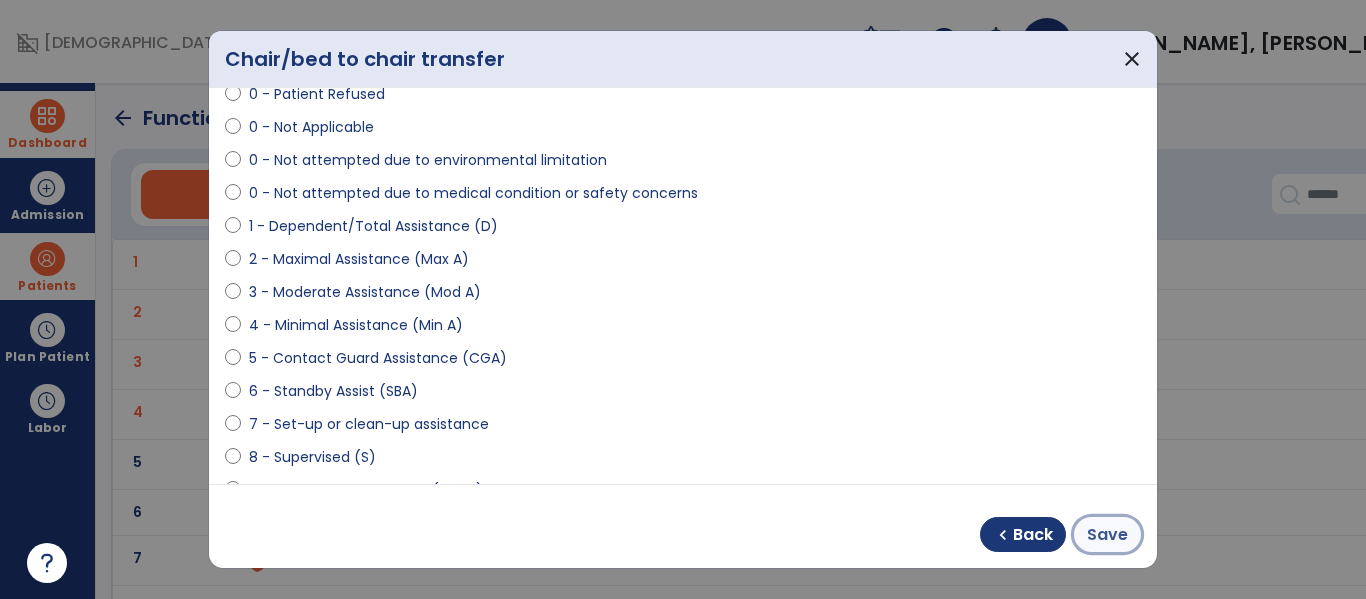 click on "Save" at bounding box center [1107, 535] 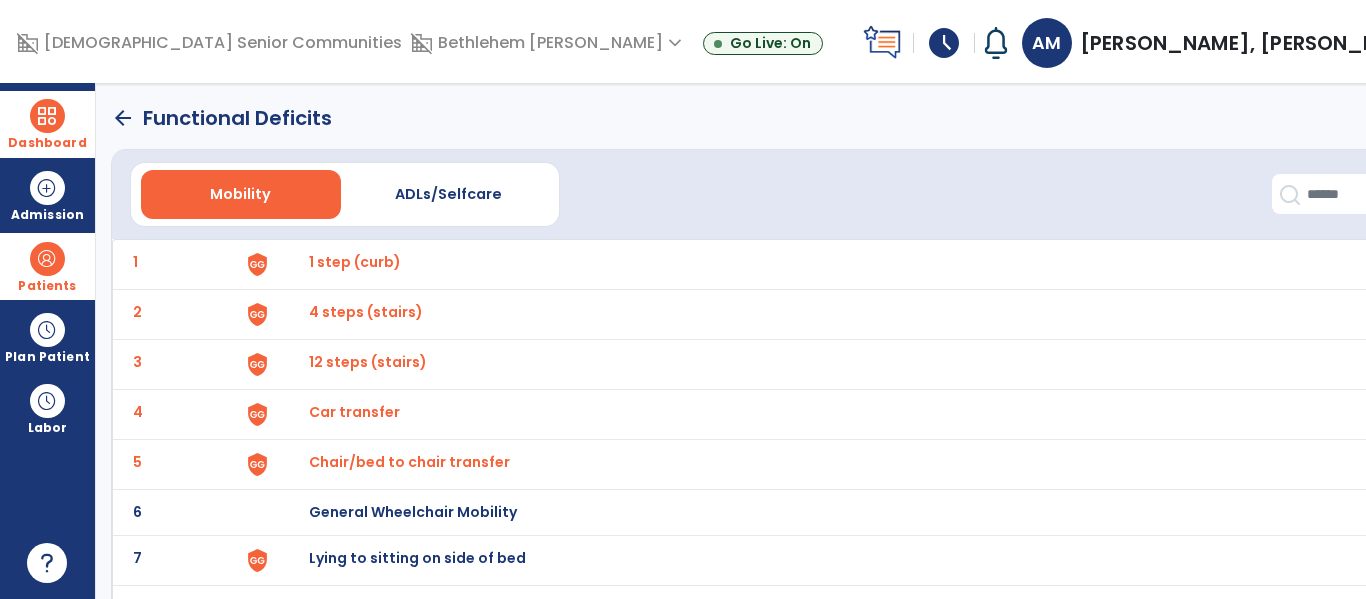 click on "General Wheelchair Mobility" at bounding box center (355, 262) 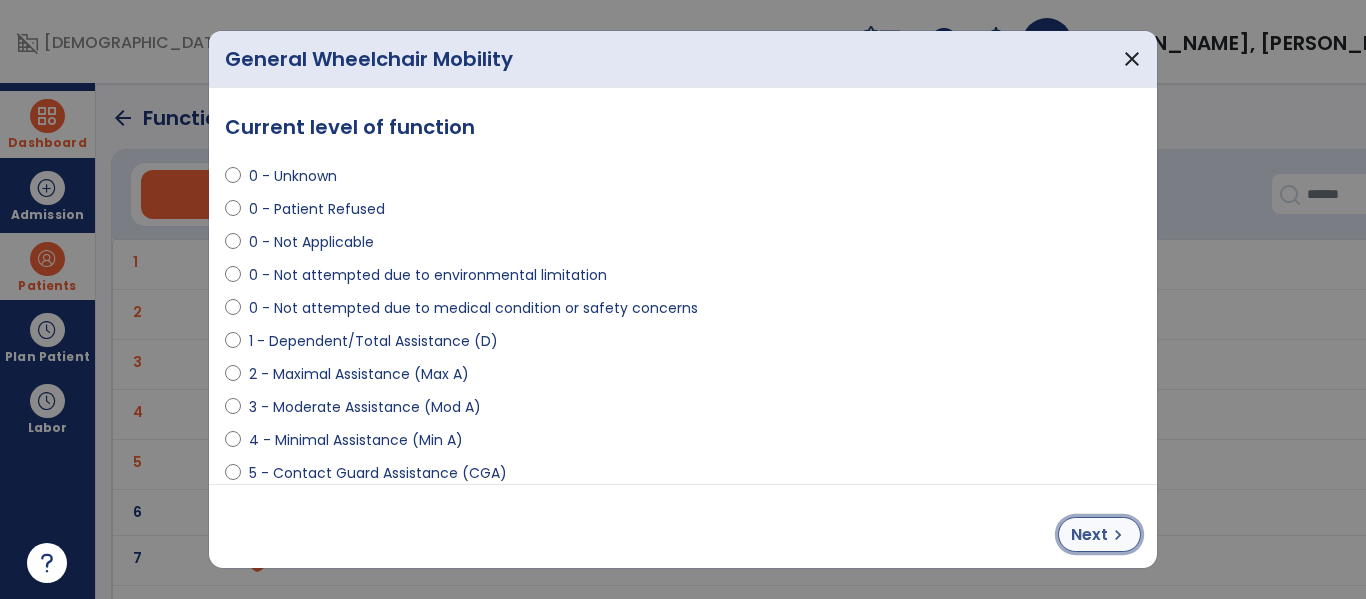 click on "Next" at bounding box center (1089, 535) 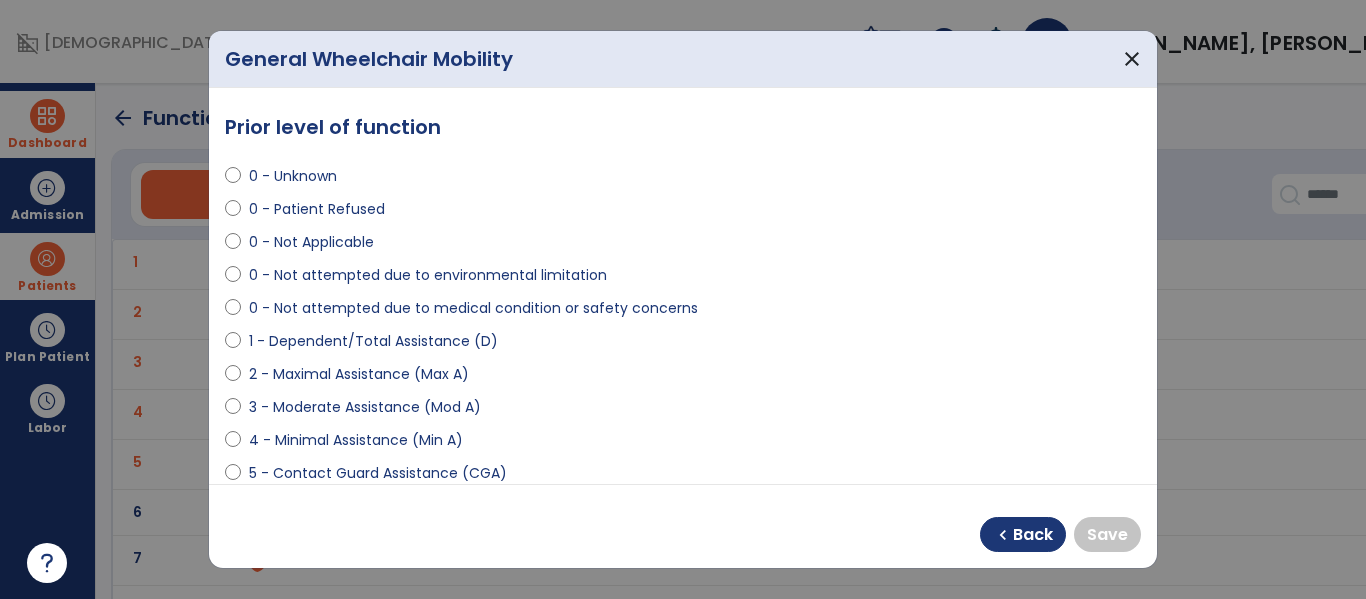 click on "0 - Not Applicable" at bounding box center (311, 242) 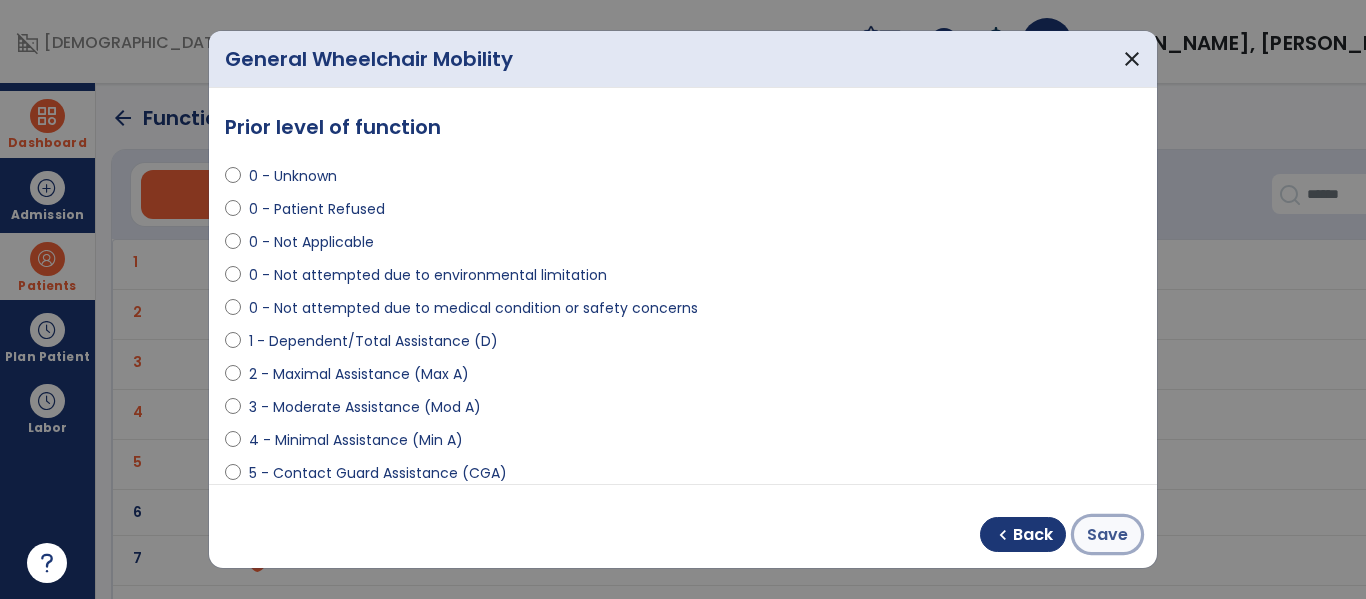 click on "Save" at bounding box center (1107, 535) 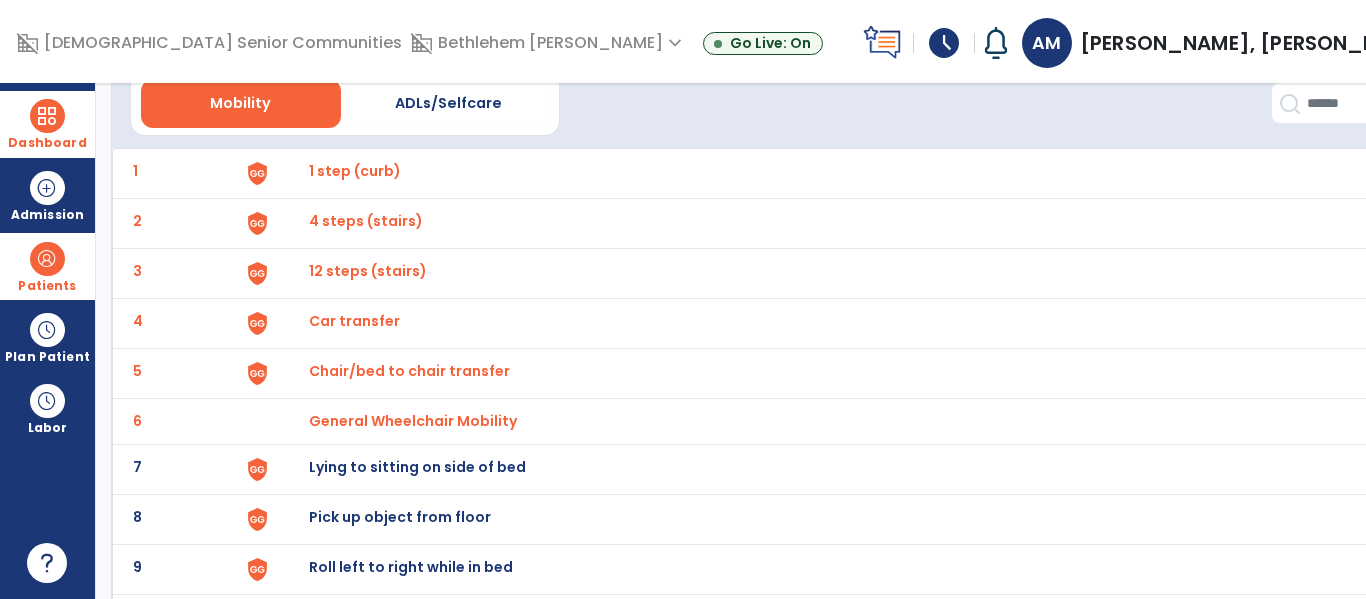 scroll, scrollTop: 102, scrollLeft: 0, axis: vertical 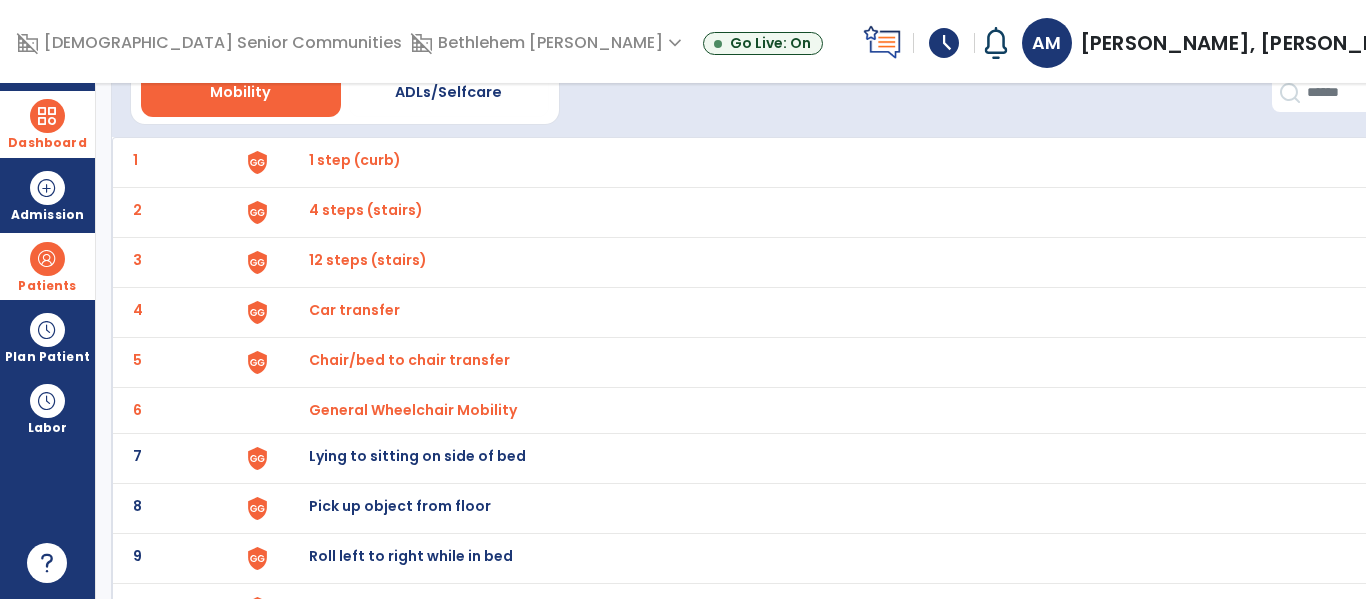 click on "Lying to sitting on side of bed" at bounding box center [355, 160] 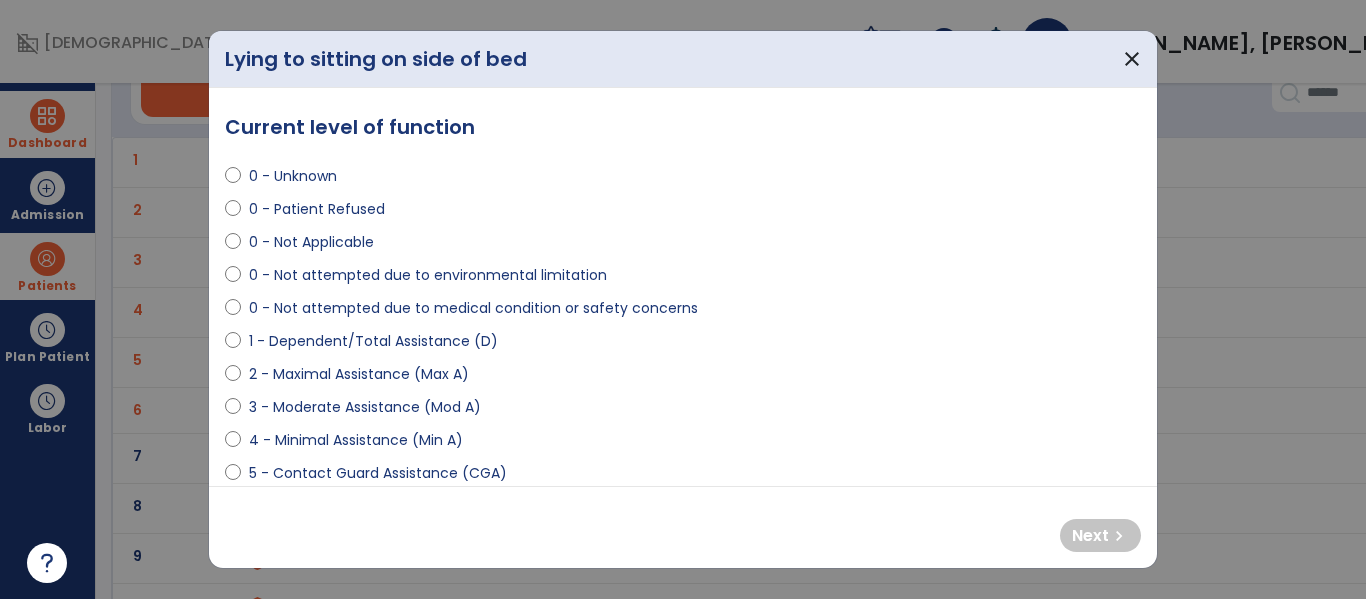 select on "**********" 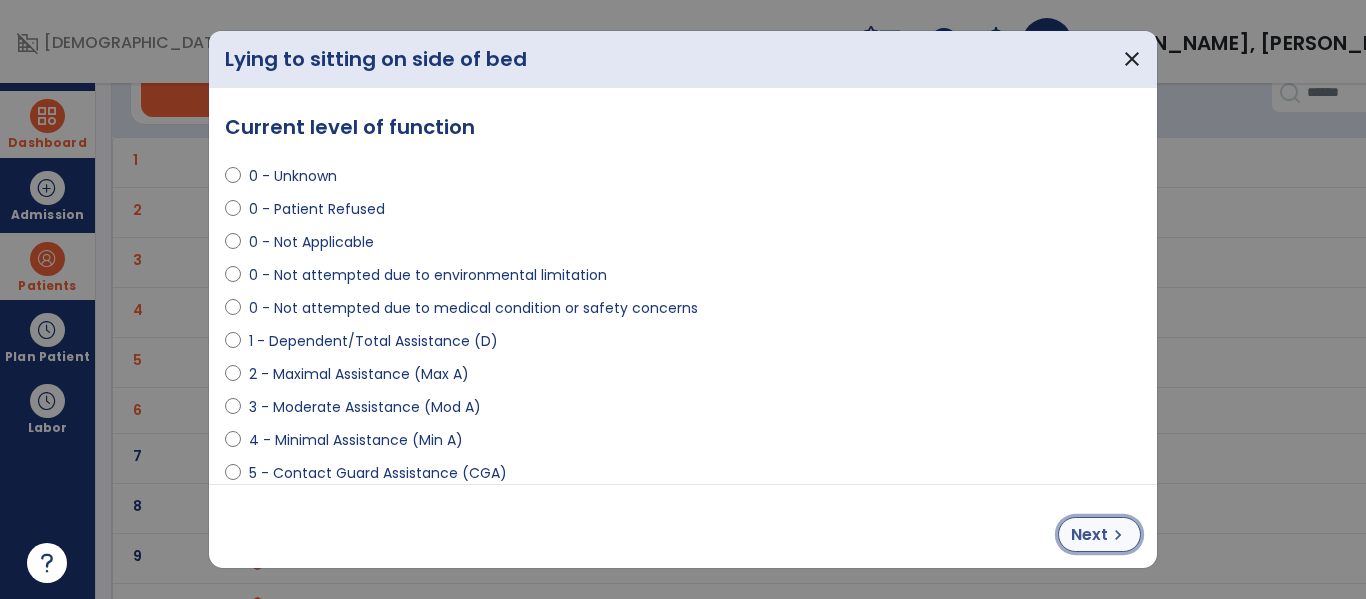 click on "Next" at bounding box center [1089, 535] 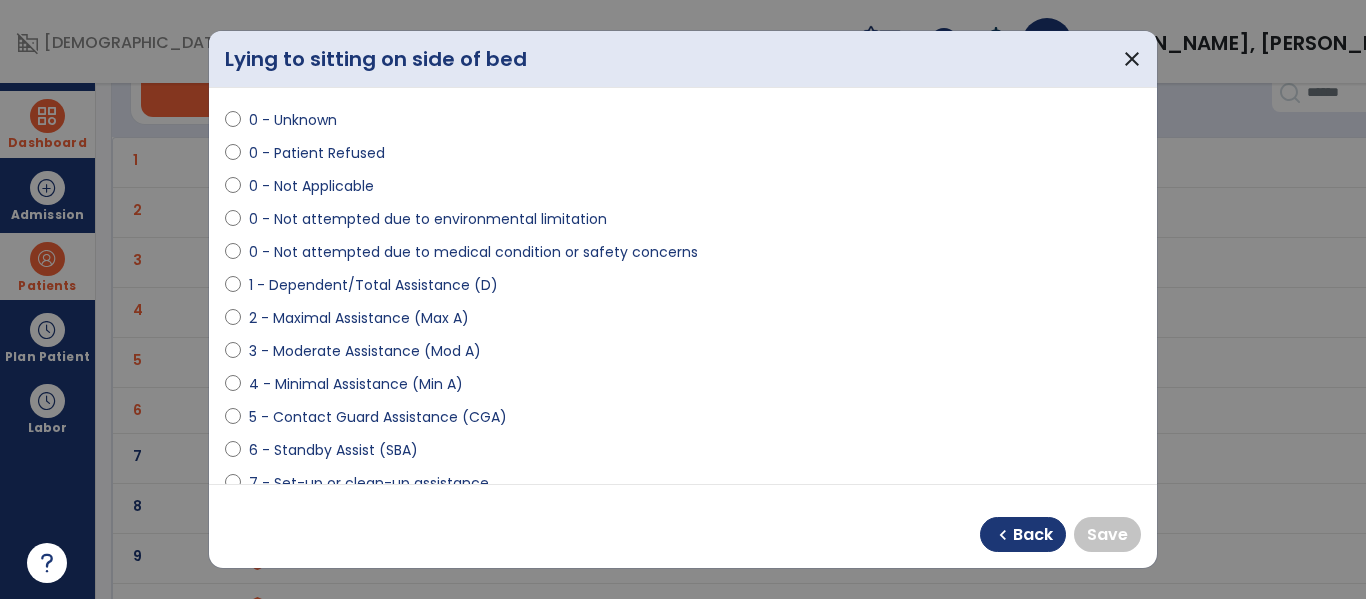 scroll, scrollTop: 74, scrollLeft: 0, axis: vertical 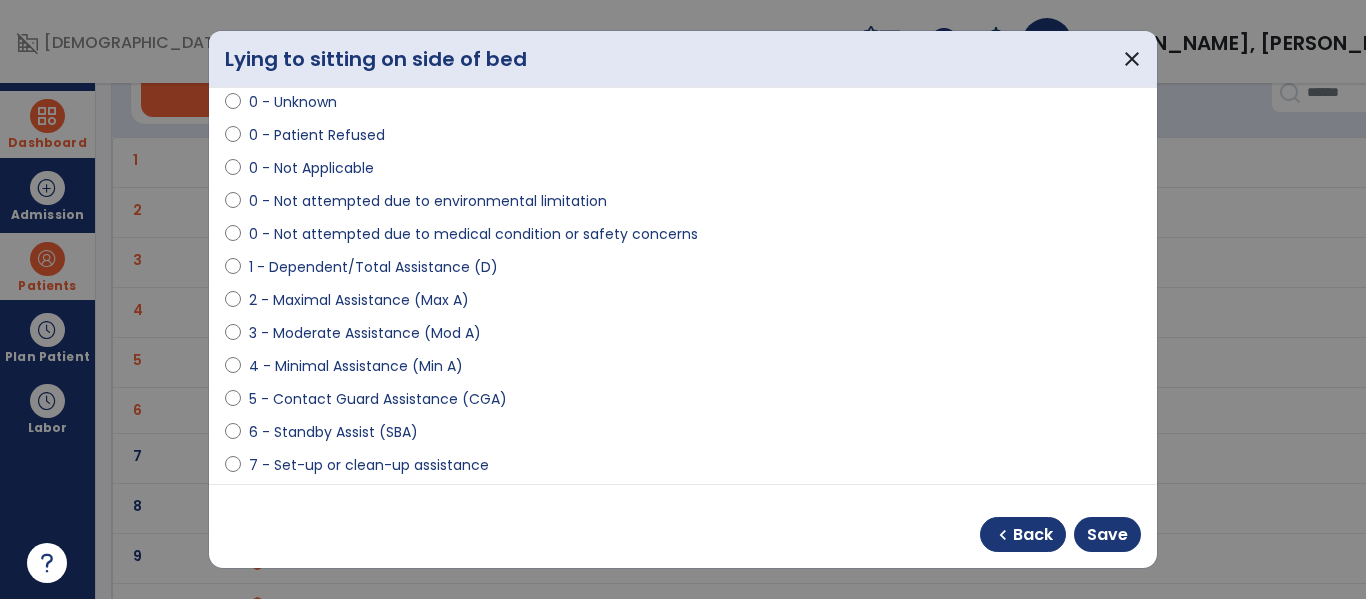 select on "**********" 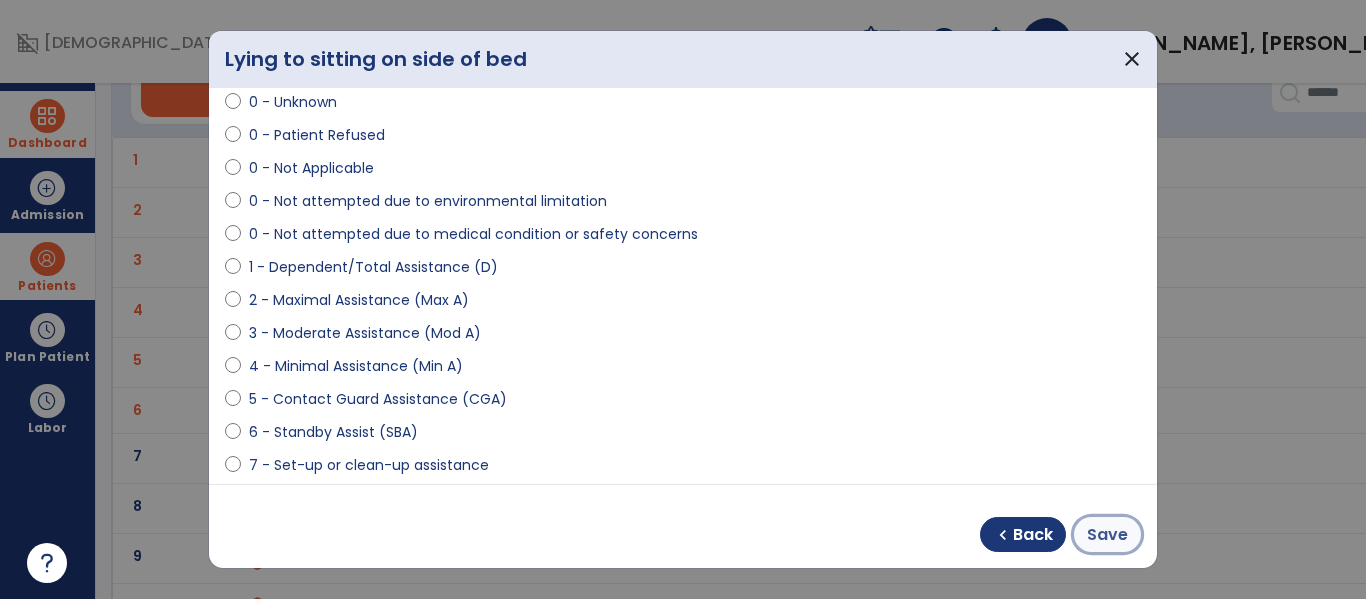 click on "Save" at bounding box center (1107, 535) 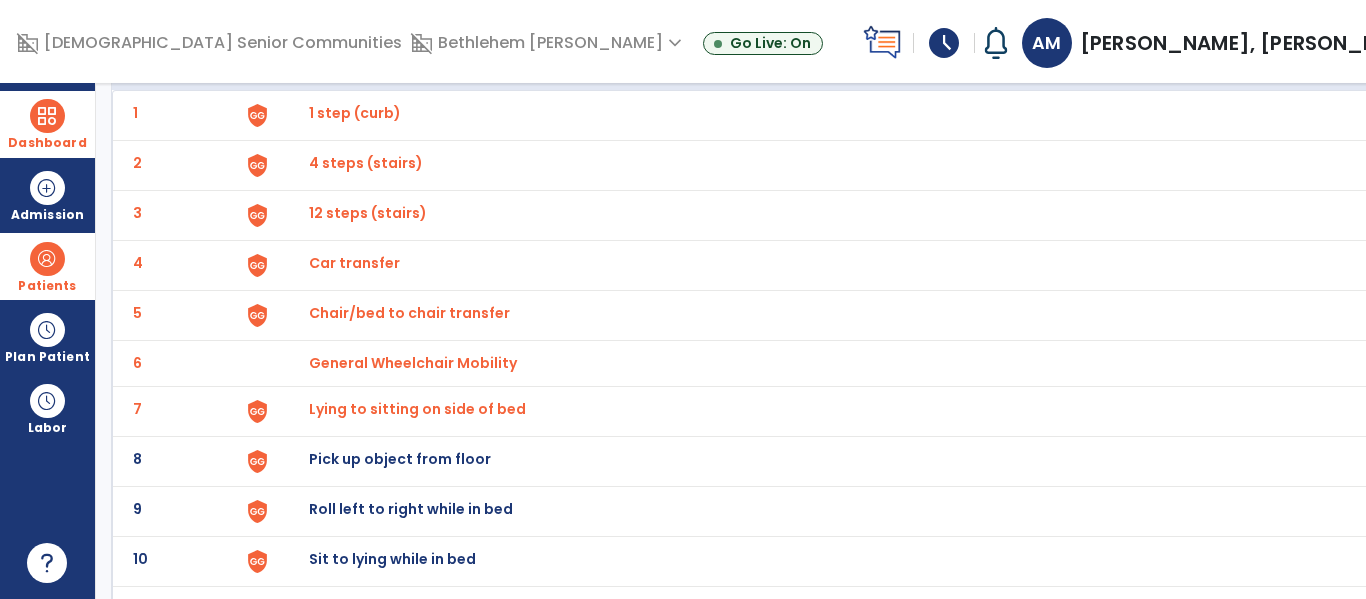 scroll, scrollTop: 160, scrollLeft: 0, axis: vertical 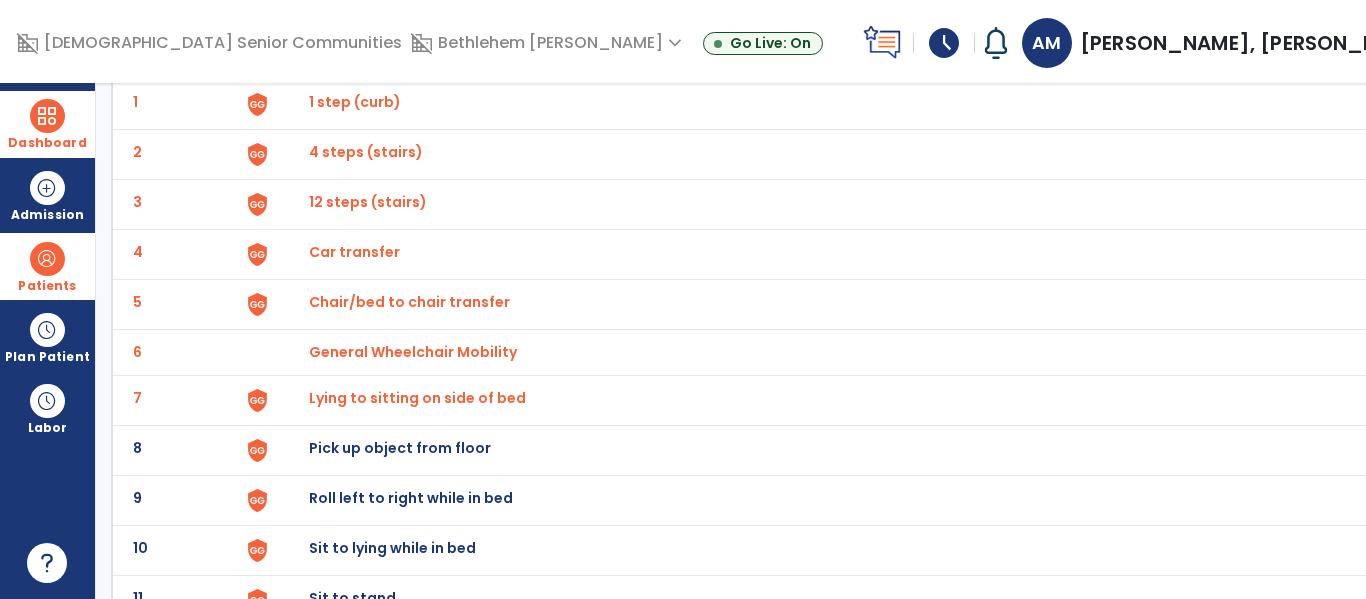 click on "Pick up object from floor" at bounding box center (355, 102) 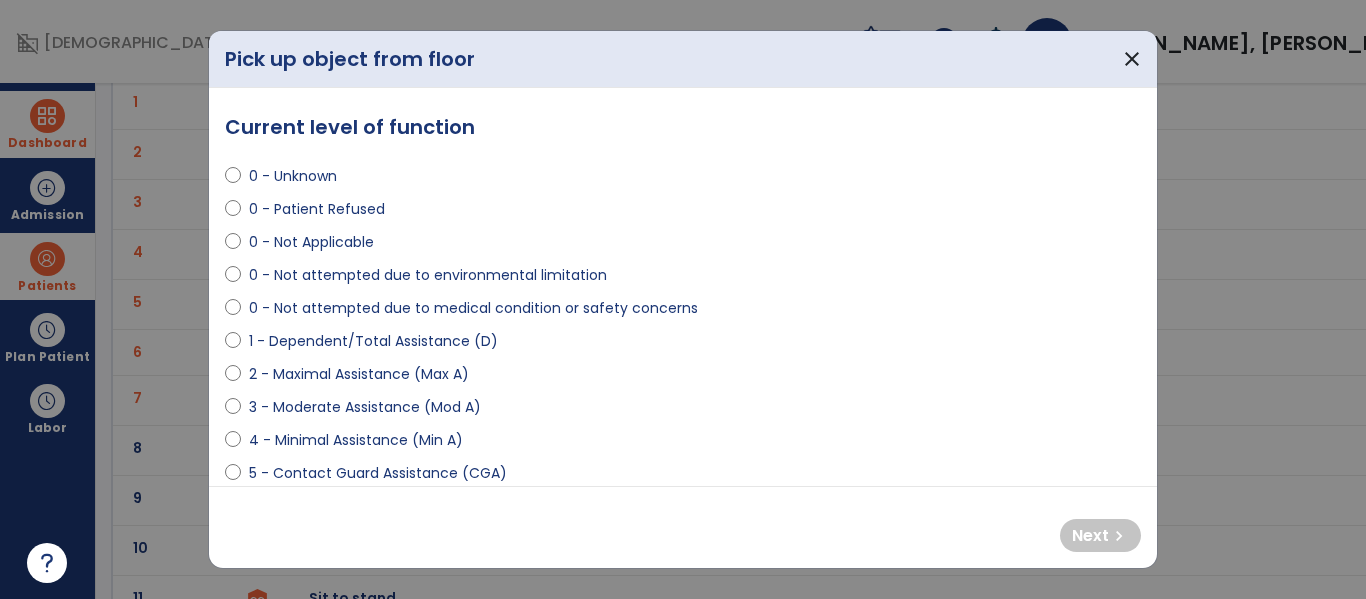 click on "0 - Not attempted due to medical condition or safety concerns" at bounding box center [473, 308] 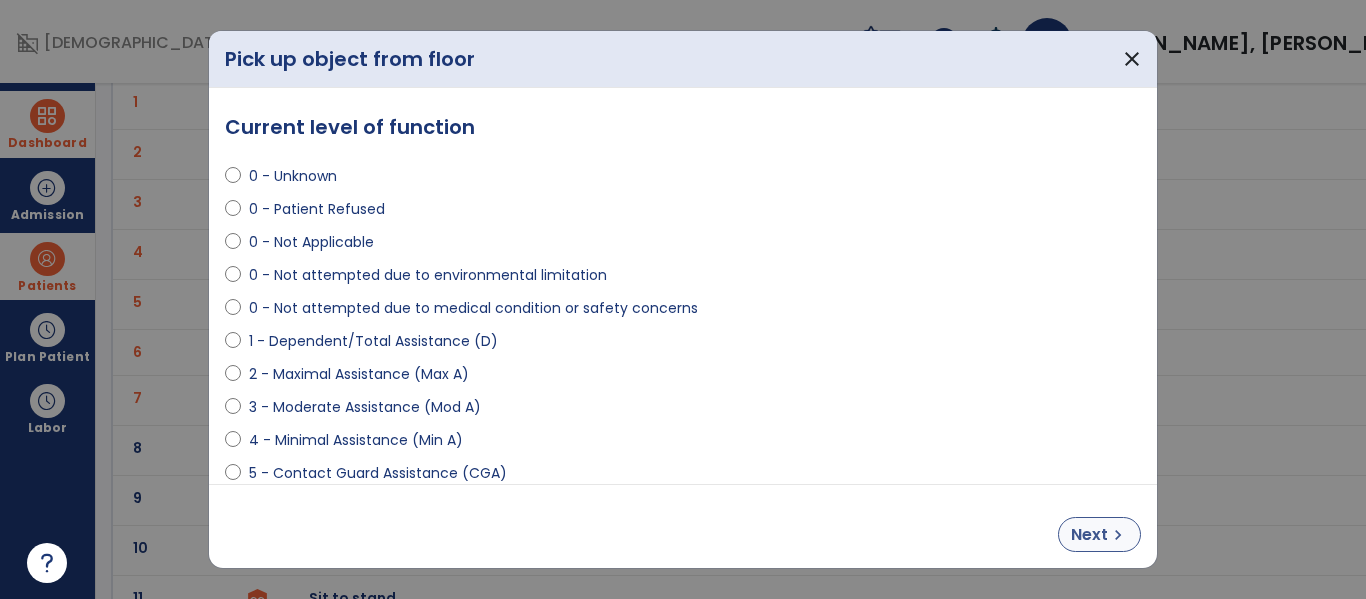 click on "Next" at bounding box center [1089, 535] 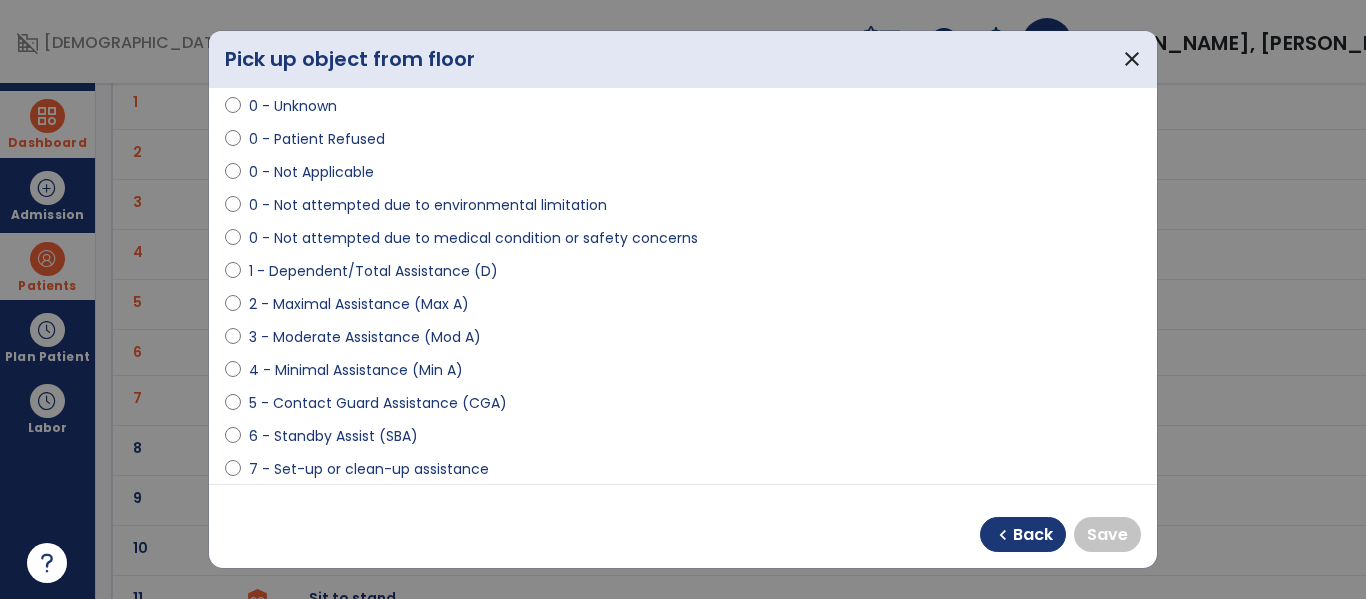 scroll, scrollTop: 95, scrollLeft: 0, axis: vertical 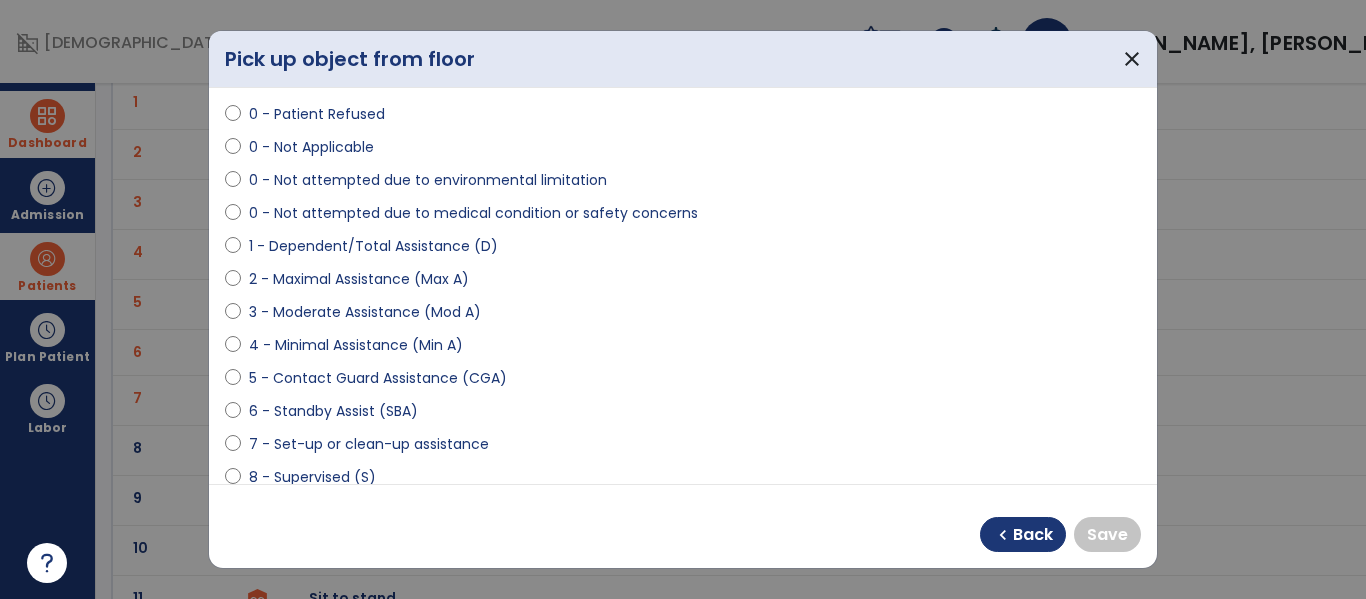 select on "**********" 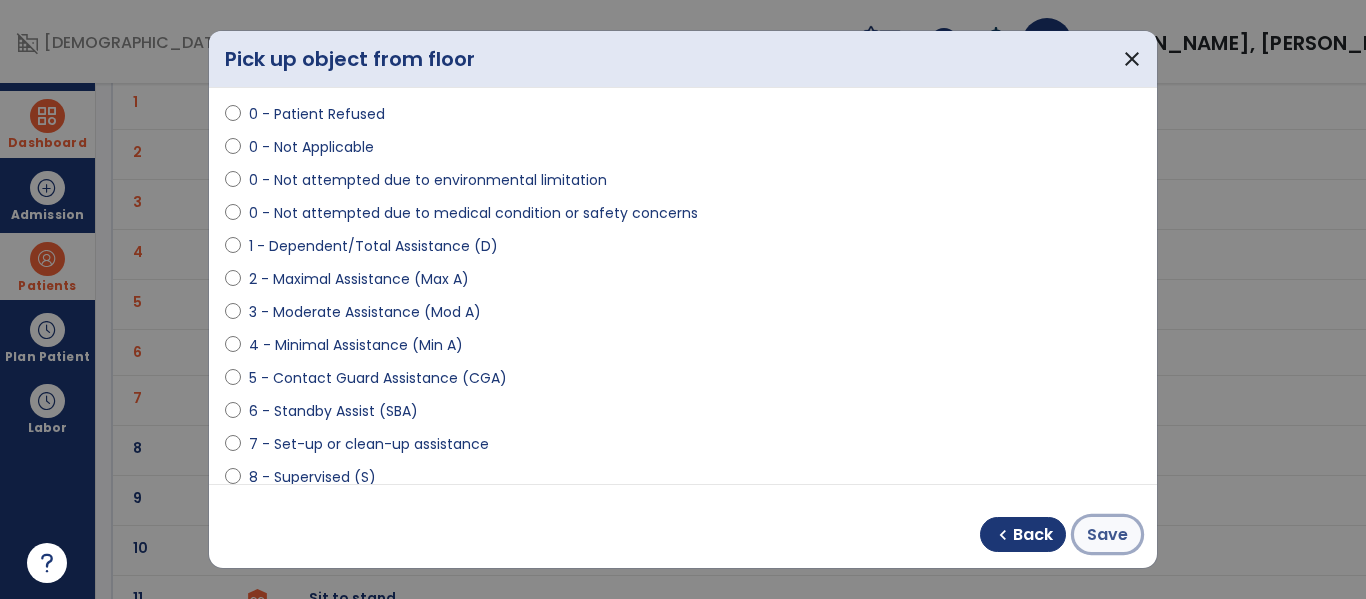 click on "Save" at bounding box center [1107, 535] 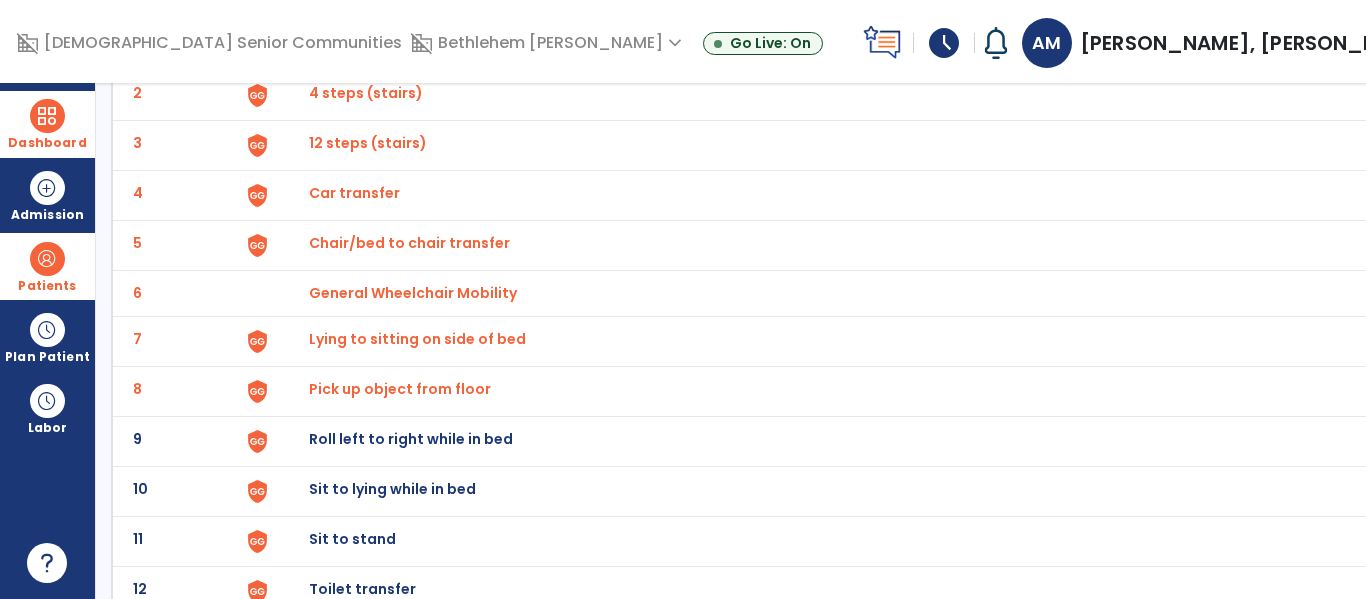 scroll, scrollTop: 236, scrollLeft: 0, axis: vertical 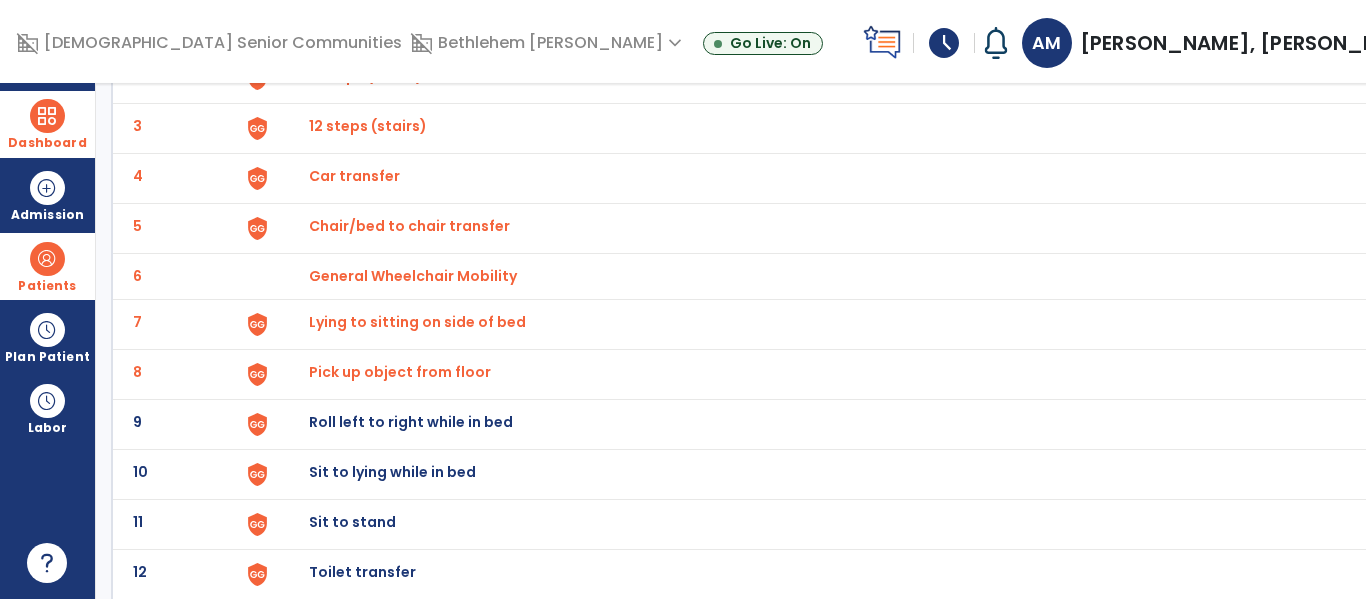 click on "Roll left to right while in bed" at bounding box center (355, 26) 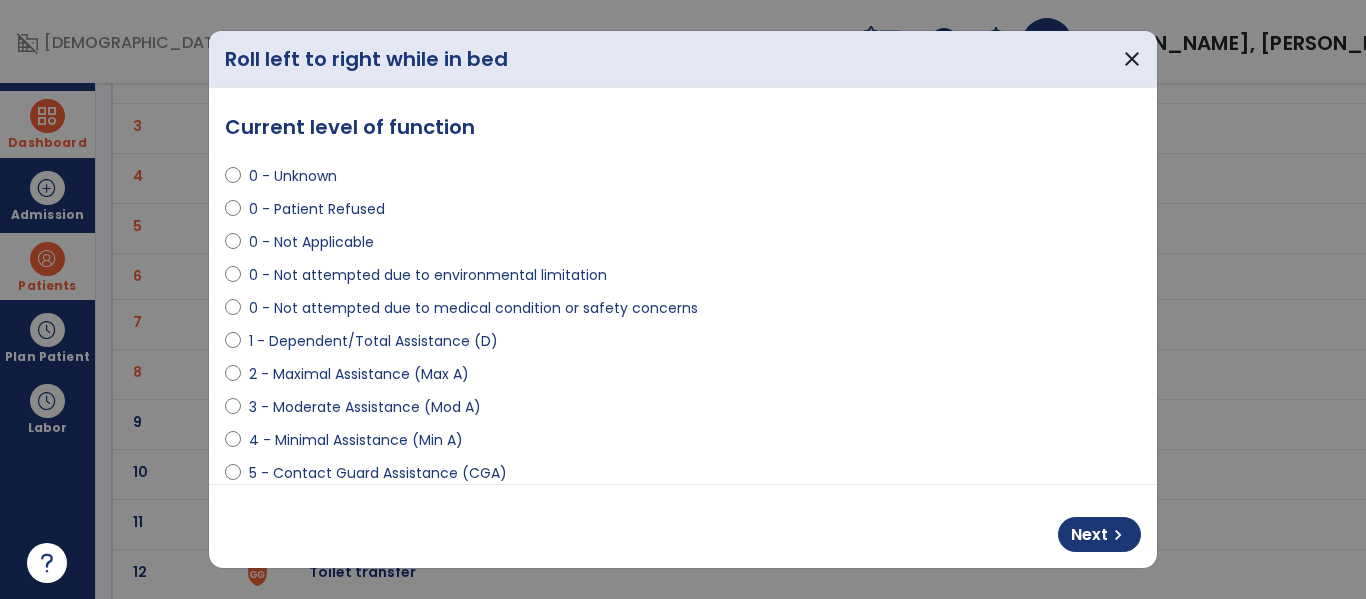 select on "**********" 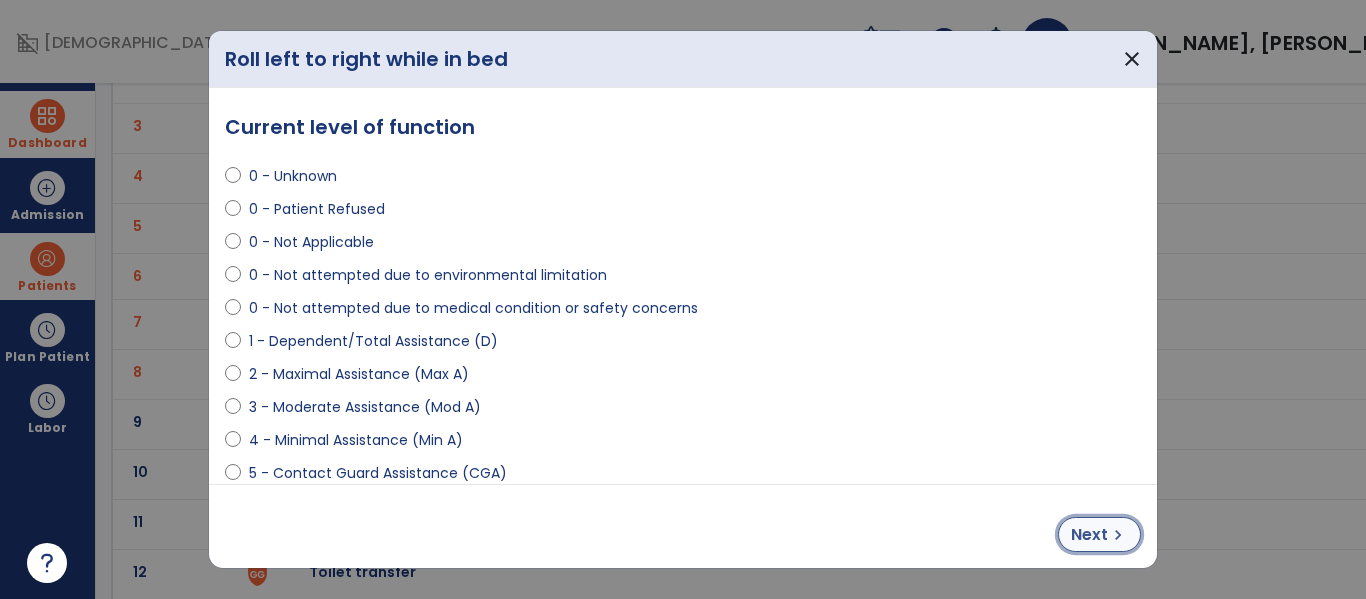 click on "Next" at bounding box center [1089, 535] 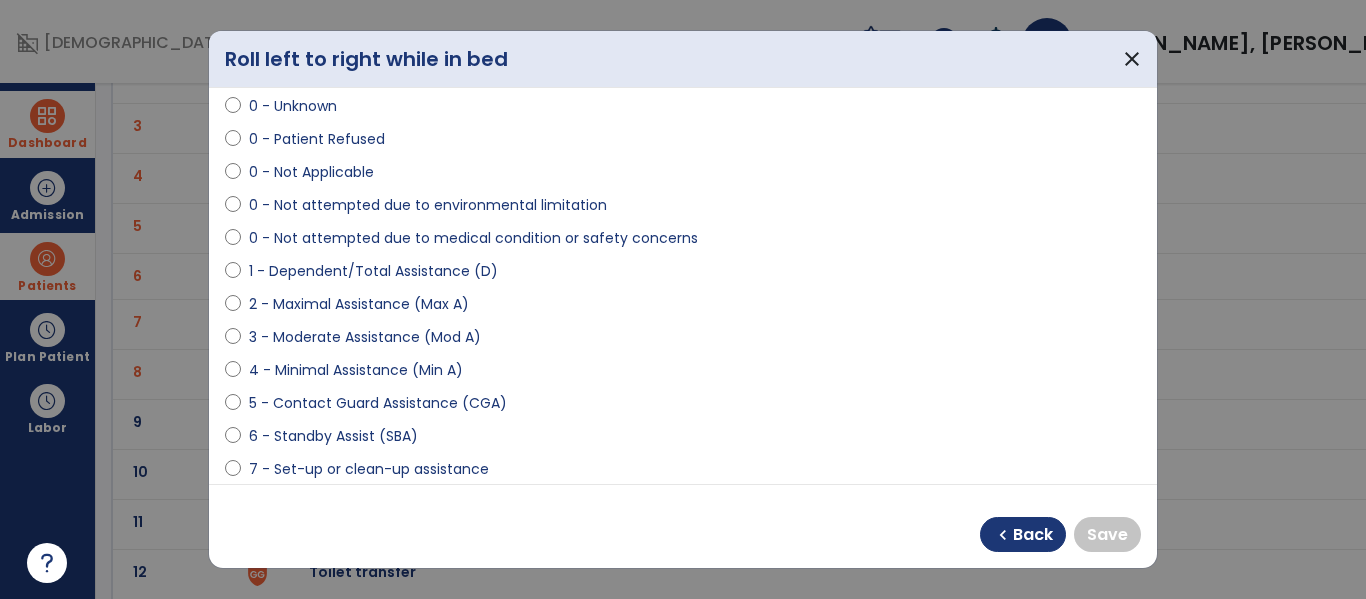 scroll, scrollTop: 95, scrollLeft: 0, axis: vertical 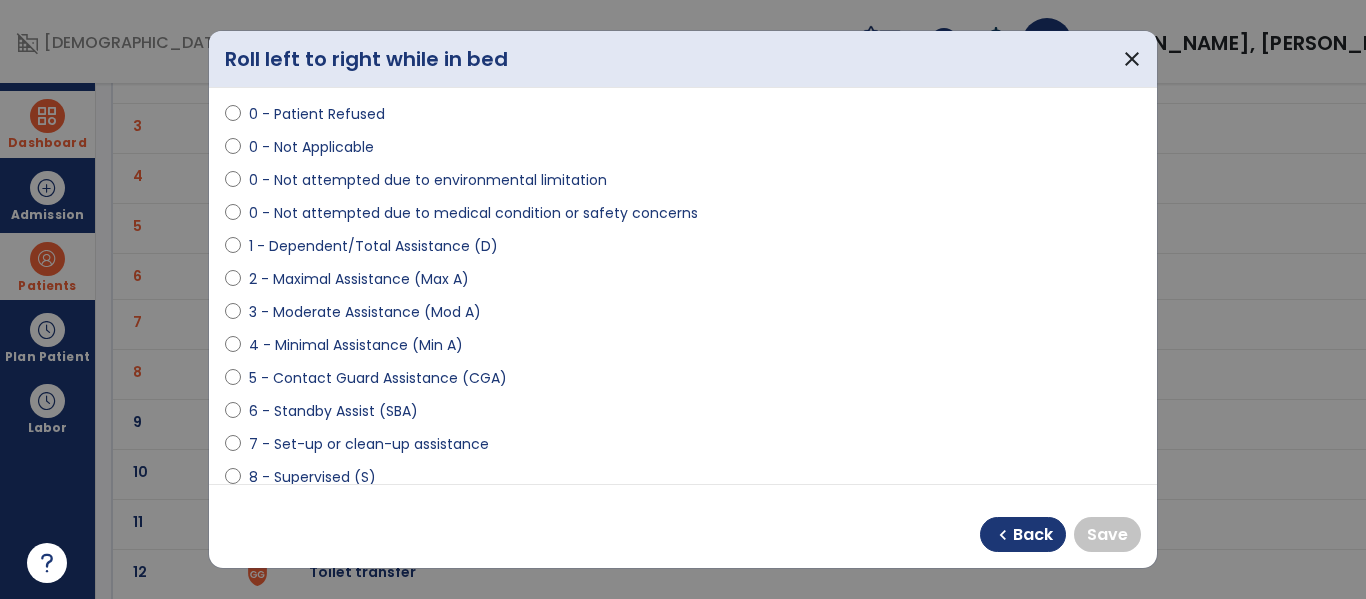 select on "**********" 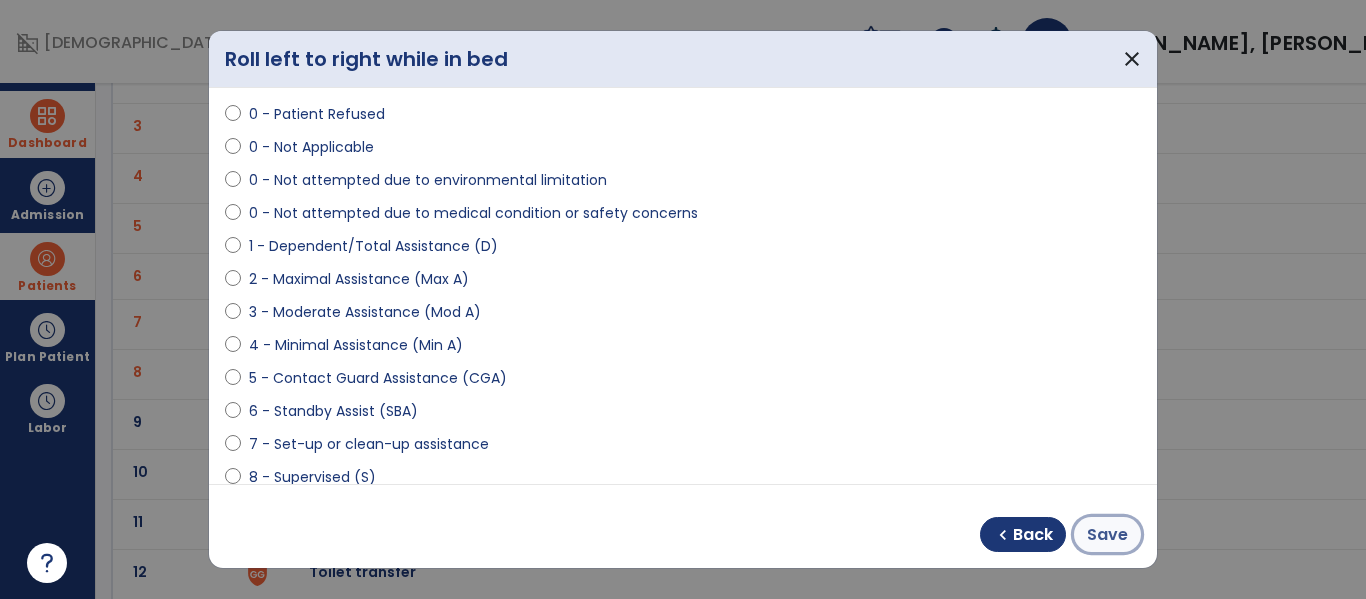 click on "Save" at bounding box center (1107, 535) 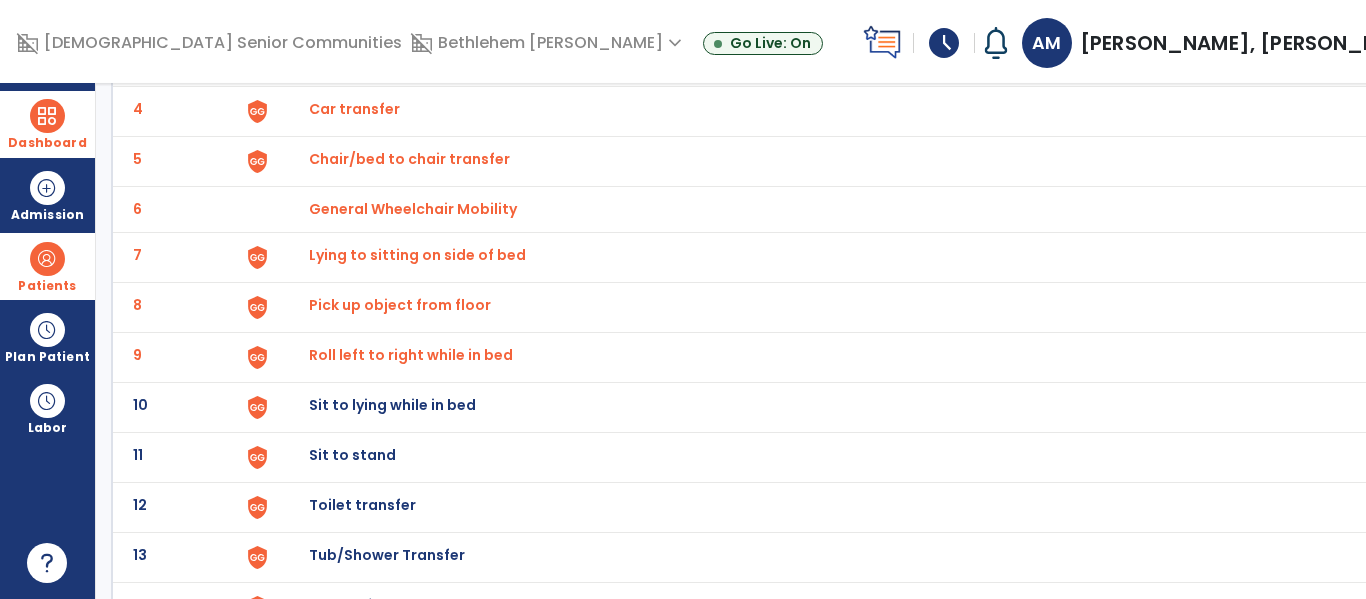 scroll, scrollTop: 317, scrollLeft: 0, axis: vertical 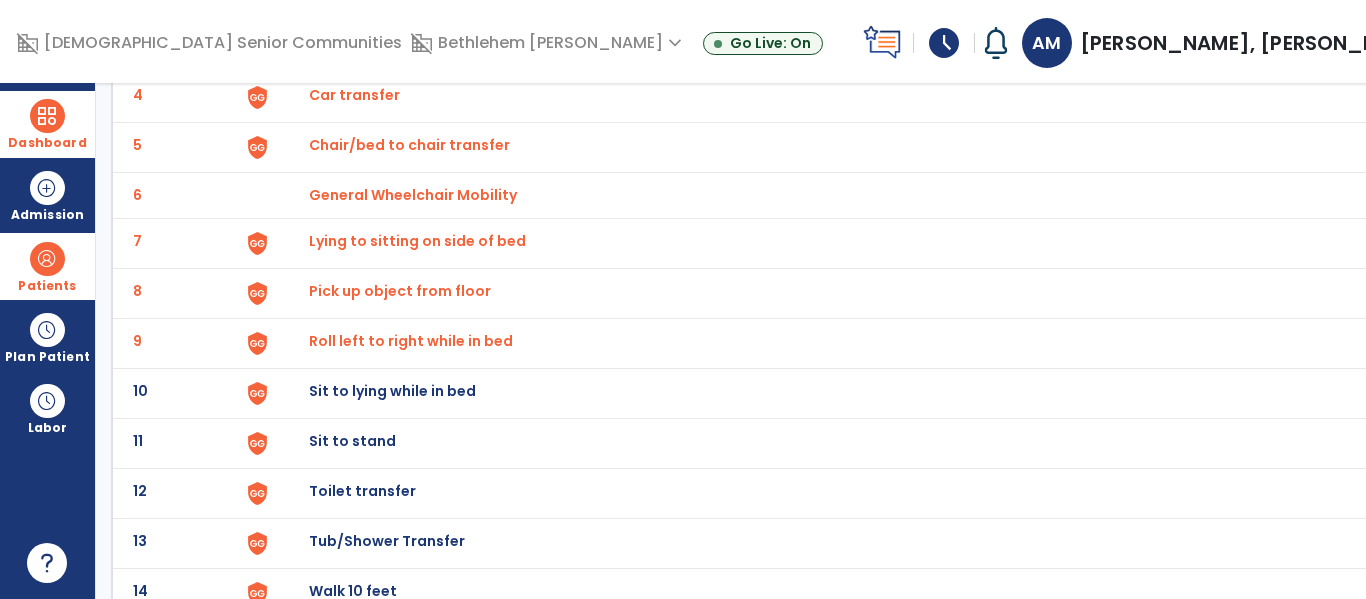 click on "Sit to lying while in bed" at bounding box center (355, -55) 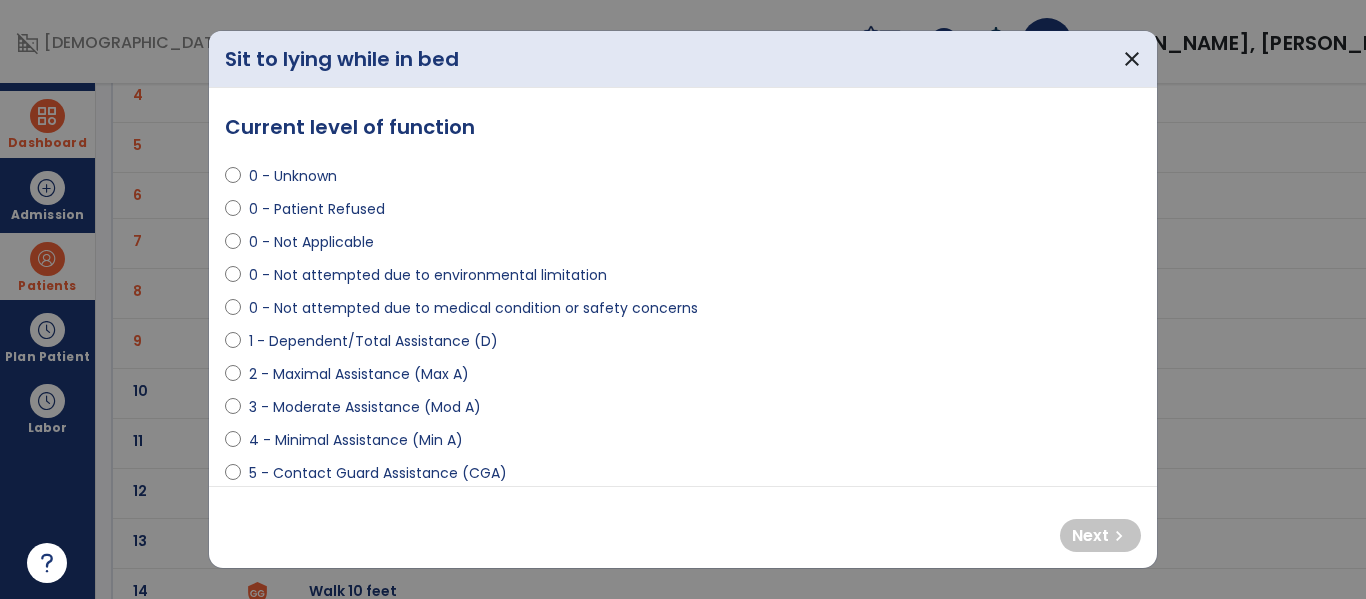 select on "**********" 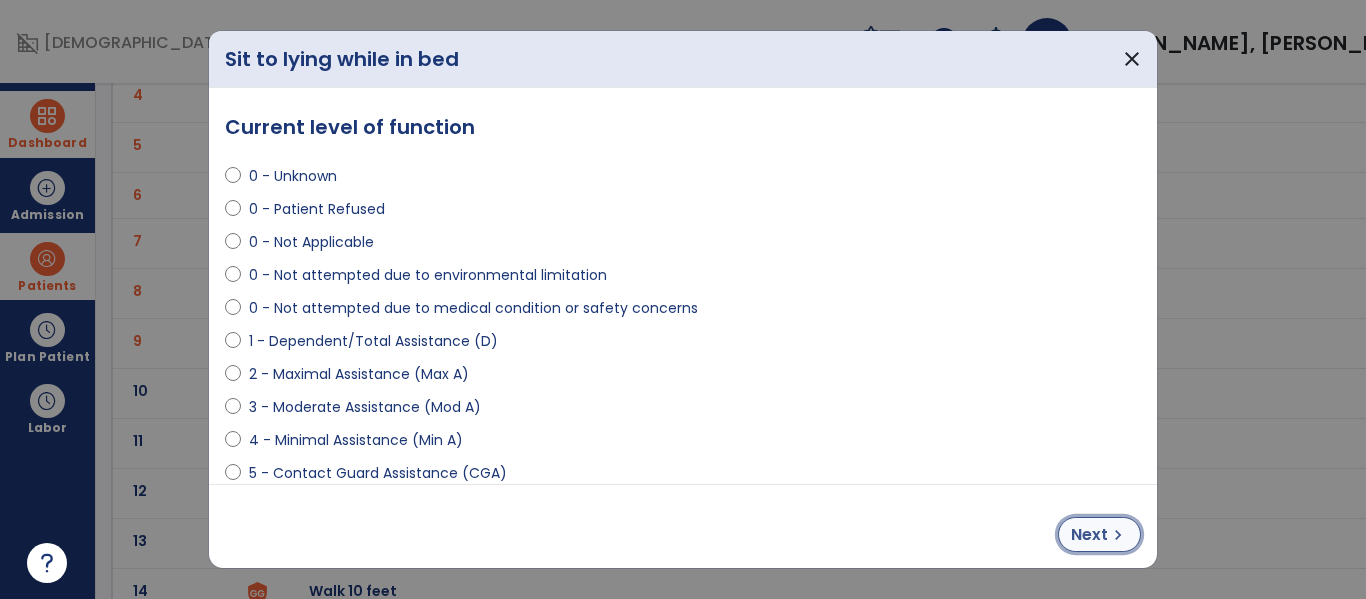 click on "Next" at bounding box center [1089, 535] 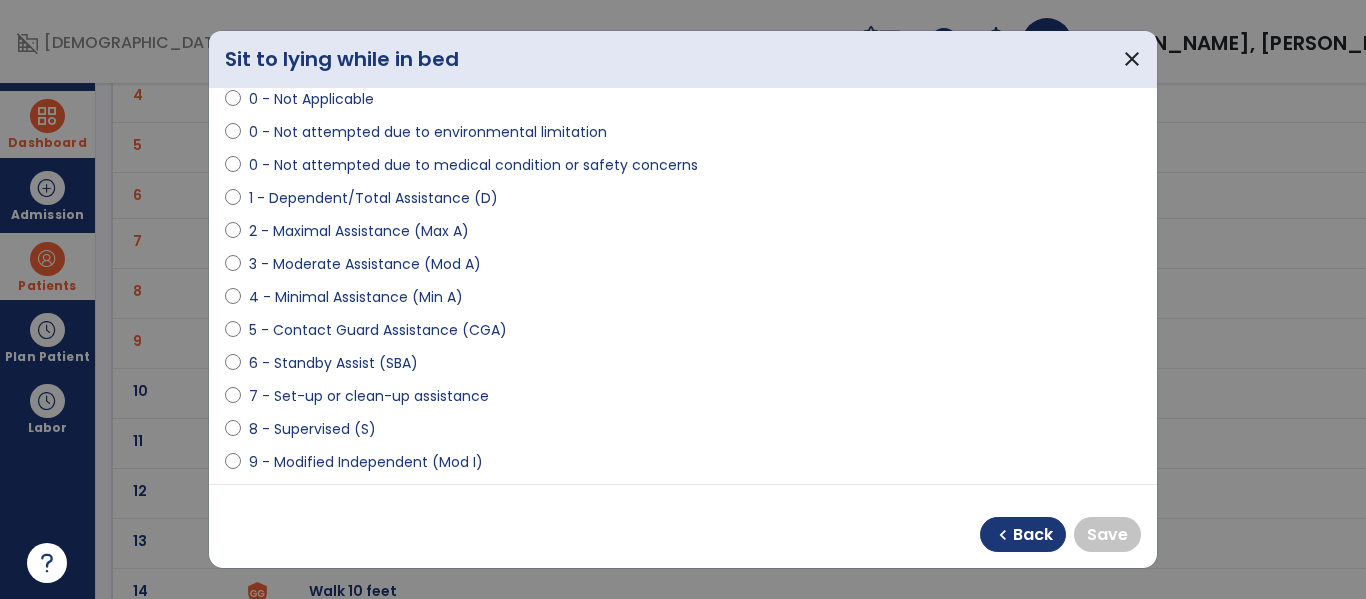 scroll, scrollTop: 168, scrollLeft: 0, axis: vertical 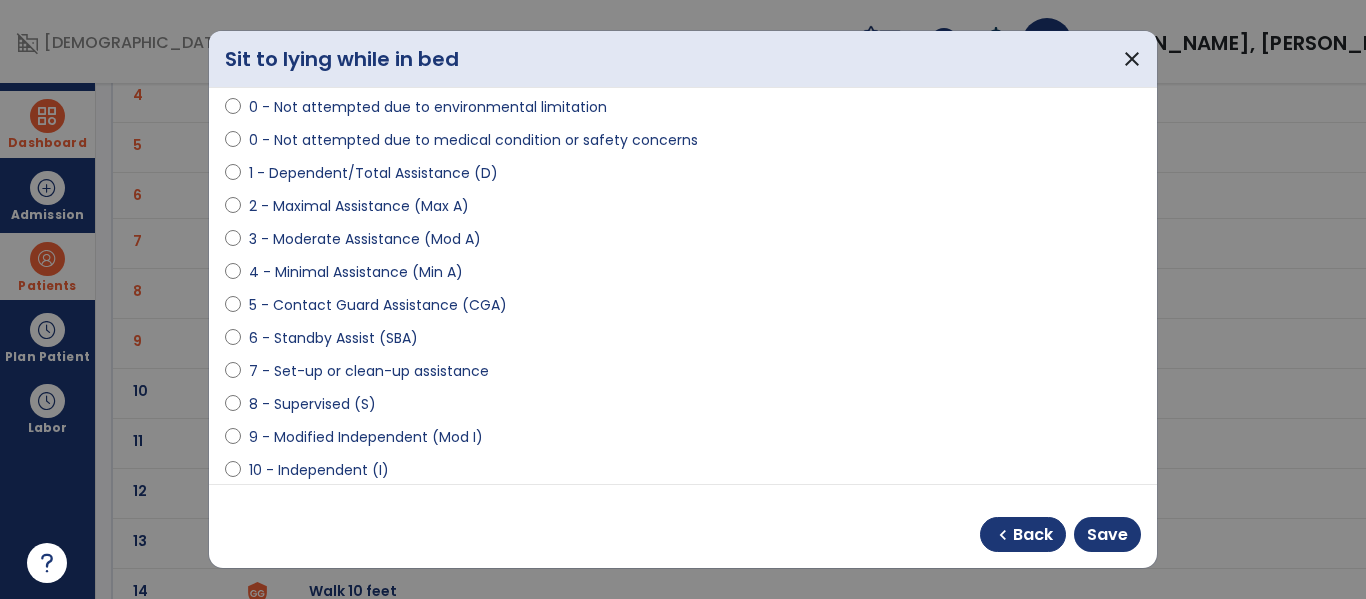 select on "**********" 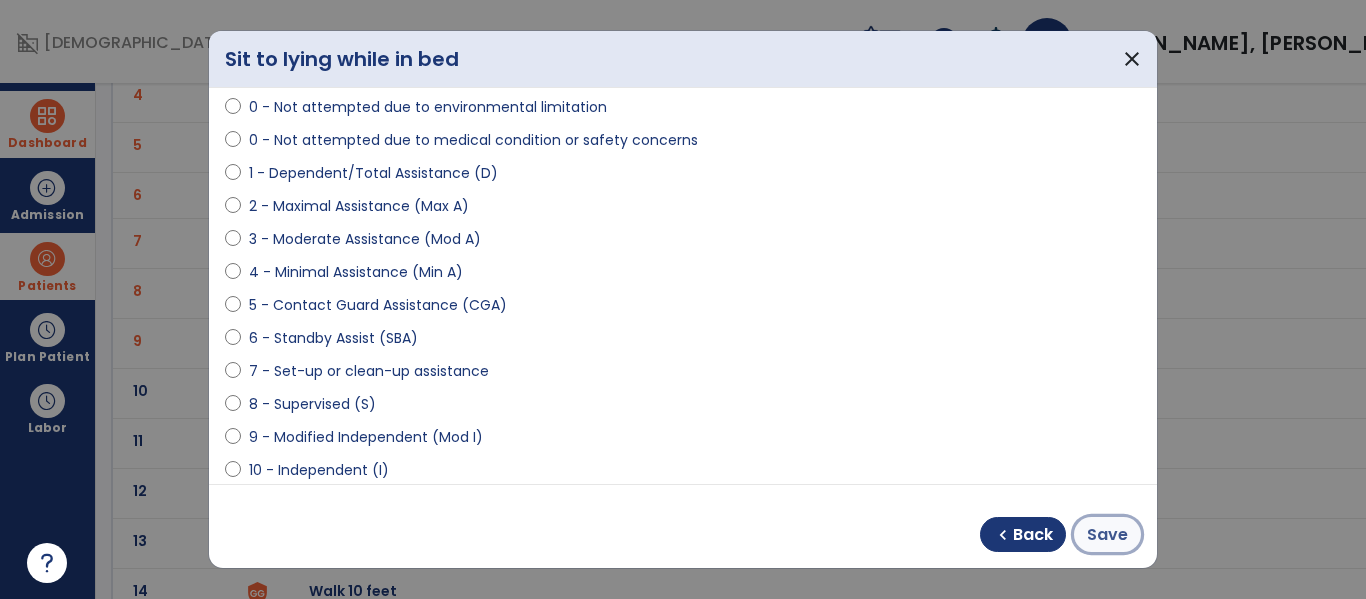 click on "Save" at bounding box center [1107, 535] 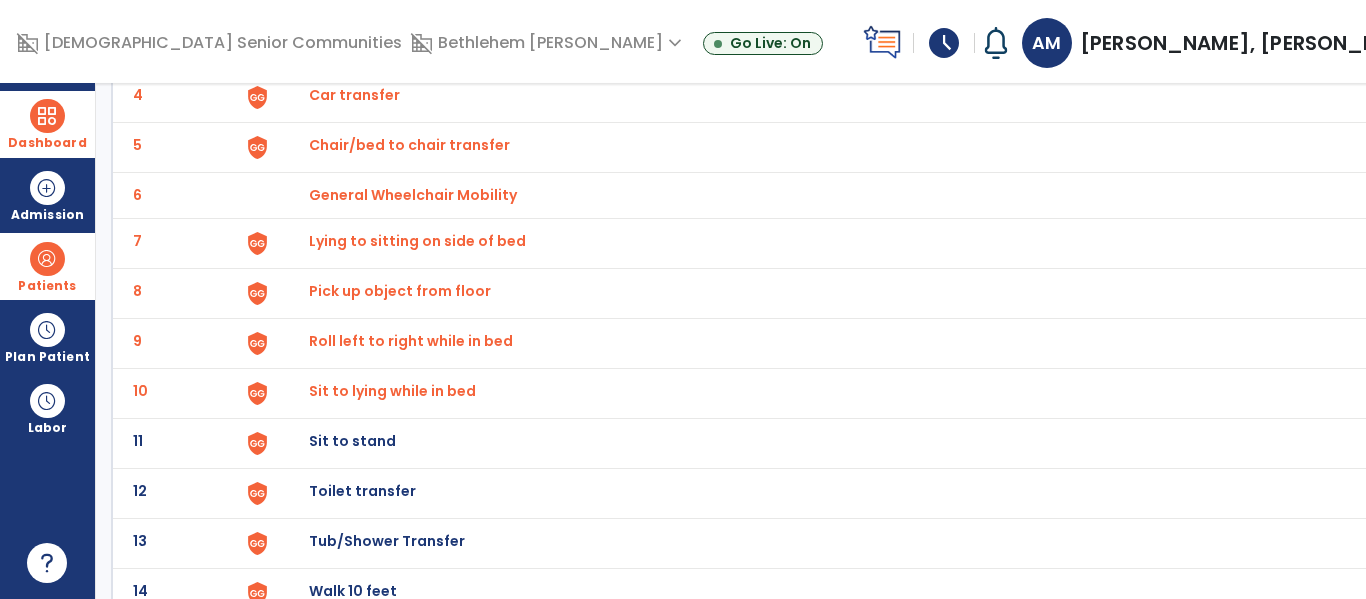 click on "Sit to stand" at bounding box center [355, -55] 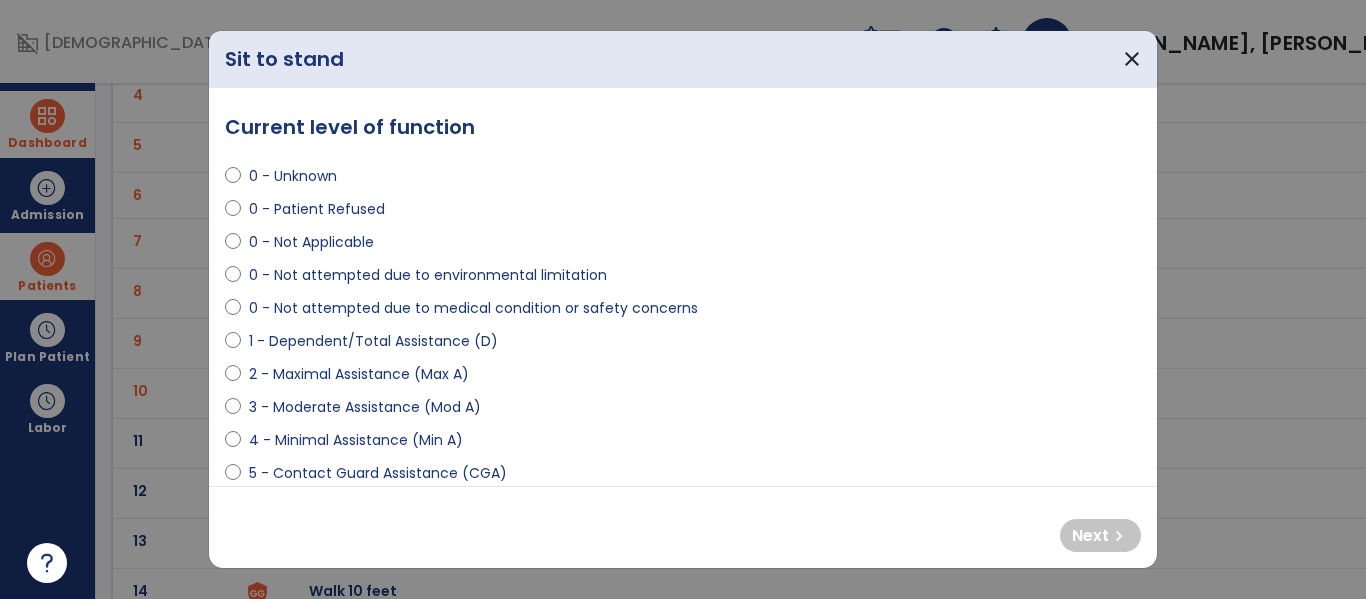 select on "**********" 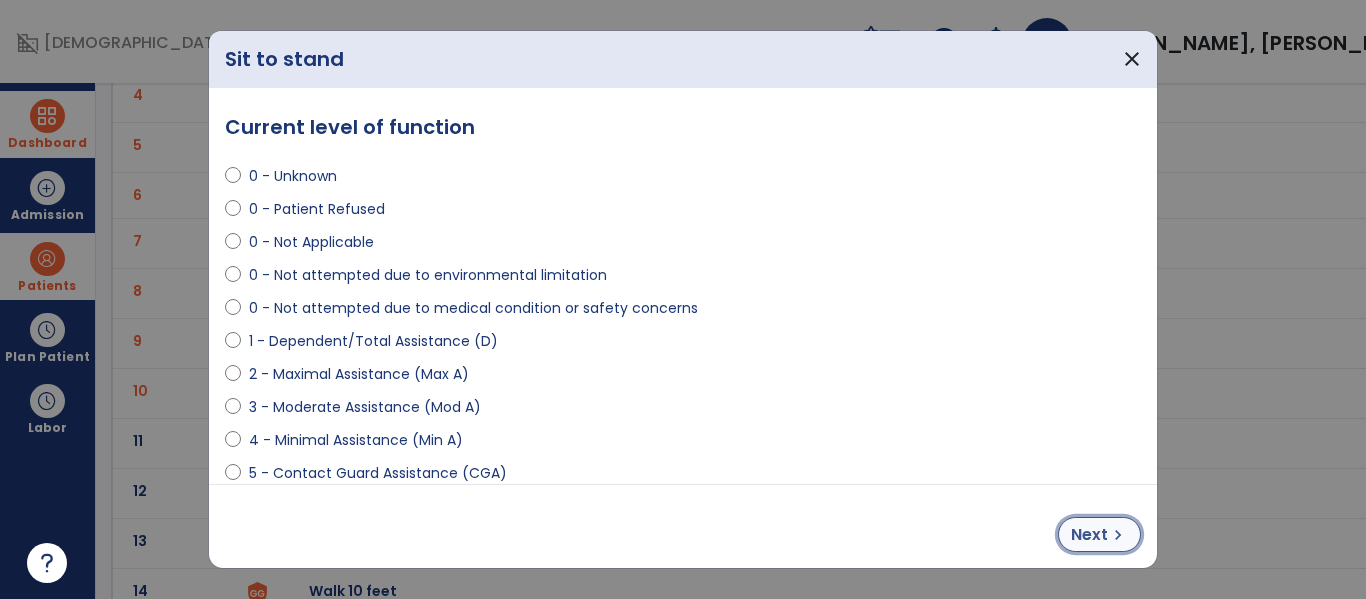 click on "Next" at bounding box center (1089, 535) 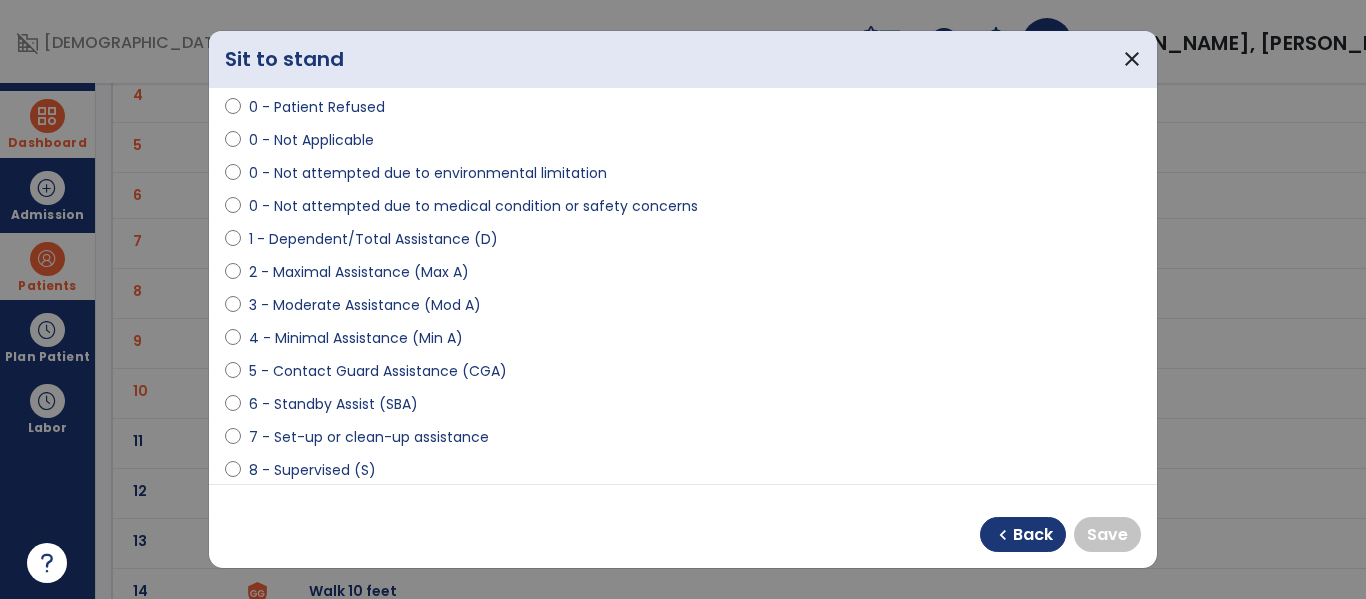 scroll, scrollTop: 103, scrollLeft: 0, axis: vertical 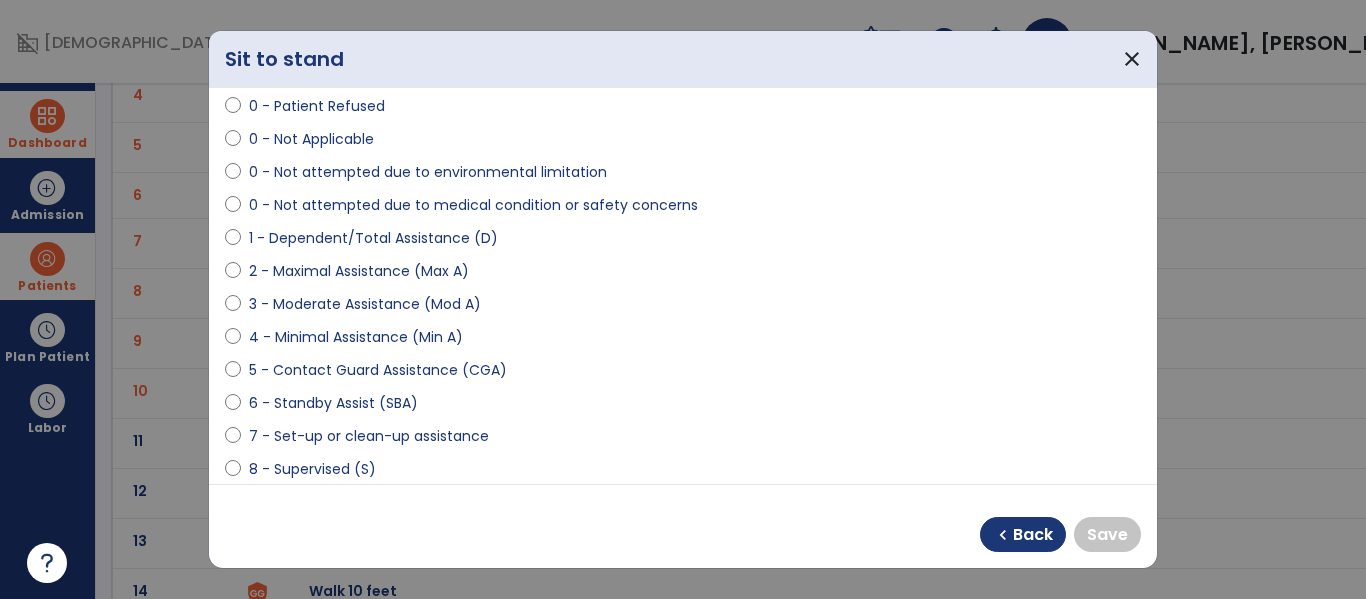 select on "**********" 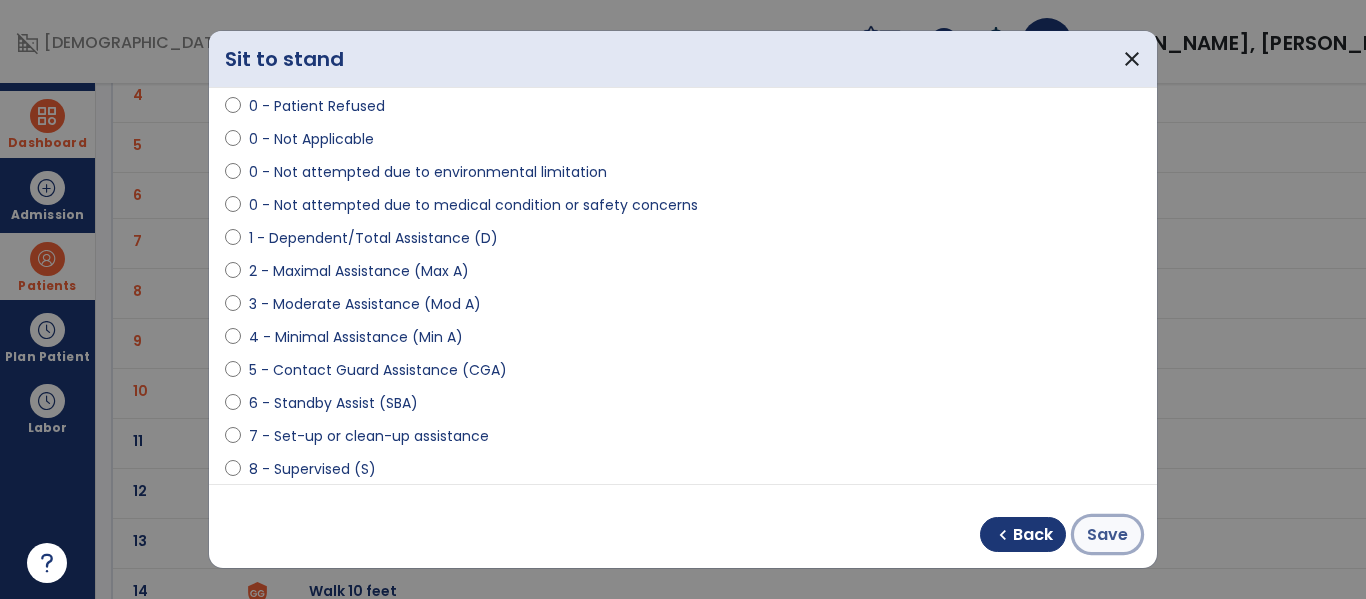 click on "Save" at bounding box center (1107, 535) 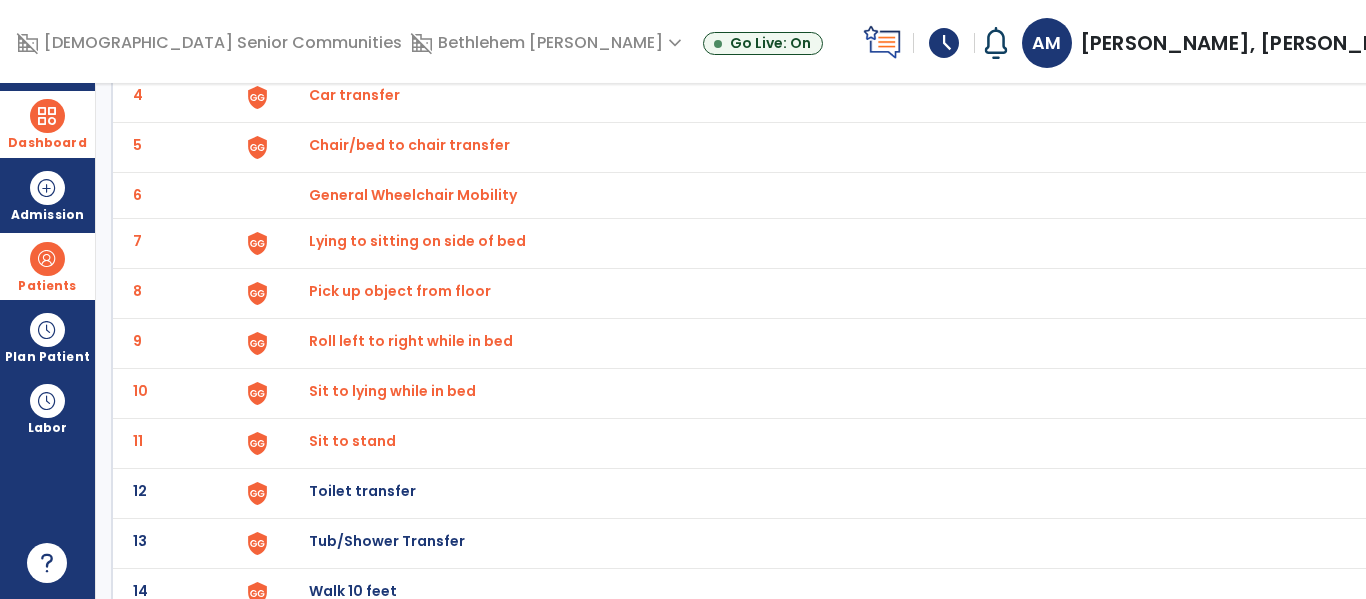 click on "Toilet transfer" at bounding box center (355, -55) 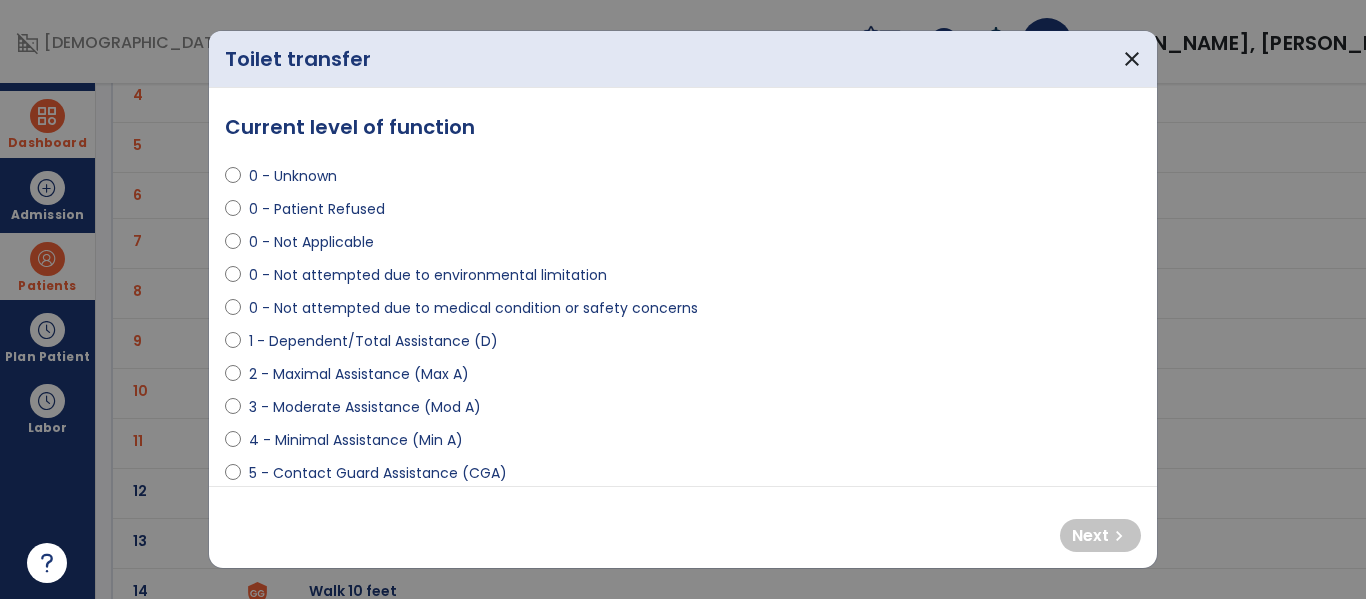 click on "0 - Not attempted due to medical condition or safety concerns" at bounding box center [473, 308] 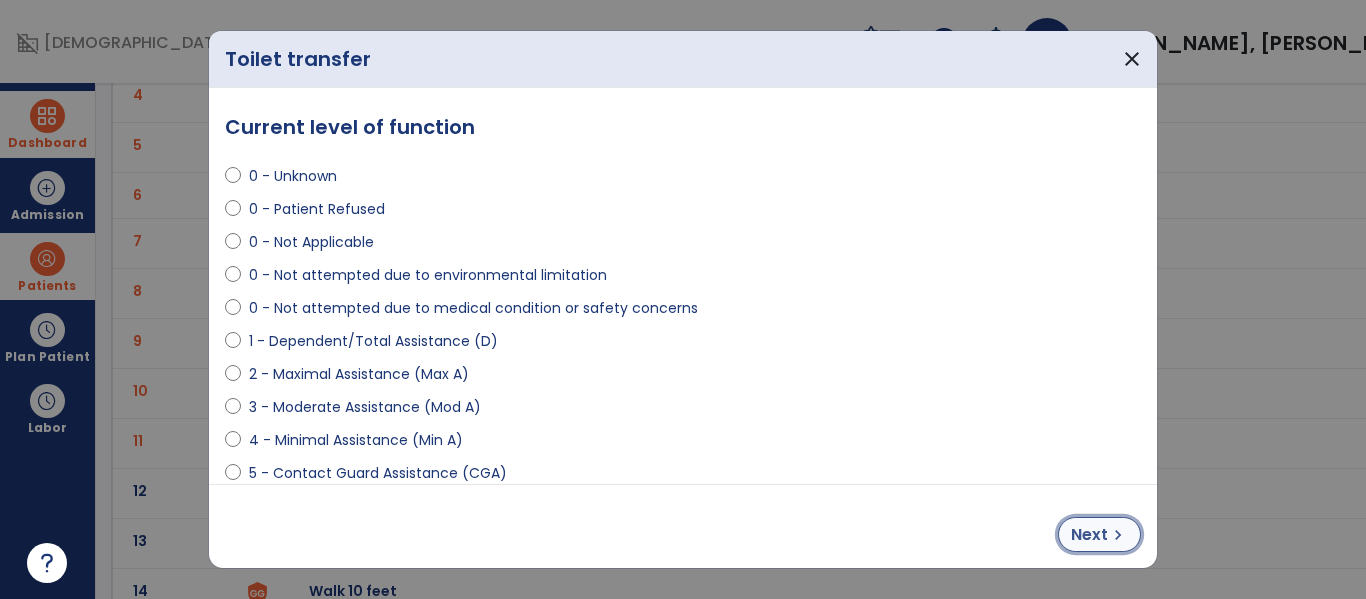 click on "Next" at bounding box center (1089, 535) 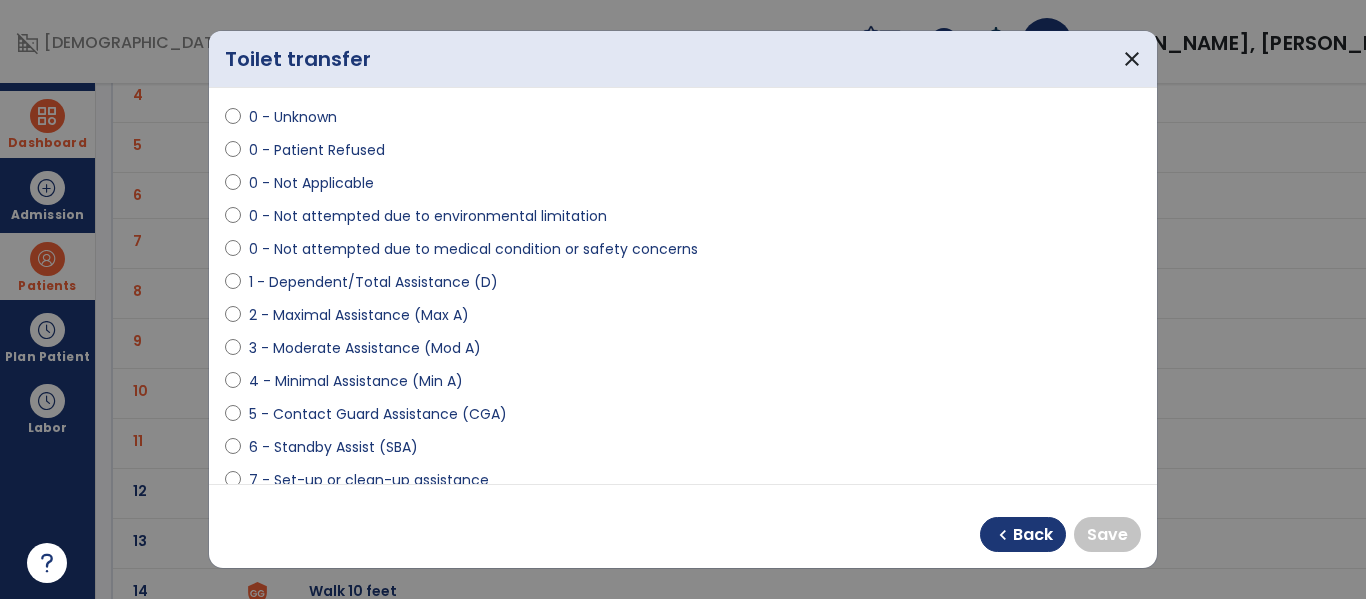 scroll, scrollTop: 85, scrollLeft: 0, axis: vertical 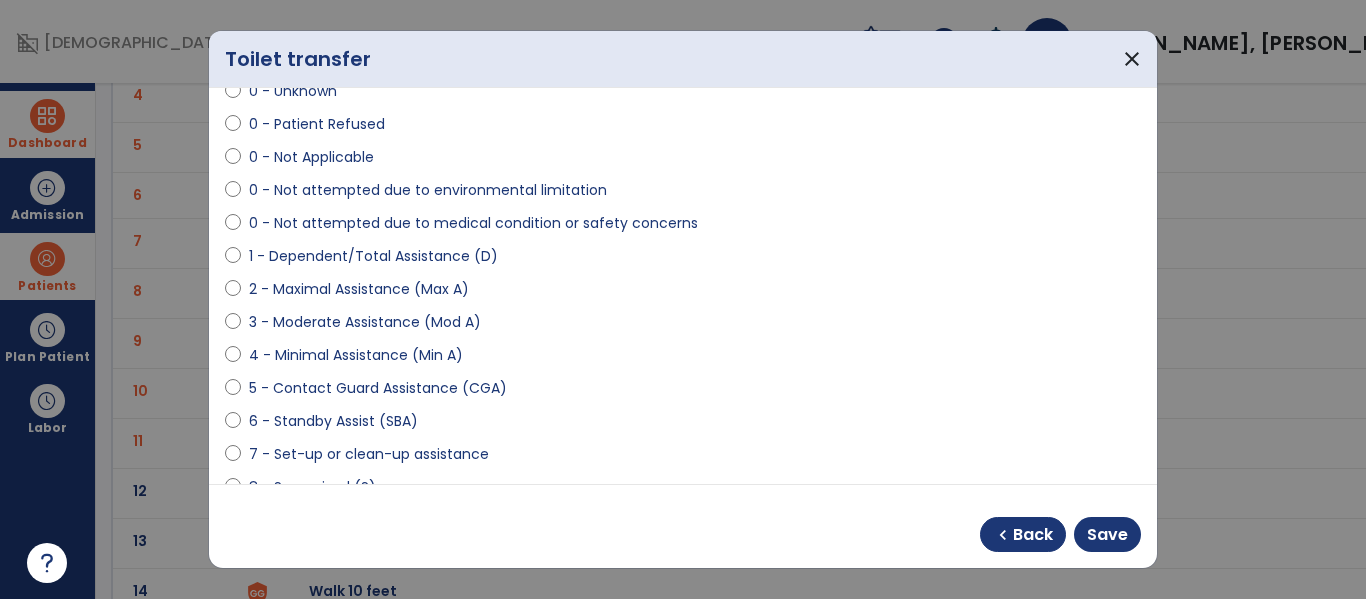 select on "**********" 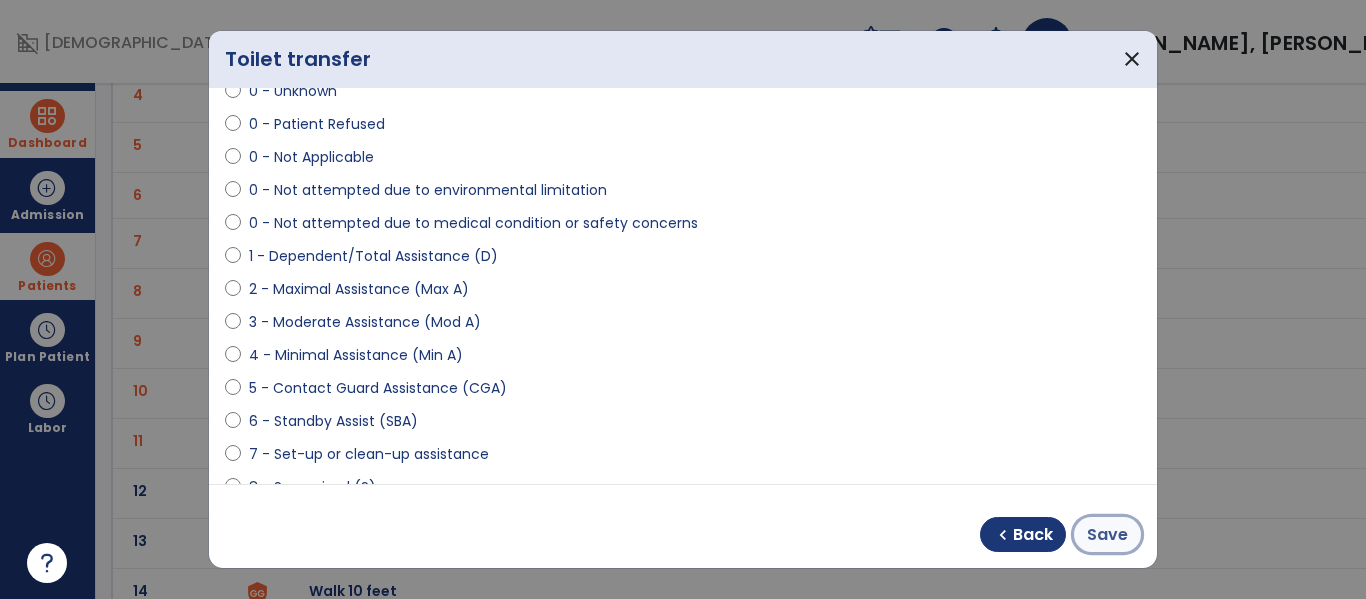click on "Save" at bounding box center [1107, 535] 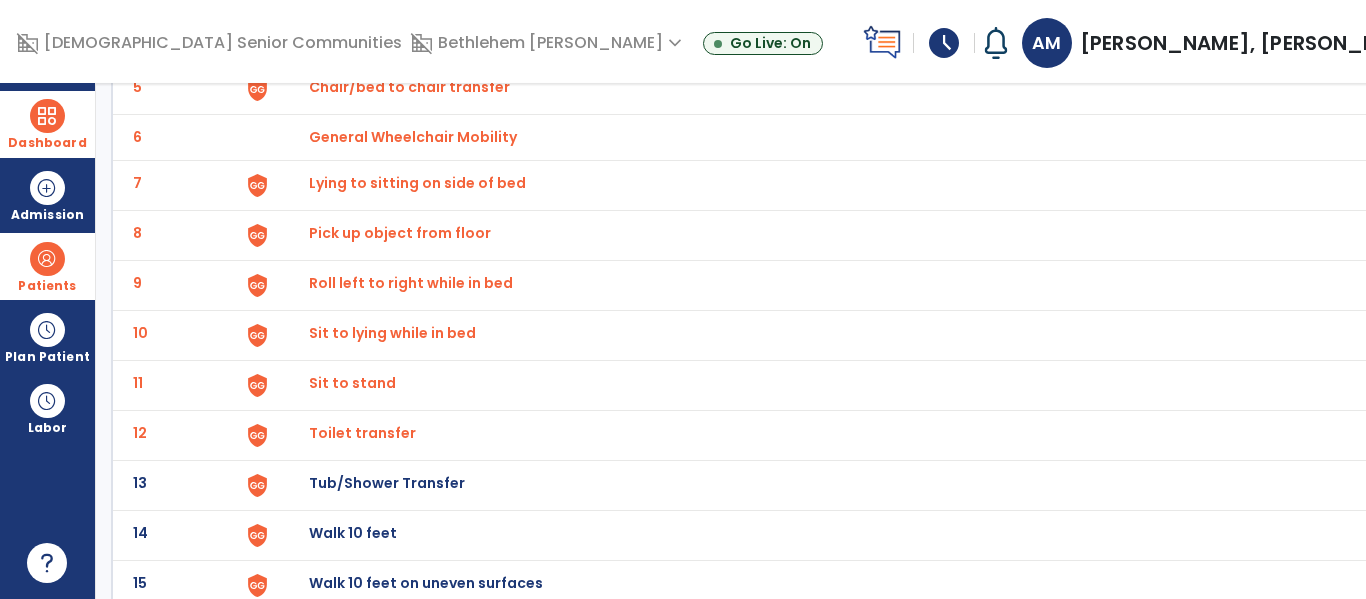 scroll, scrollTop: 399, scrollLeft: 0, axis: vertical 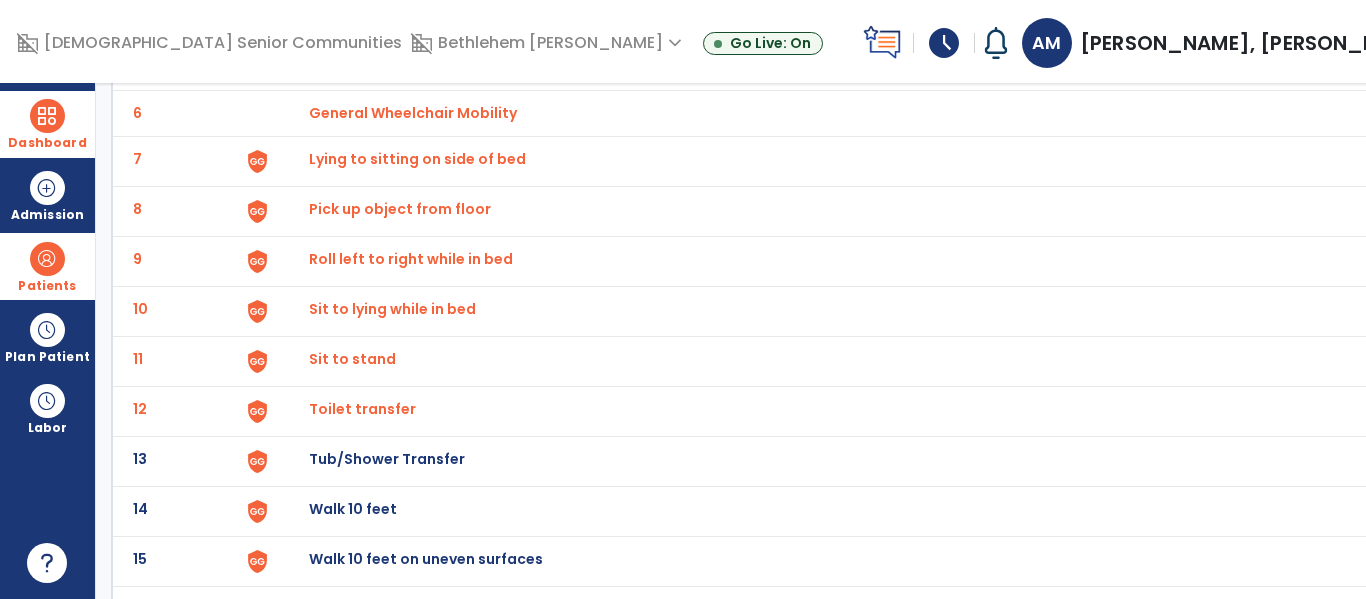 click on "Tub/Shower Transfer" at bounding box center [355, -137] 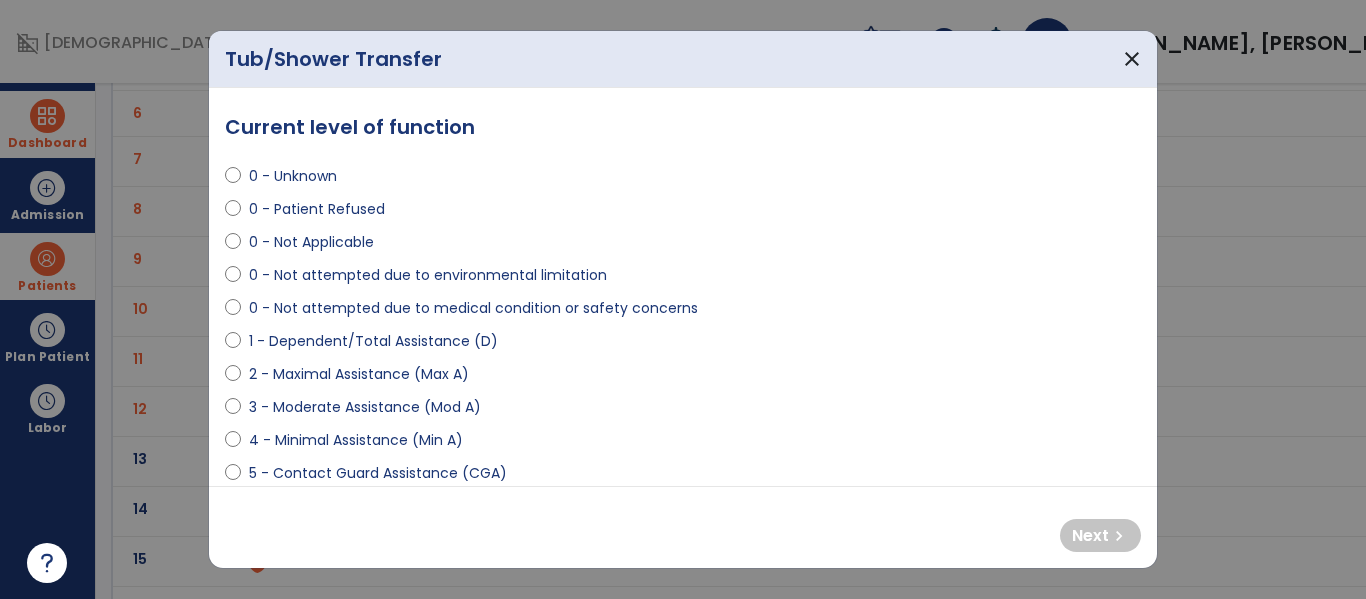 select on "**********" 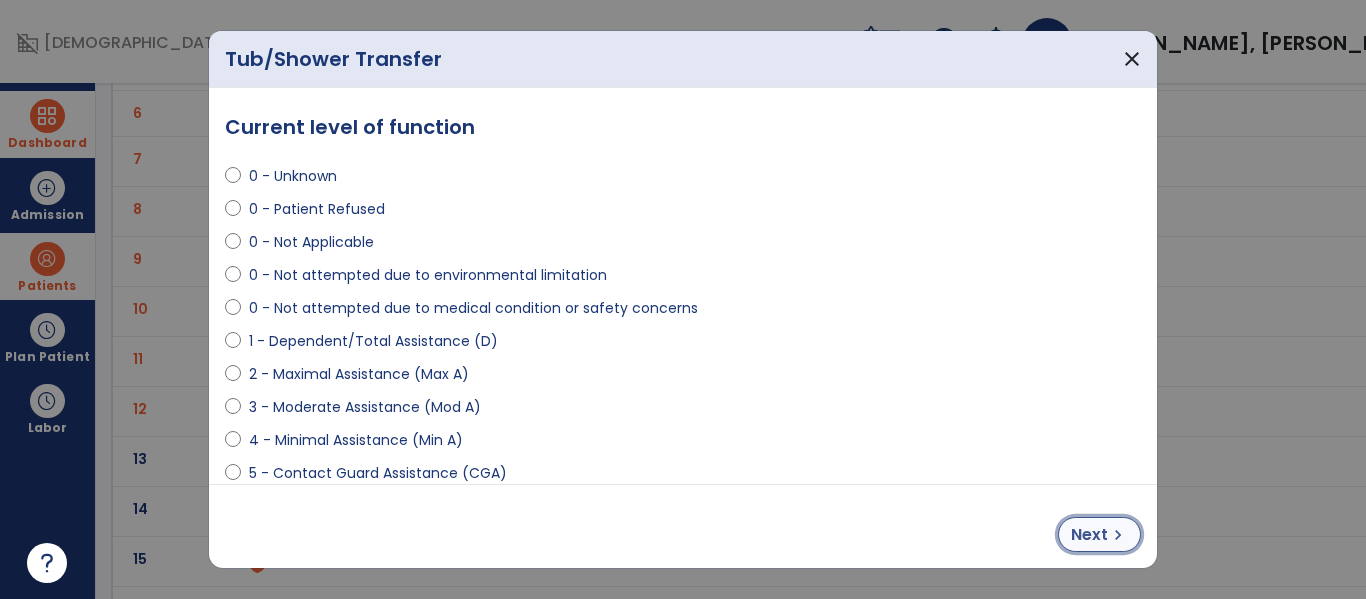 click on "Next" at bounding box center (1089, 535) 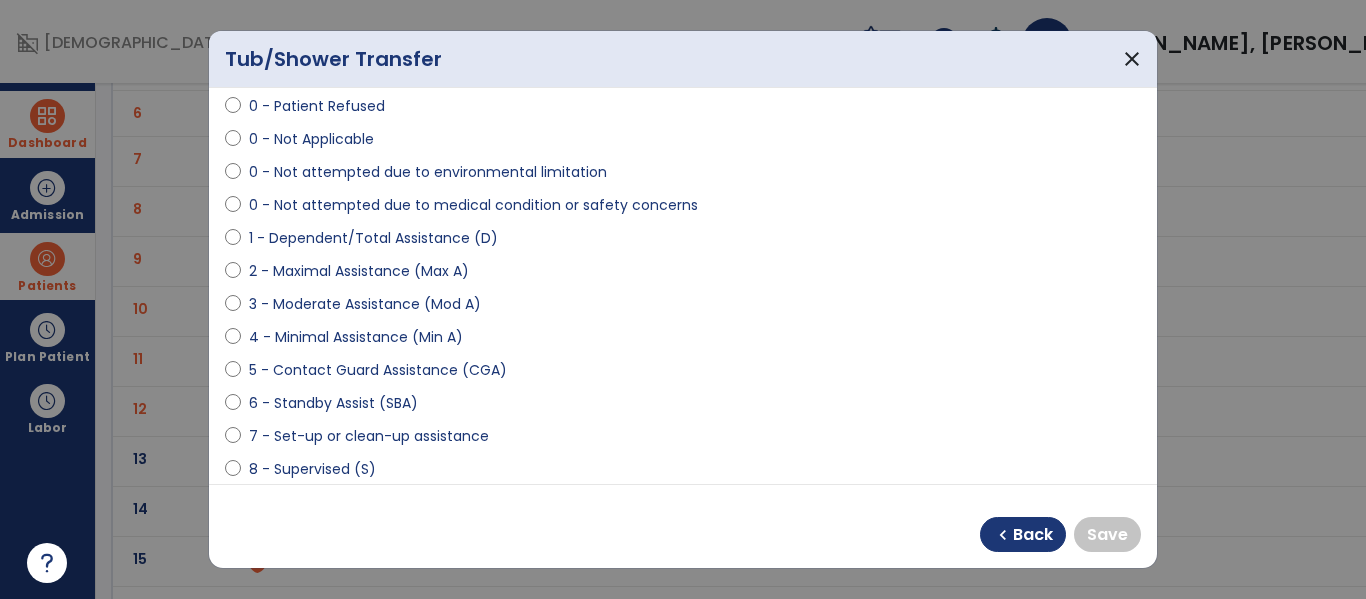 scroll, scrollTop: 114, scrollLeft: 0, axis: vertical 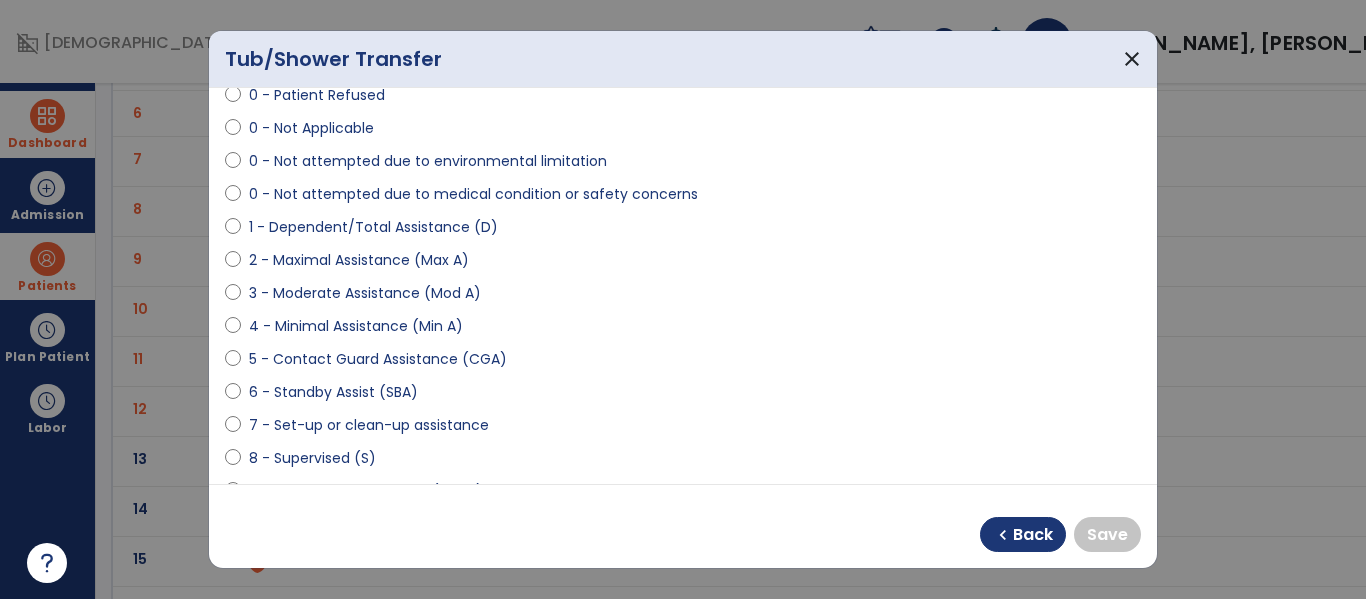 select on "**********" 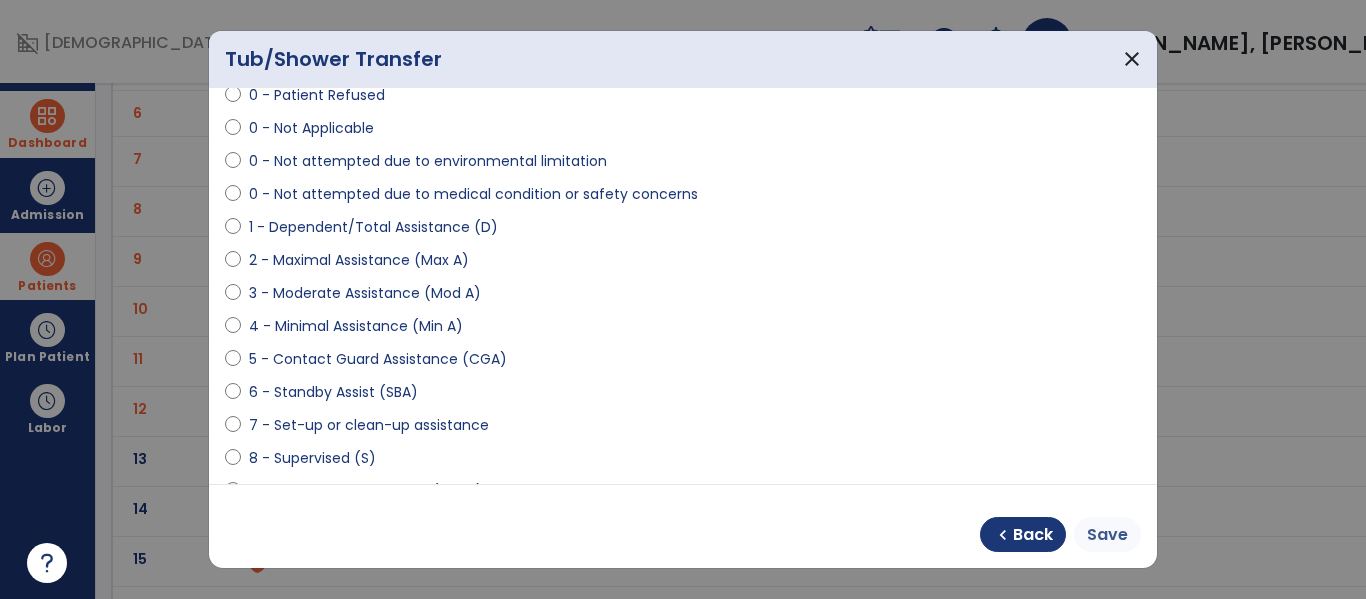 click on "Save" at bounding box center [1107, 535] 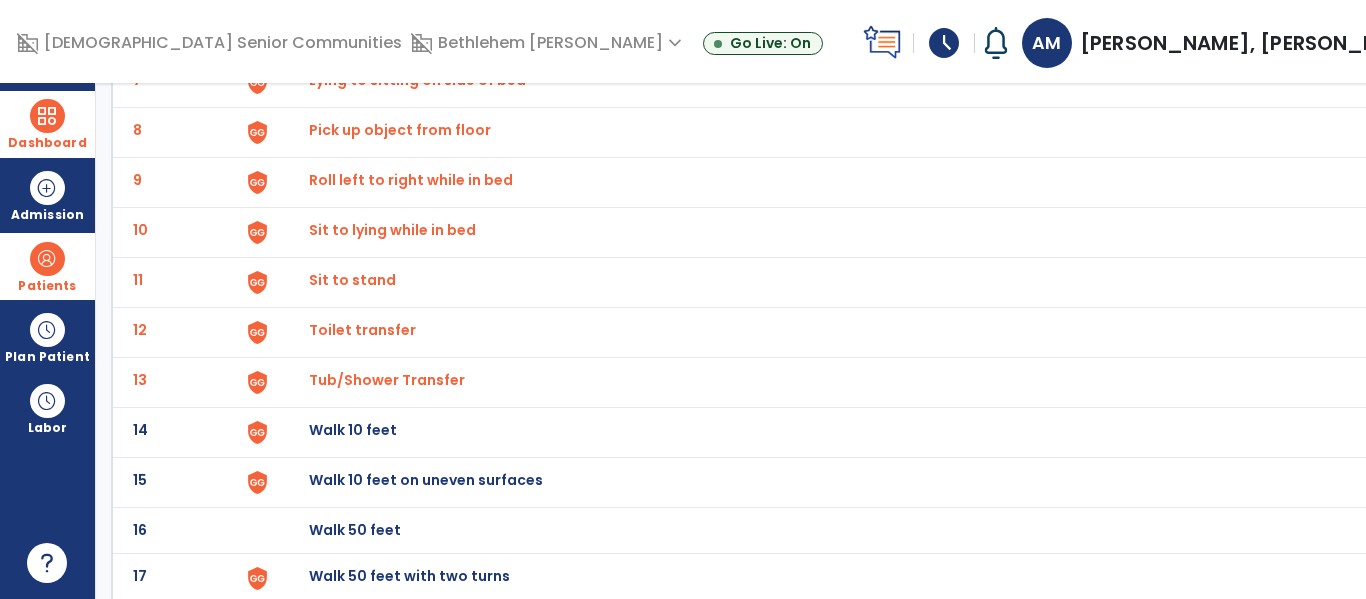 scroll, scrollTop: 479, scrollLeft: 0, axis: vertical 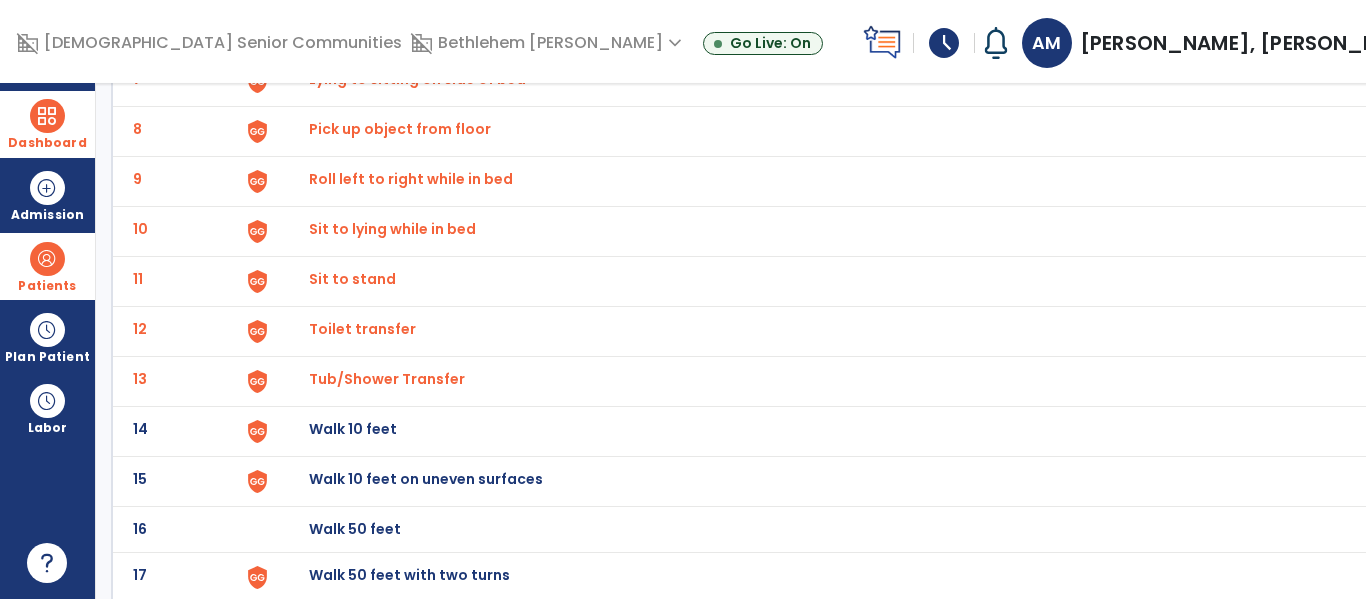 click on "Walk 10 feet" at bounding box center [355, -217] 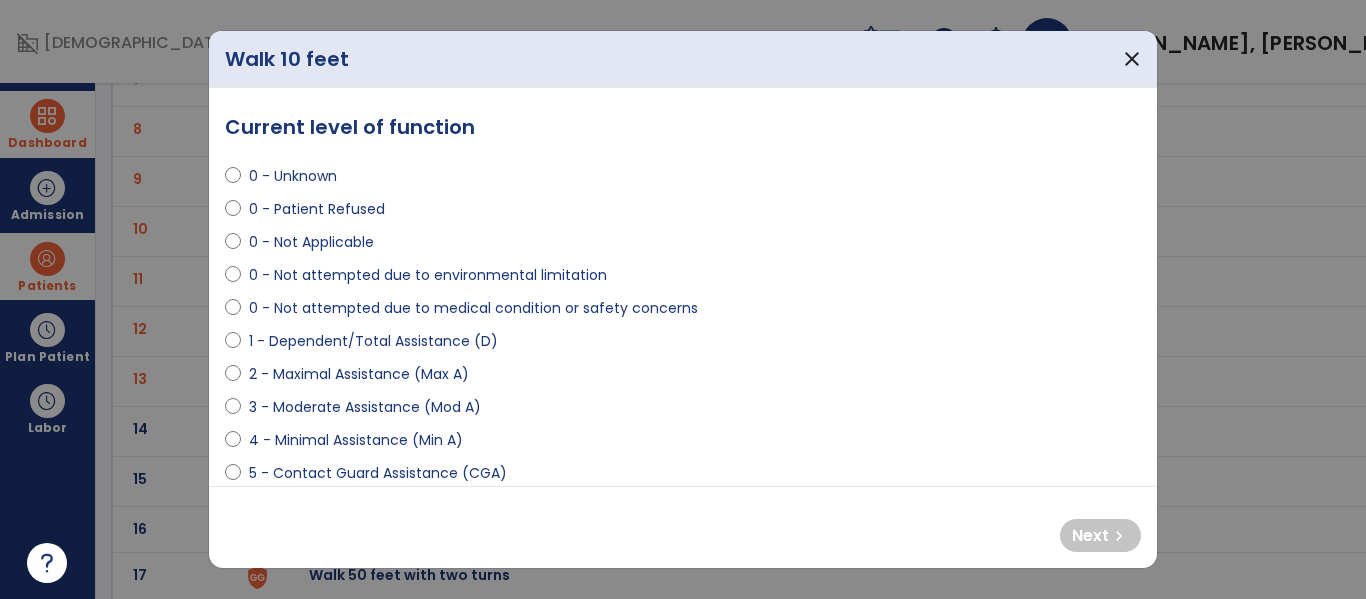 select on "**********" 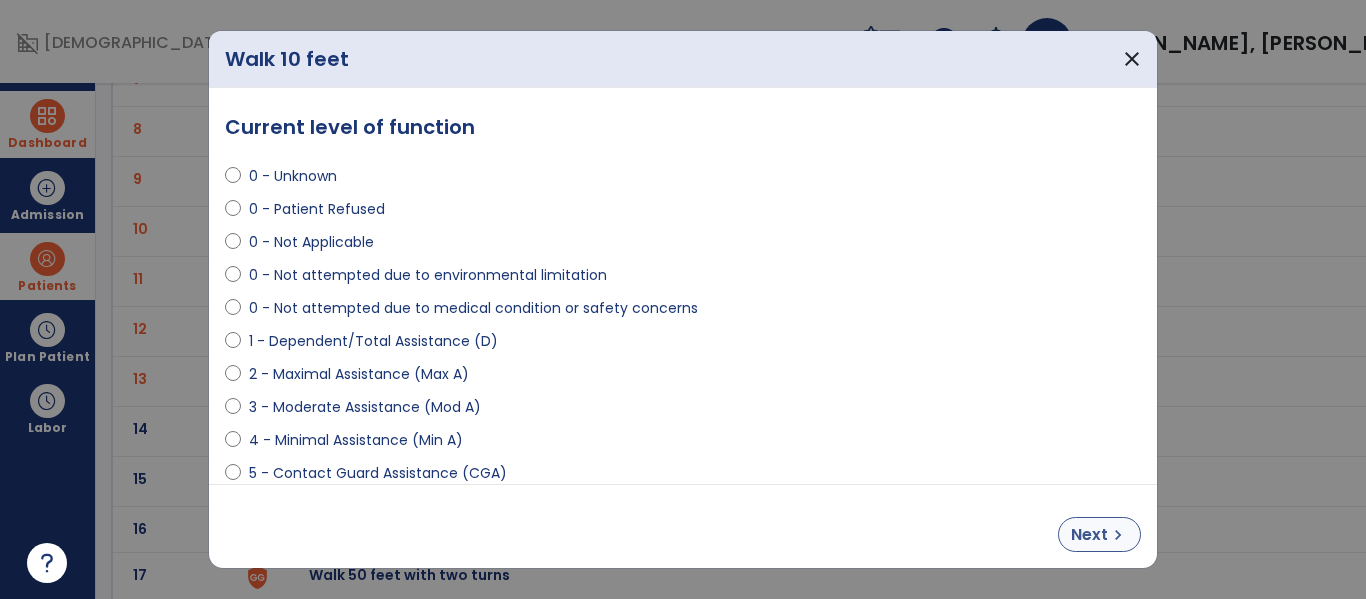 click on "Next  chevron_right" at bounding box center (1099, 534) 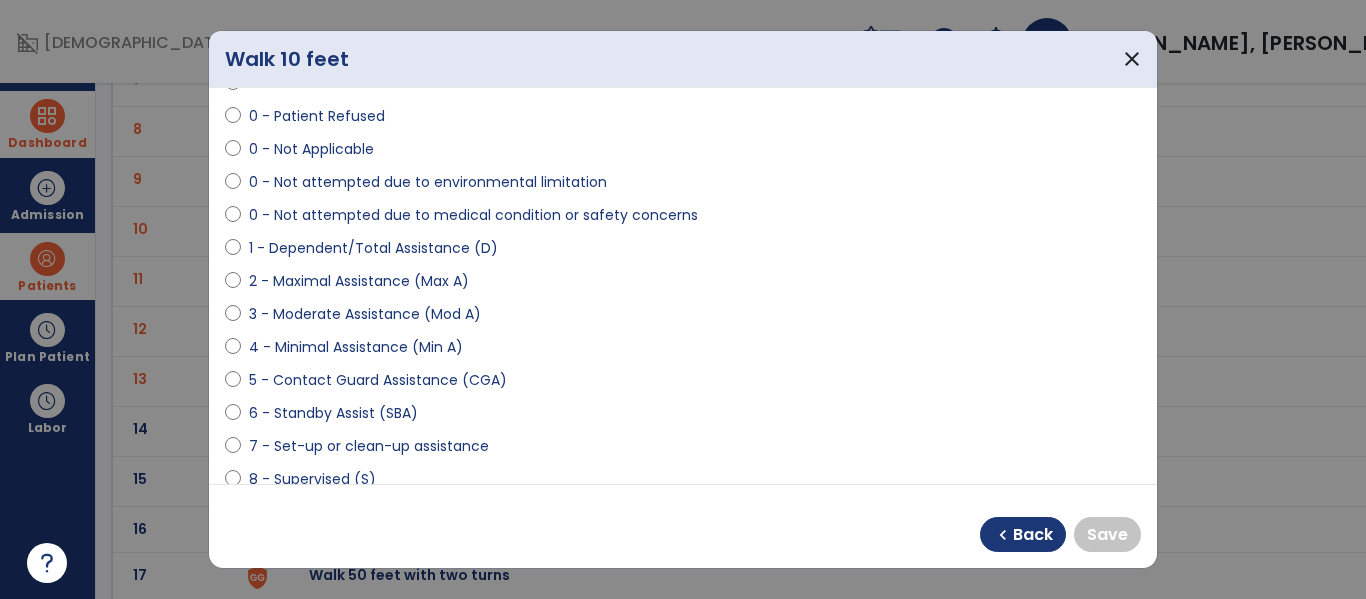 scroll, scrollTop: 120, scrollLeft: 0, axis: vertical 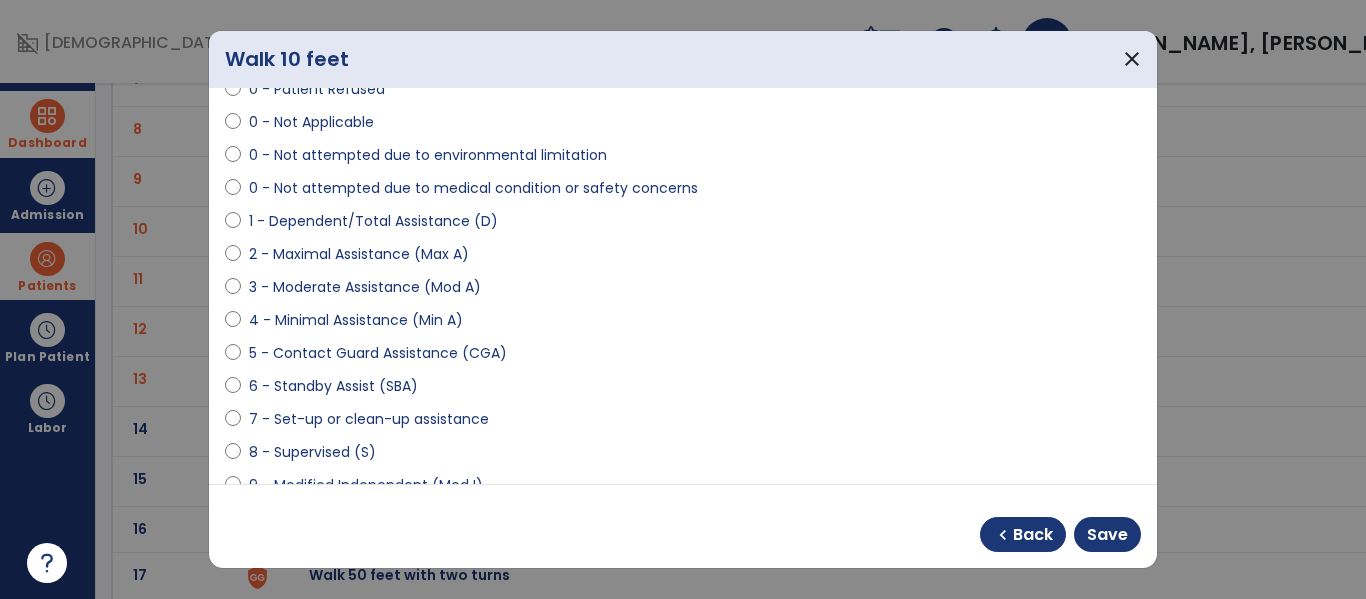 select on "**********" 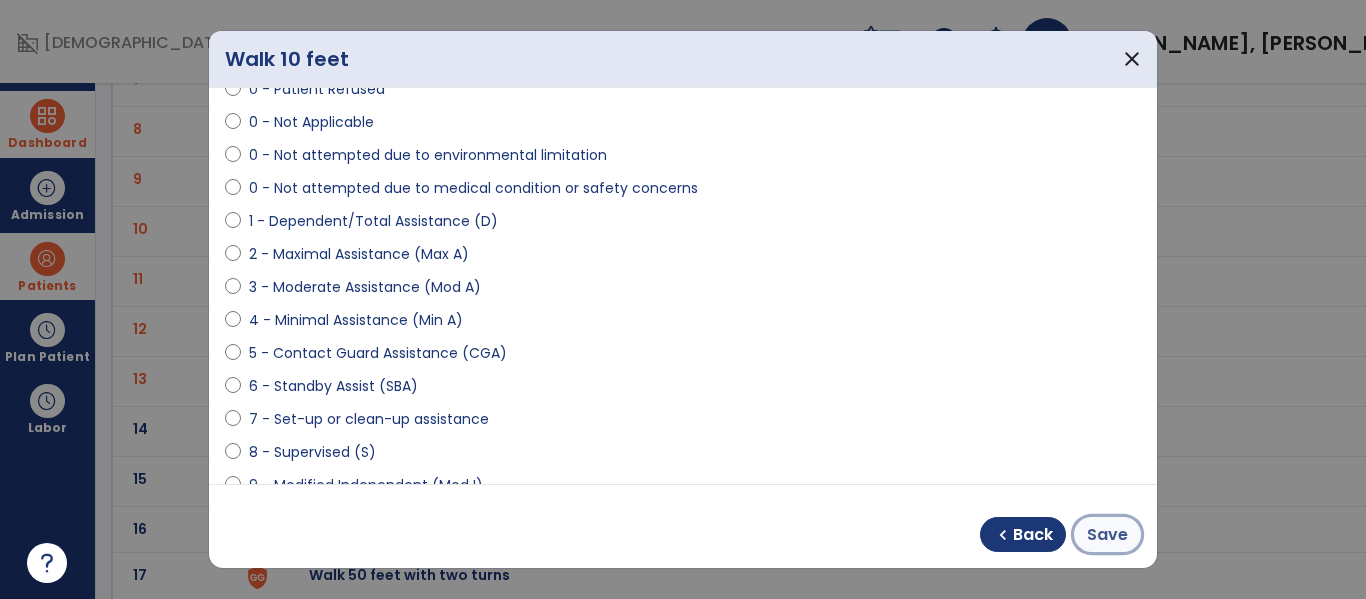 click on "Save" at bounding box center (1107, 535) 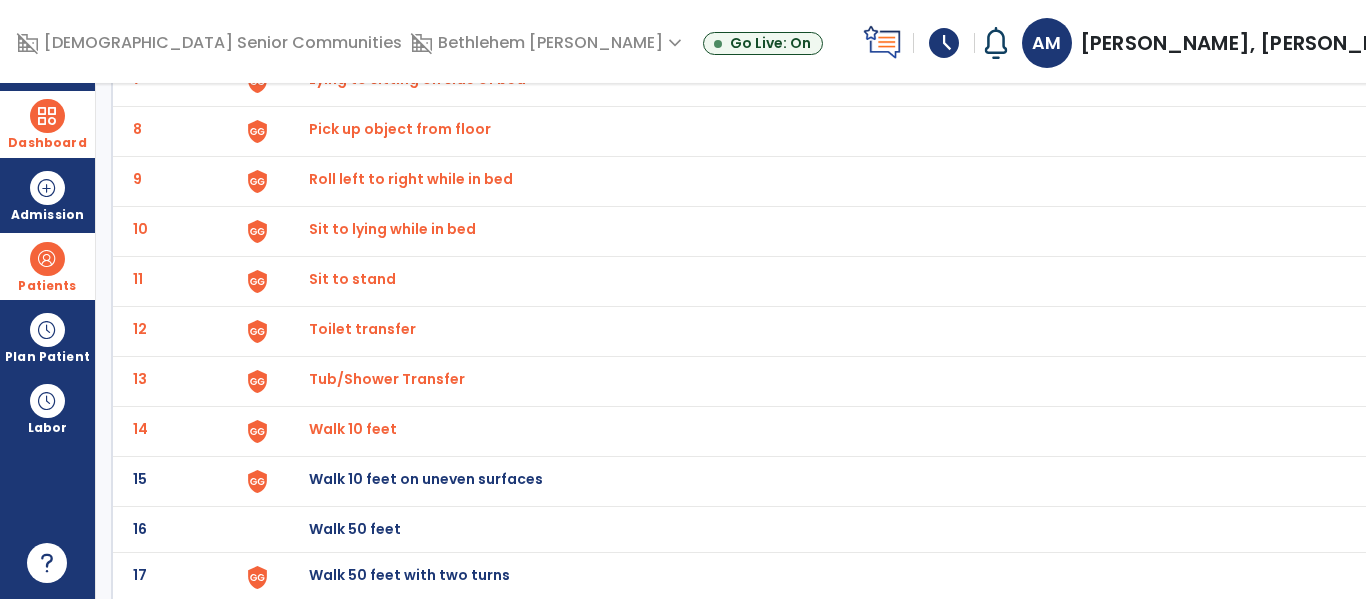 click on "Walk 10 feet on uneven surfaces" at bounding box center [355, -217] 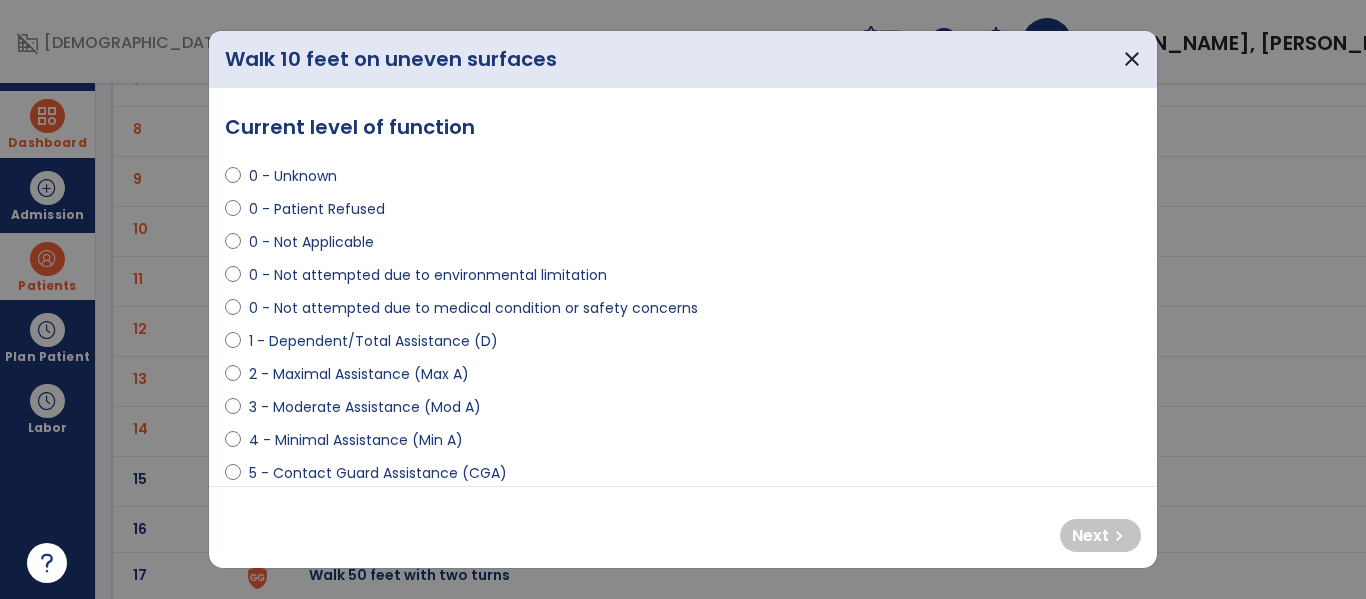 select on "**********" 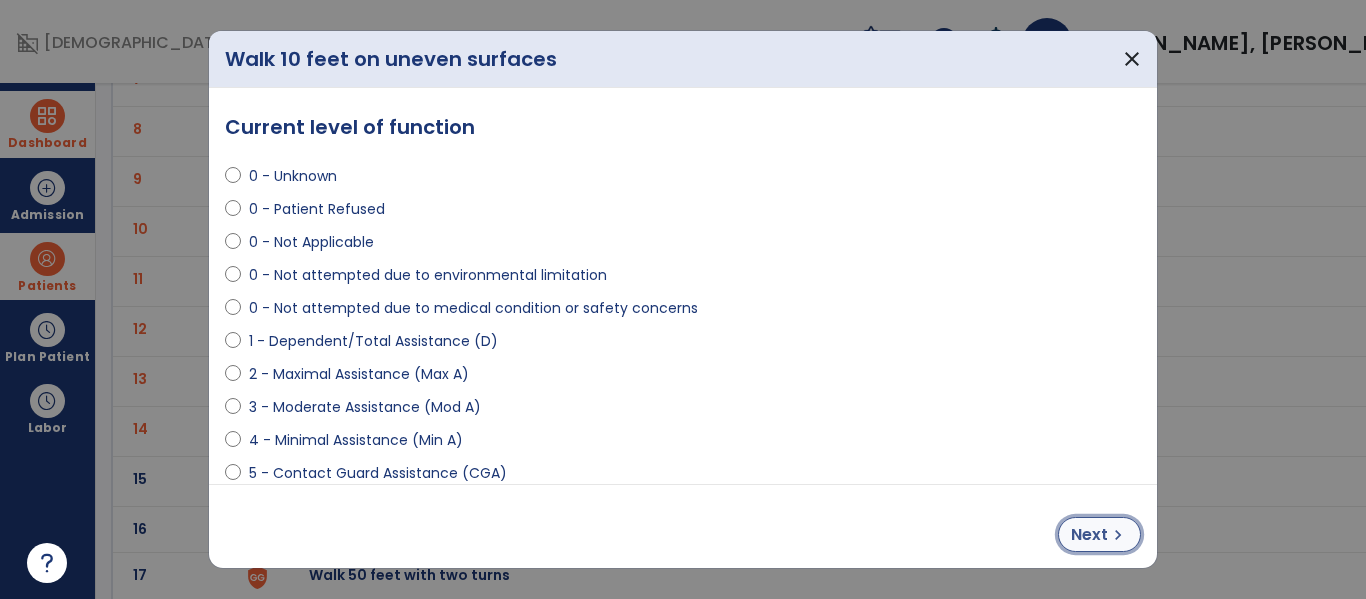 click on "Next  chevron_right" at bounding box center [1099, 534] 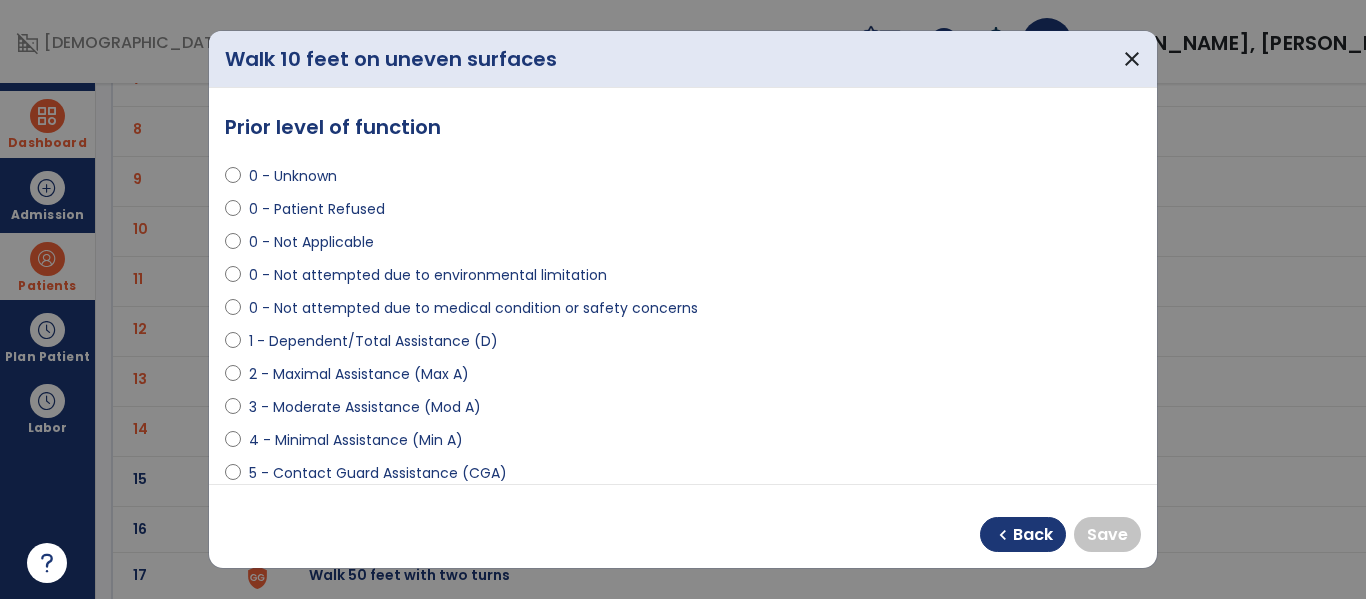 select on "**********" 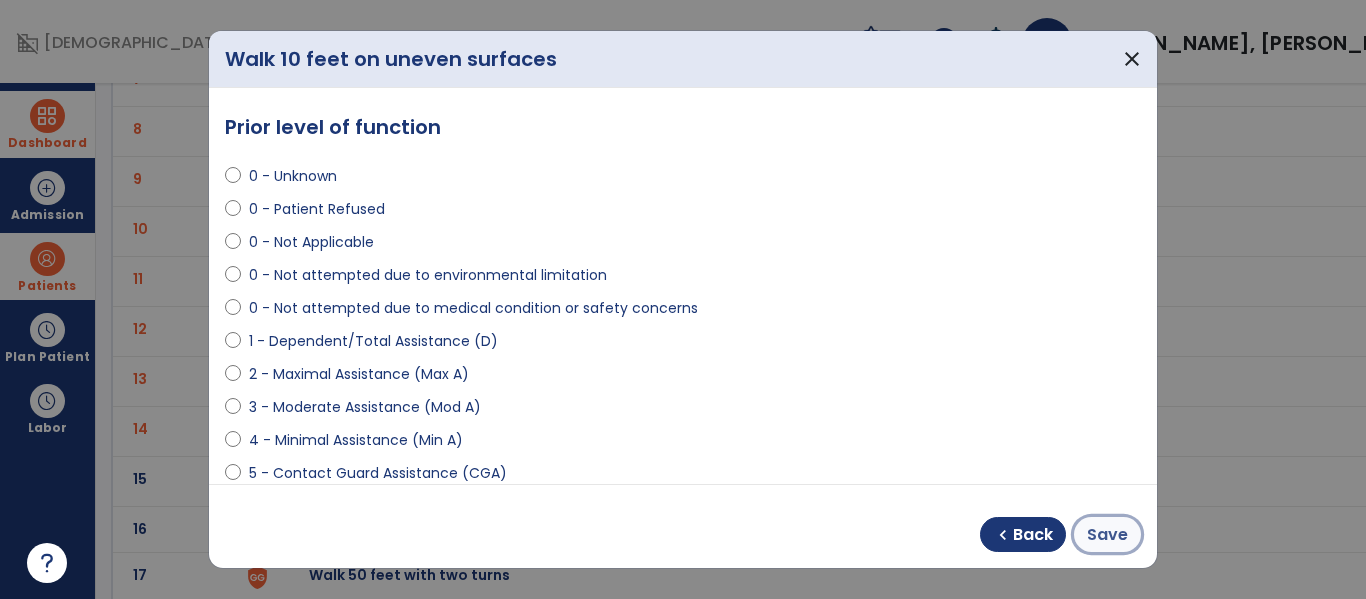 click on "Save" at bounding box center [1107, 535] 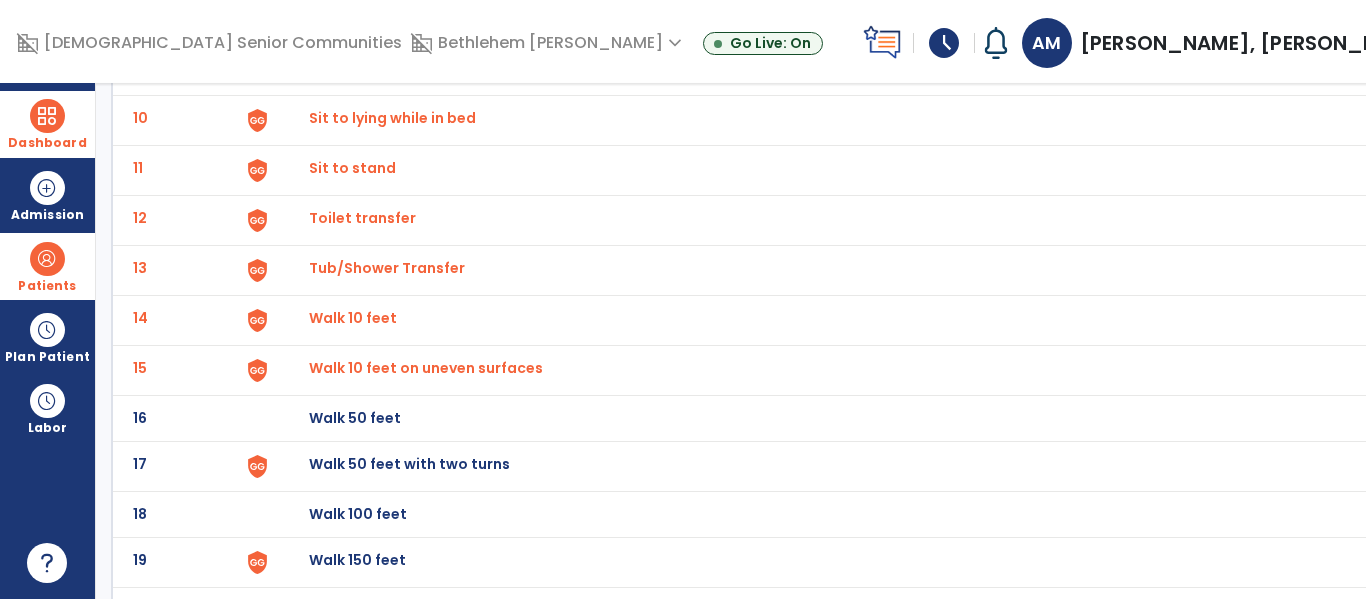 scroll, scrollTop: 595, scrollLeft: 0, axis: vertical 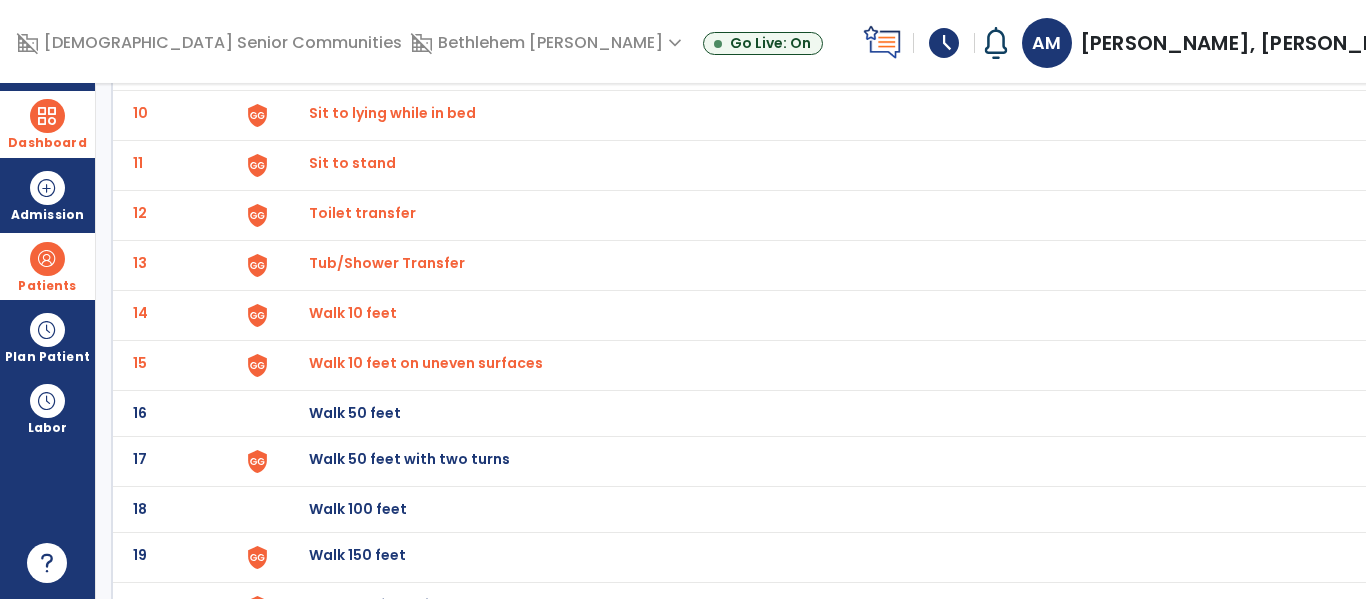 click on "Walk 50 feet" at bounding box center [355, -333] 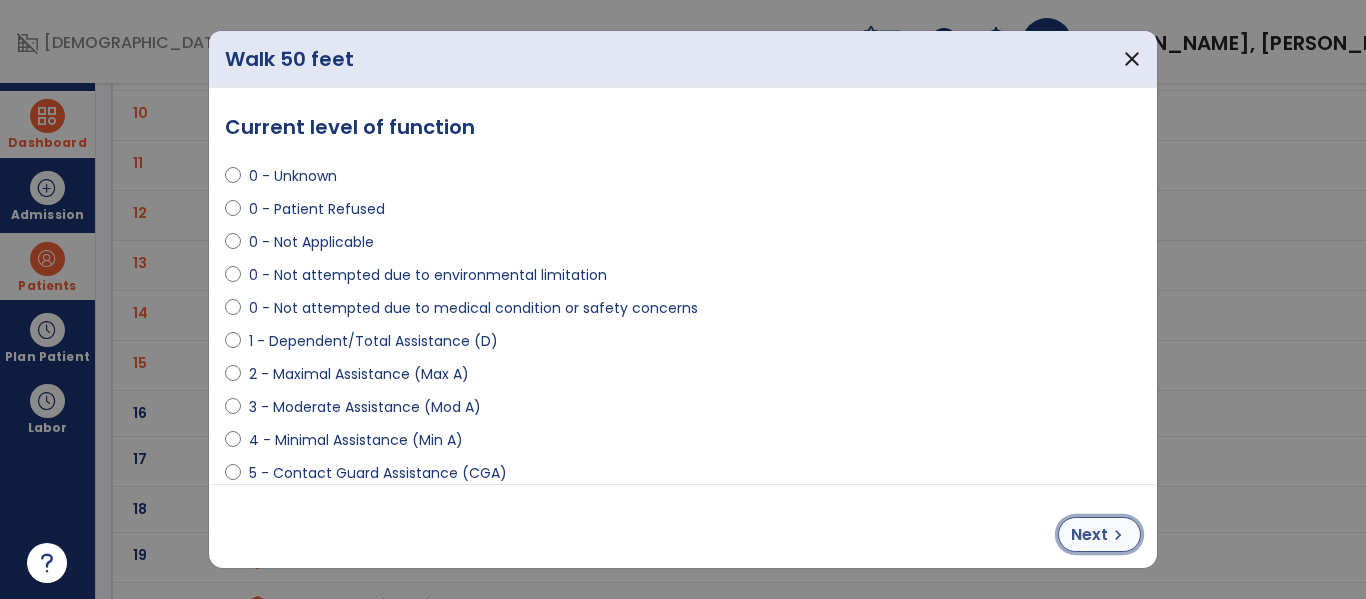 click on "Next" at bounding box center [1089, 535] 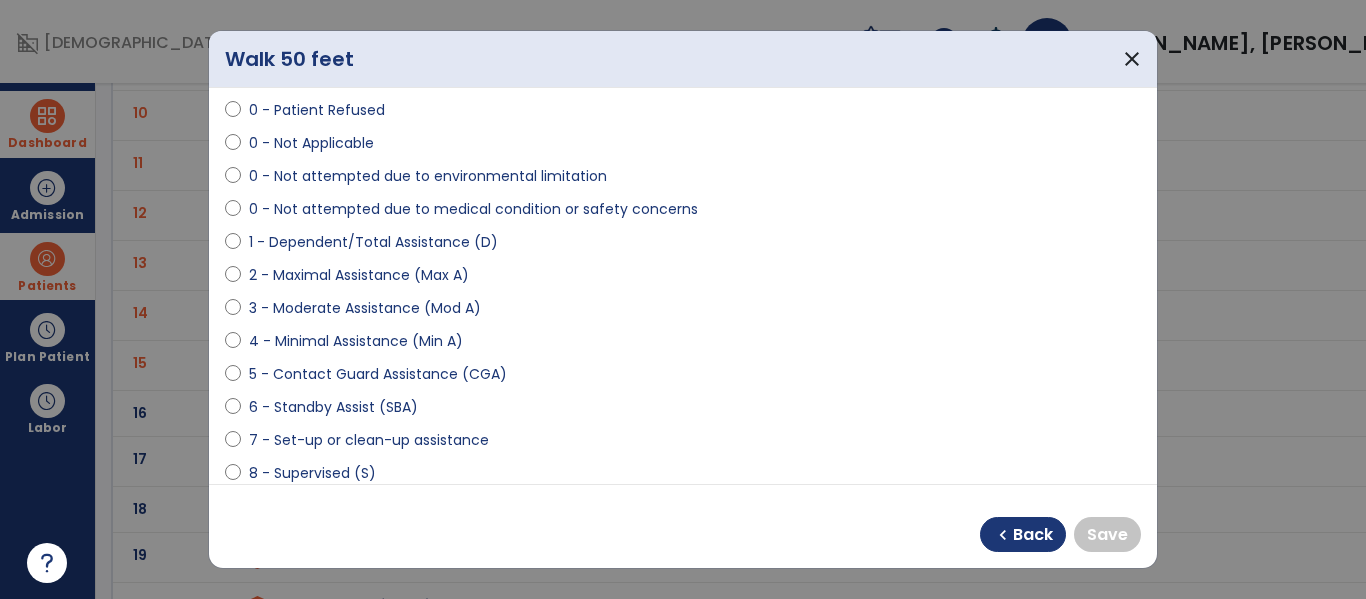 scroll, scrollTop: 115, scrollLeft: 0, axis: vertical 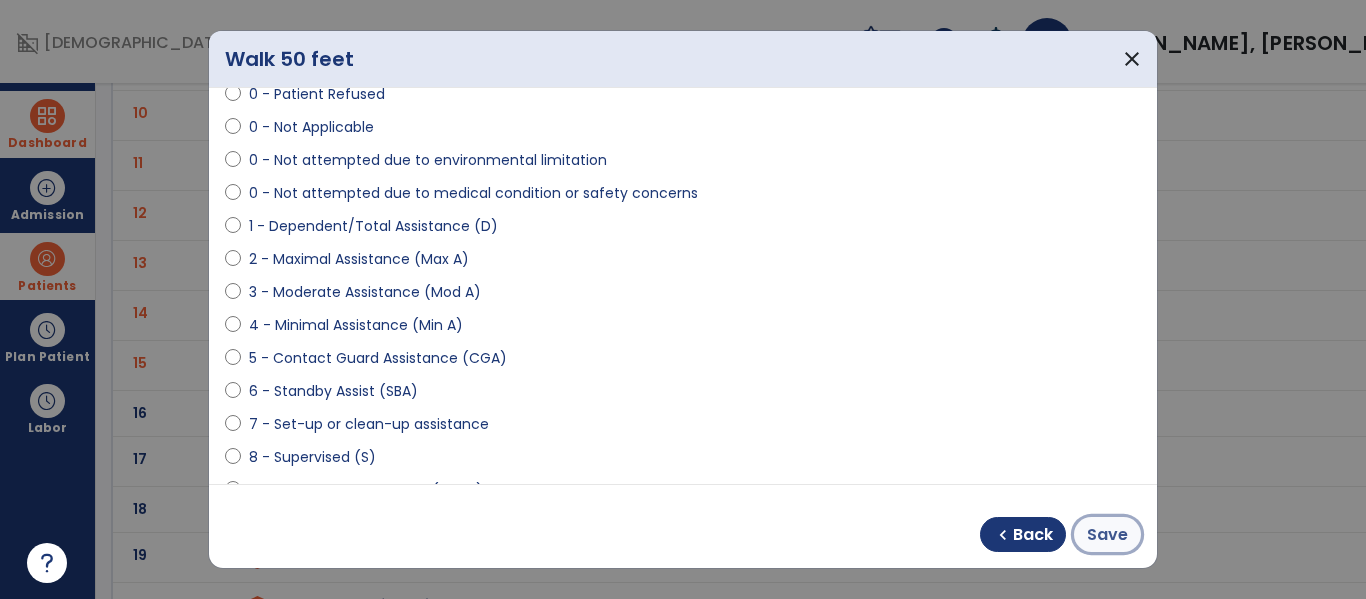 click on "Save" at bounding box center (1107, 535) 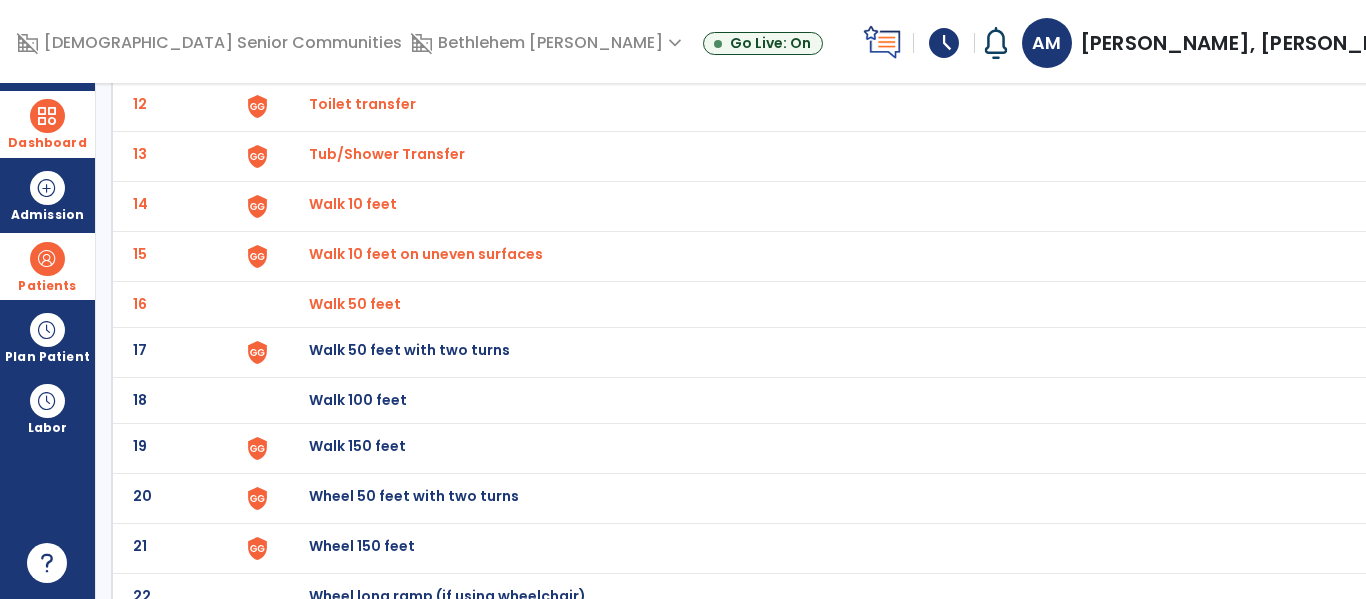 scroll, scrollTop: 706, scrollLeft: 0, axis: vertical 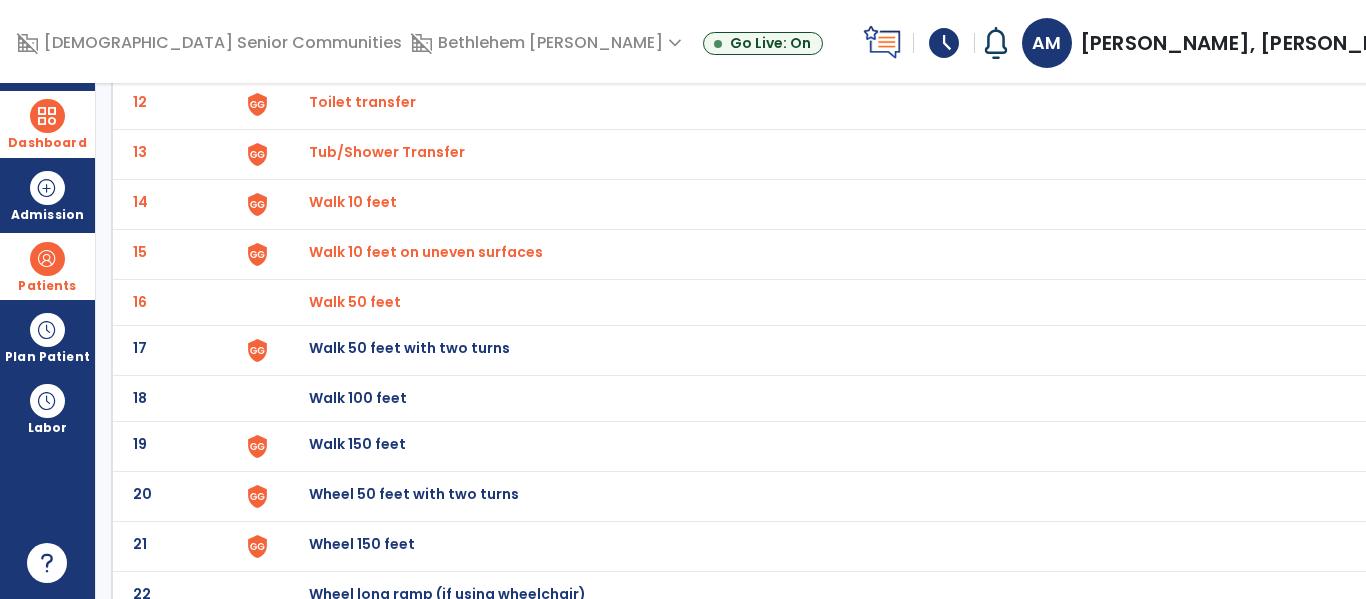click on "Walk 50 feet with two turns" at bounding box center [355, -444] 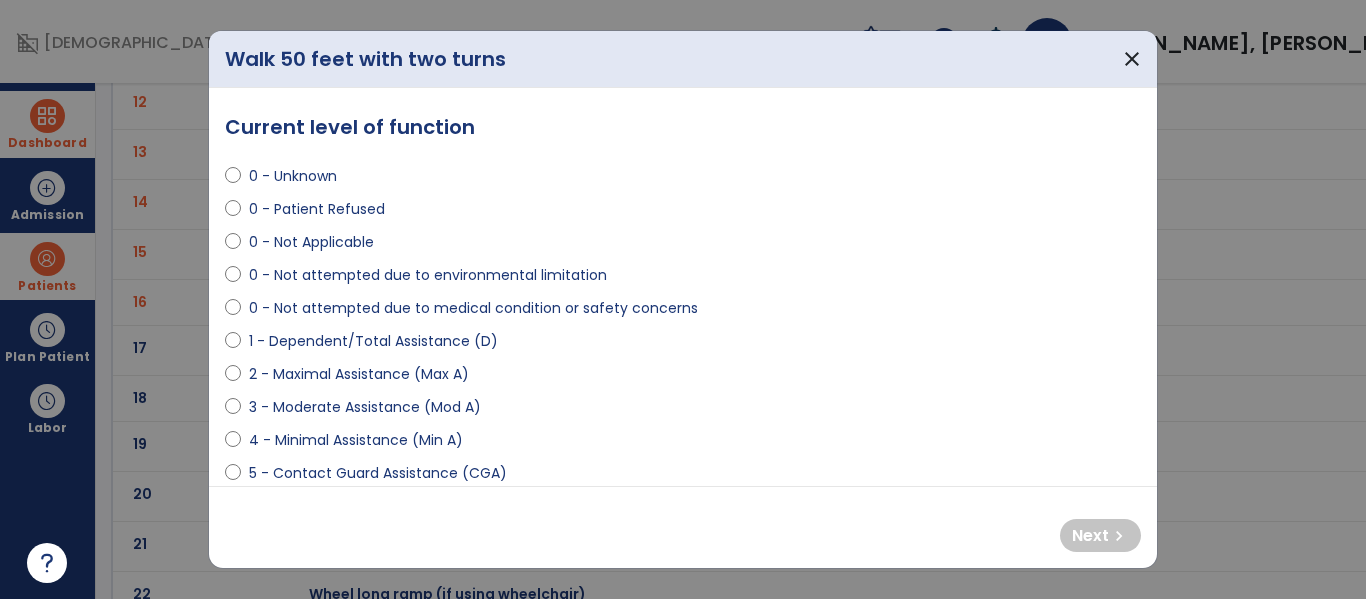 select on "**********" 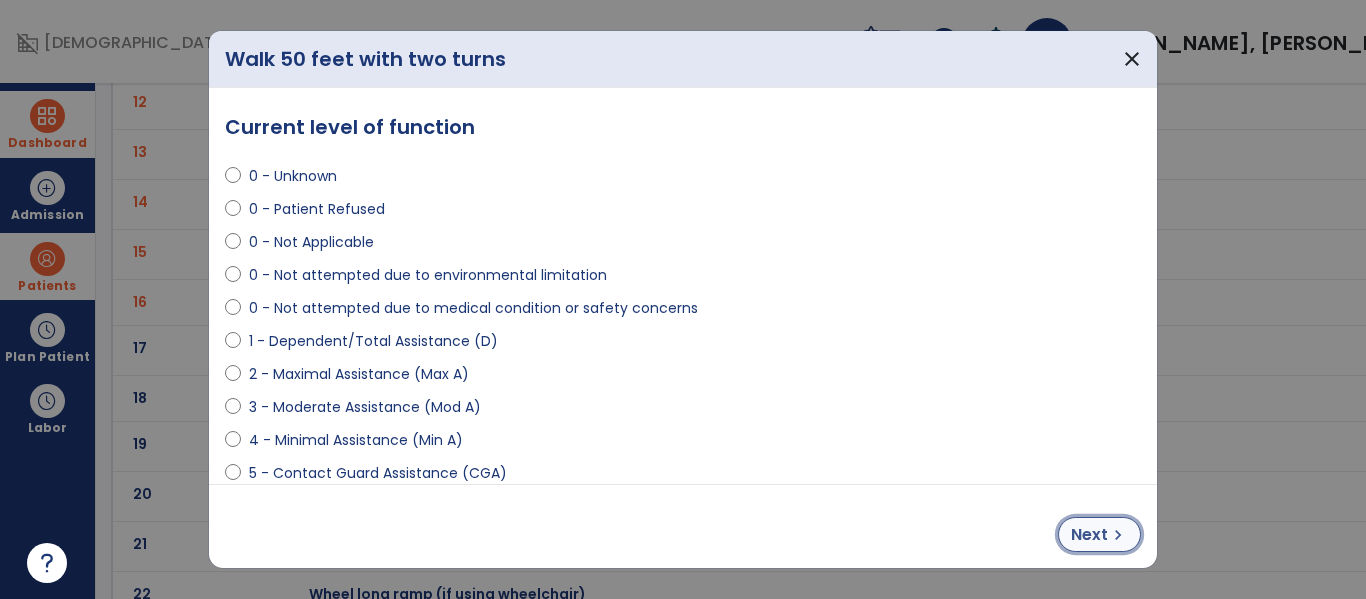 click on "Next" at bounding box center (1089, 535) 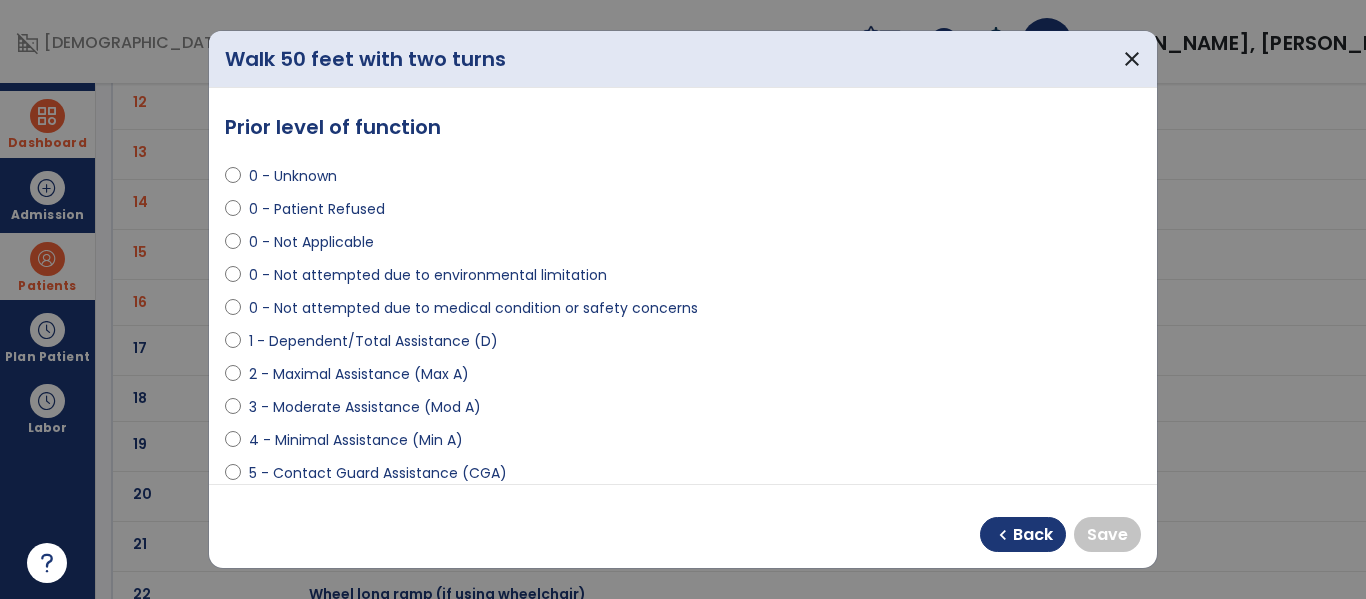 click on "0 - Not Applicable" at bounding box center (311, 242) 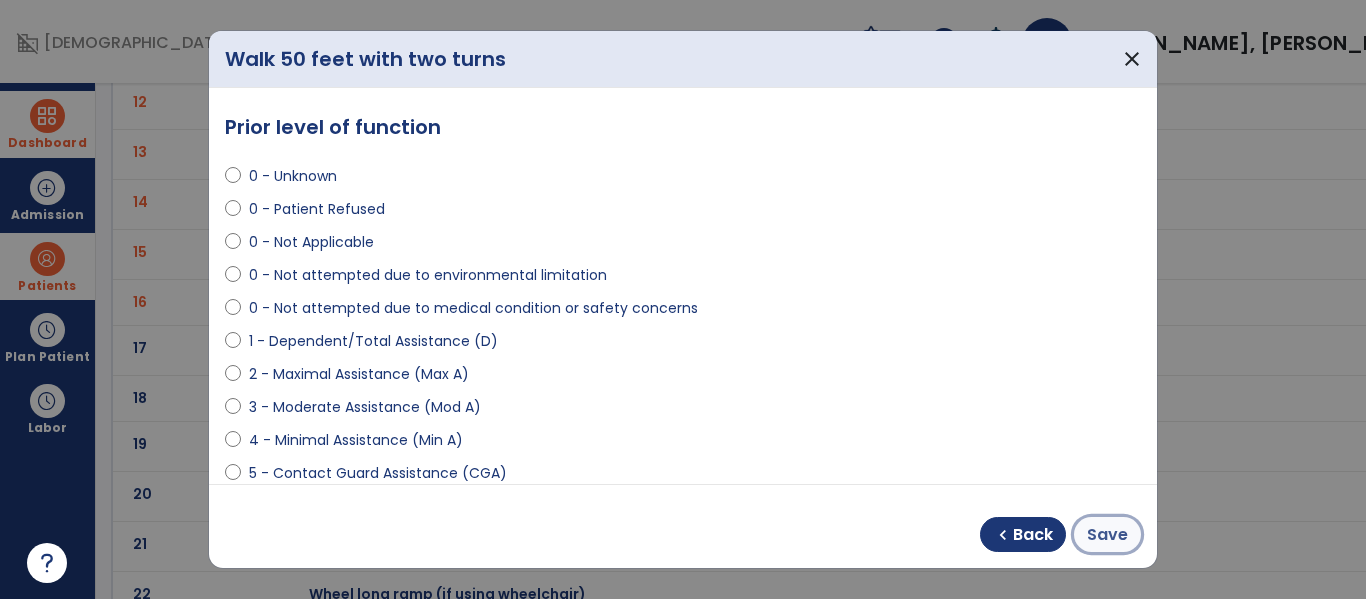 click on "Save" at bounding box center (1107, 535) 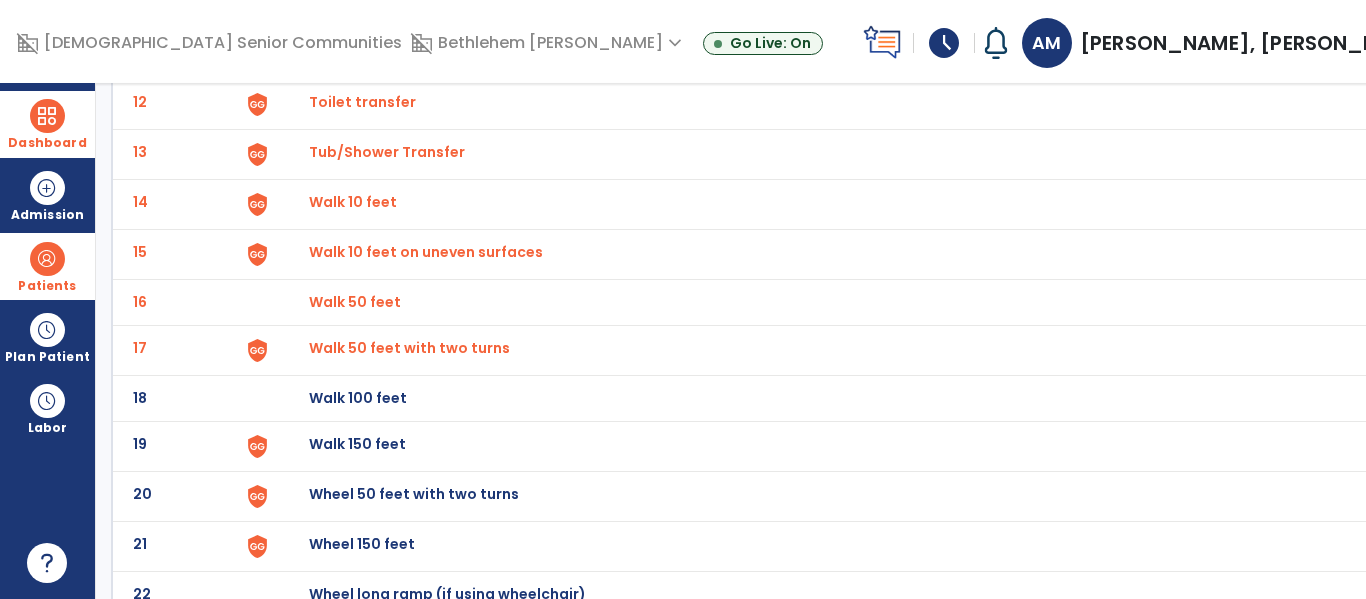 click on "Walk 100 feet" at bounding box center [355, -444] 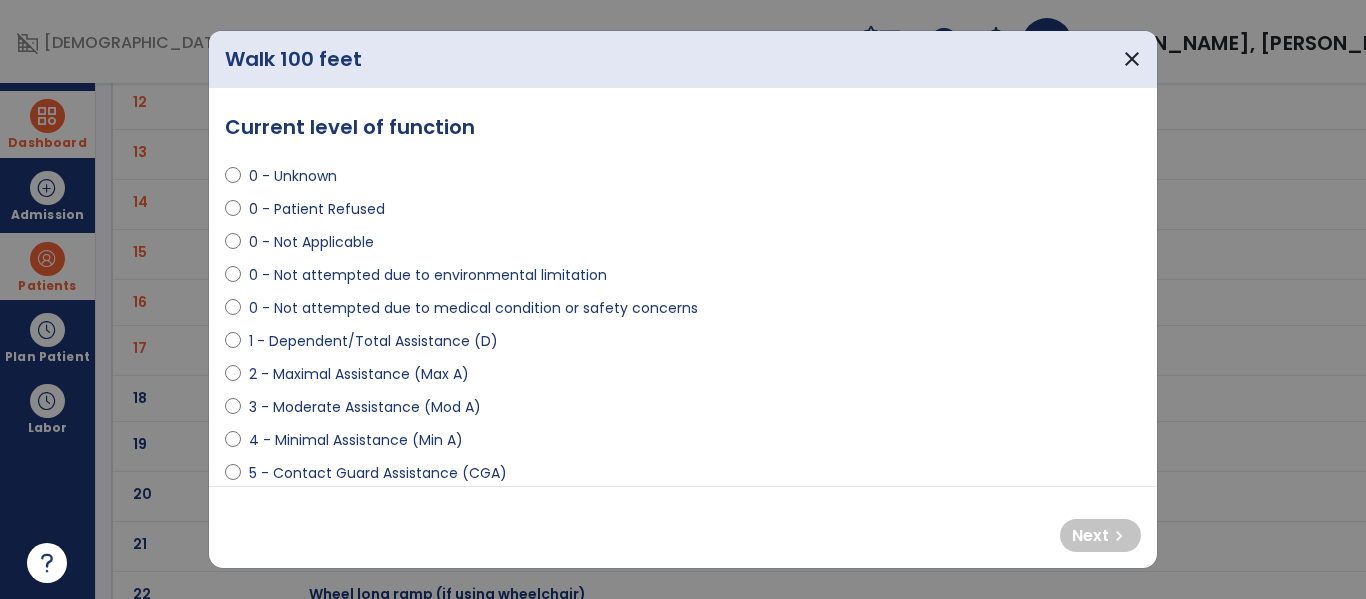 click on "0 - Not Applicable" at bounding box center (311, 242) 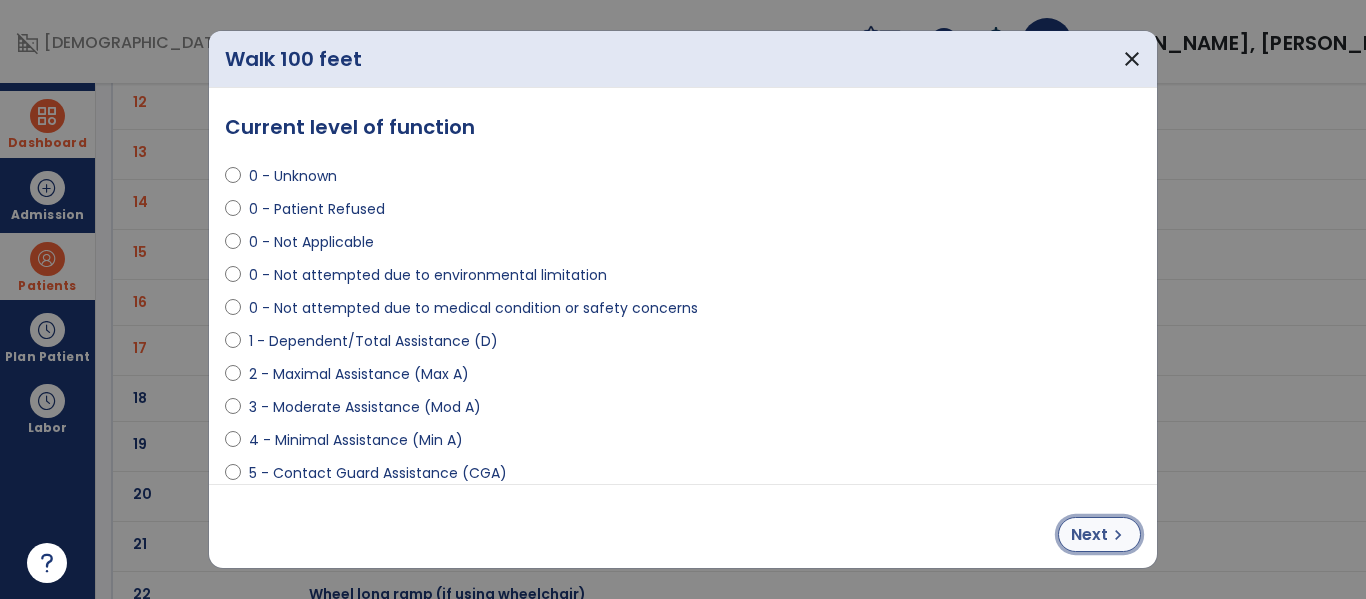 click on "Next" at bounding box center (1089, 535) 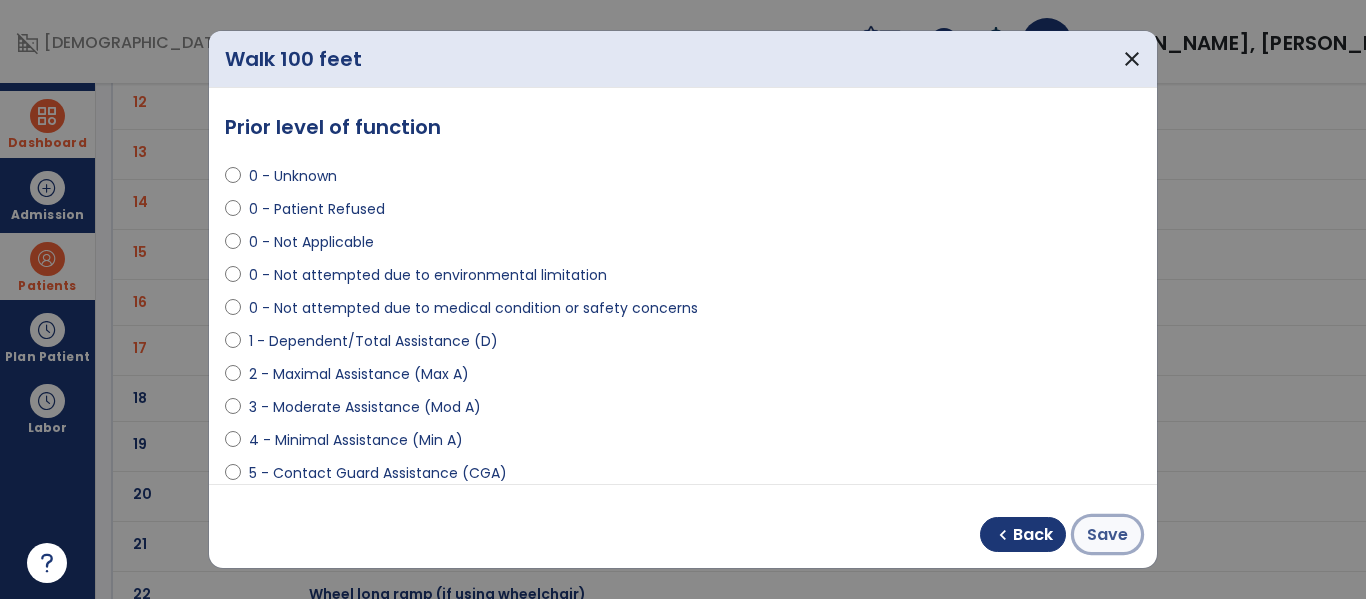 click on "Save" at bounding box center [1107, 535] 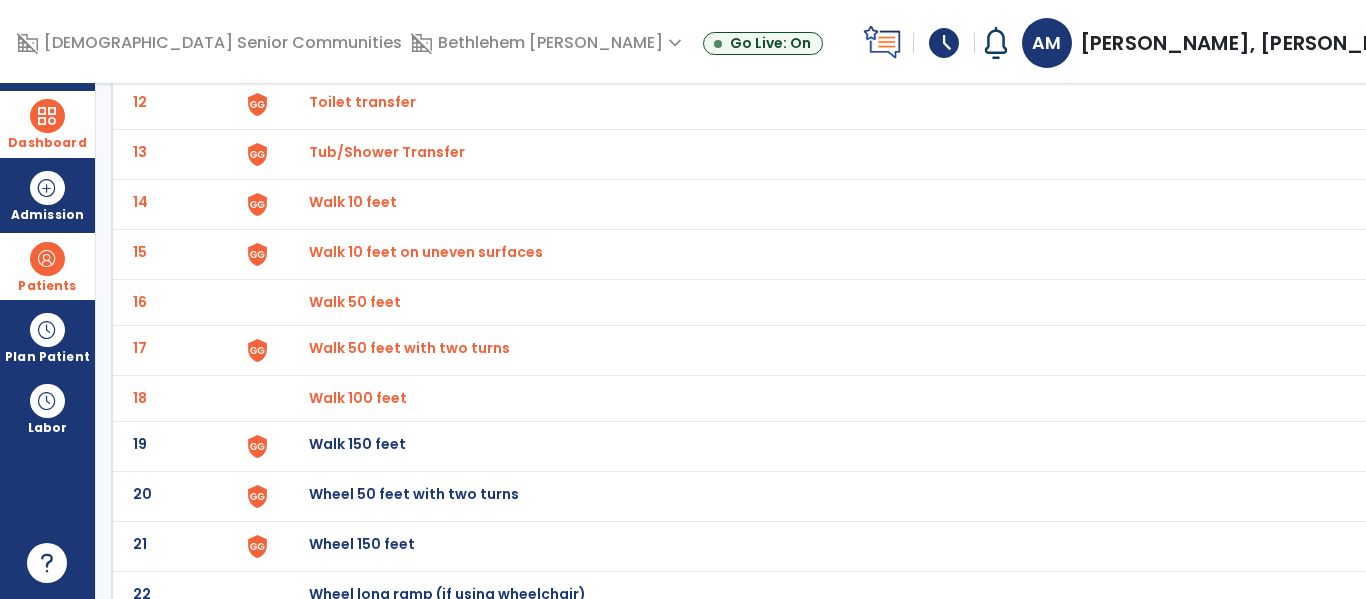 click on "Walk 150 feet" at bounding box center [355, -444] 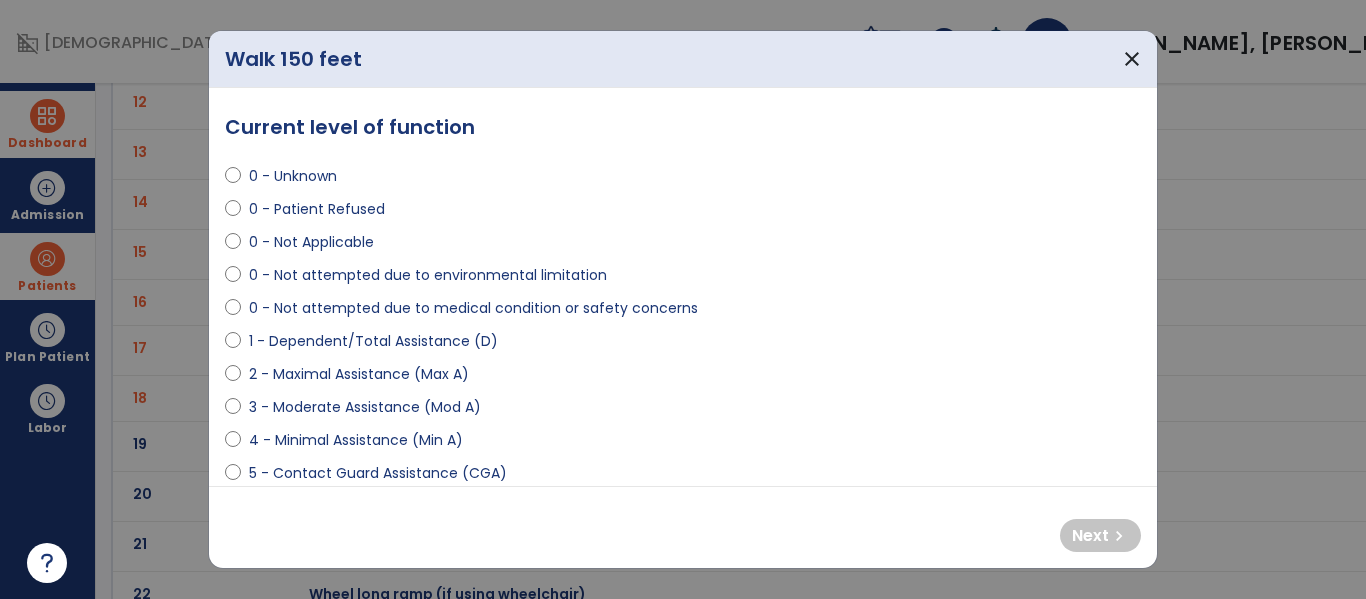 select on "**********" 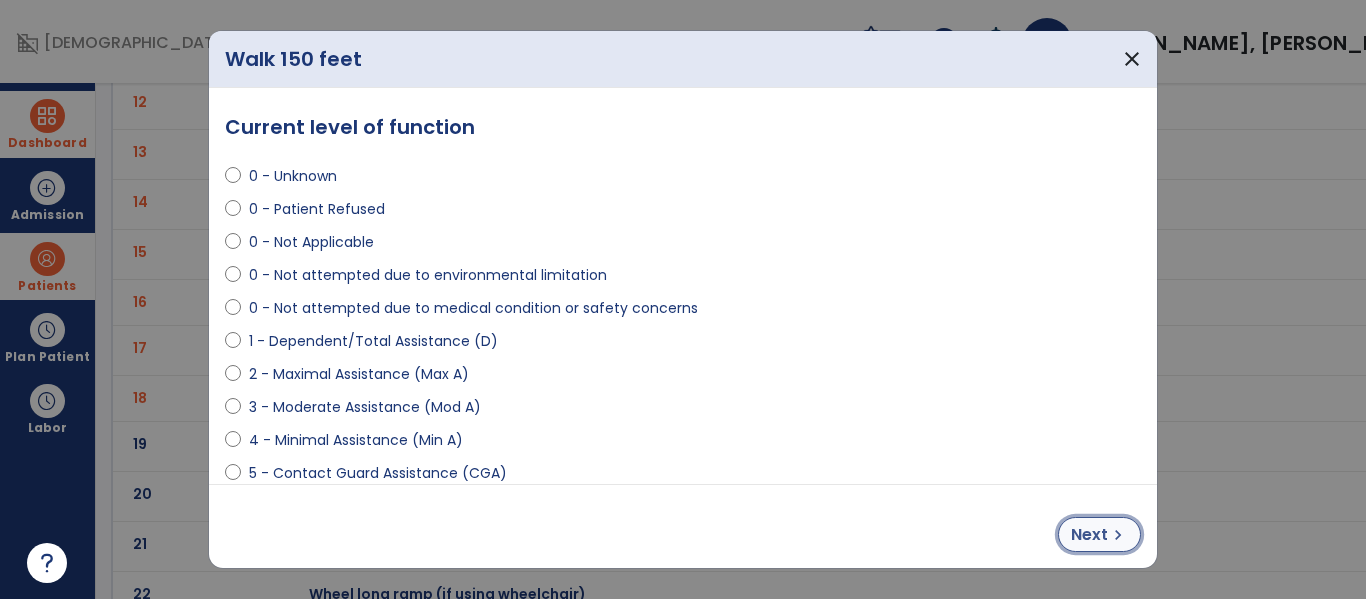 click on "Next" at bounding box center [1089, 535] 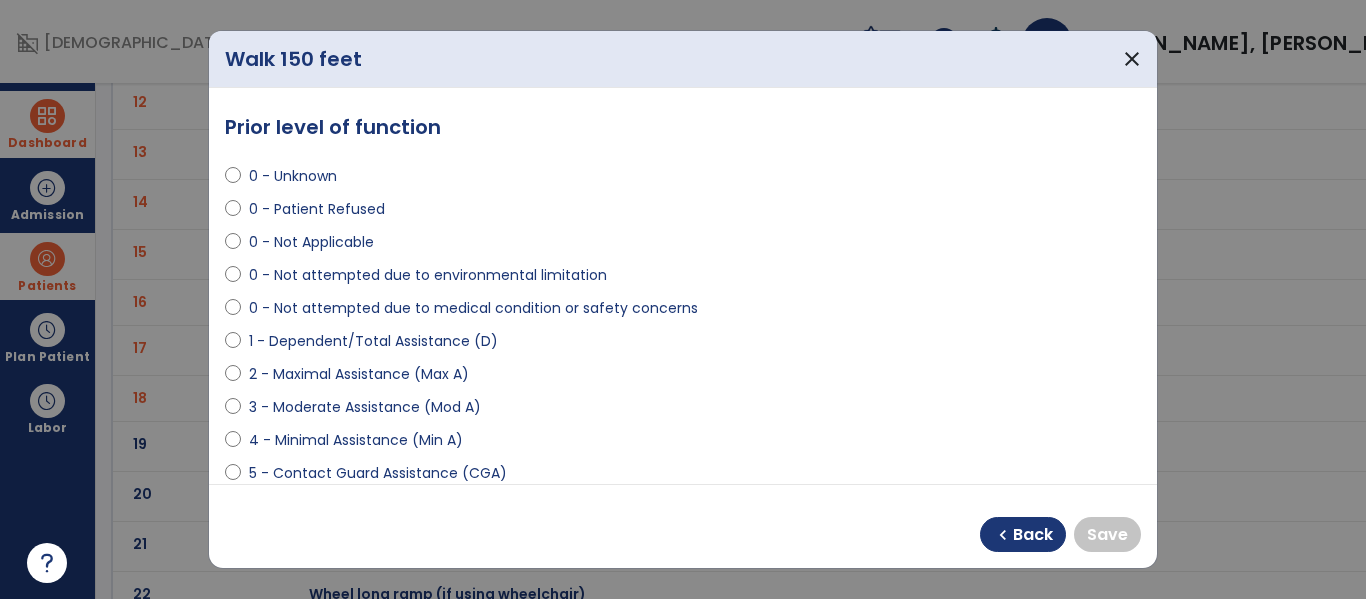 click on "0 - Not Applicable" at bounding box center [311, 242] 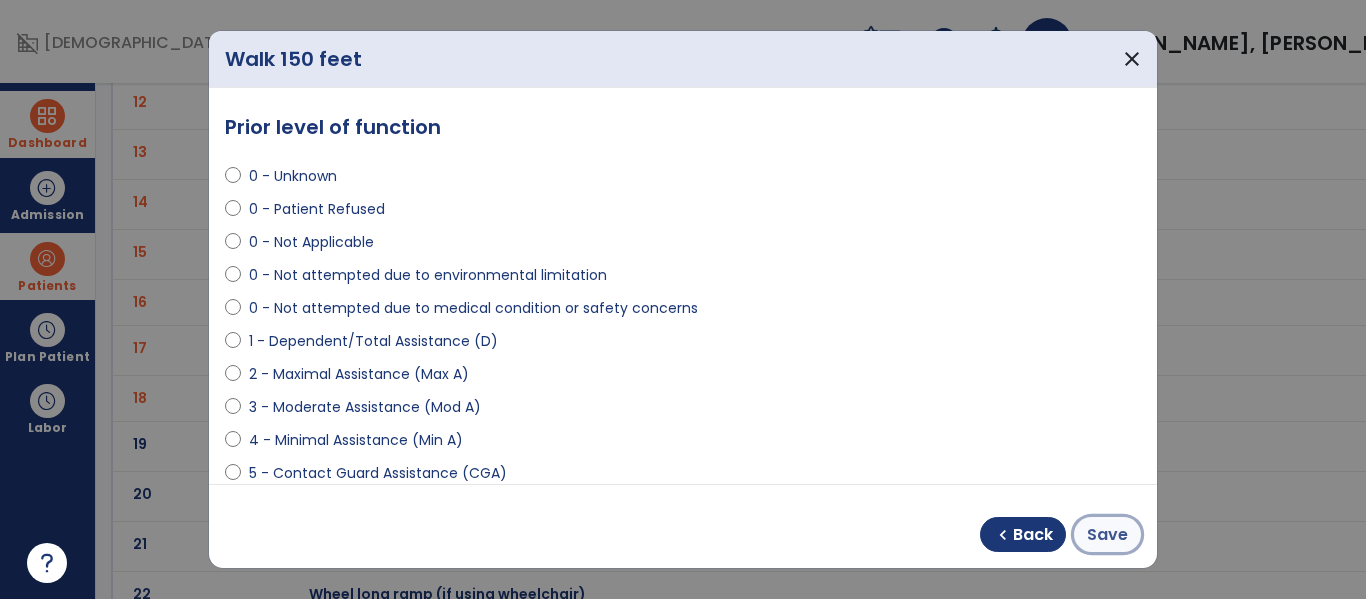 click on "Save" at bounding box center (1107, 535) 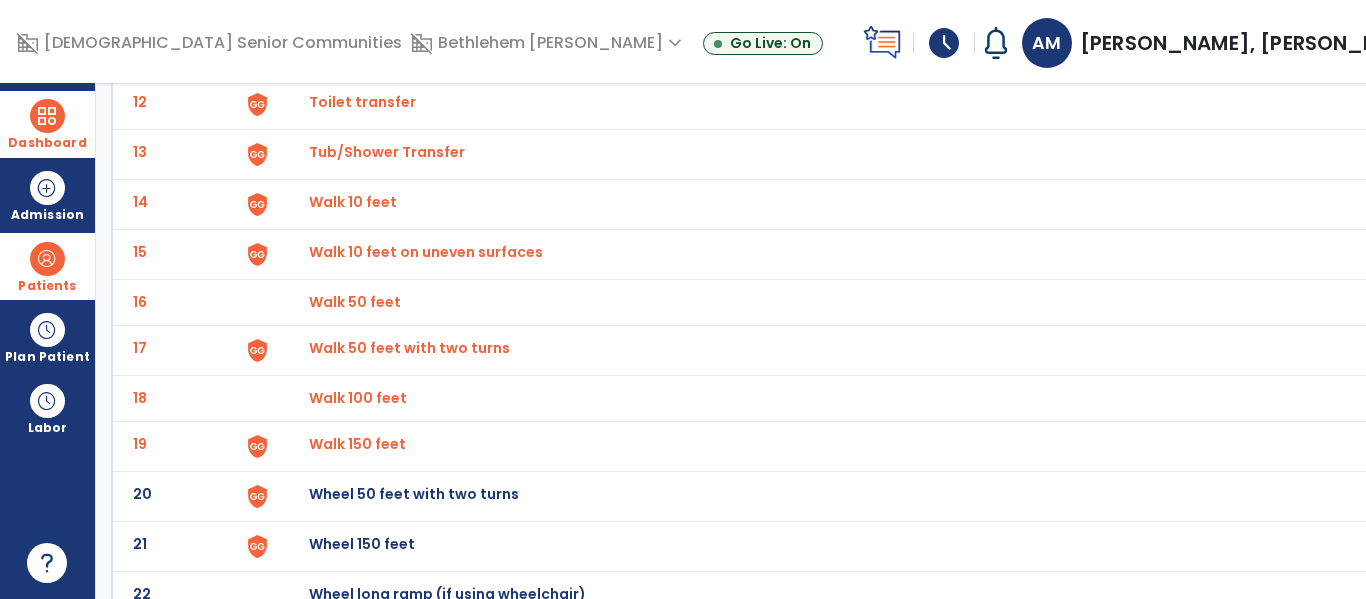 scroll, scrollTop: 772, scrollLeft: 0, axis: vertical 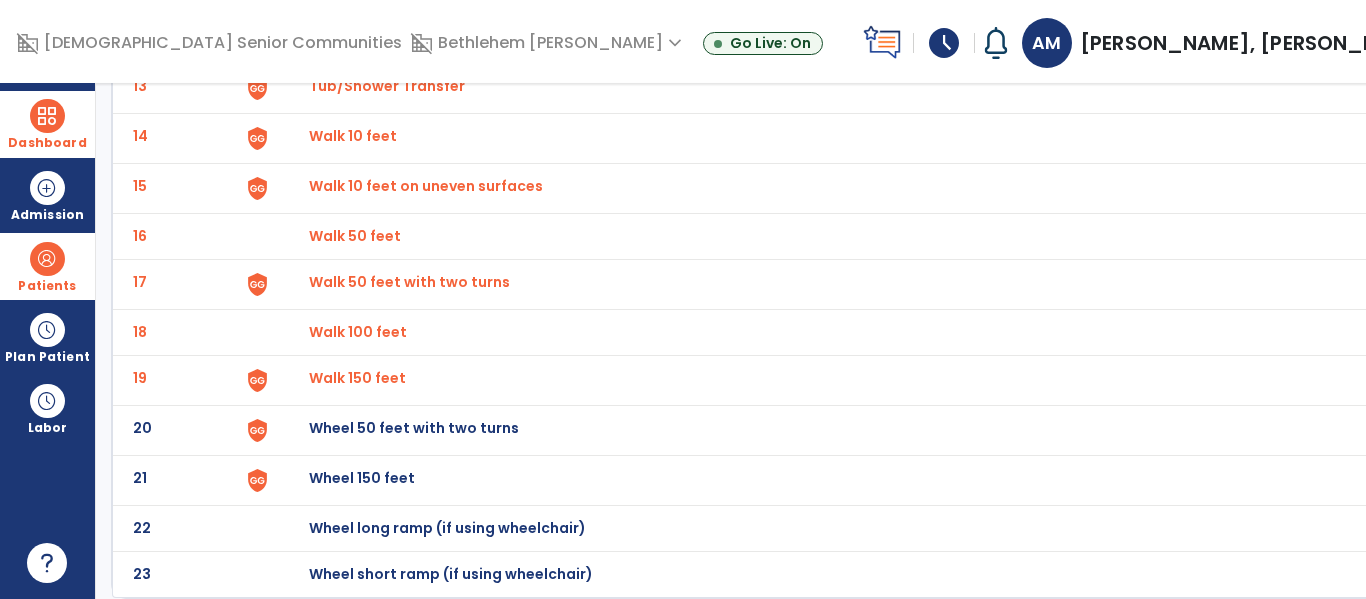 click on "Wheel 50 feet with two turns" at bounding box center [355, -510] 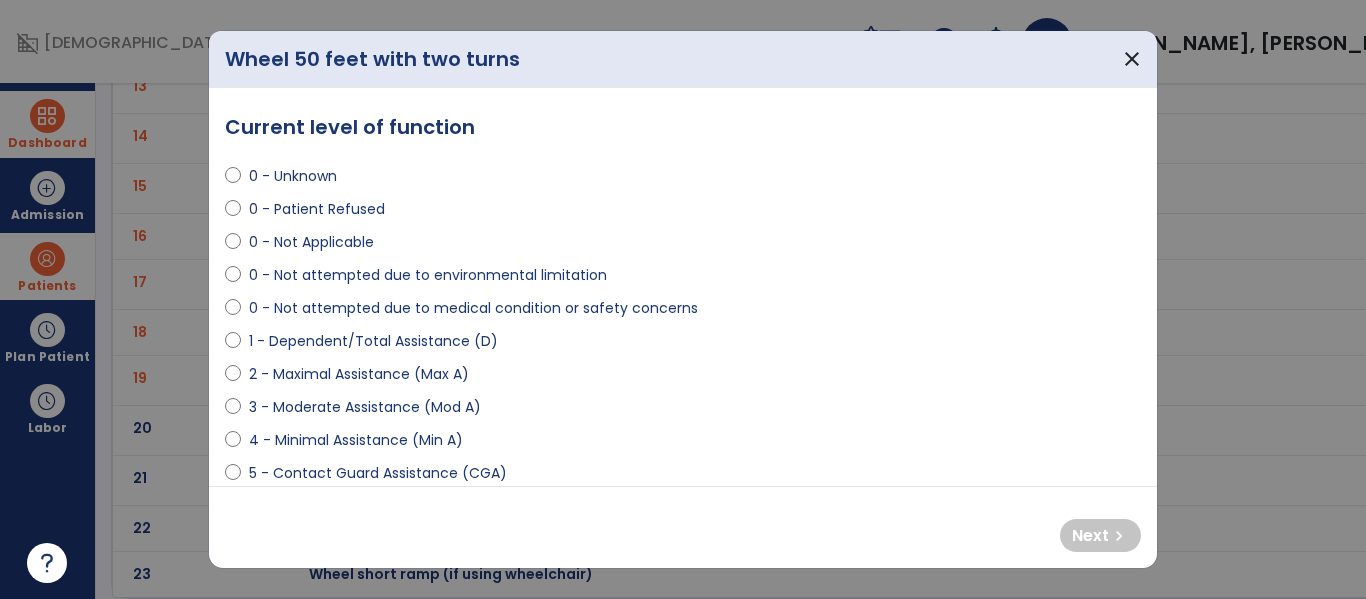select on "**********" 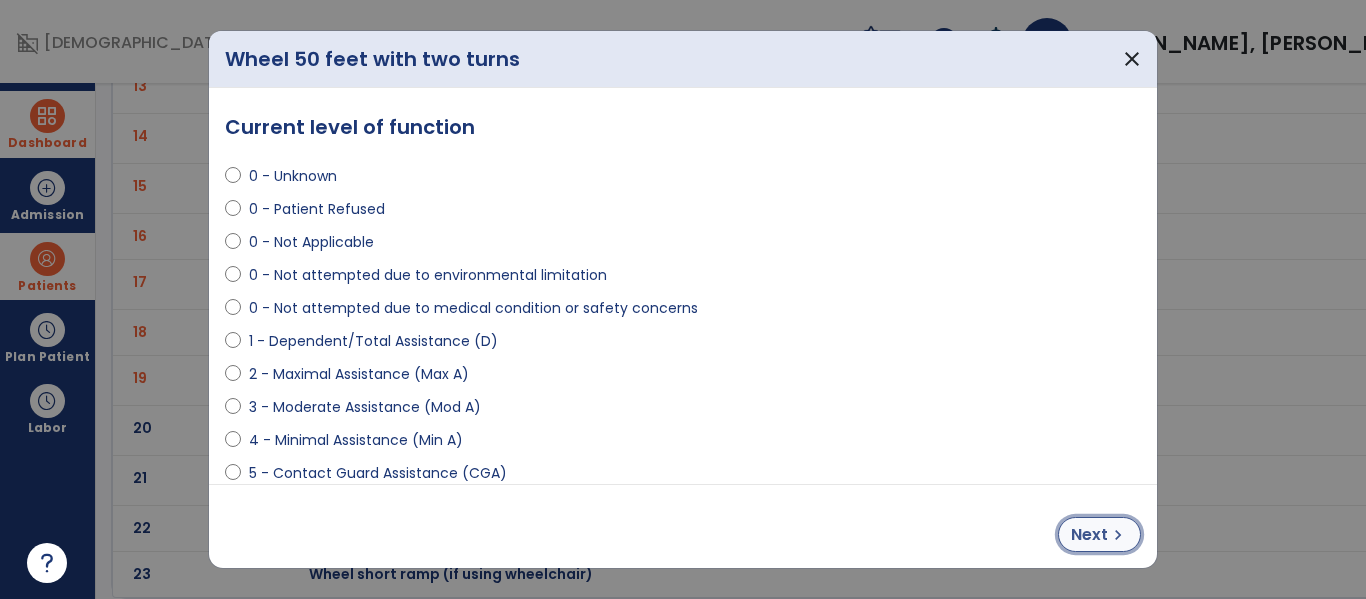 click on "Next" at bounding box center [1089, 535] 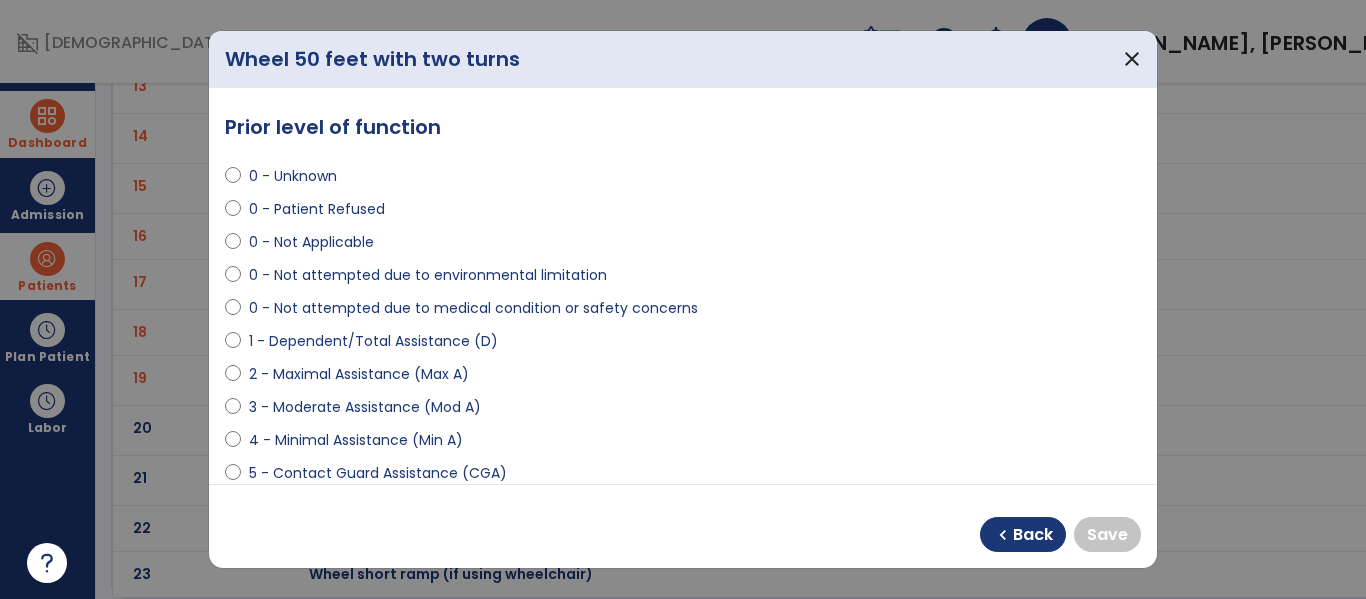 click on "0 - Not Applicable" at bounding box center [311, 242] 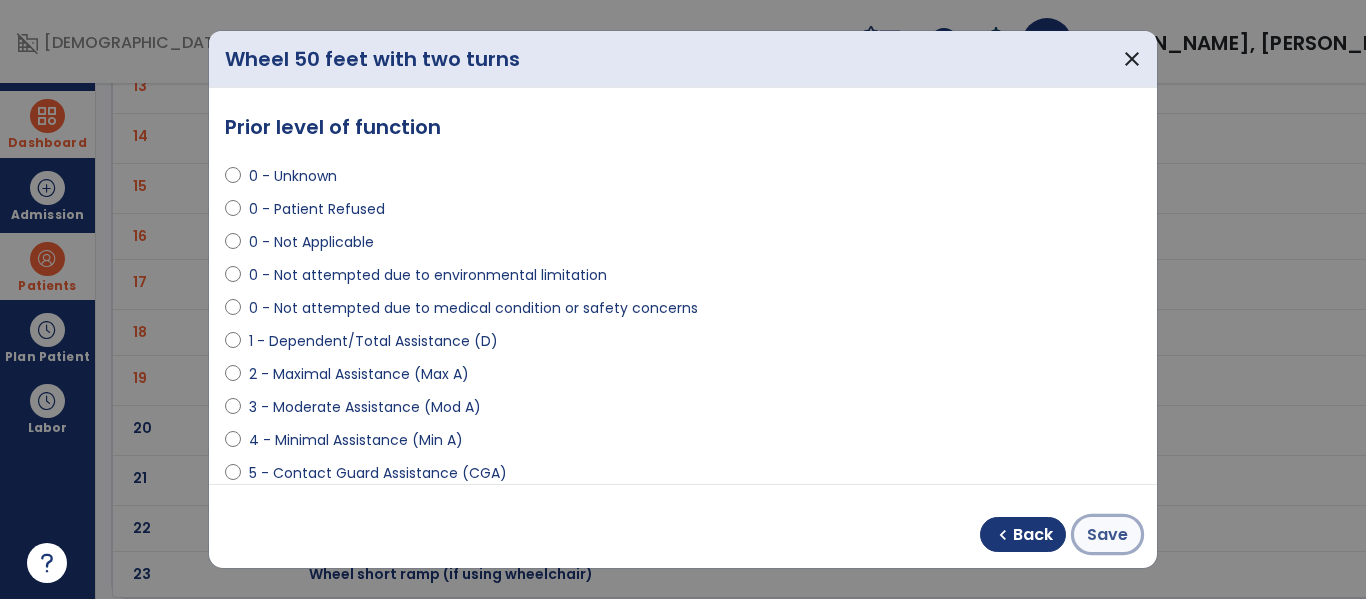 click on "Save" at bounding box center (1107, 535) 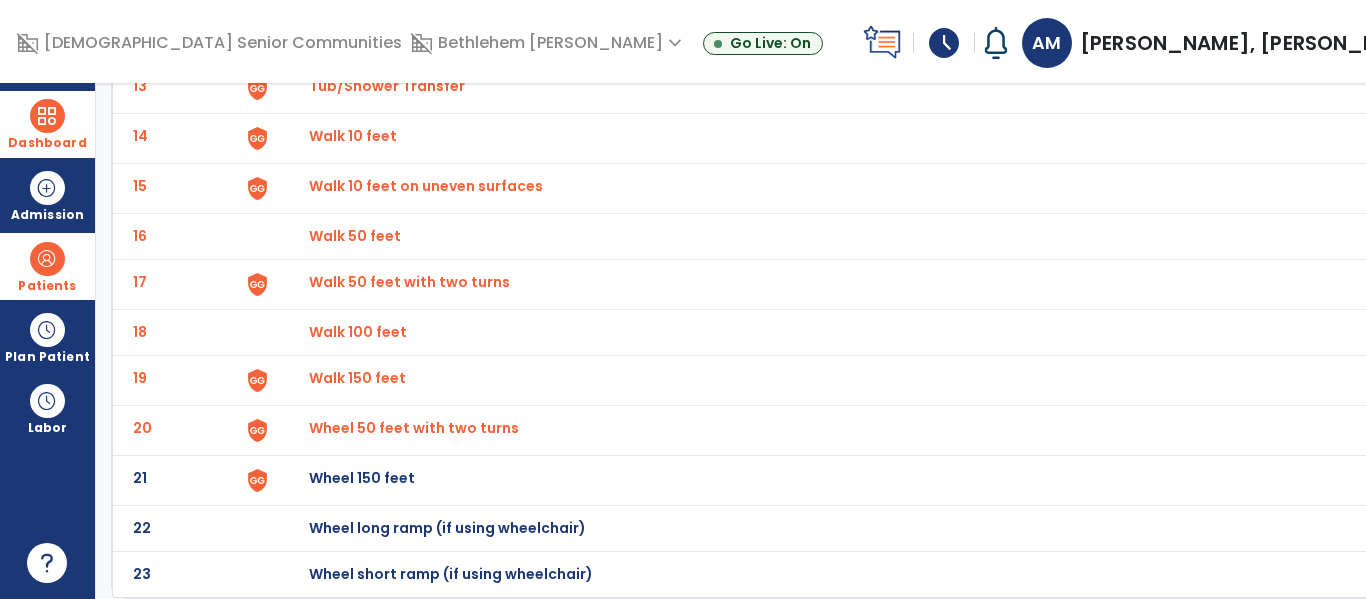 click on "Wheel 150 feet" at bounding box center (355, -510) 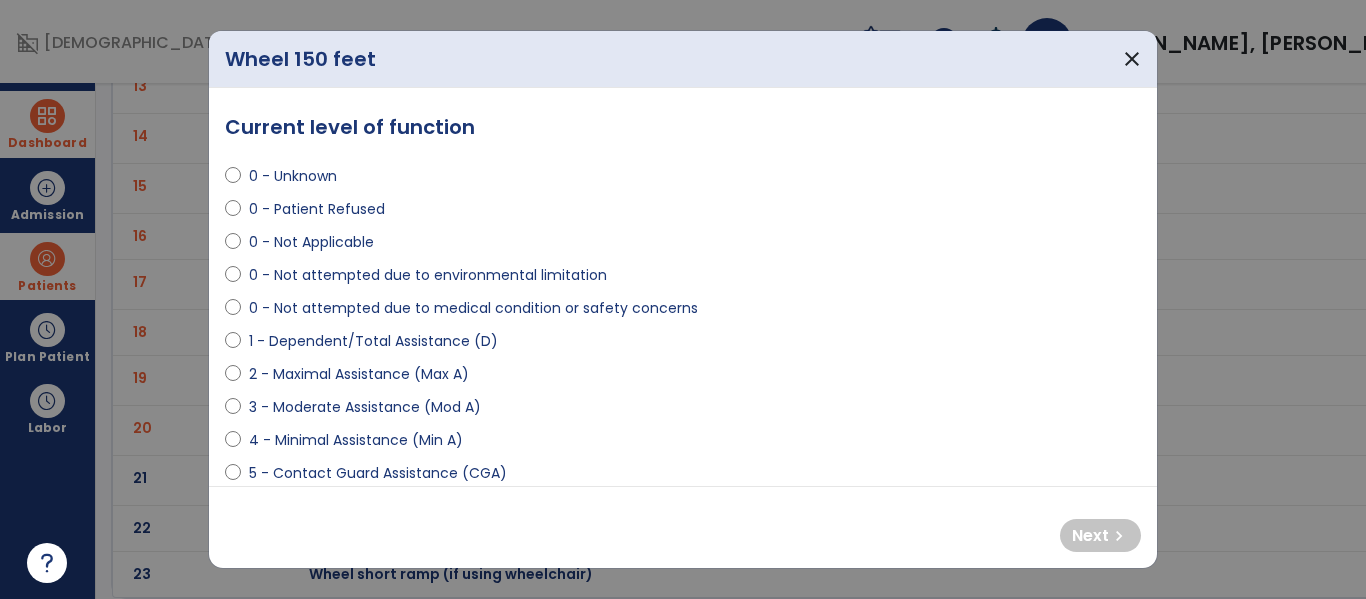 select on "**********" 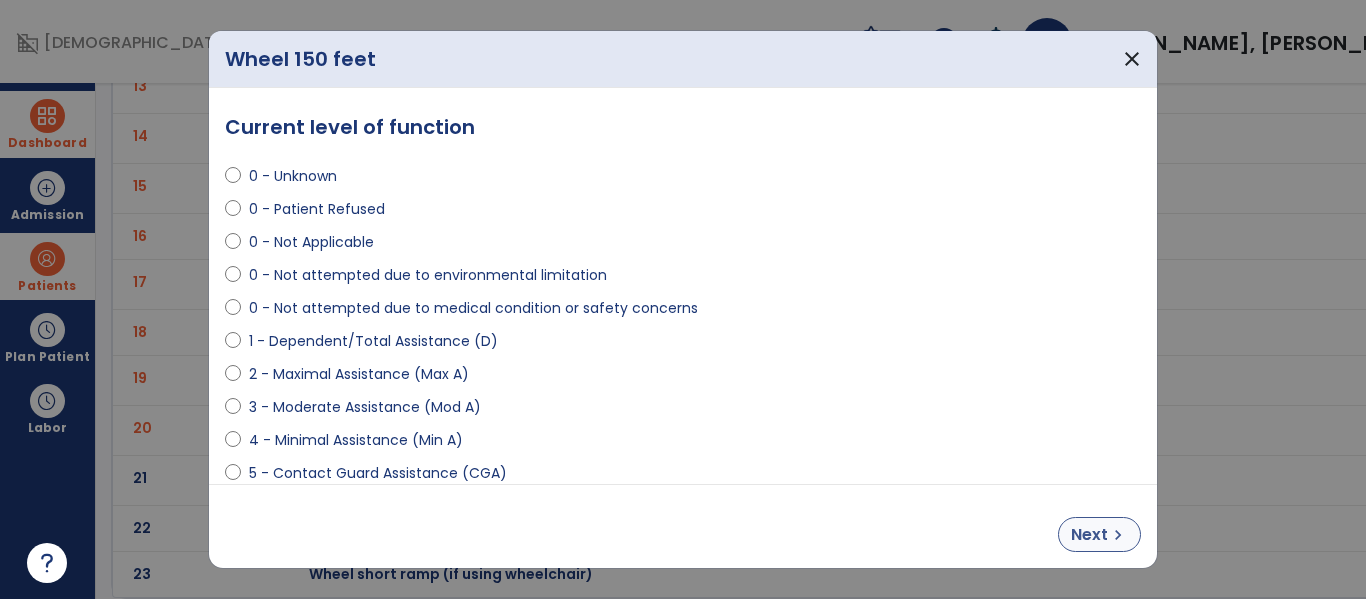 click on "chevron_right" at bounding box center [1118, 535] 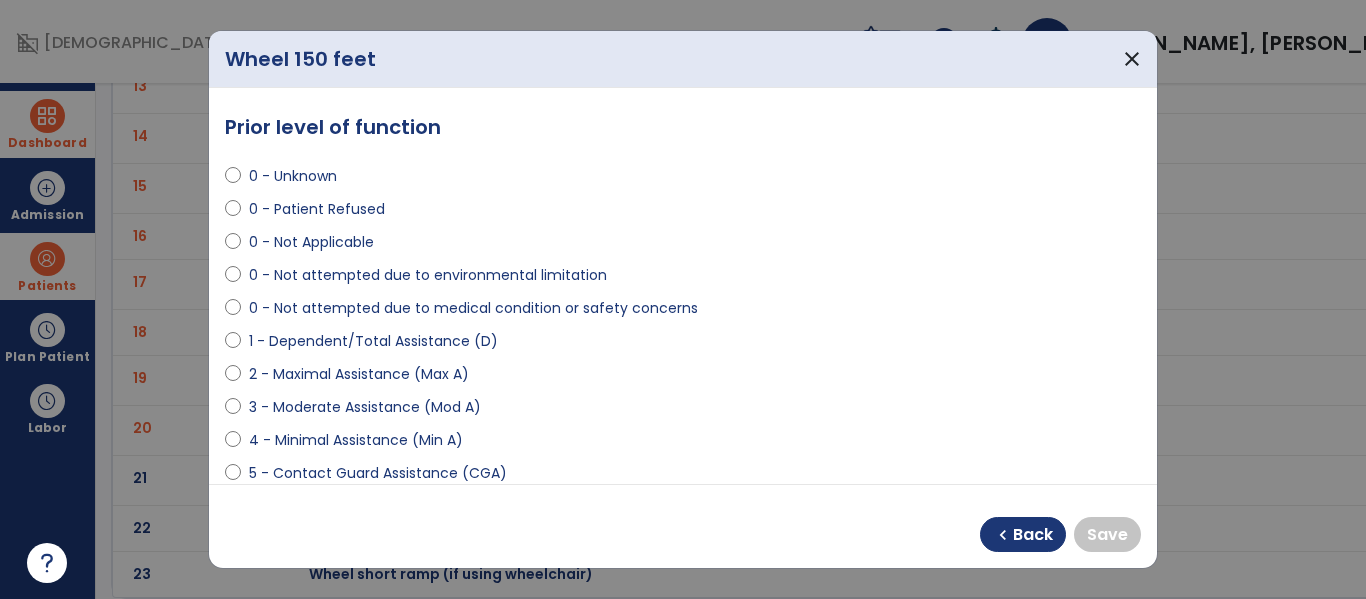select on "**********" 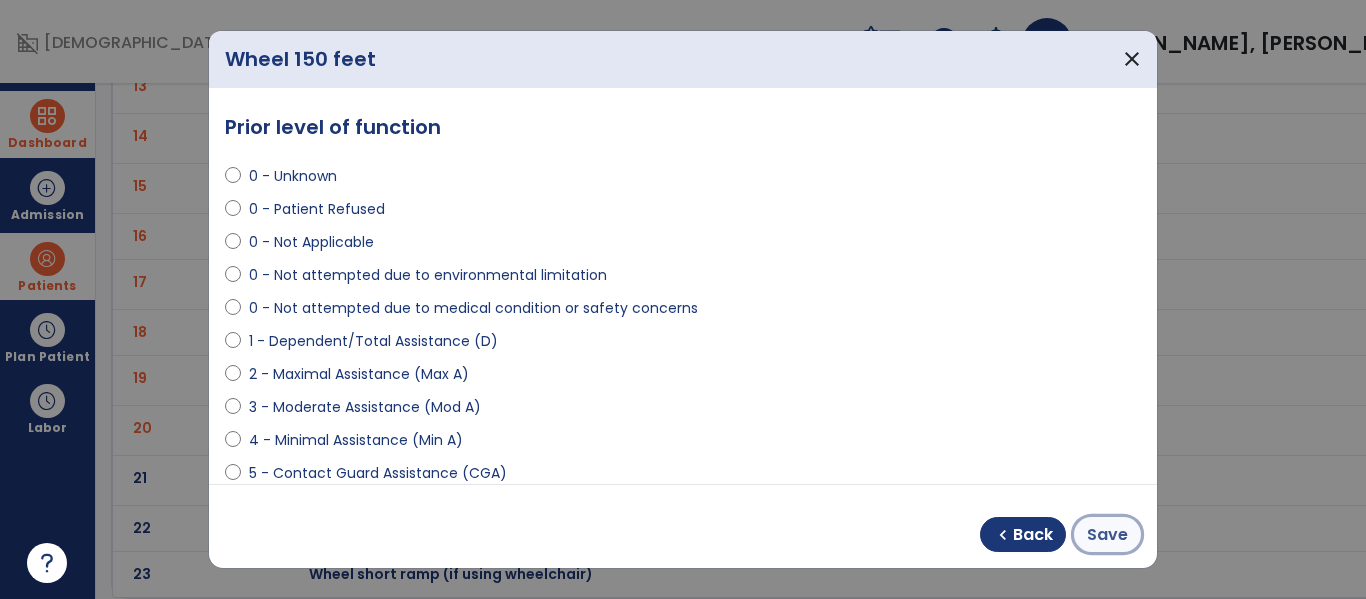 click on "Save" at bounding box center [1107, 535] 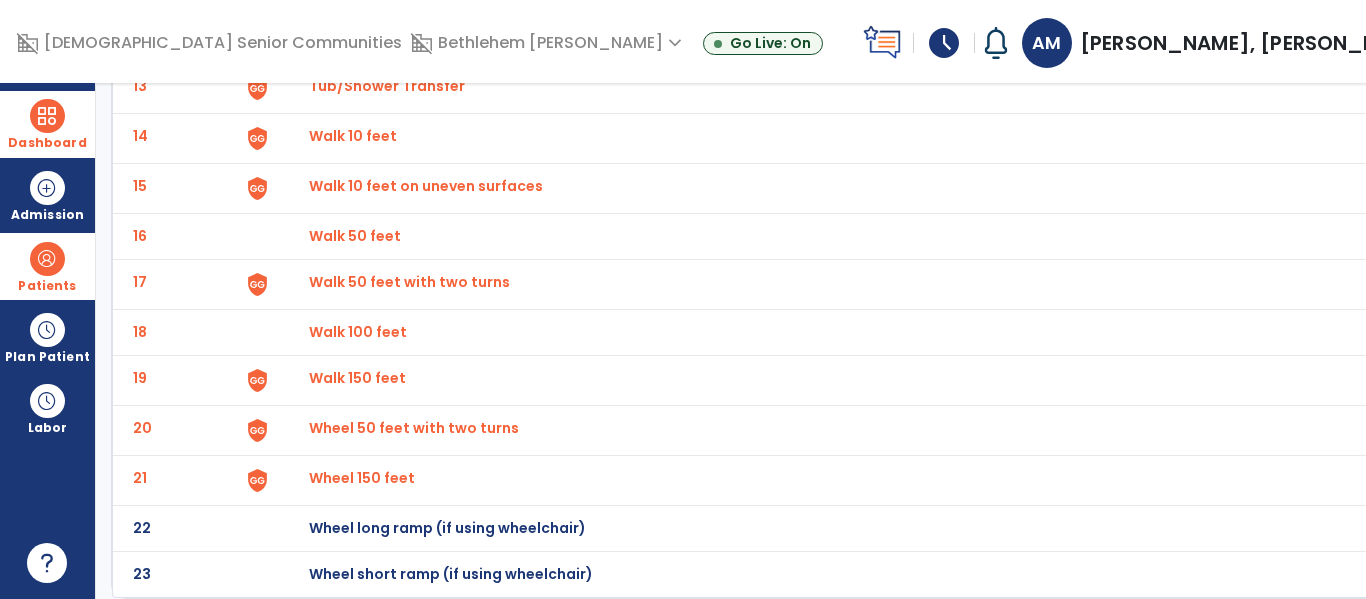 click on "Wheel long ramp (if using wheelchair)" at bounding box center (355, -510) 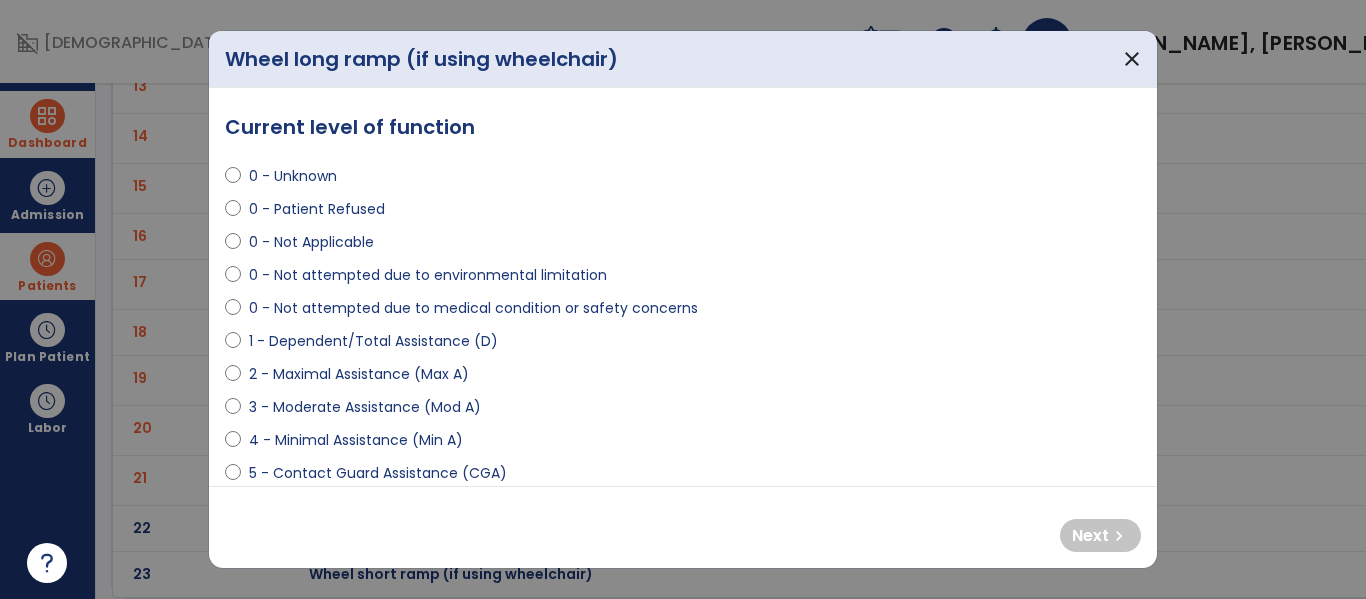click on "0 - Not Applicable" at bounding box center (311, 242) 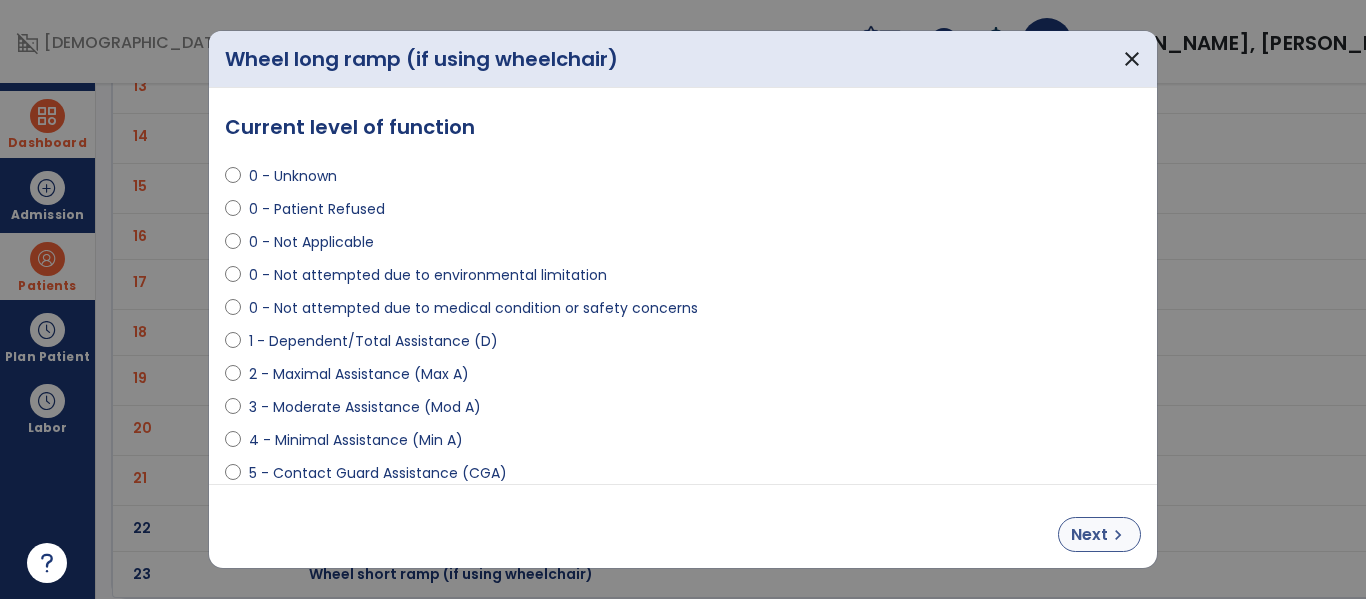 click on "chevron_right" at bounding box center (1118, 535) 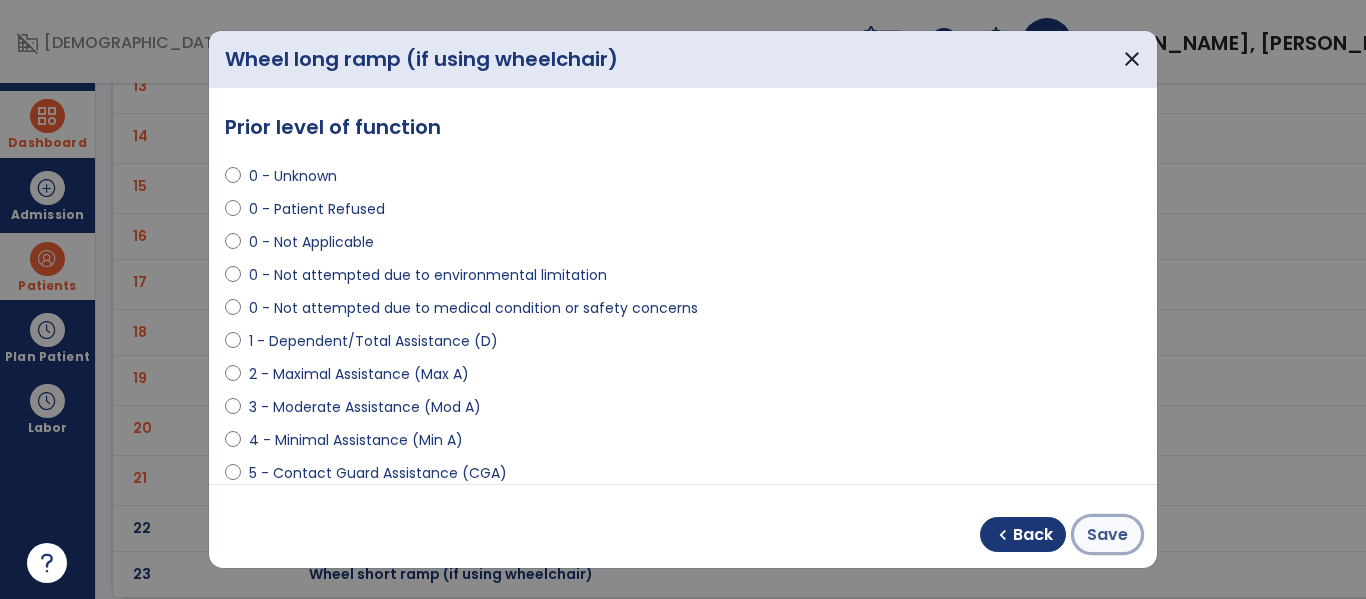 click on "Save" at bounding box center (1107, 535) 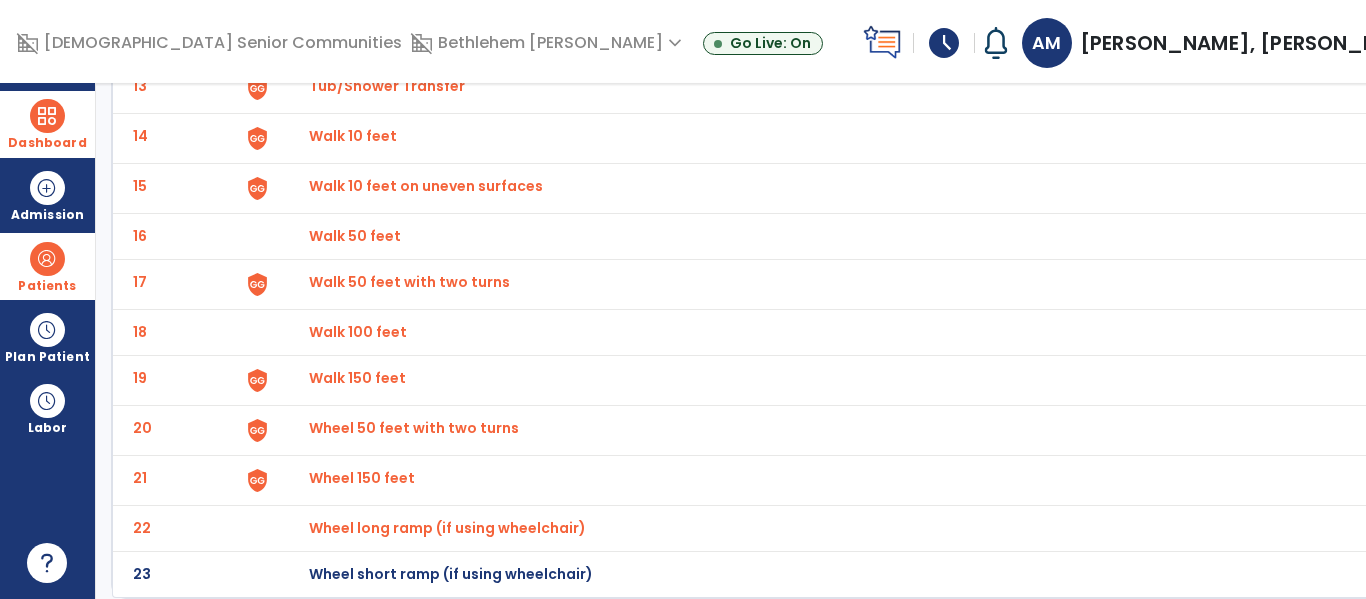 click on "Wheel long ramp (if using wheelchair)" at bounding box center (355, -510) 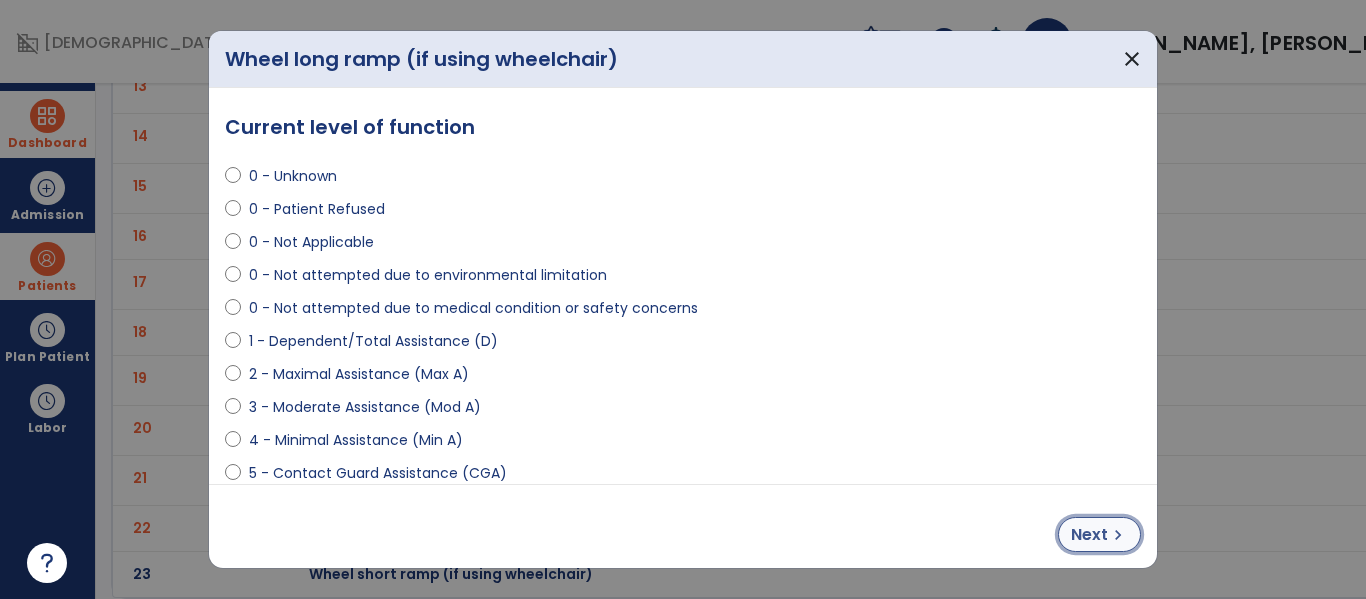 click on "Next" at bounding box center (1089, 535) 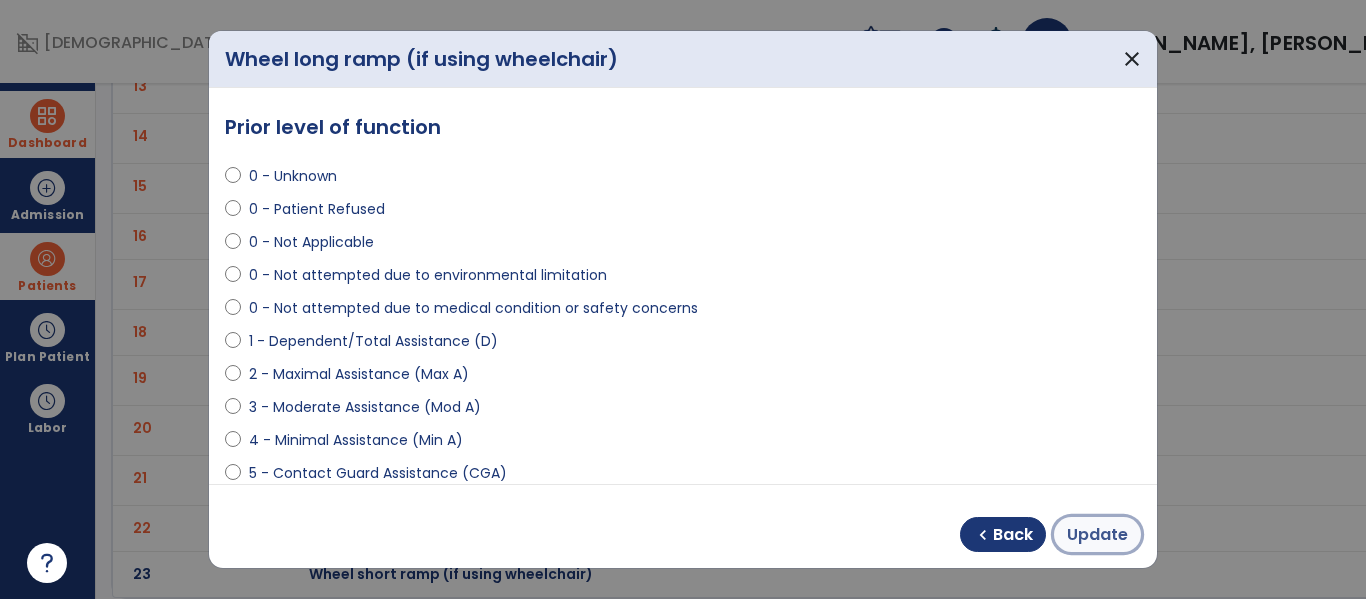 click on "Update" at bounding box center (1097, 535) 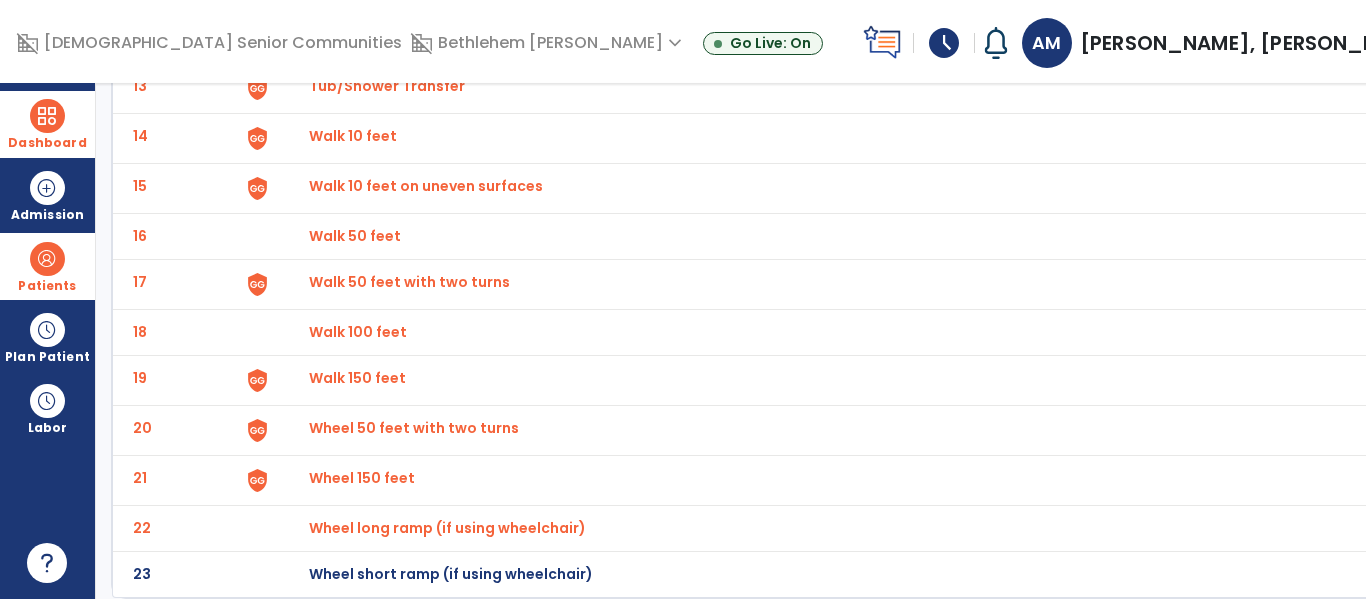 click on "Wheel short ramp (if using wheelchair)" at bounding box center (355, -510) 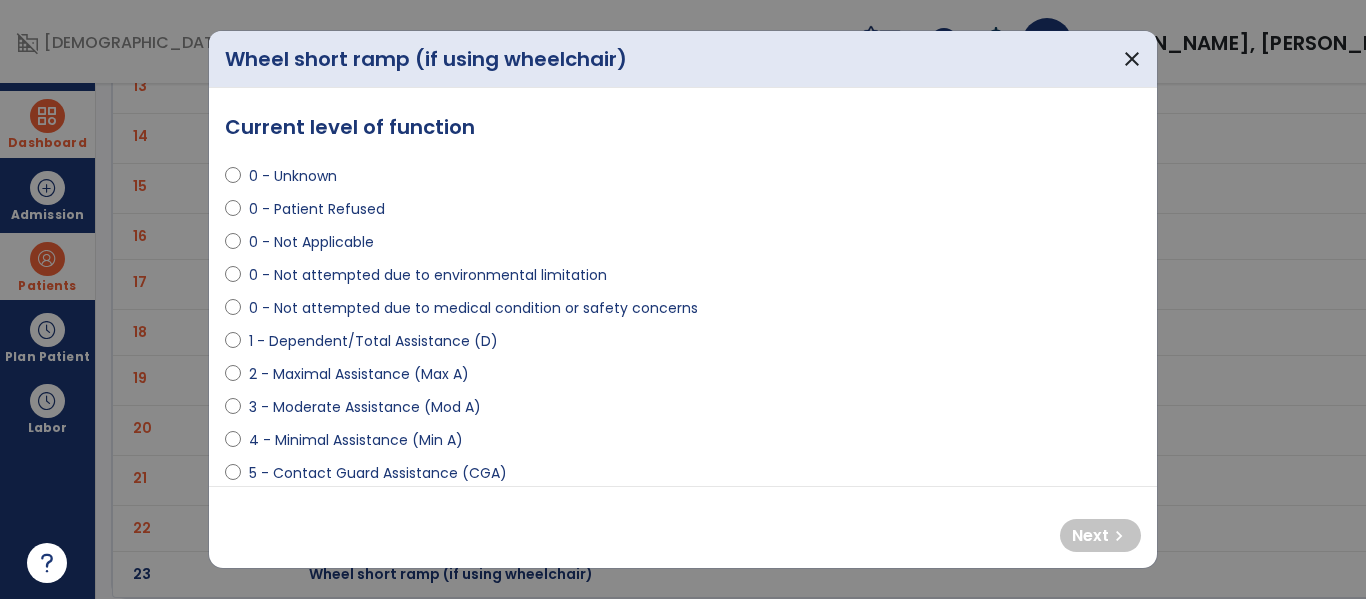 click on "0 - Not Applicable" at bounding box center (311, 242) 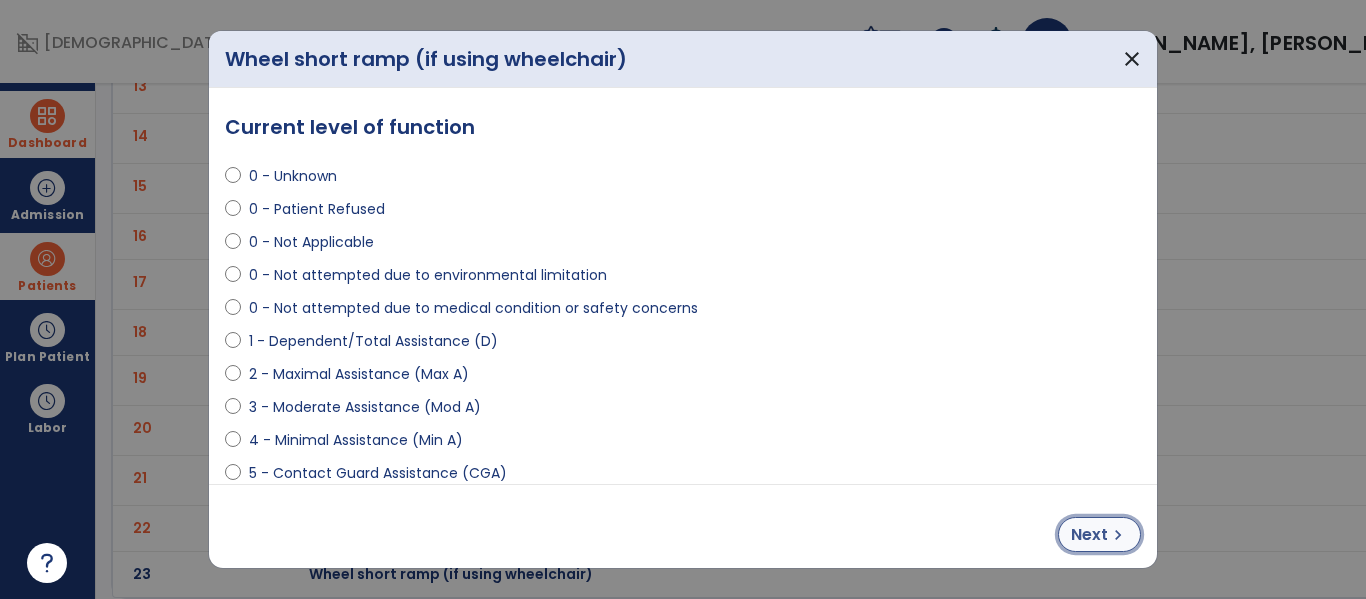 click on "chevron_right" at bounding box center [1118, 535] 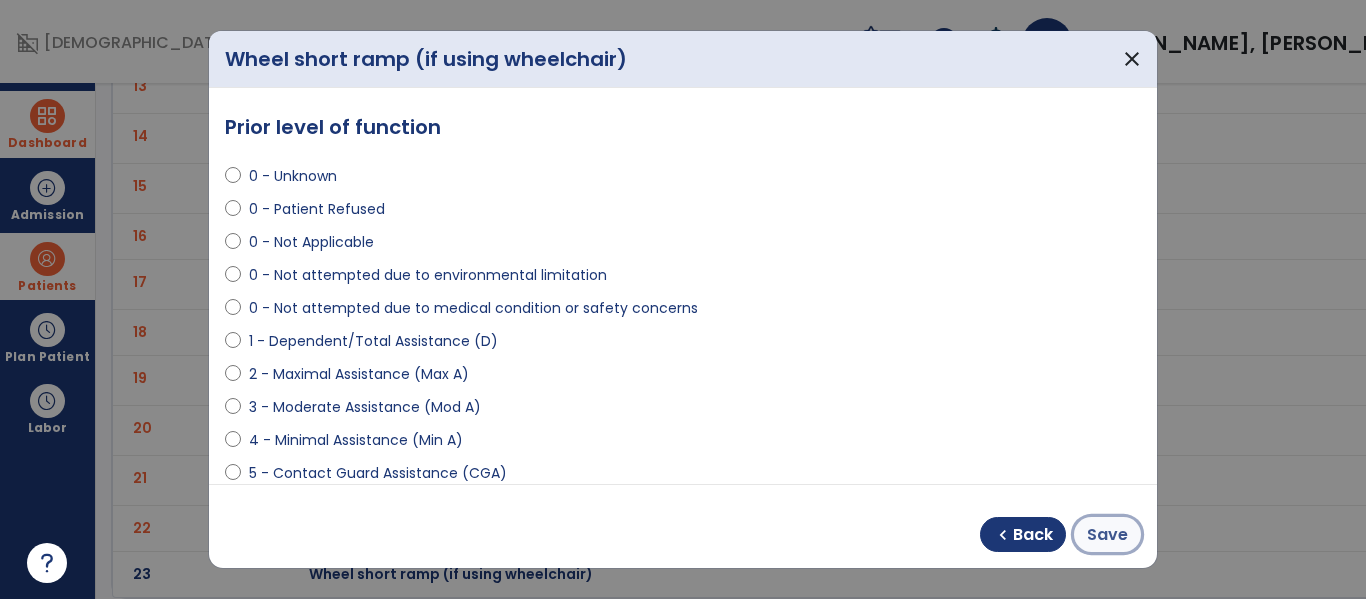 click on "Save" at bounding box center (1107, 535) 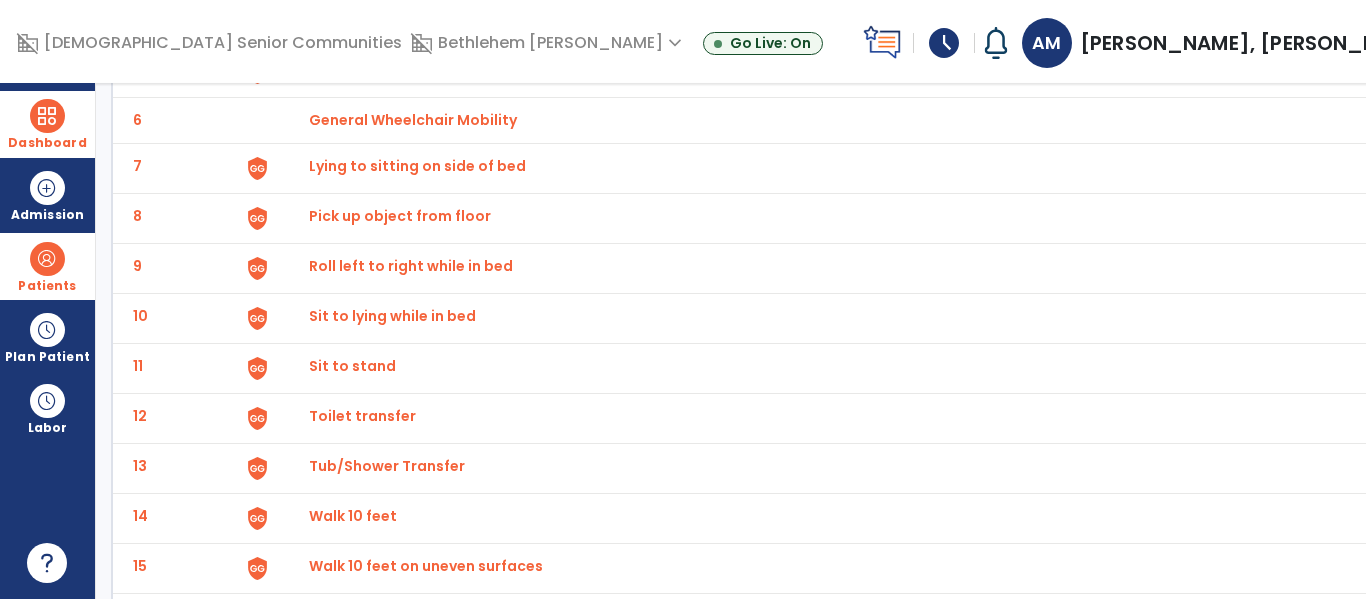 scroll, scrollTop: 0, scrollLeft: 0, axis: both 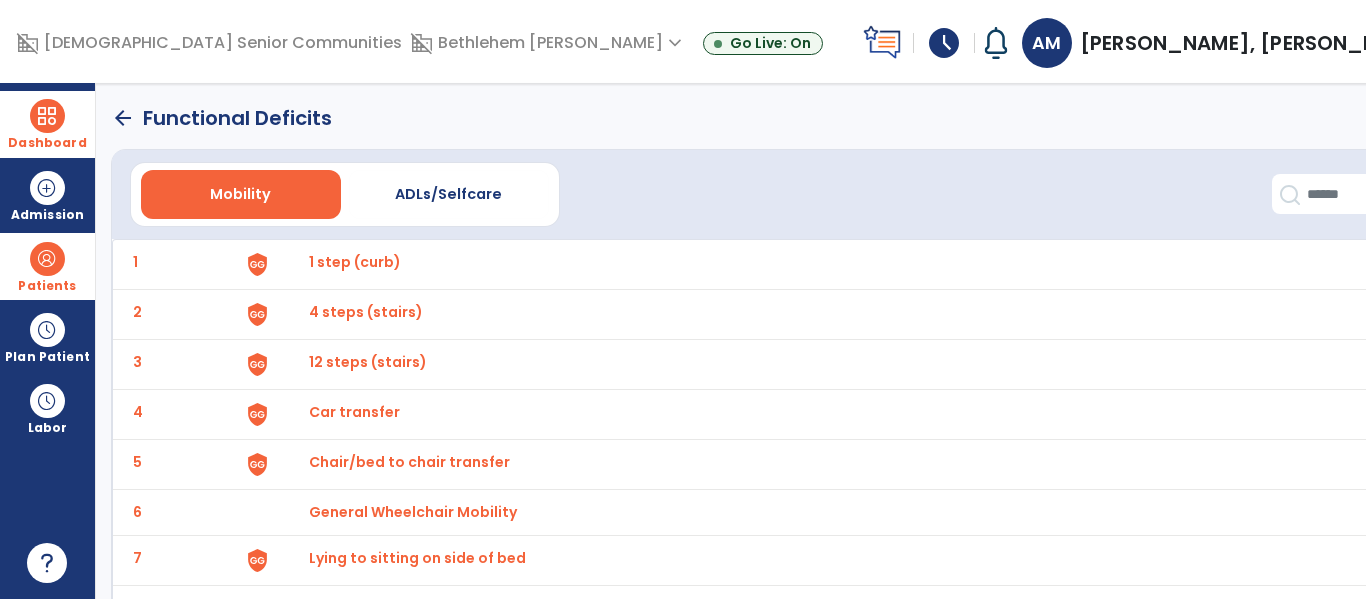 click on "arrow_back" 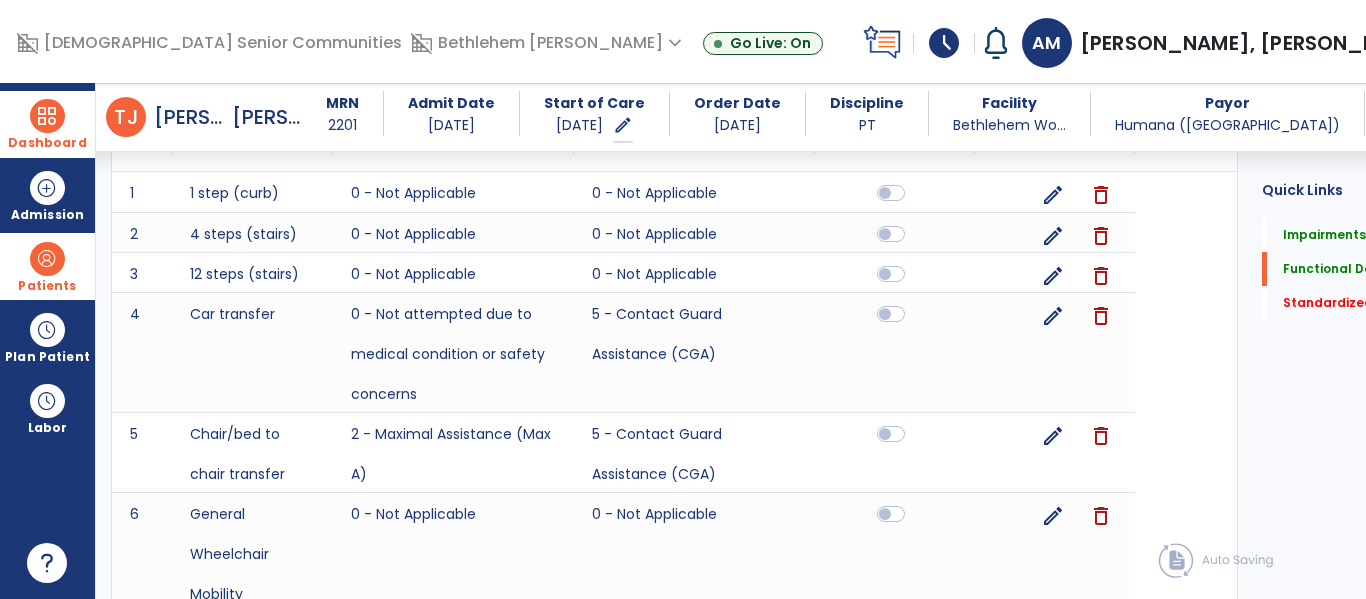 scroll, scrollTop: 585, scrollLeft: 0, axis: vertical 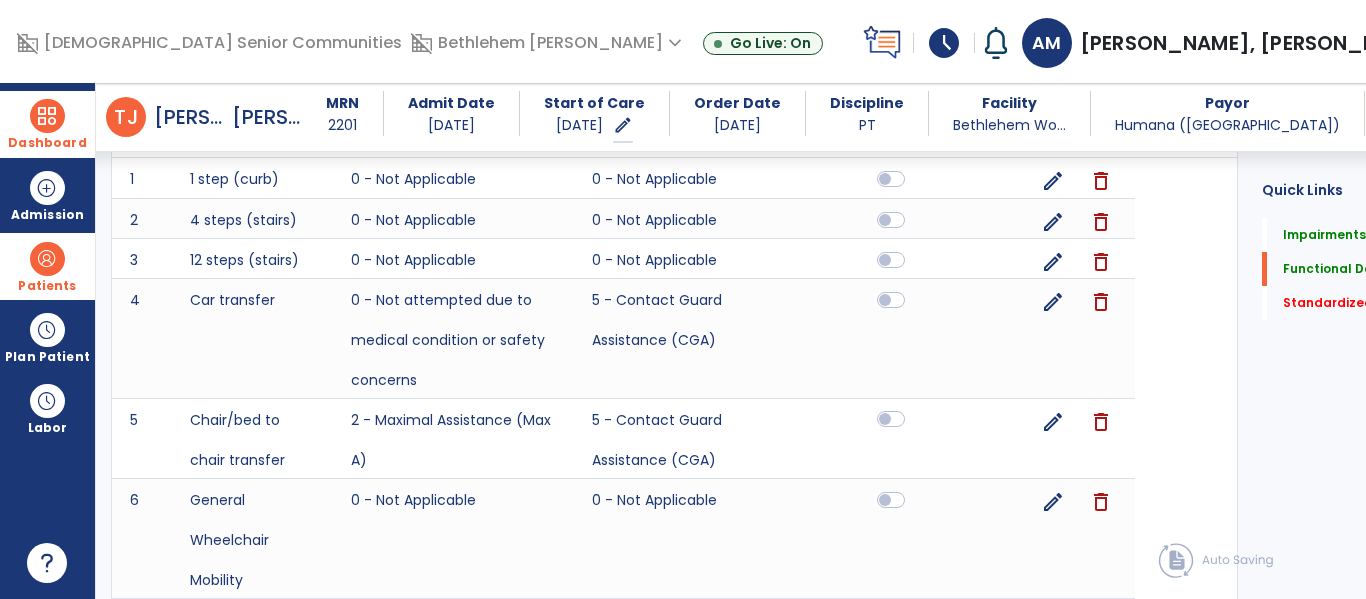 click 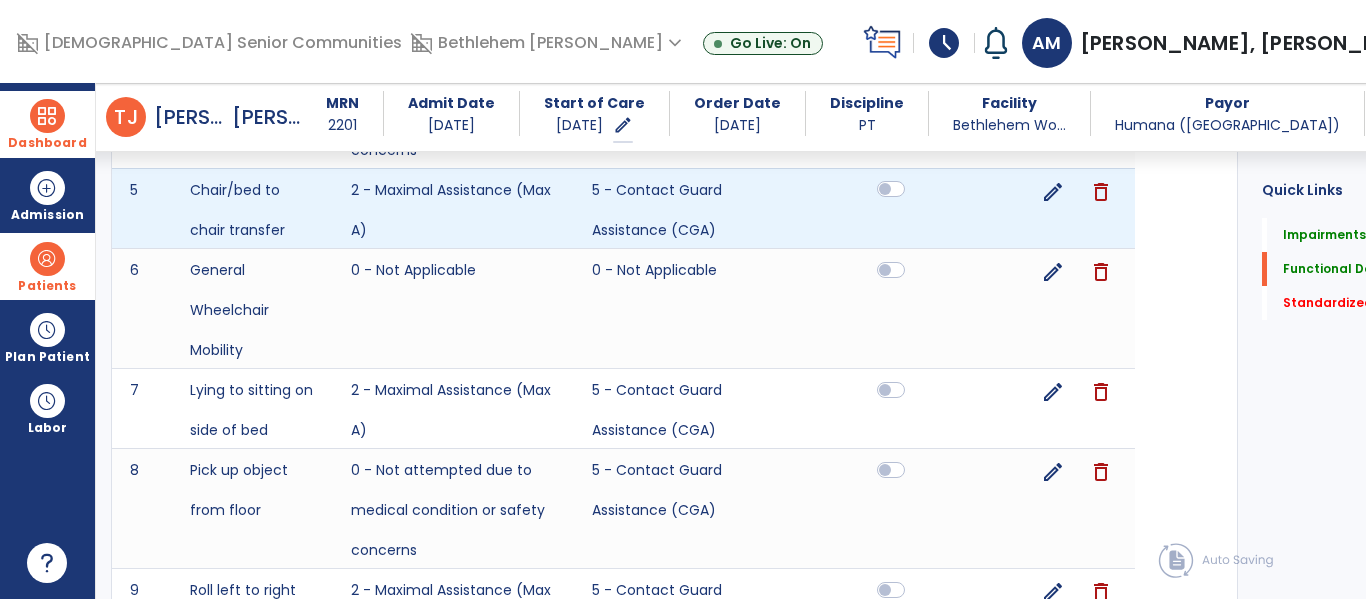 scroll, scrollTop: 857, scrollLeft: 0, axis: vertical 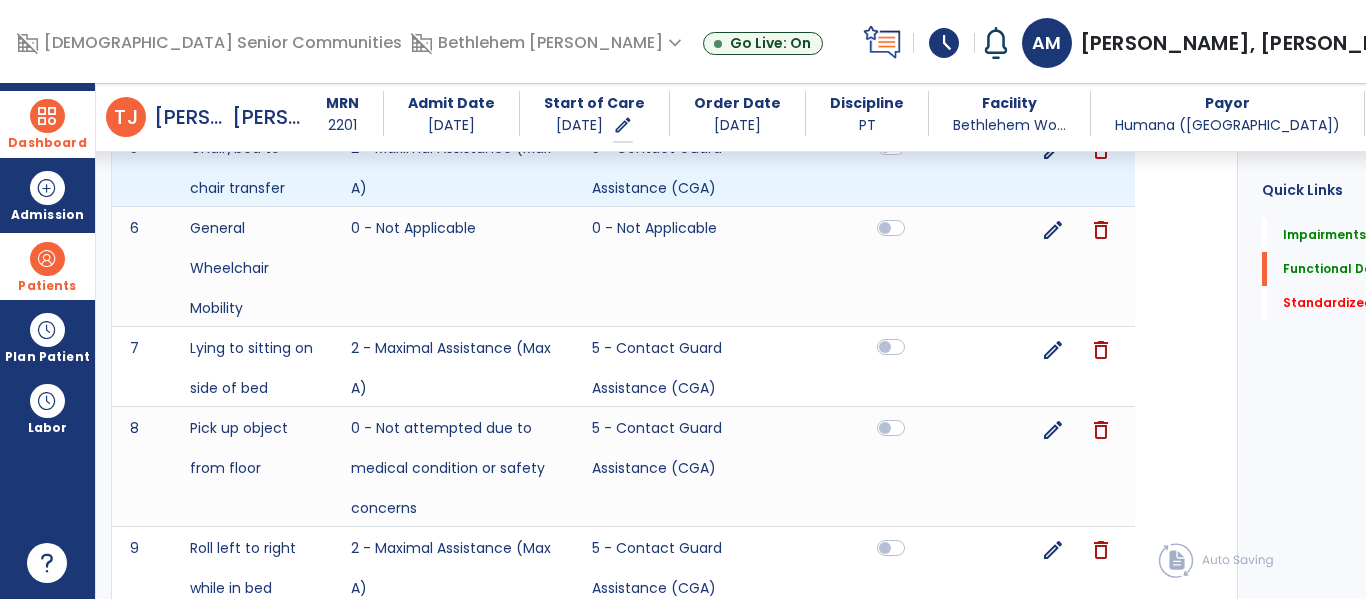 click 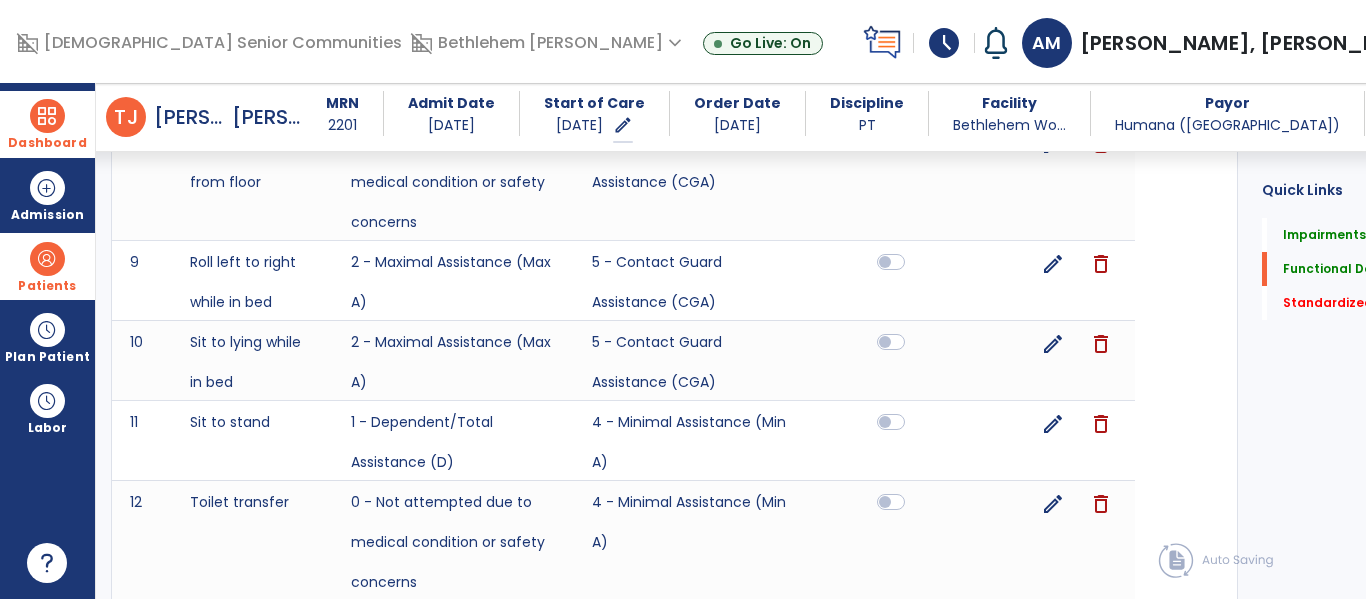 scroll, scrollTop: 1159, scrollLeft: 0, axis: vertical 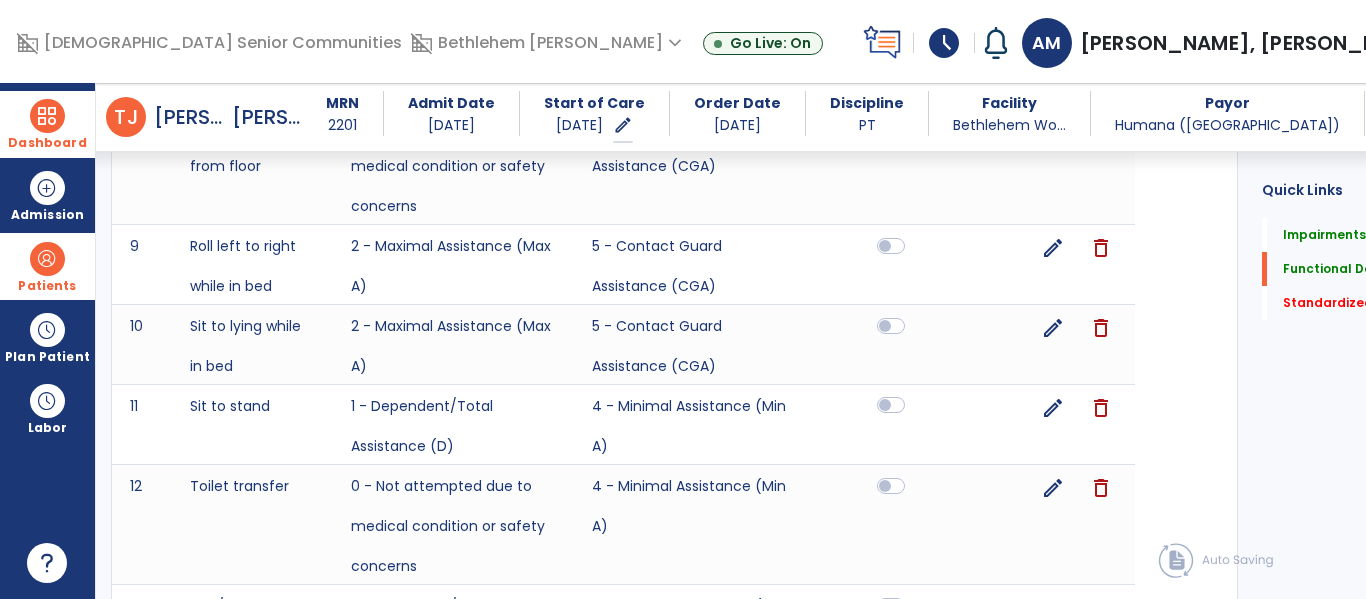 click 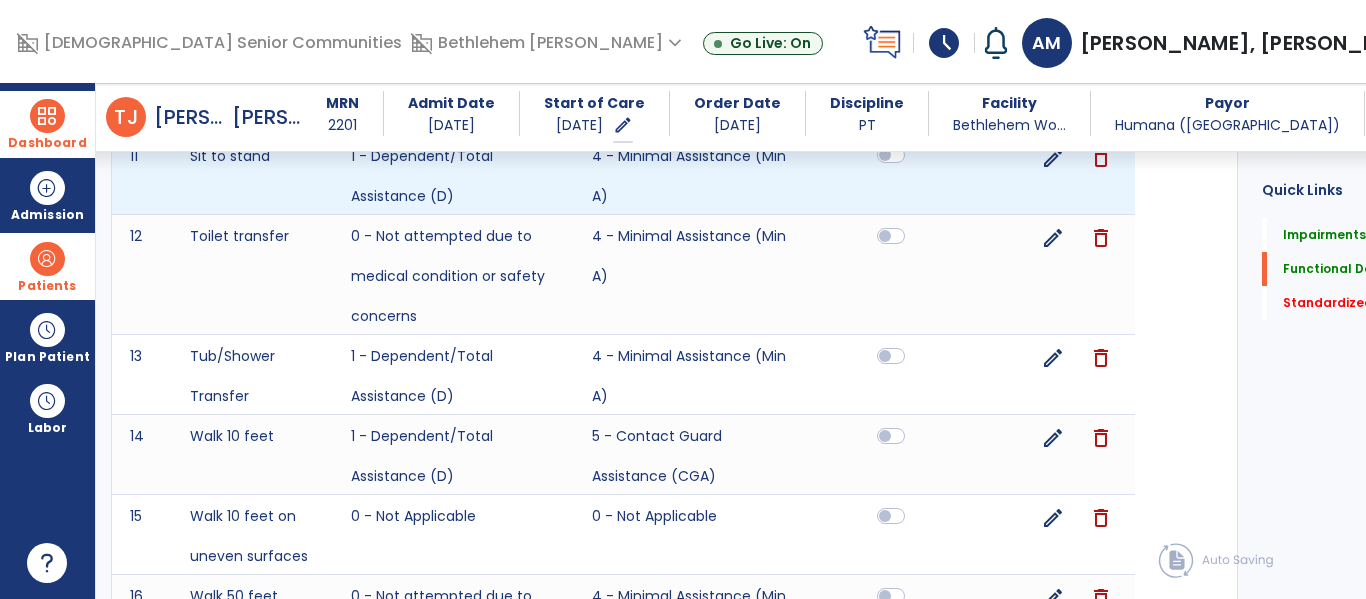 scroll, scrollTop: 1437, scrollLeft: 0, axis: vertical 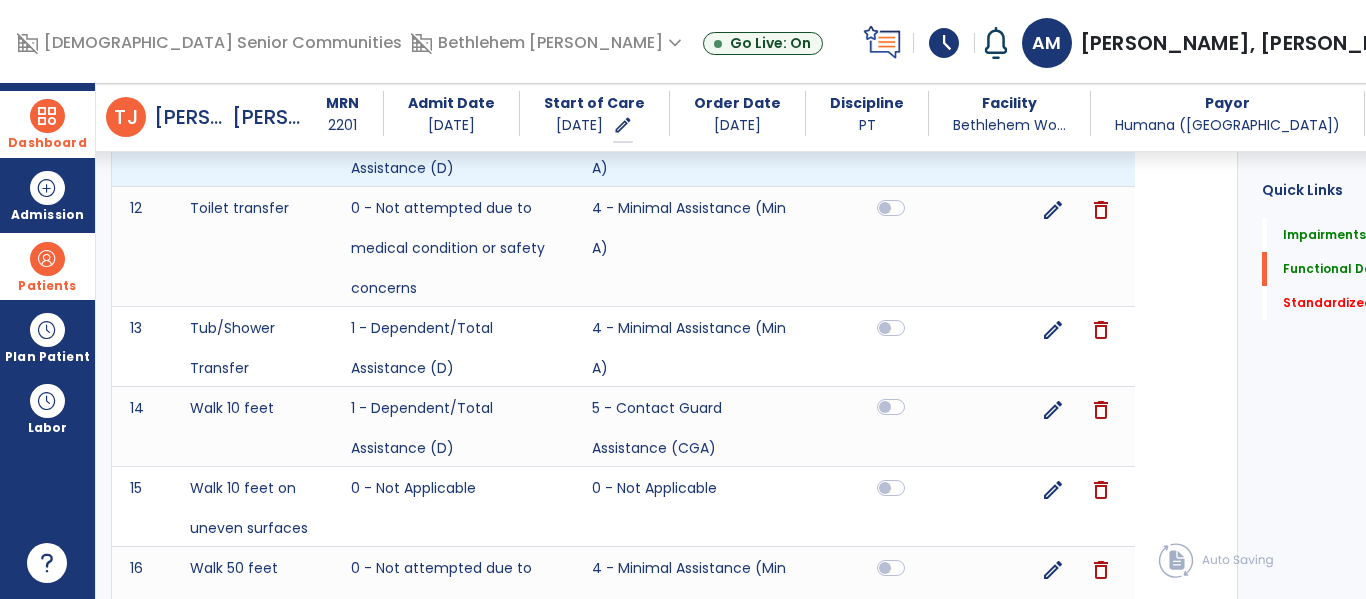 click 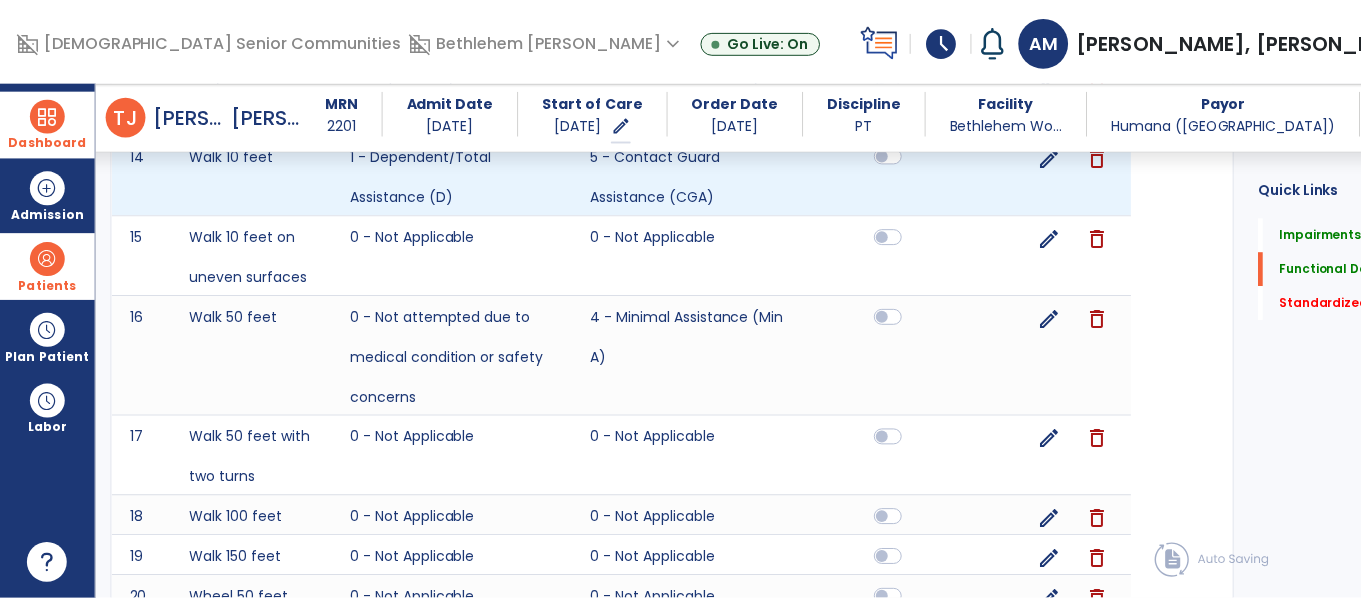 scroll, scrollTop: 1694, scrollLeft: 0, axis: vertical 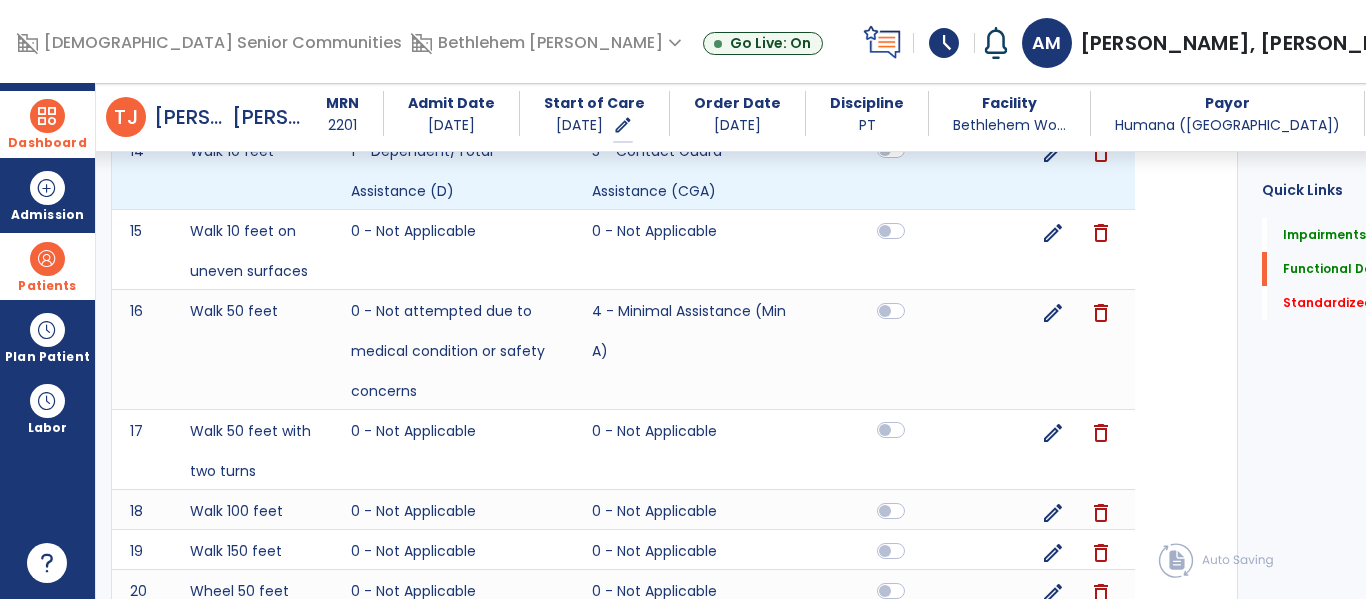 click 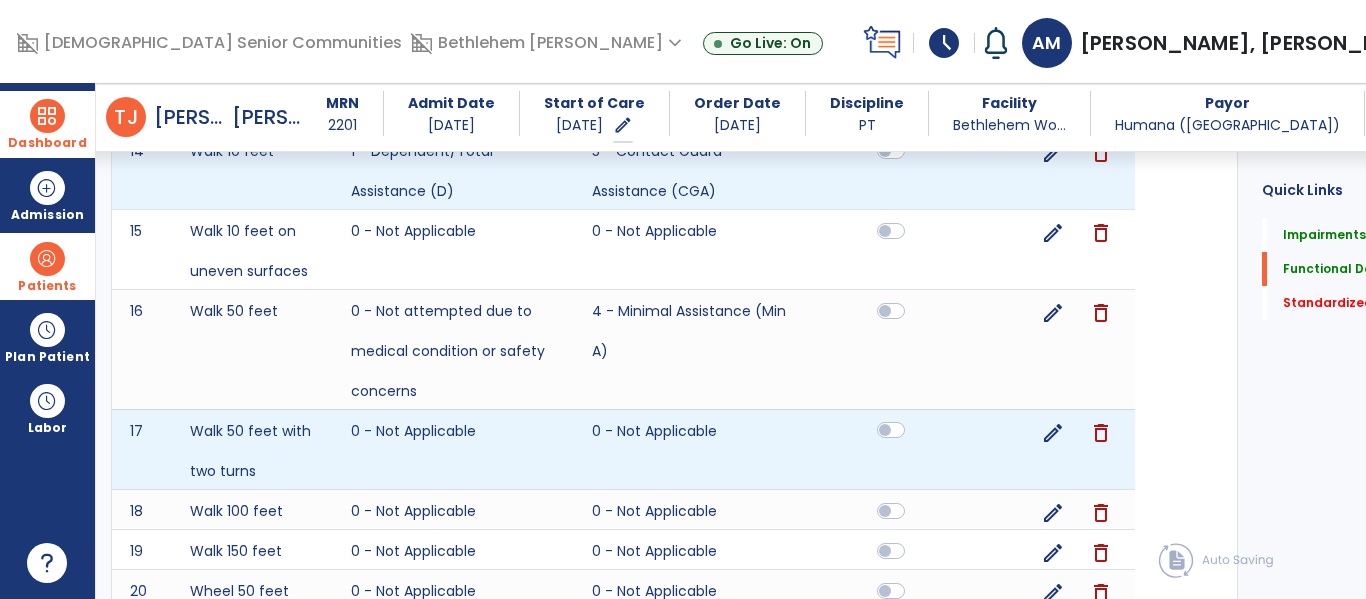click 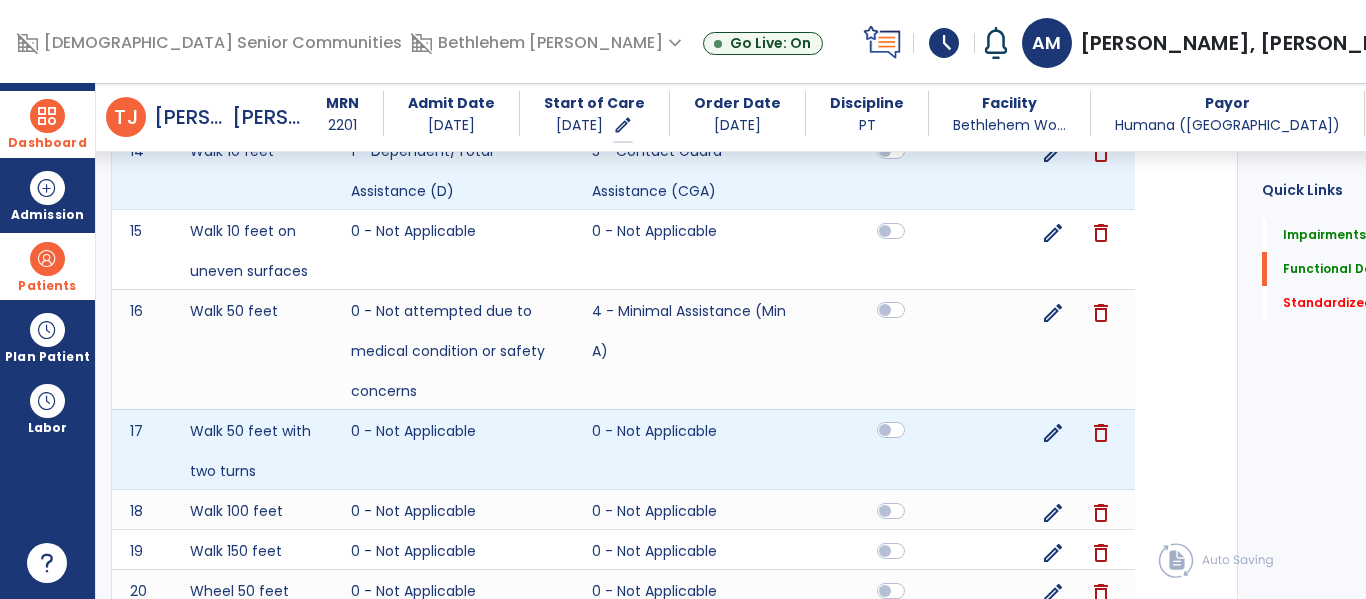 click 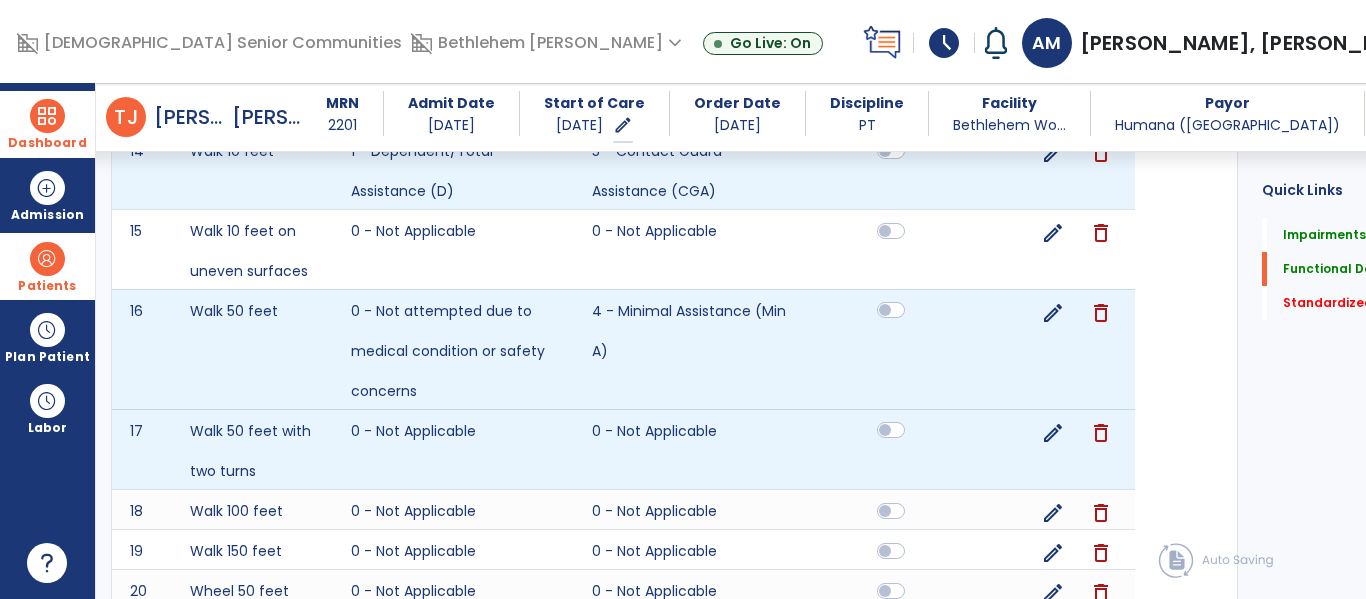 click 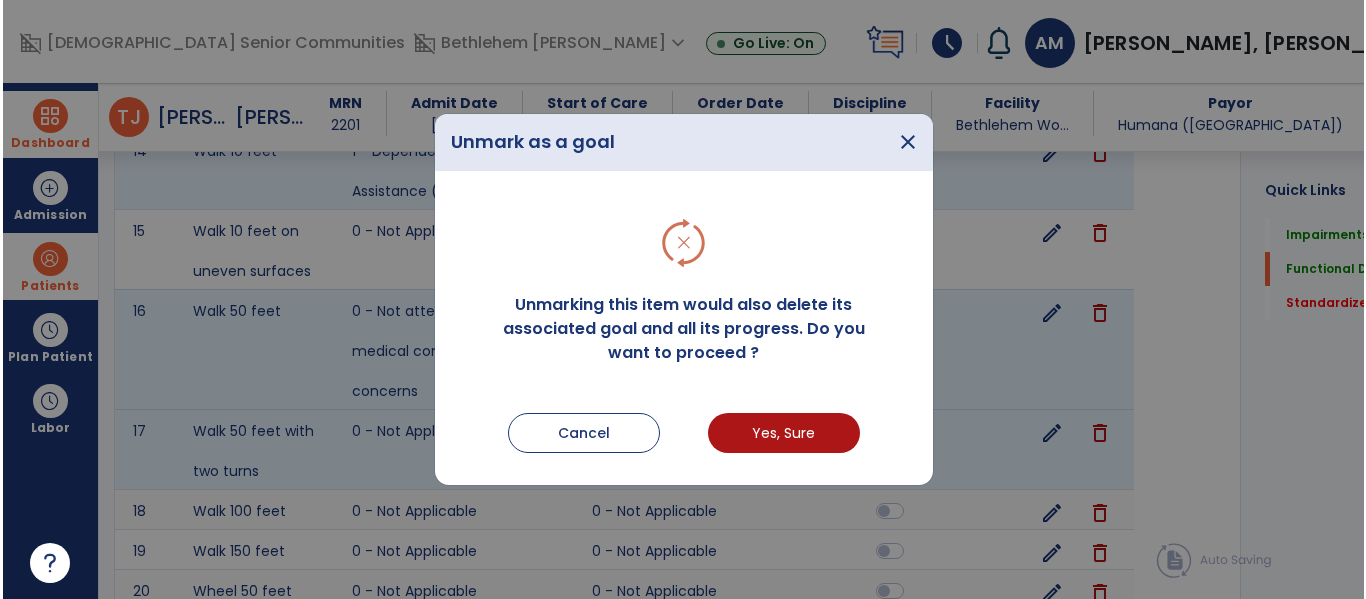 scroll, scrollTop: 1694, scrollLeft: 0, axis: vertical 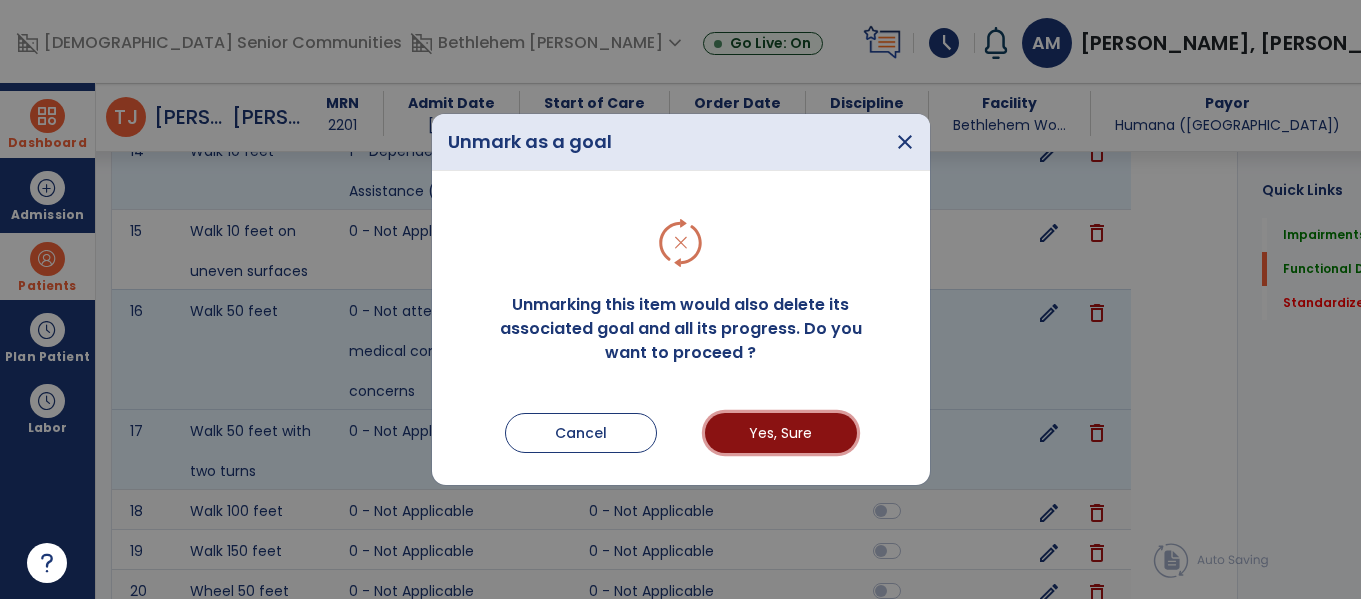 click on "Yes, Sure" at bounding box center [781, 433] 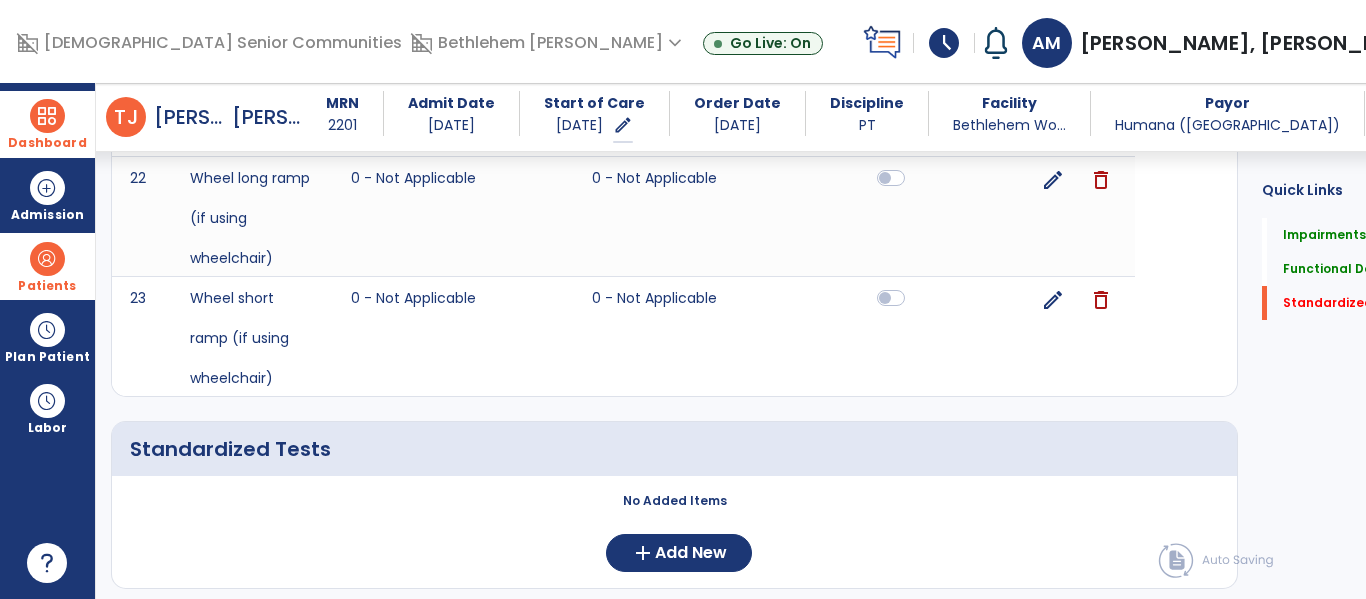 scroll, scrollTop: 2287, scrollLeft: 0, axis: vertical 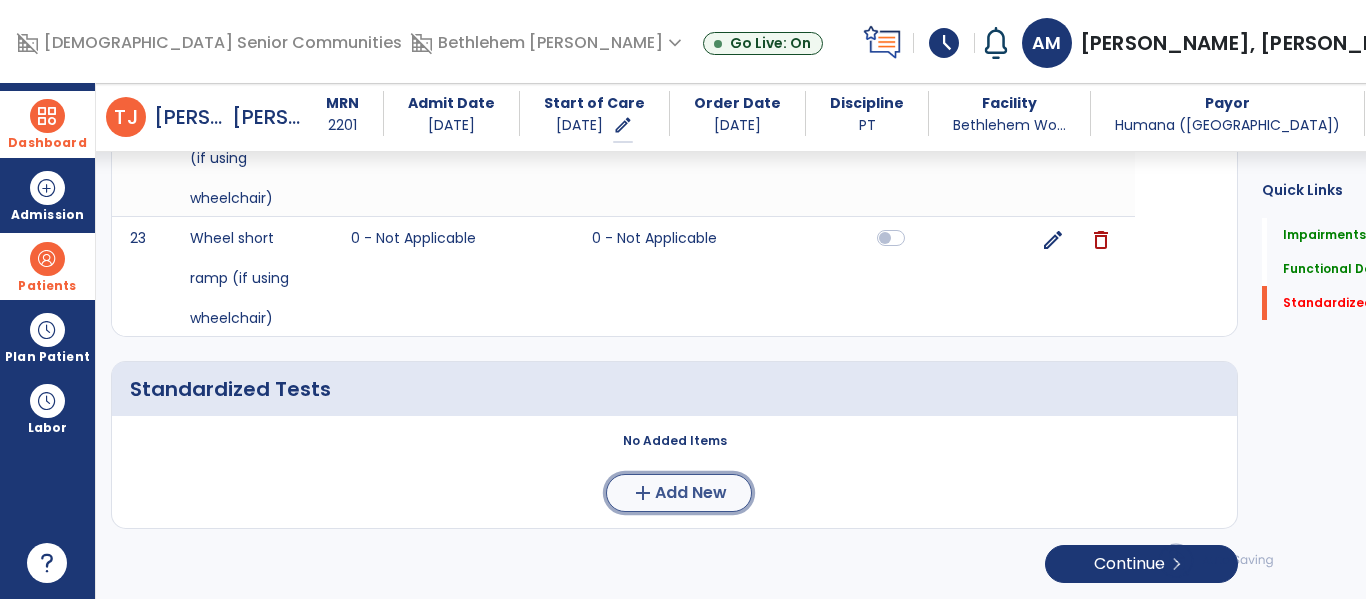 click on "Add New" 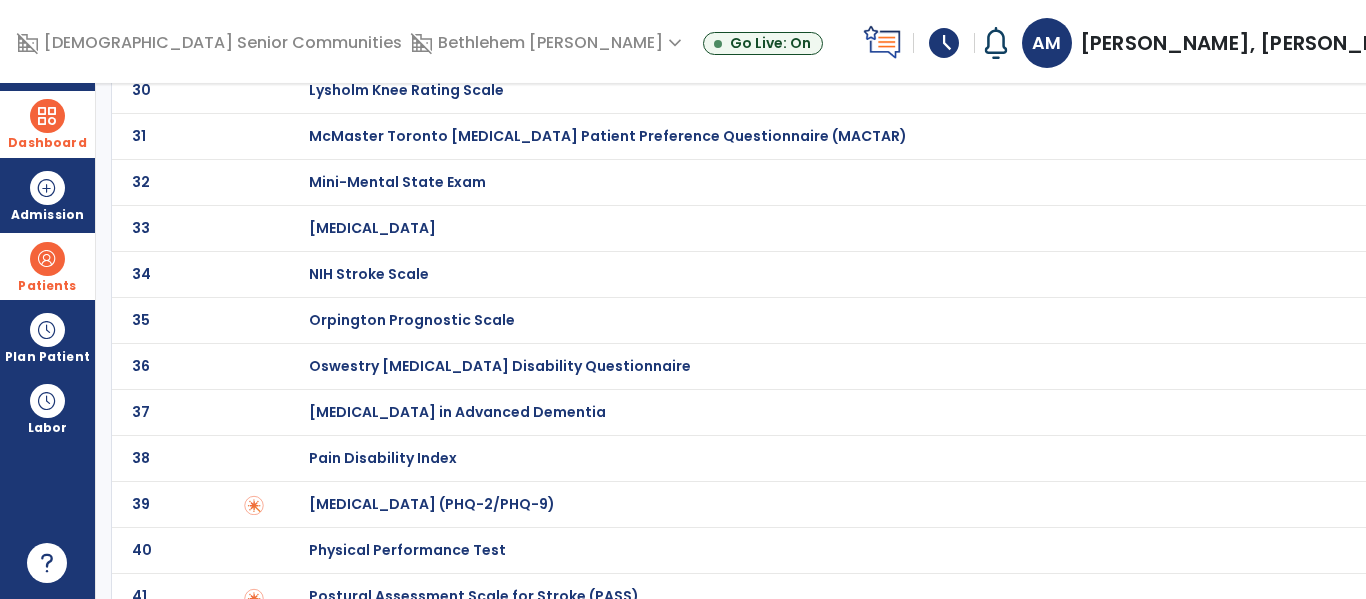 scroll, scrollTop: 1926, scrollLeft: 0, axis: vertical 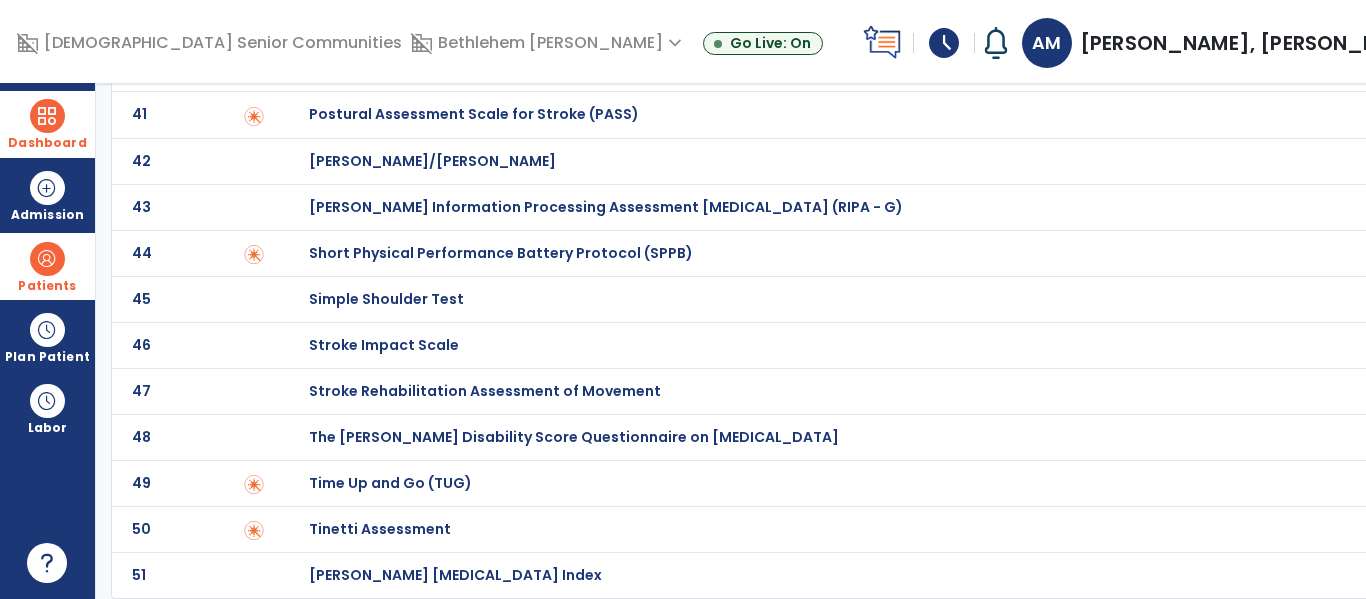 click on "Tinetti Assessment" at bounding box center [380, -1726] 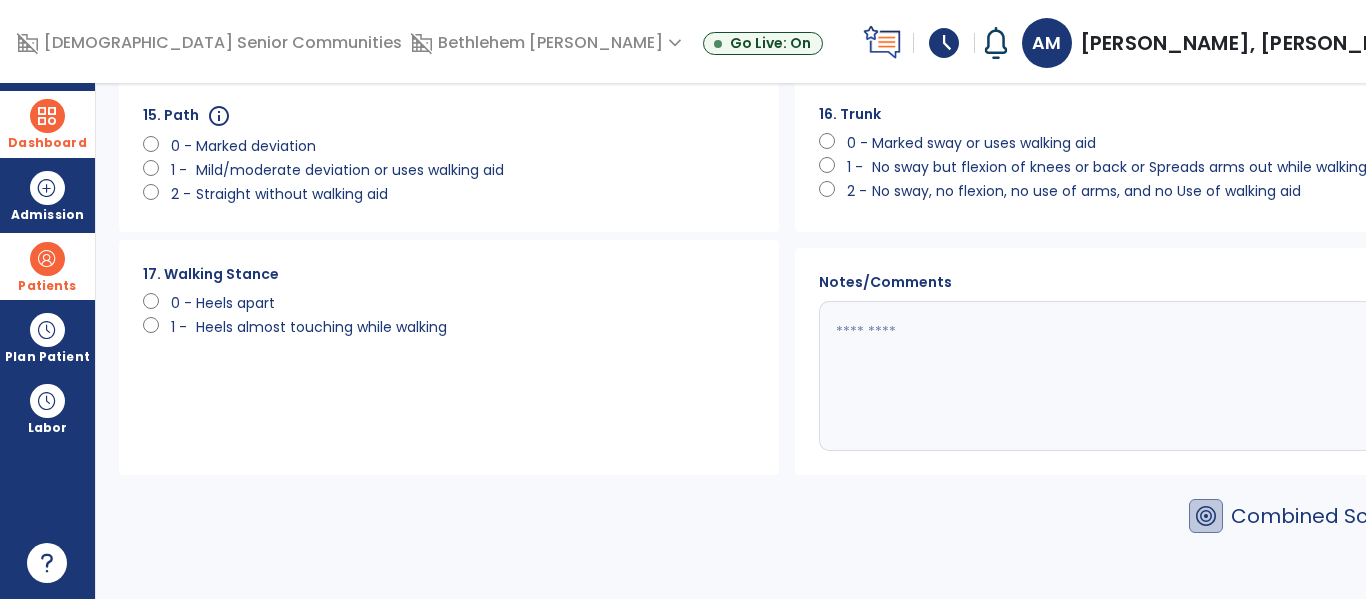 scroll, scrollTop: 0, scrollLeft: 0, axis: both 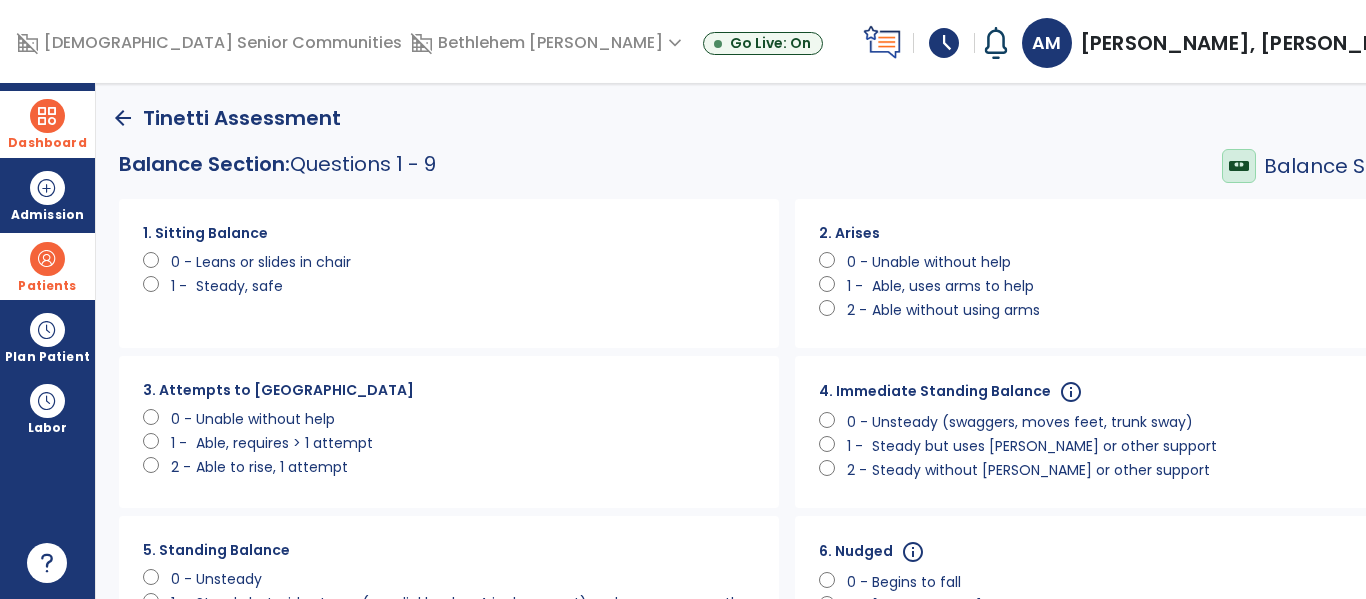 click on "Unable without help" 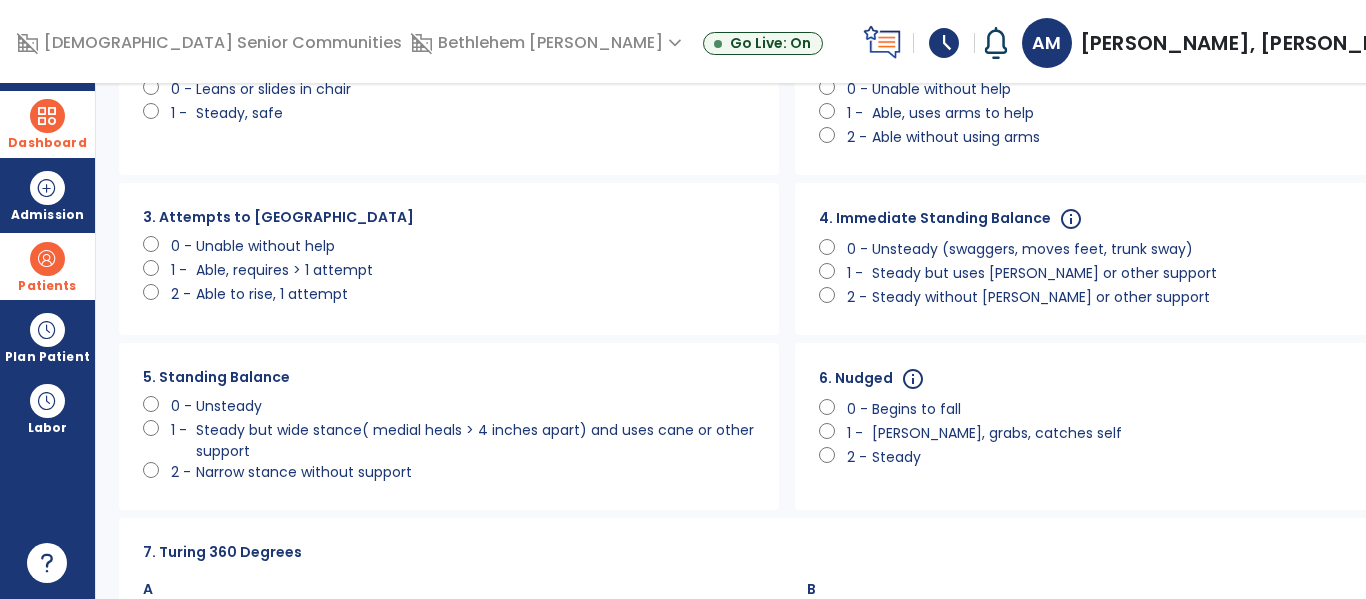 scroll, scrollTop: 209, scrollLeft: 0, axis: vertical 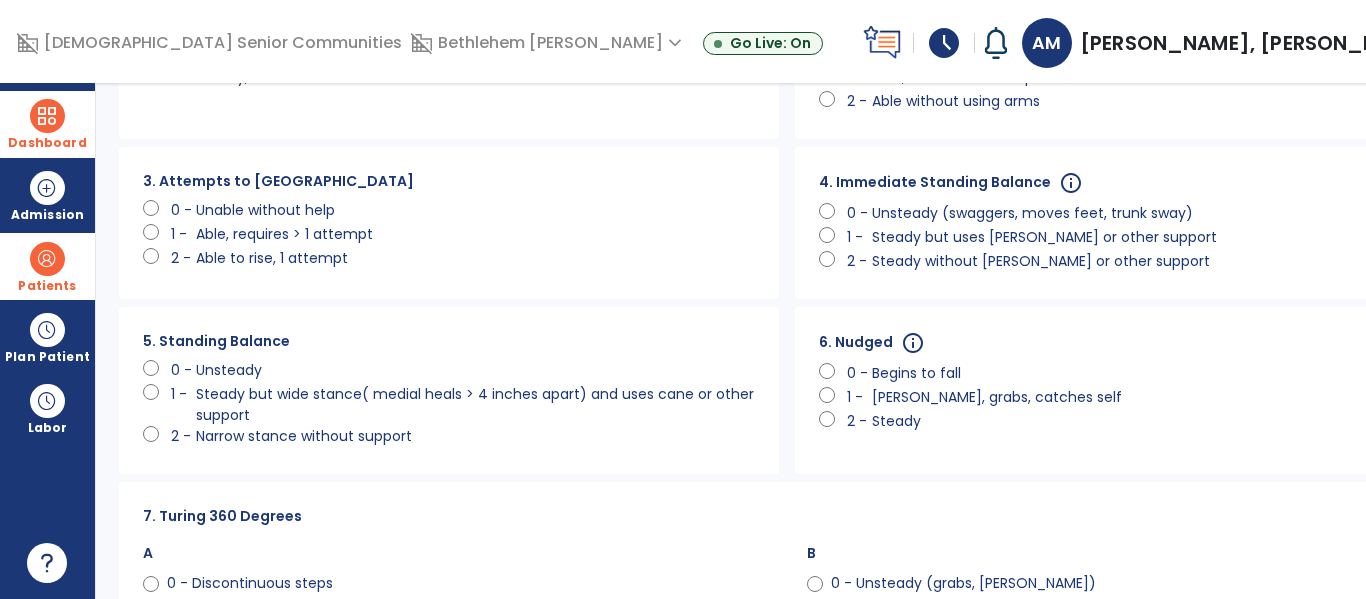 click on "Begins to fall" 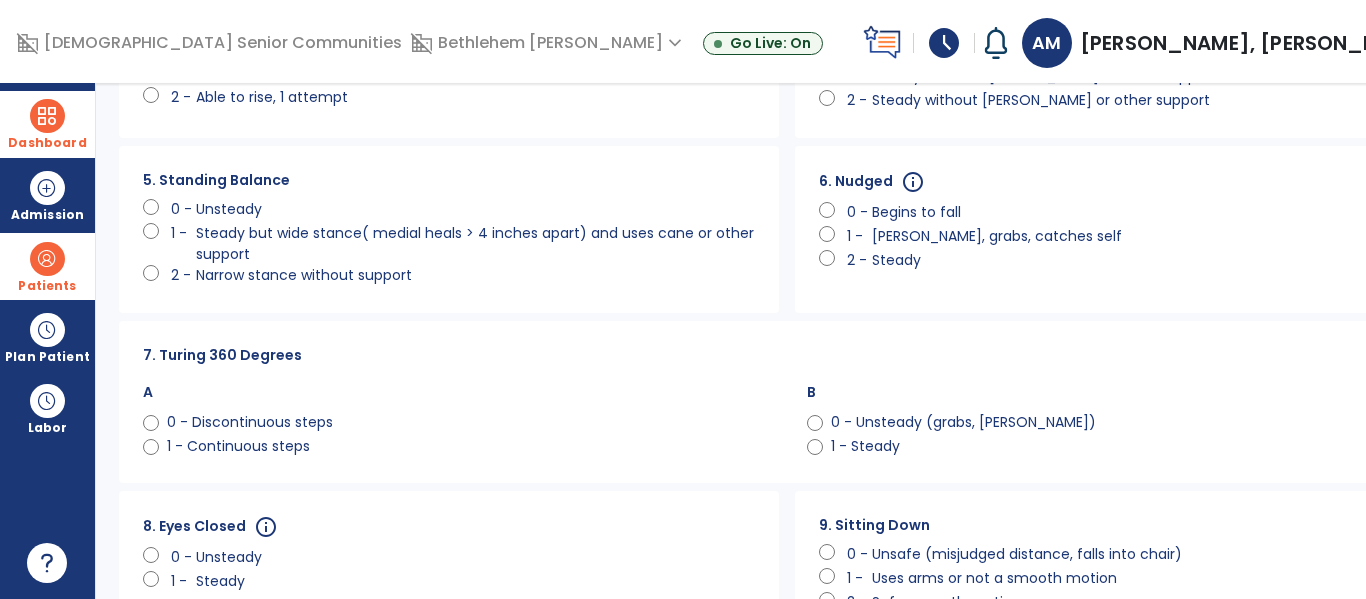 click on "0 - Unsteady (grabs, [PERSON_NAME])" 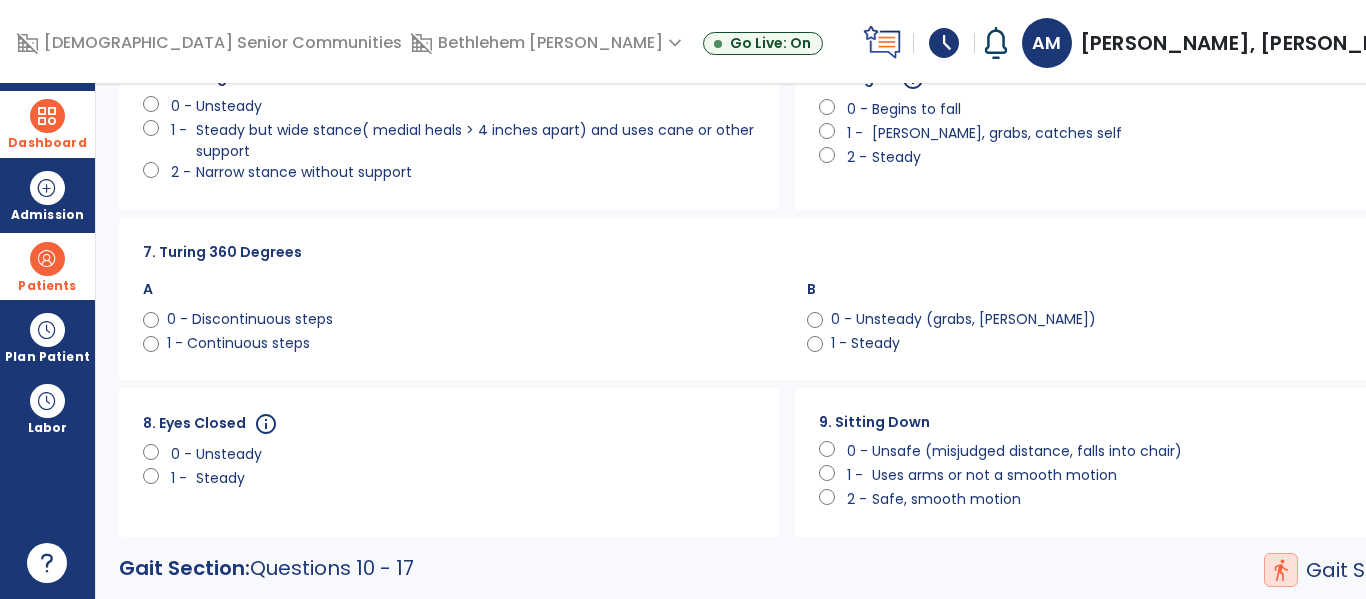 scroll, scrollTop: 537, scrollLeft: 0, axis: vertical 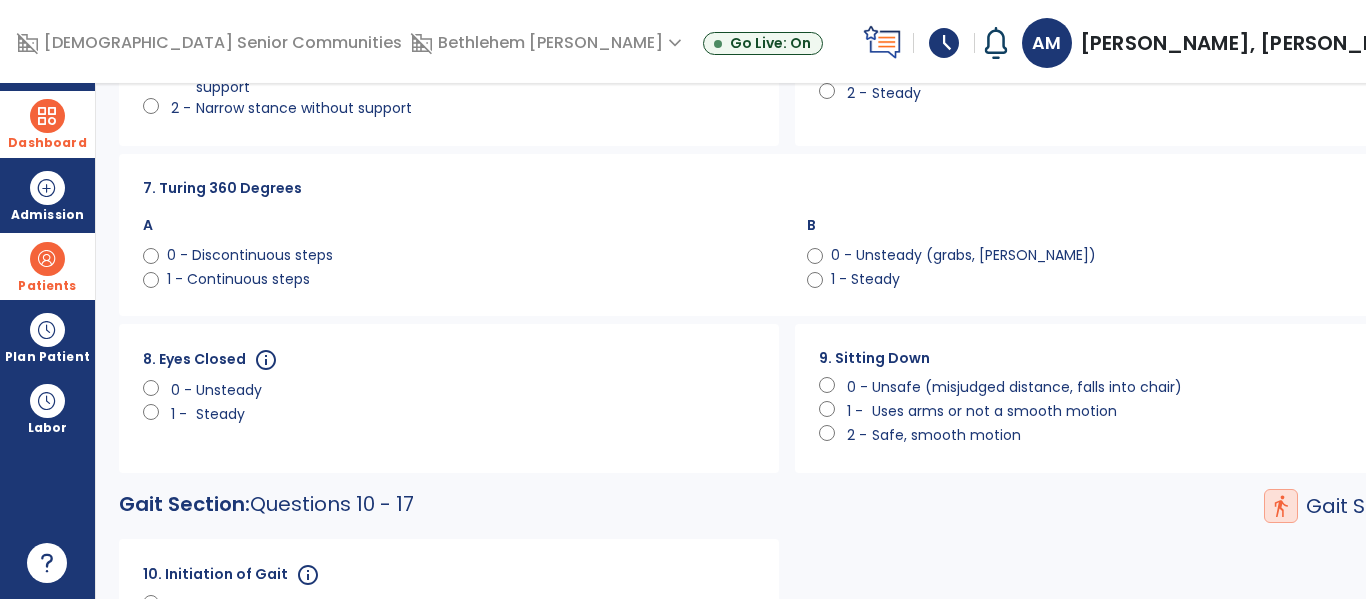 click on "Unsafe (misjudged distance, falls into chair)" 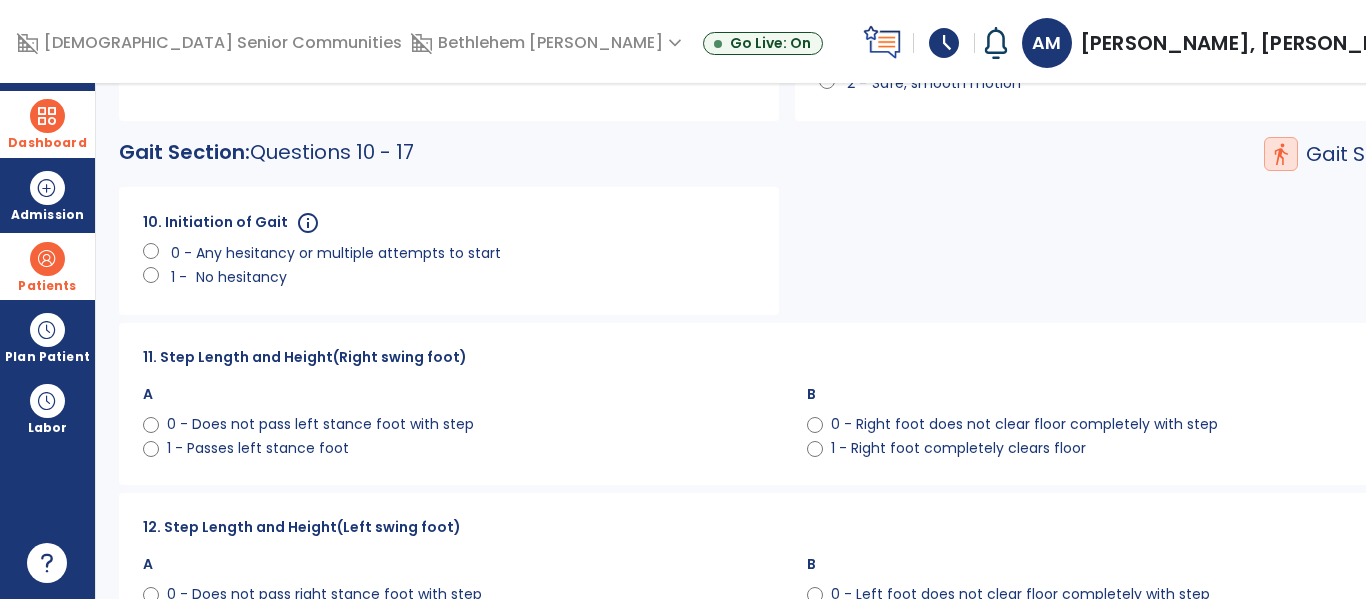 click on "0 - Right foot does not clear floor completely with step" 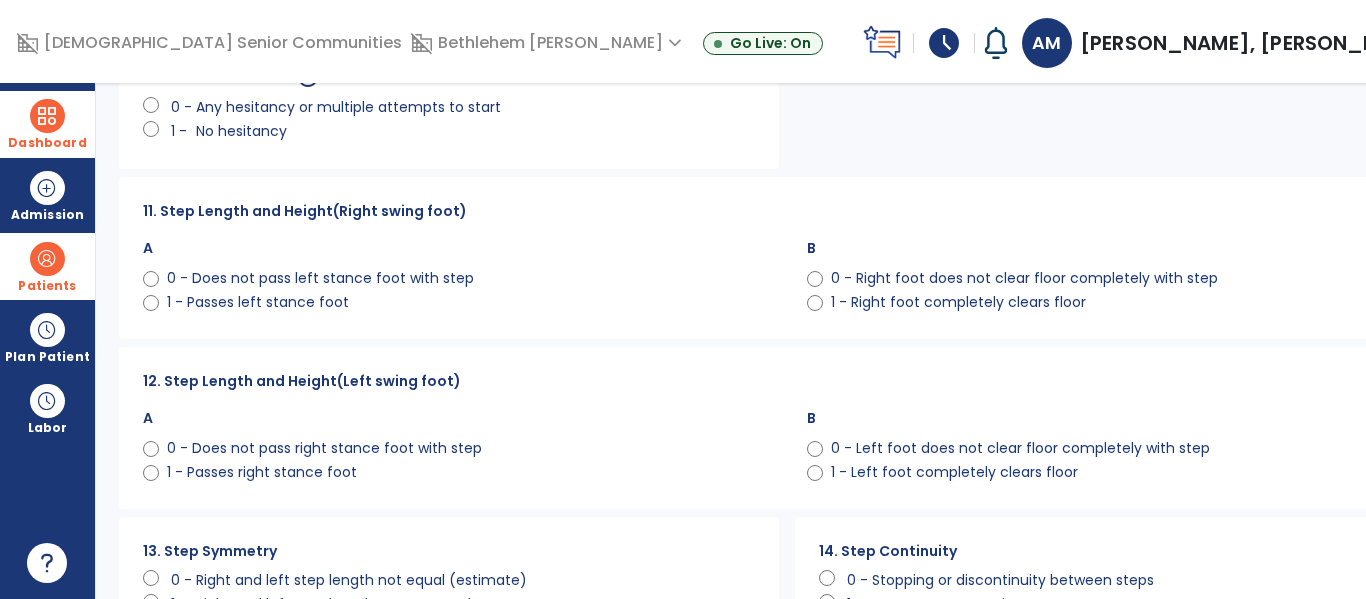 scroll, scrollTop: 1069, scrollLeft: 0, axis: vertical 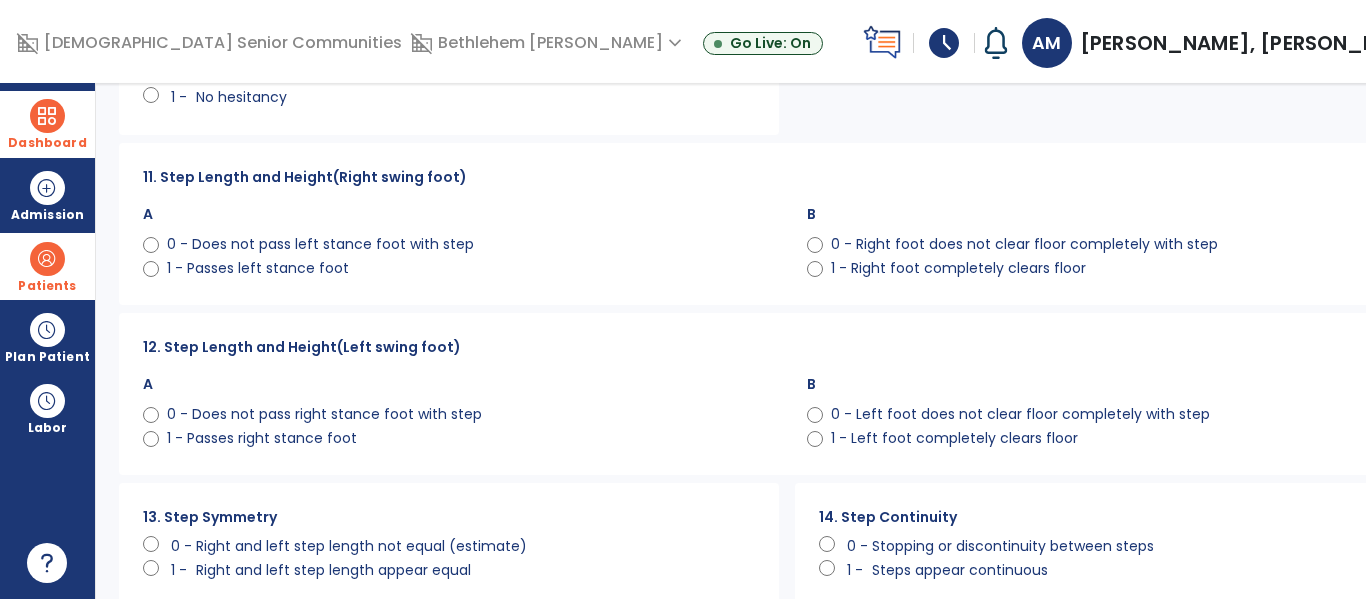 click on "0 - Left foot does not clear floor completely with step" 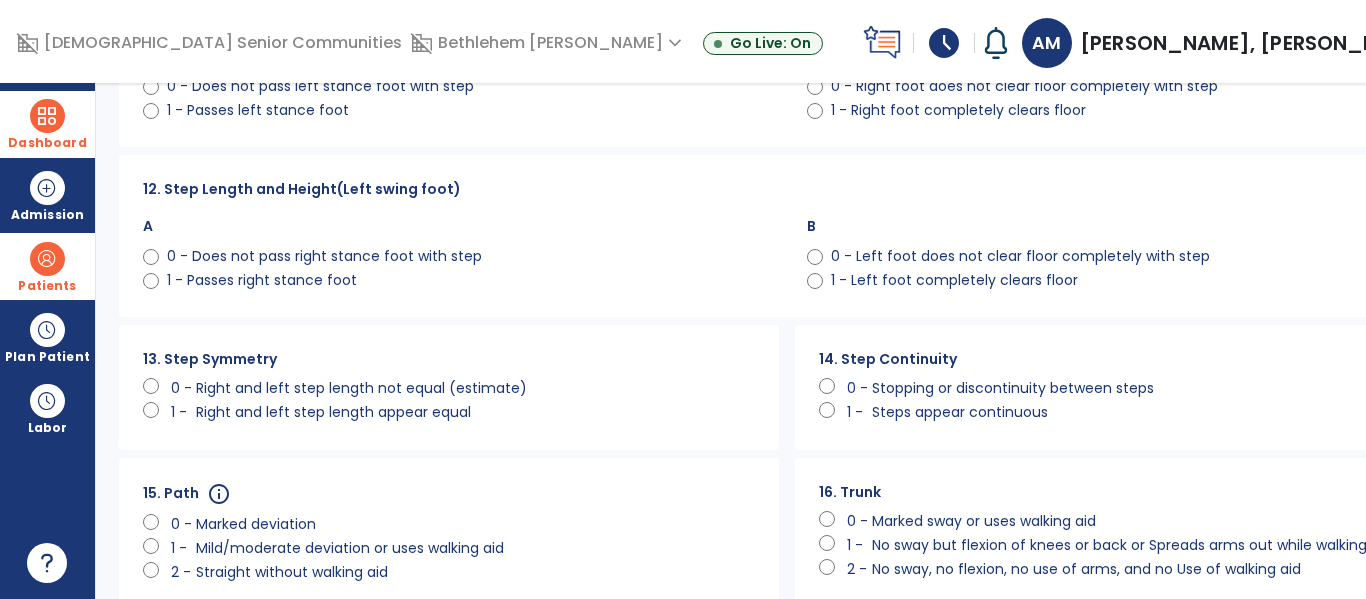 scroll, scrollTop: 1231, scrollLeft: 0, axis: vertical 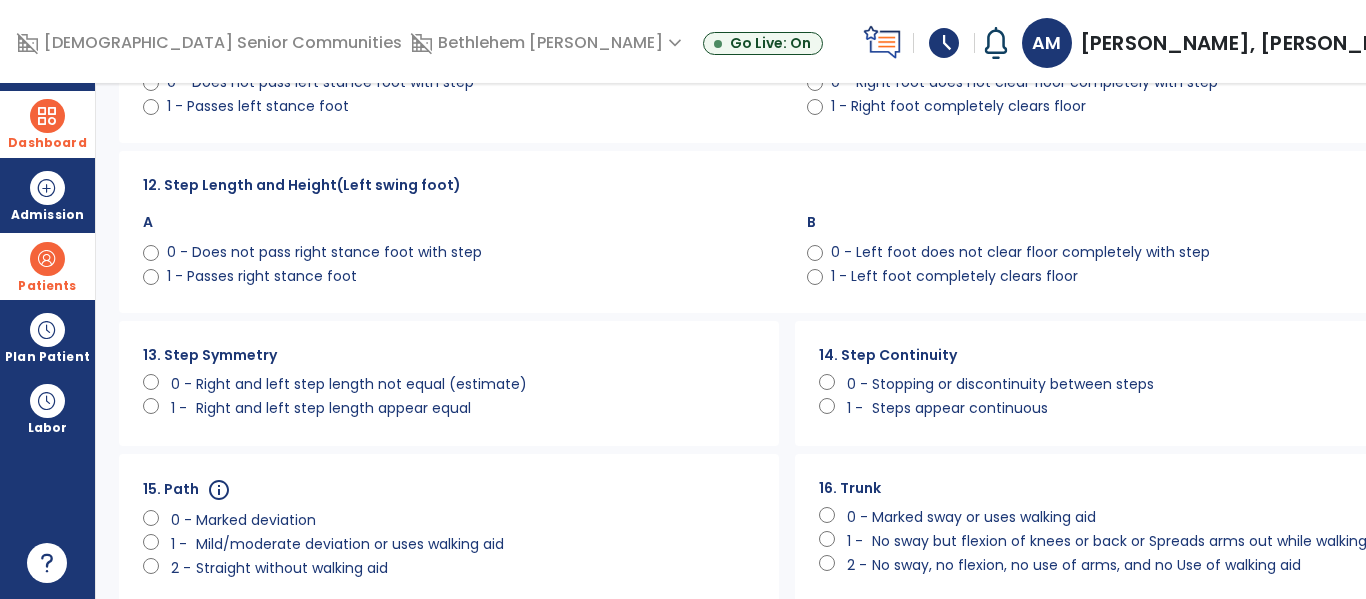 click on "Stopping or discontinuity between steps" 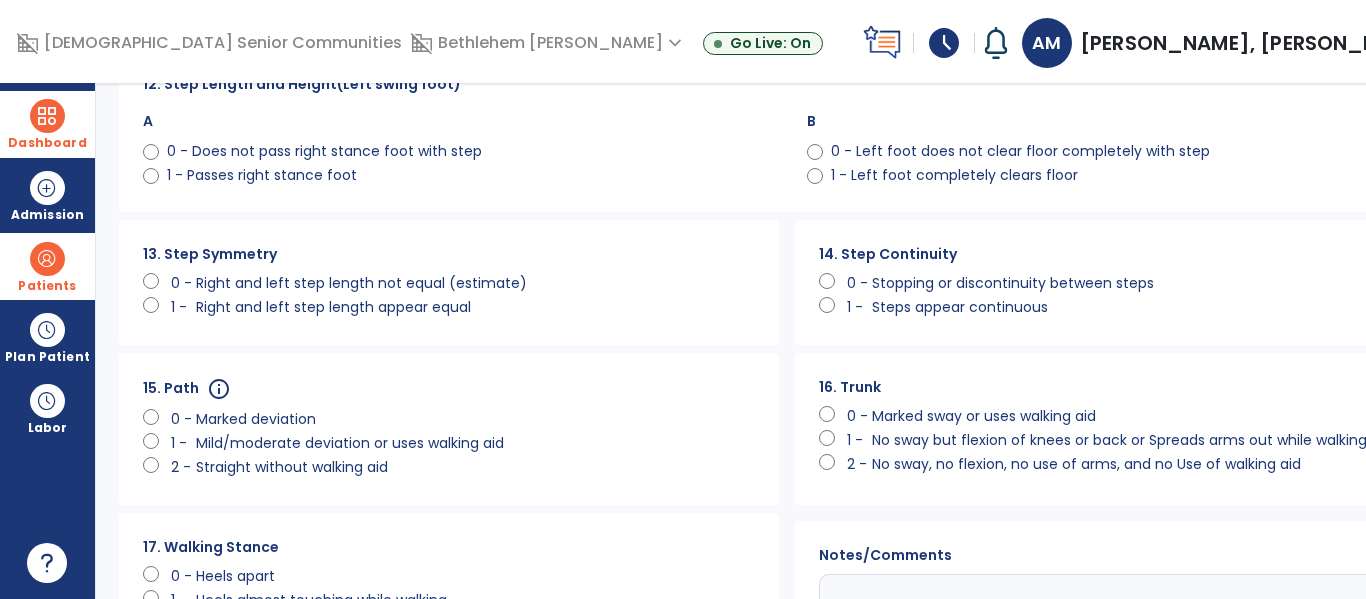 scroll, scrollTop: 1352, scrollLeft: 0, axis: vertical 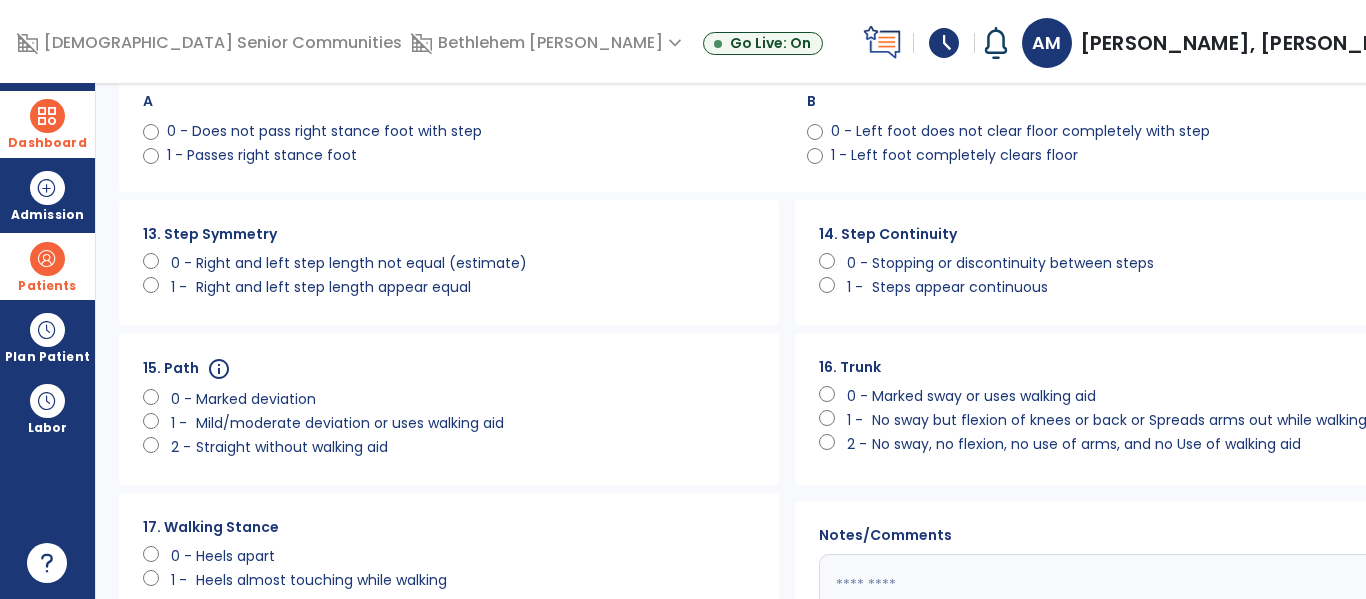 click on "Marked sway or uses walking aid" 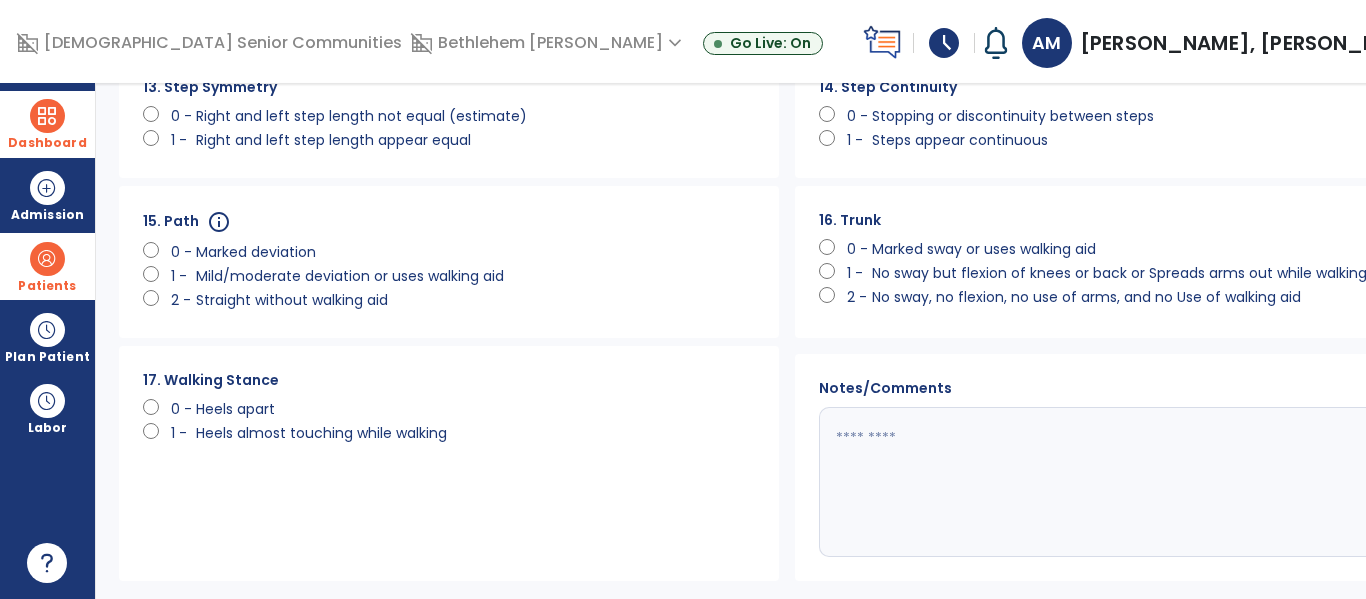 scroll, scrollTop: 1503, scrollLeft: 0, axis: vertical 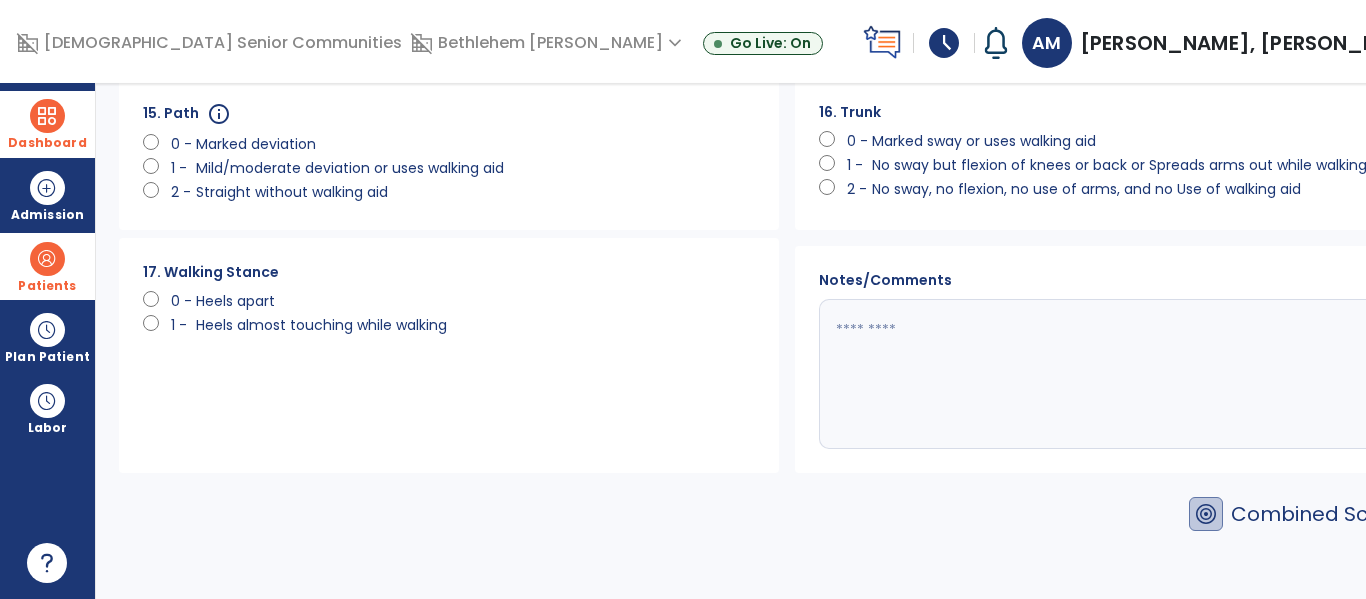 click on "Save" 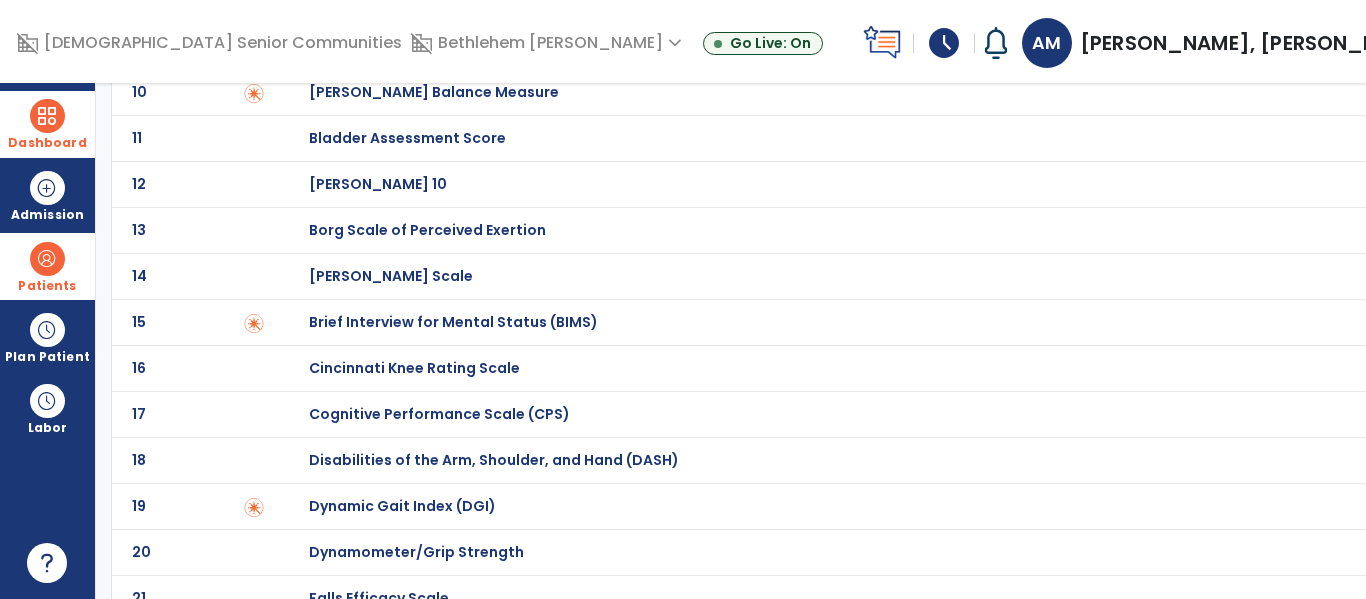 scroll, scrollTop: 0, scrollLeft: 0, axis: both 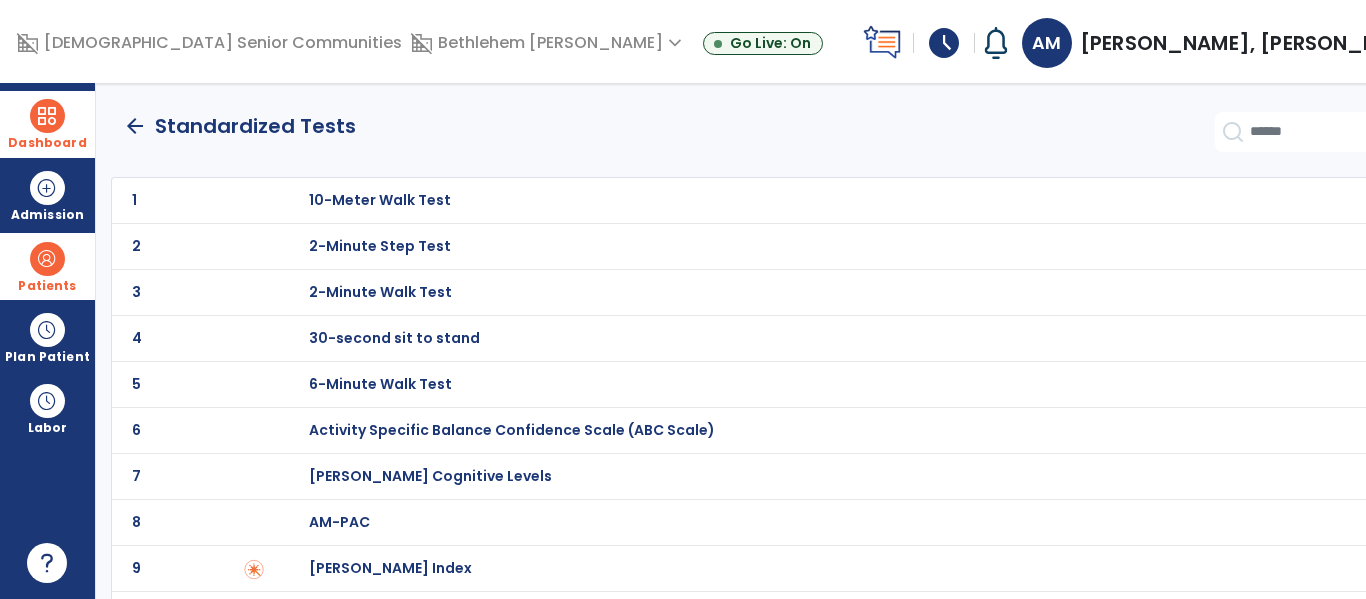 click on "arrow_back" 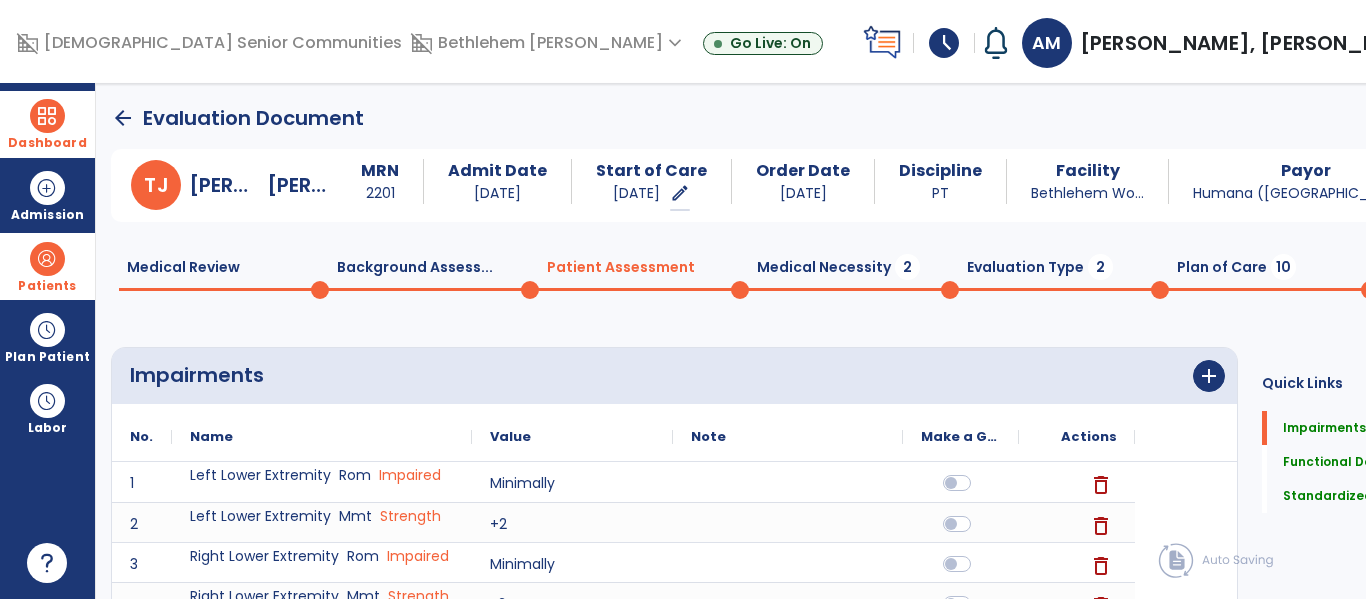 scroll, scrollTop: 20, scrollLeft: 0, axis: vertical 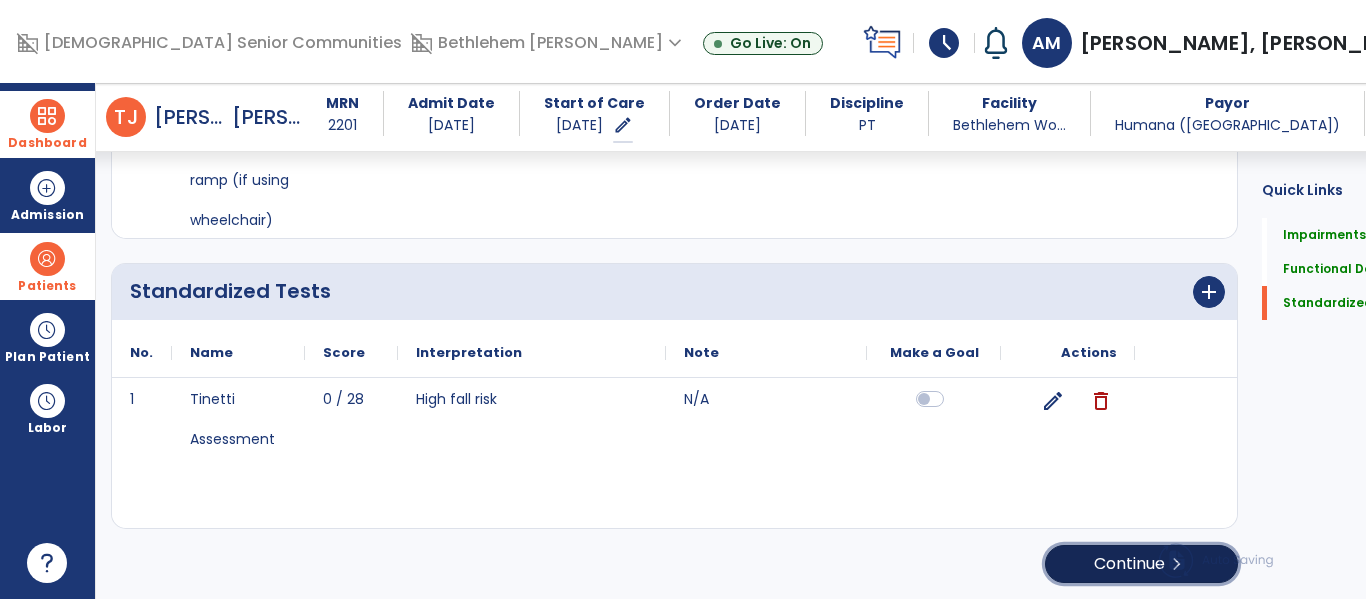 click on "Continue  chevron_right" 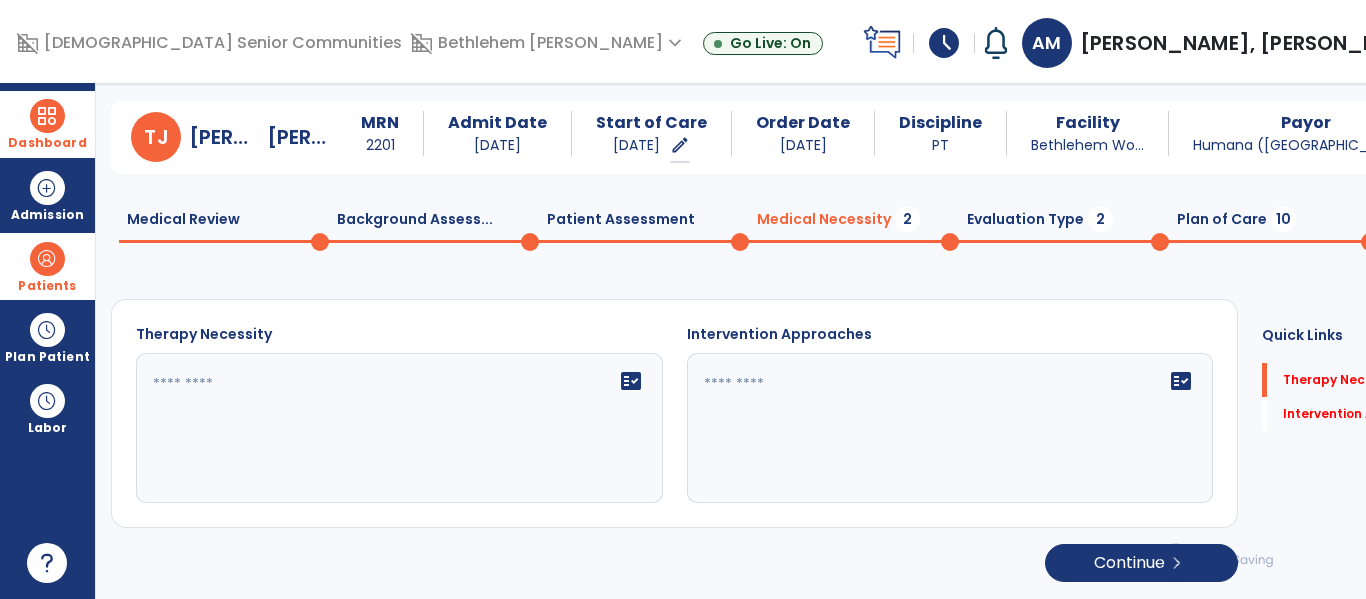 scroll, scrollTop: 29, scrollLeft: 0, axis: vertical 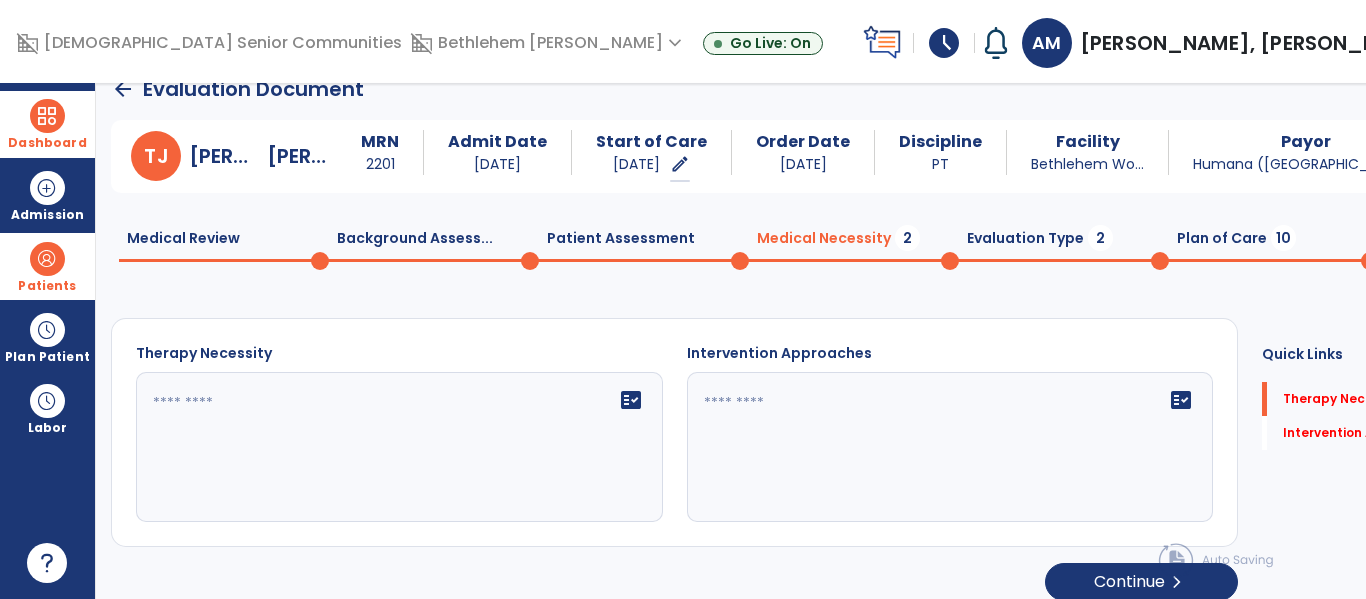 click on "Patient Assessment  0" 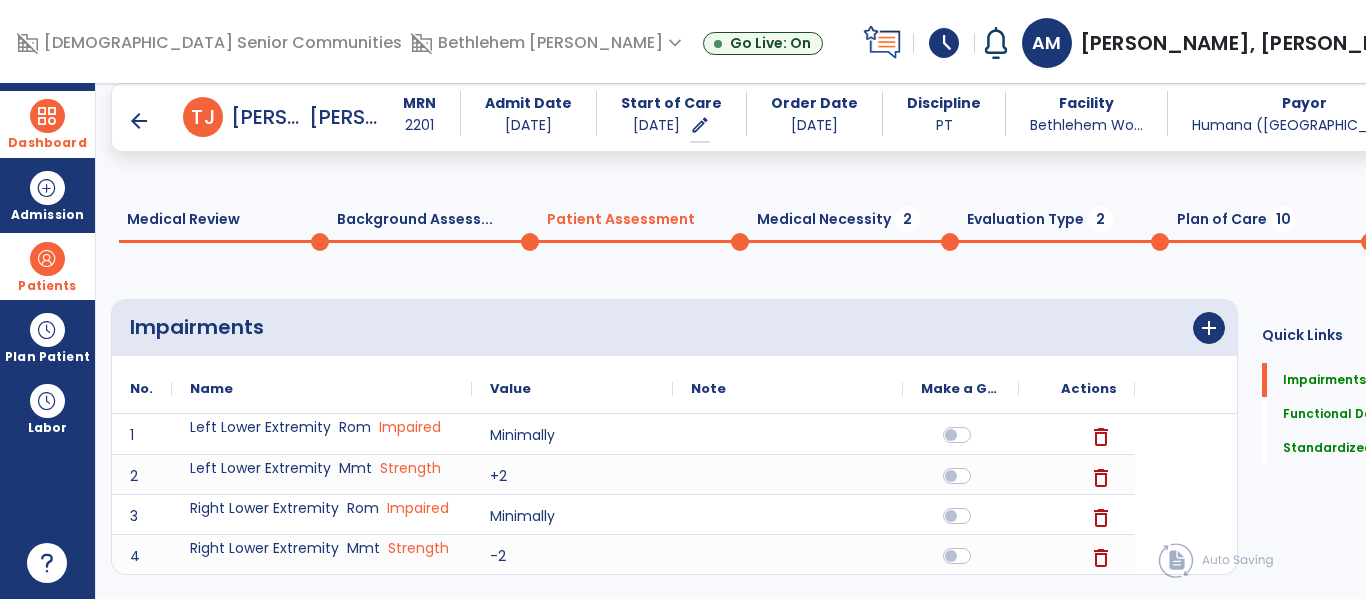 scroll, scrollTop: 2385, scrollLeft: 0, axis: vertical 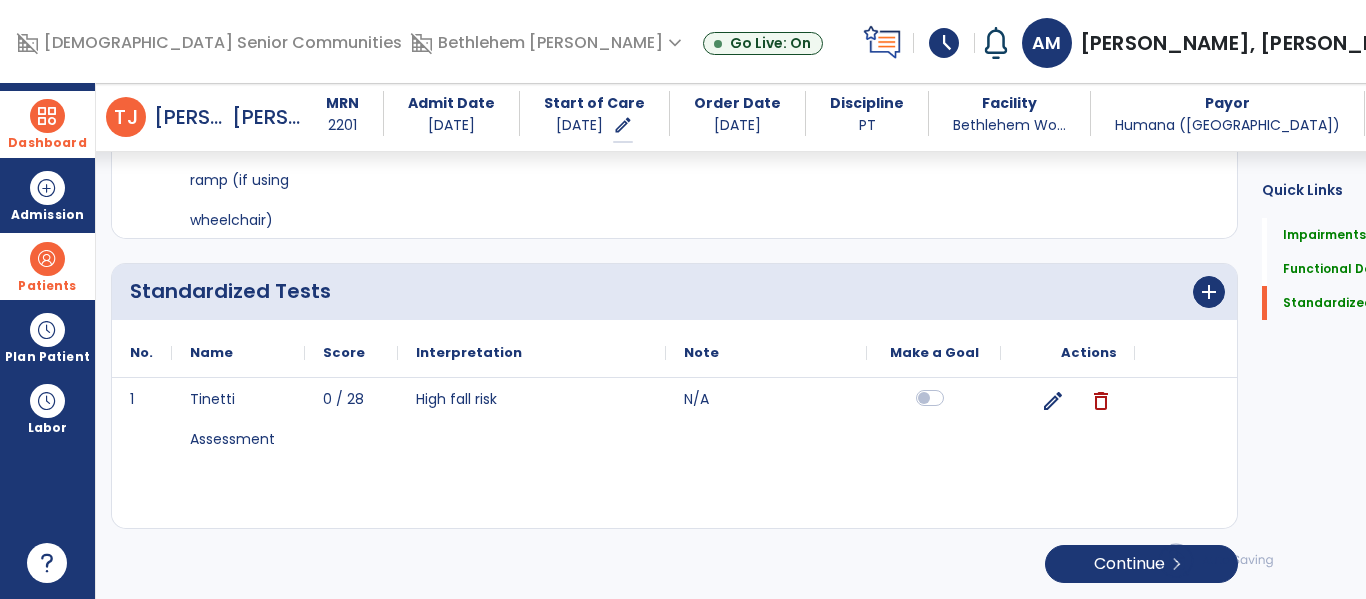 click 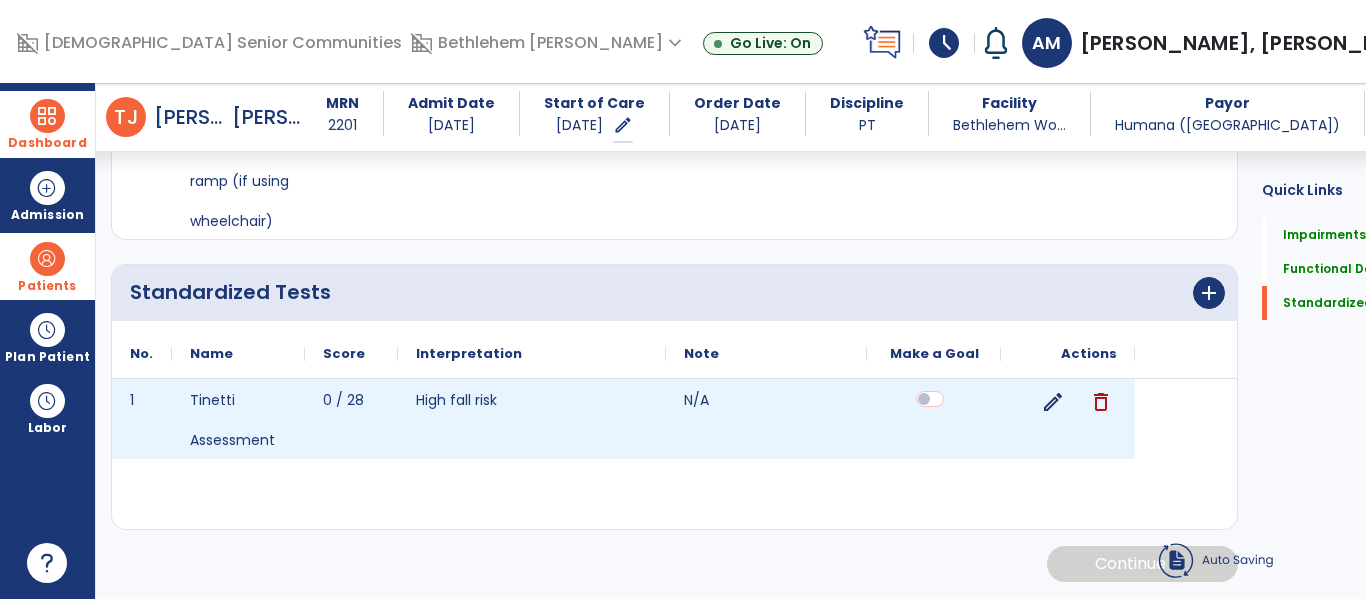 scroll, scrollTop: 2384, scrollLeft: 0, axis: vertical 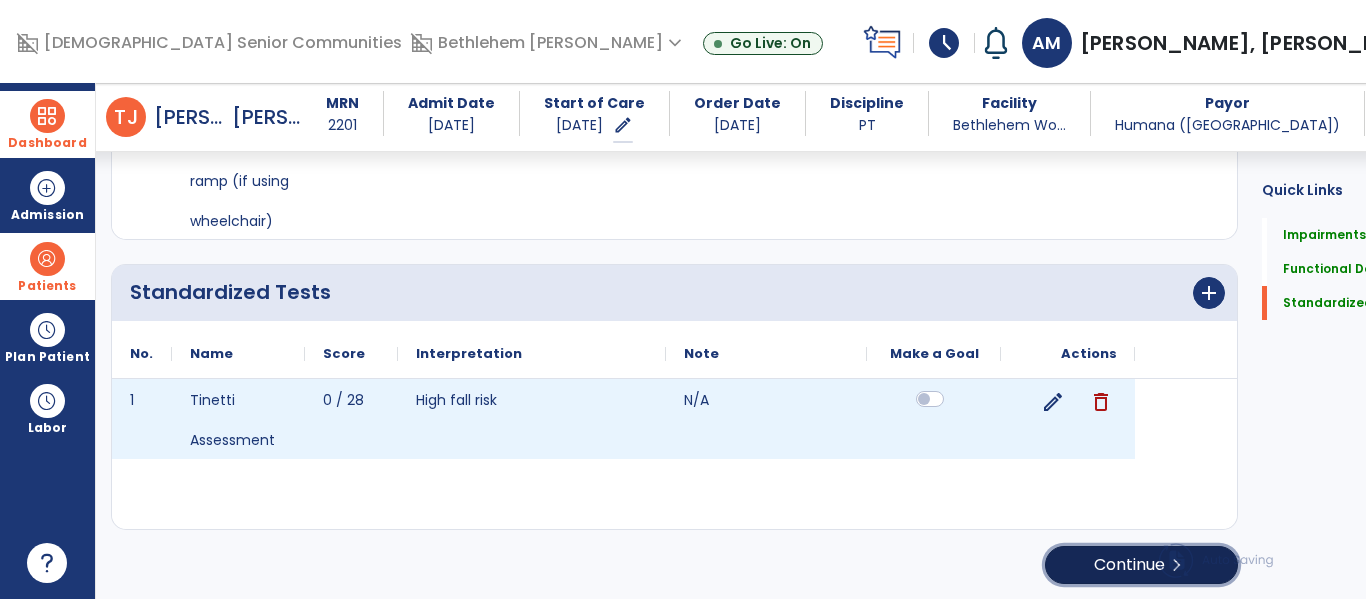 click on "Continue  chevron_right" 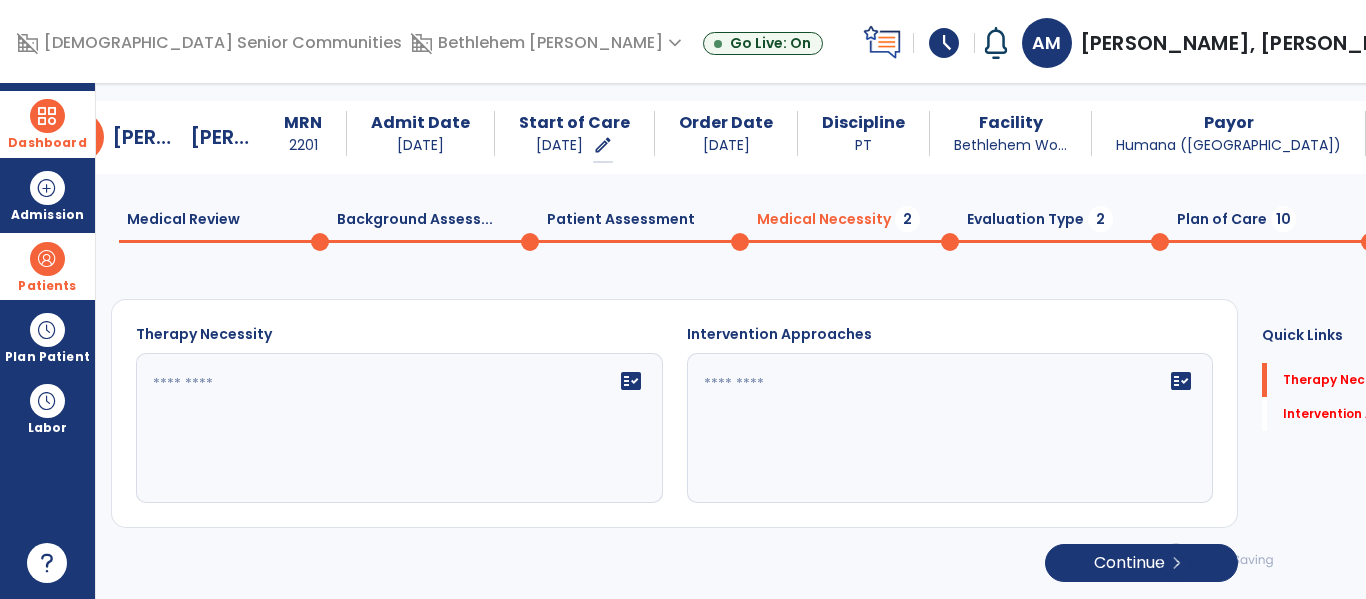 scroll, scrollTop: 29, scrollLeft: 0, axis: vertical 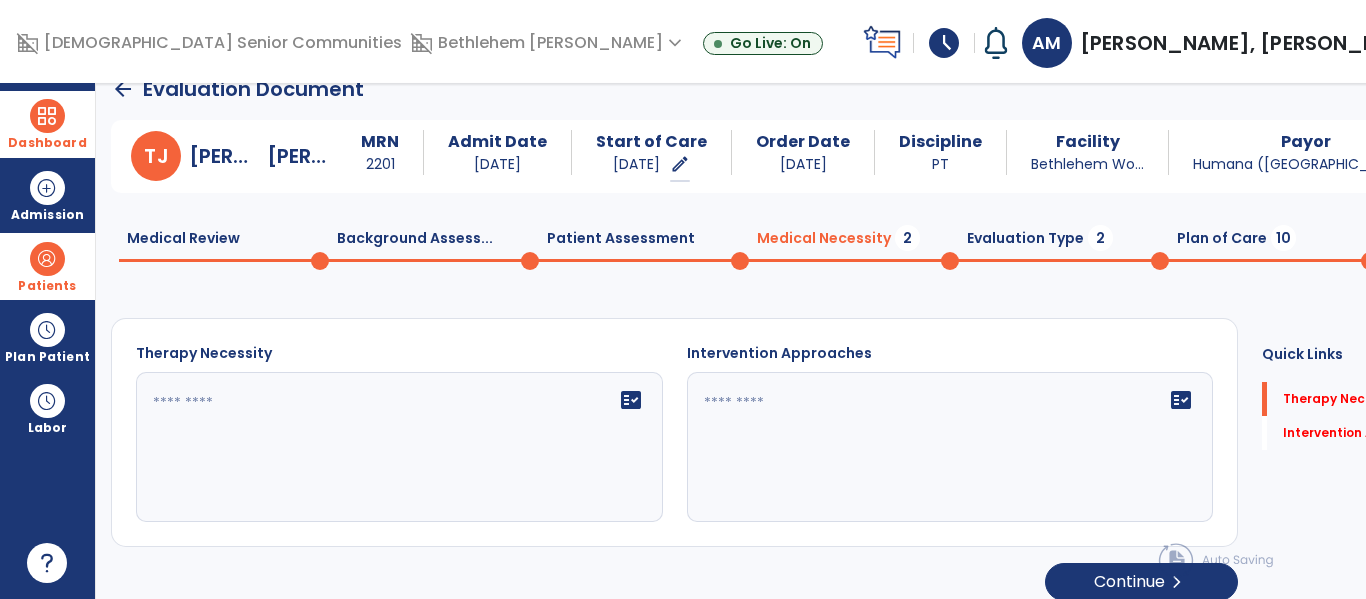 click on "fact_check" 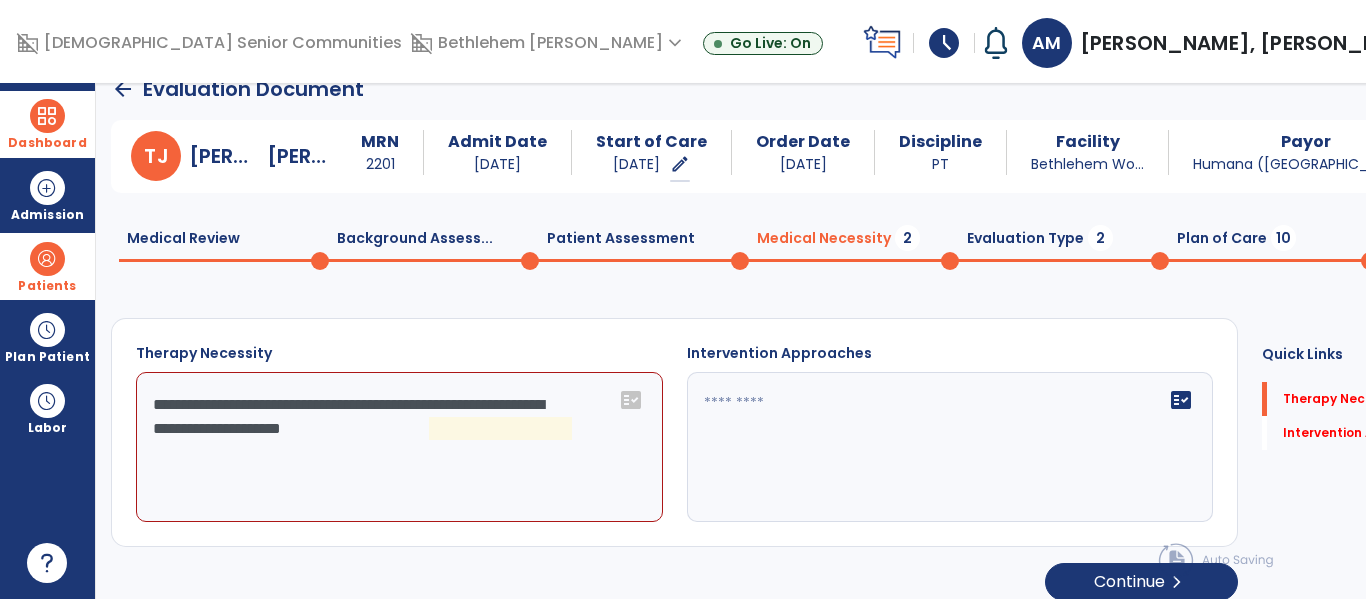 click on "**********" 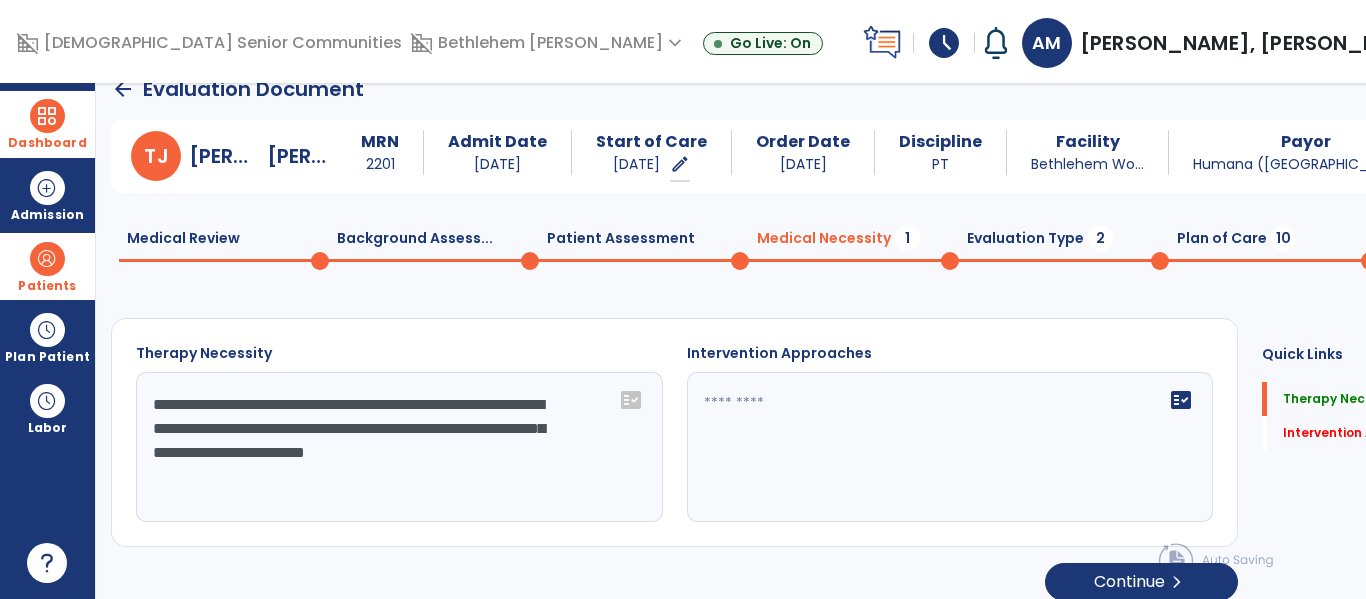 type on "**********" 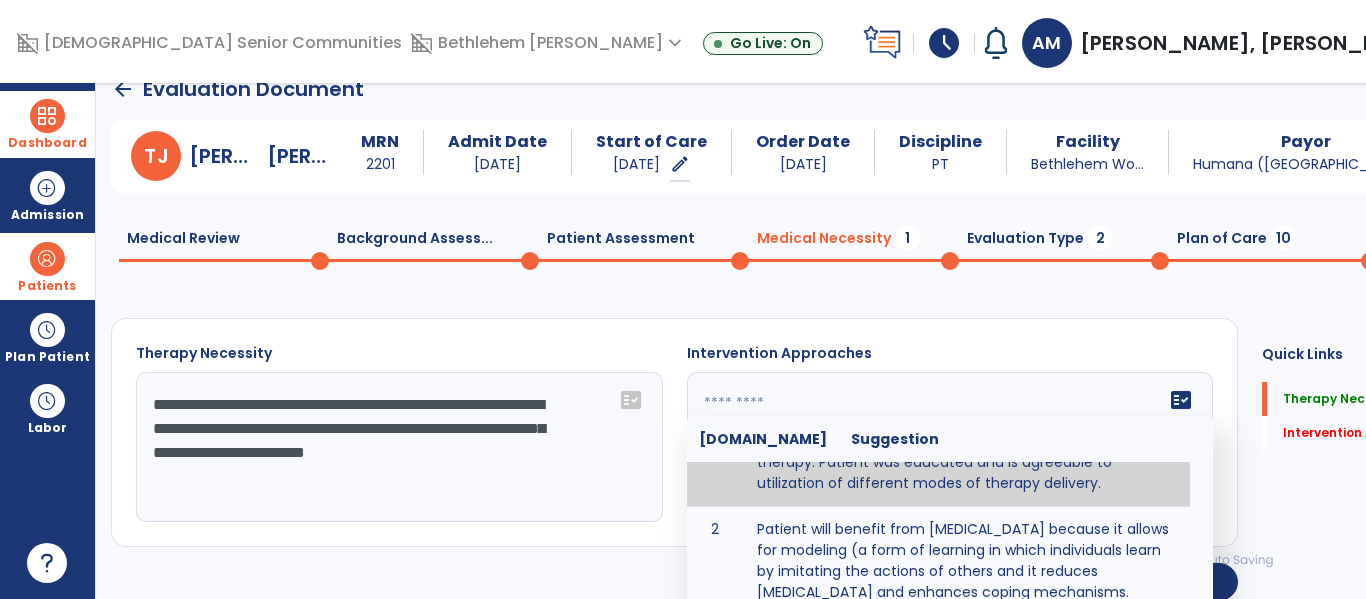 scroll, scrollTop: 63, scrollLeft: 0, axis: vertical 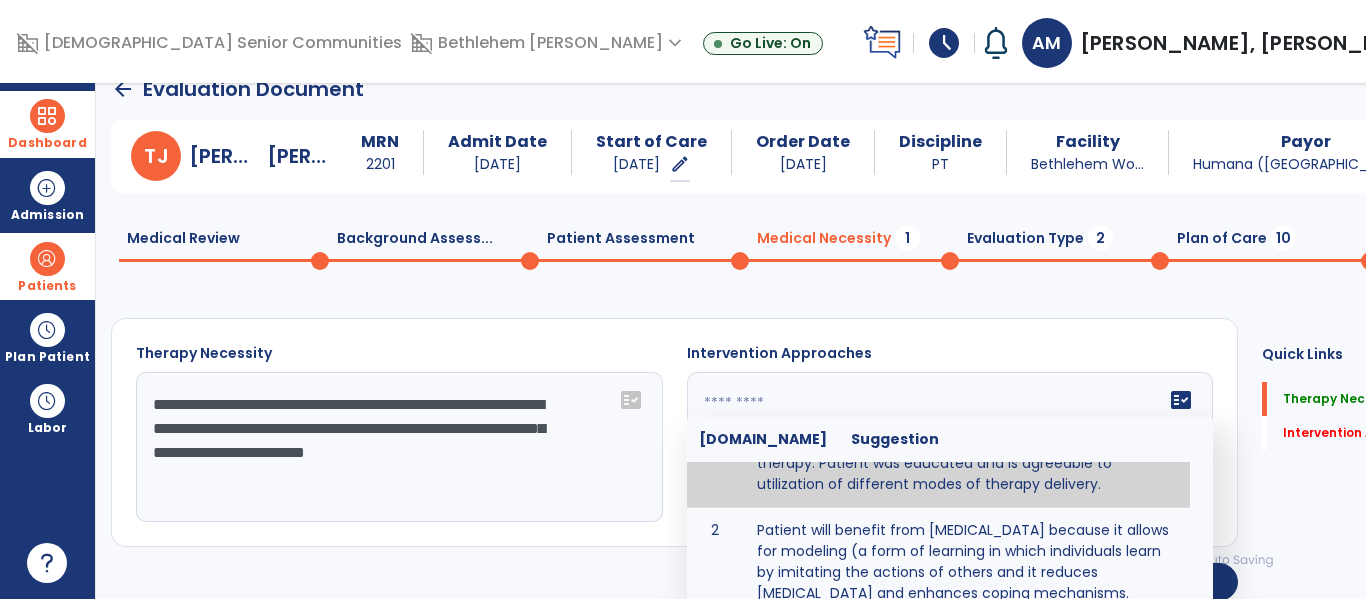 type on "**********" 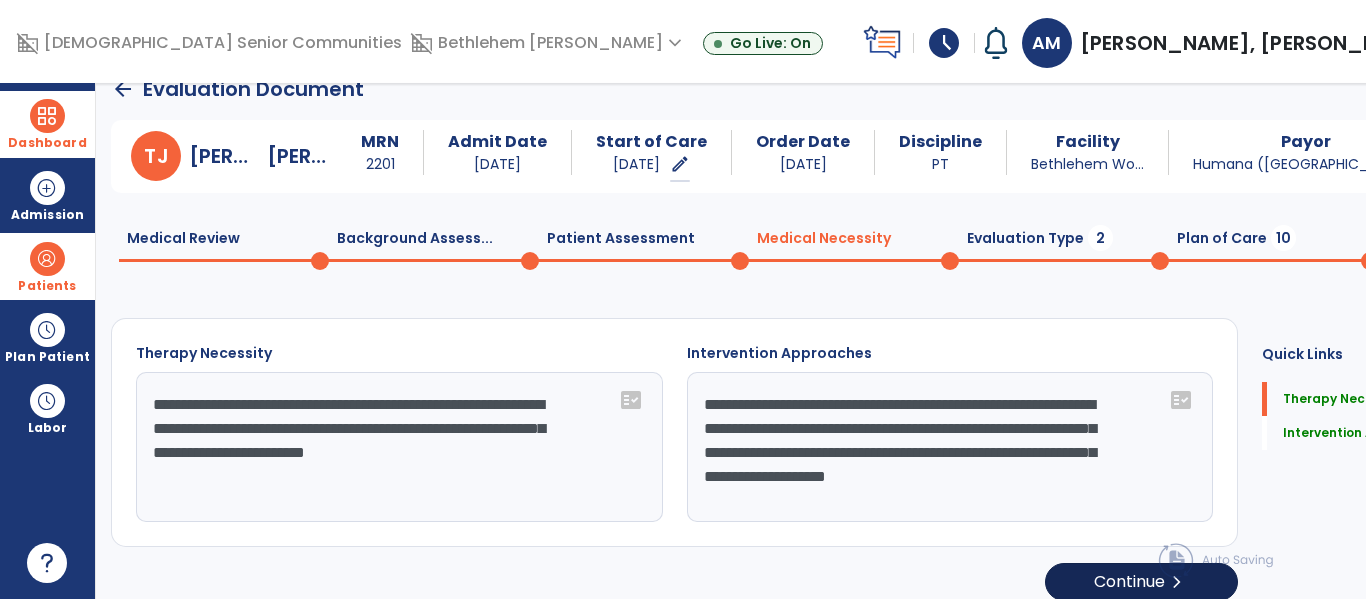 click on "Continue  chevron_right" 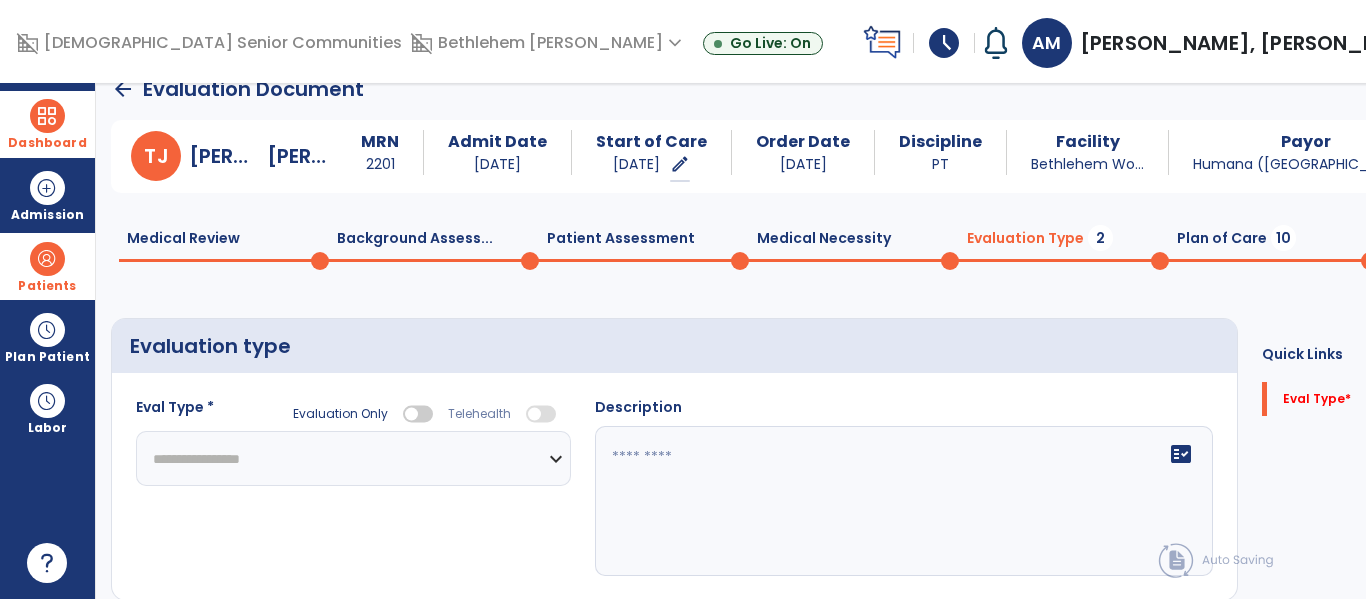 click on "**********" 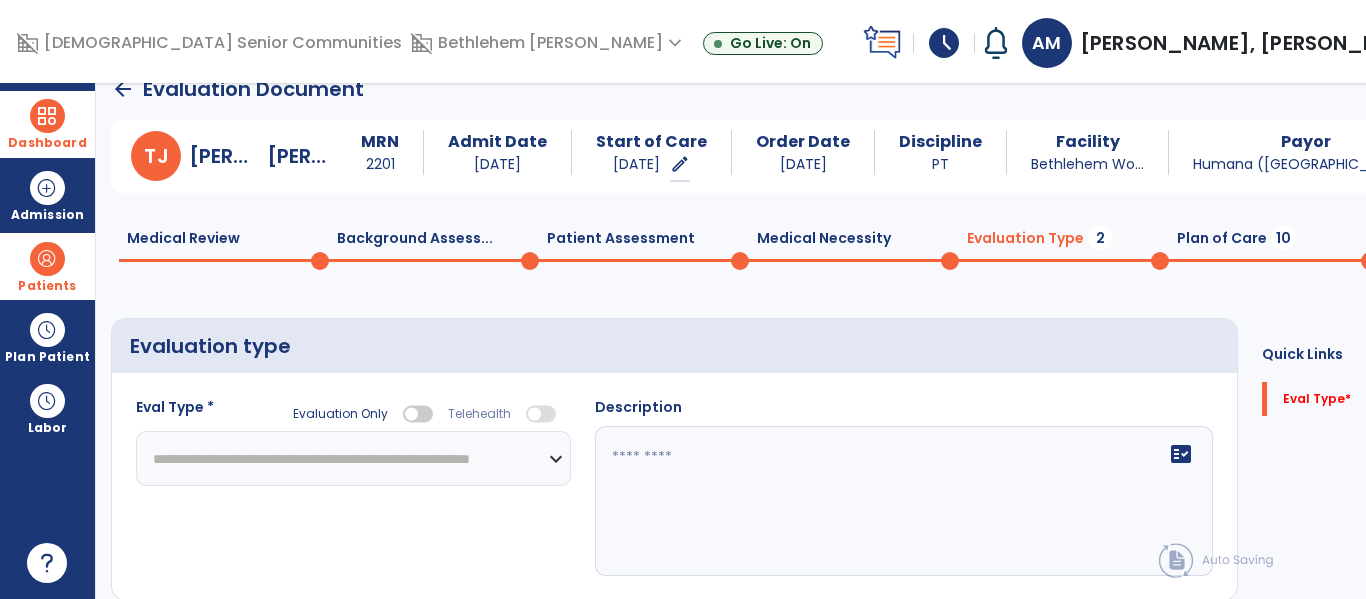 click on "**********" 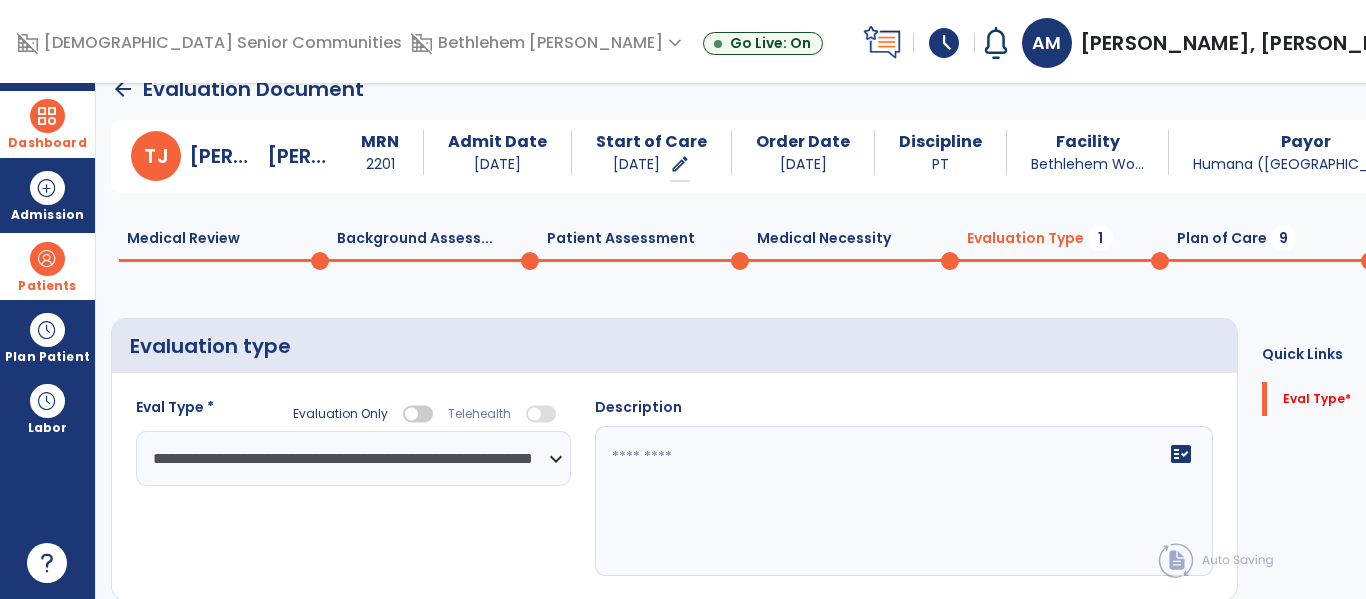 click 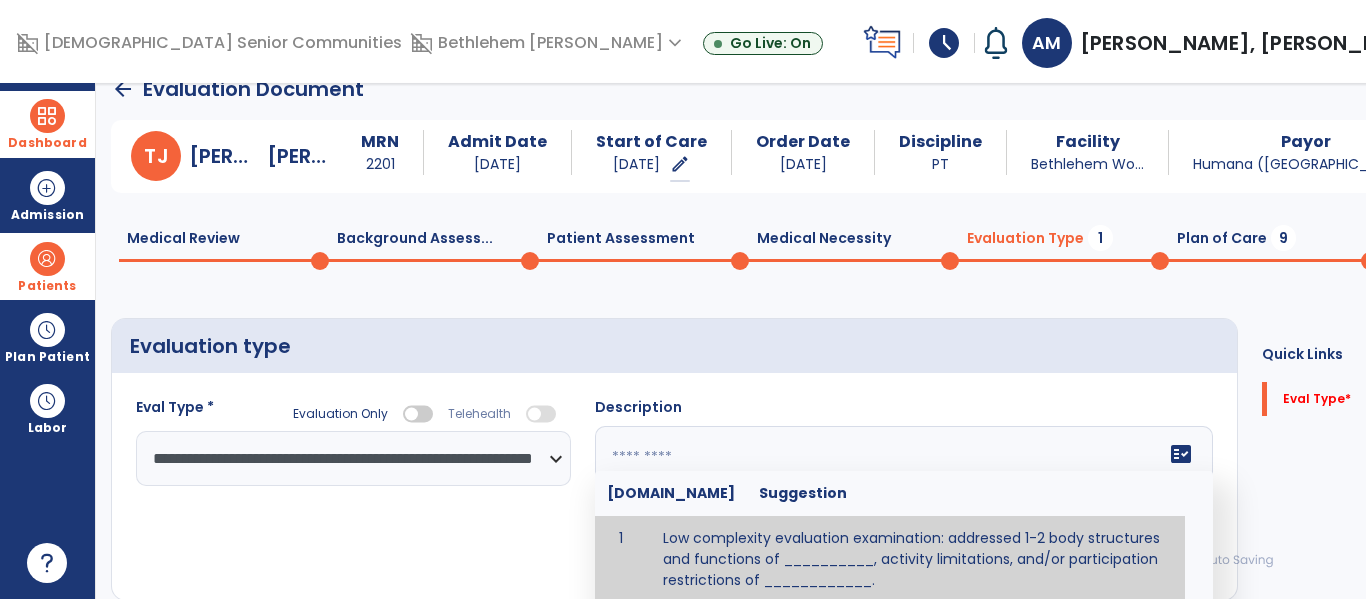 scroll, scrollTop: 14, scrollLeft: 0, axis: vertical 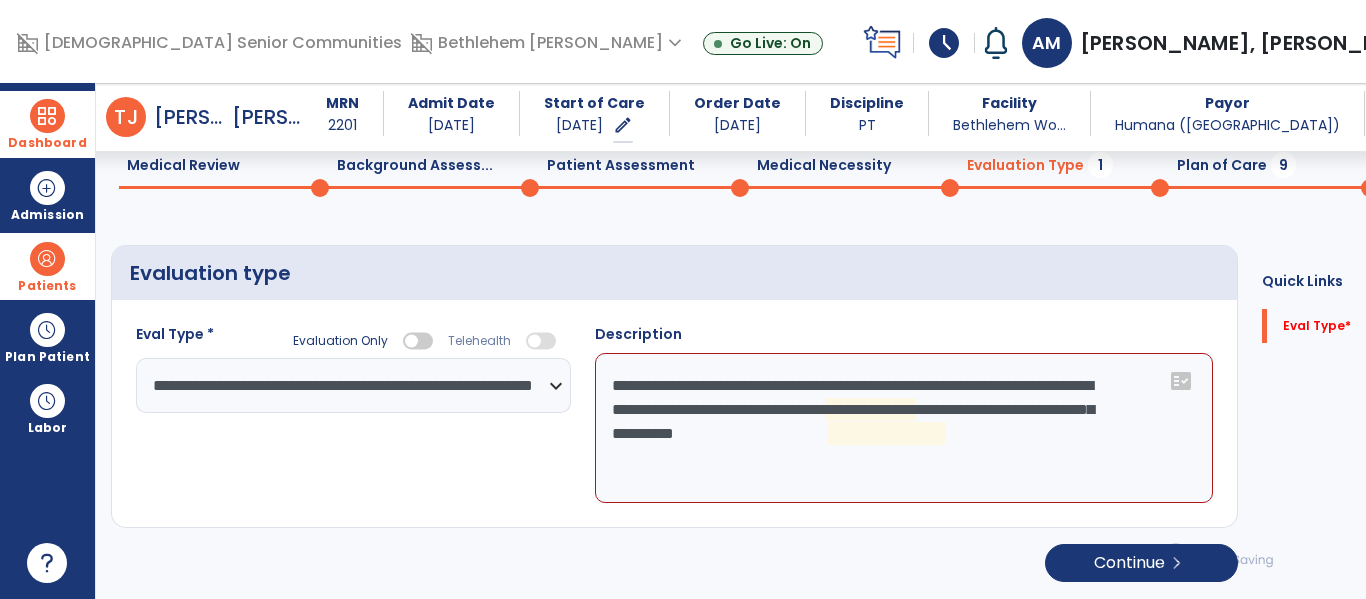 click on "**********" 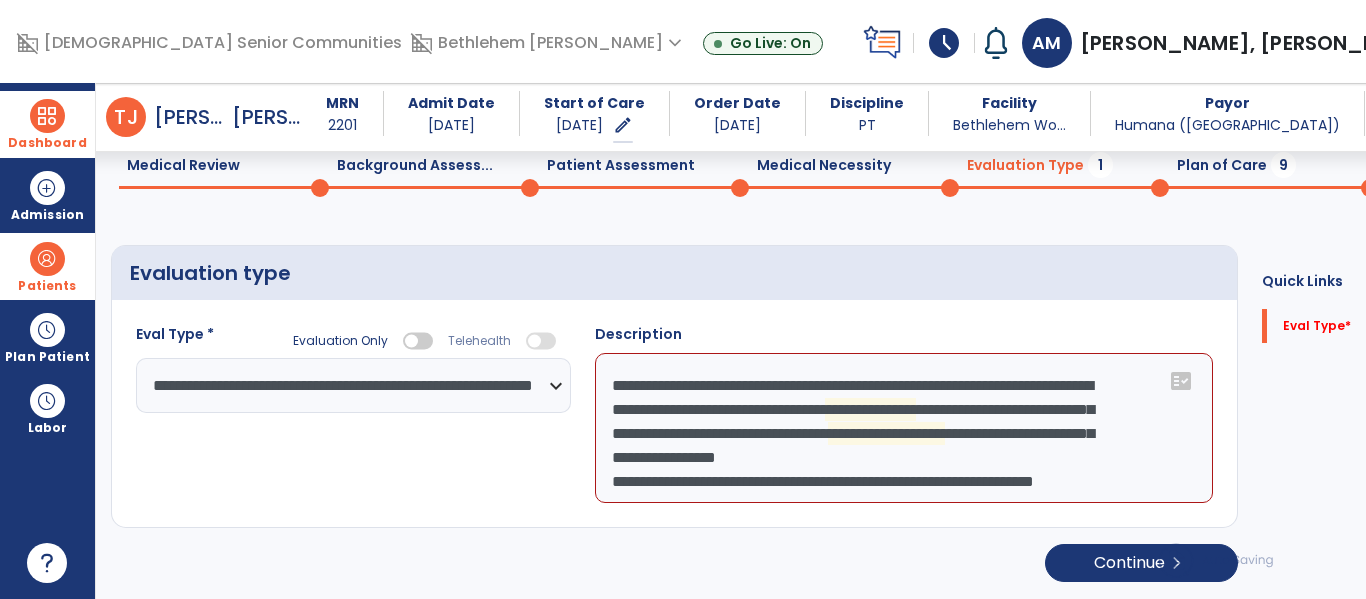 scroll, scrollTop: 16, scrollLeft: 0, axis: vertical 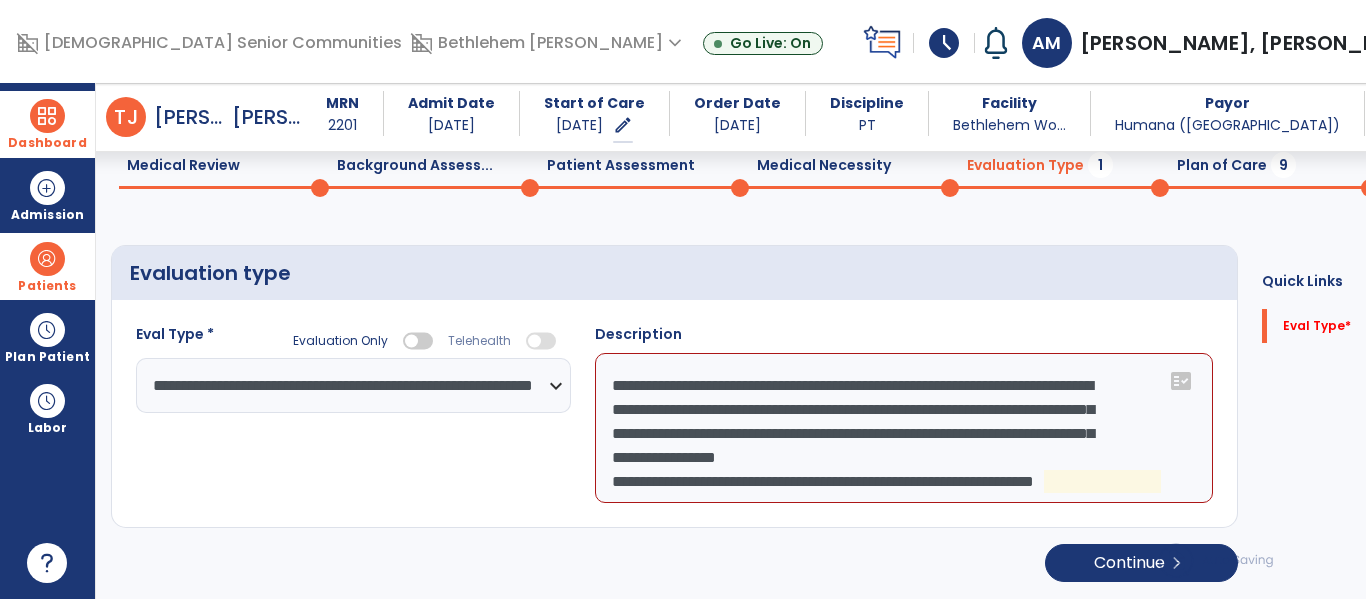 click on "**********" 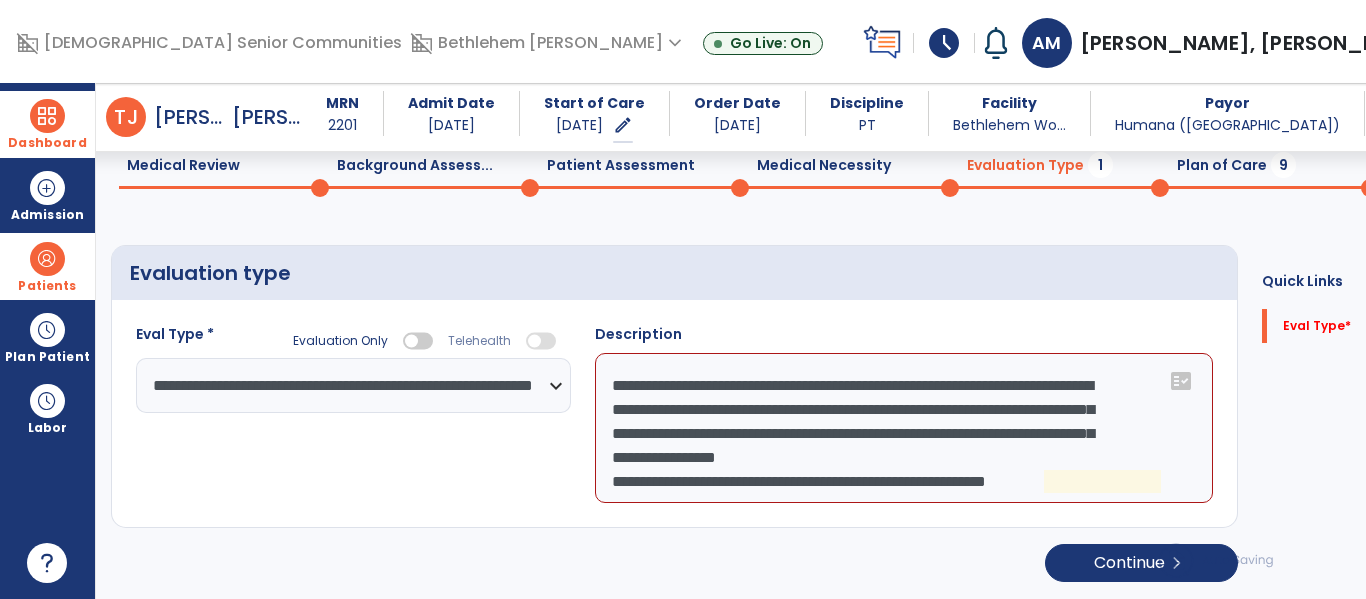 scroll, scrollTop: 24, scrollLeft: 0, axis: vertical 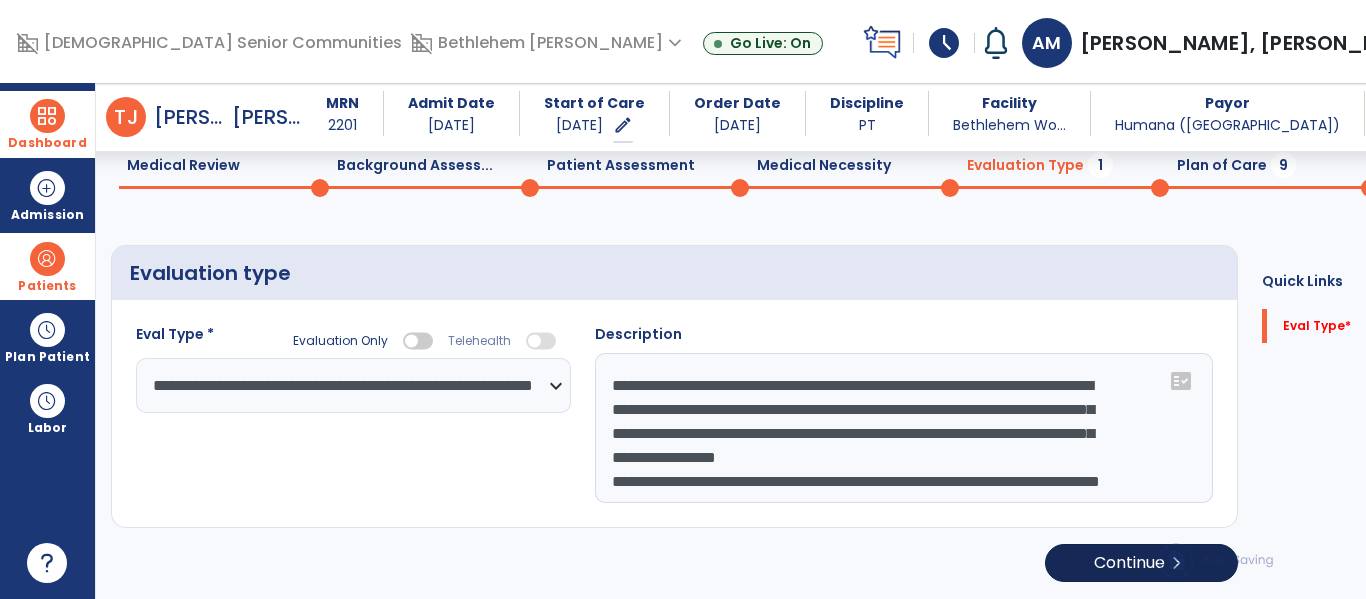 type on "**********" 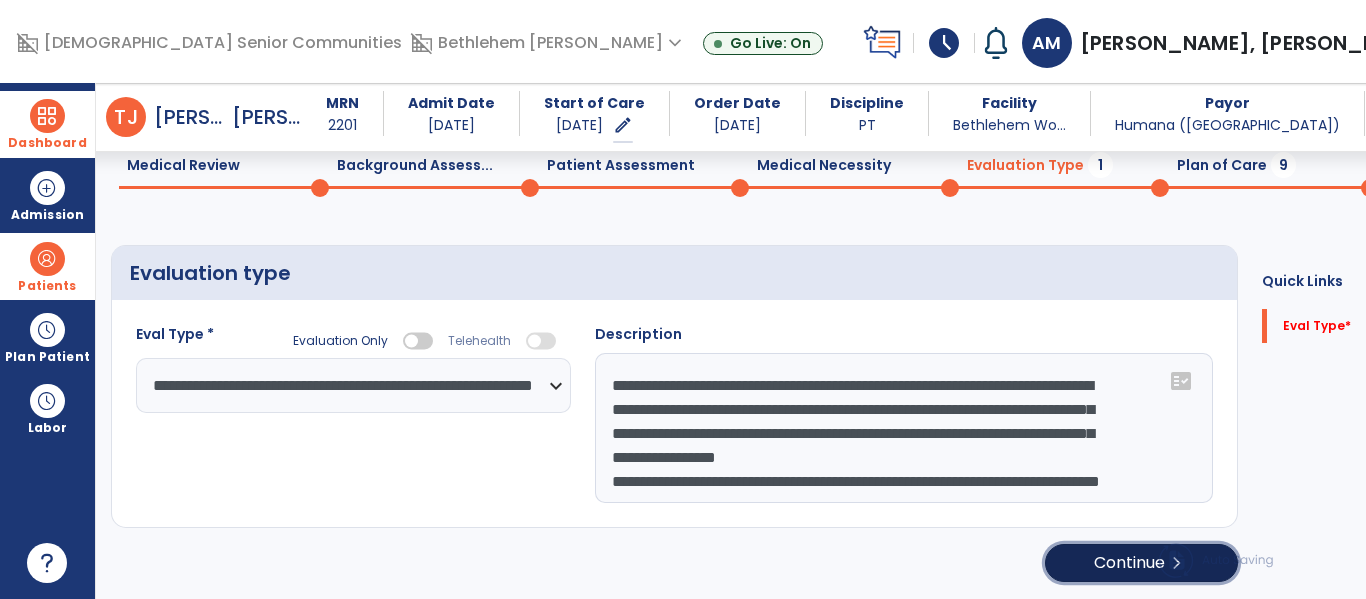 click on "Continue  chevron_right" 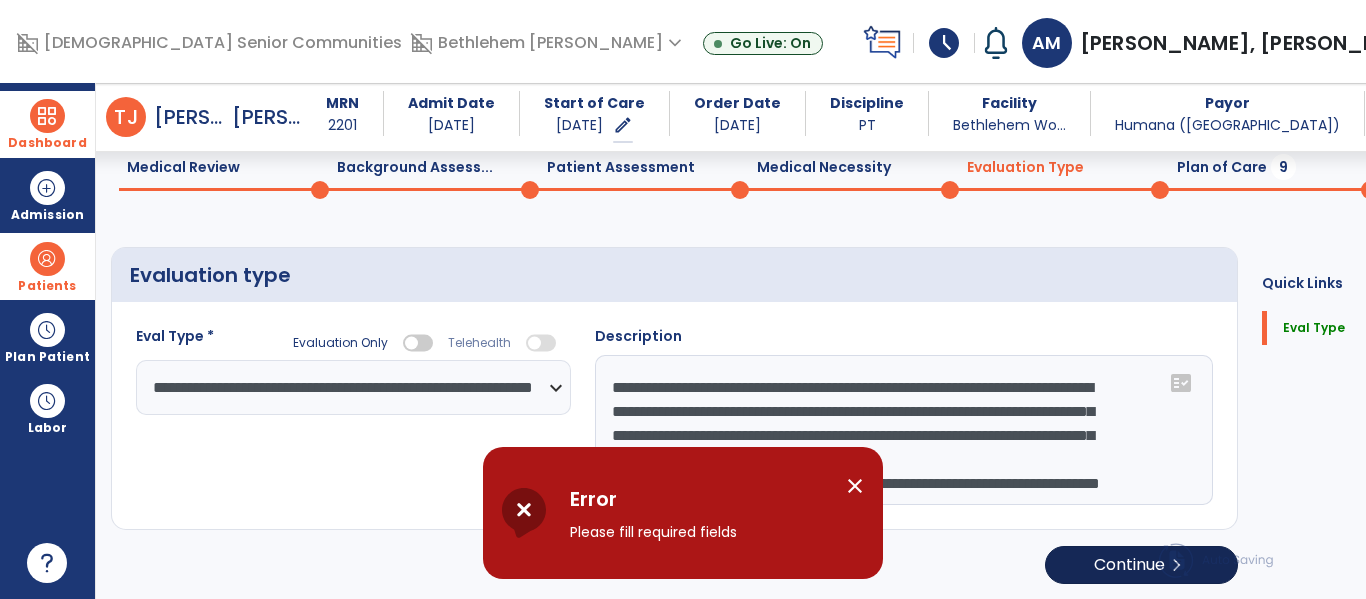 scroll, scrollTop: 83, scrollLeft: 0, axis: vertical 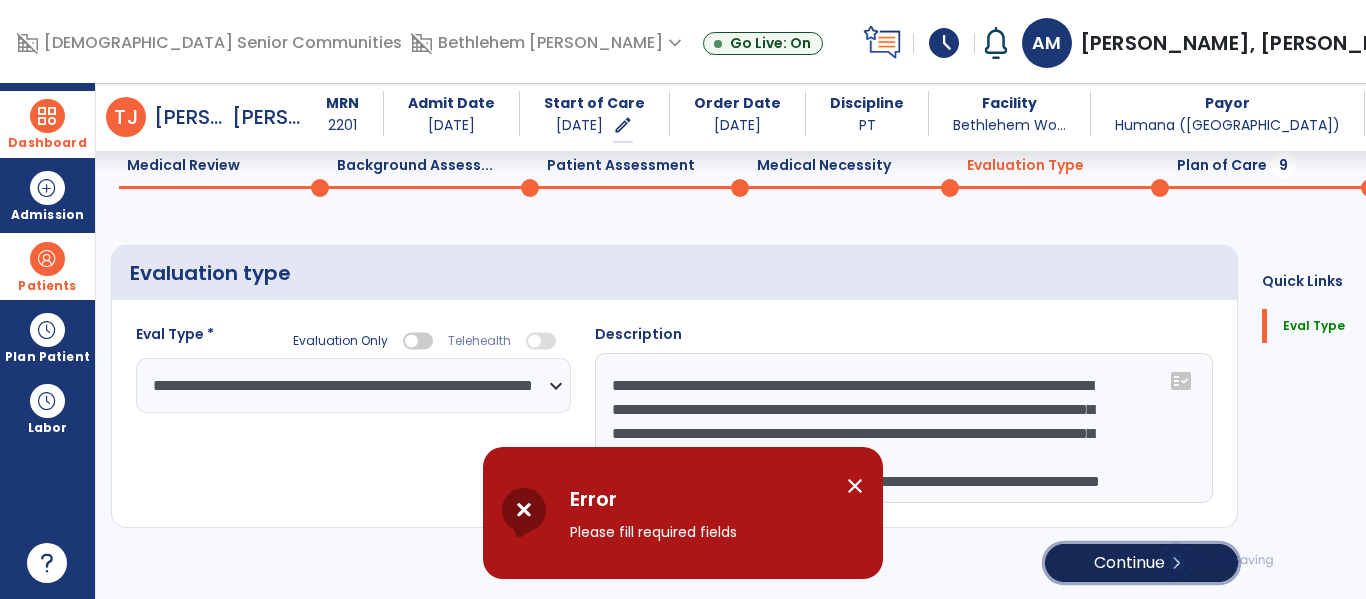 click on "Continue  chevron_right" 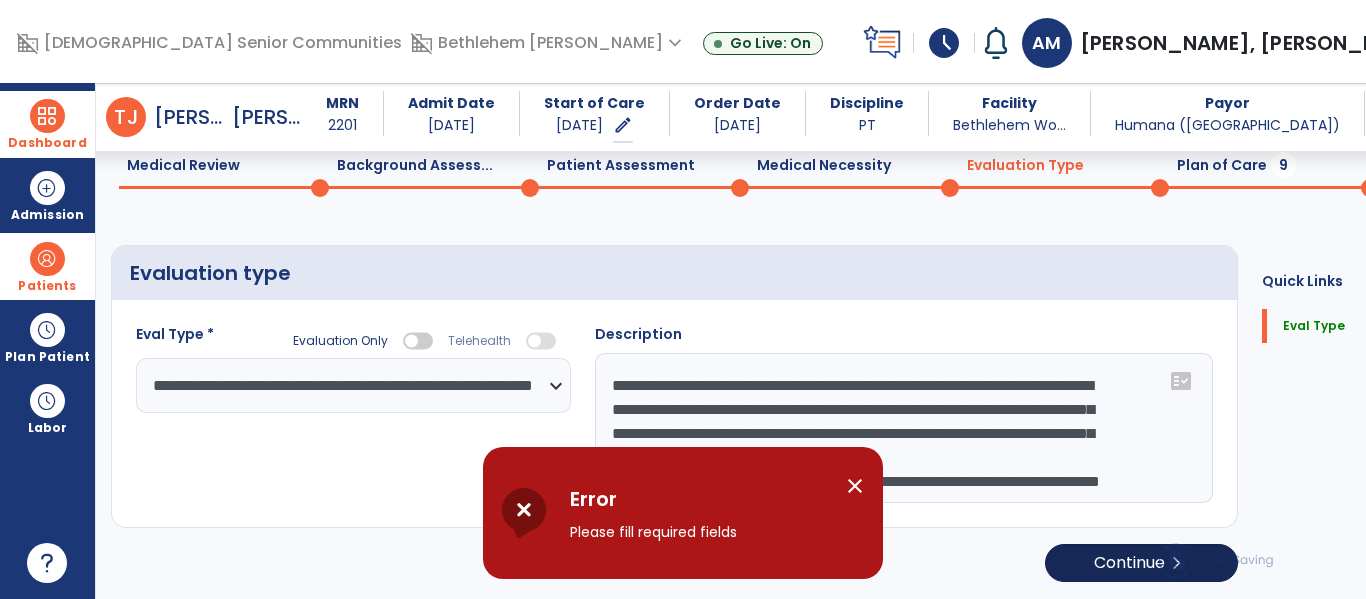 select on "*****" 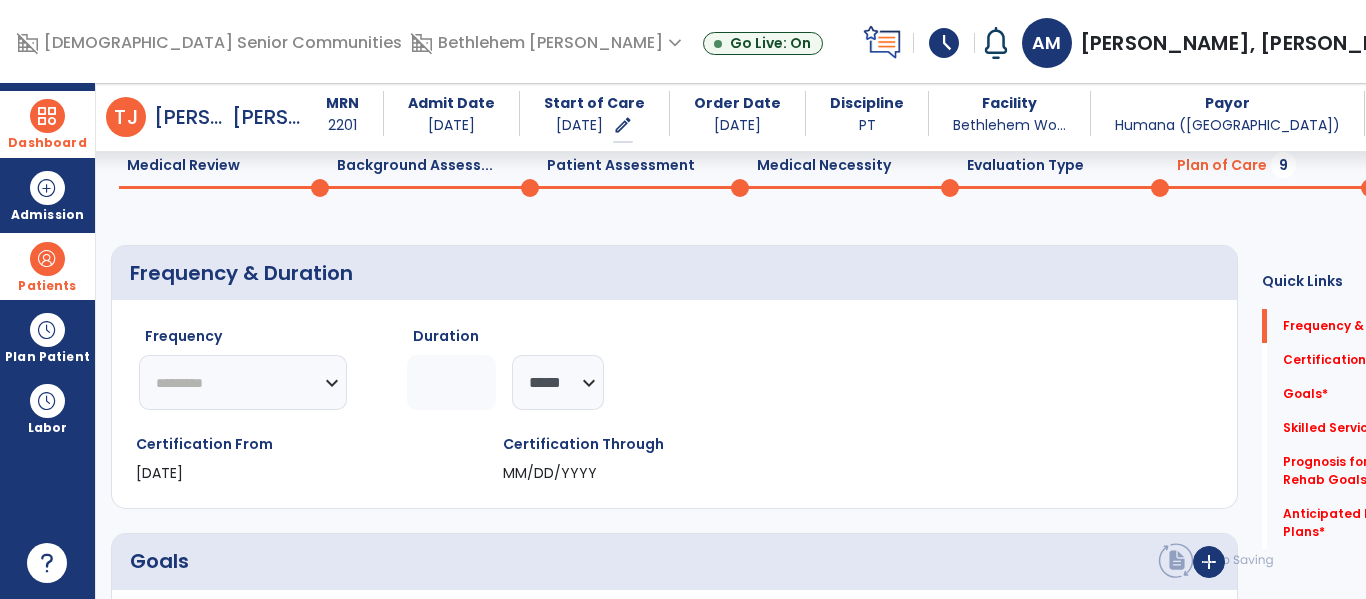 click on "********* ** ** ** ** ** ** **" 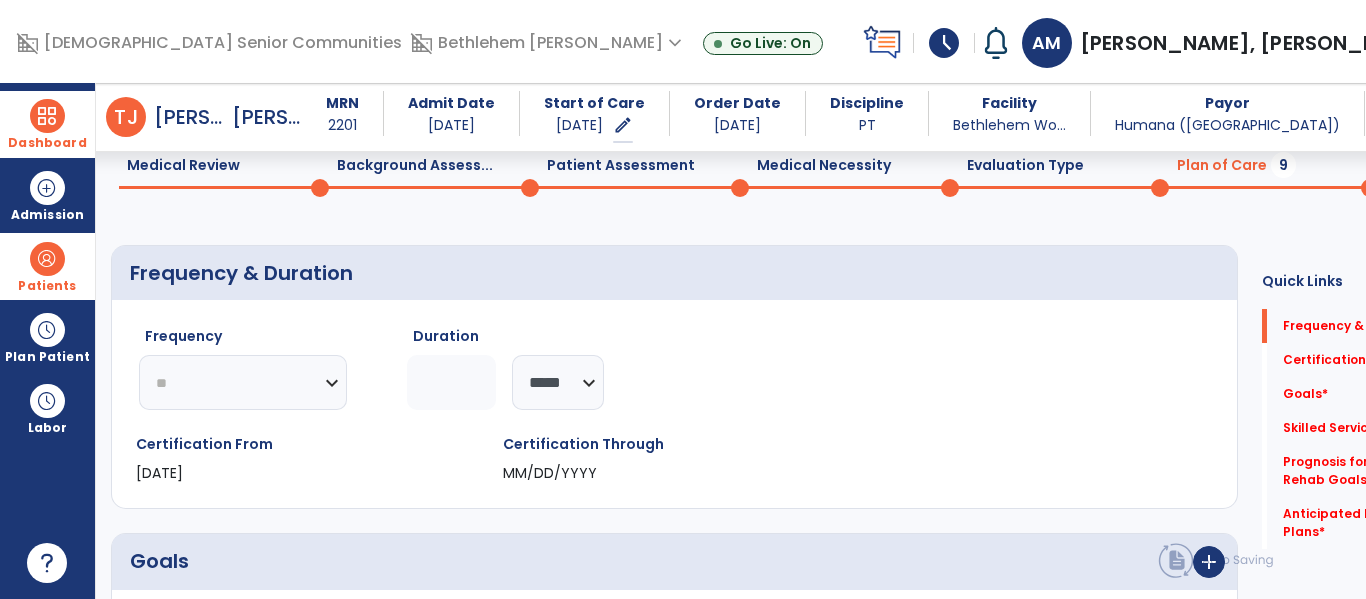 click on "********* ** ** ** ** ** ** **" 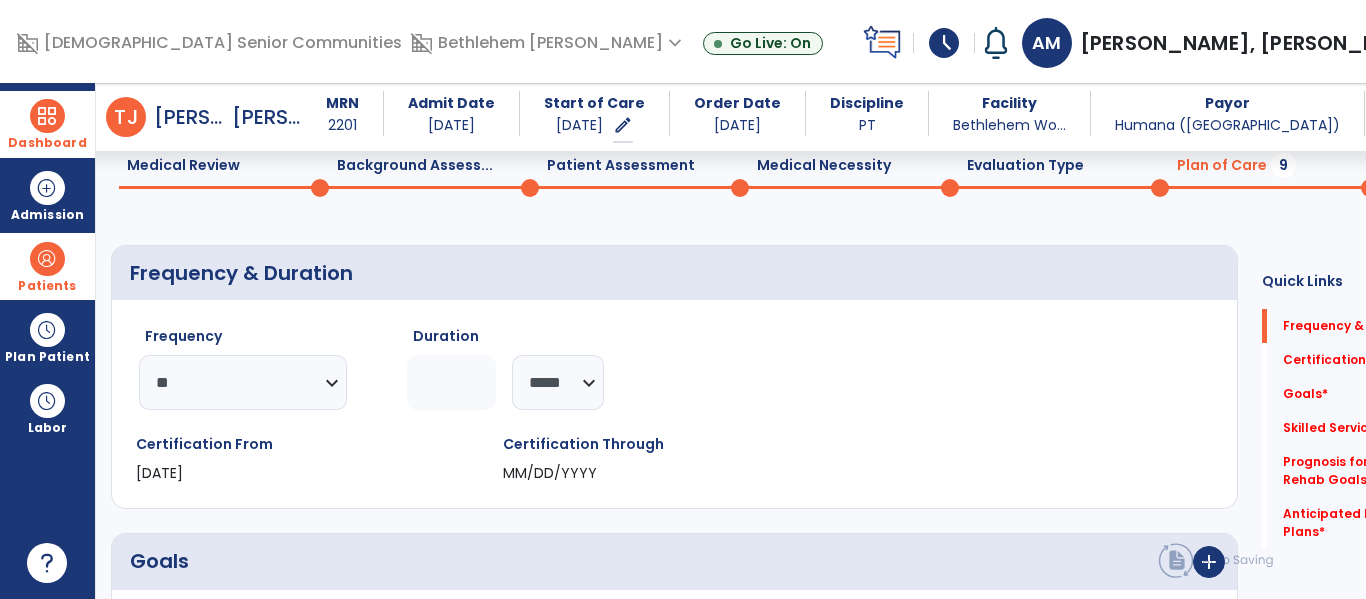 click 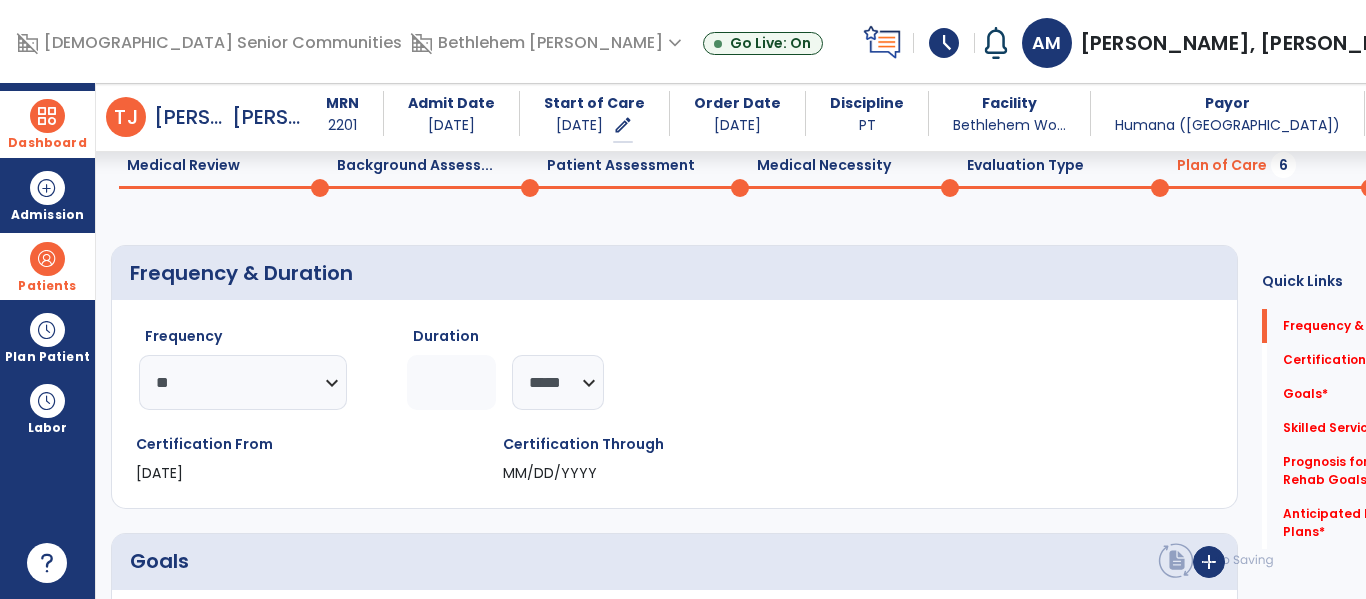 click 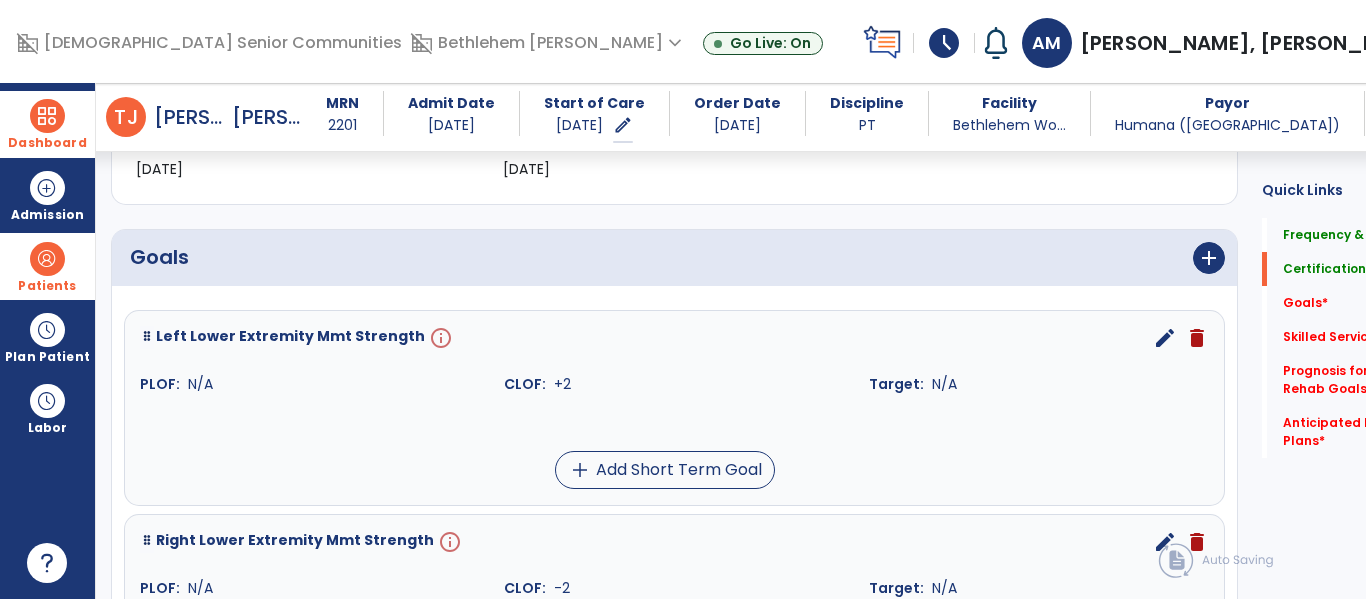 scroll, scrollTop: 388, scrollLeft: 0, axis: vertical 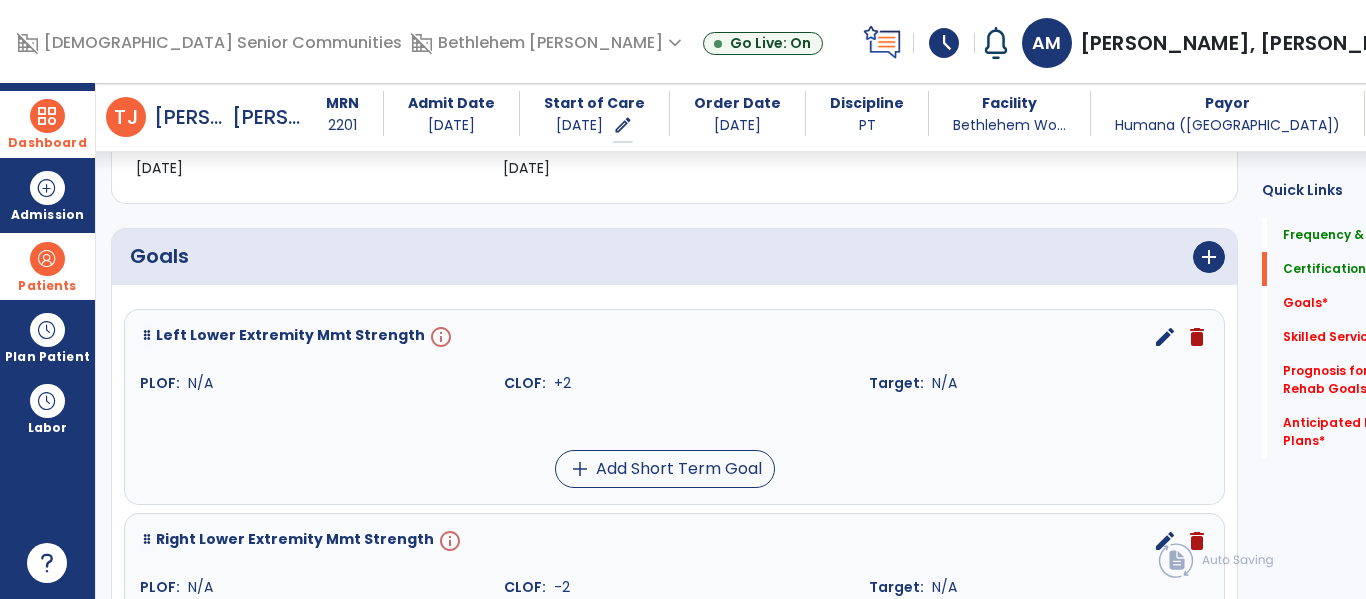 type on "*" 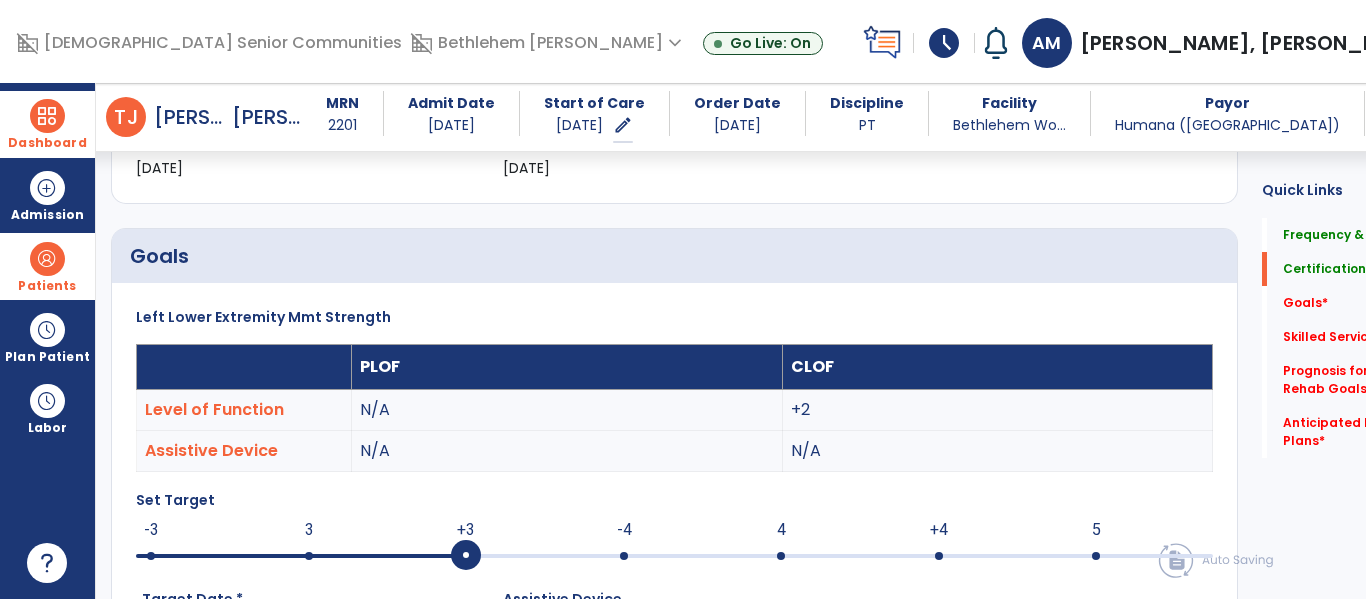 scroll, scrollTop: 83, scrollLeft: 0, axis: vertical 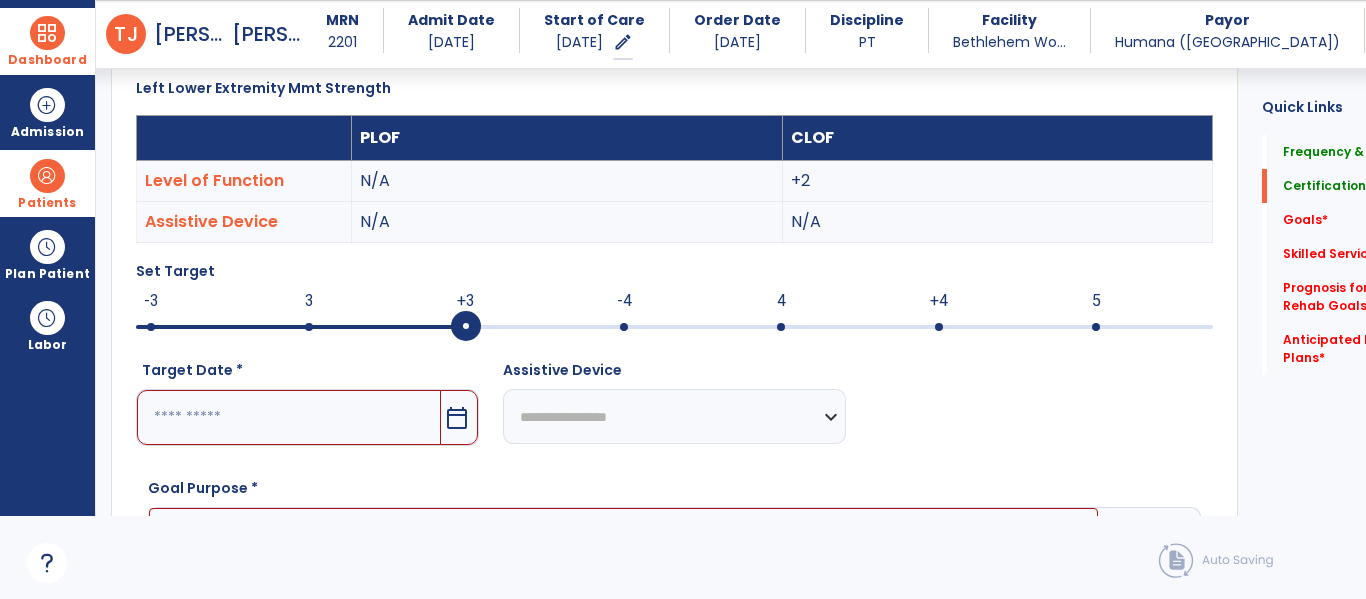 click on "calendar_today" at bounding box center [459, 417] 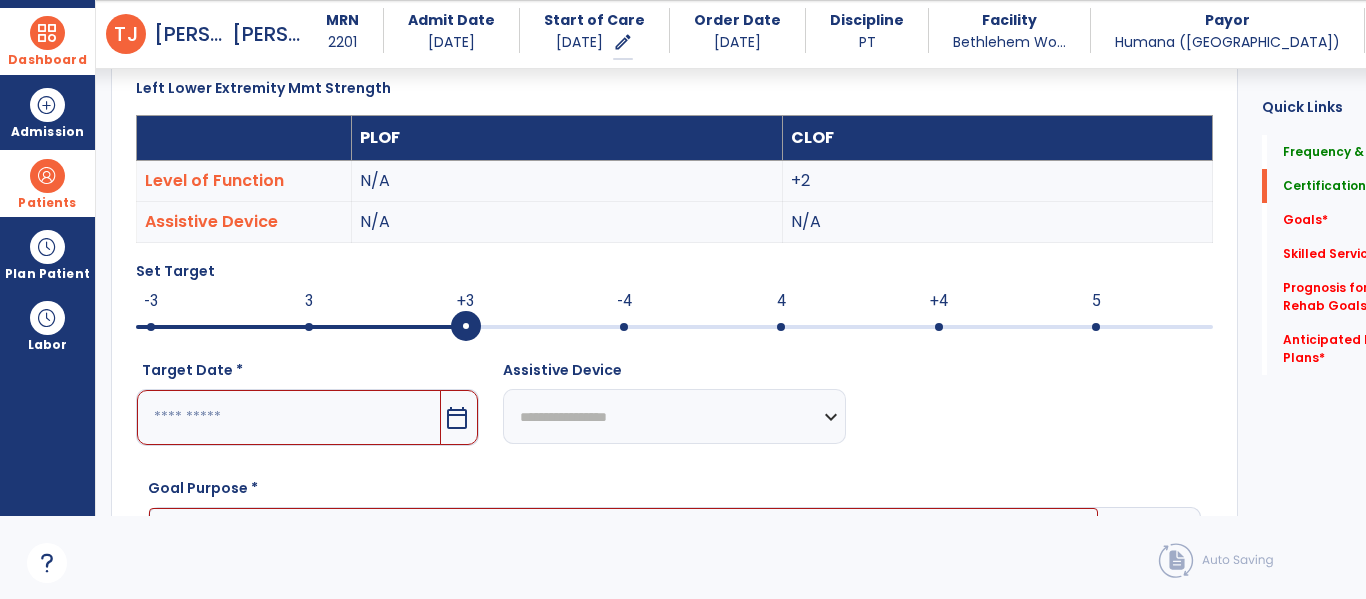 scroll, scrollTop: 861, scrollLeft: 0, axis: vertical 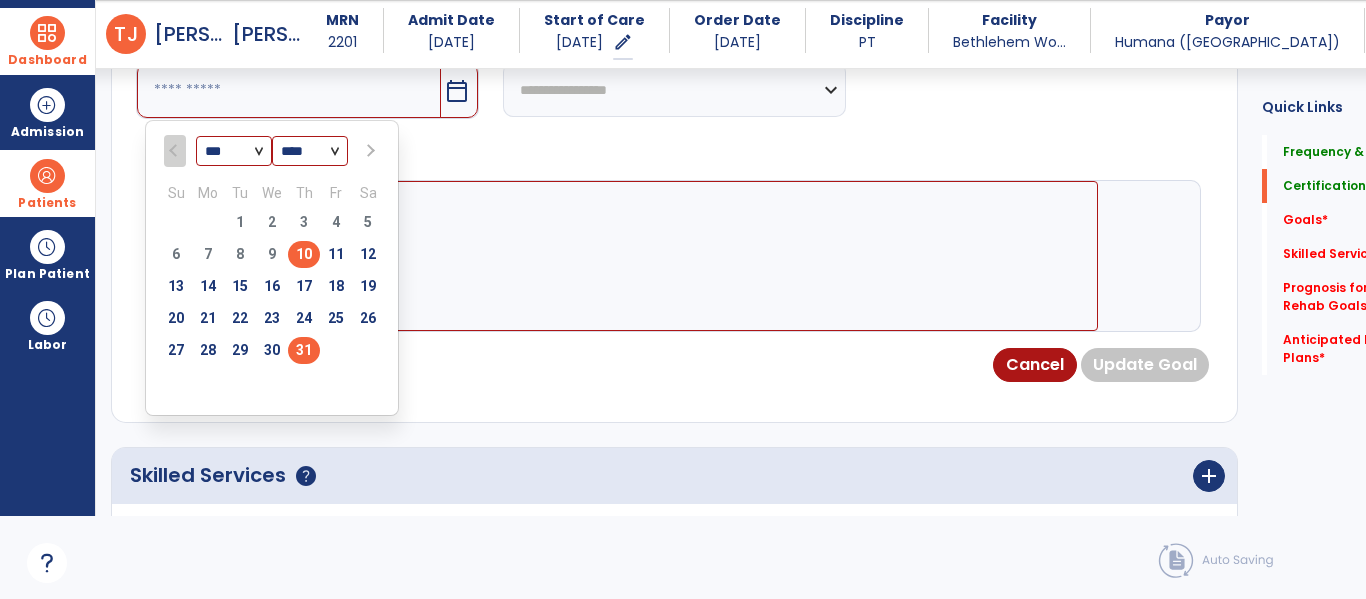 click on "31" at bounding box center [304, 350] 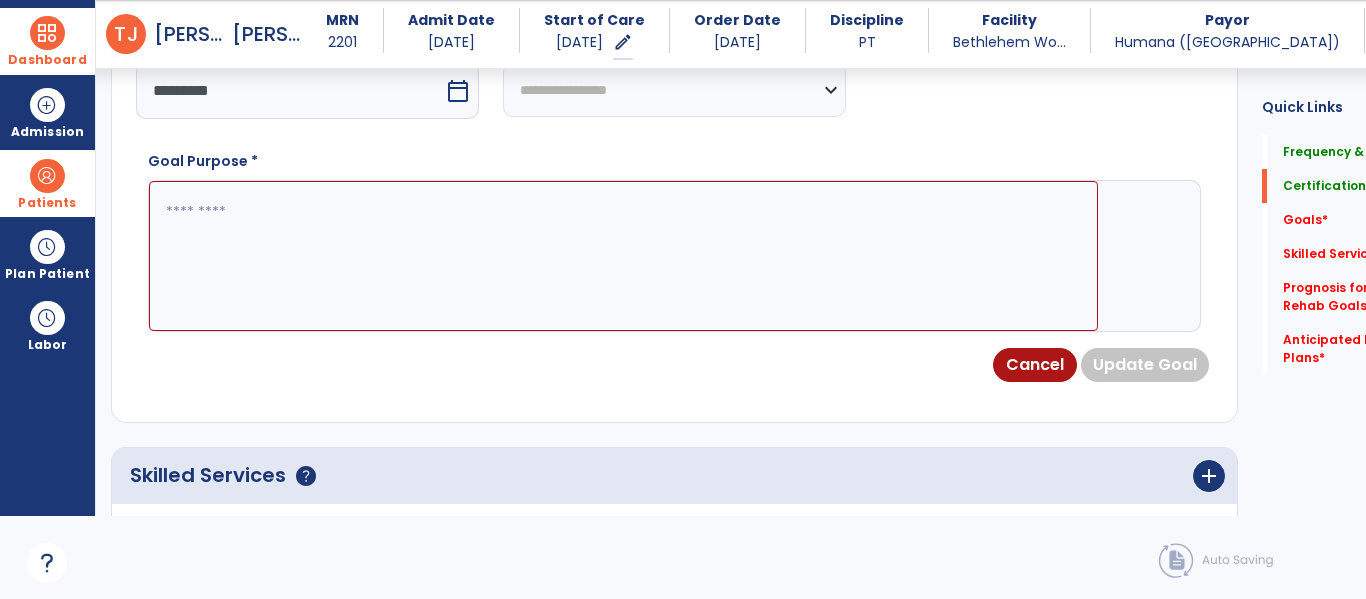 click at bounding box center (623, 256) 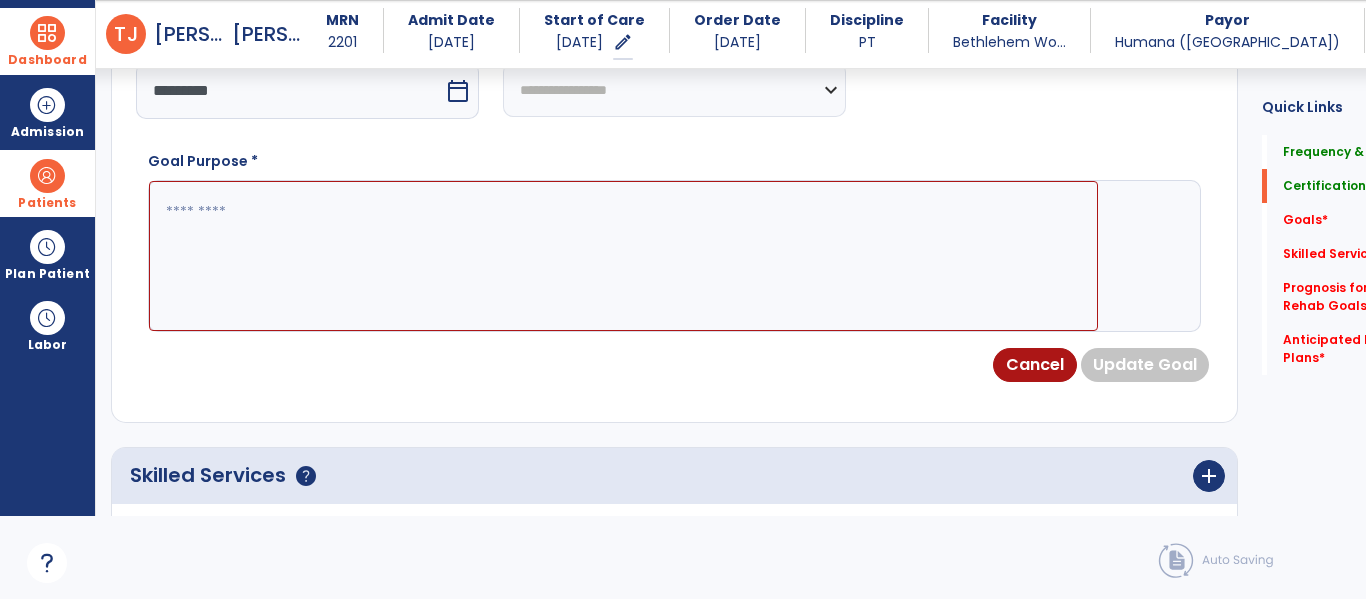 click at bounding box center [623, 256] 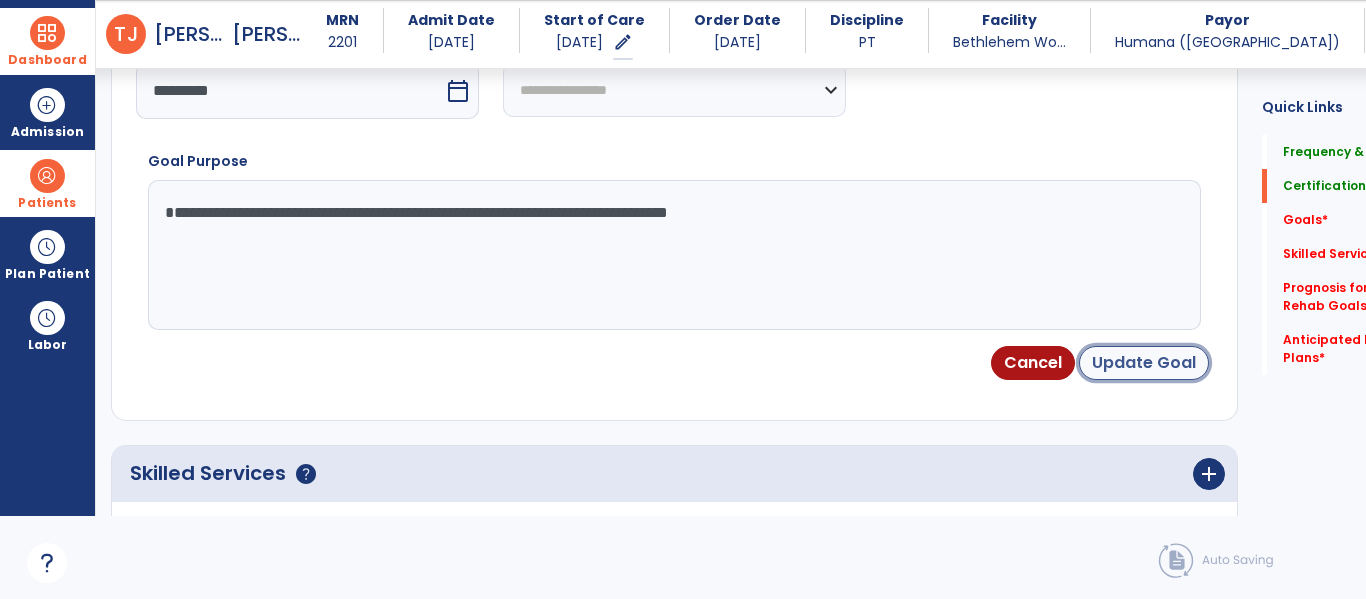 click on "Update Goal" at bounding box center [1144, 363] 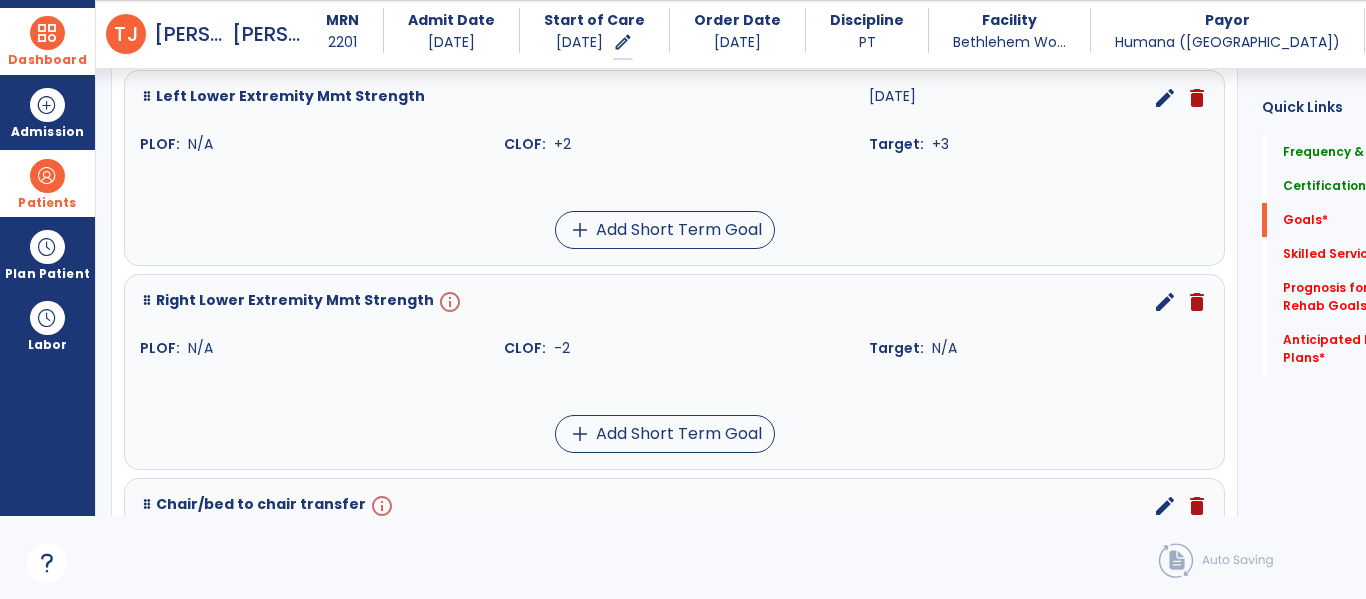 click on "edit" at bounding box center [1165, 302] 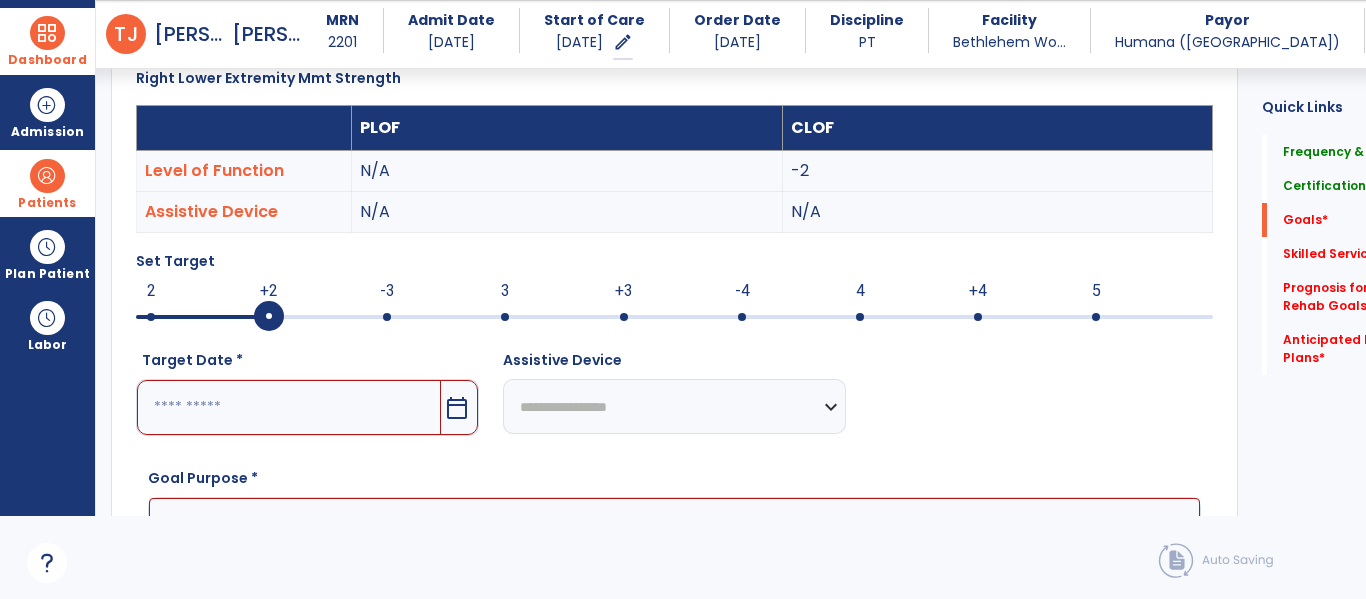scroll, scrollTop: 534, scrollLeft: 0, axis: vertical 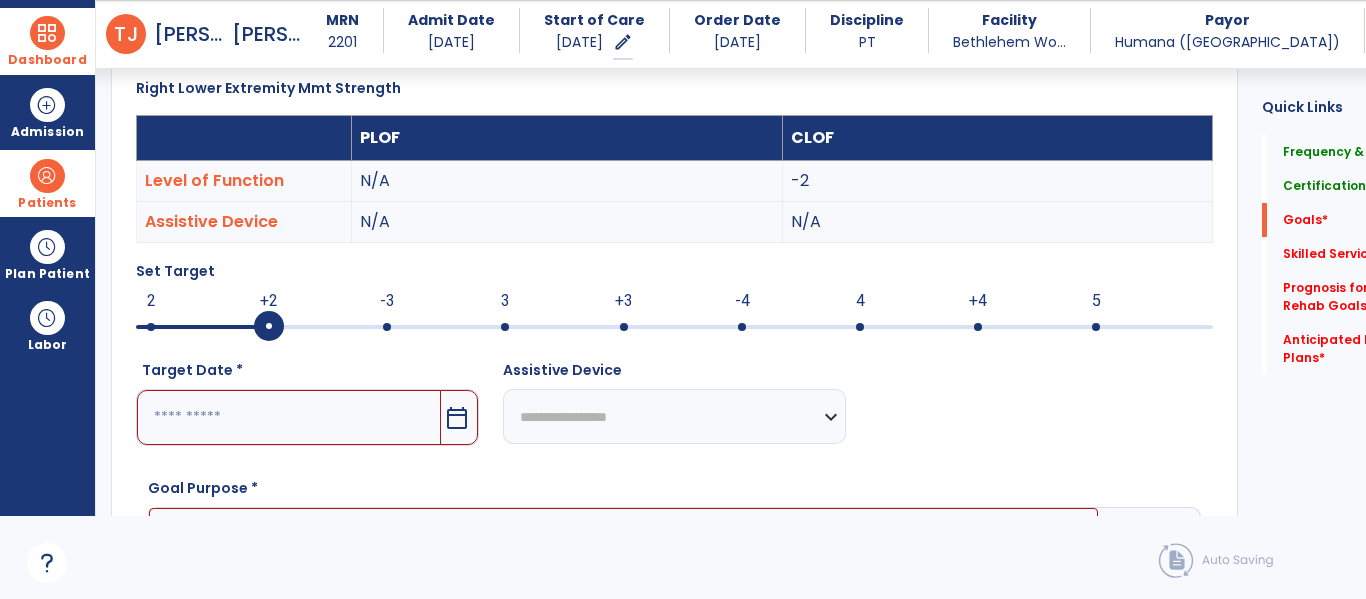 click at bounding box center [674, 327] 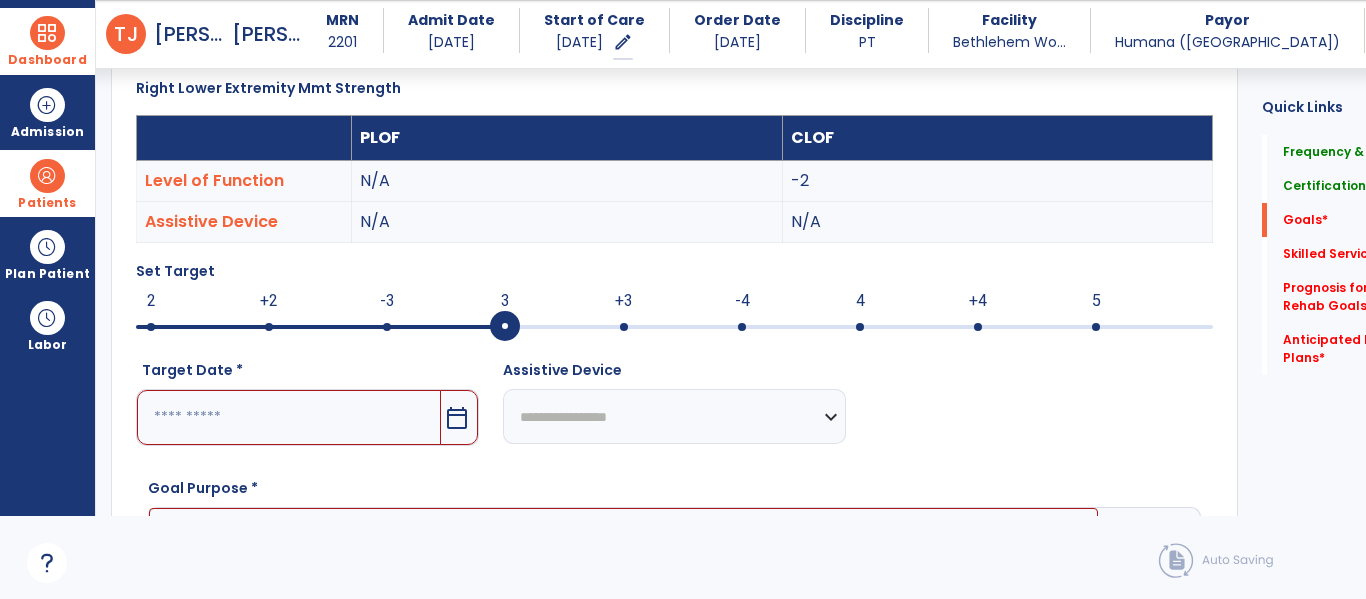 click at bounding box center (624, 327) 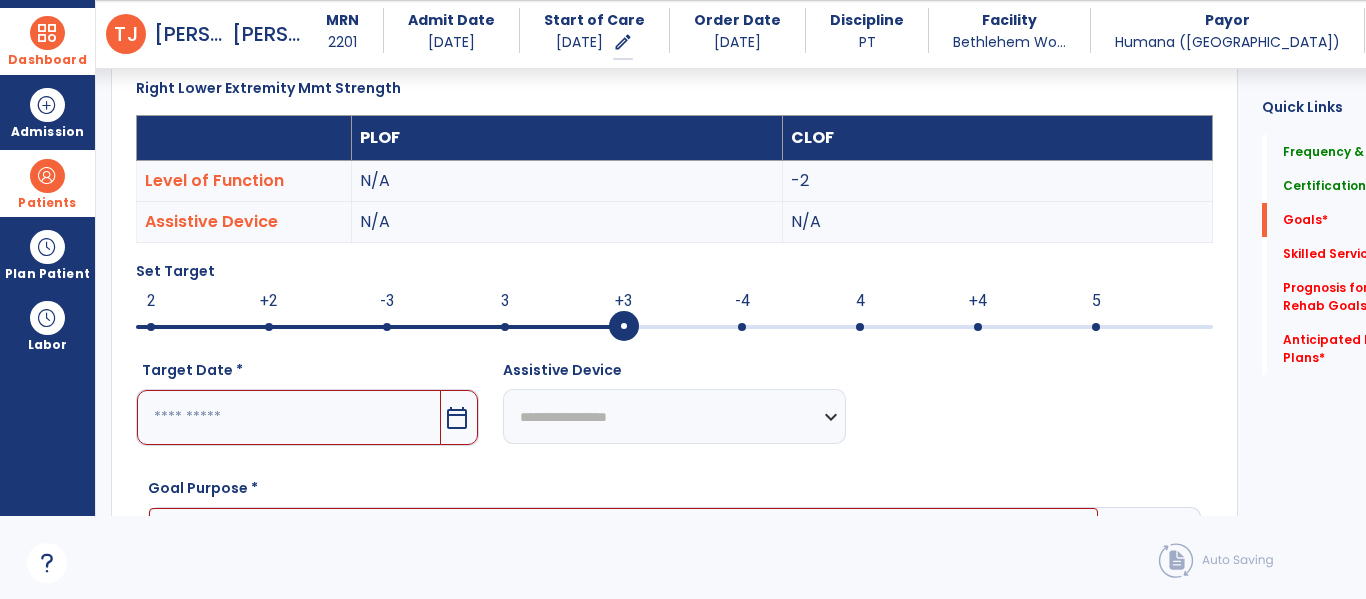 click on "calendar_today" at bounding box center [457, 418] 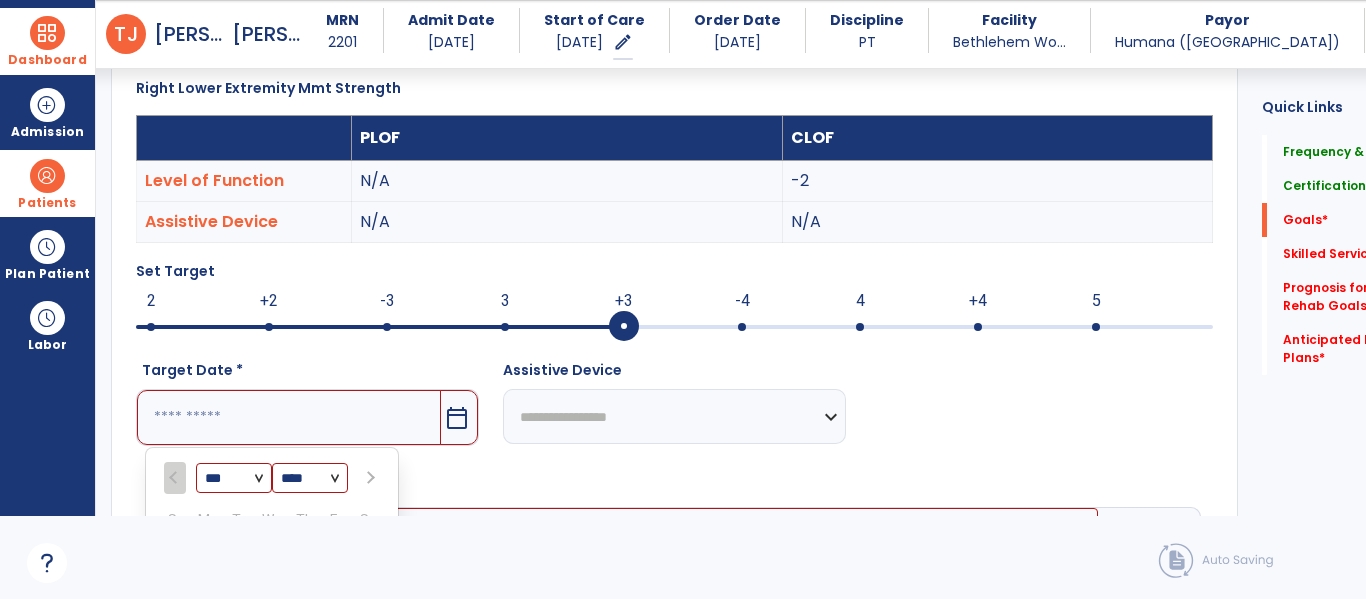 scroll, scrollTop: 861, scrollLeft: 0, axis: vertical 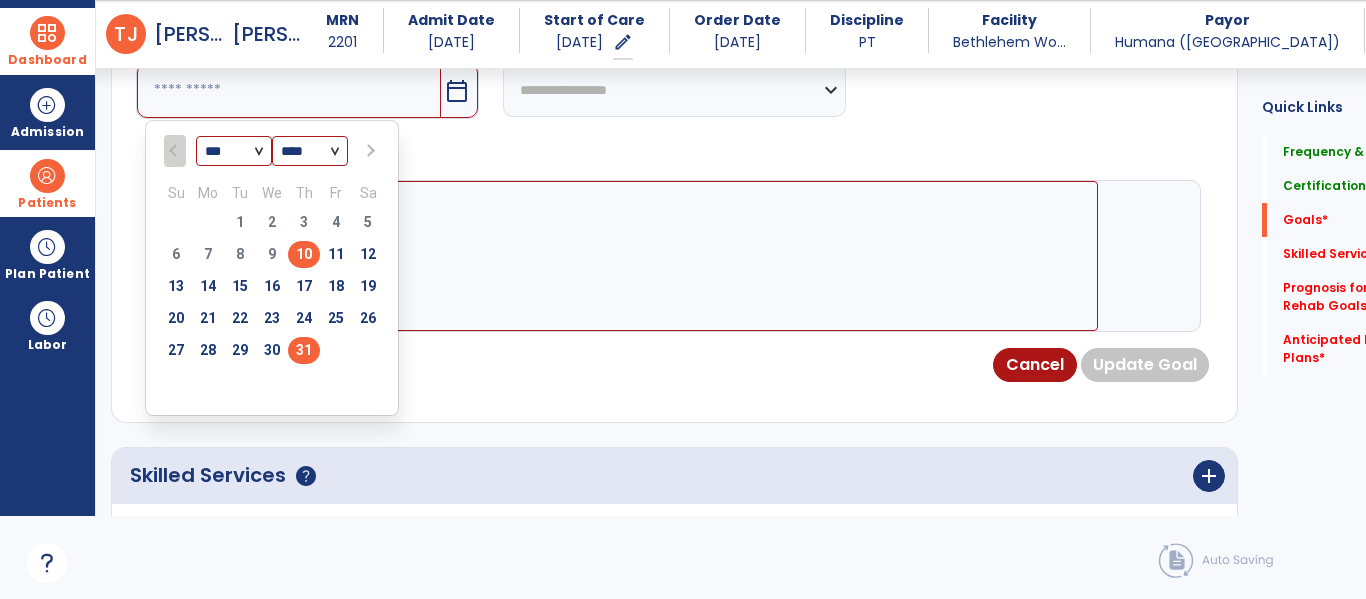 click on "31" at bounding box center [304, 350] 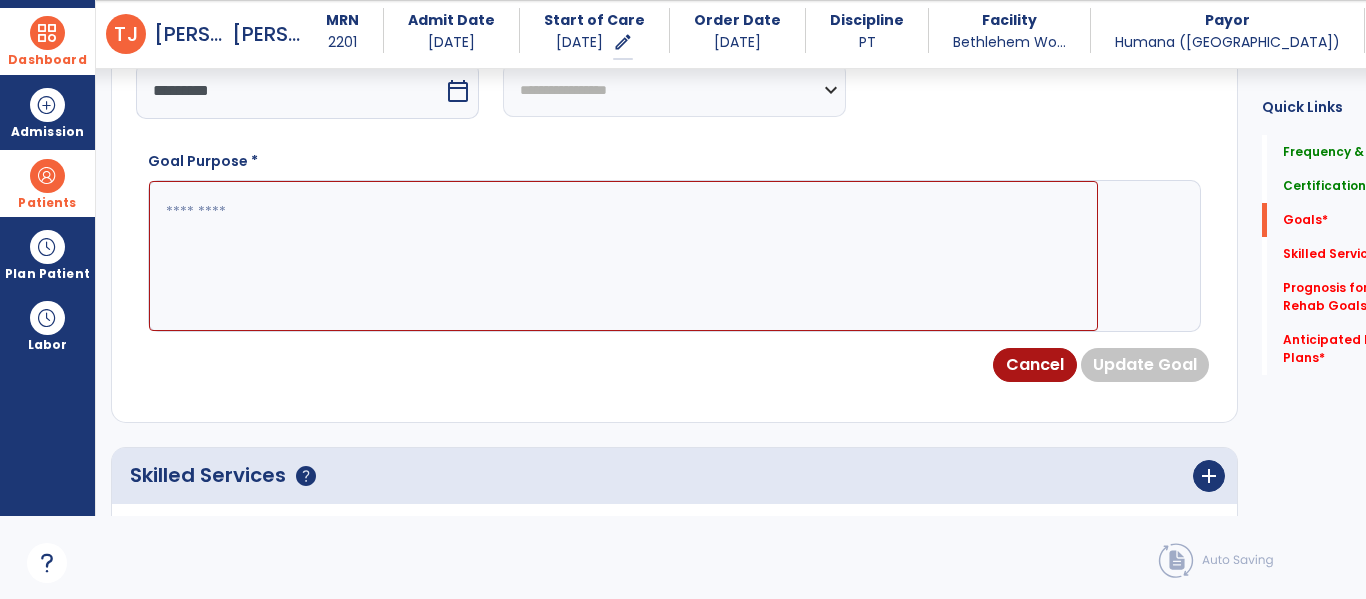 click at bounding box center [623, 256] 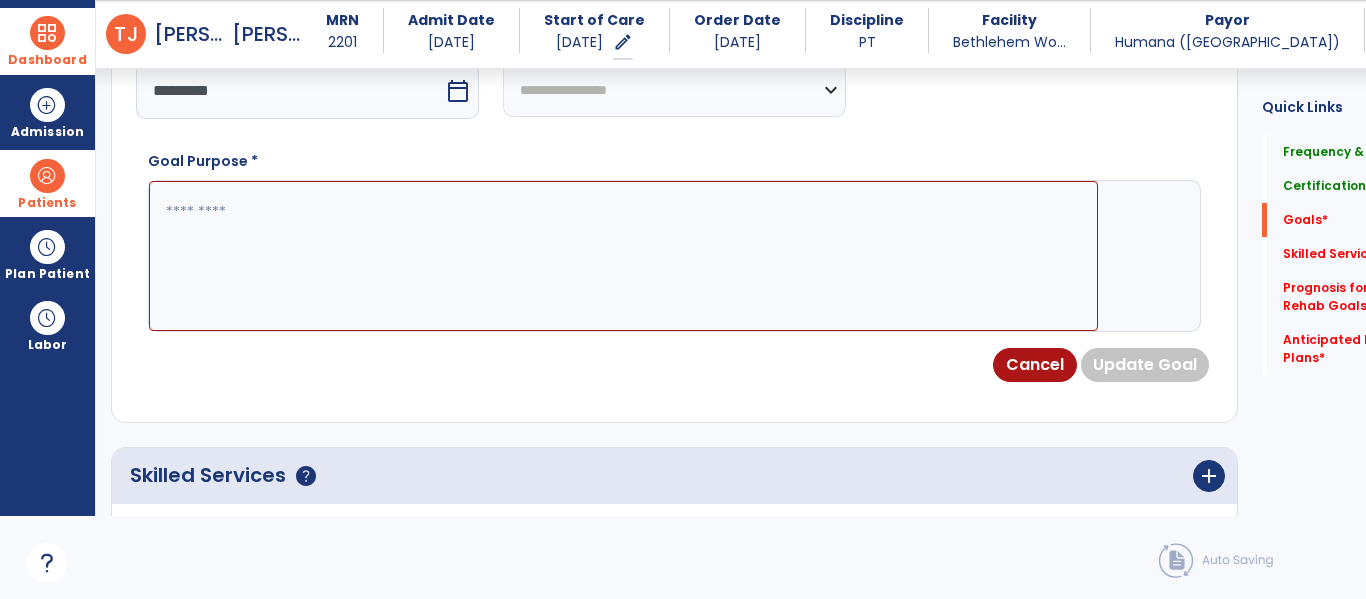 paste on "**********" 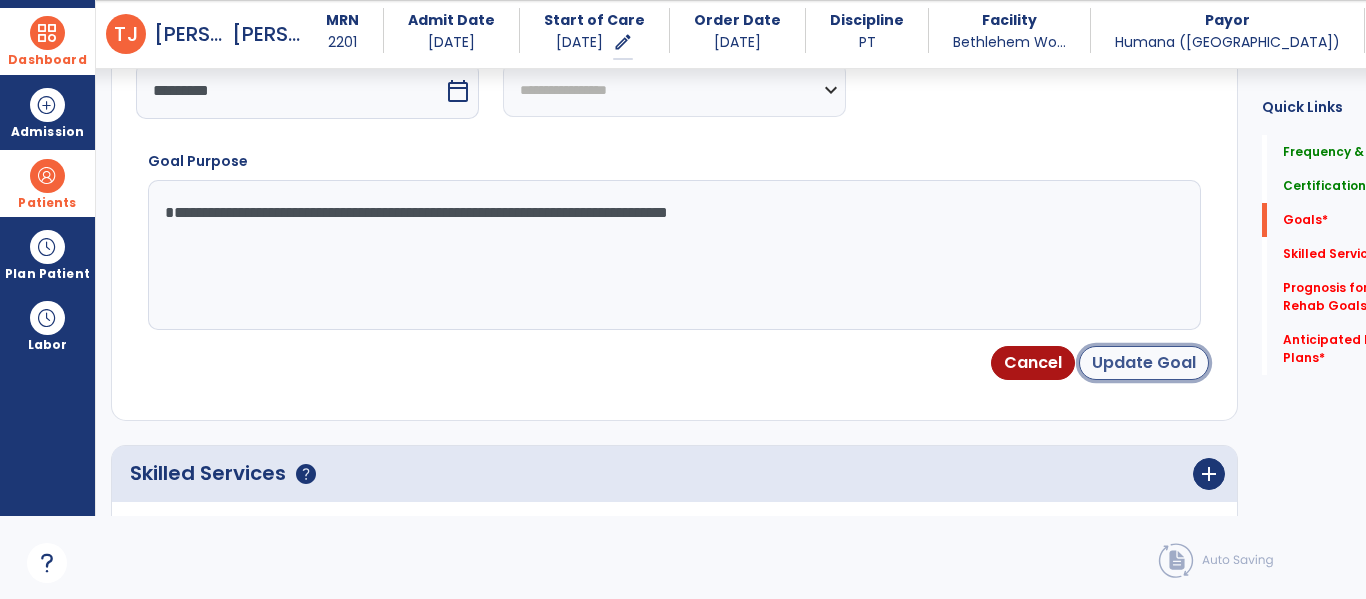 click on "Update Goal" at bounding box center [1144, 363] 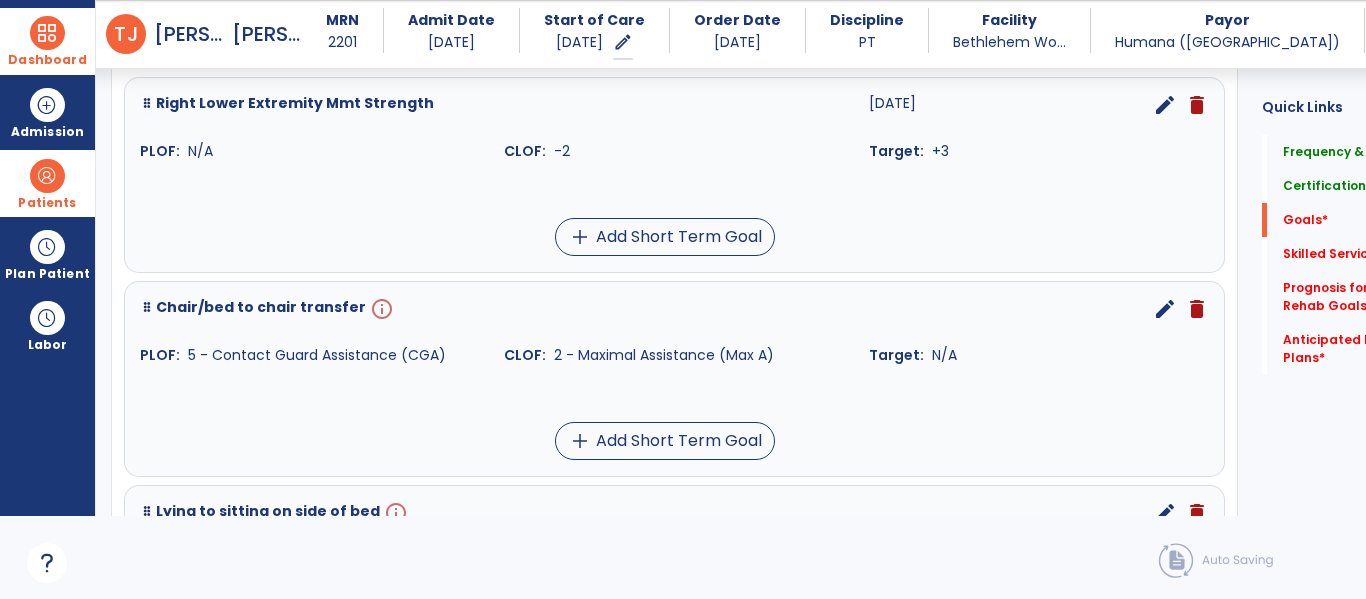 click on "edit" at bounding box center (1165, 309) 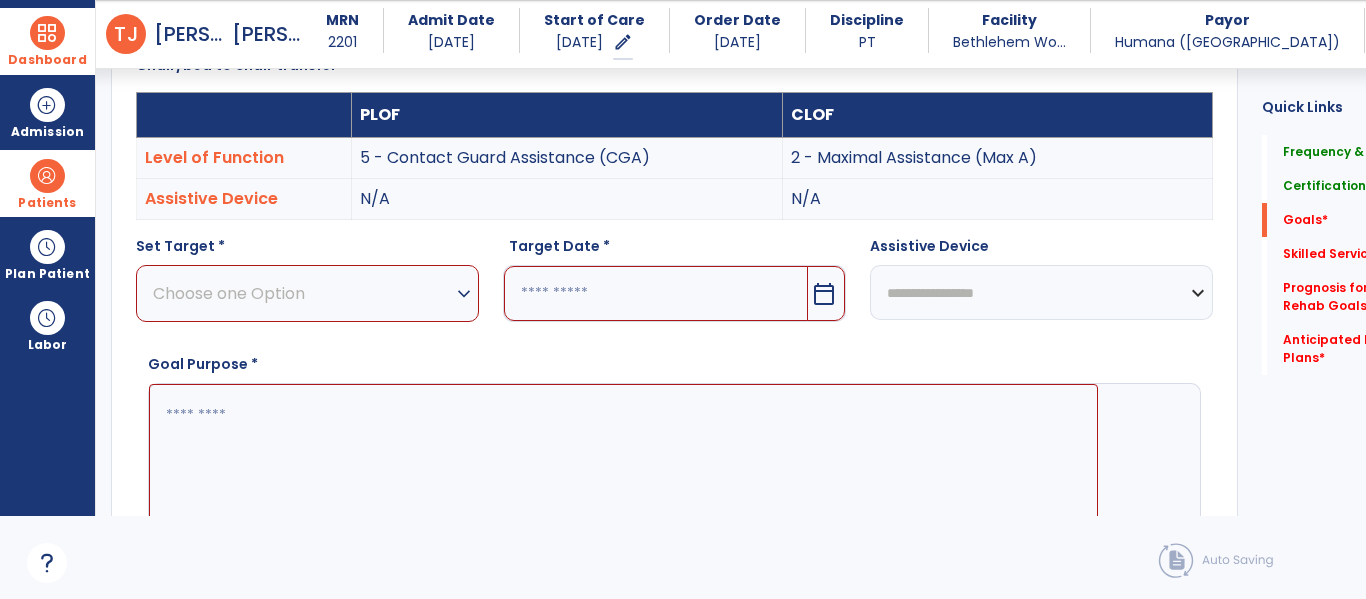 scroll, scrollTop: 534, scrollLeft: 0, axis: vertical 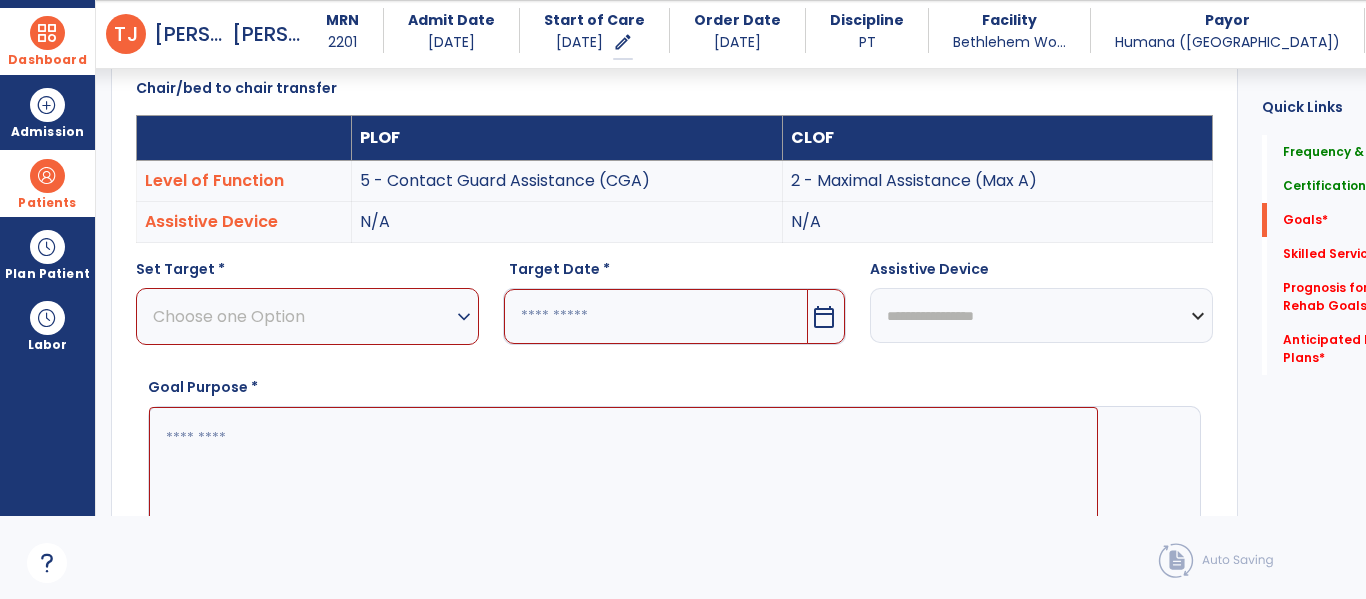 click at bounding box center [623, 482] 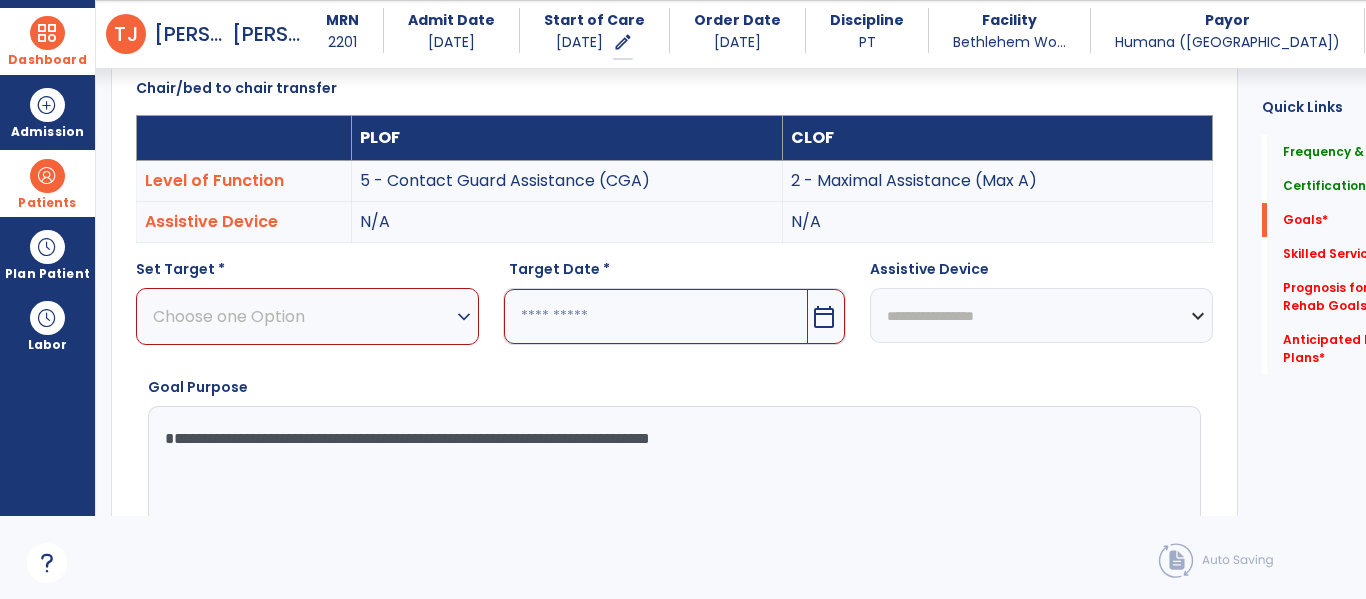 type on "**********" 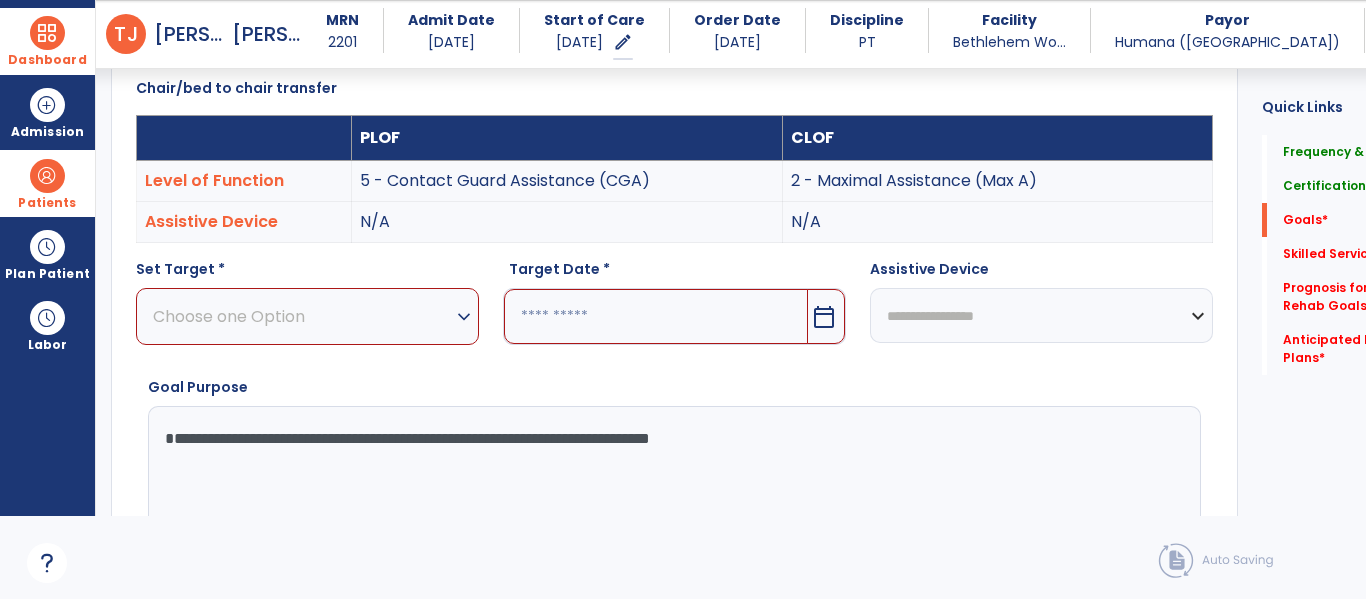 click on "Choose one Option" at bounding box center [302, 316] 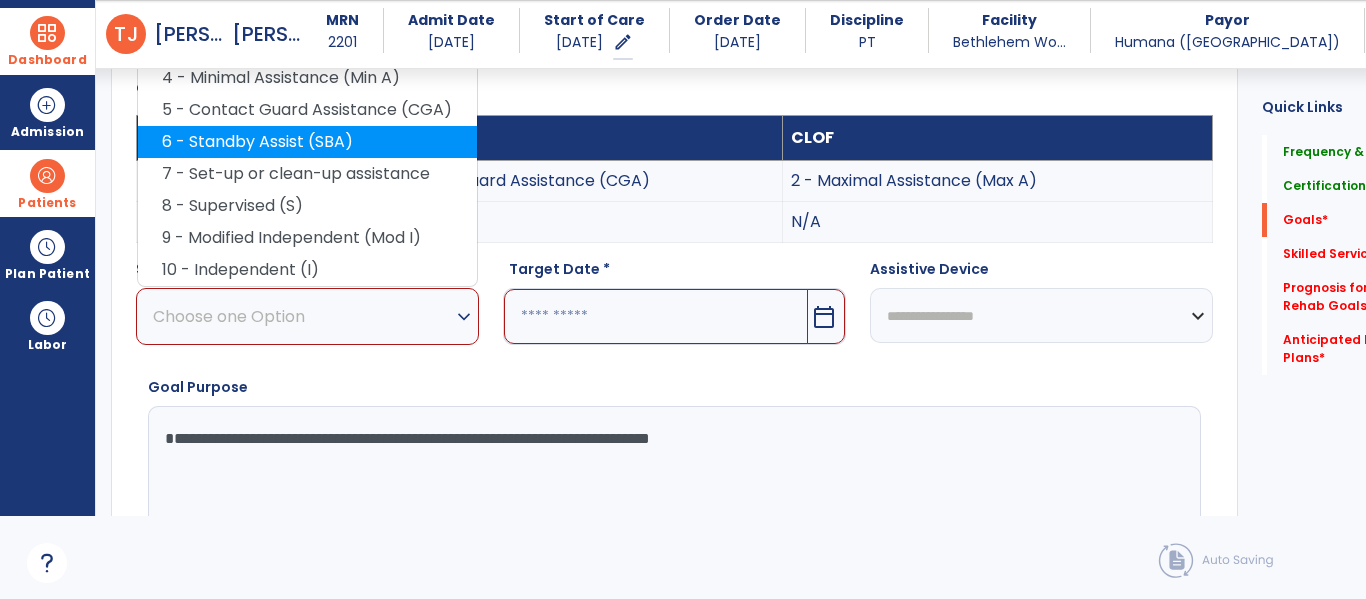 click on "6 - Standby Assist (SBA)" at bounding box center [307, 142] 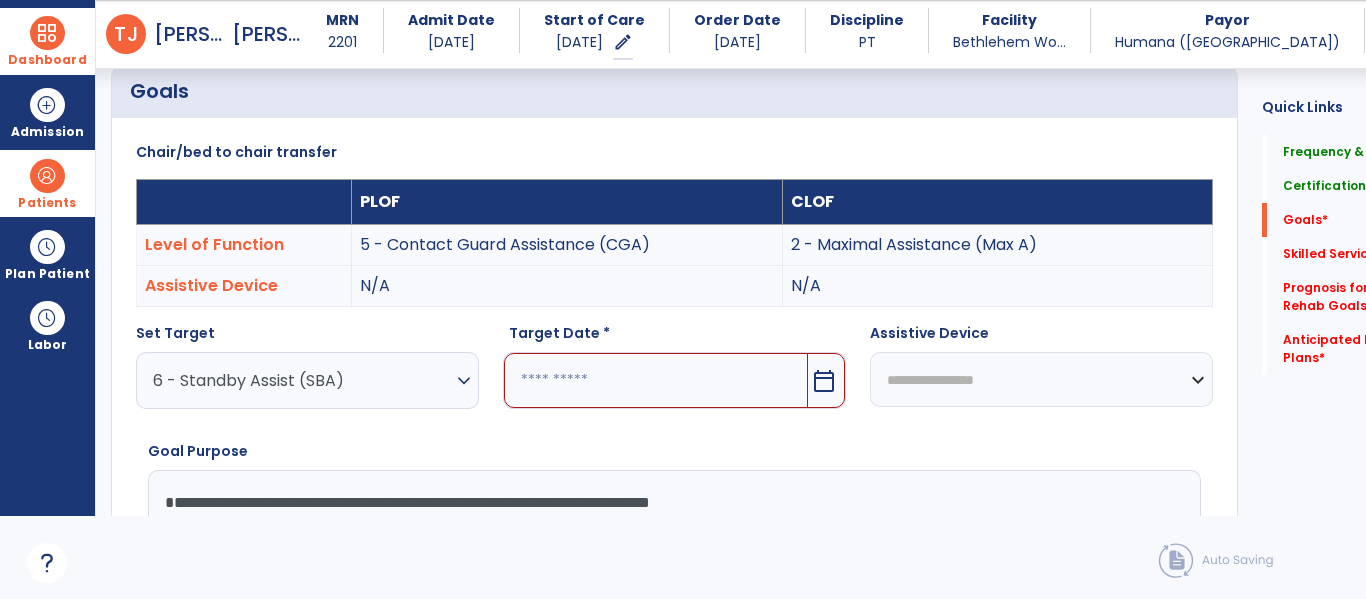 scroll, scrollTop: 440, scrollLeft: 0, axis: vertical 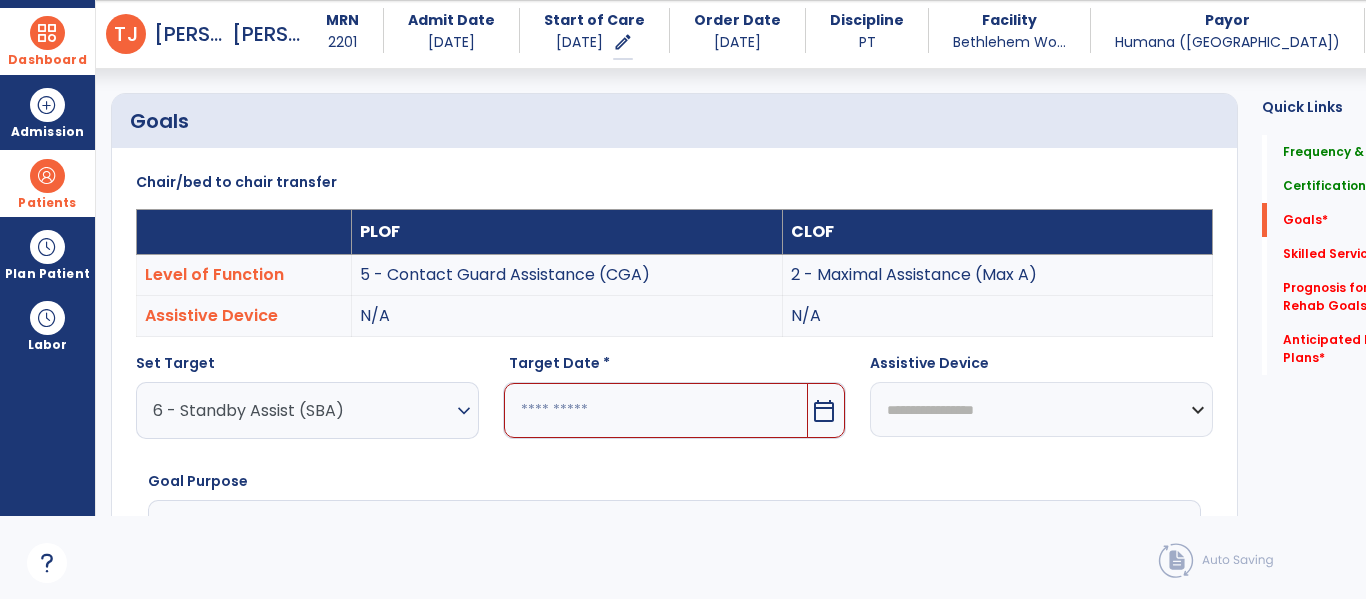 click on "6 - Standby Assist (SBA)" at bounding box center [302, 410] 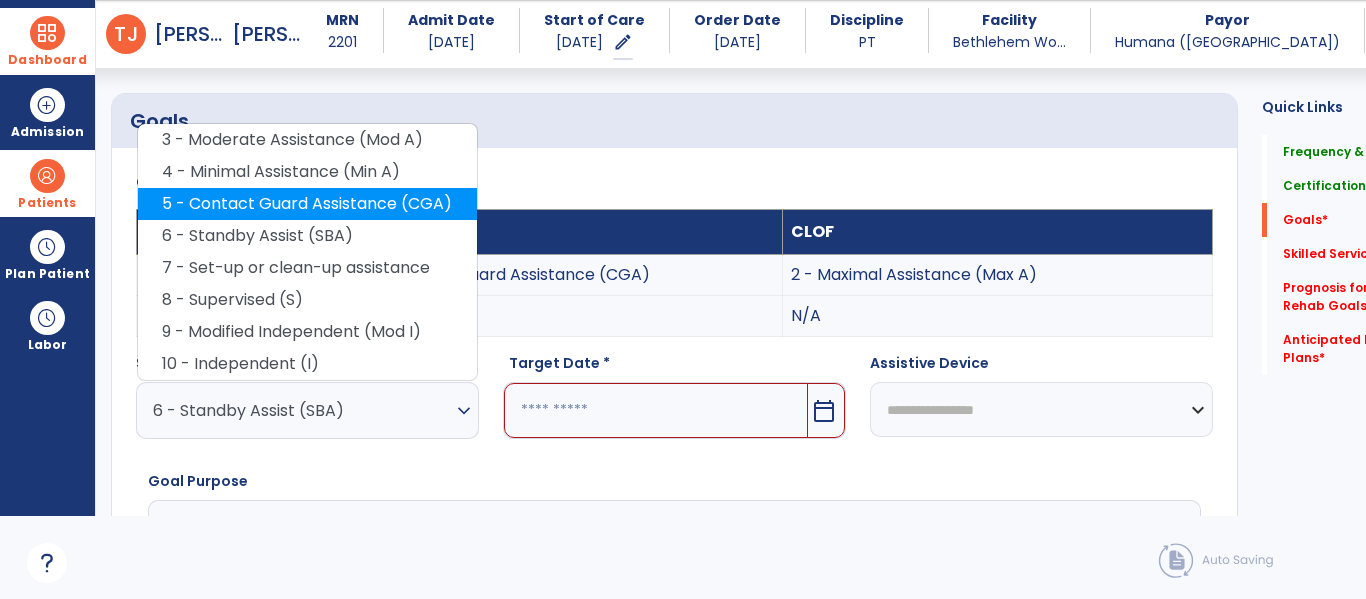 click on "5 - Contact Guard Assistance (CGA)" at bounding box center (307, 204) 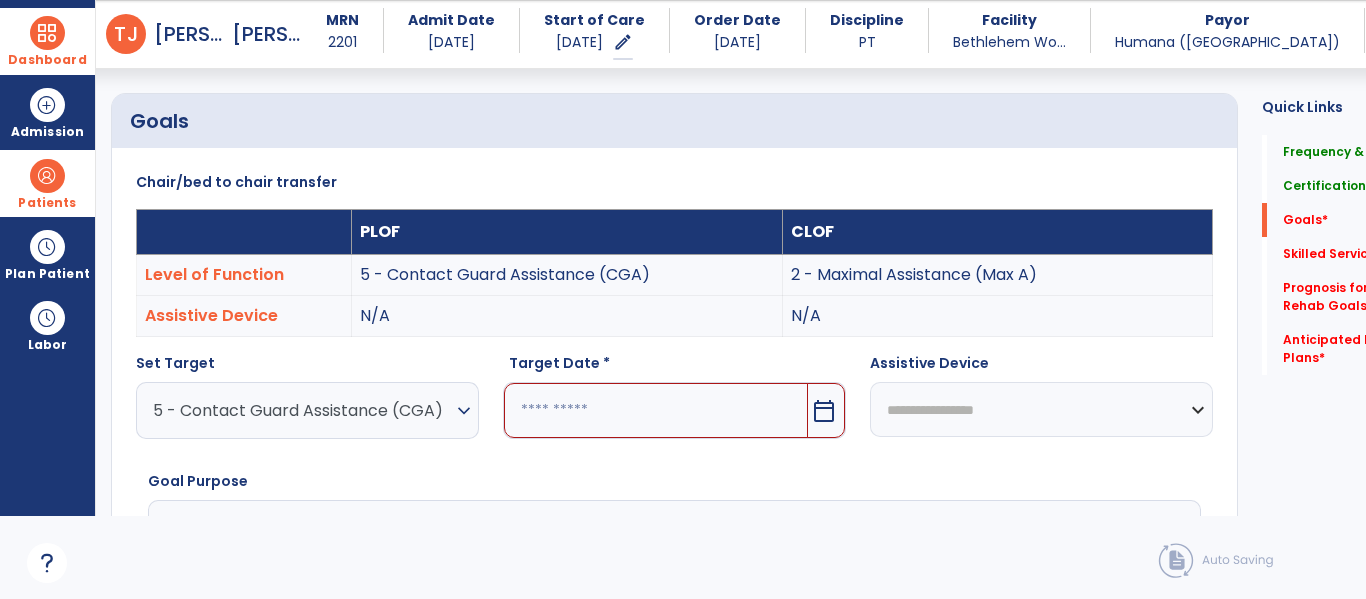 click at bounding box center (656, 410) 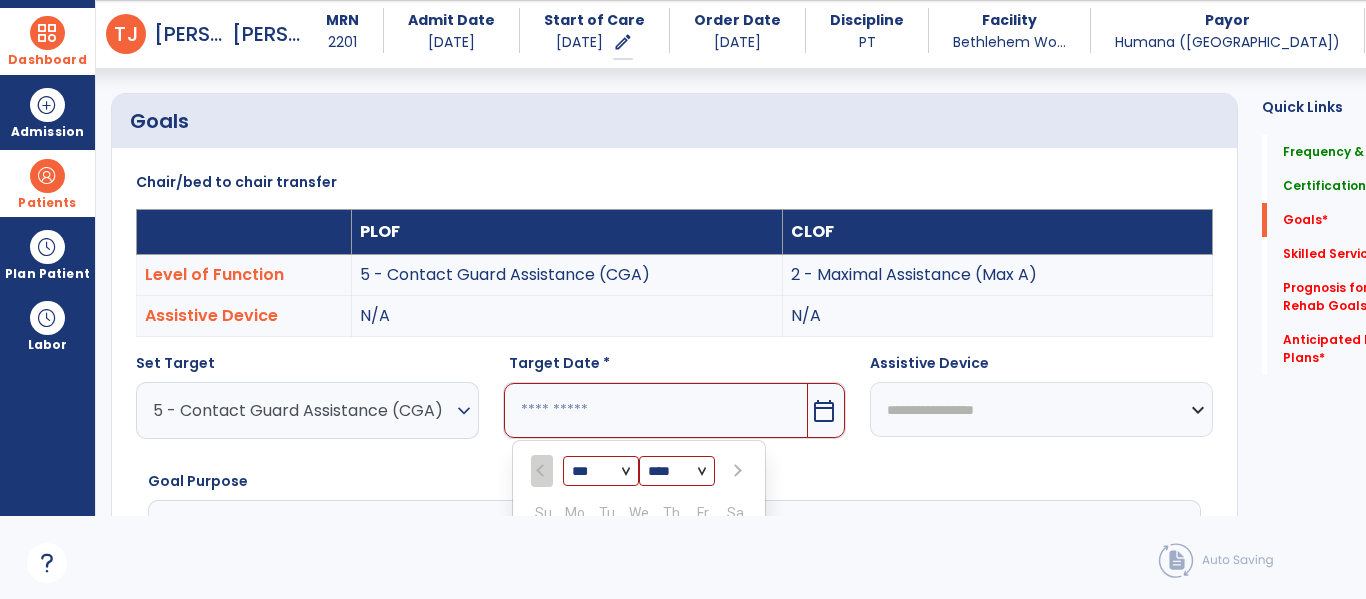 scroll, scrollTop: 760, scrollLeft: 0, axis: vertical 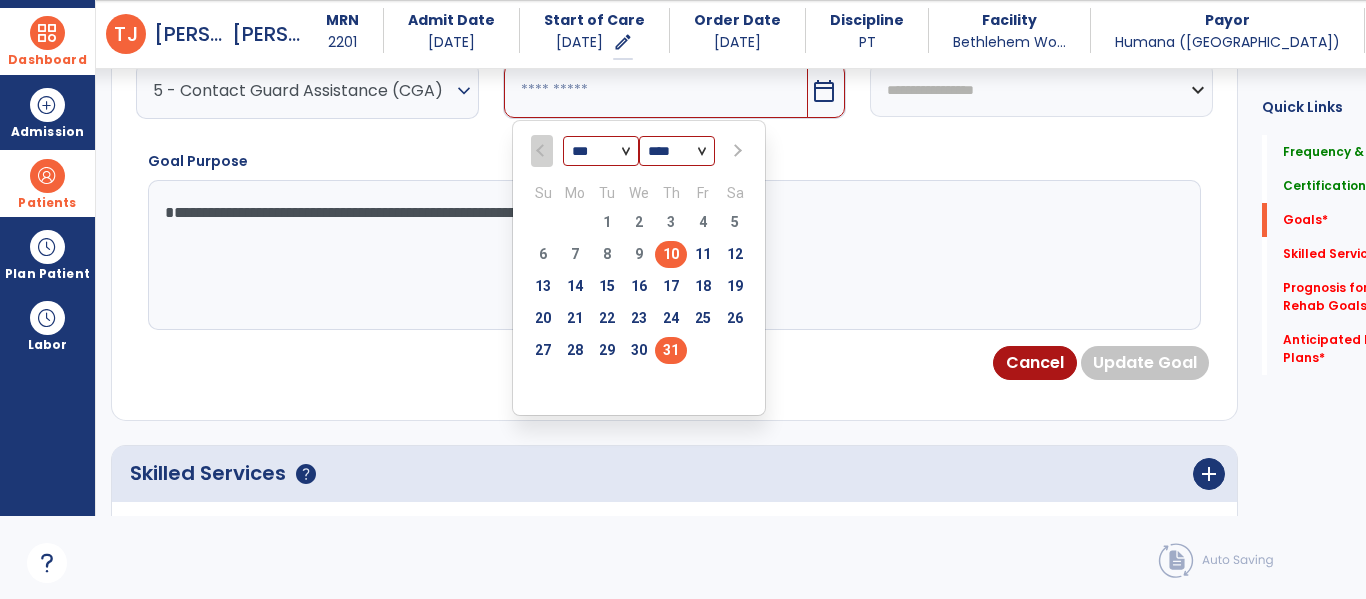 click on "31" at bounding box center [671, 350] 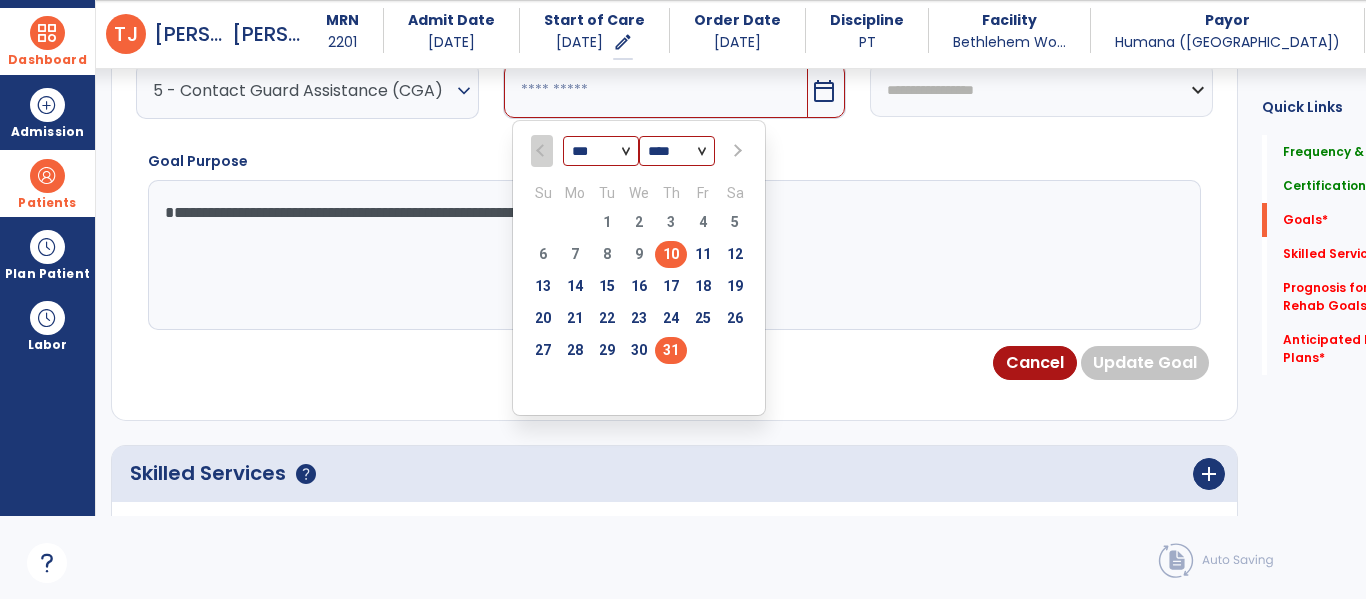 type on "*********" 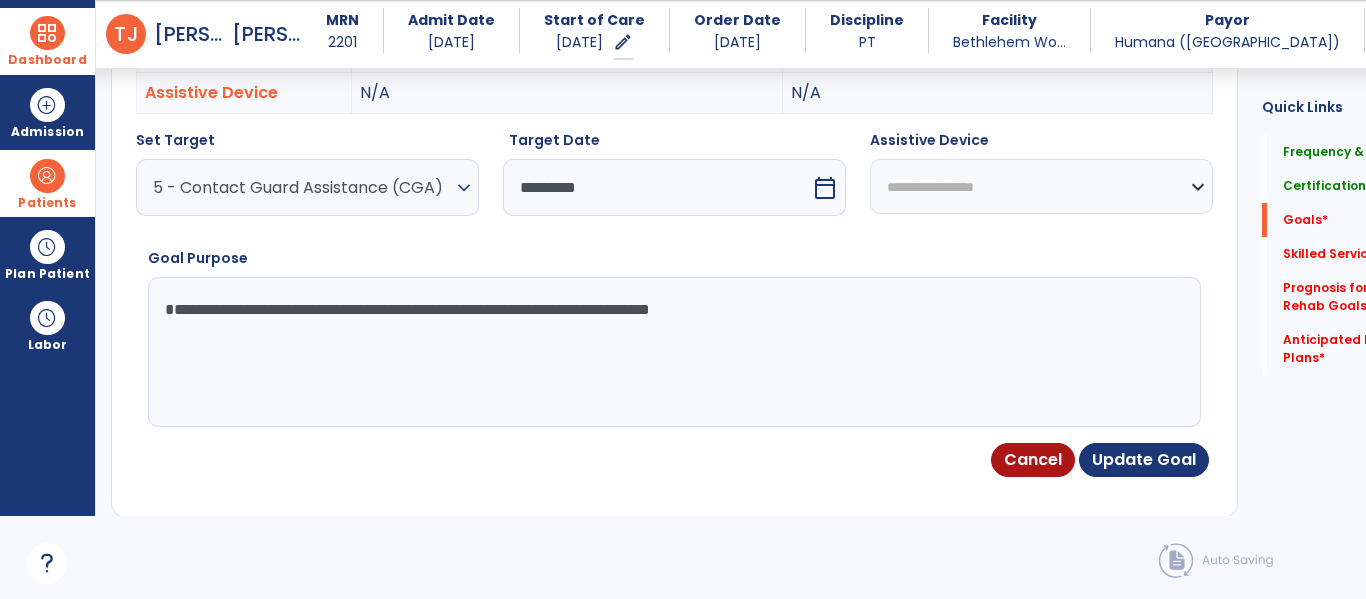 scroll, scrollTop: 662, scrollLeft: 0, axis: vertical 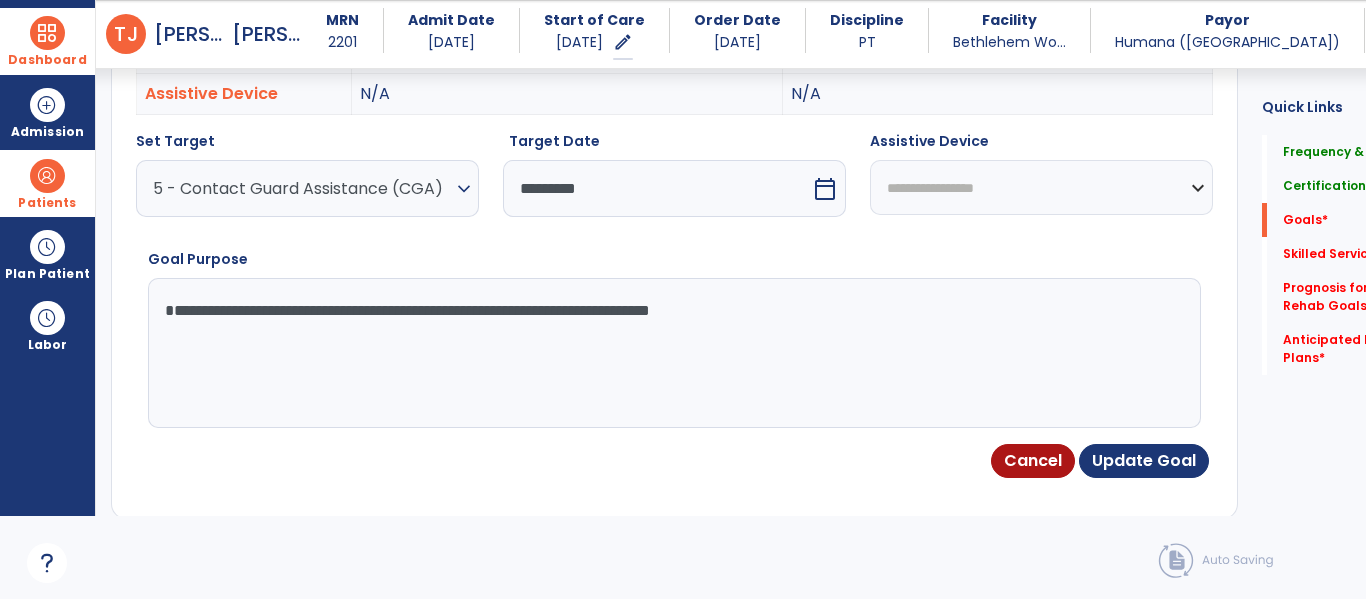 click on "**********" at bounding box center (1041, 187) 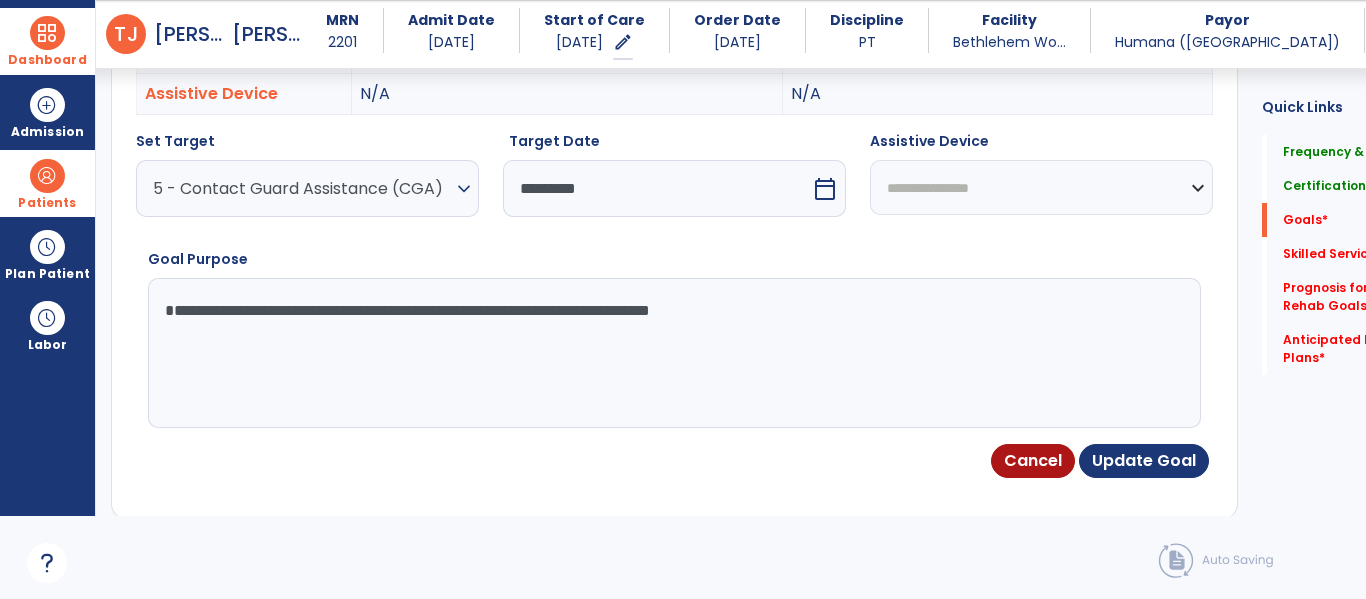 click on "**********" at bounding box center [1041, 187] 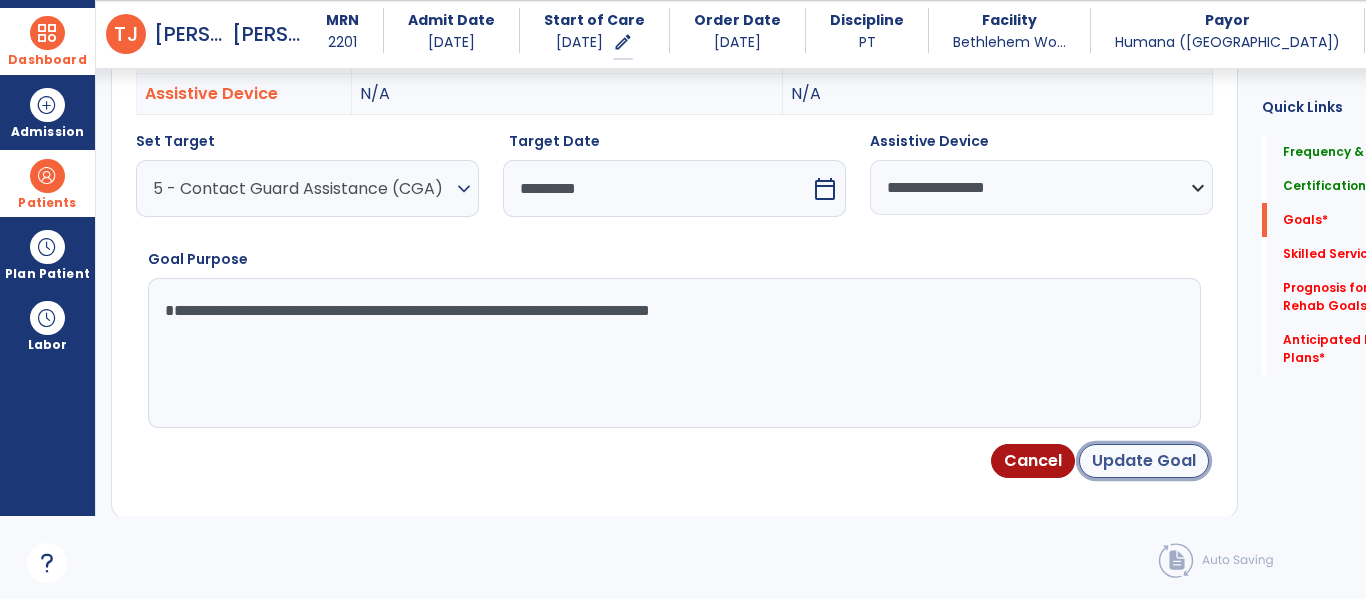 click on "Update Goal" at bounding box center (1144, 461) 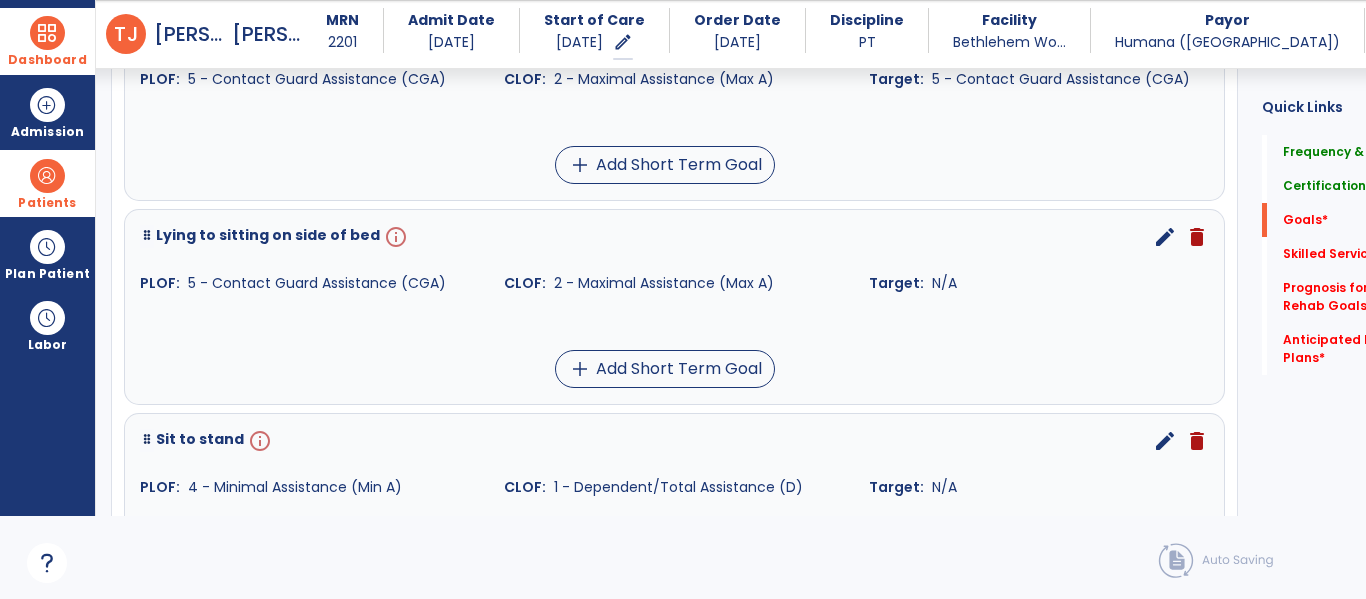 scroll, scrollTop: 1023, scrollLeft: 0, axis: vertical 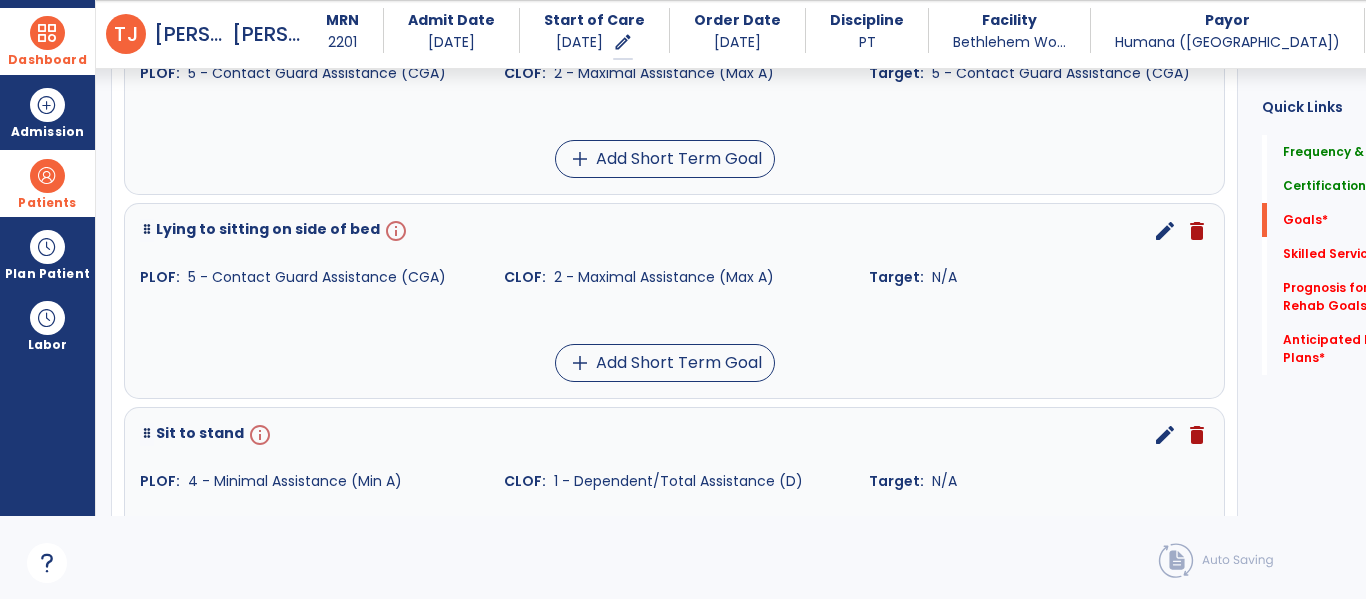 click on "edit" at bounding box center [1165, 231] 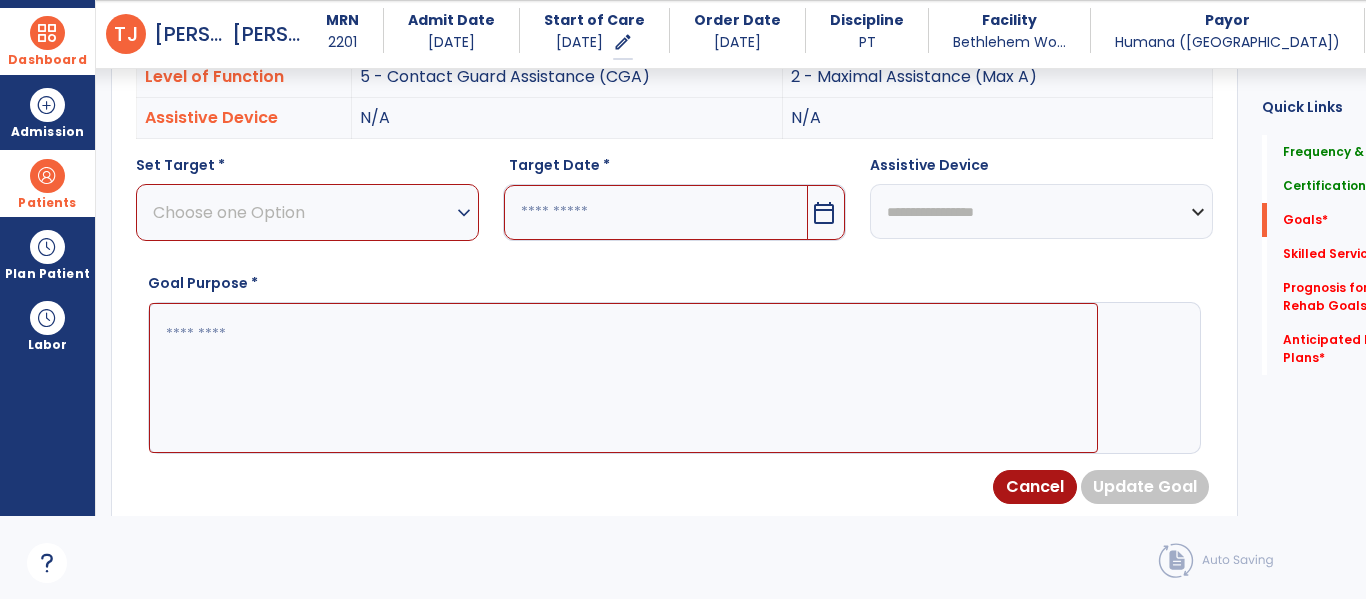 scroll, scrollTop: 534, scrollLeft: 0, axis: vertical 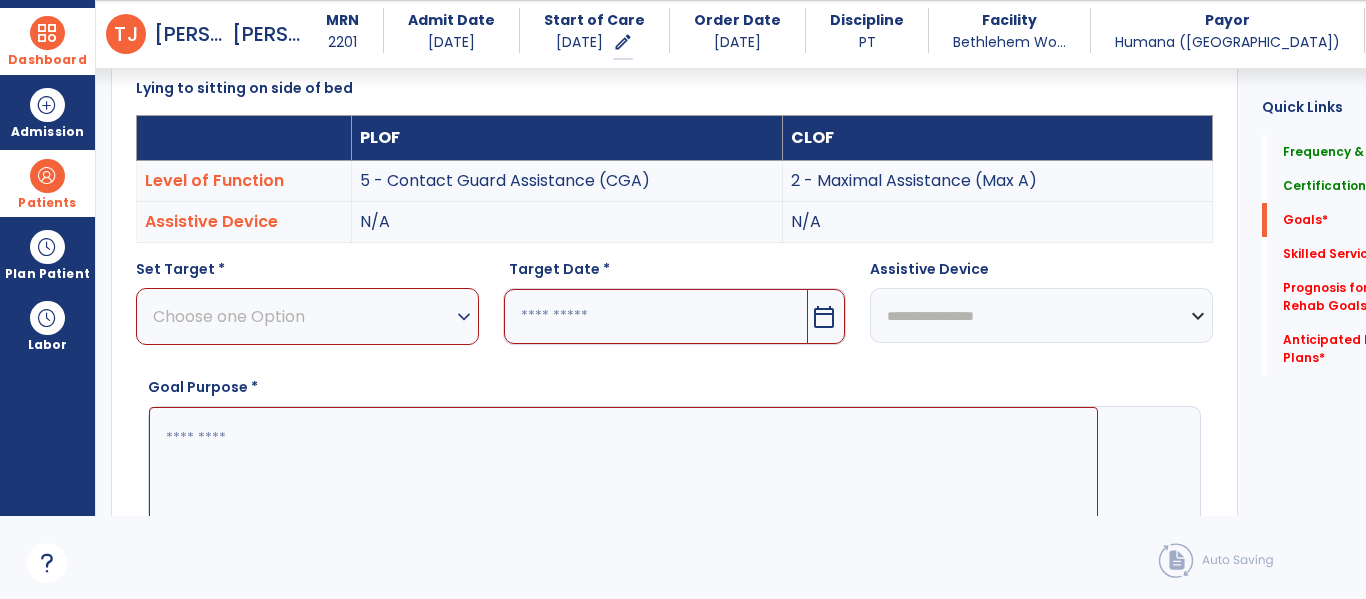 click on "Choose one Option" at bounding box center (302, 316) 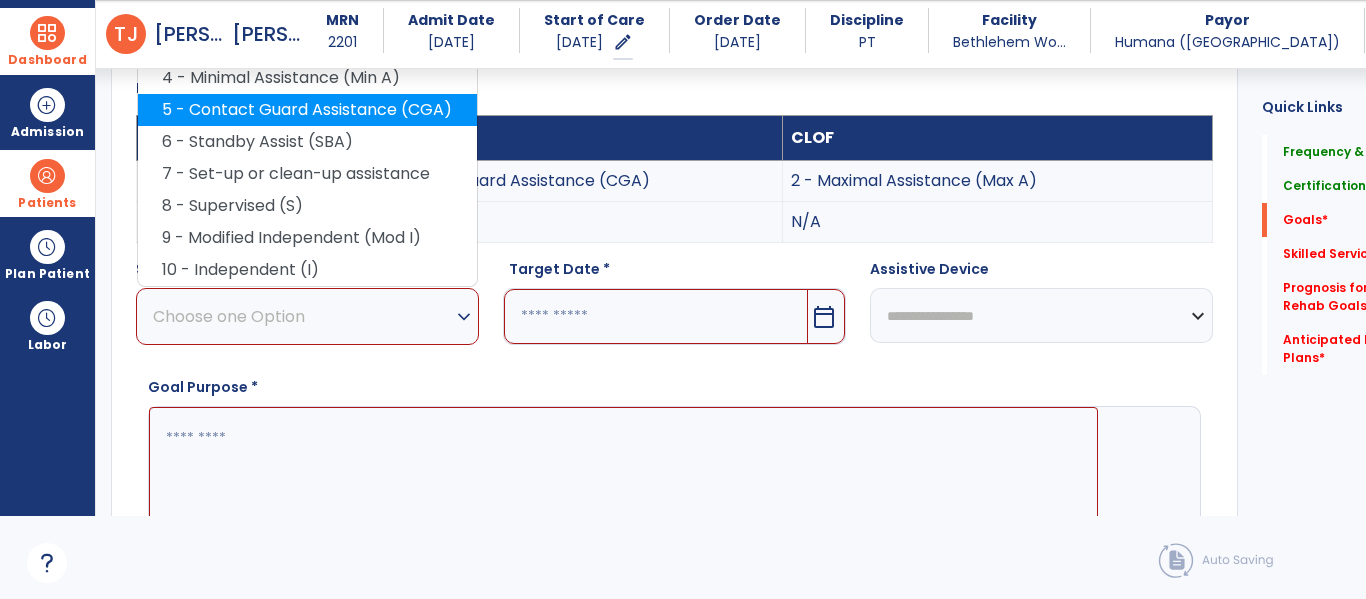 click on "5 - Contact Guard Assistance (CGA)" at bounding box center (307, 110) 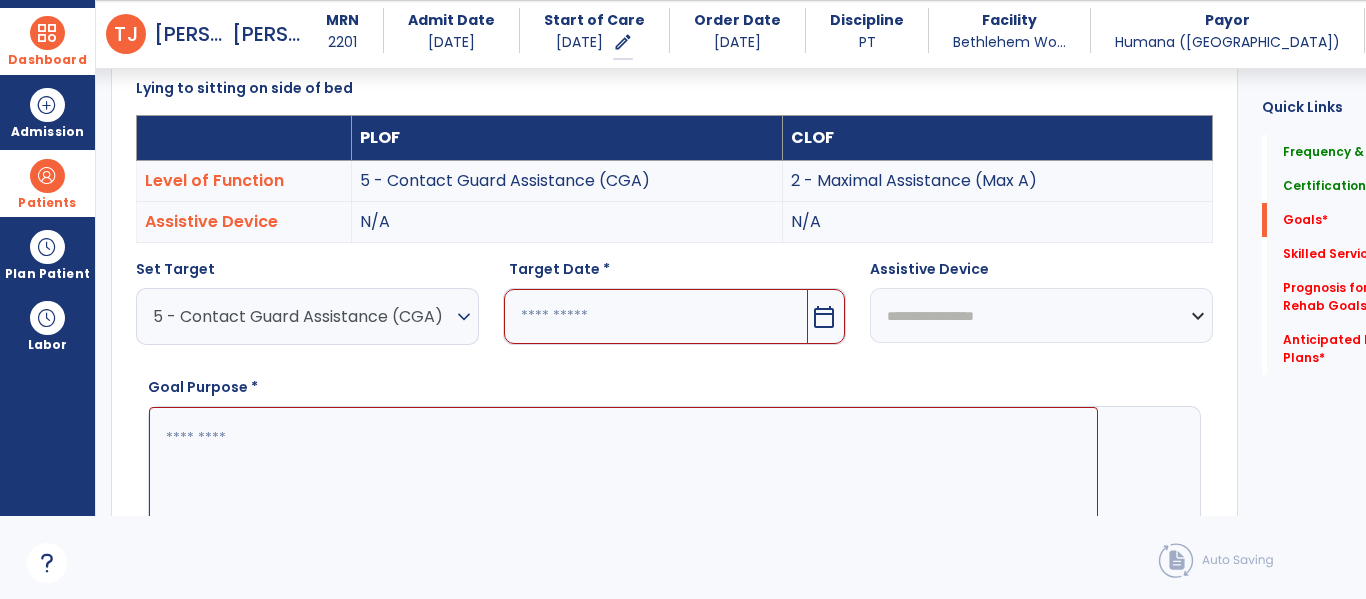 click at bounding box center [623, 482] 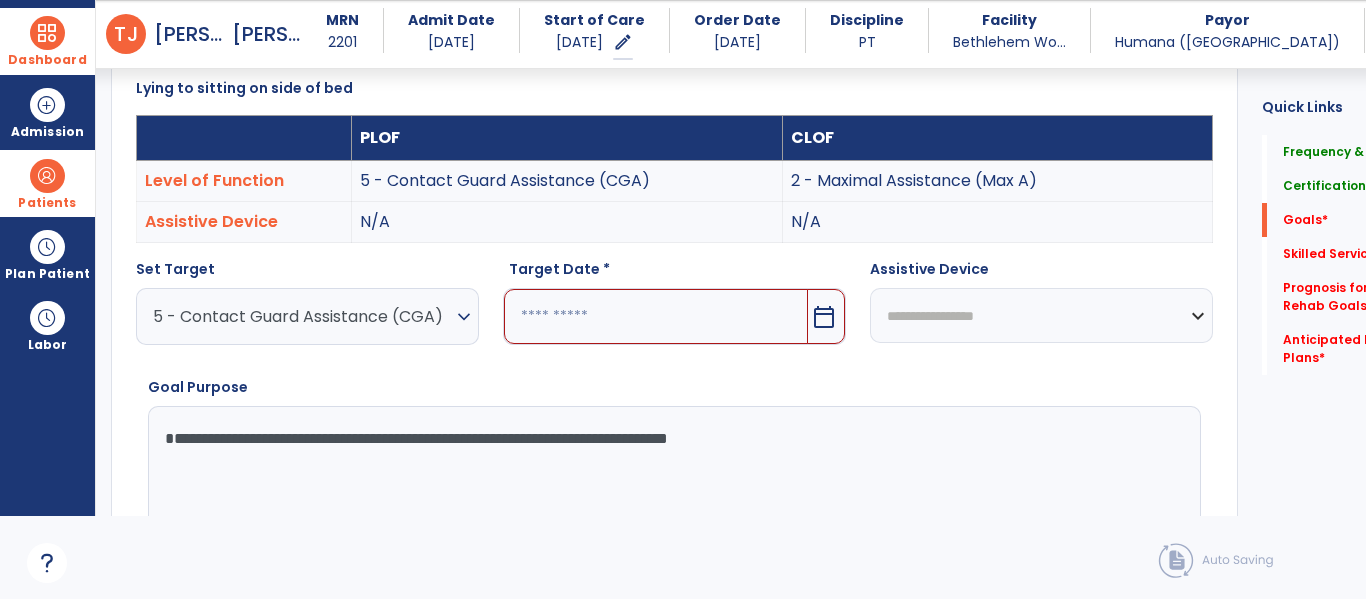 type on "**********" 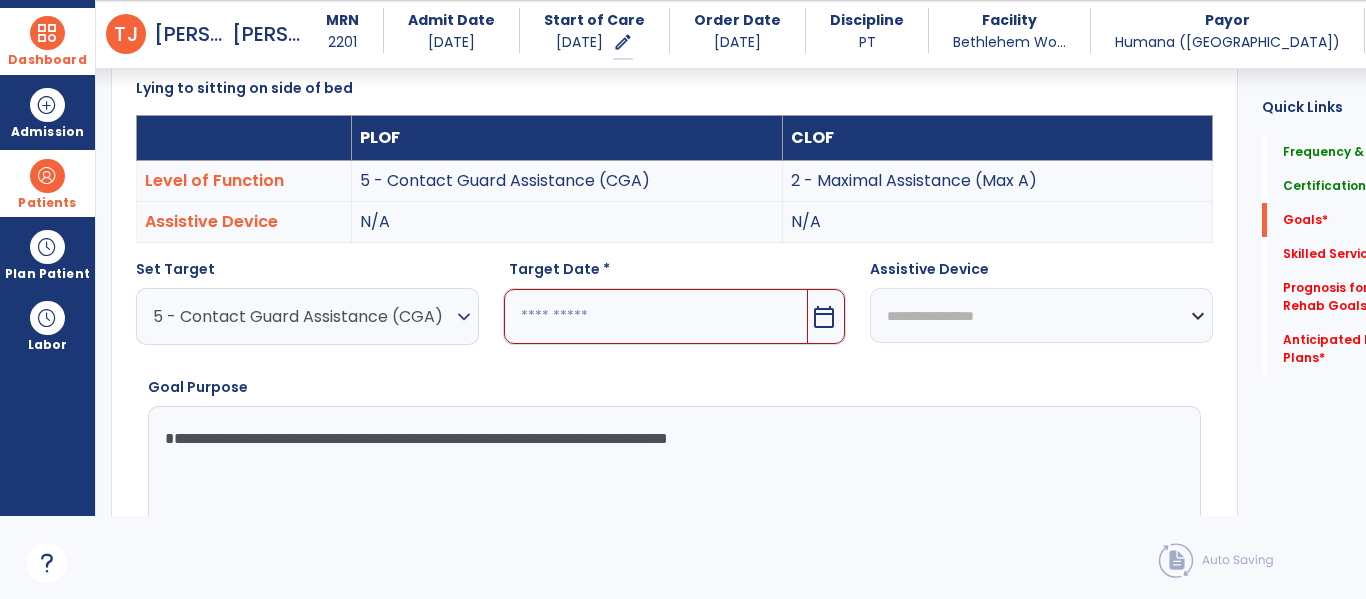 click at bounding box center (656, 316) 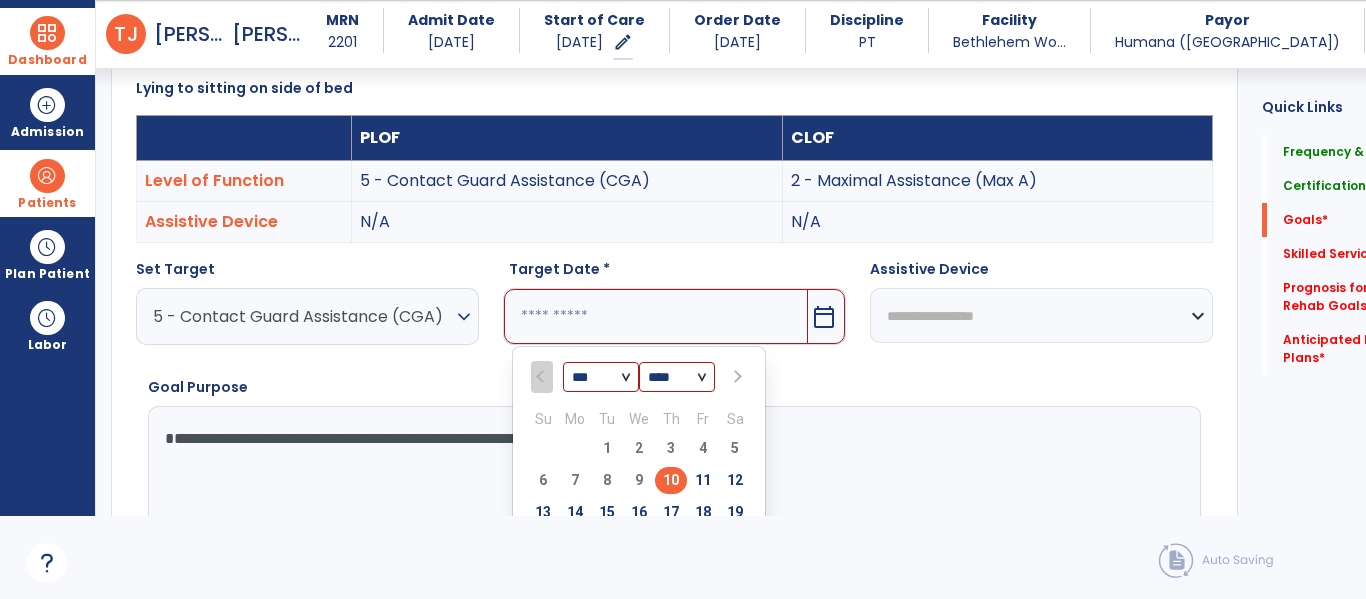 click at bounding box center [735, 377] 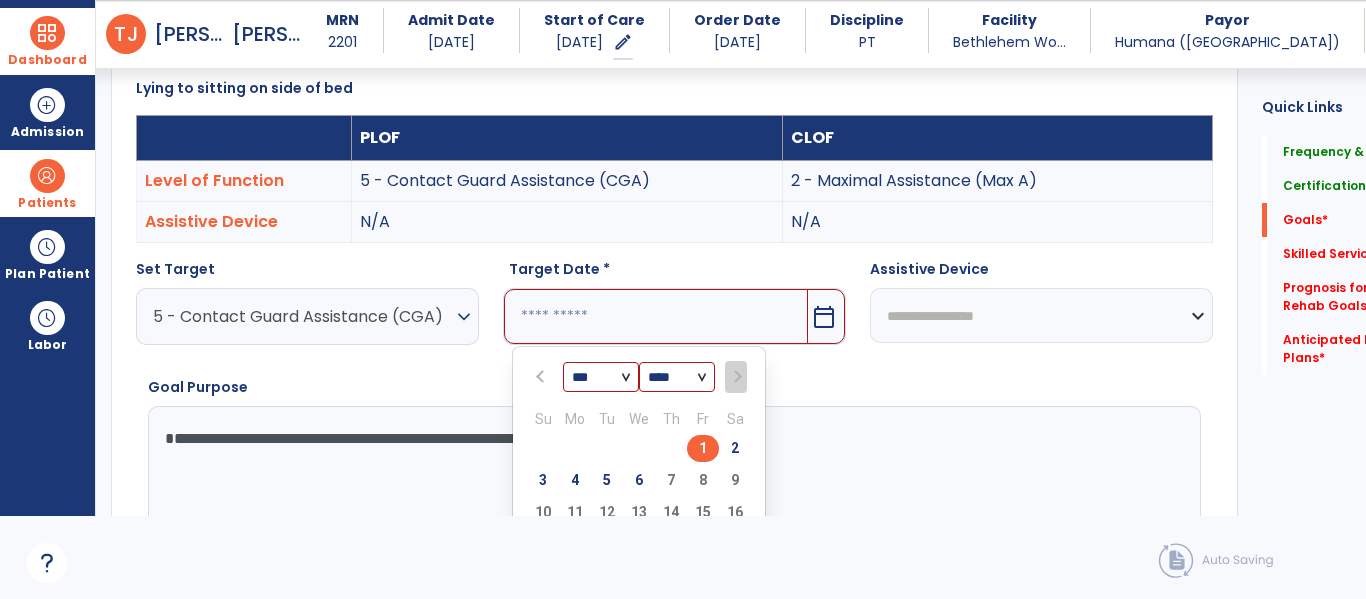 click on "1" at bounding box center [703, 448] 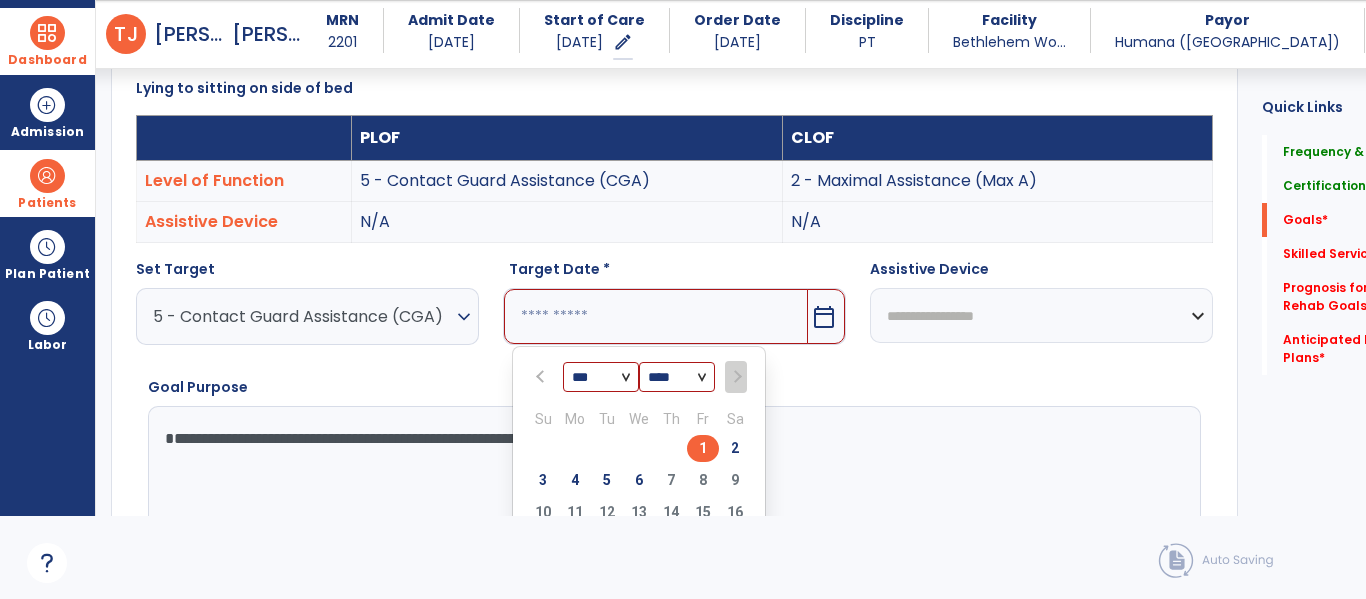 type on "********" 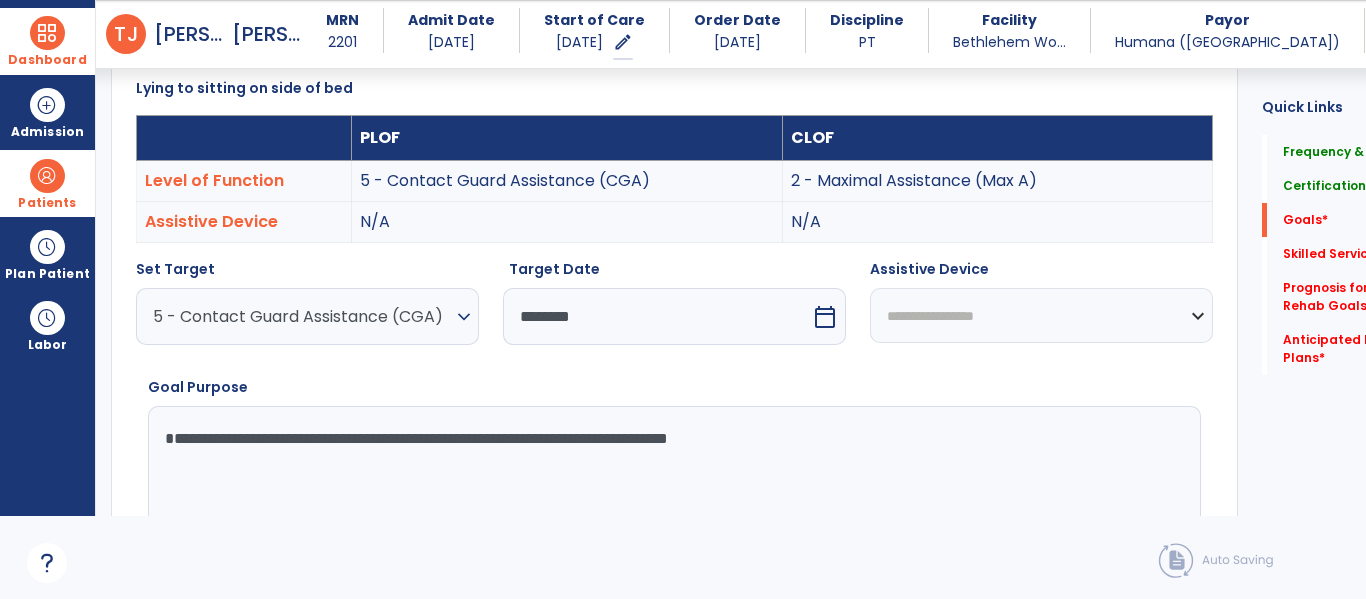 click on "**********" at bounding box center [1041, 315] 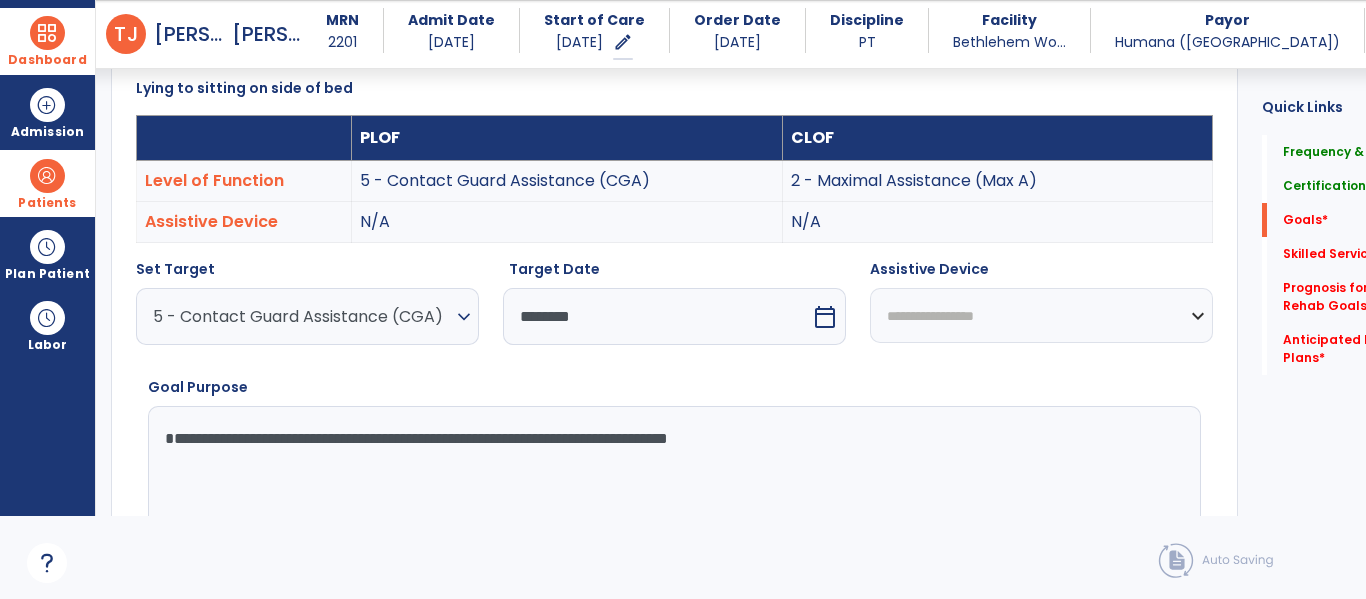 select on "*********" 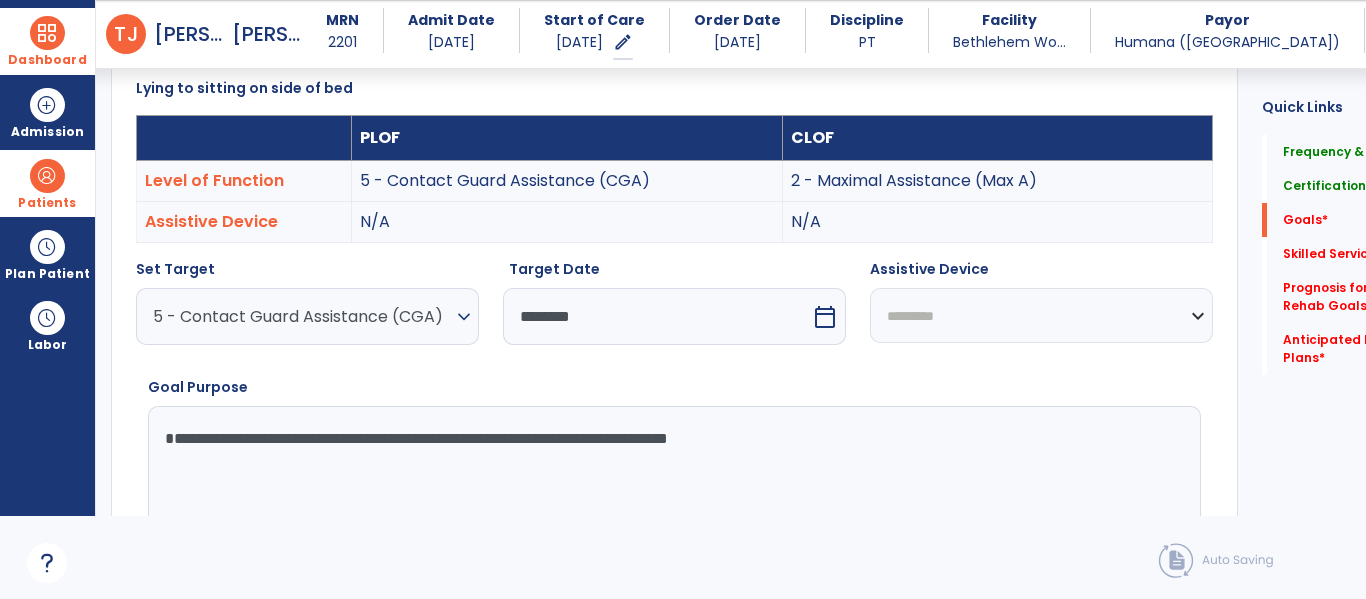 click on "**********" at bounding box center (1041, 315) 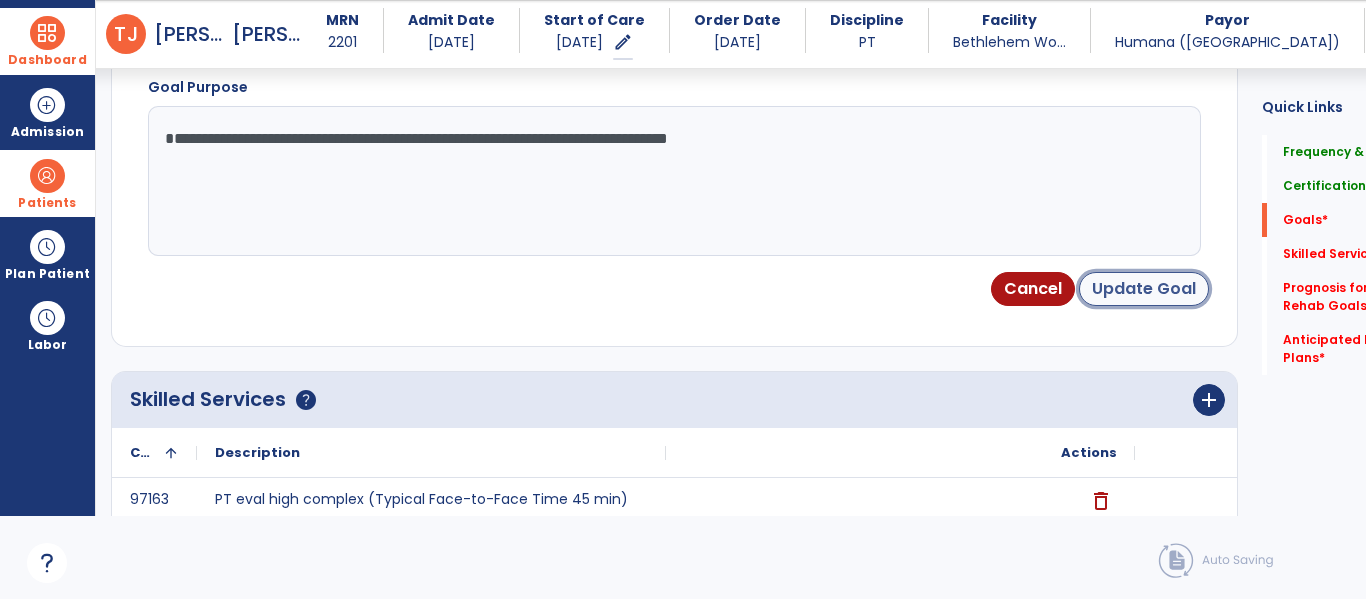 click on "Update Goal" at bounding box center (1144, 289) 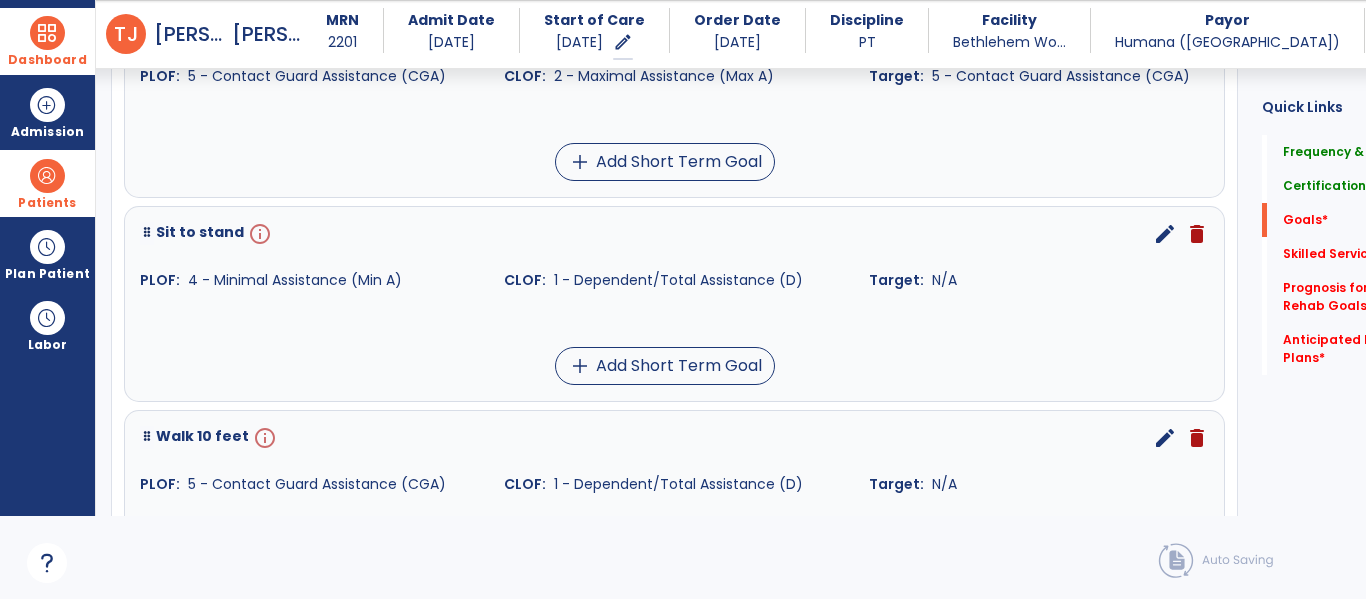 scroll, scrollTop: 1228, scrollLeft: 0, axis: vertical 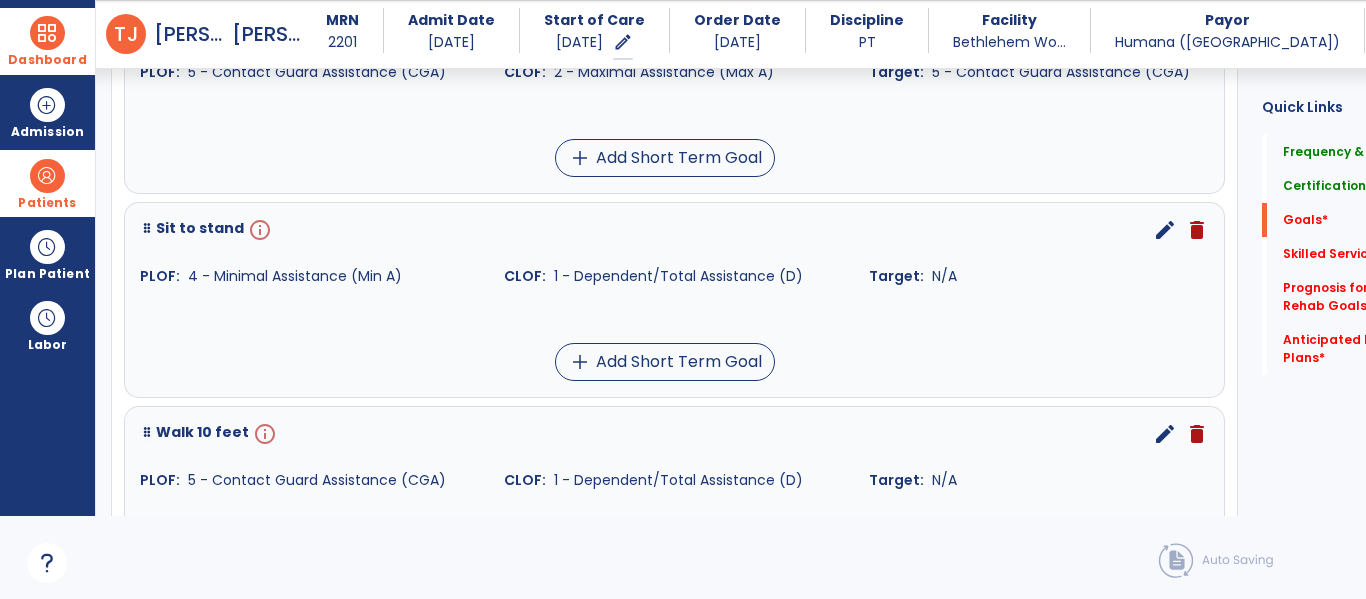click on "edit" at bounding box center [1165, 230] 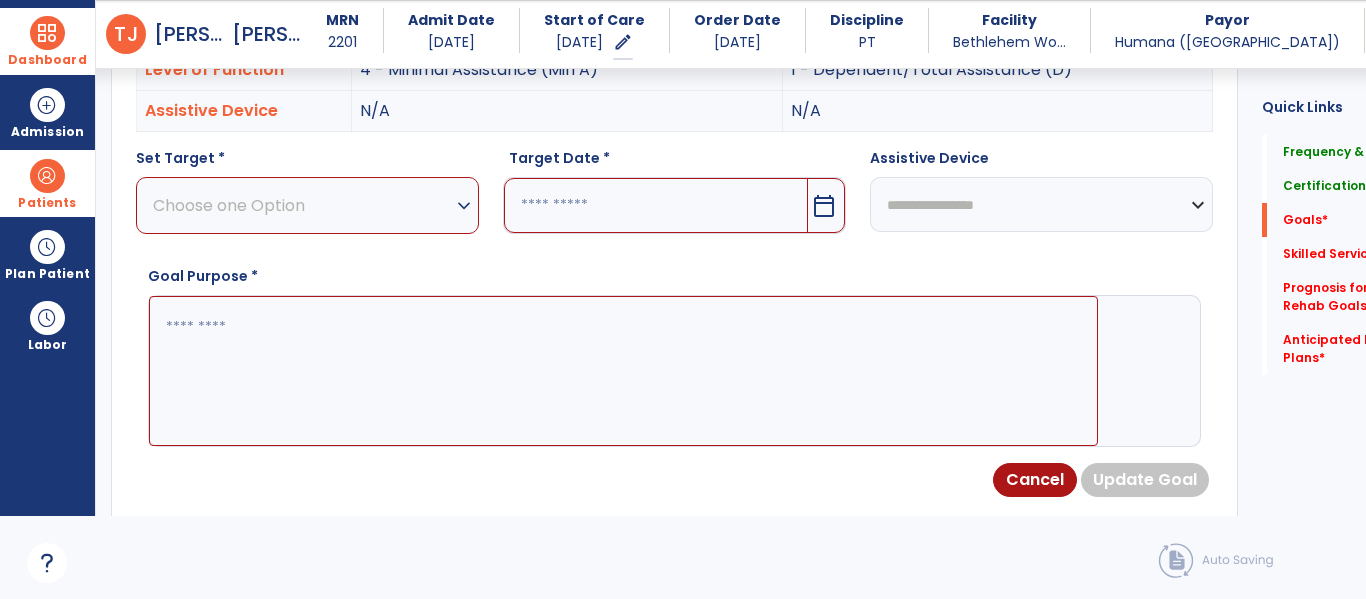 scroll, scrollTop: 534, scrollLeft: 0, axis: vertical 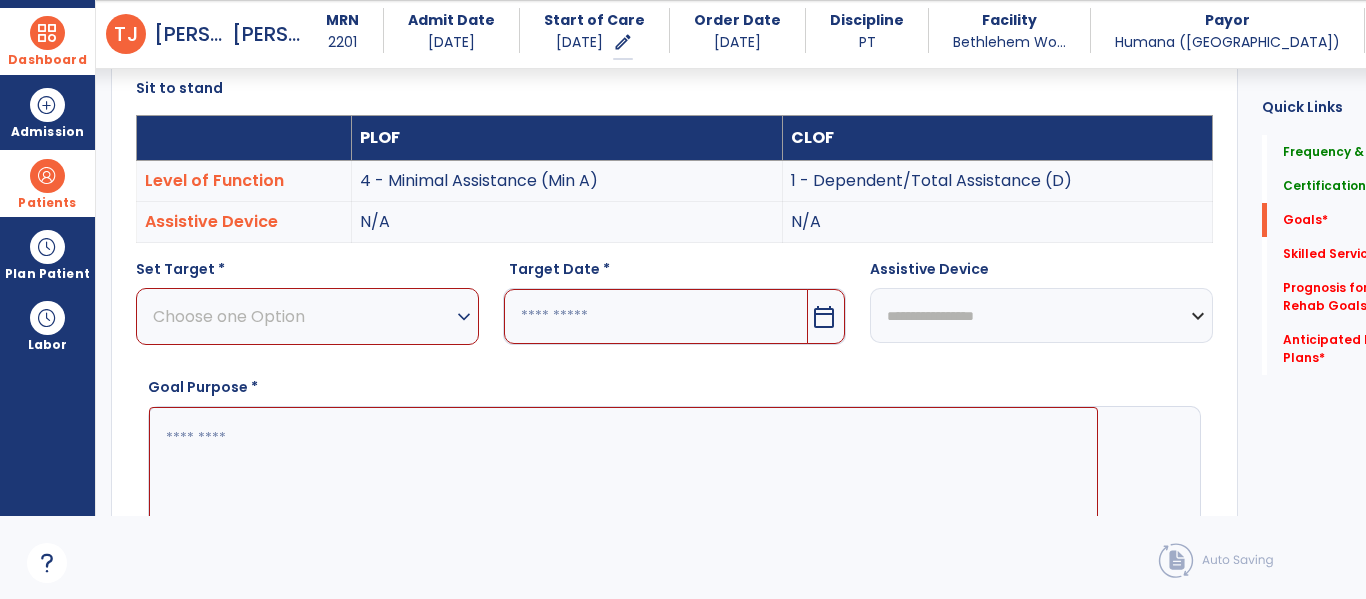 click on "Choose one Option" at bounding box center (302, 316) 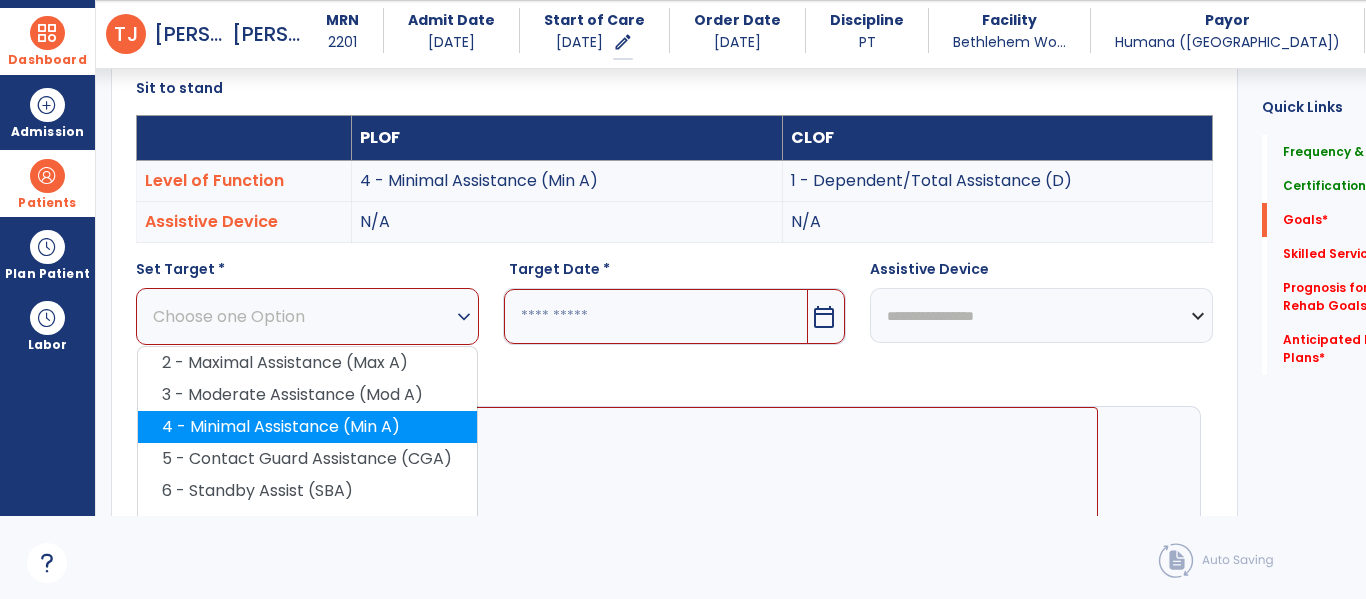 click on "4 - Minimal Assistance (Min A)" at bounding box center [307, 427] 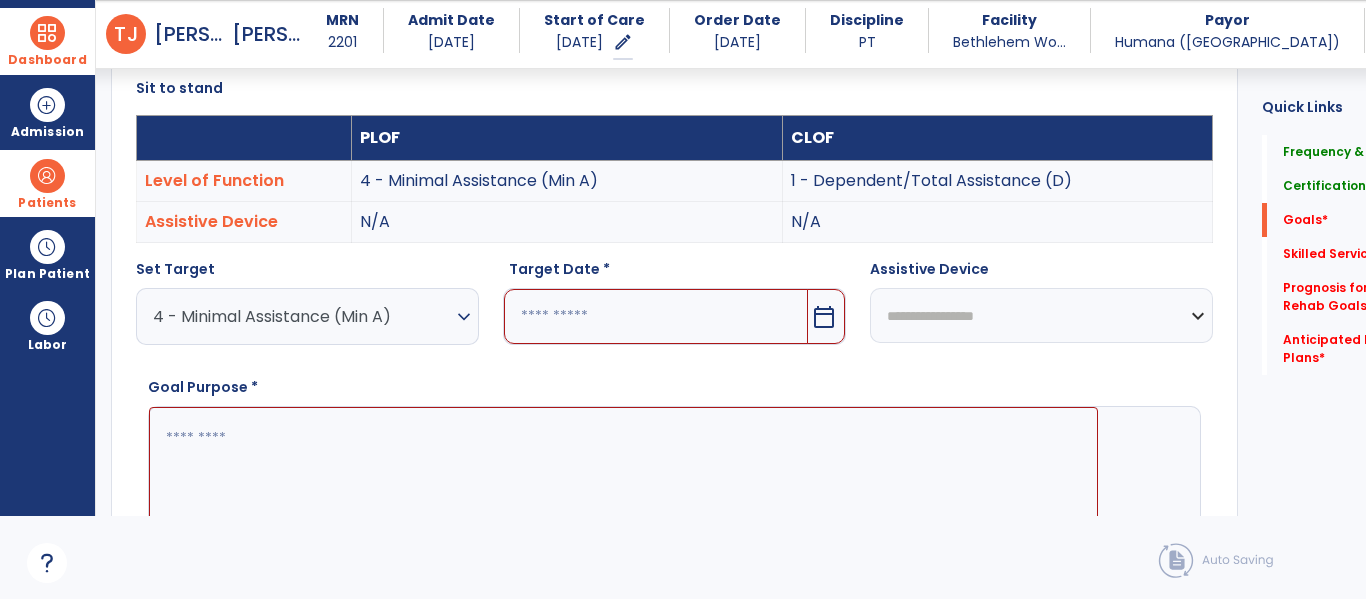 click at bounding box center [656, 316] 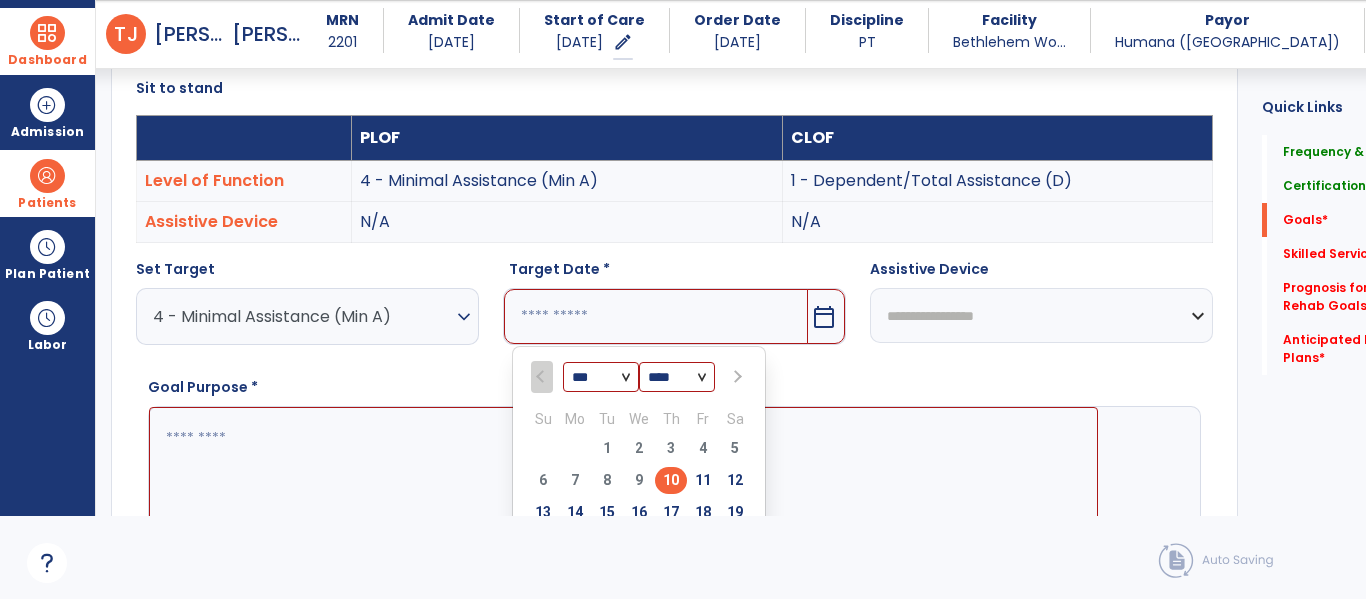 click at bounding box center [735, 377] 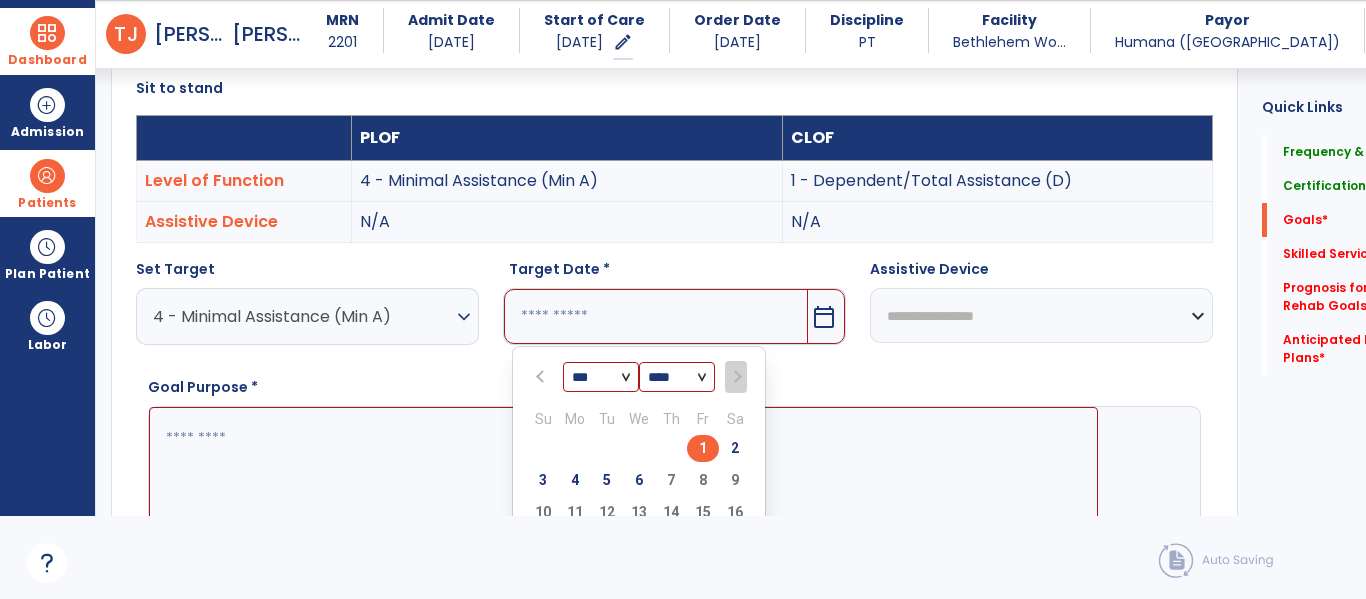 click on "1" at bounding box center (703, 448) 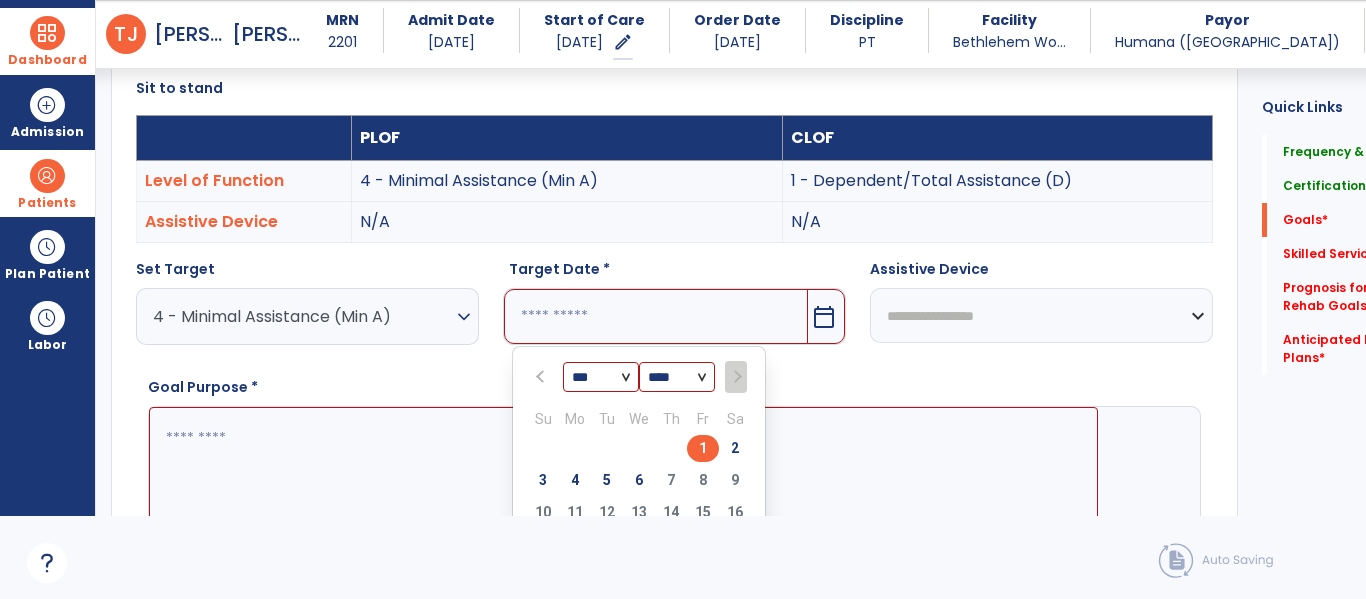 type on "********" 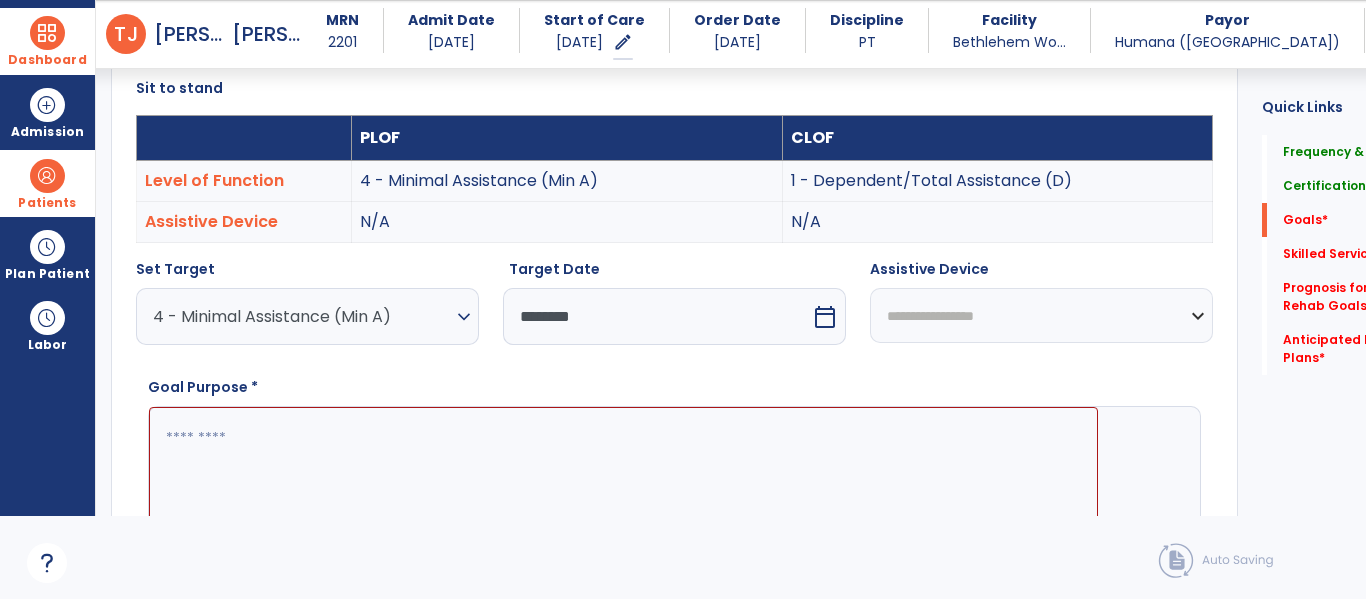 click on "**********" at bounding box center (1041, 315) 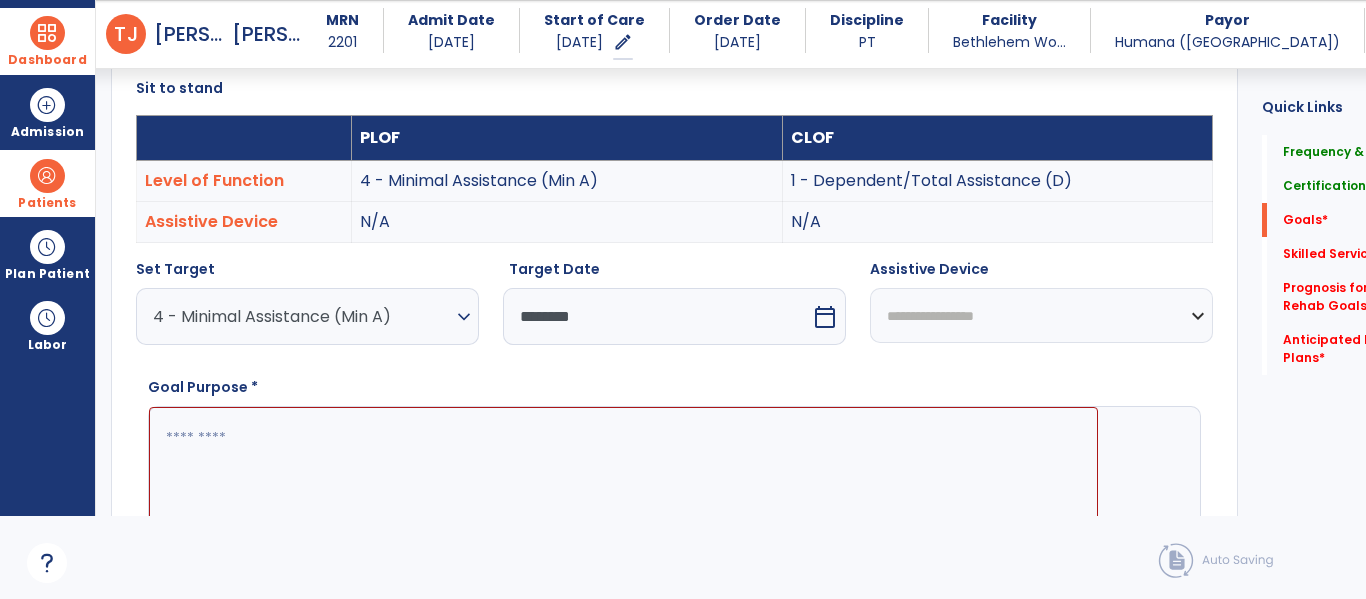 select on "**********" 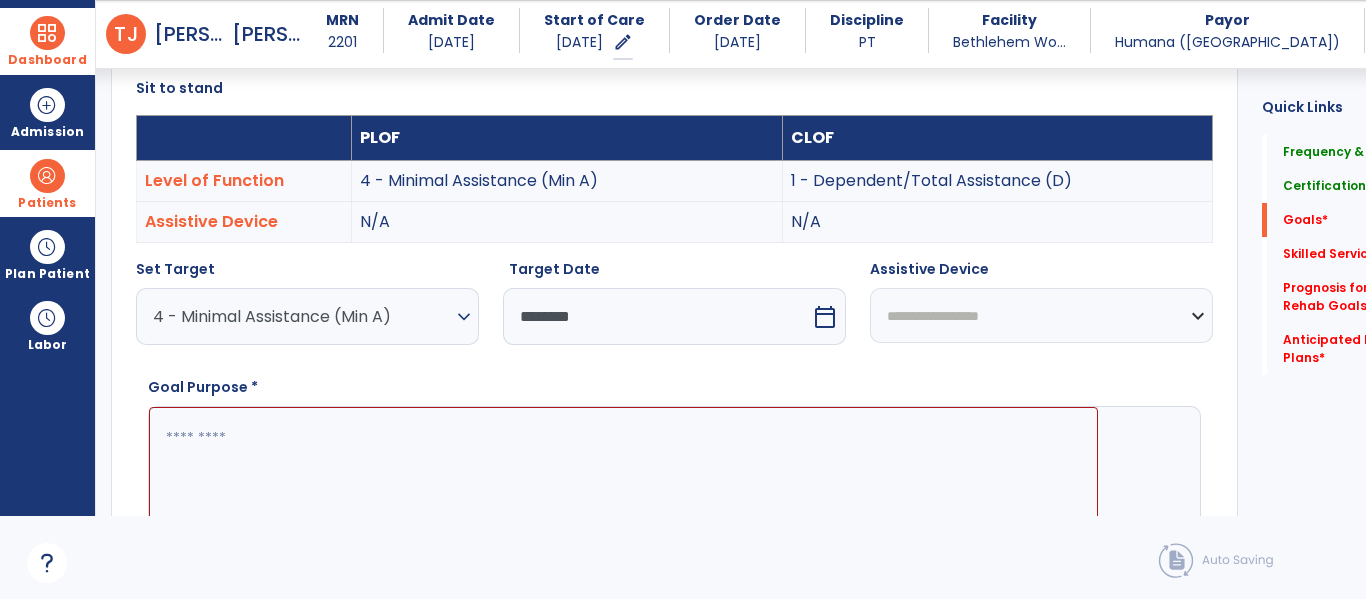 click on "**********" at bounding box center (1041, 315) 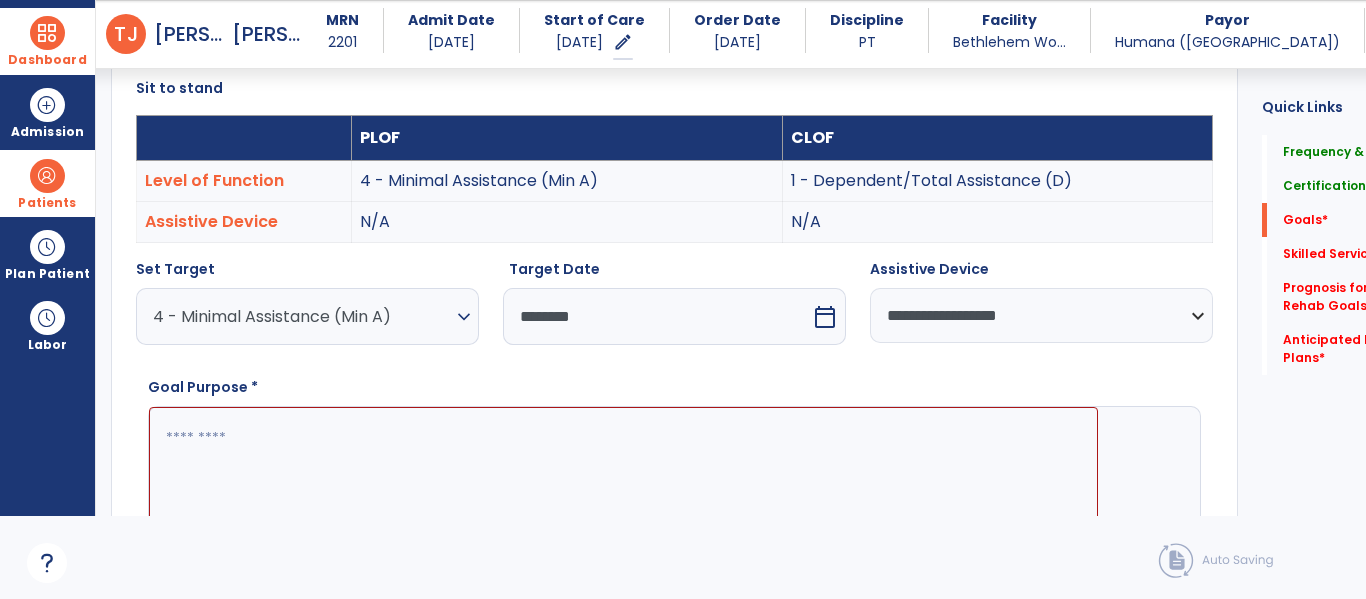 click at bounding box center [623, 482] 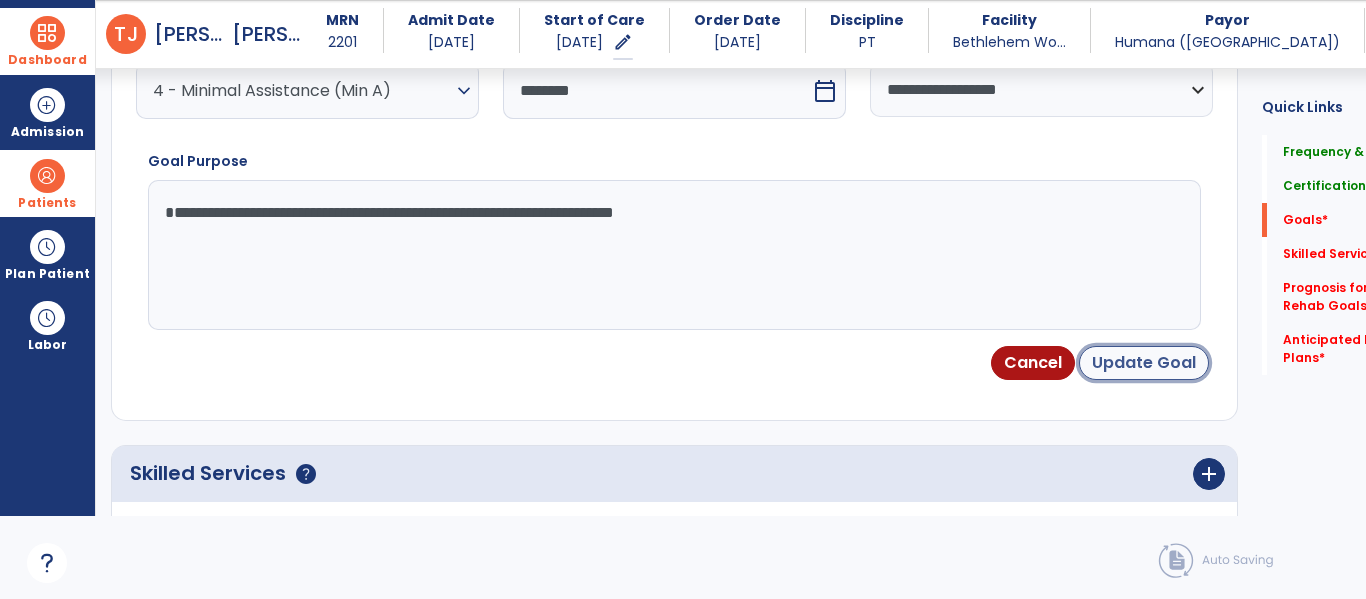 click on "Update Goal" at bounding box center (1144, 363) 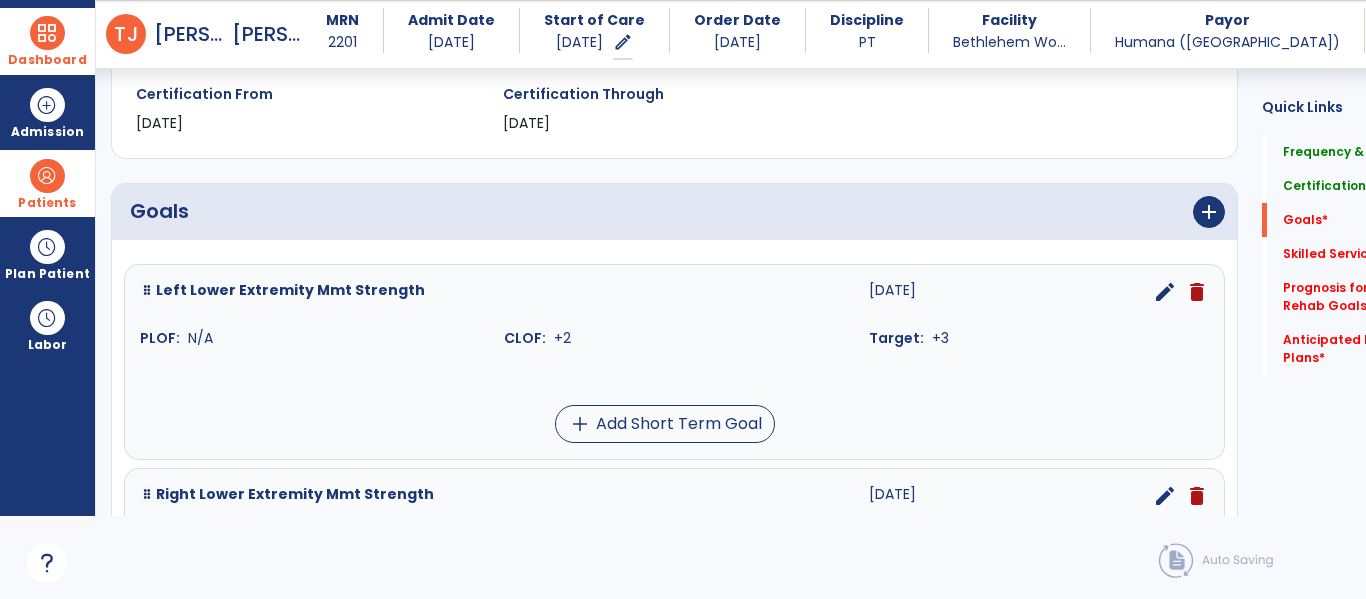 scroll, scrollTop: 406, scrollLeft: 0, axis: vertical 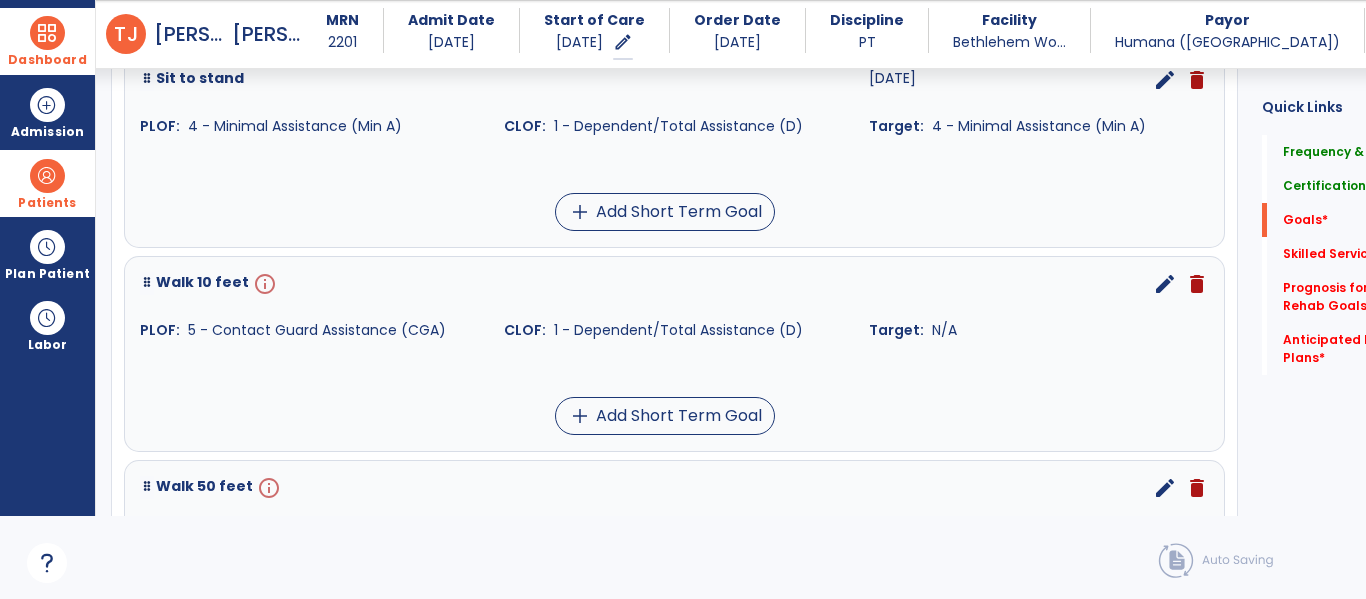 click on "edit" at bounding box center (1165, 284) 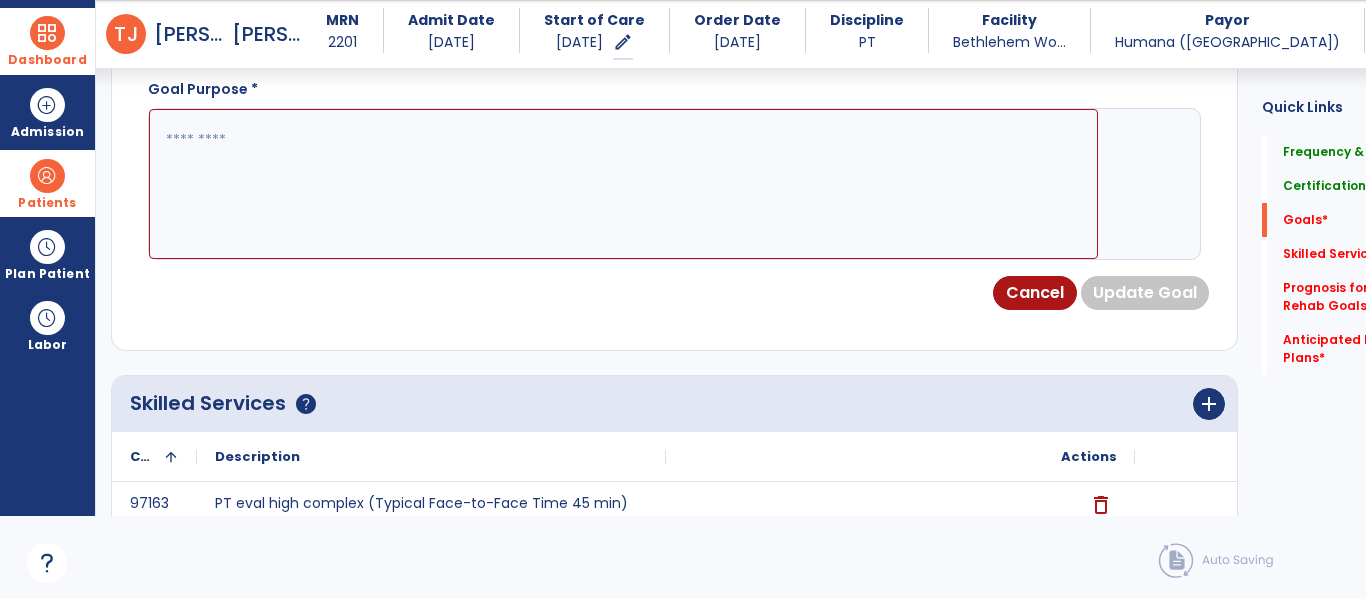 scroll, scrollTop: 534, scrollLeft: 0, axis: vertical 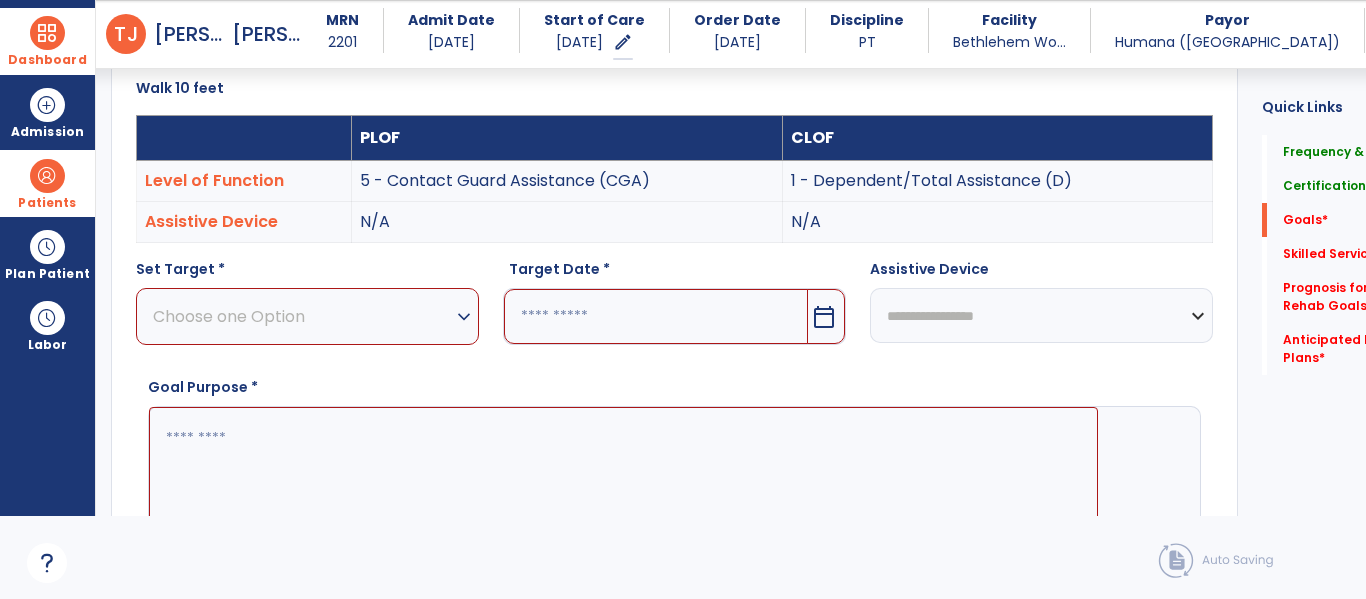 click on "Choose one Option   expand_more" at bounding box center (307, 316) 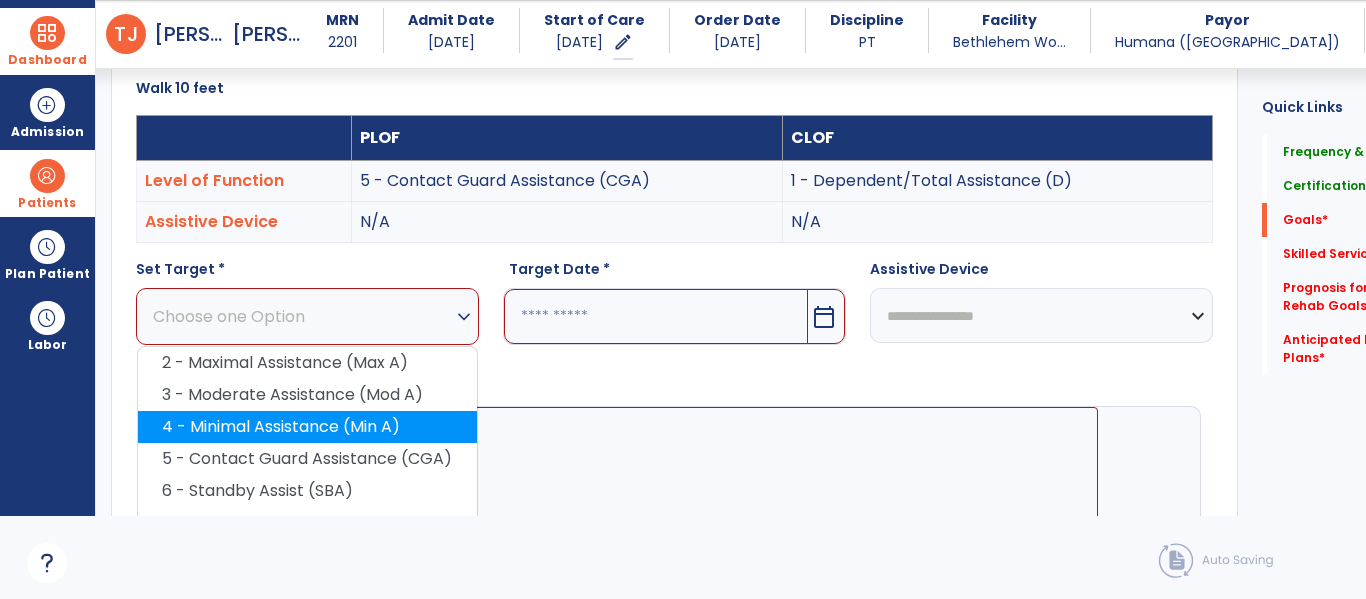 click on "4 - Minimal Assistance (Min A)" at bounding box center [307, 427] 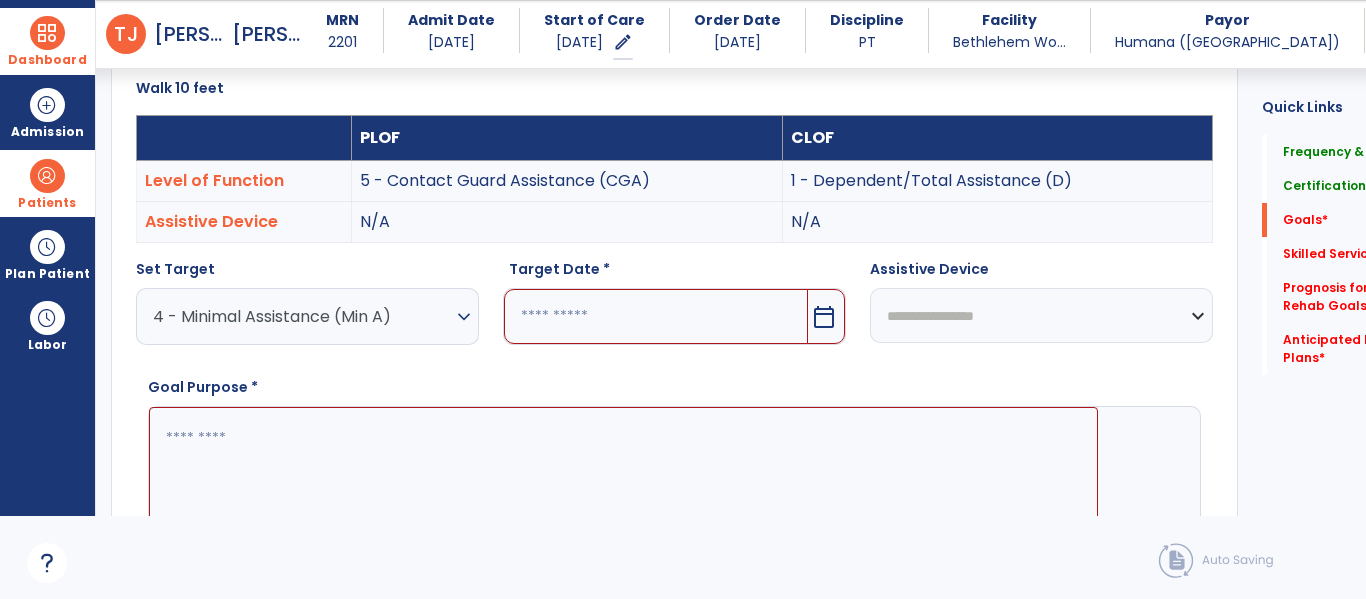 click at bounding box center [623, 482] 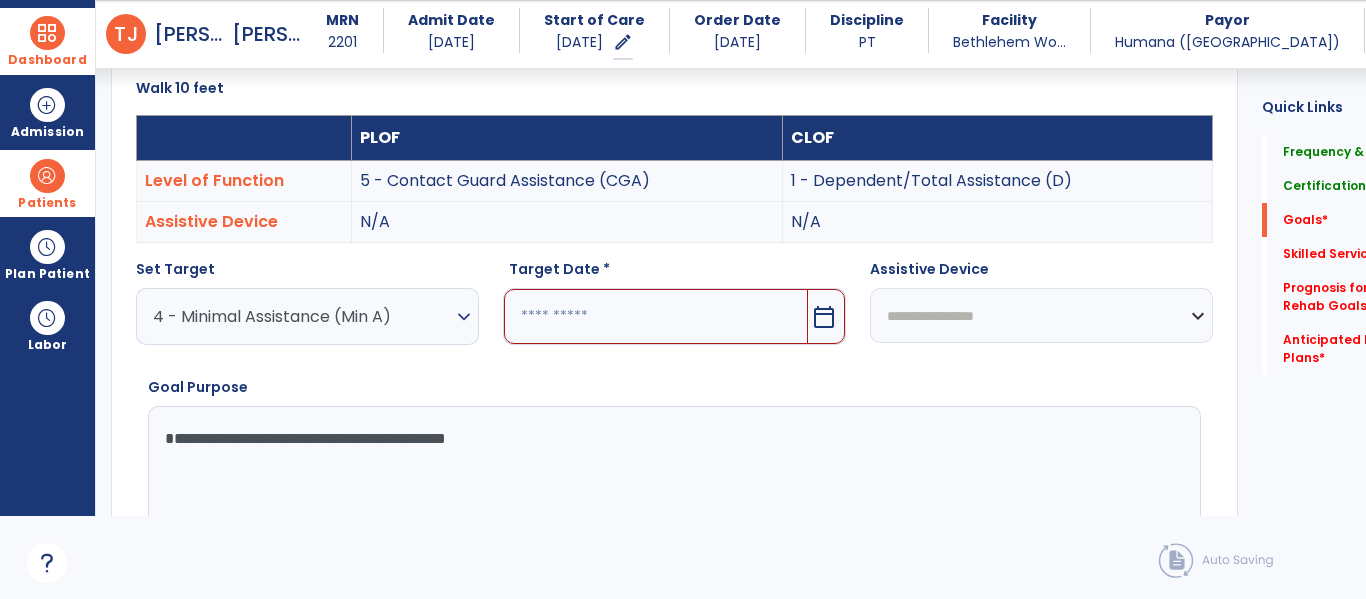 type on "**********" 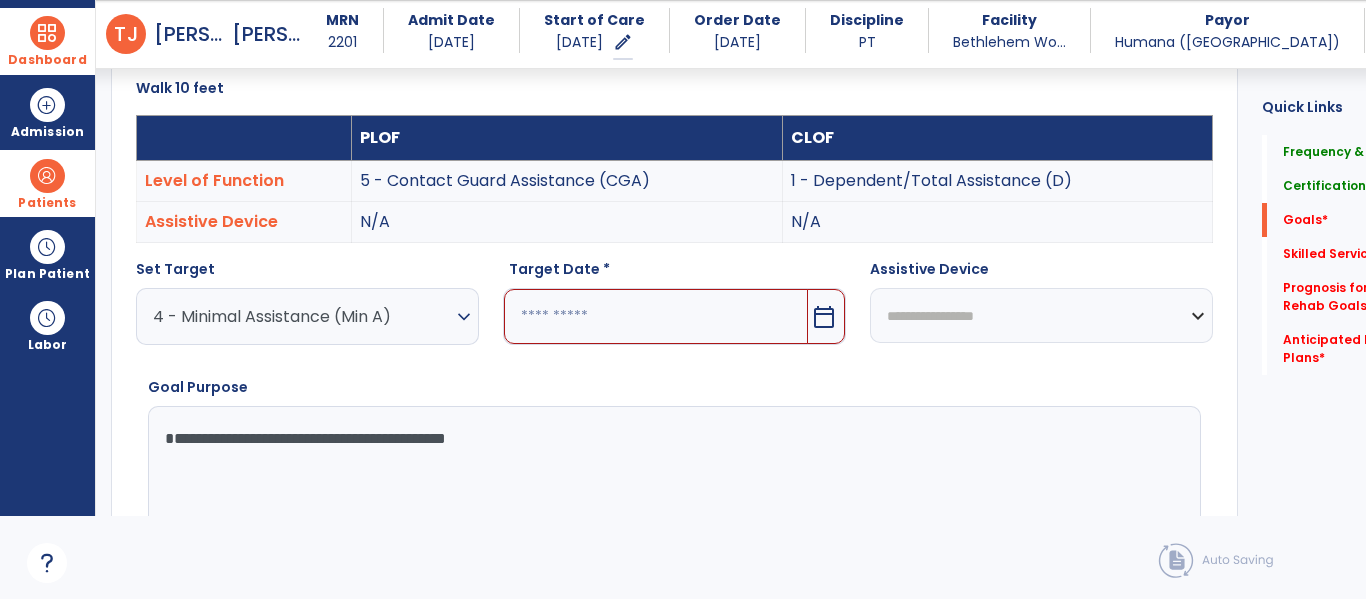 click at bounding box center (656, 316) 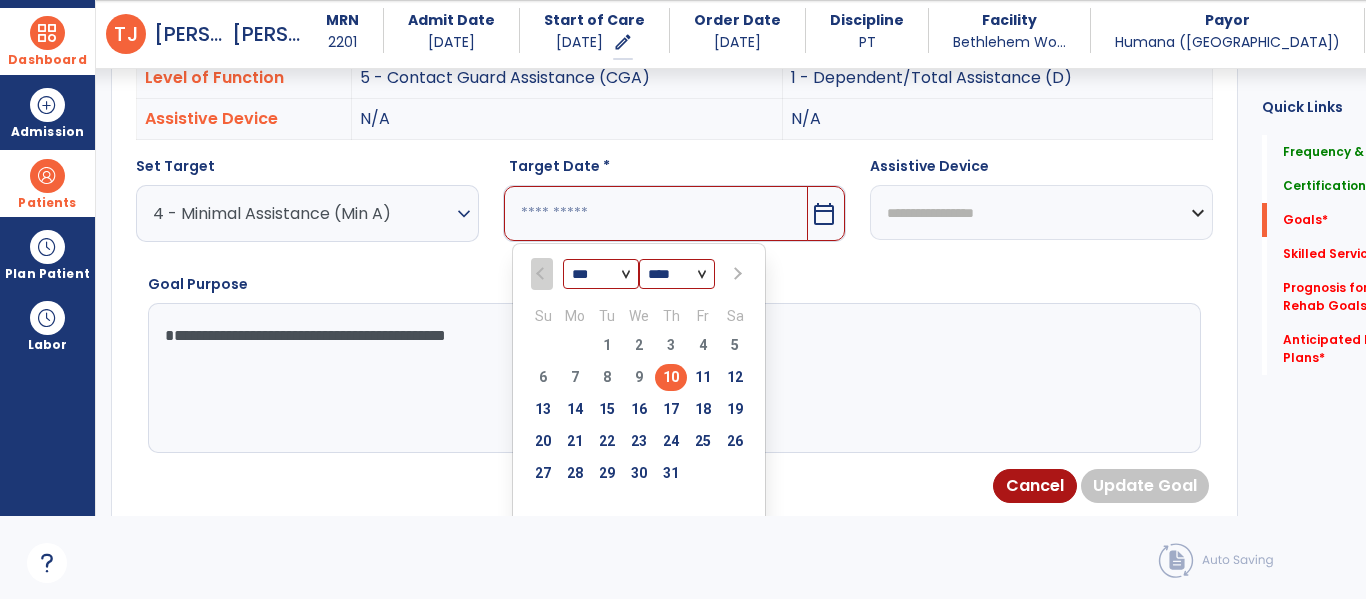 scroll, scrollTop: 638, scrollLeft: 0, axis: vertical 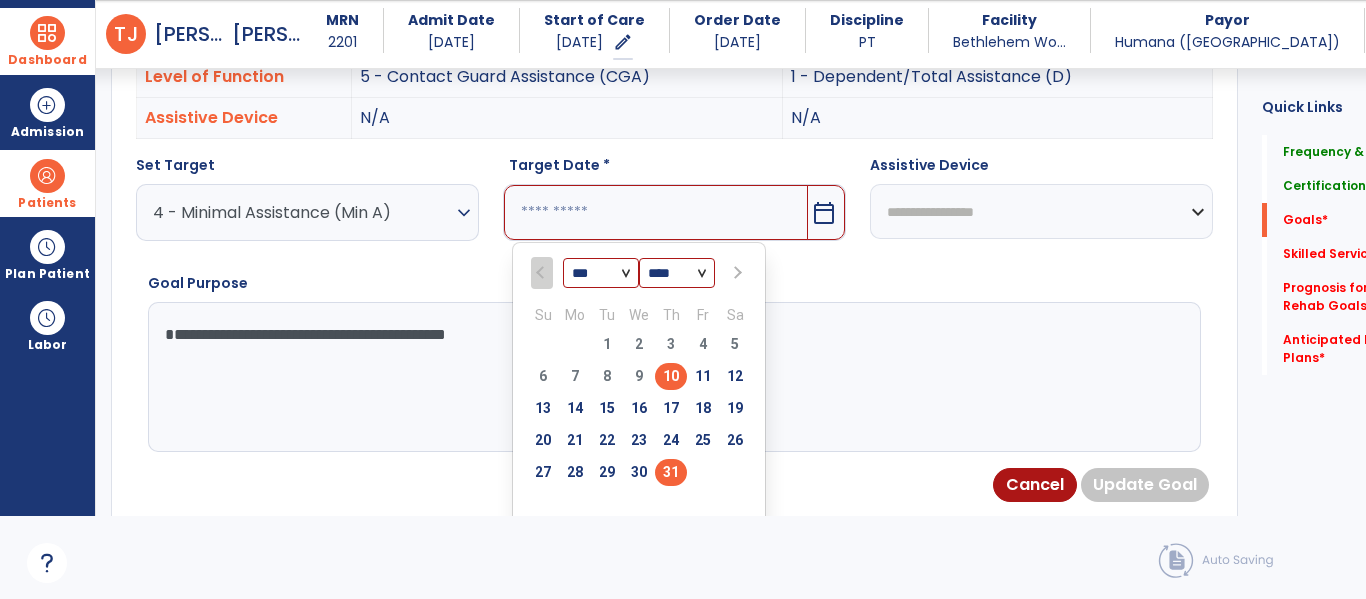 click on "31" at bounding box center [671, 472] 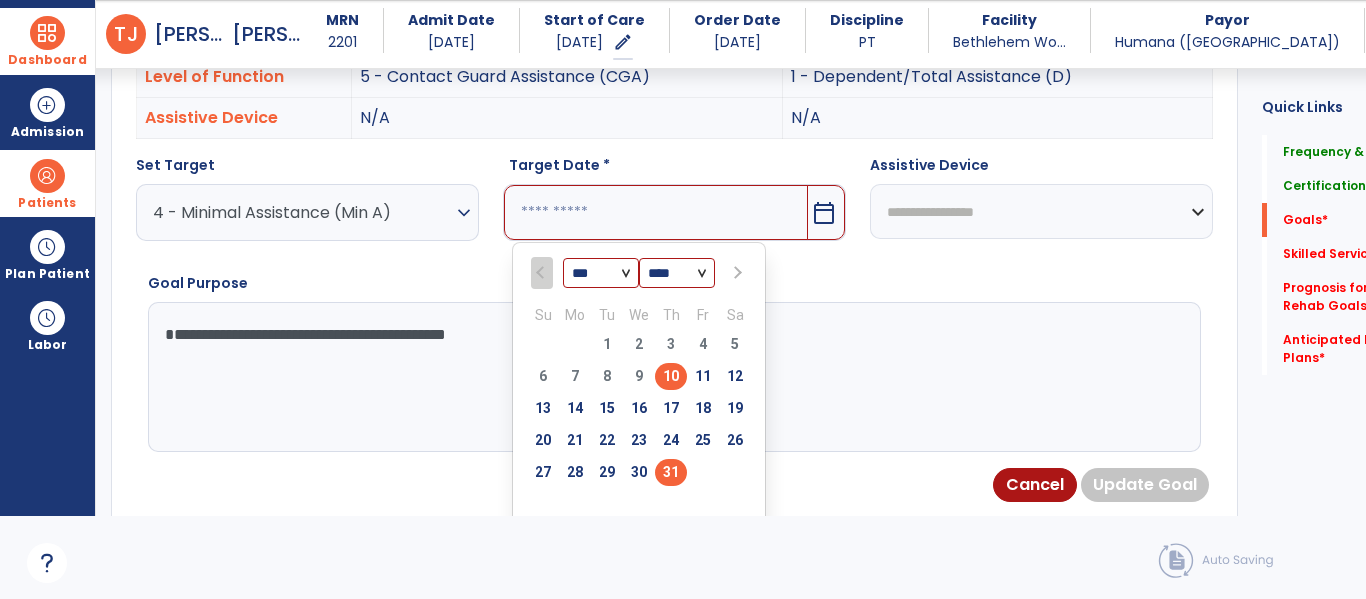 type on "*********" 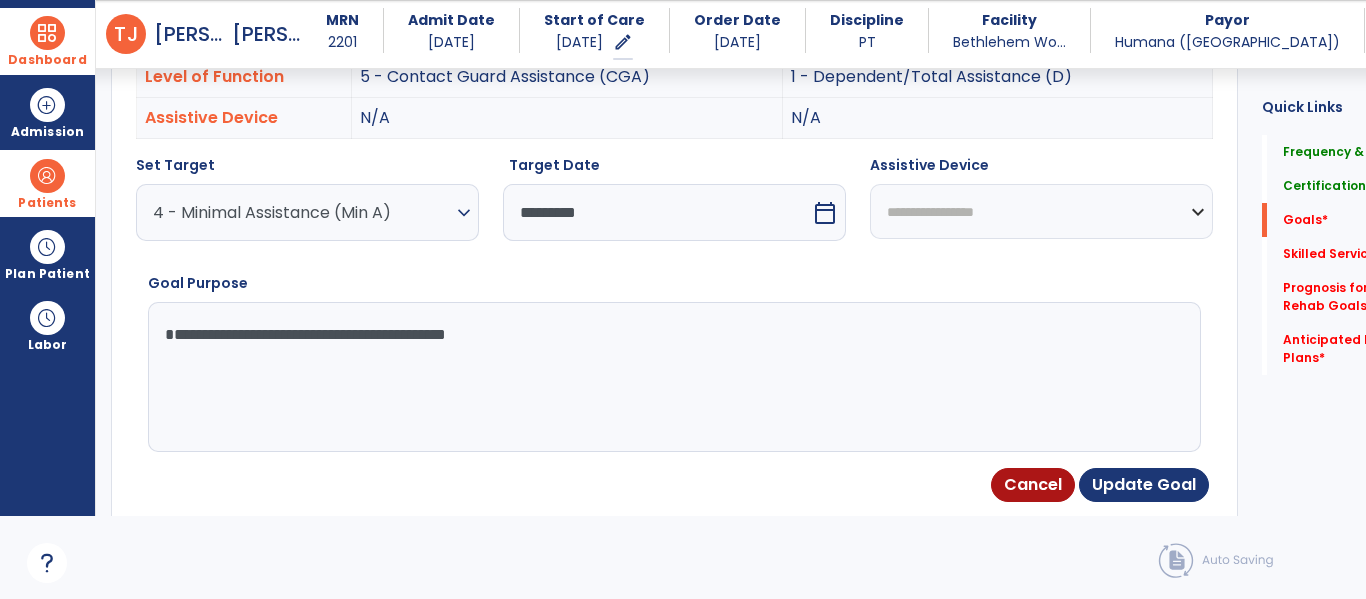 click on "**********" at bounding box center (1041, 211) 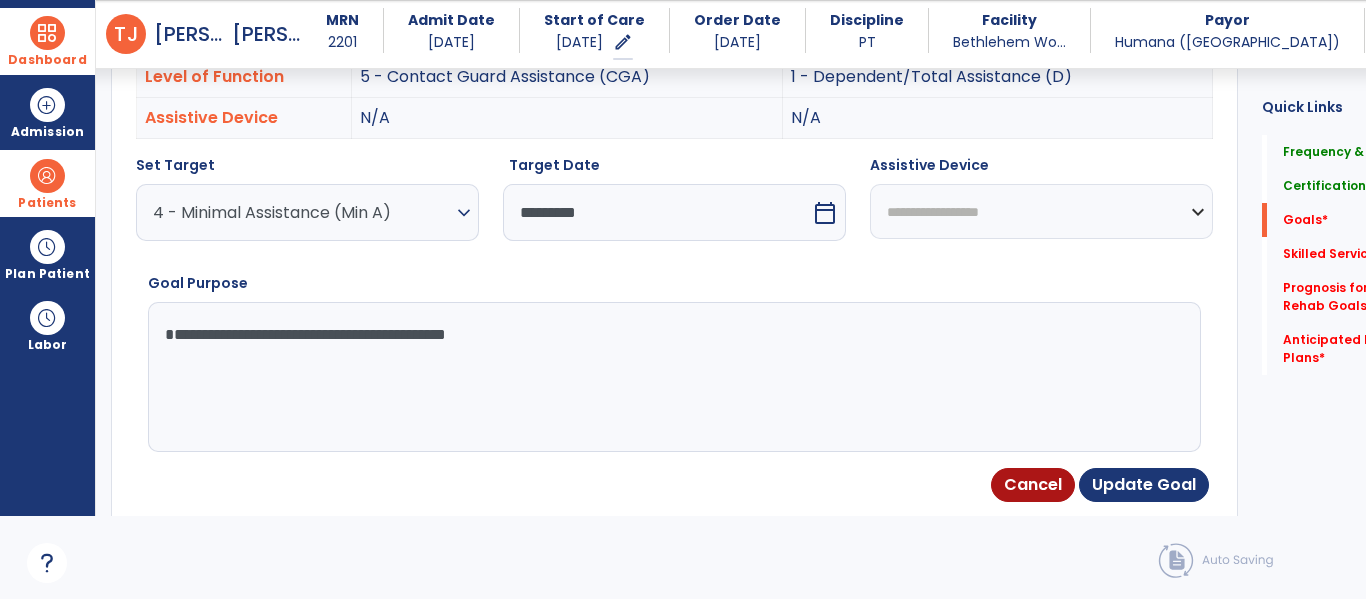 click on "**********" at bounding box center (1041, 211) 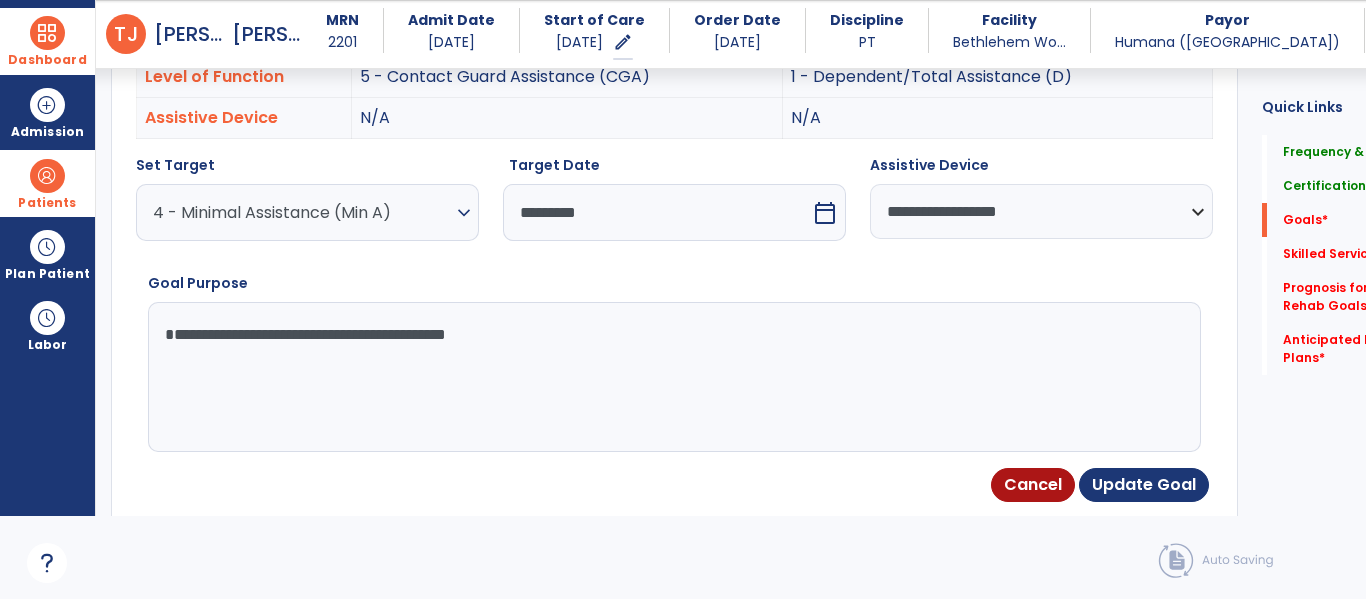 click on "**********" at bounding box center [1041, 211] 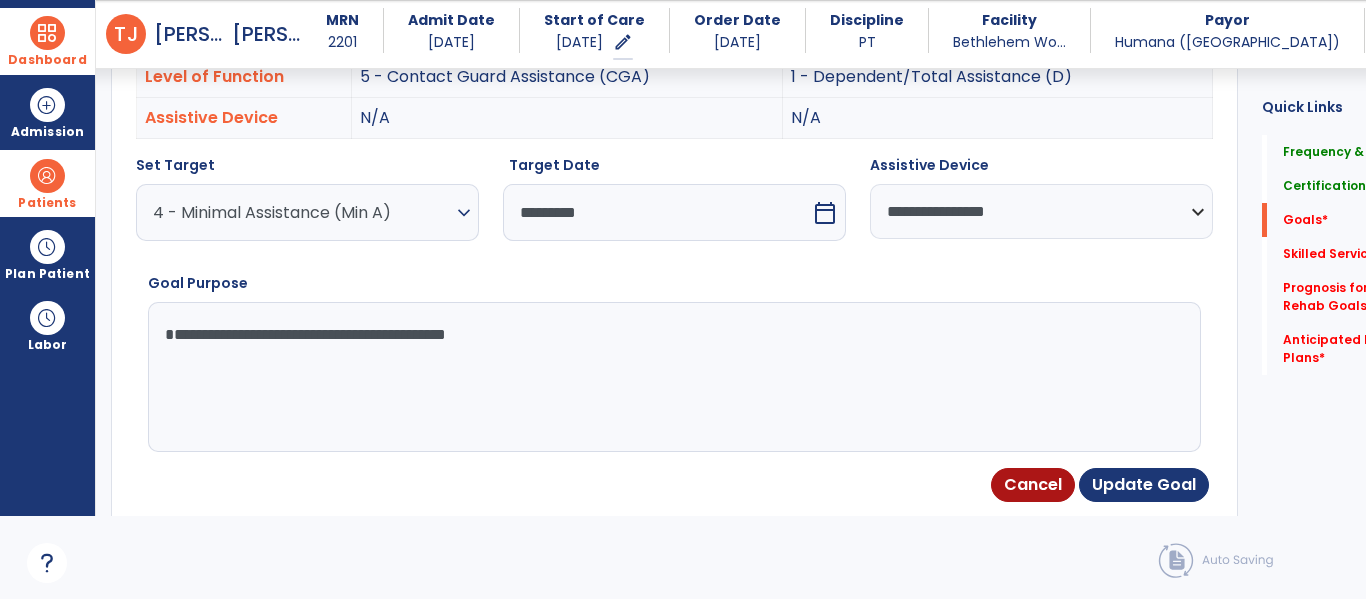 click on "**********" at bounding box center (1041, 211) 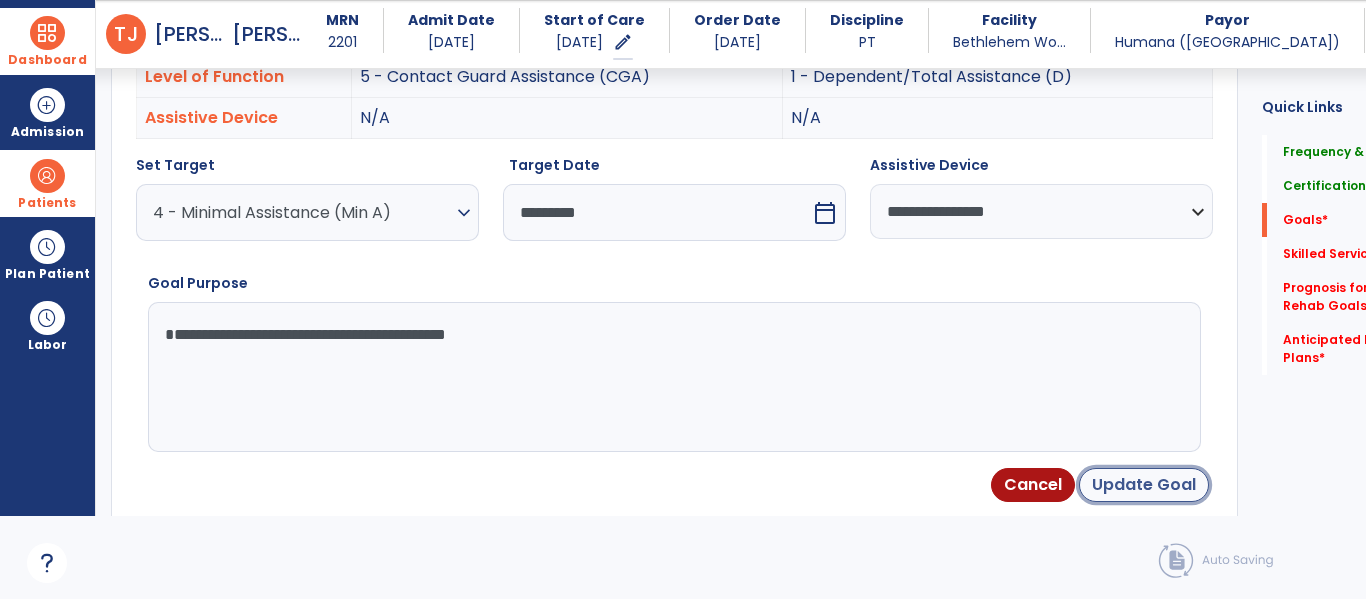 click on "Update Goal" at bounding box center [1144, 485] 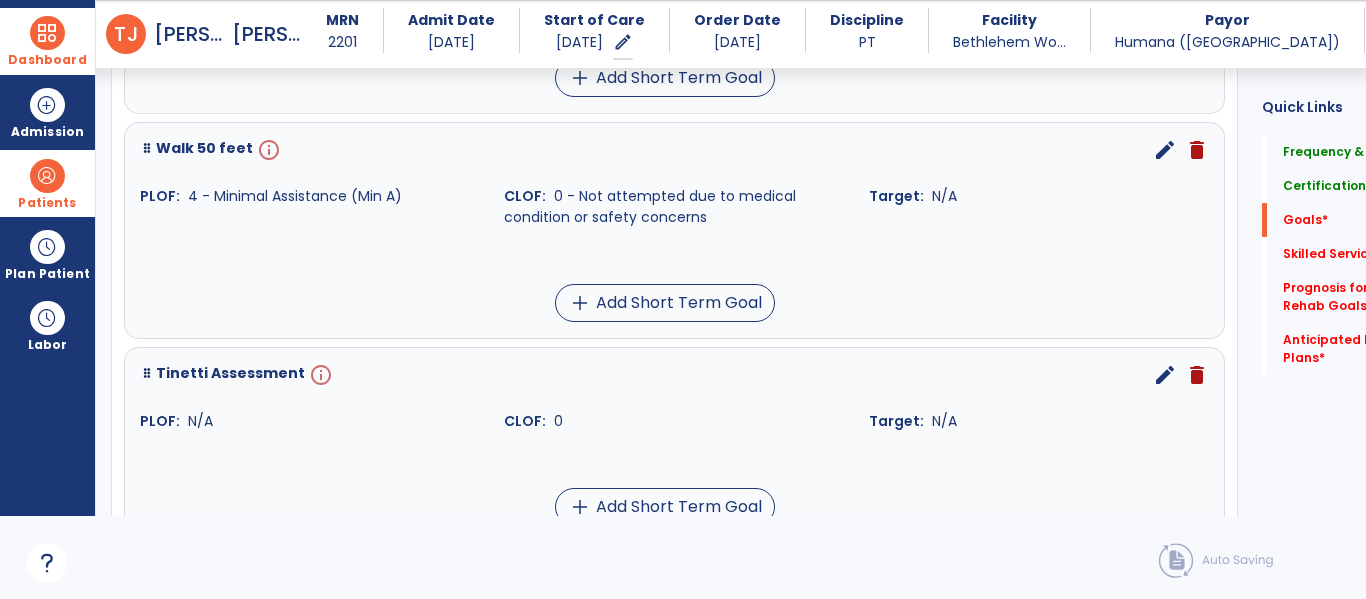 scroll, scrollTop: 1747, scrollLeft: 0, axis: vertical 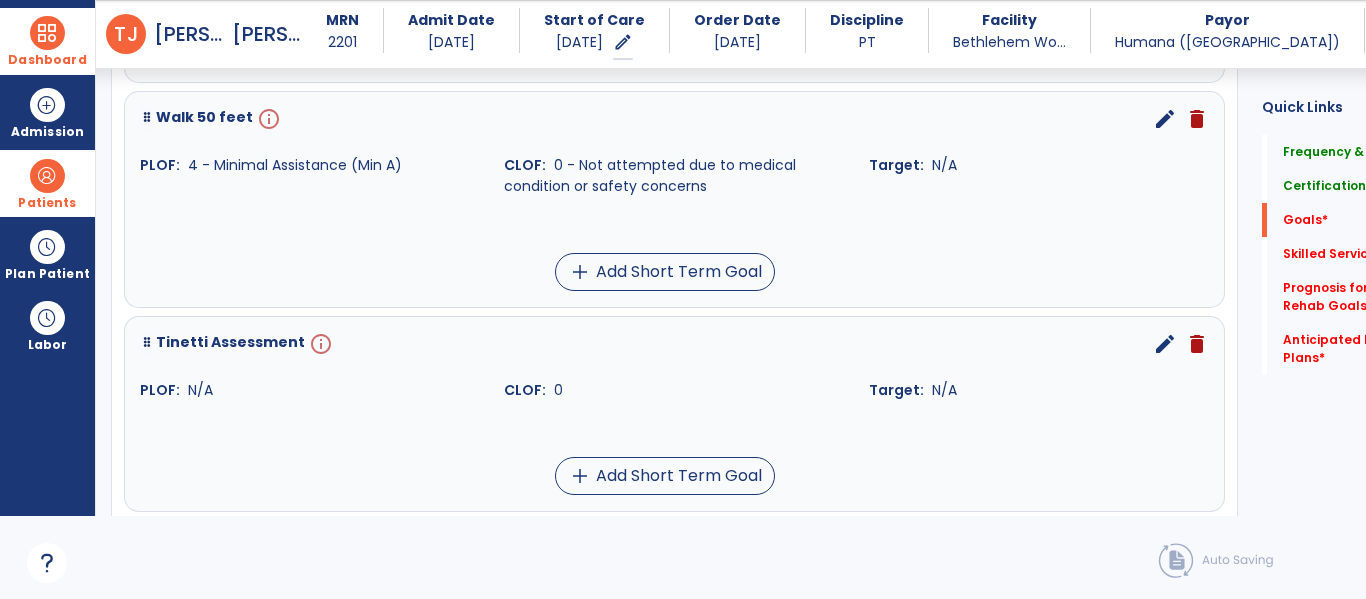 click on "edit" at bounding box center (1165, 119) 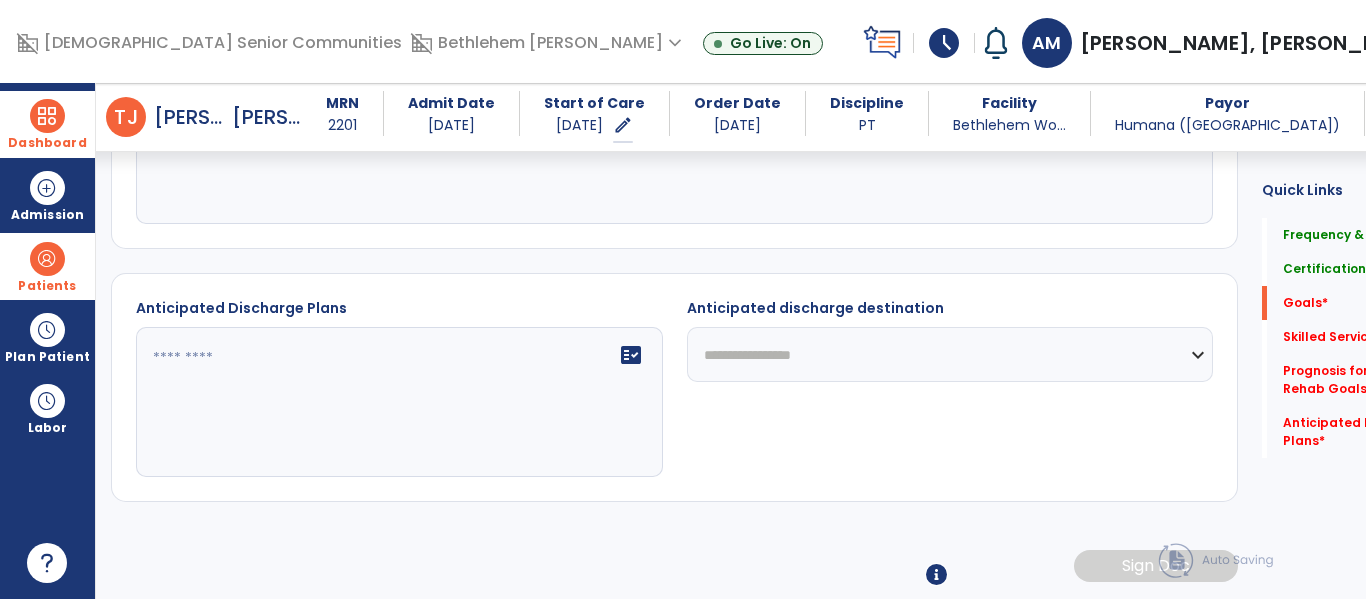 scroll, scrollTop: 0, scrollLeft: 0, axis: both 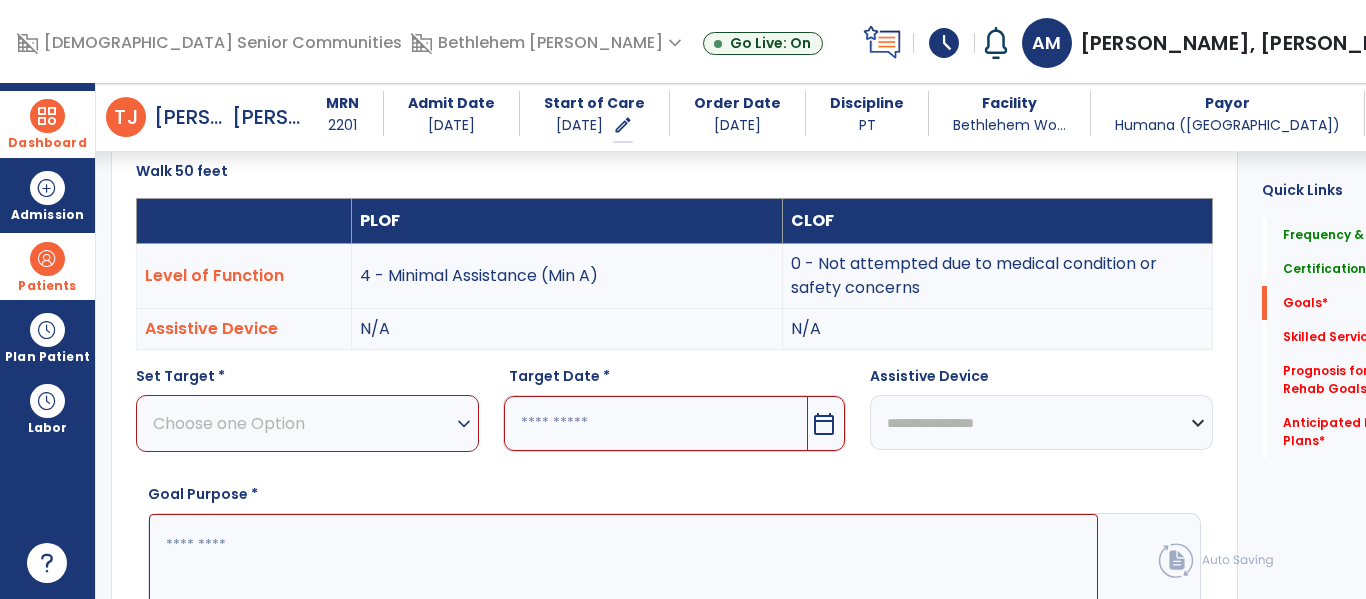 click on "expand_more" at bounding box center (464, 424) 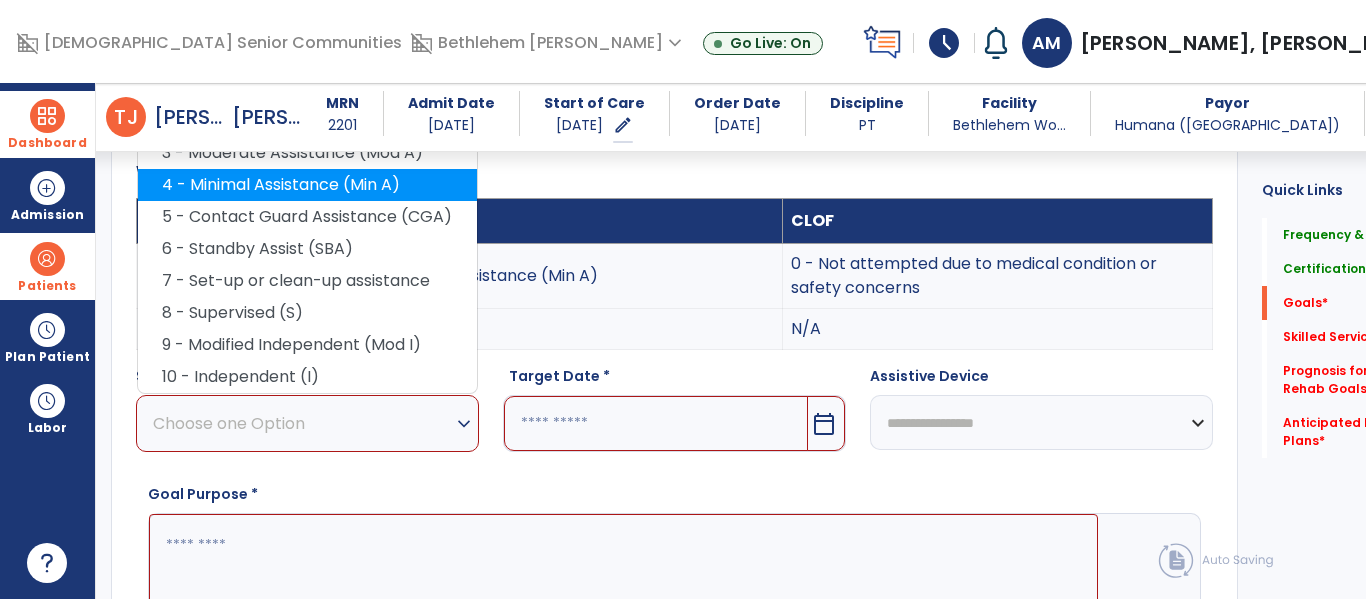 click on "4 - Minimal Assistance (Min A)" at bounding box center (307, 185) 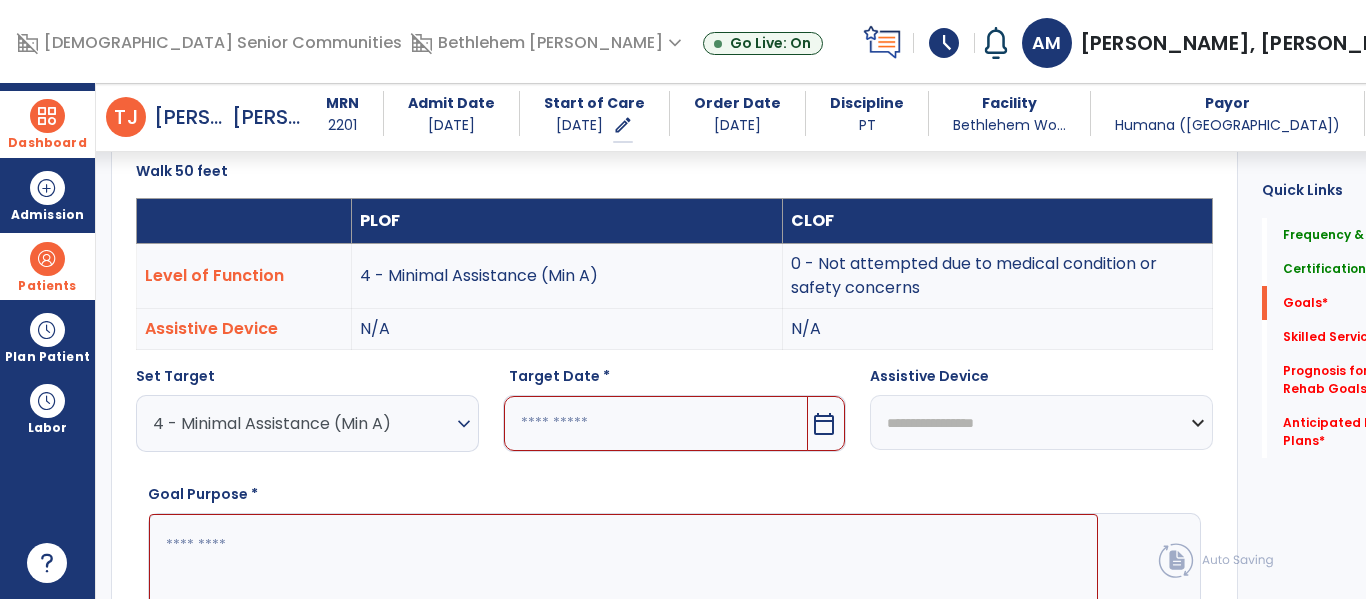 click at bounding box center [656, 423] 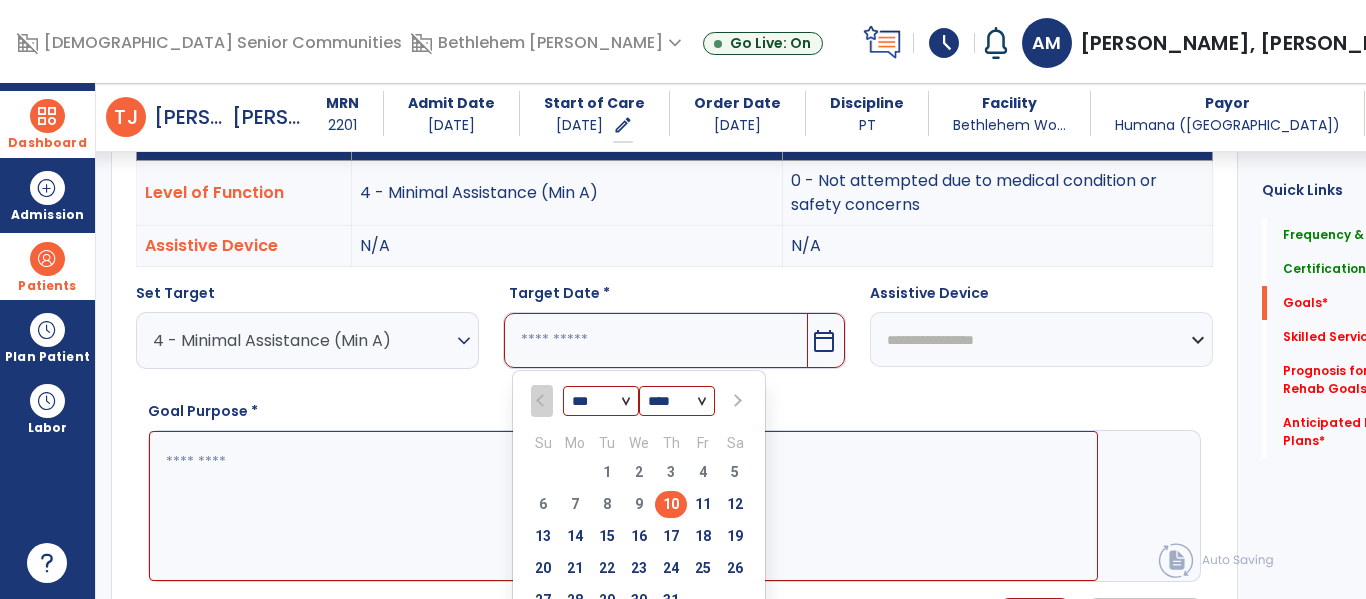 scroll, scrollTop: 650, scrollLeft: 0, axis: vertical 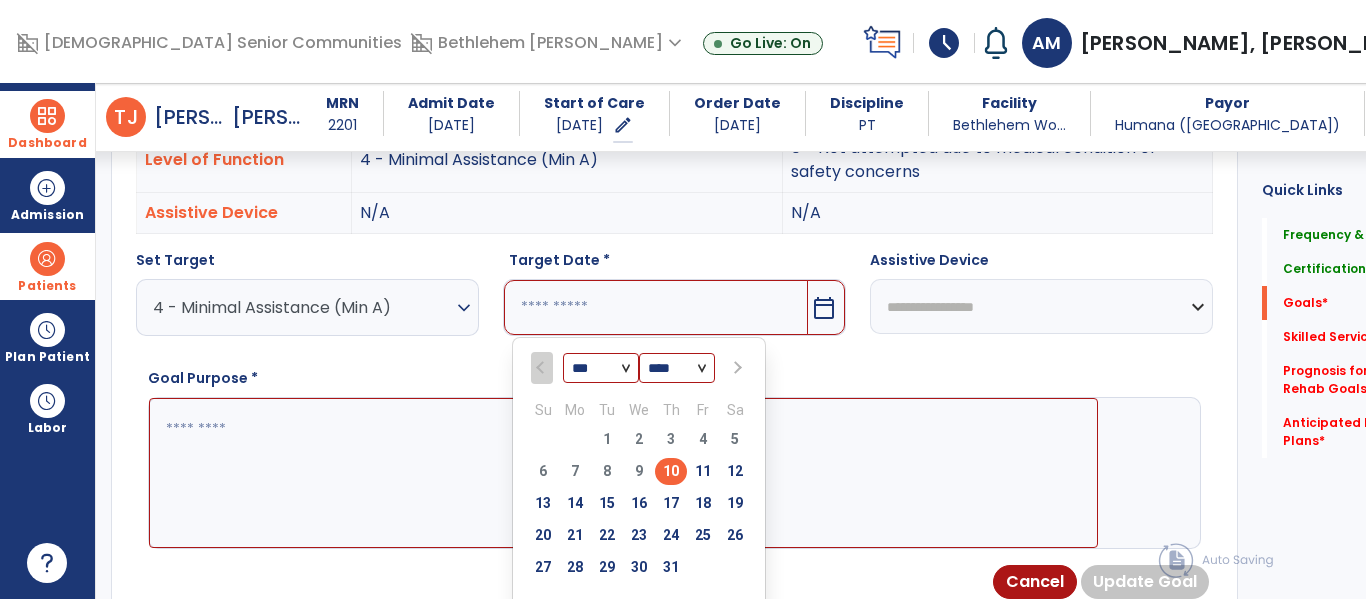 click at bounding box center (735, 368) 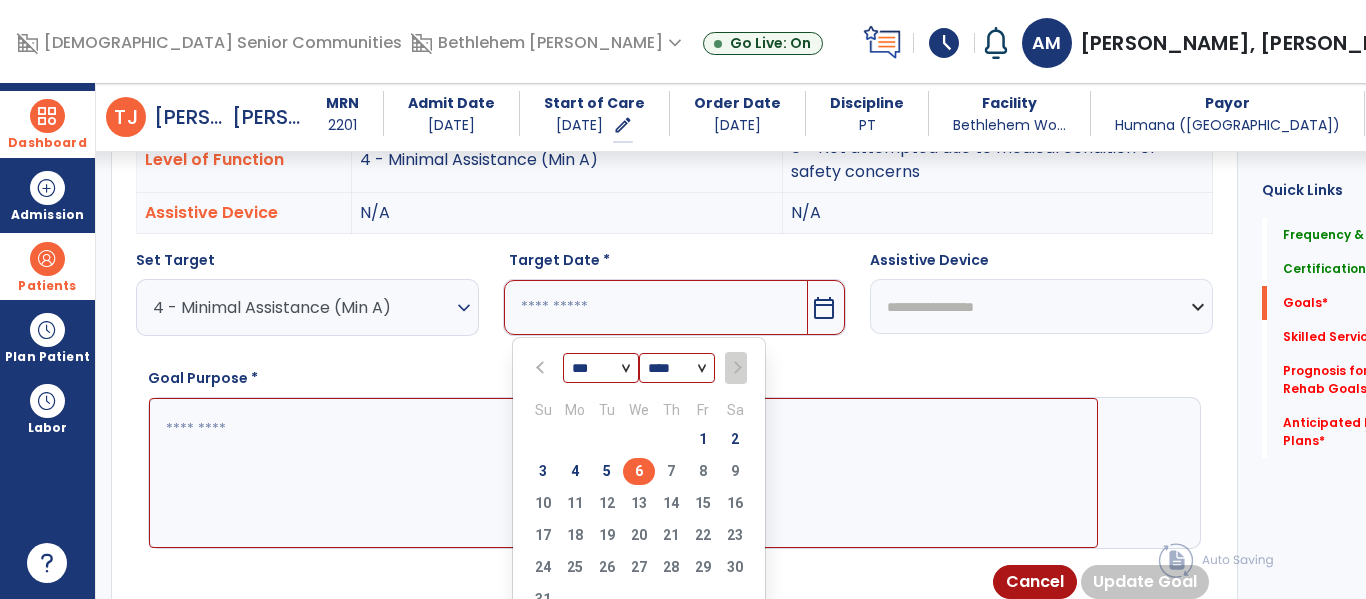 click on "6" at bounding box center [639, 471] 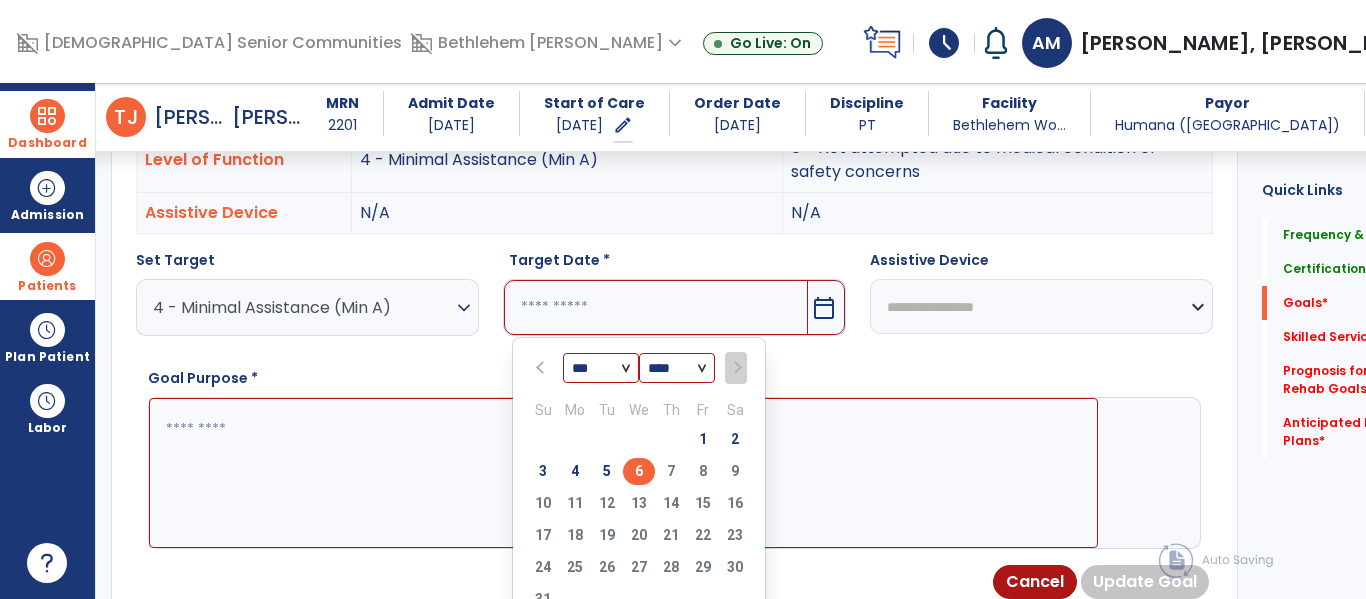 type on "********" 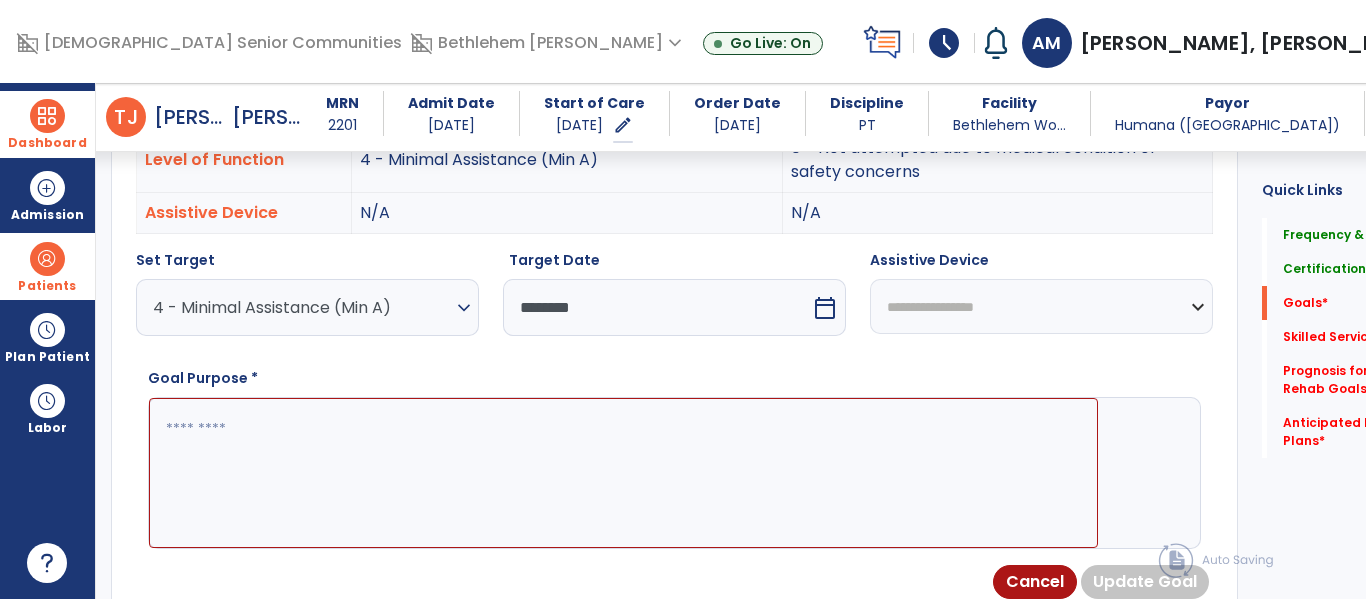 click on "**********" at bounding box center [1041, 306] 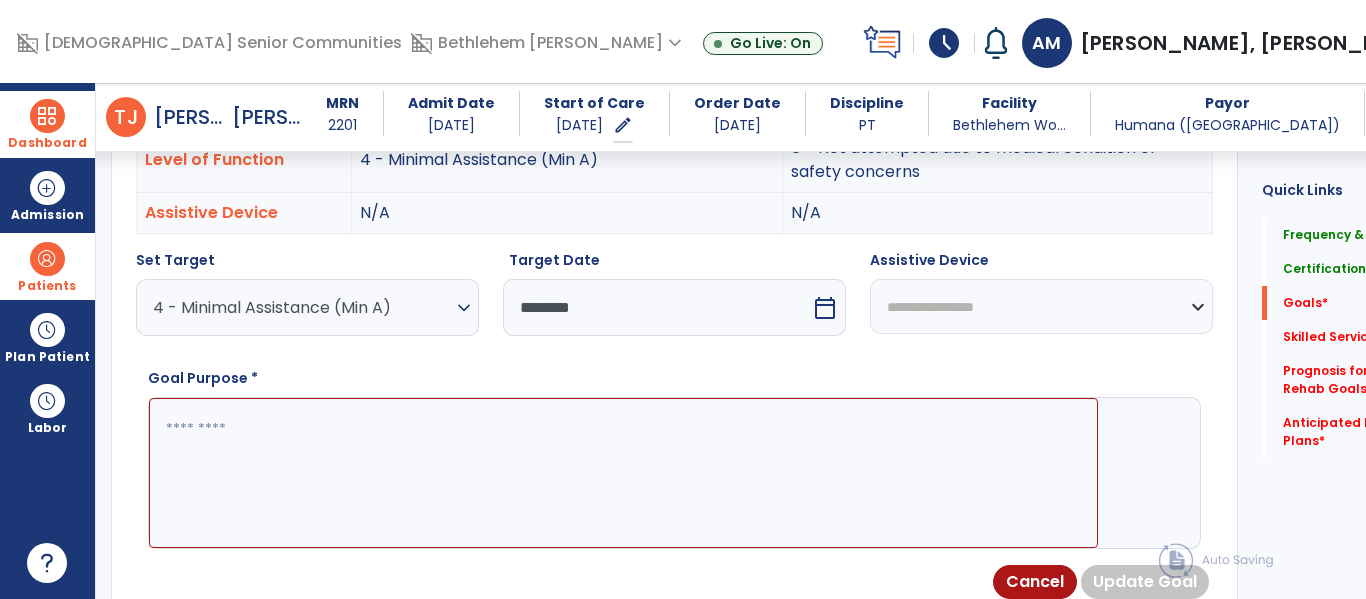 select on "**********" 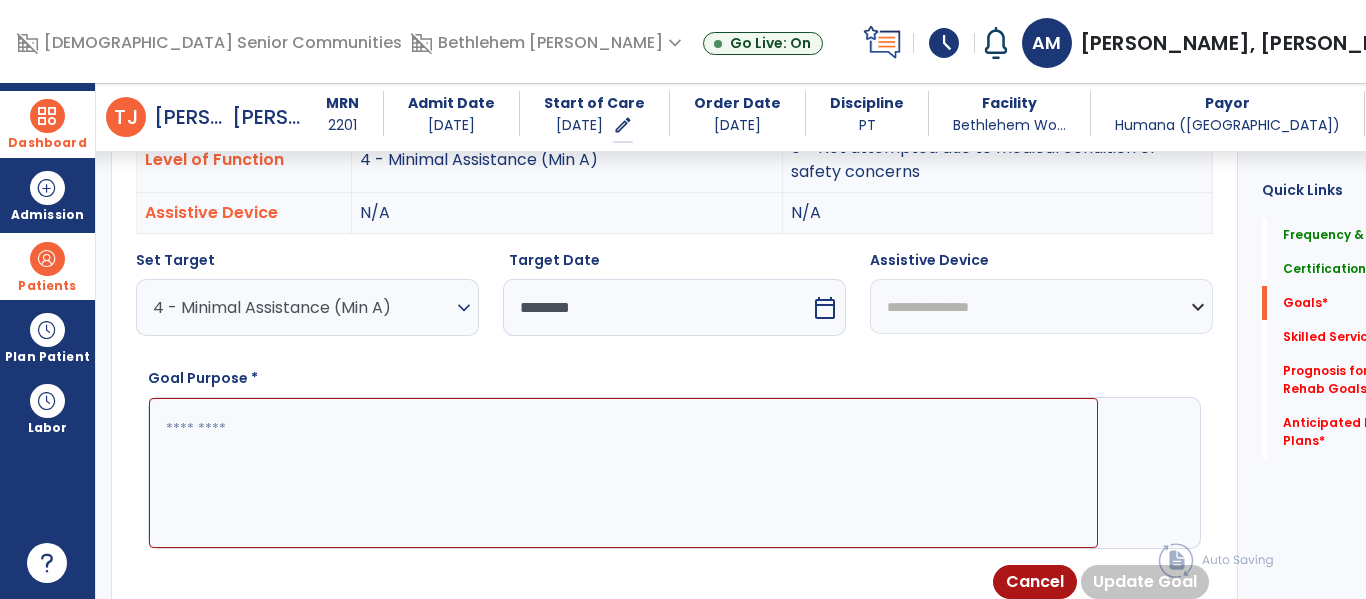 click on "**********" at bounding box center [1041, 306] 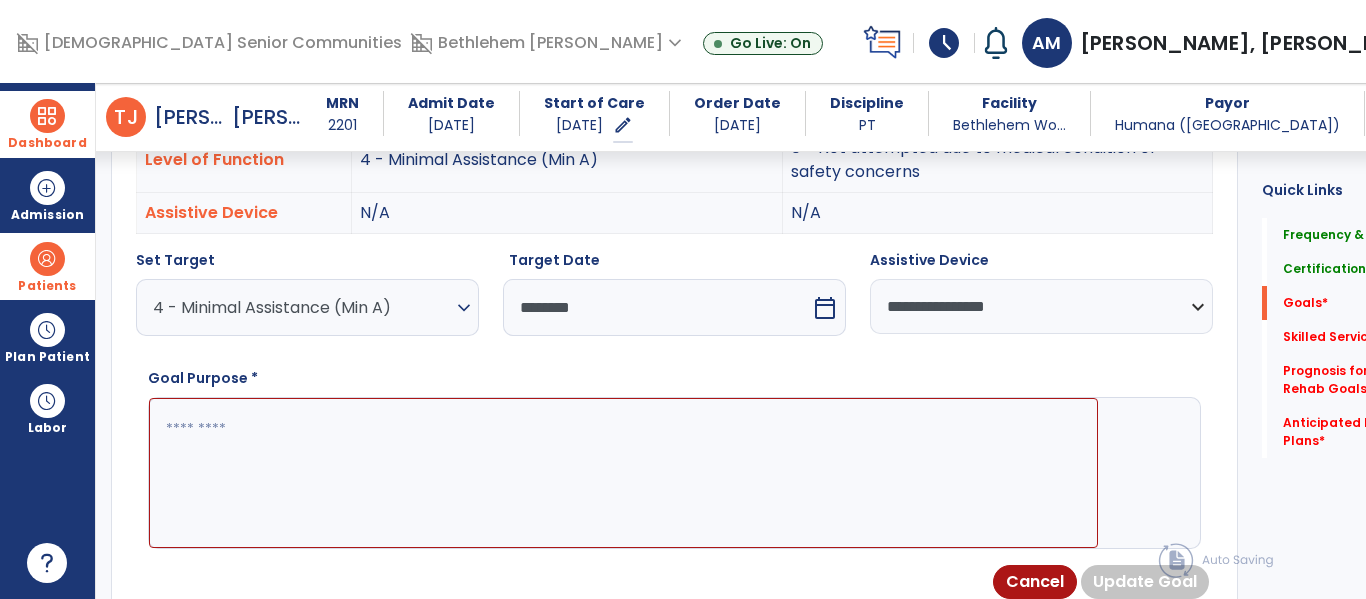 click at bounding box center (623, 473) 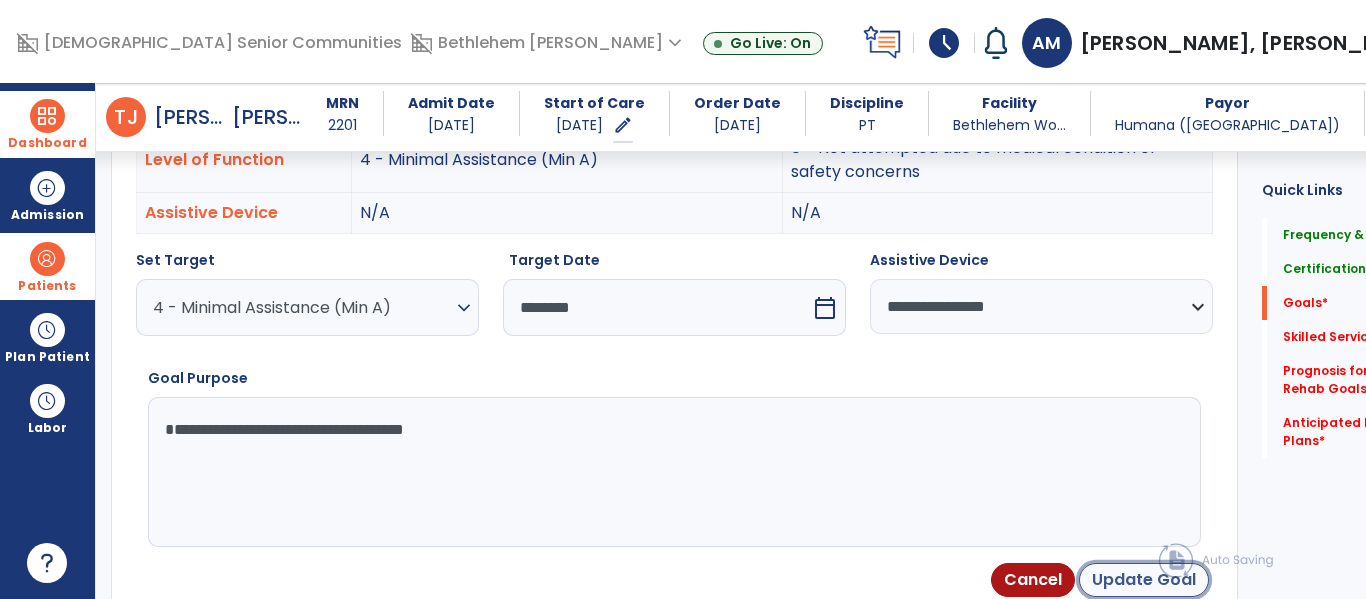 click on "Update Goal" at bounding box center (1144, 580) 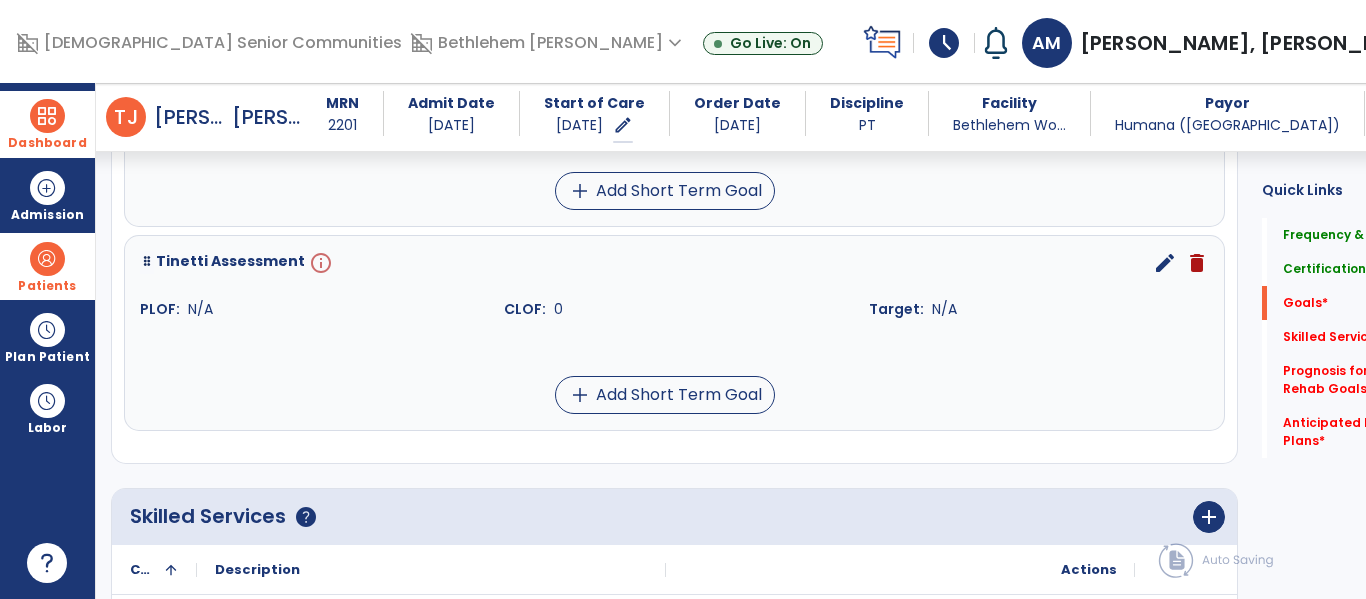 click on "edit" at bounding box center [1165, 263] 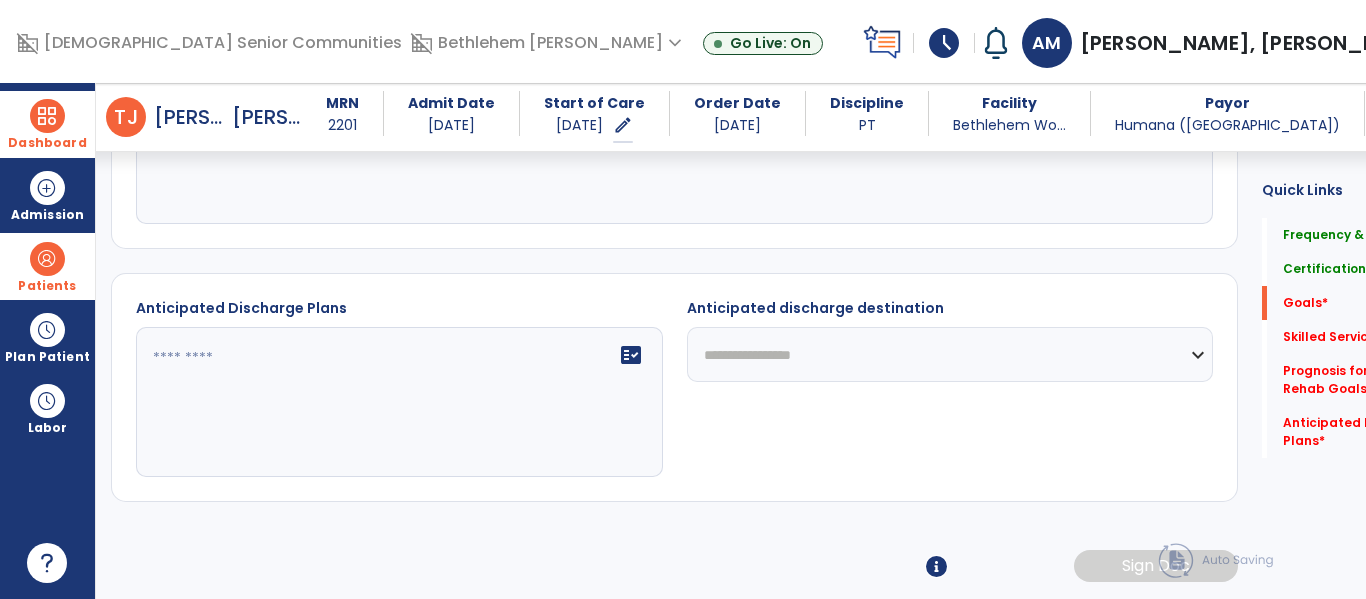 scroll, scrollTop: 1384, scrollLeft: 0, axis: vertical 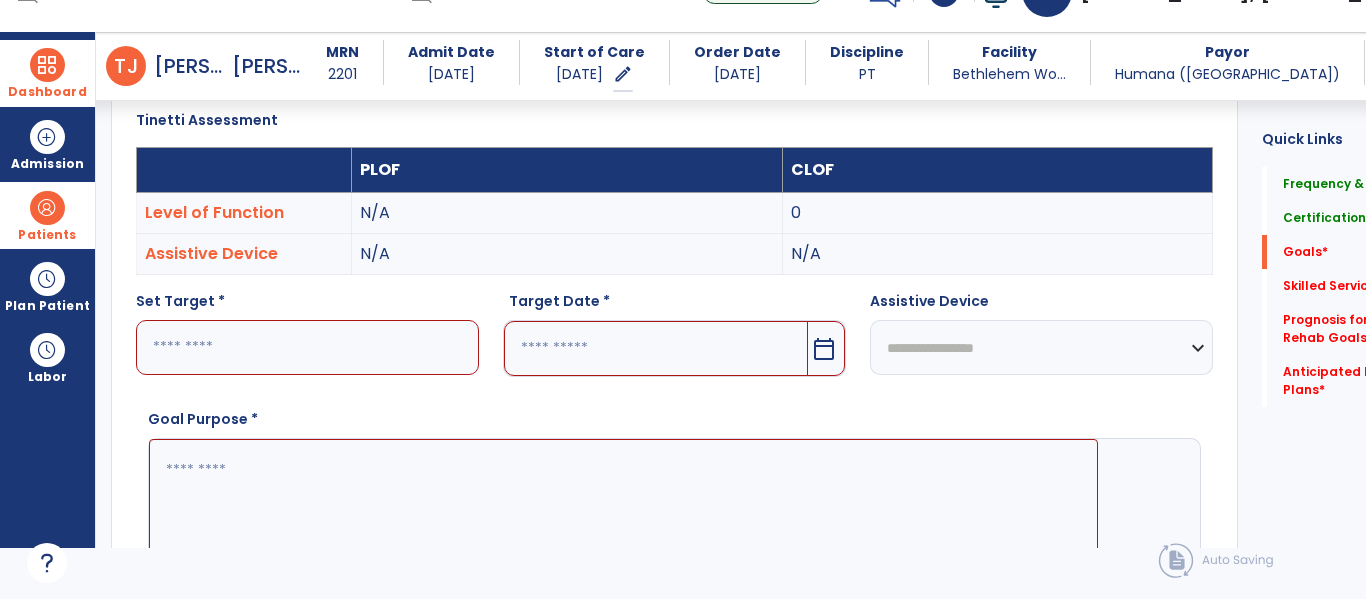 click at bounding box center [307, 347] 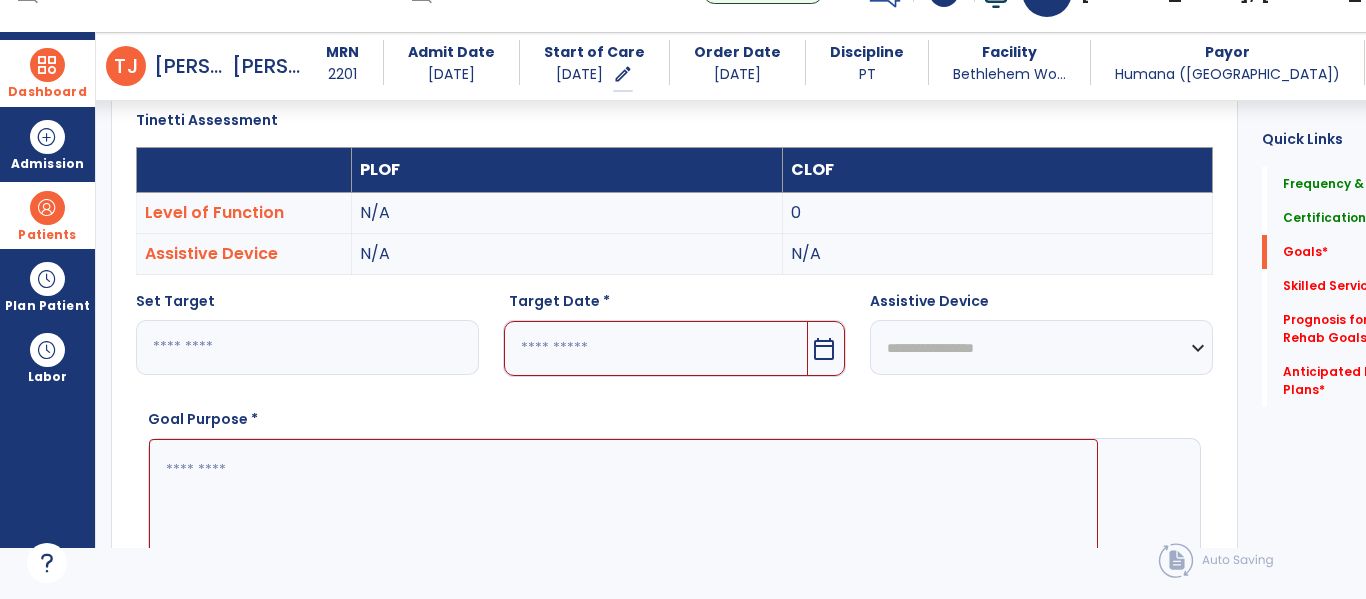 type on "*" 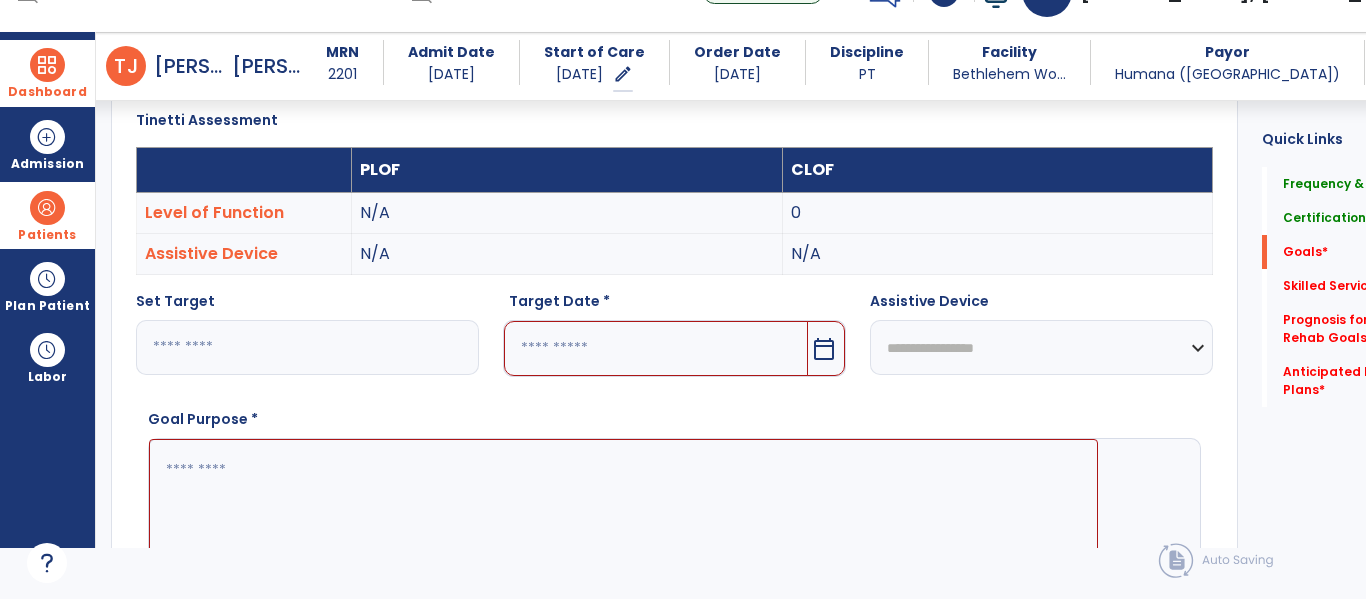 click at bounding box center (656, 348) 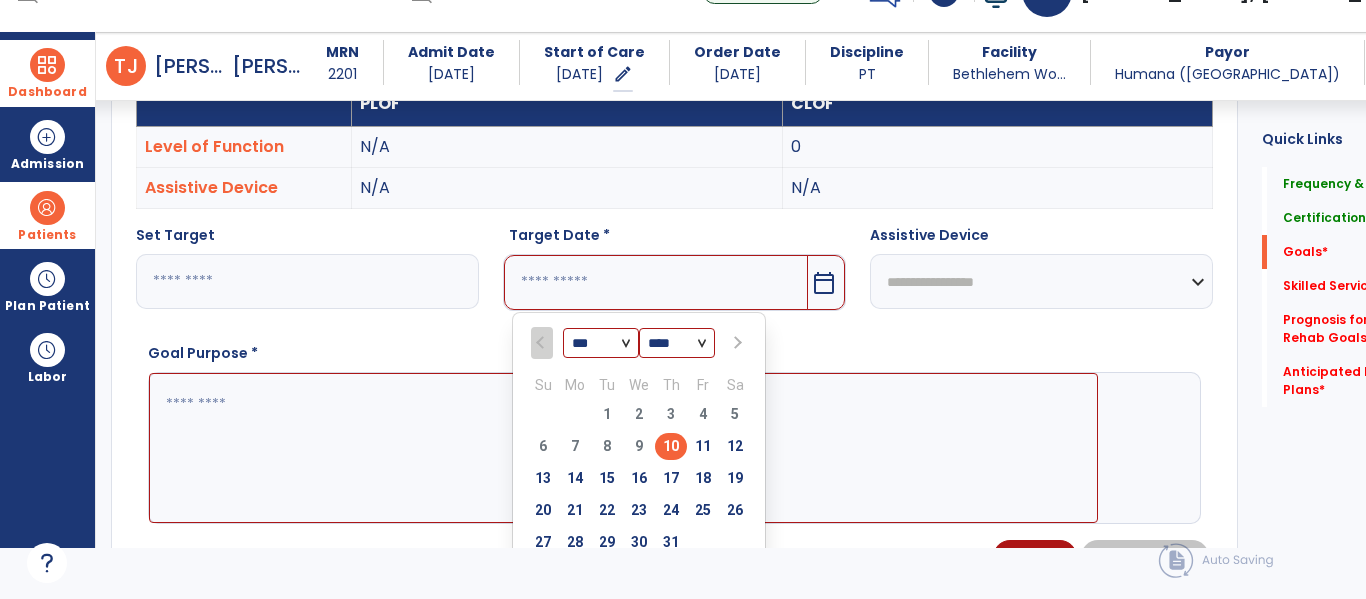 scroll, scrollTop: 651, scrollLeft: 0, axis: vertical 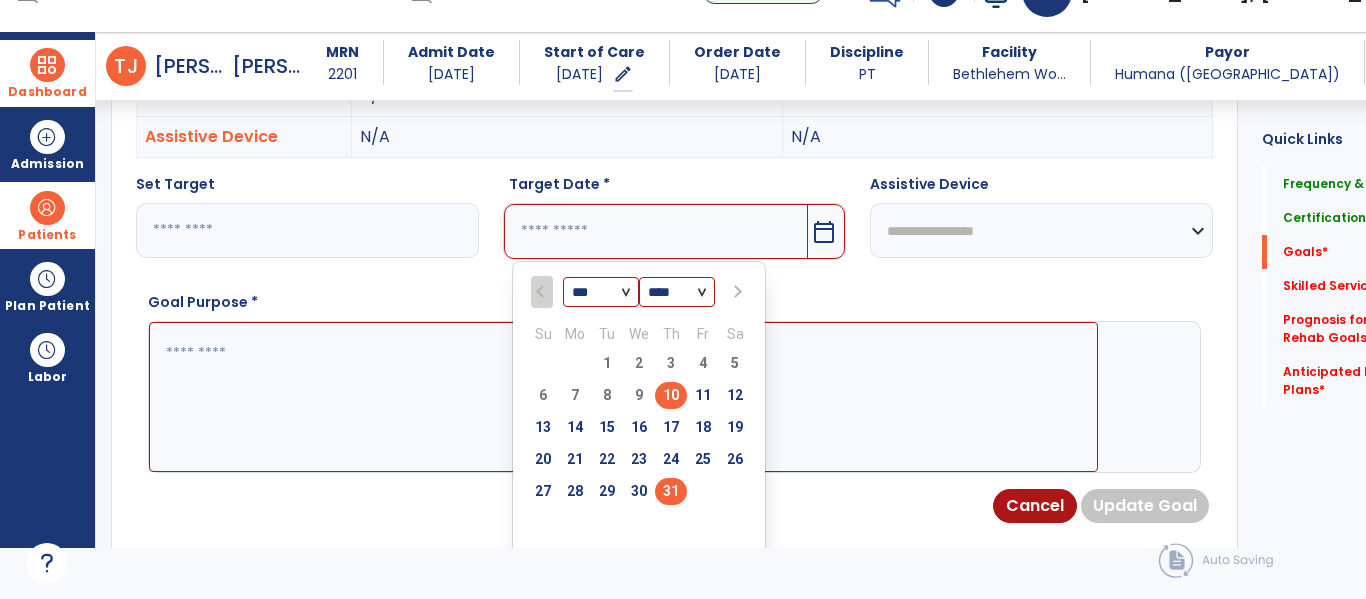 click on "31" at bounding box center (671, 491) 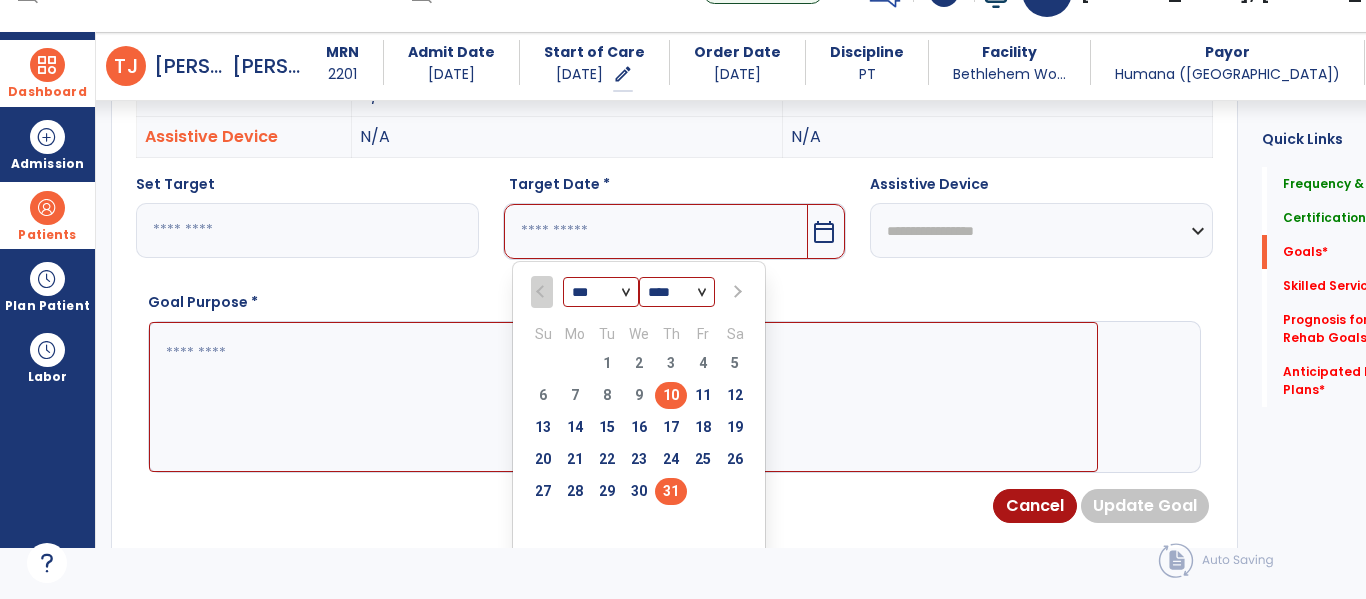 type on "*********" 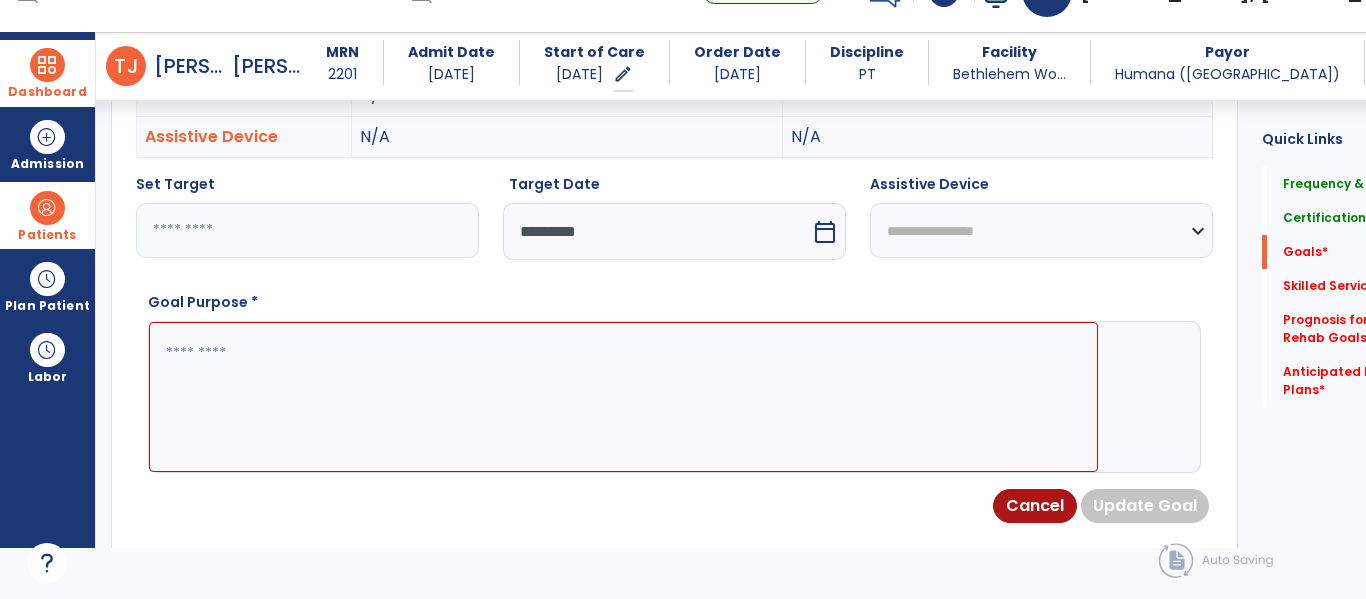 click on "**********" at bounding box center (1041, 230) 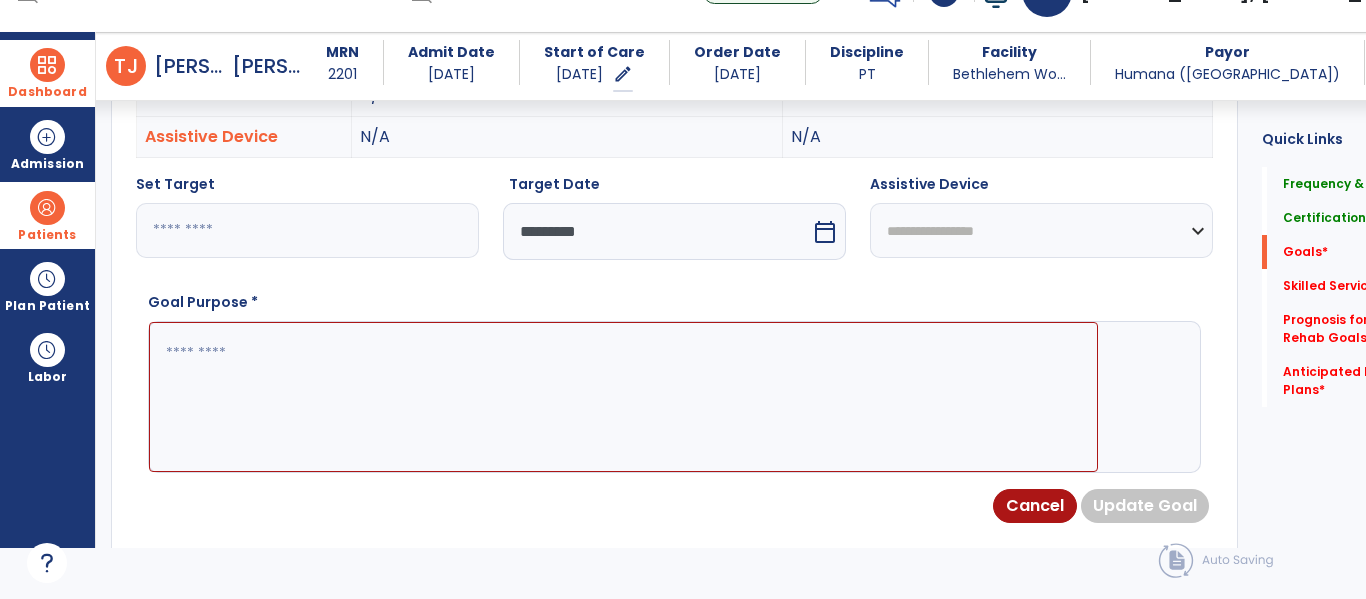 select on "**********" 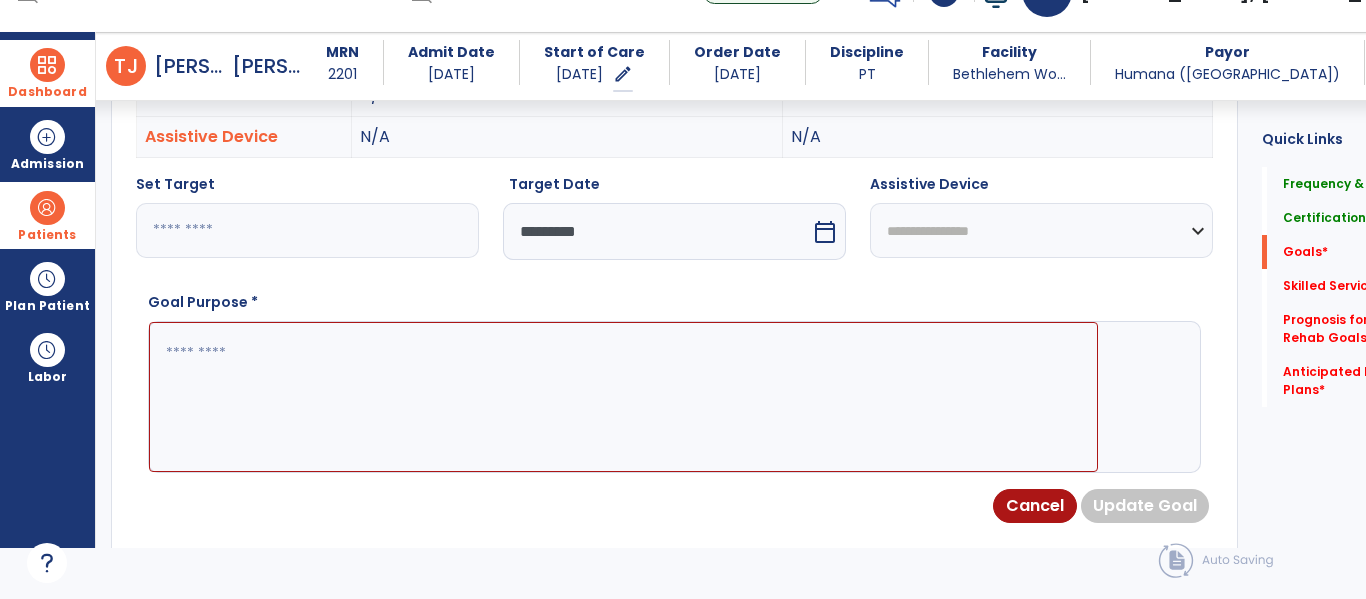 click on "**********" at bounding box center (1041, 230) 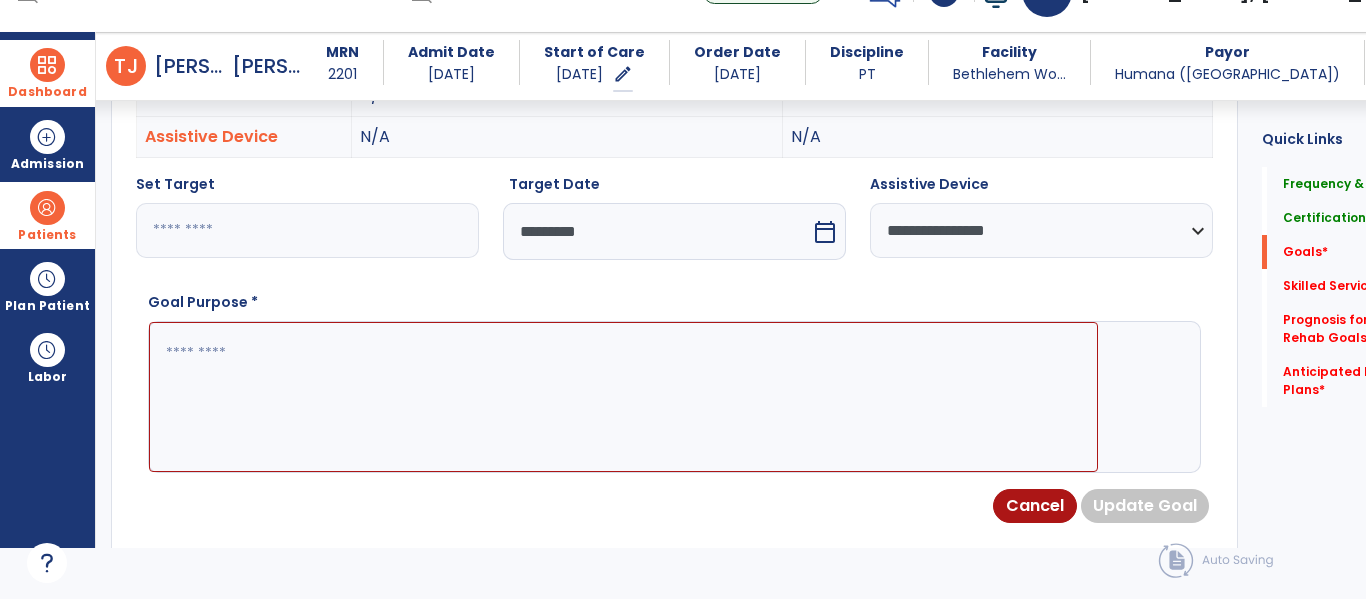 click at bounding box center [623, 397] 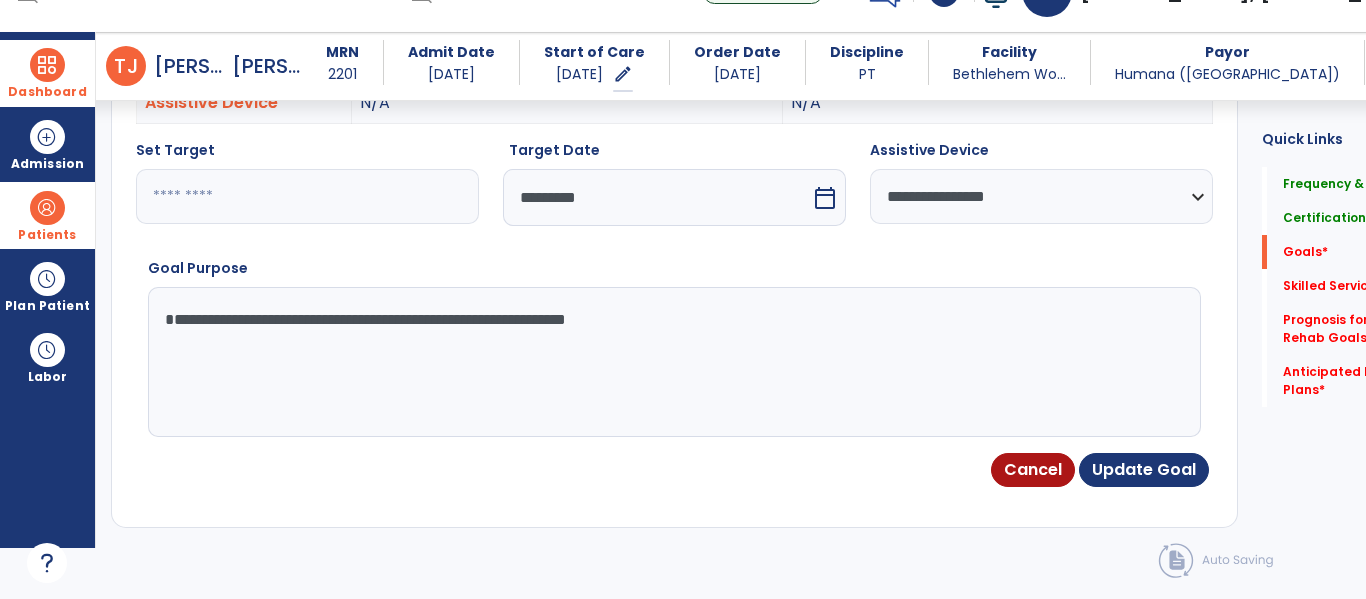 scroll, scrollTop: 682, scrollLeft: 0, axis: vertical 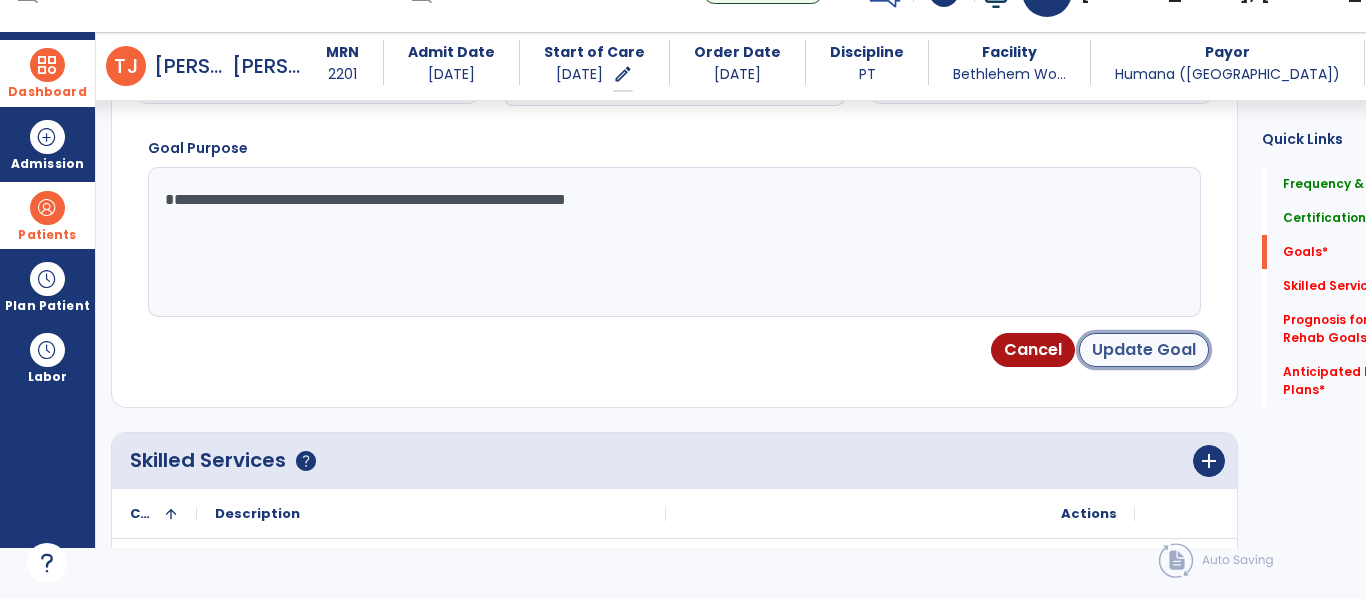 click on "Update Goal" at bounding box center [1144, 350] 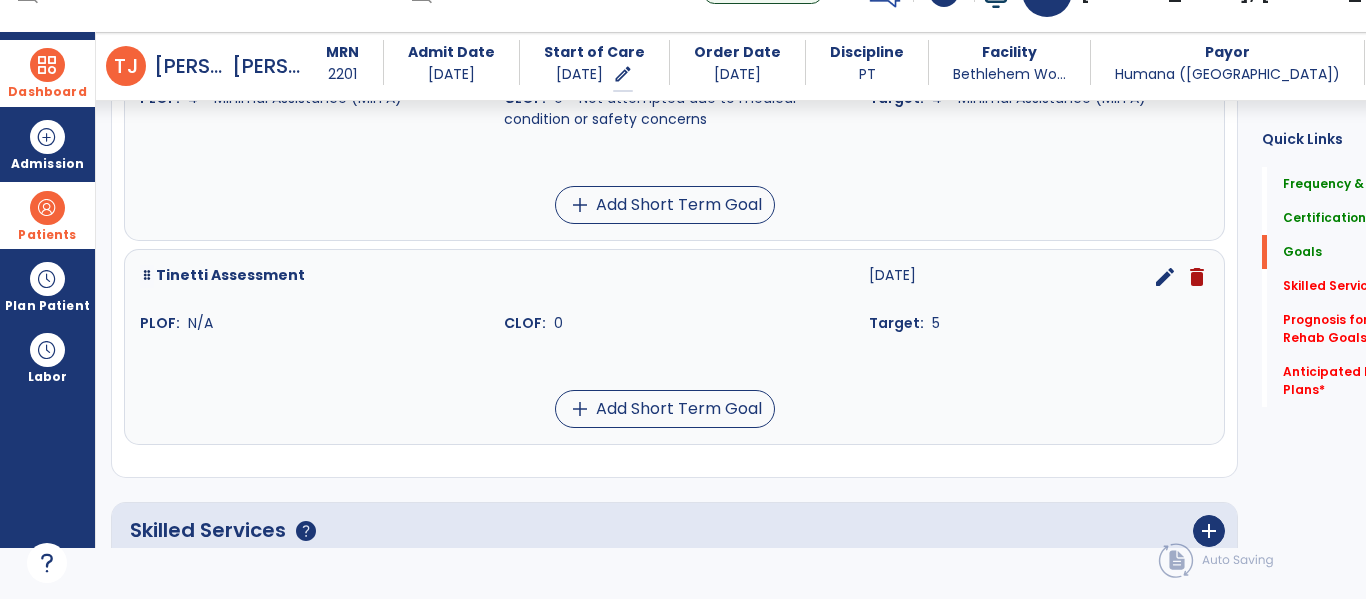 scroll, scrollTop: 2160, scrollLeft: 0, axis: vertical 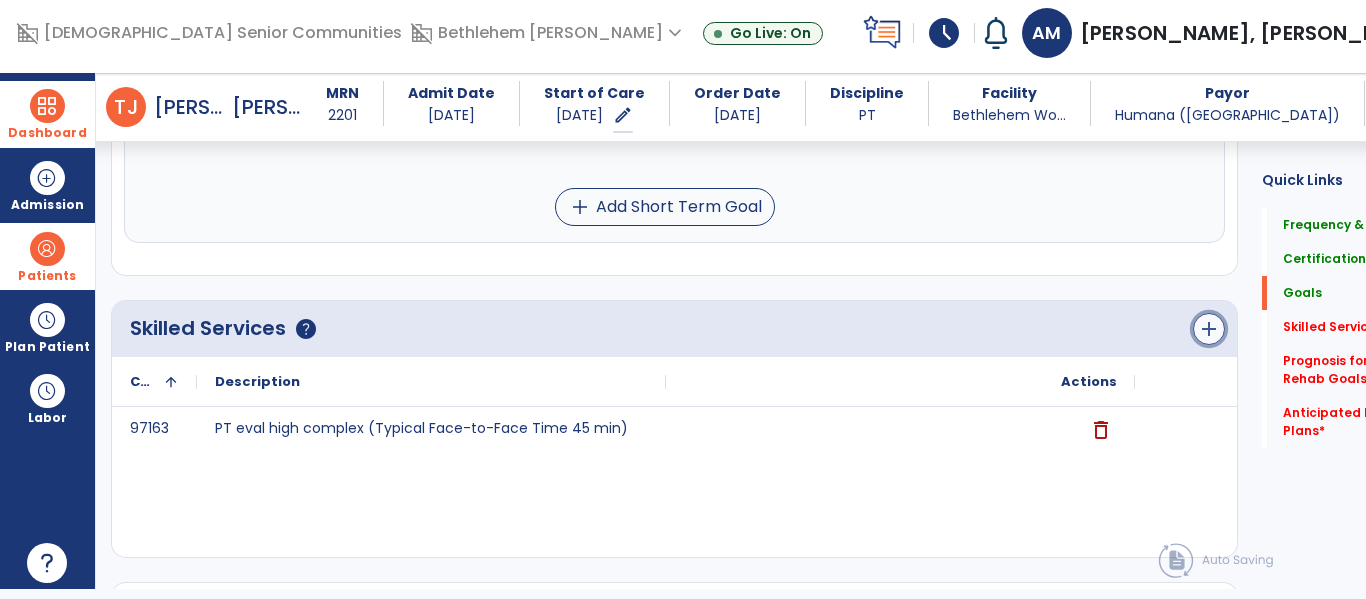 click on "add" 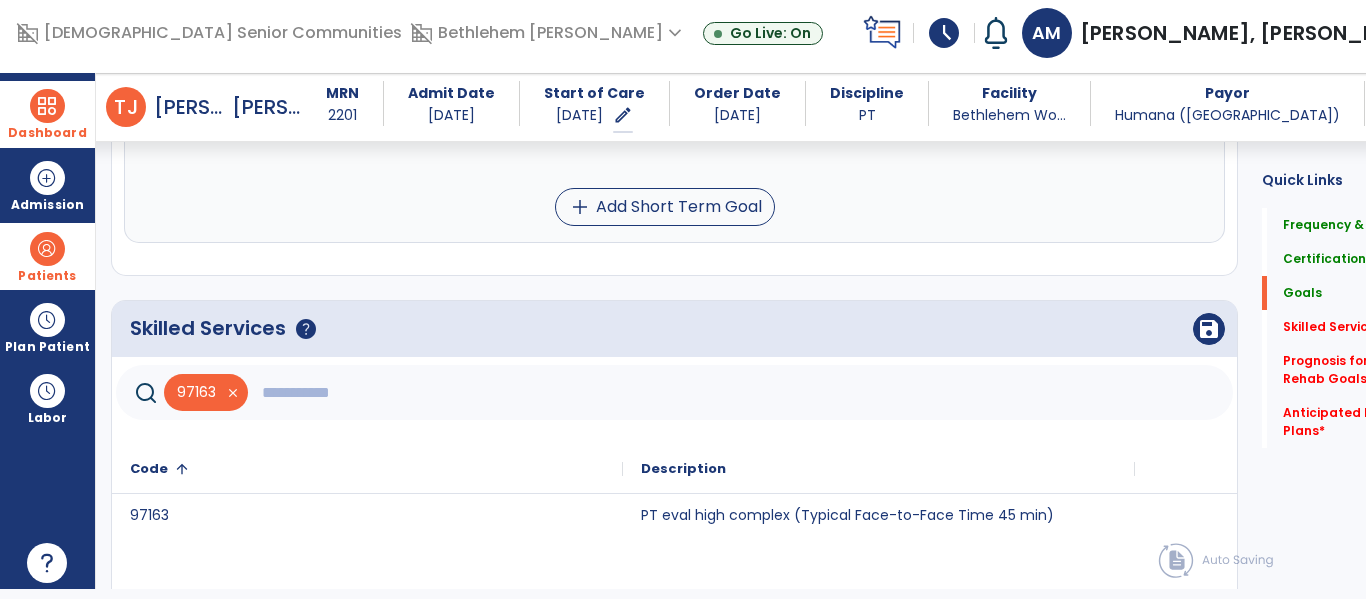 click on "save" 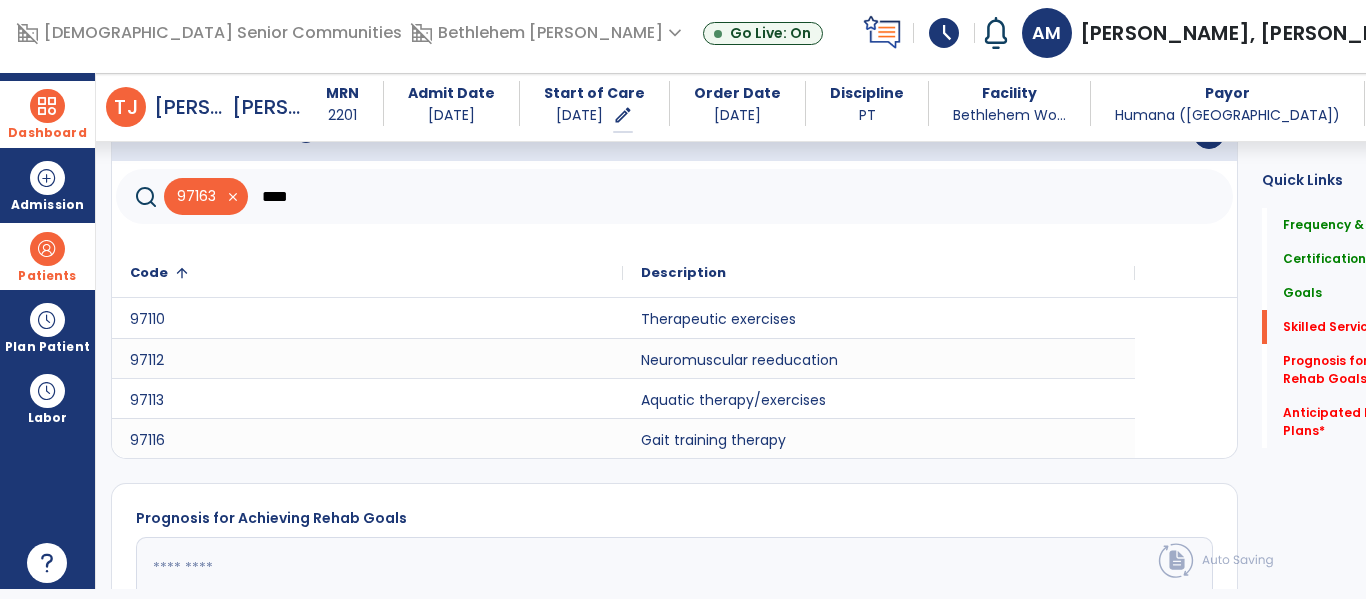 scroll, scrollTop: 2299, scrollLeft: 0, axis: vertical 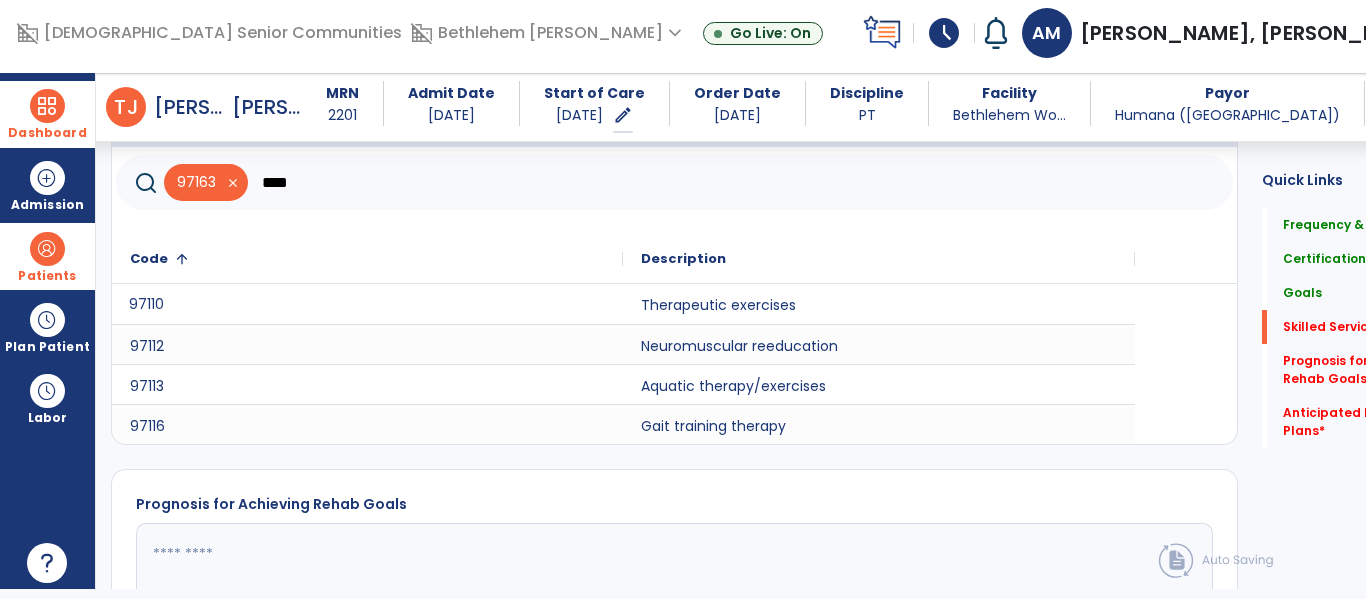 click on "97110" 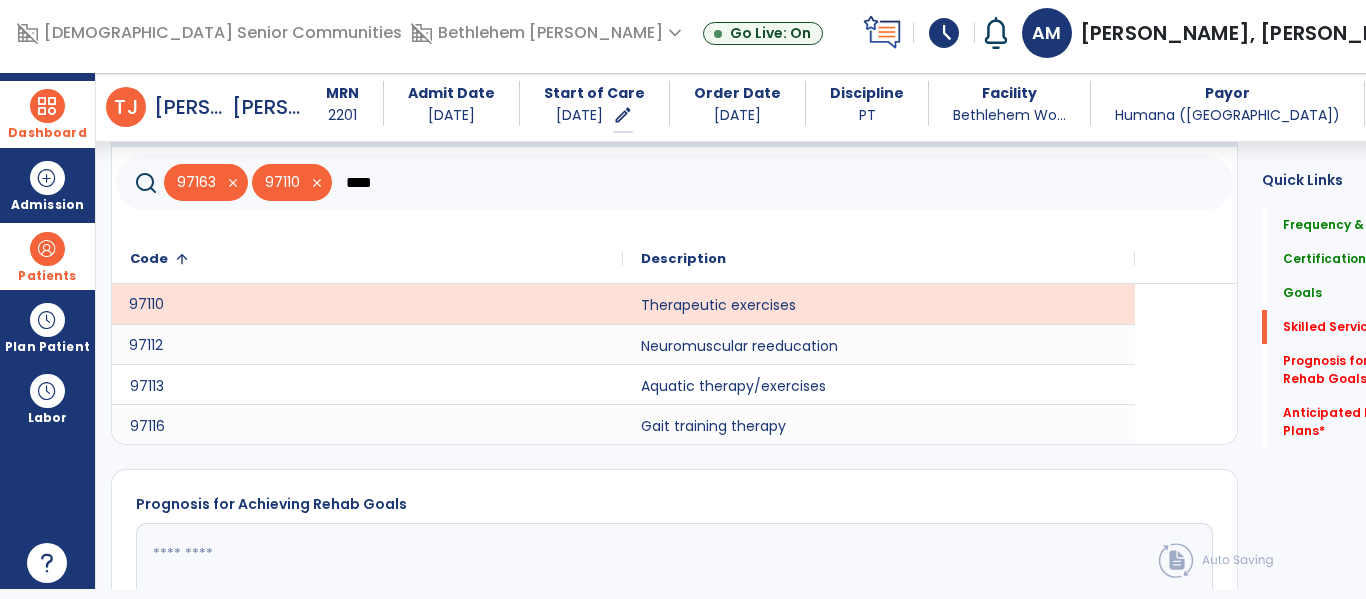 click on "97112" 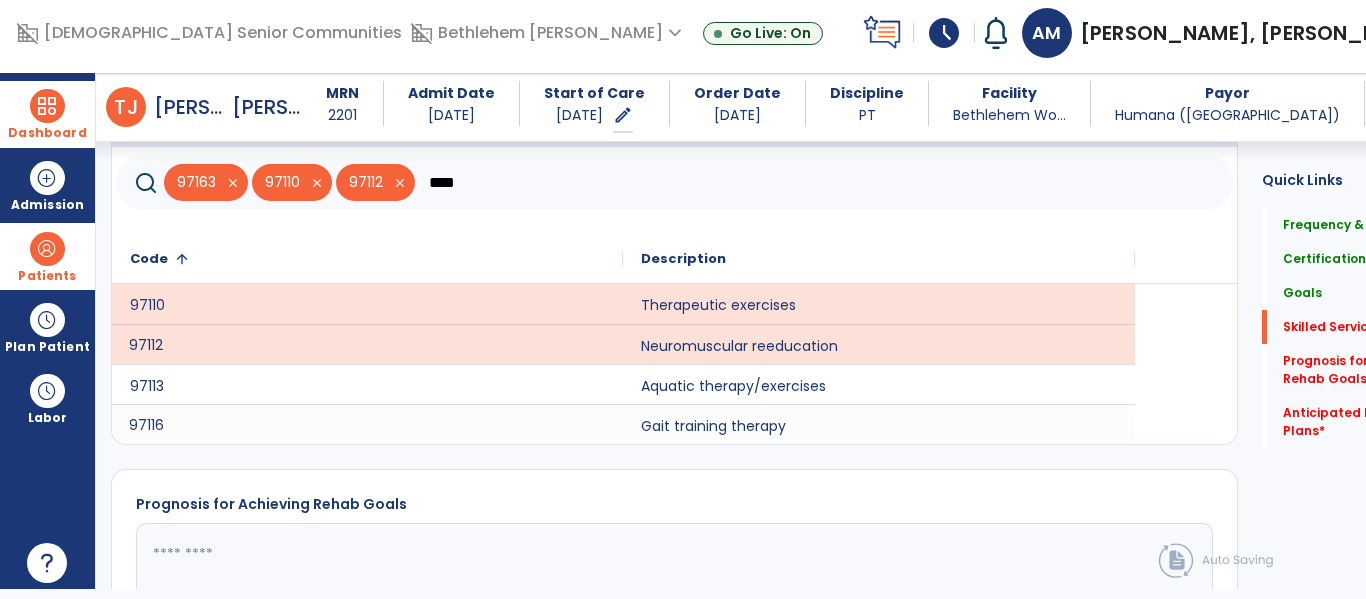 click on "97116" 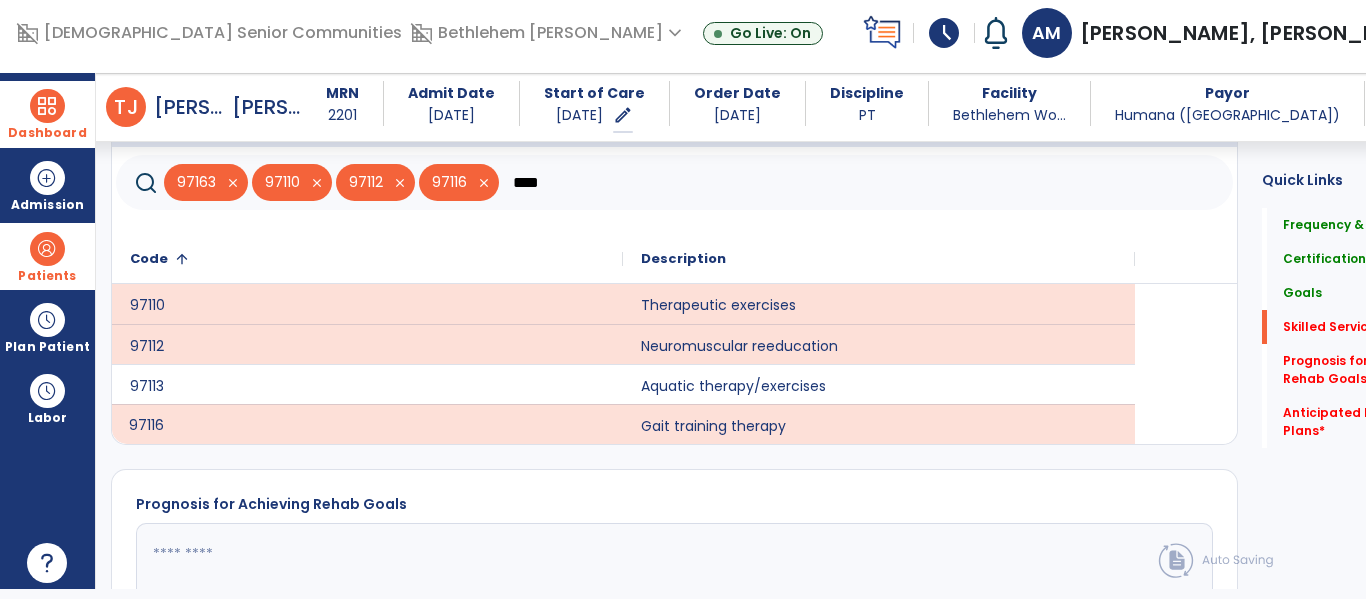 click on "****" 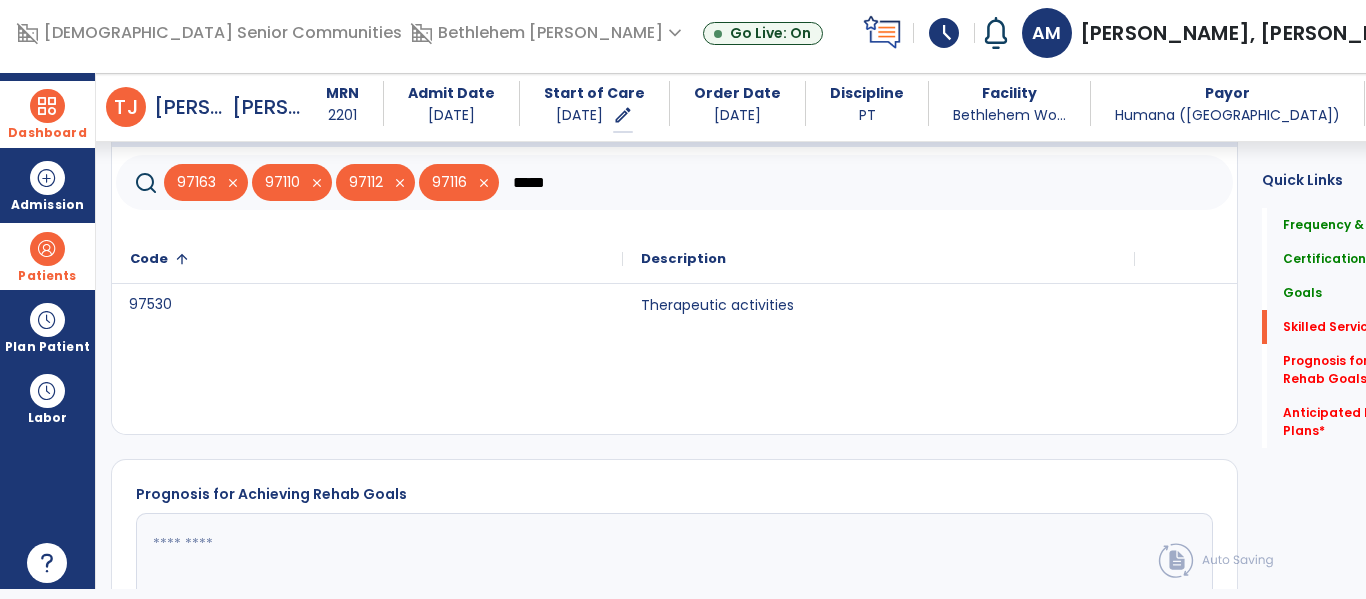 click on "97530" 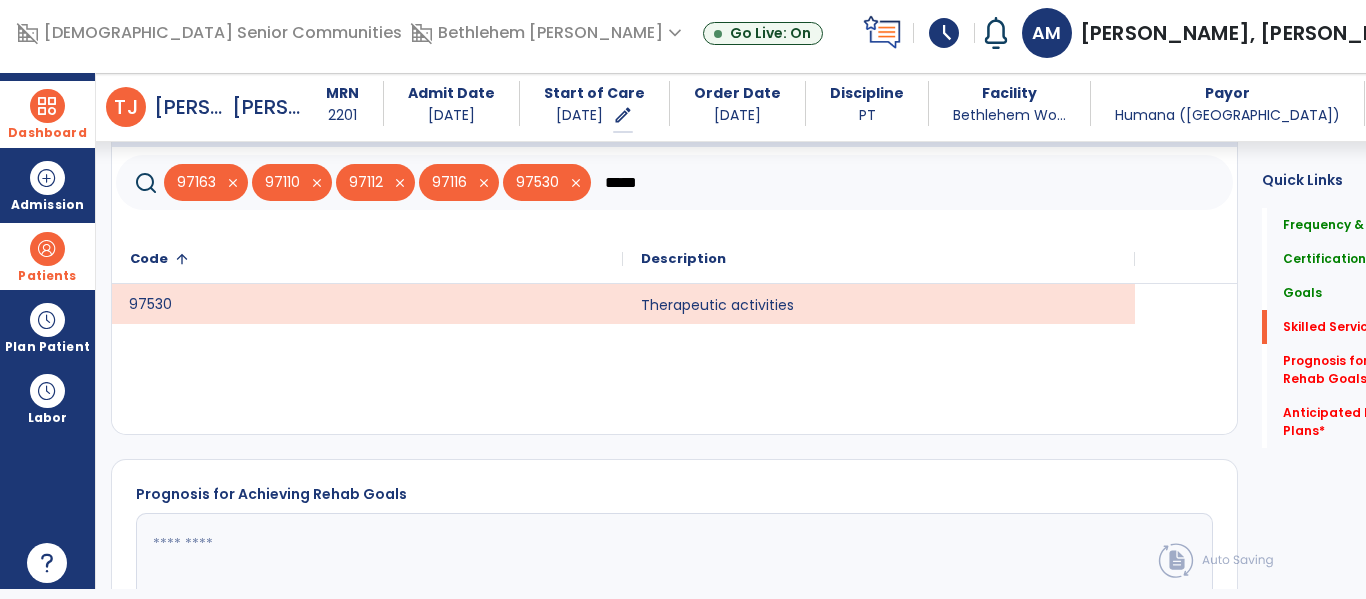click on "*****" 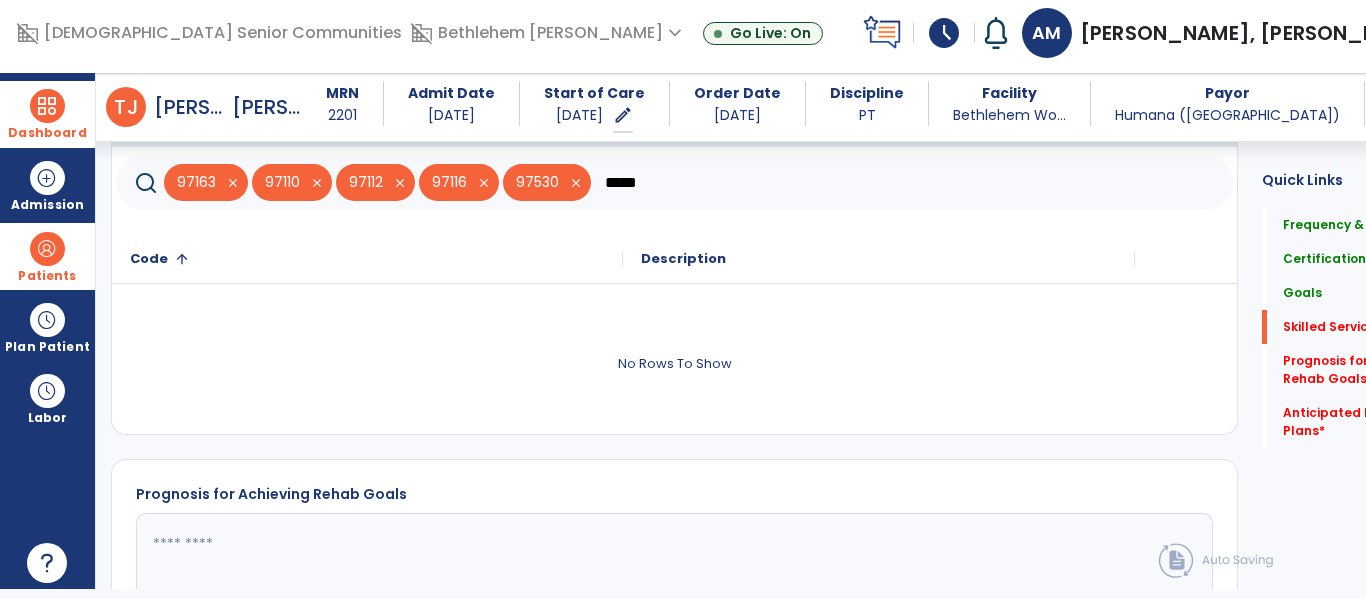 type on "*****" 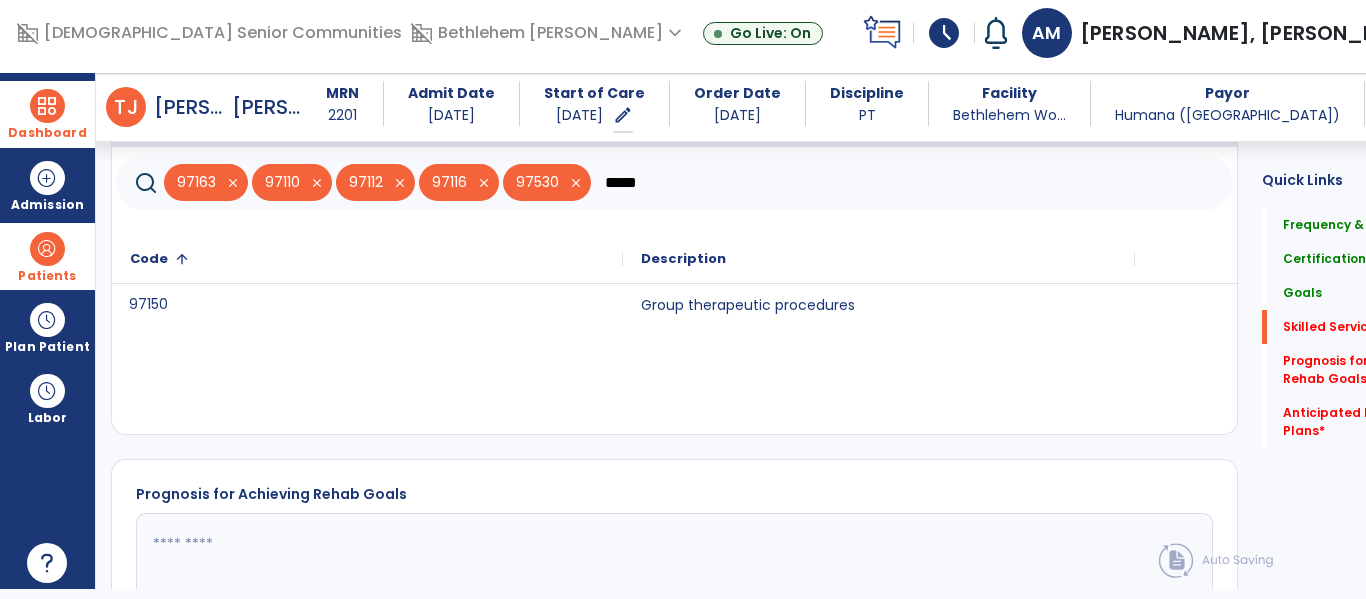 click on "97150" 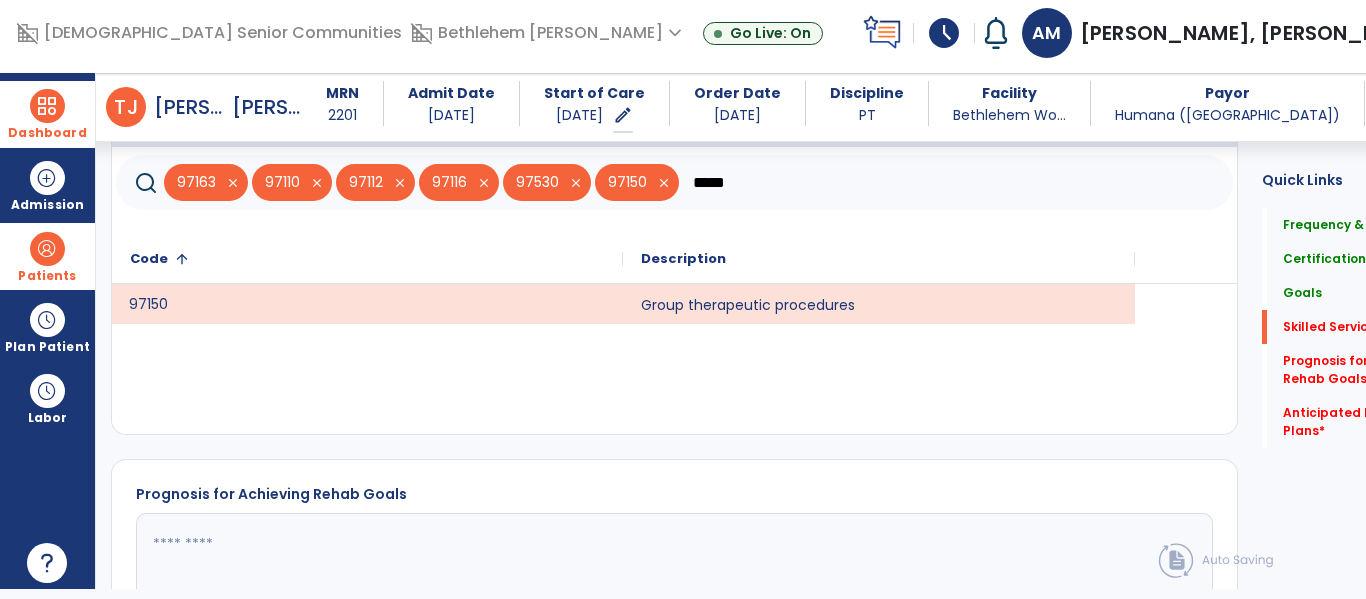 click on "save" 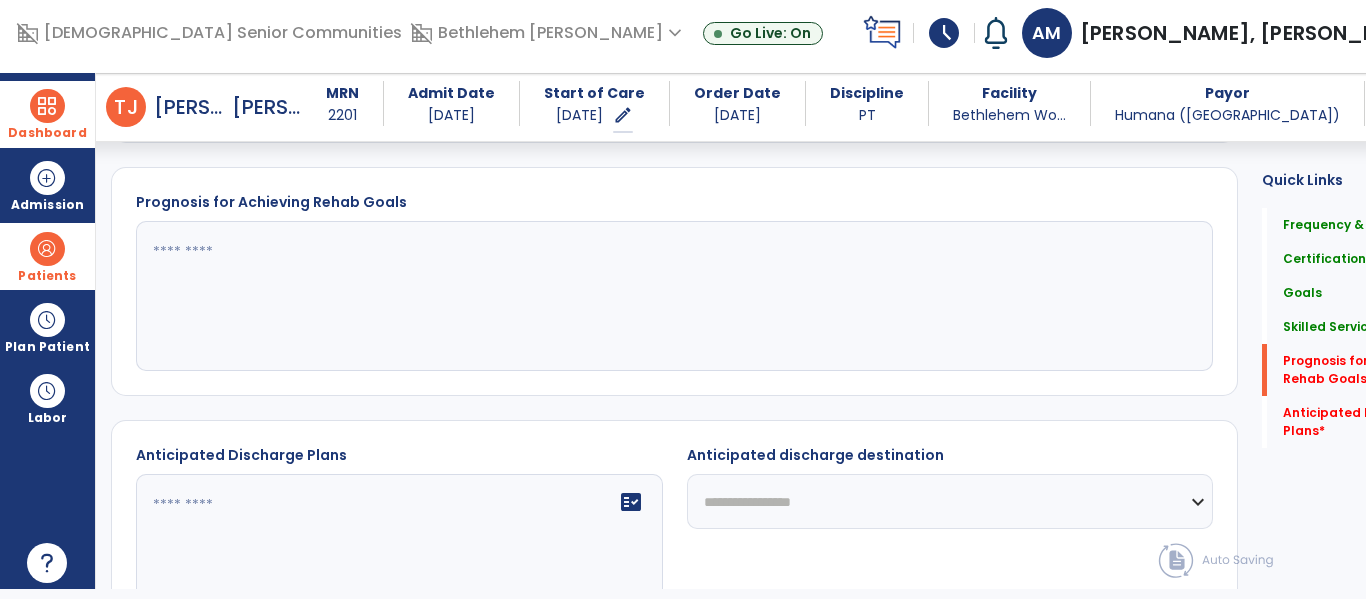 scroll, scrollTop: 2593, scrollLeft: 0, axis: vertical 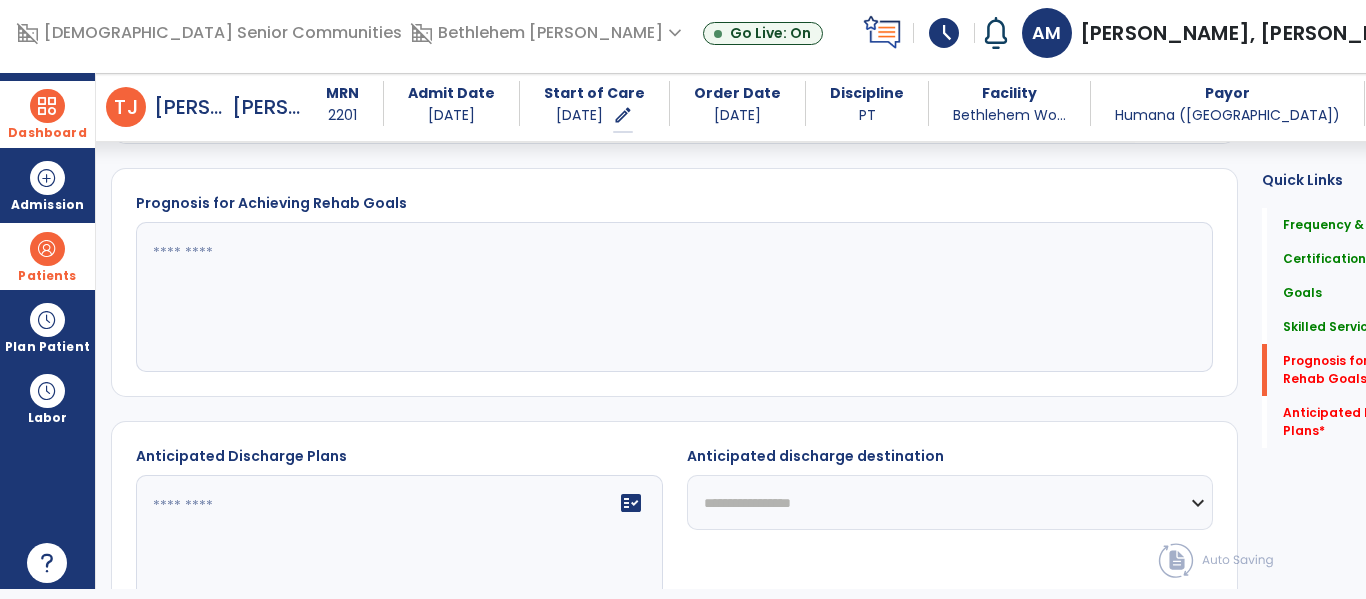 click 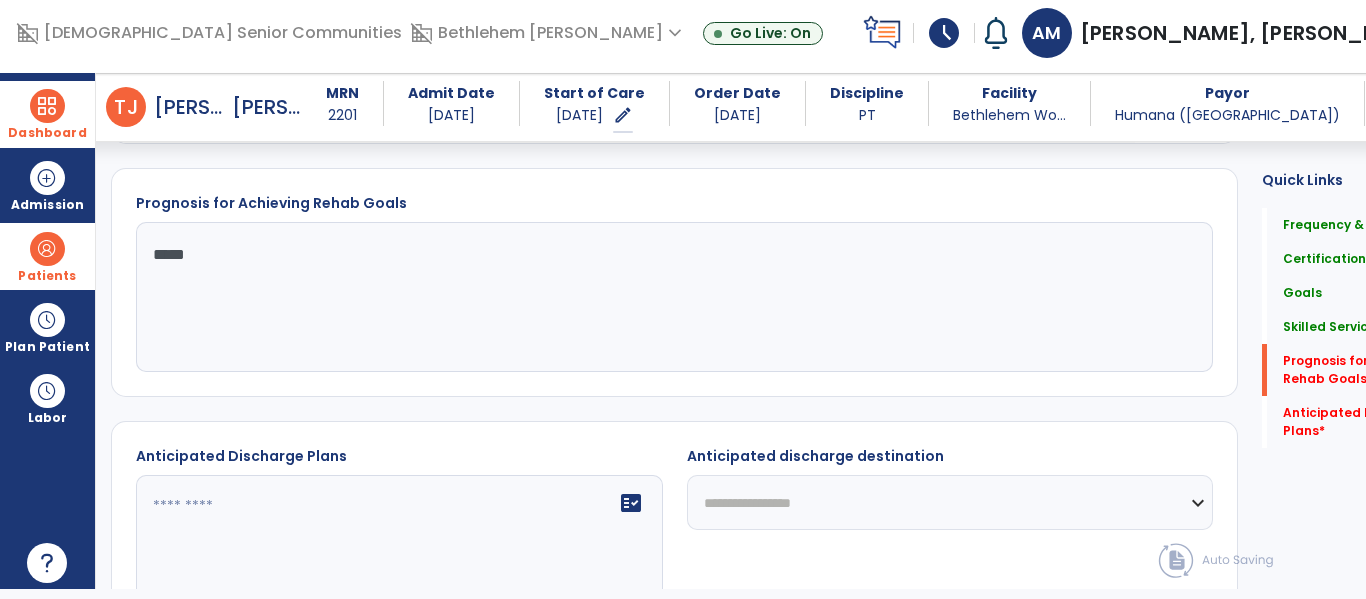 type on "****" 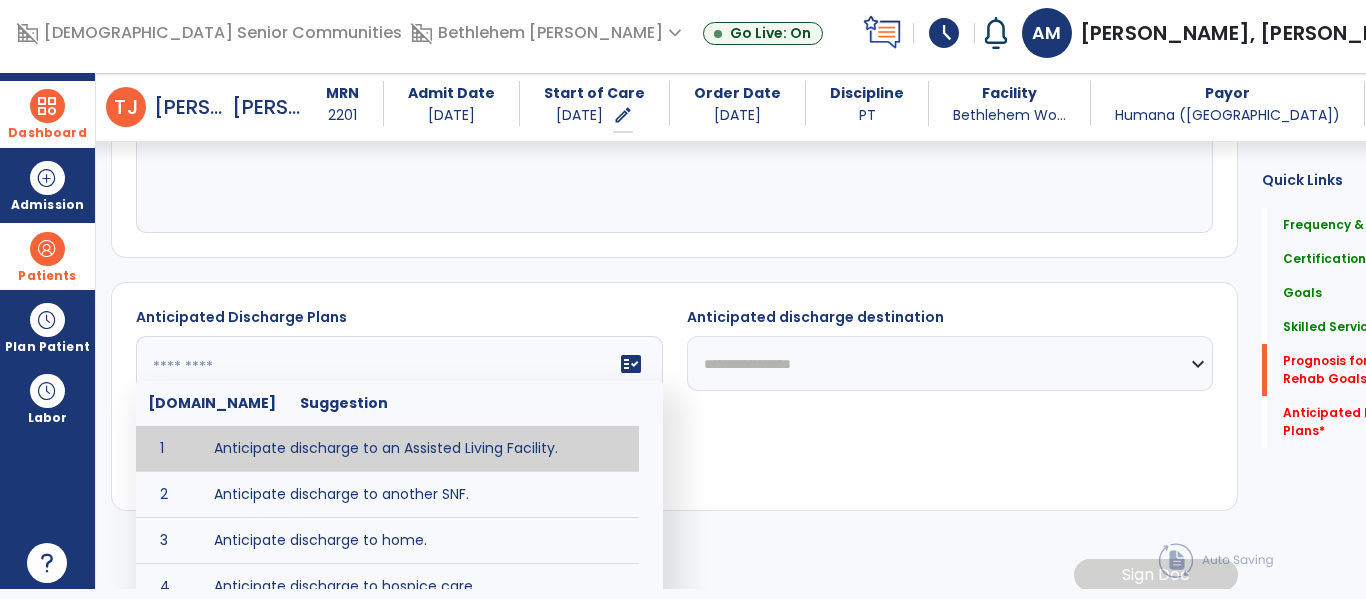 scroll, scrollTop: 2784, scrollLeft: 0, axis: vertical 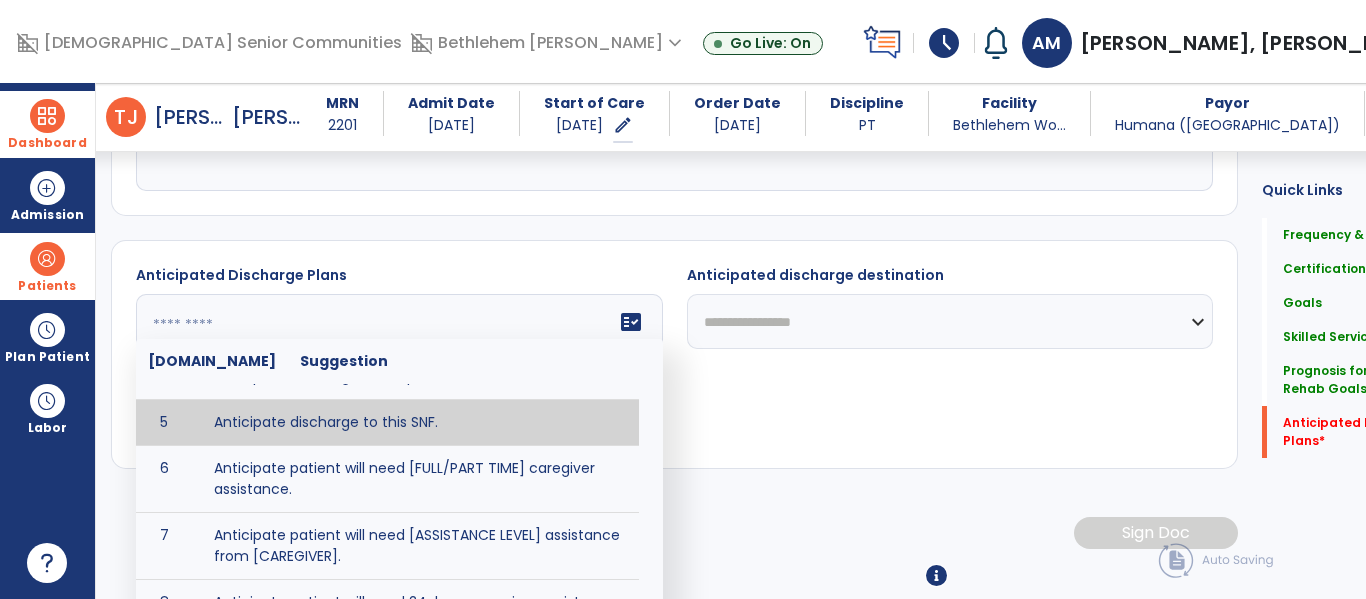 type on "**********" 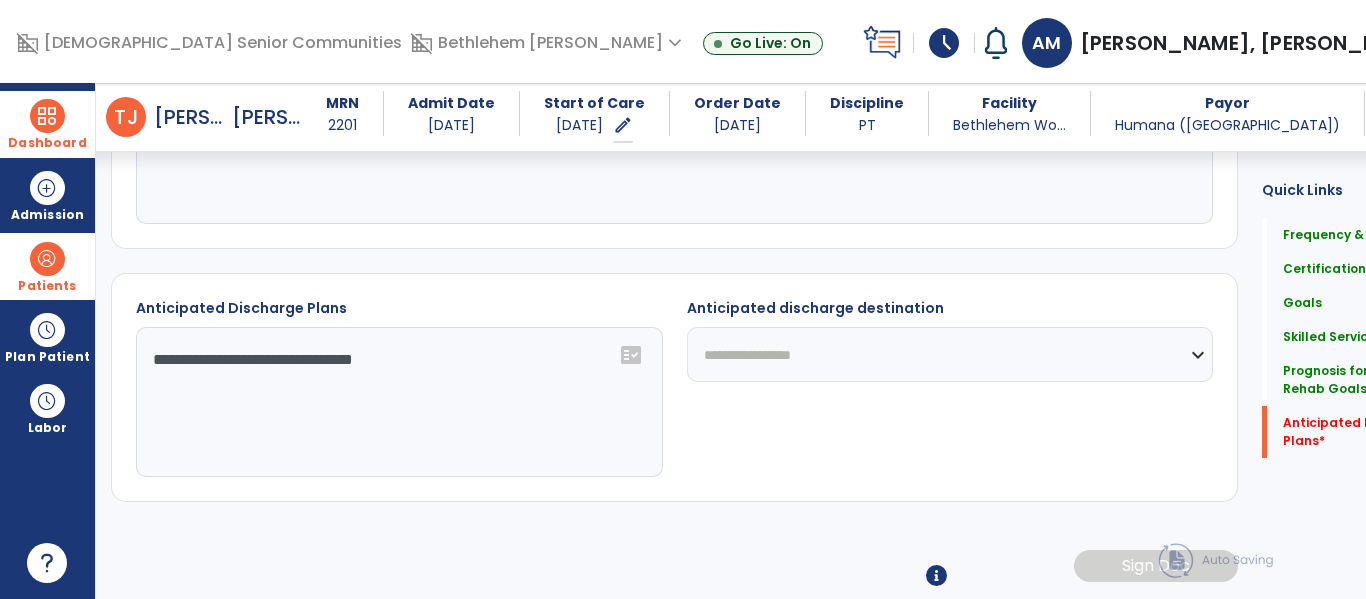 click on "**********" 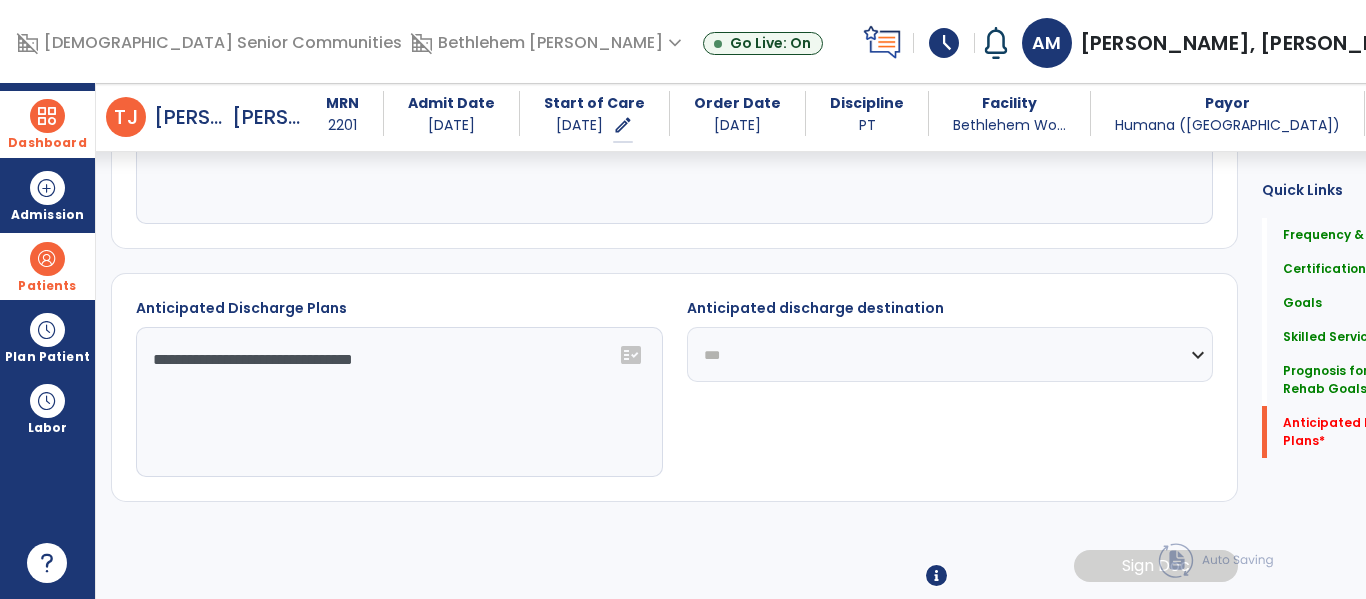 click on "**********" 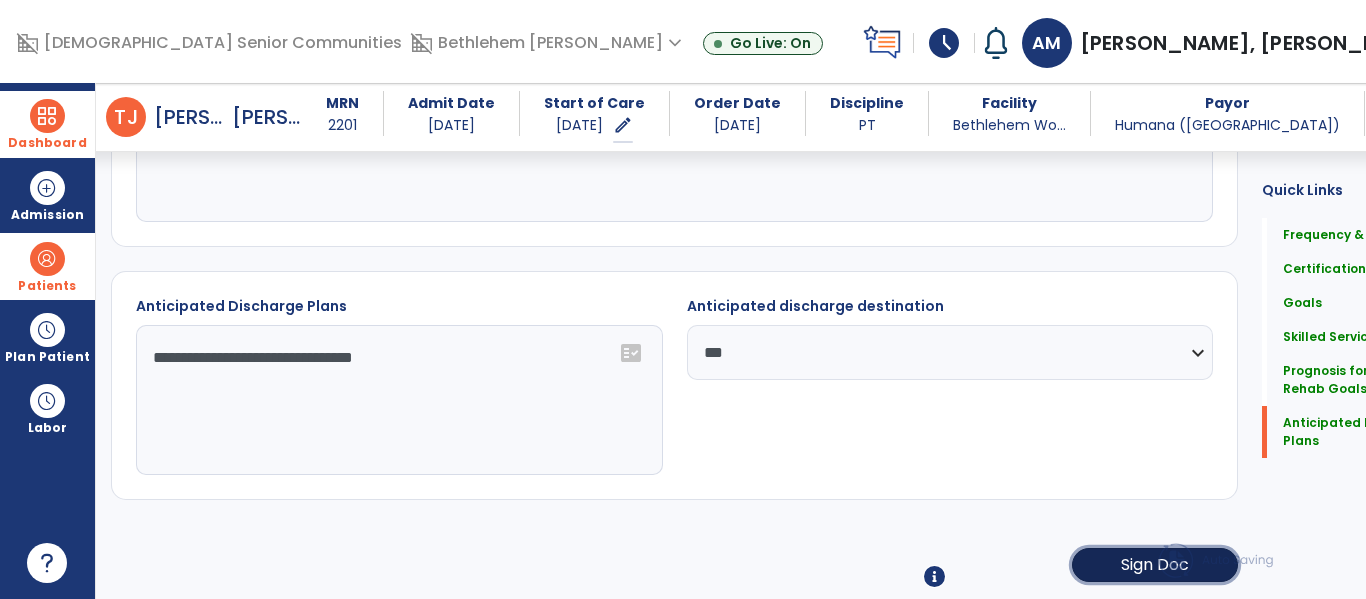 click on "Sign Doc" 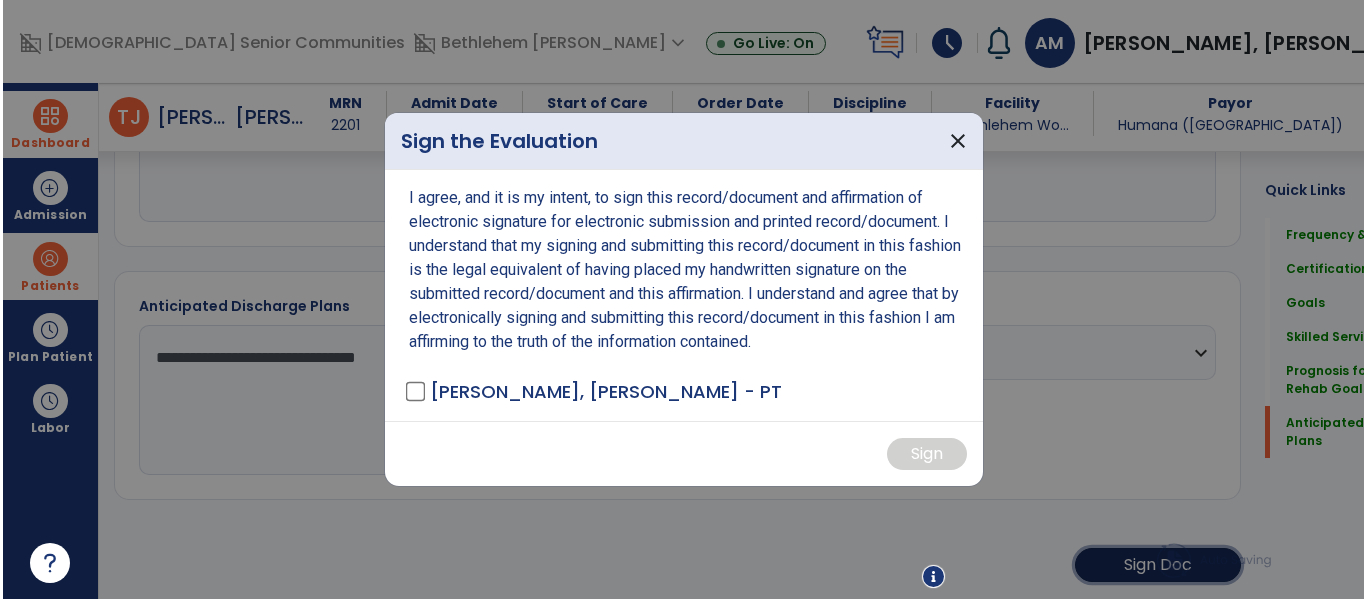 scroll, scrollTop: 2784, scrollLeft: 0, axis: vertical 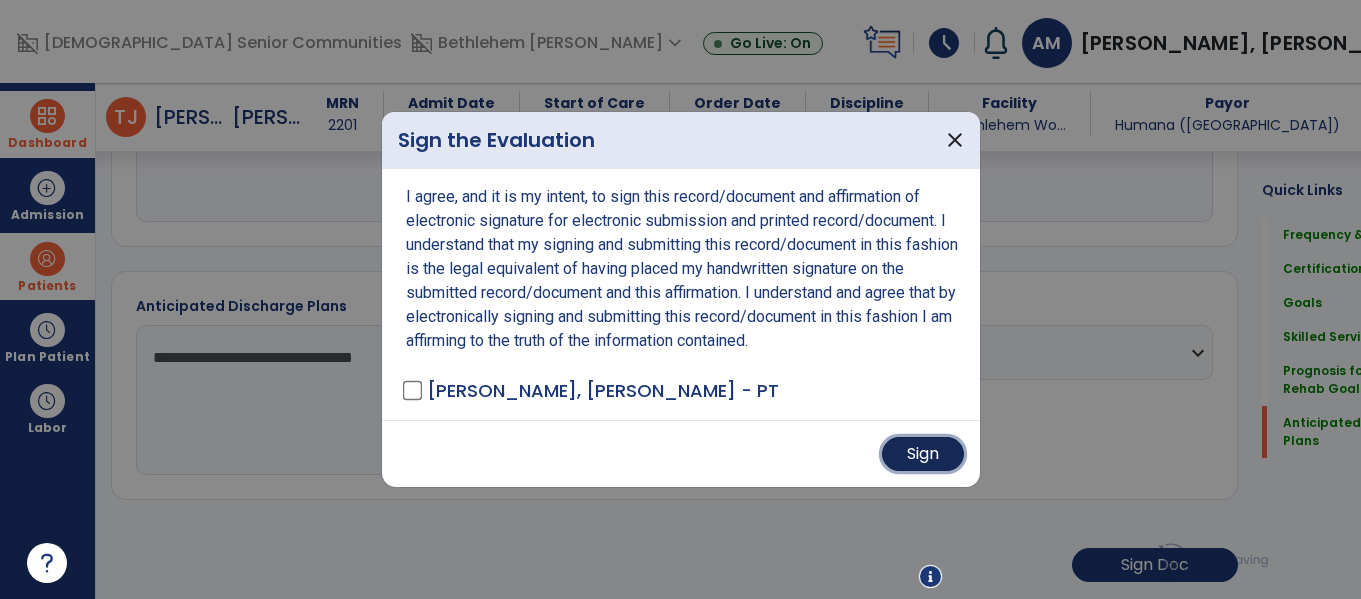 click on "Sign" at bounding box center (923, 454) 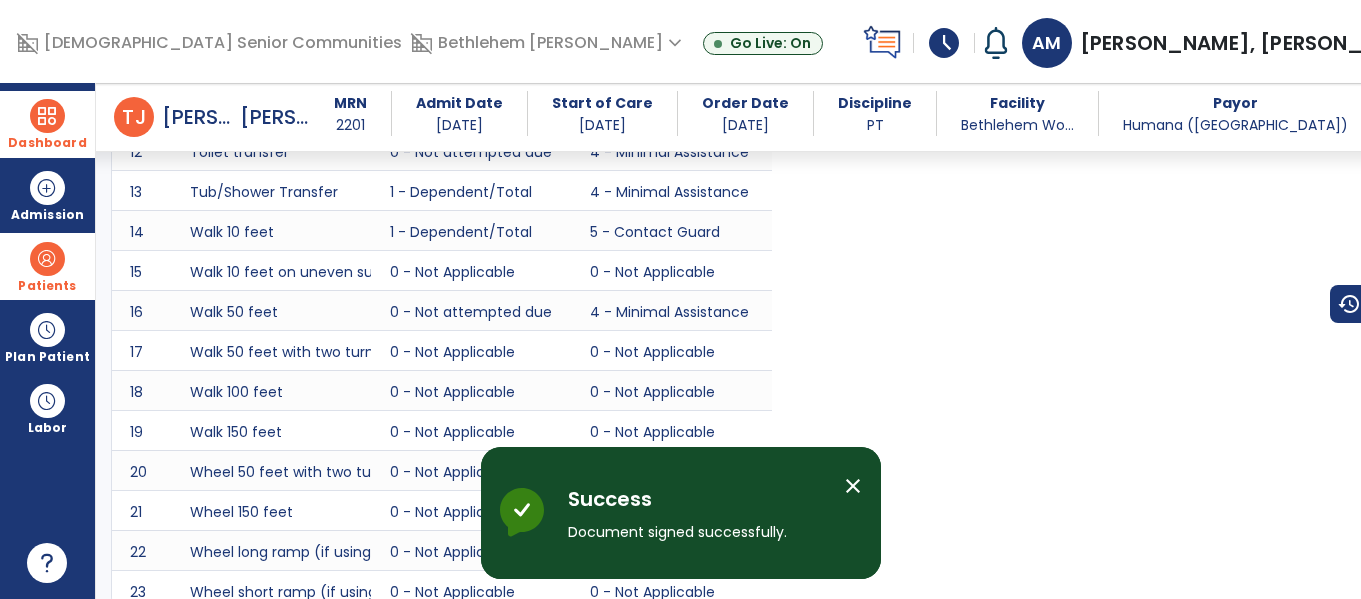 click on "close" at bounding box center (853, 486) 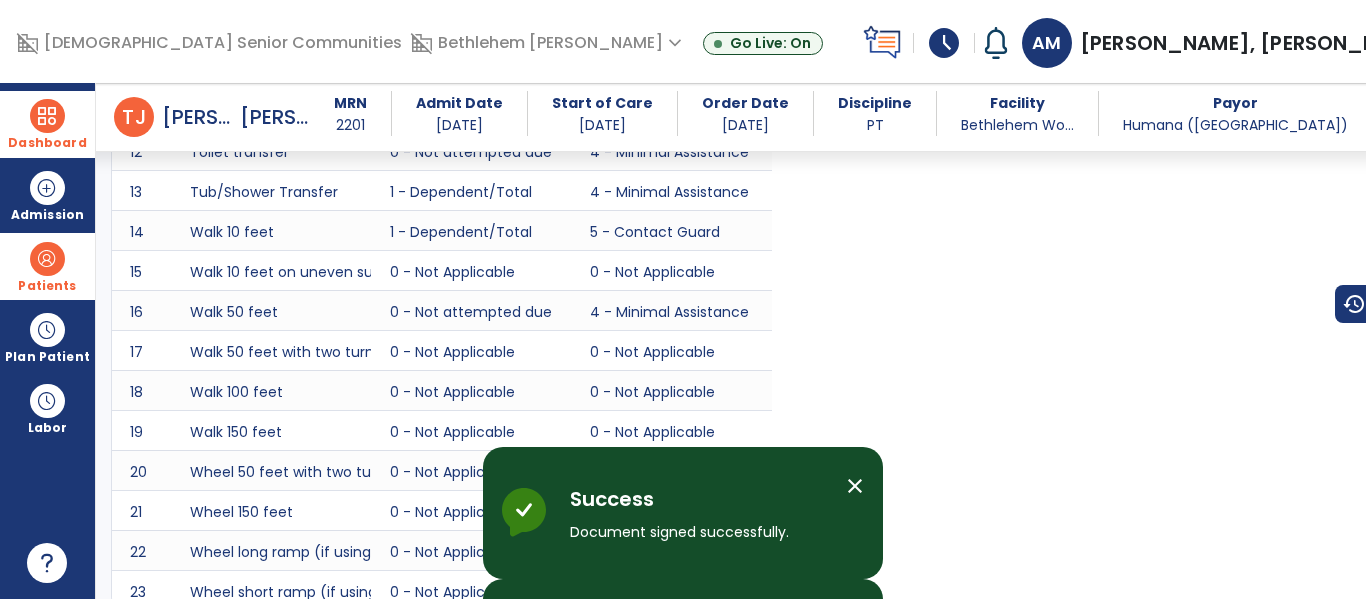 scroll, scrollTop: 1863, scrollLeft: 0, axis: vertical 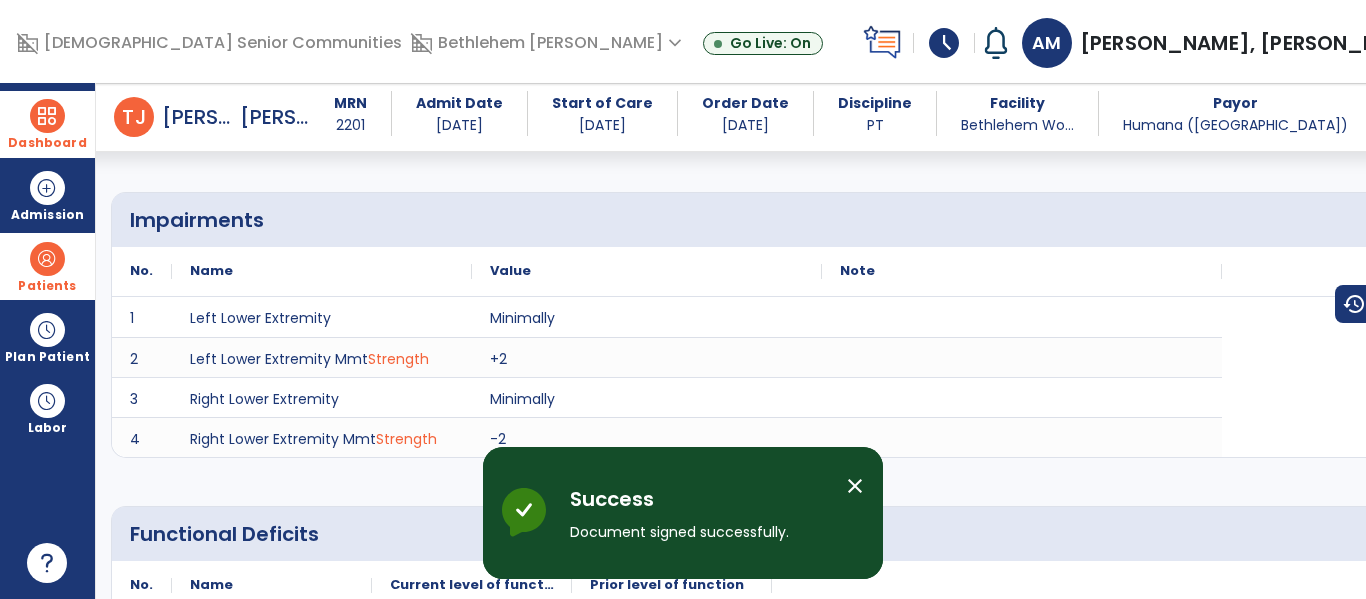 click on "close" at bounding box center (855, 486) 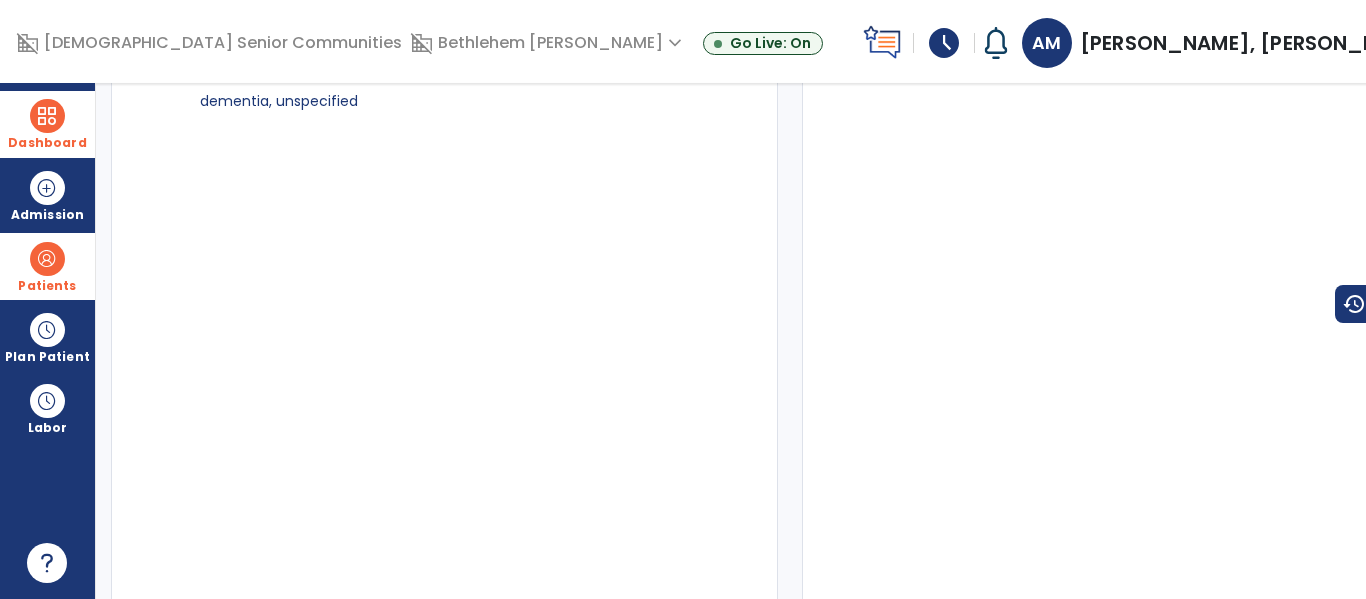 scroll, scrollTop: 0, scrollLeft: 0, axis: both 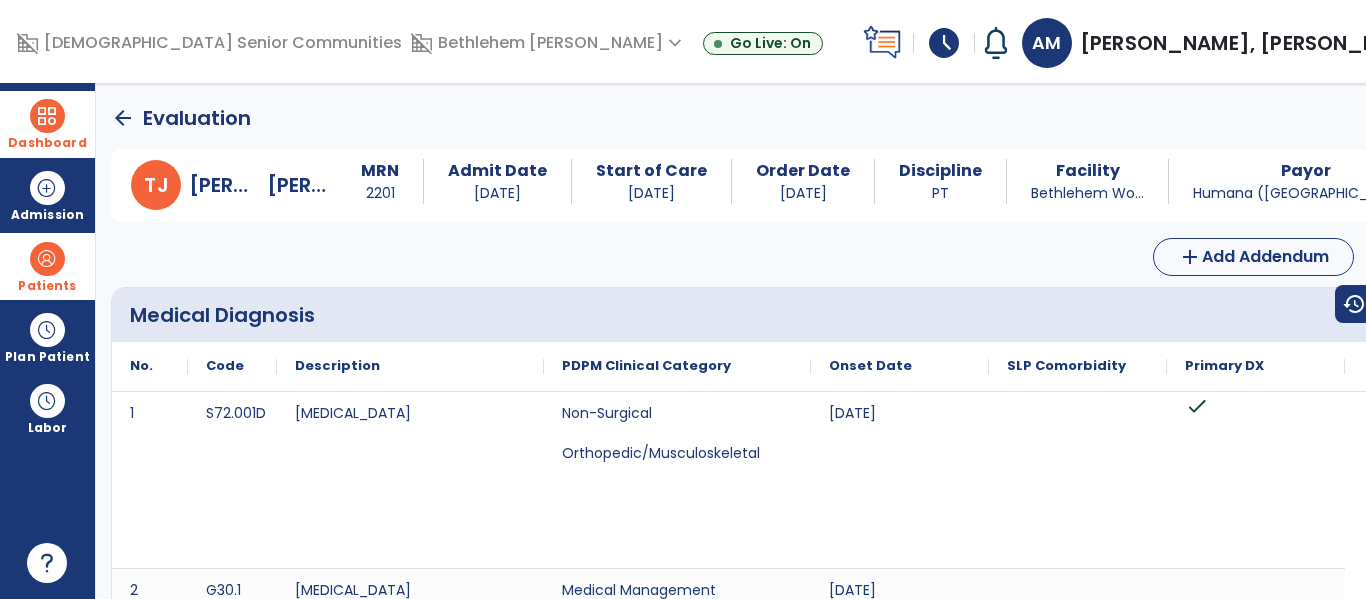 click on "arrow_back" 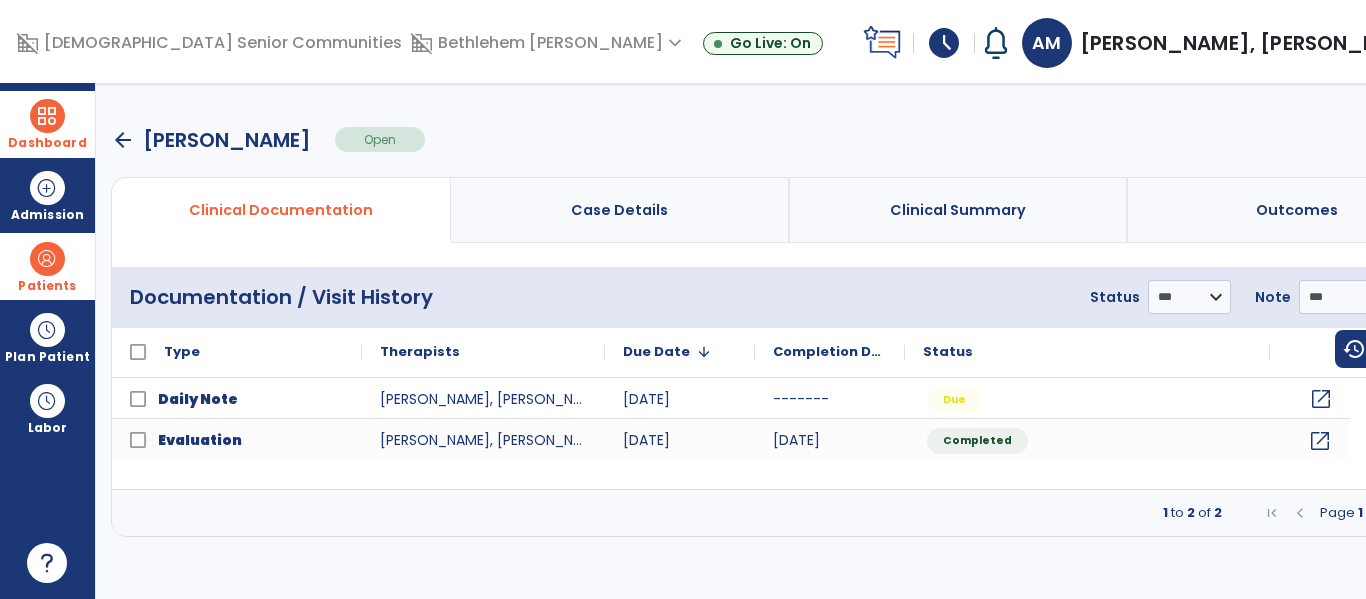 click on "open_in_new" 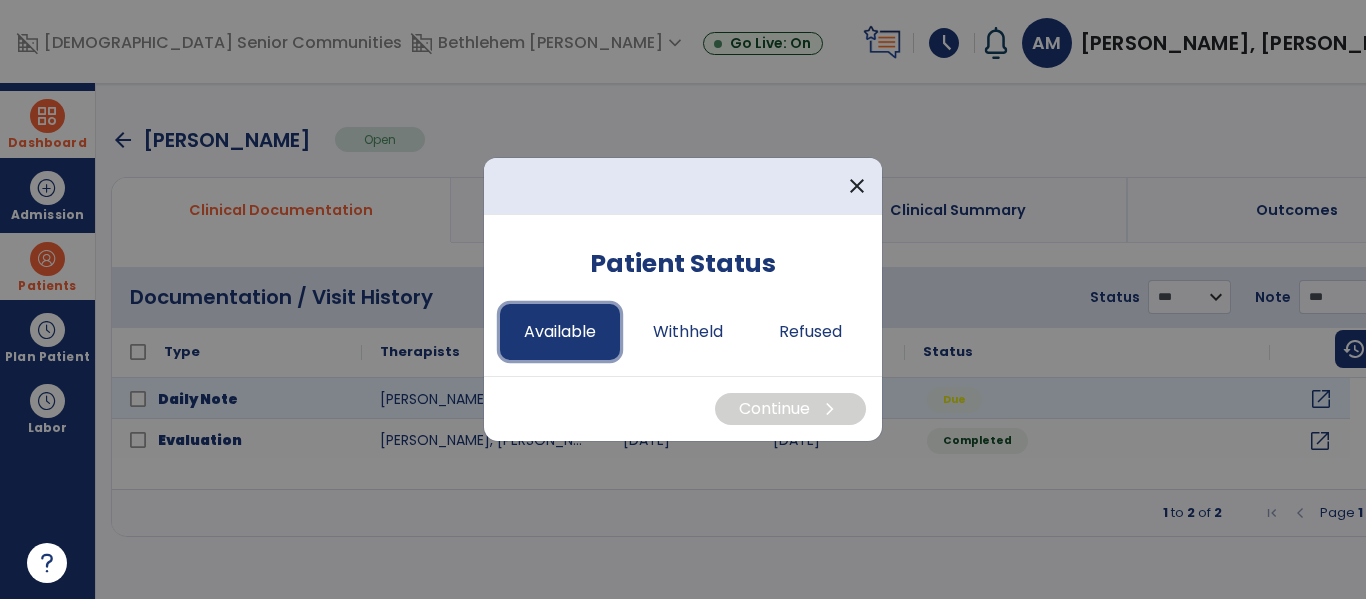 click on "Available" at bounding box center [560, 332] 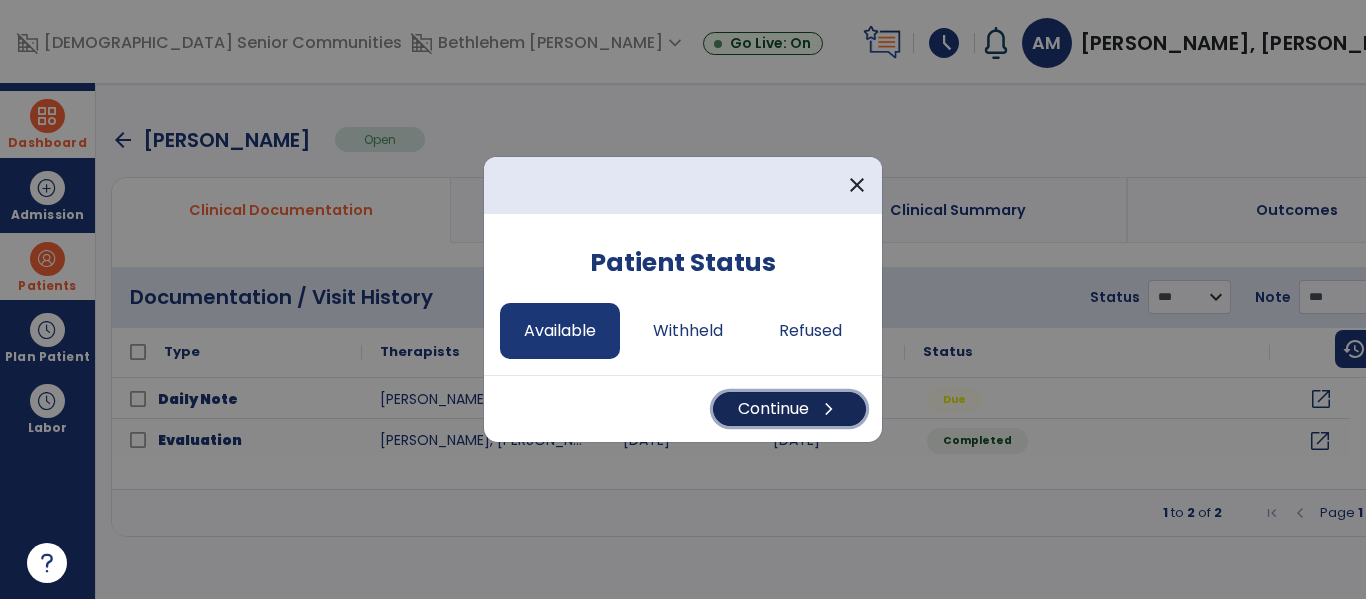 click on "Continue   chevron_right" at bounding box center (789, 409) 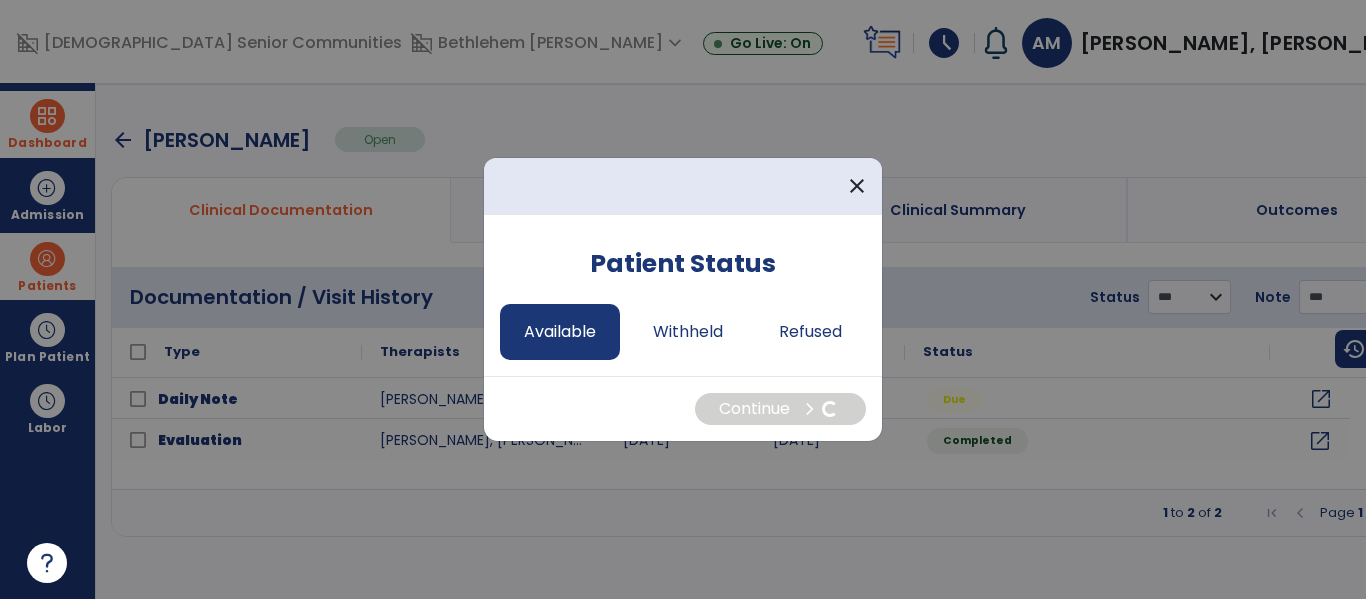 select on "*" 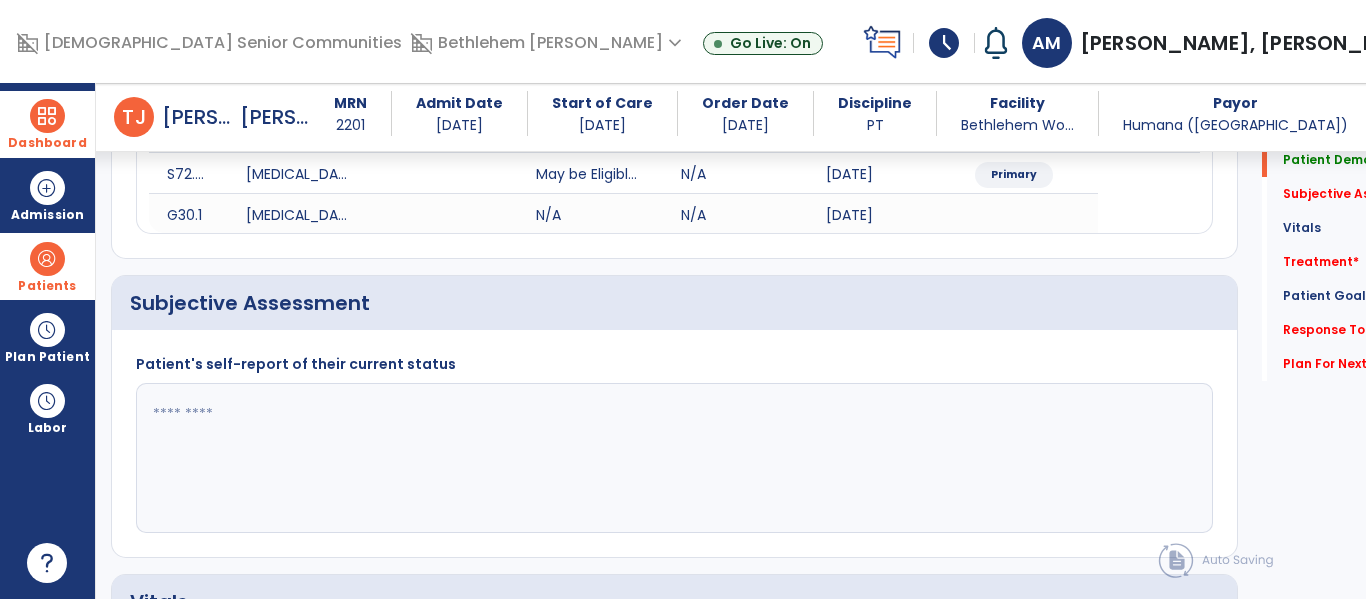 scroll, scrollTop: 299, scrollLeft: 0, axis: vertical 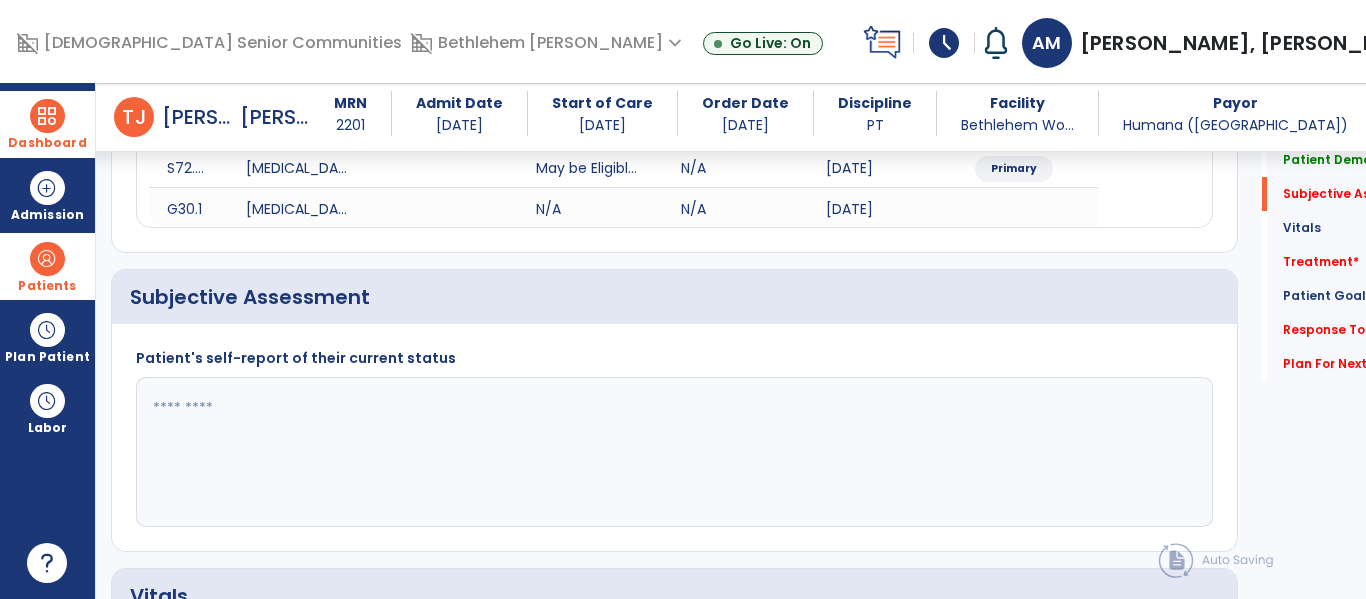 click 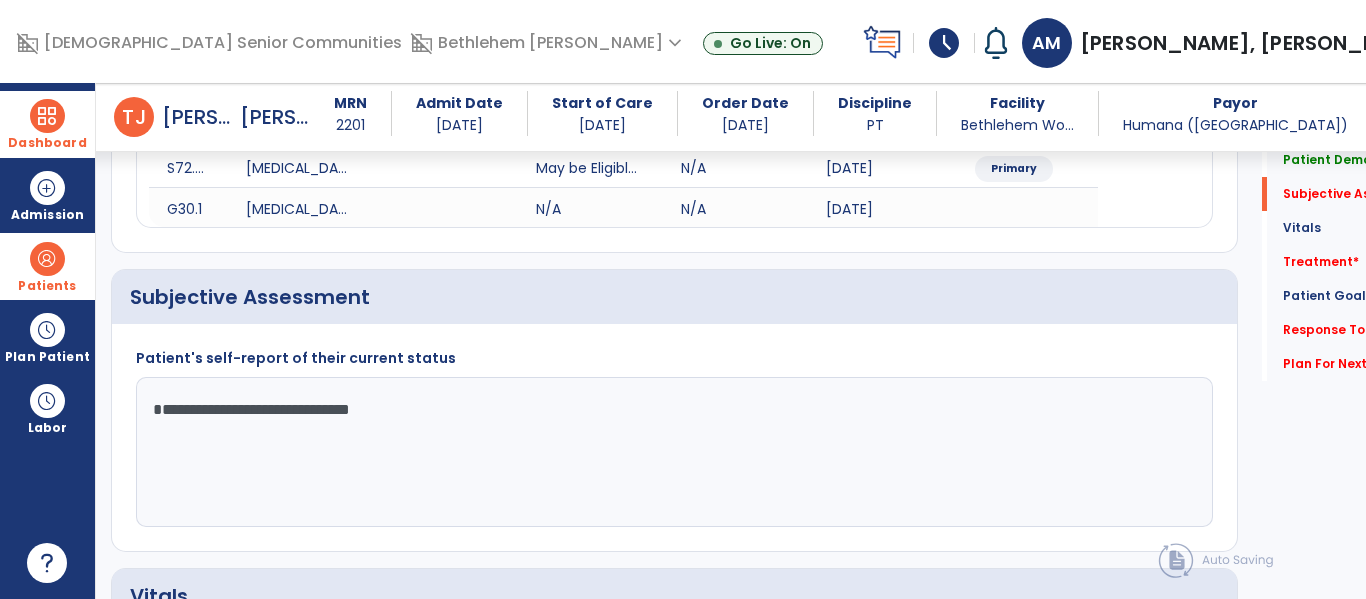 click on "**********" 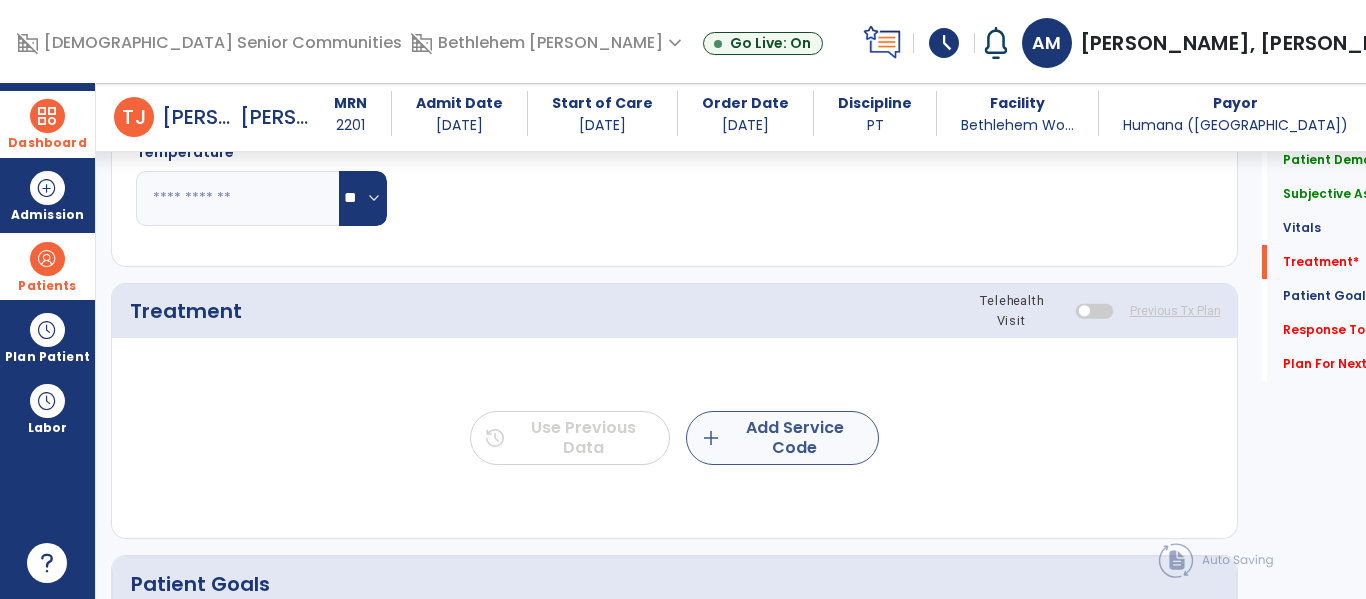 type on "**********" 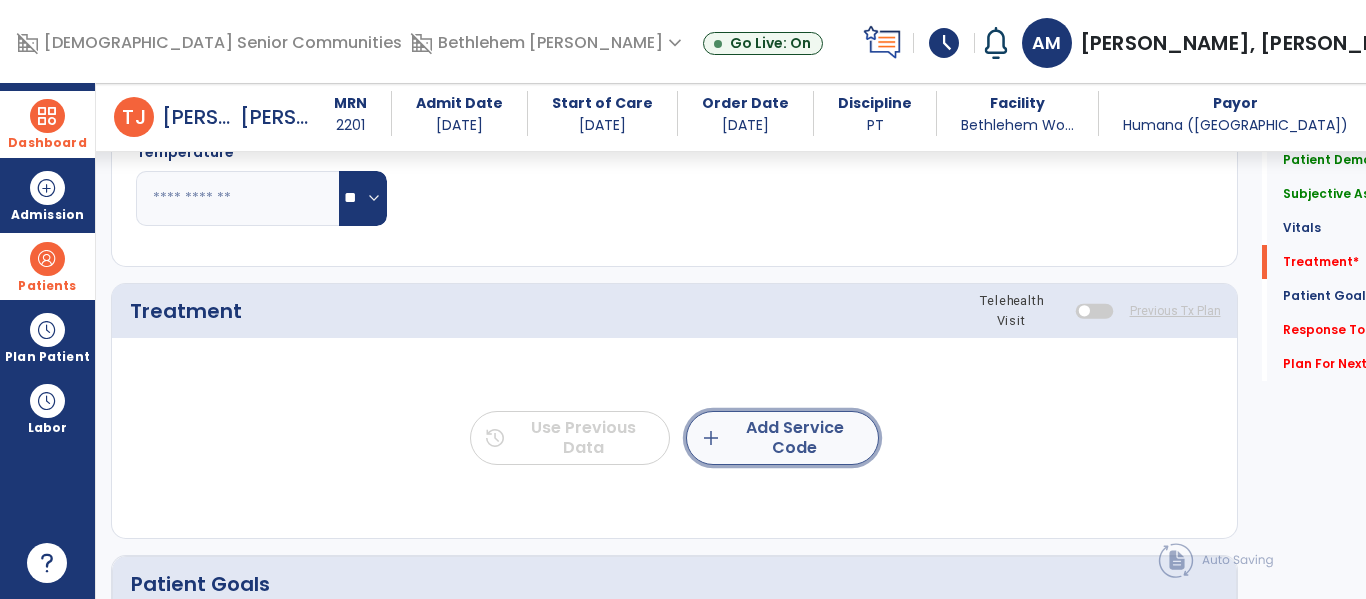 click on "add  Add Service Code" 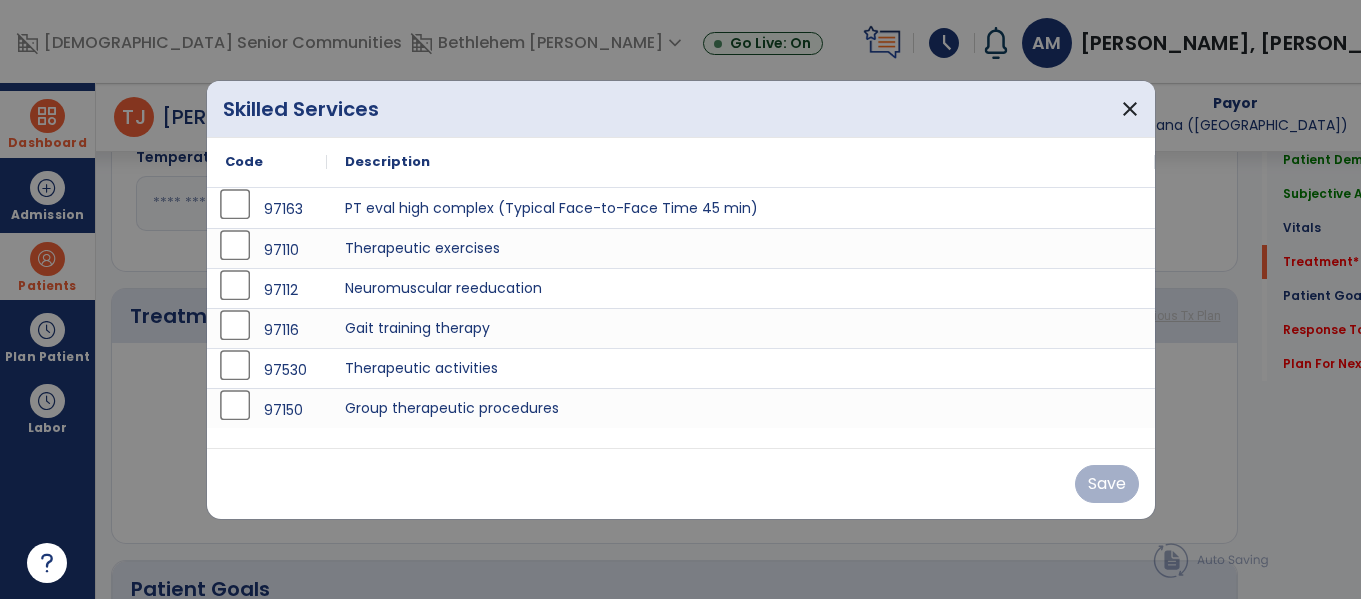 scroll, scrollTop: 1006, scrollLeft: 0, axis: vertical 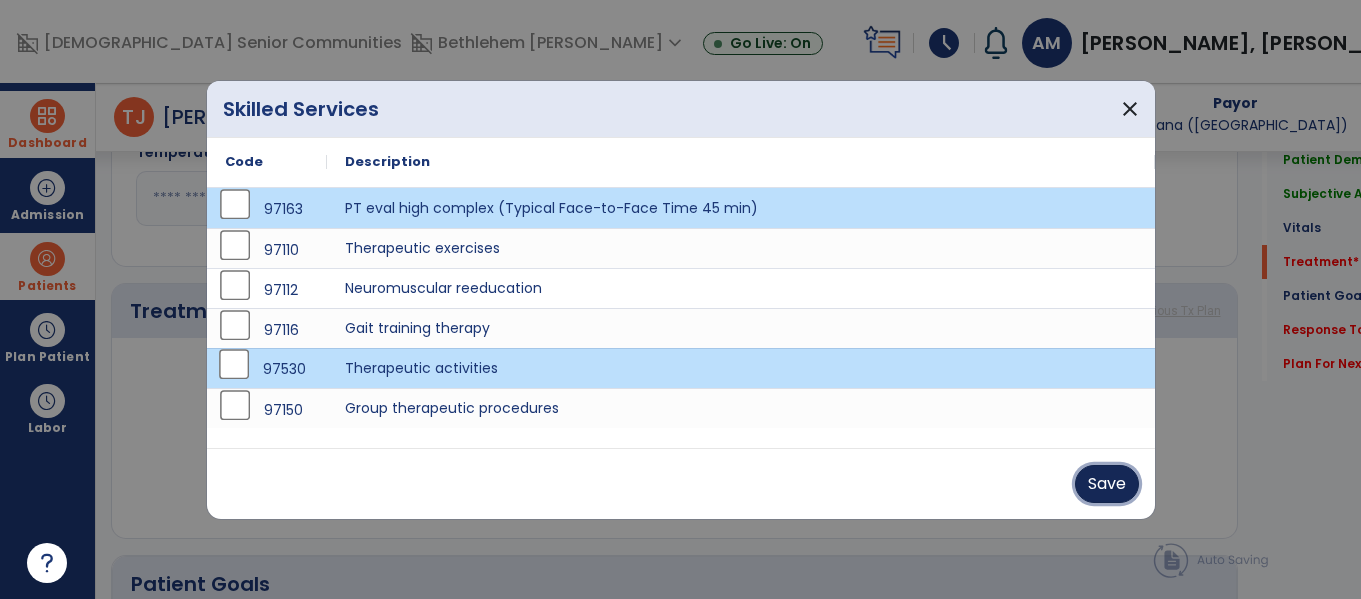 click on "Save" at bounding box center [1107, 484] 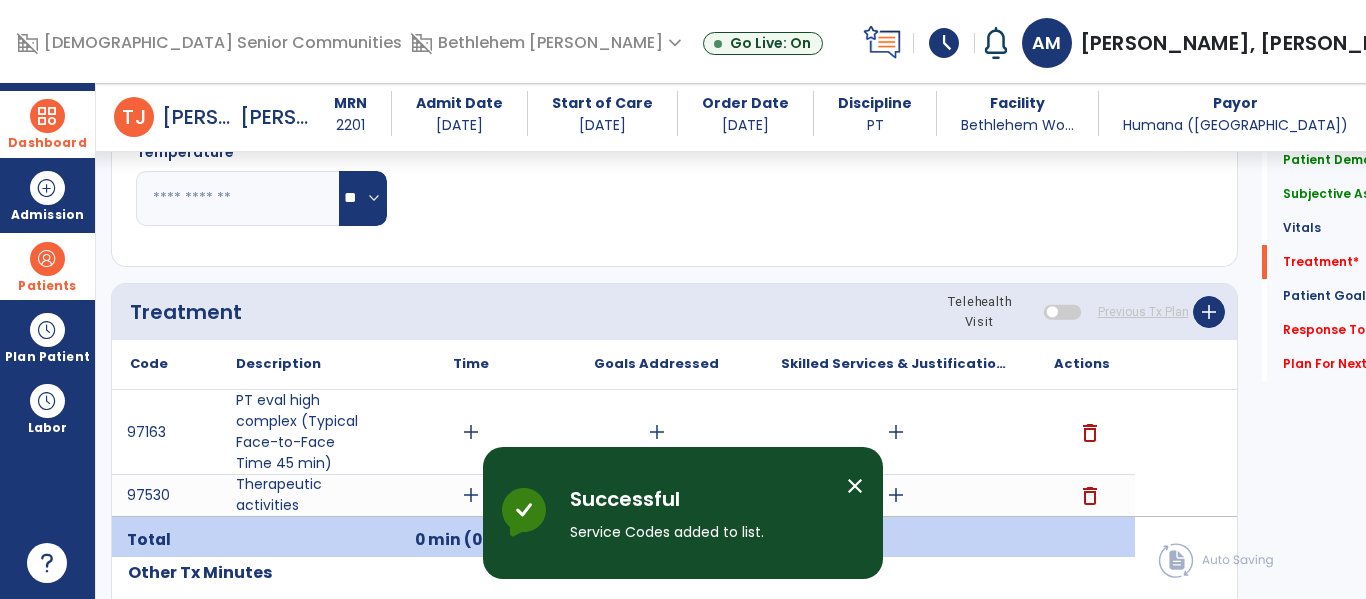 click on "add" at bounding box center [471, 432] 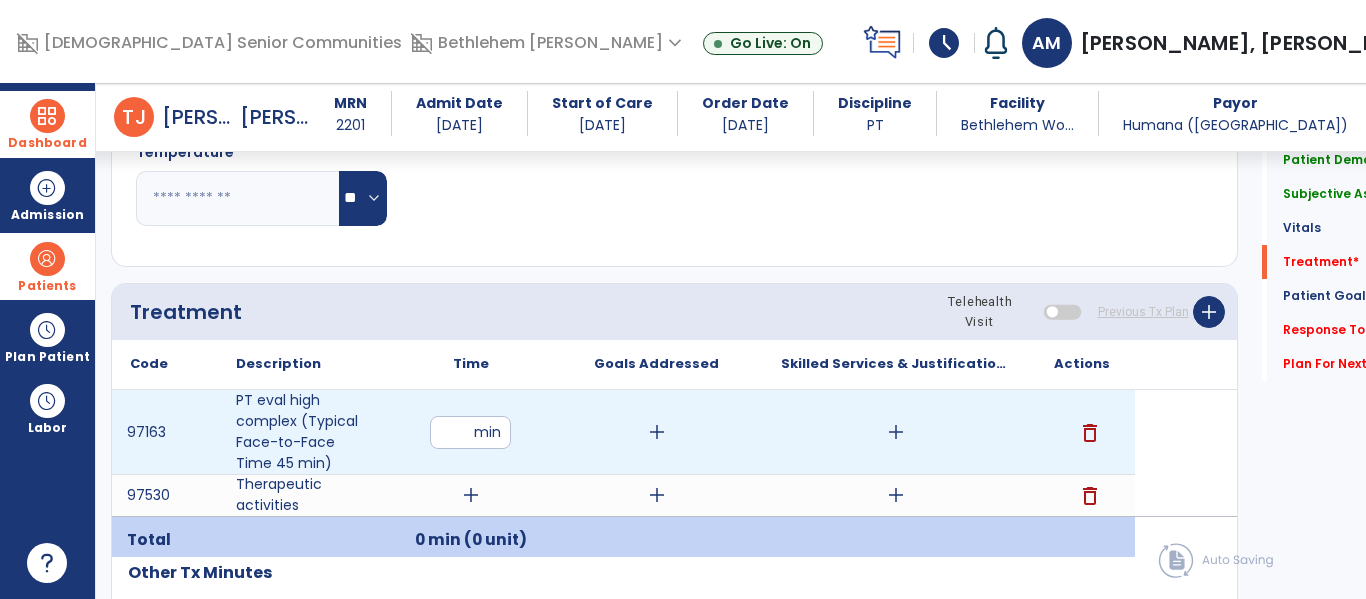type on "**" 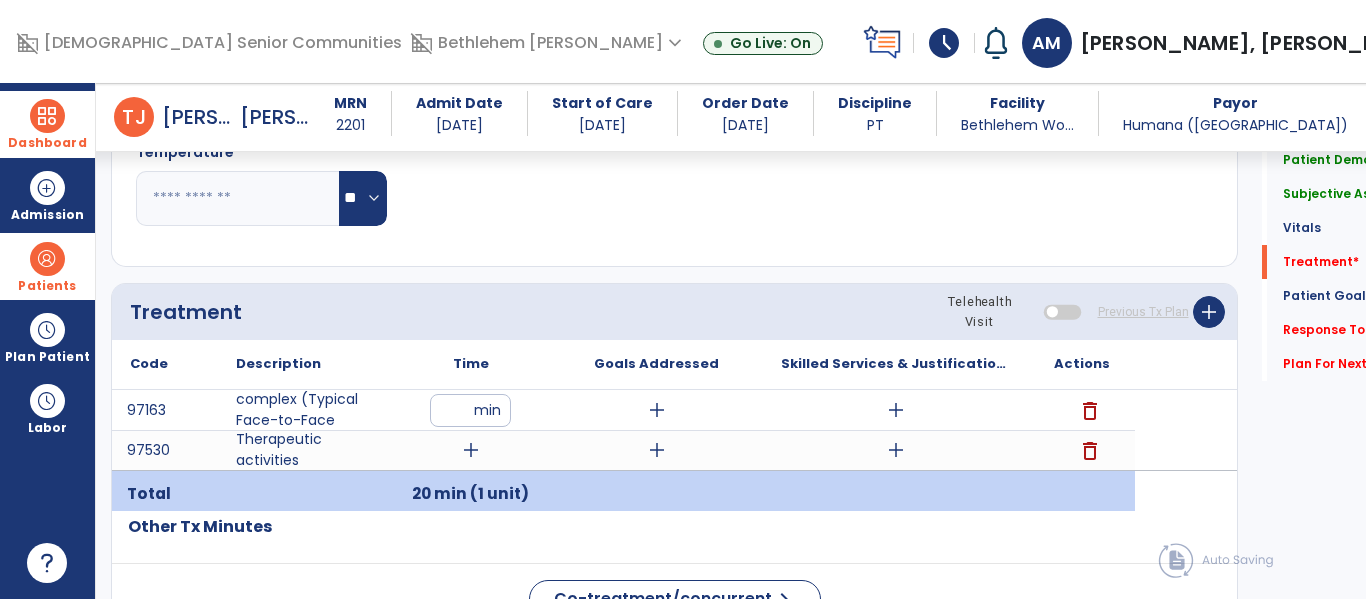 click on "add" at bounding box center (470, 450) 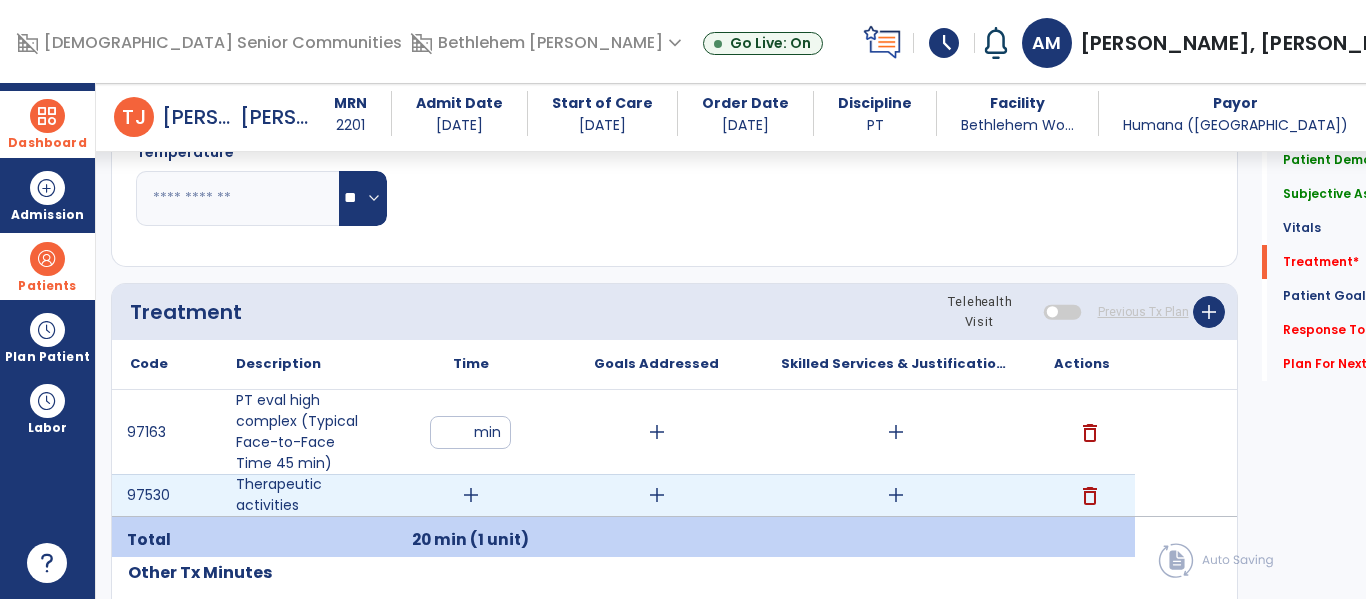 click on "add" at bounding box center (471, 495) 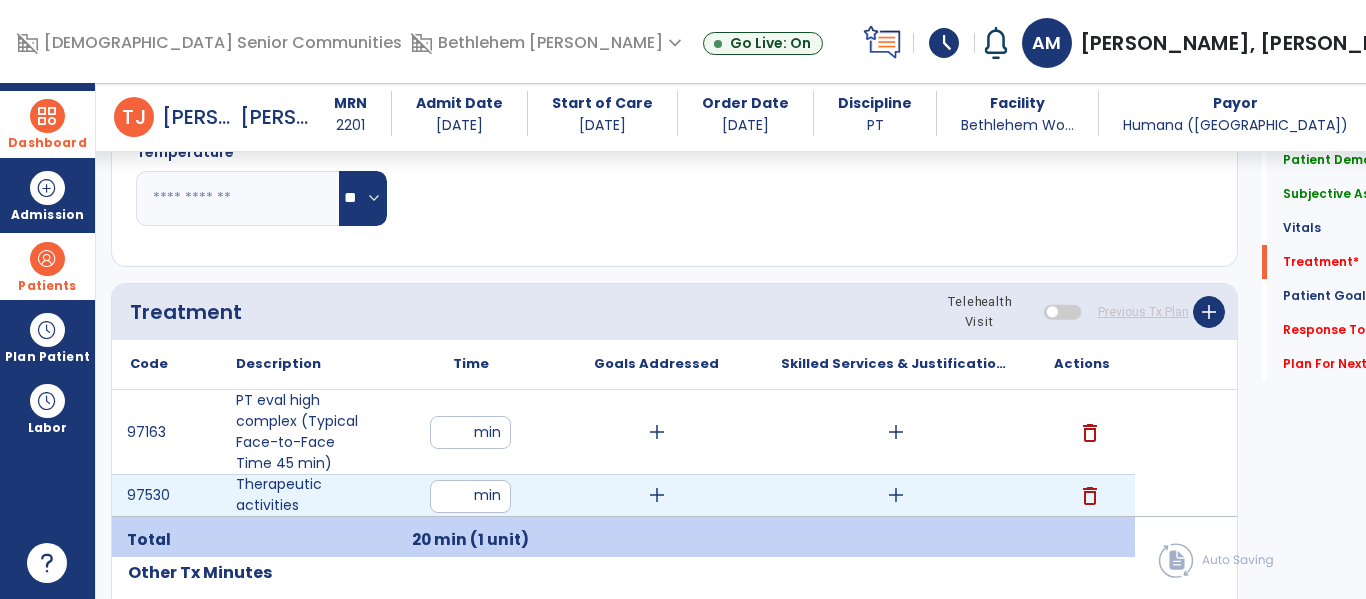 type on "**" 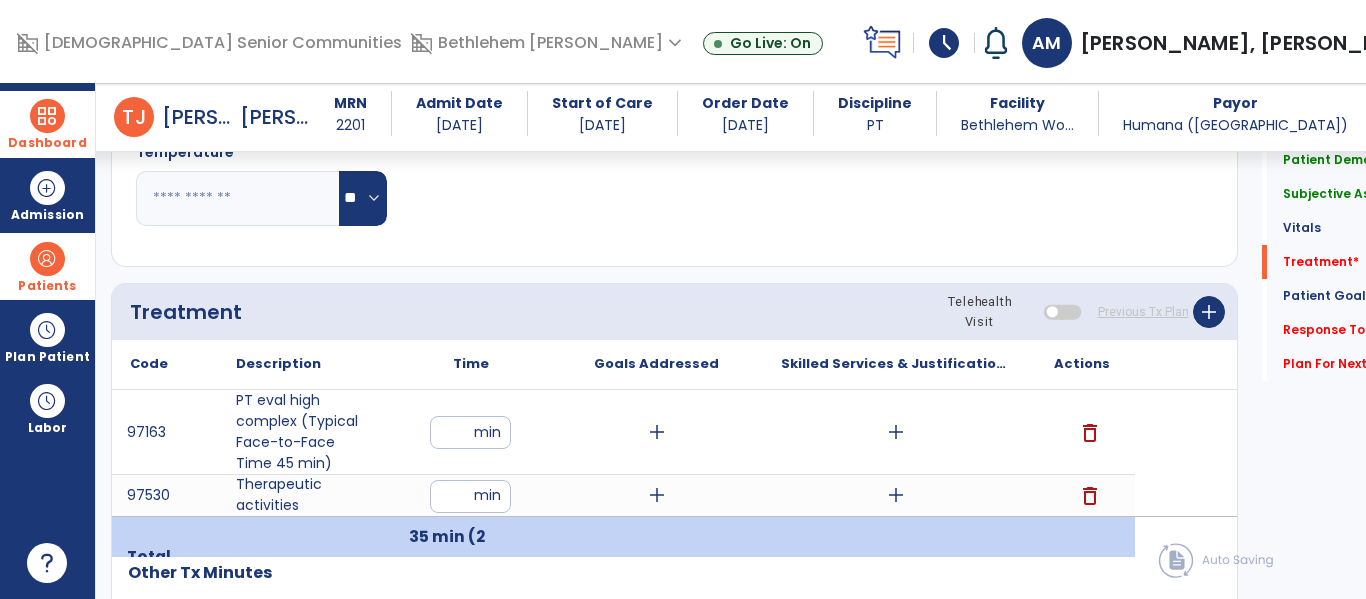 click on "add" at bounding box center (896, 432) 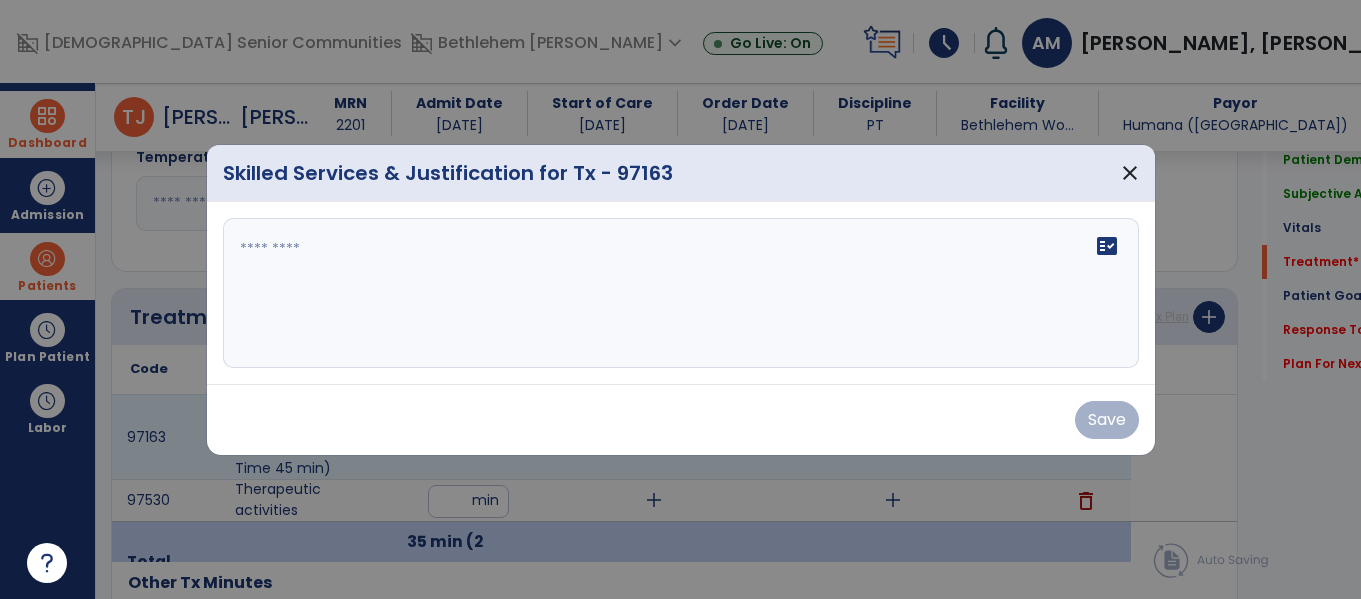 scroll, scrollTop: 1006, scrollLeft: 0, axis: vertical 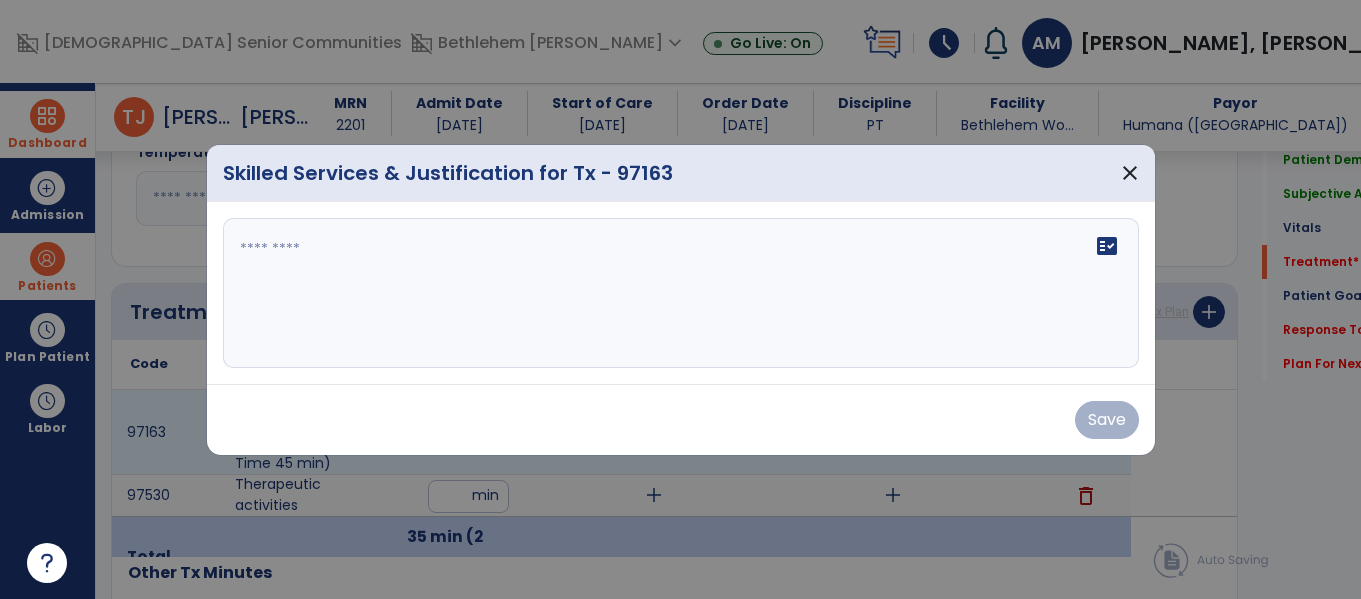 click on "fact_check" at bounding box center (681, 293) 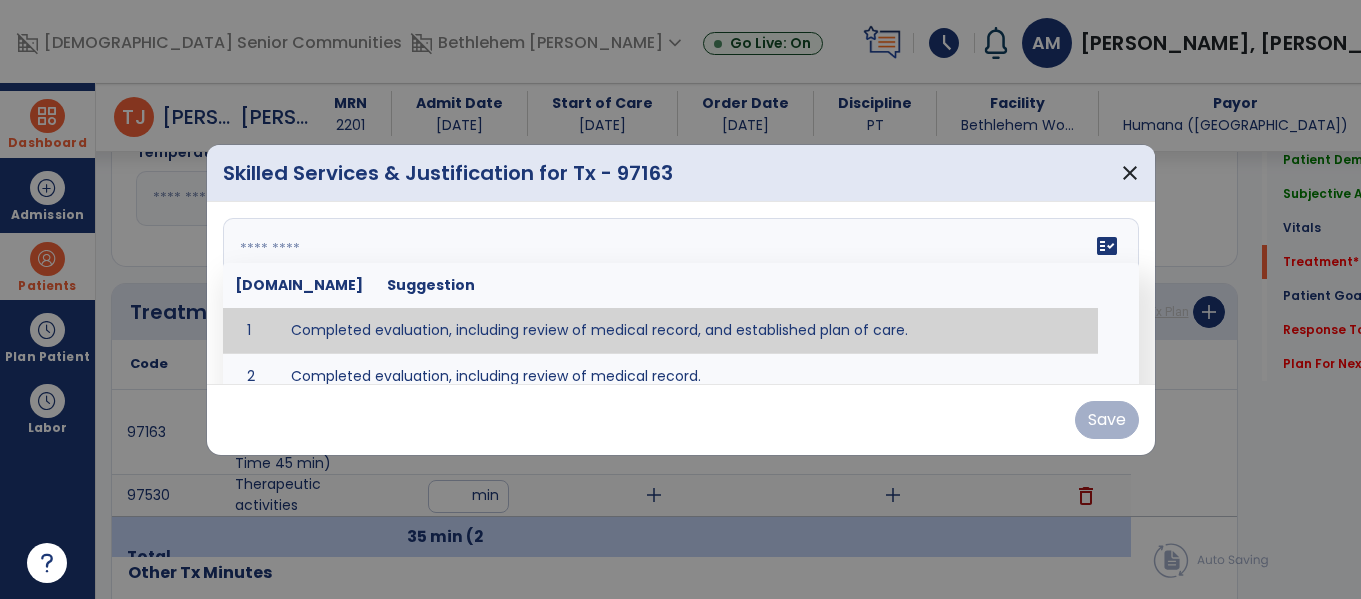 type on "**********" 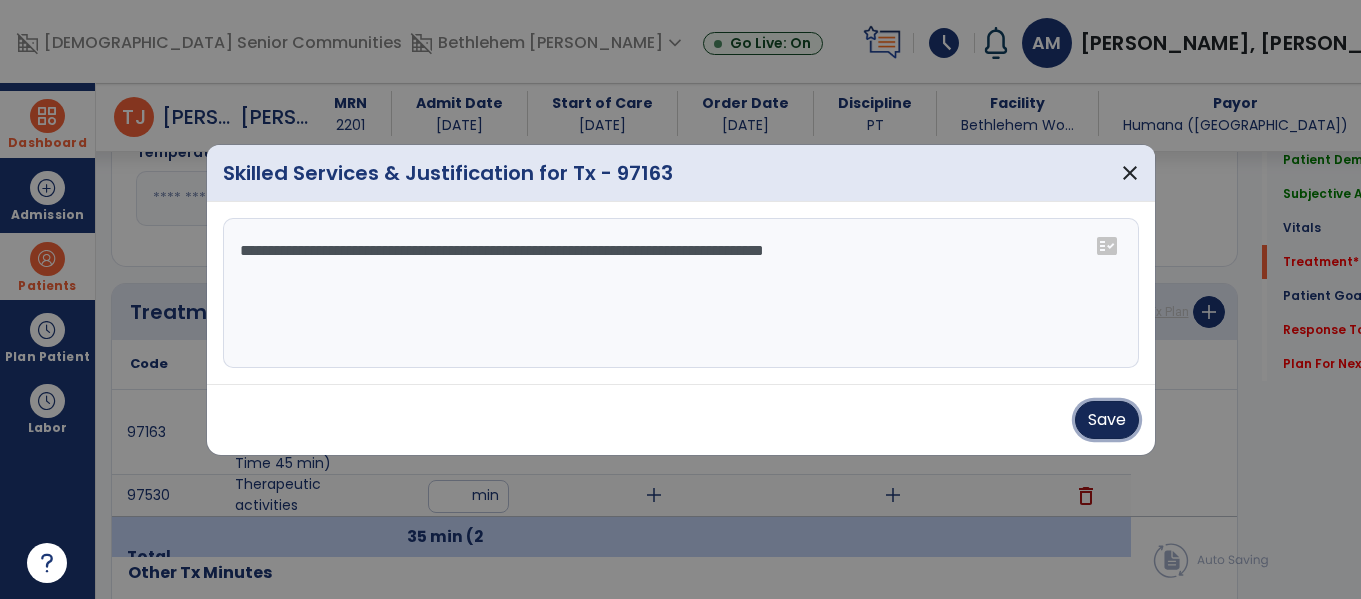 click on "Save" at bounding box center (1107, 420) 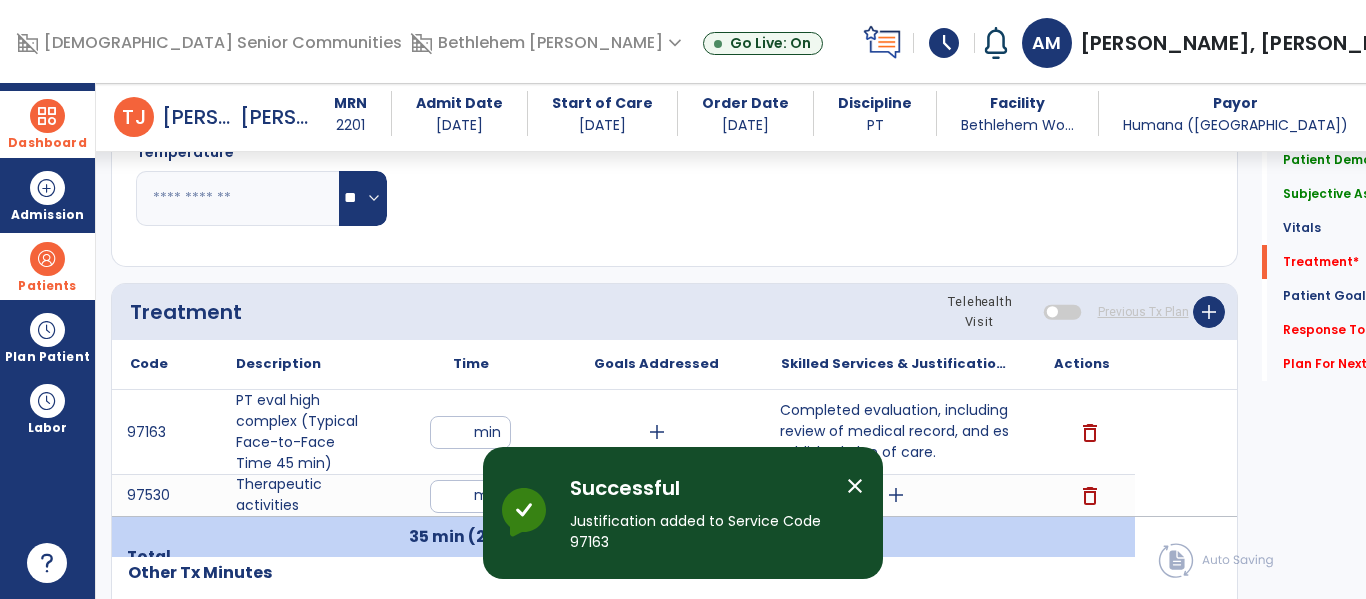 click on "add" at bounding box center [896, 495] 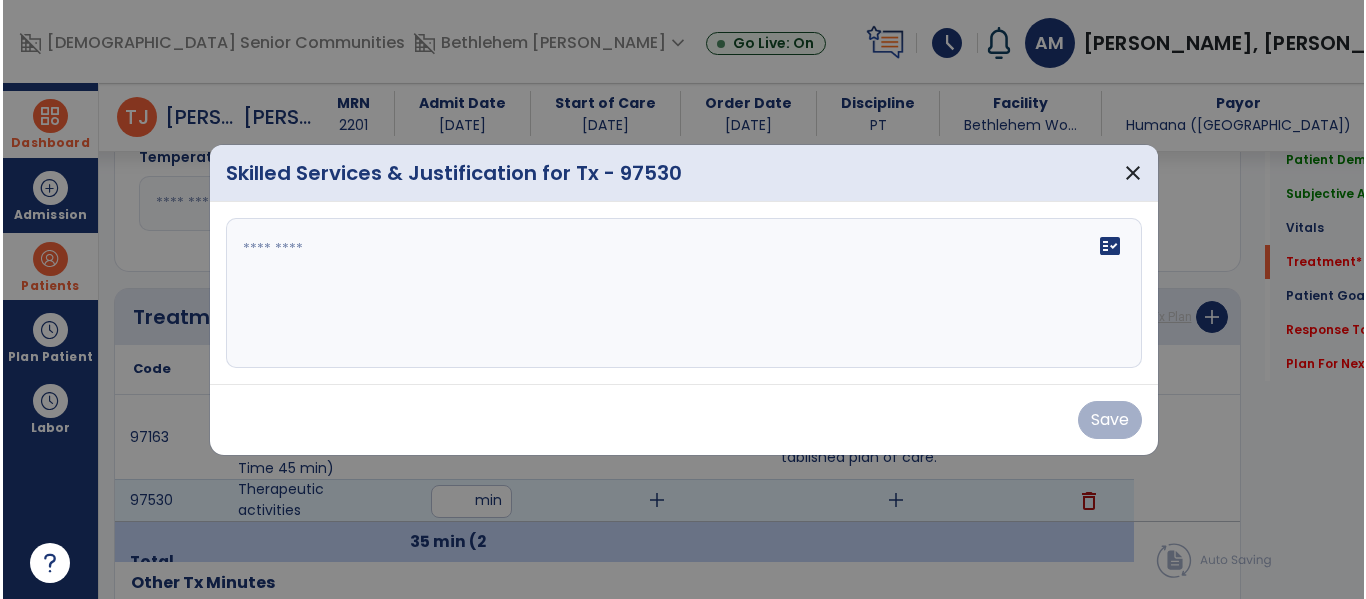 scroll, scrollTop: 1006, scrollLeft: 0, axis: vertical 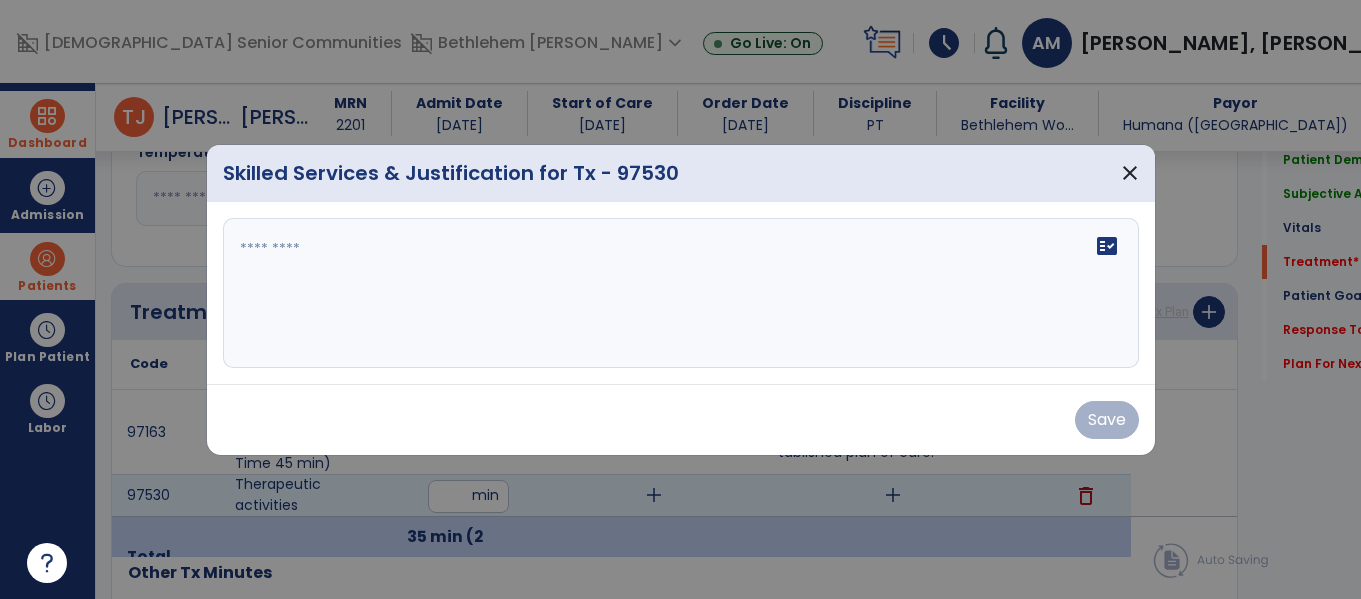 click on "fact_check" at bounding box center (681, 293) 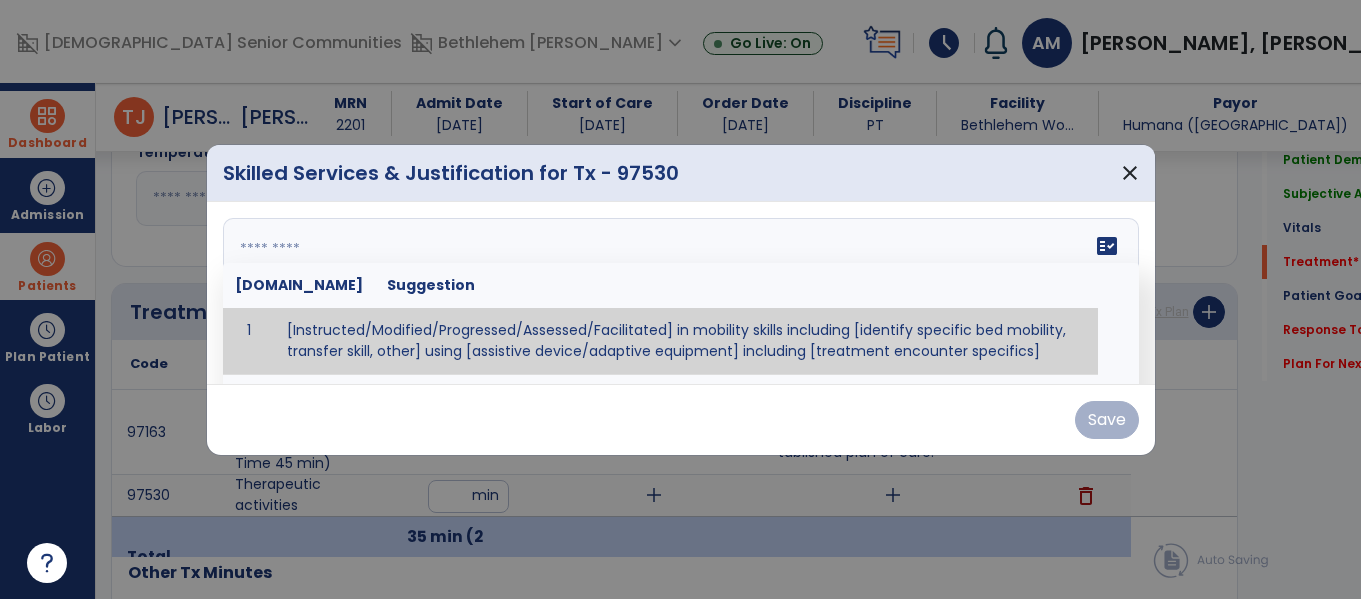 click at bounding box center (678, 293) 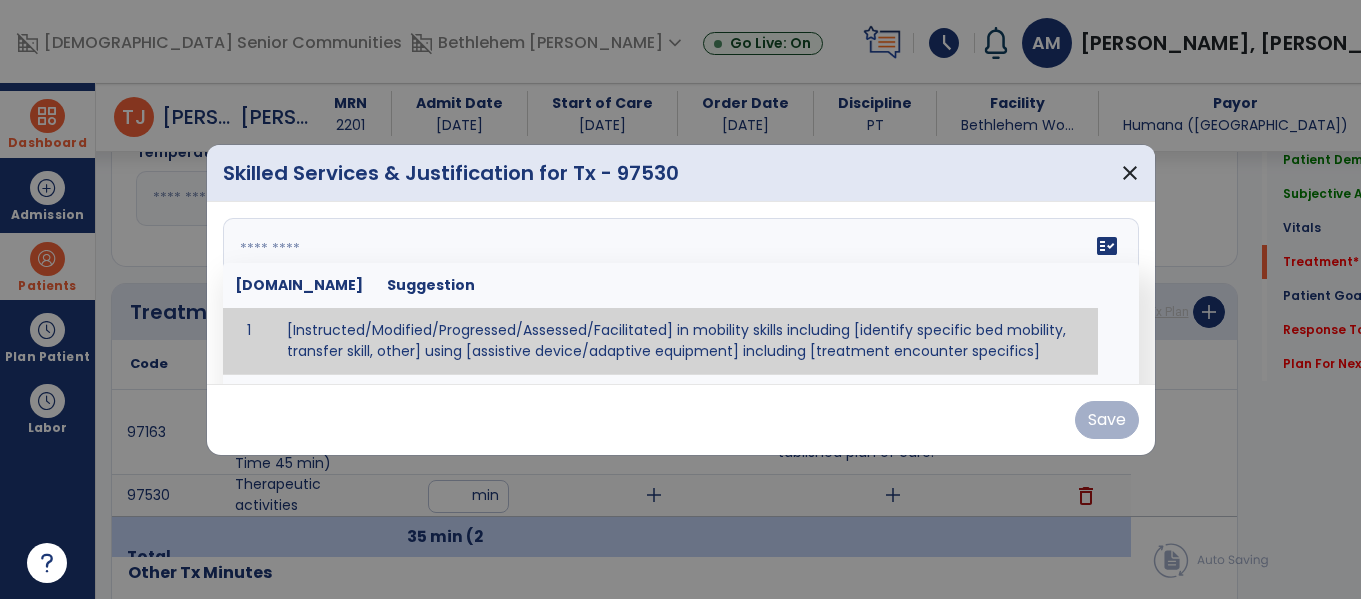 paste on "**********" 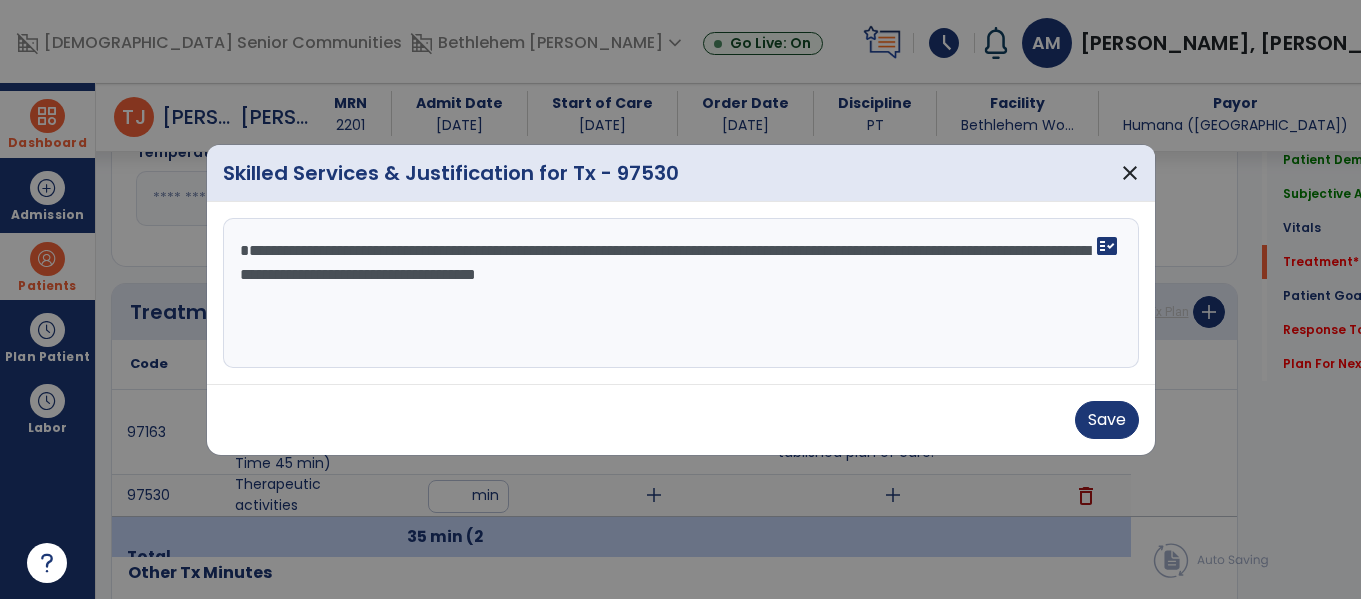 click on "**********" at bounding box center (681, 293) 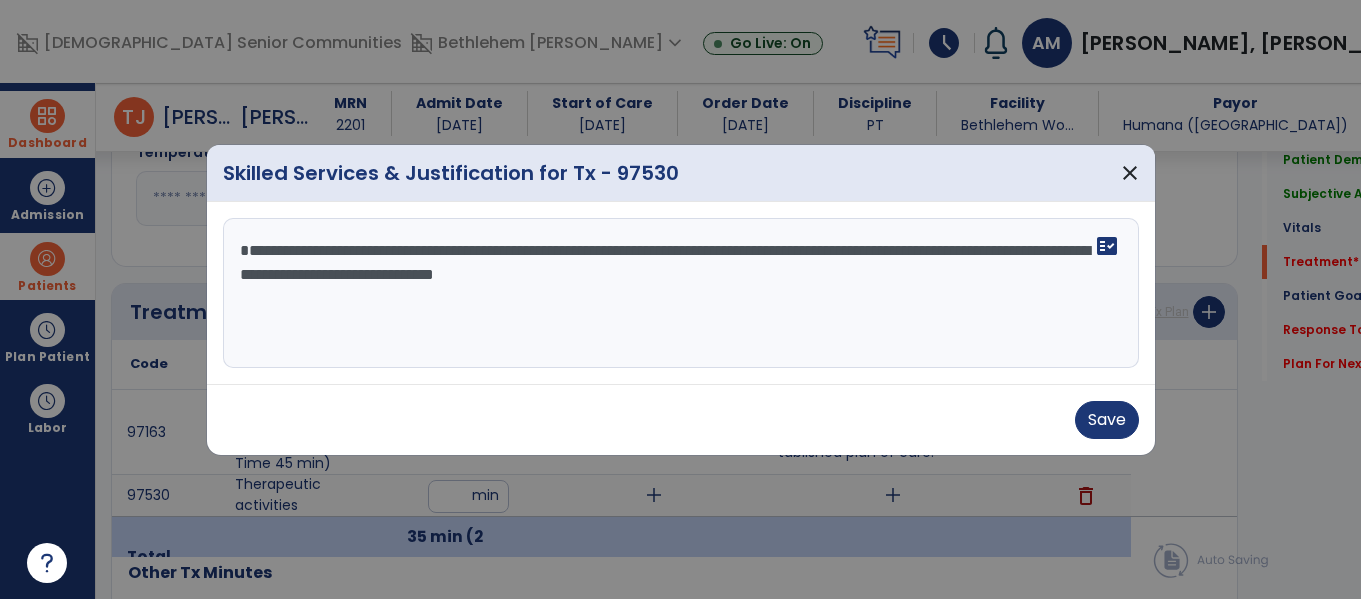 type on "**********" 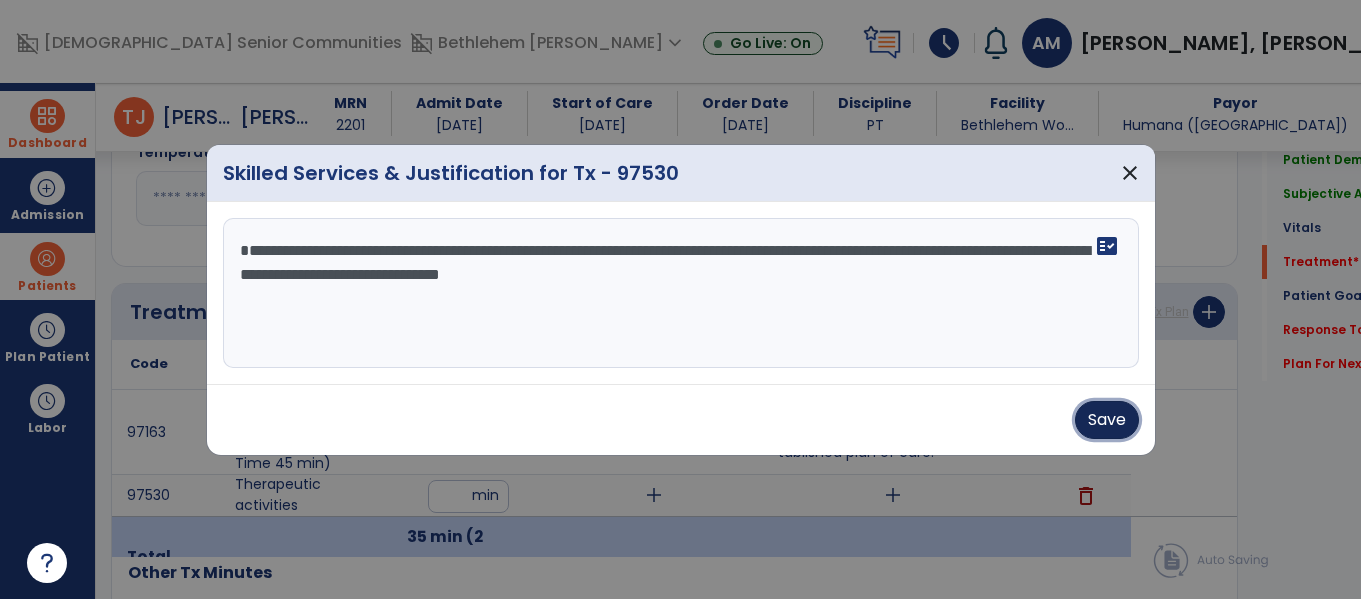 click on "Save" at bounding box center [1107, 420] 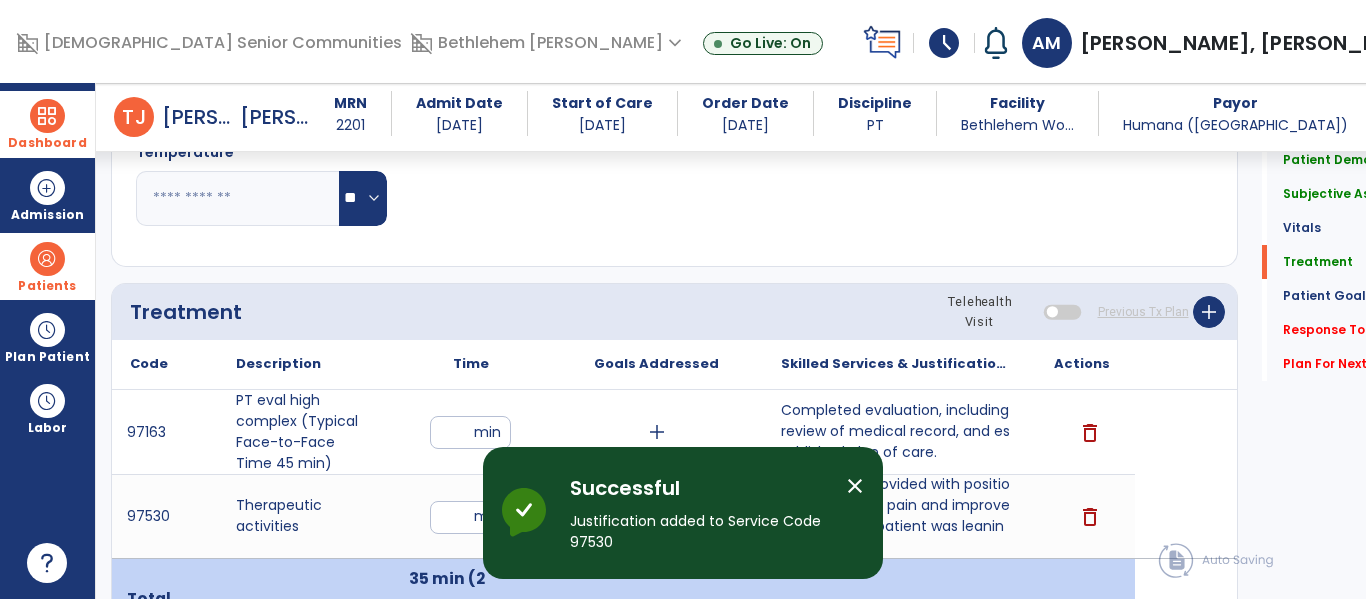 click on "close" at bounding box center [855, 486] 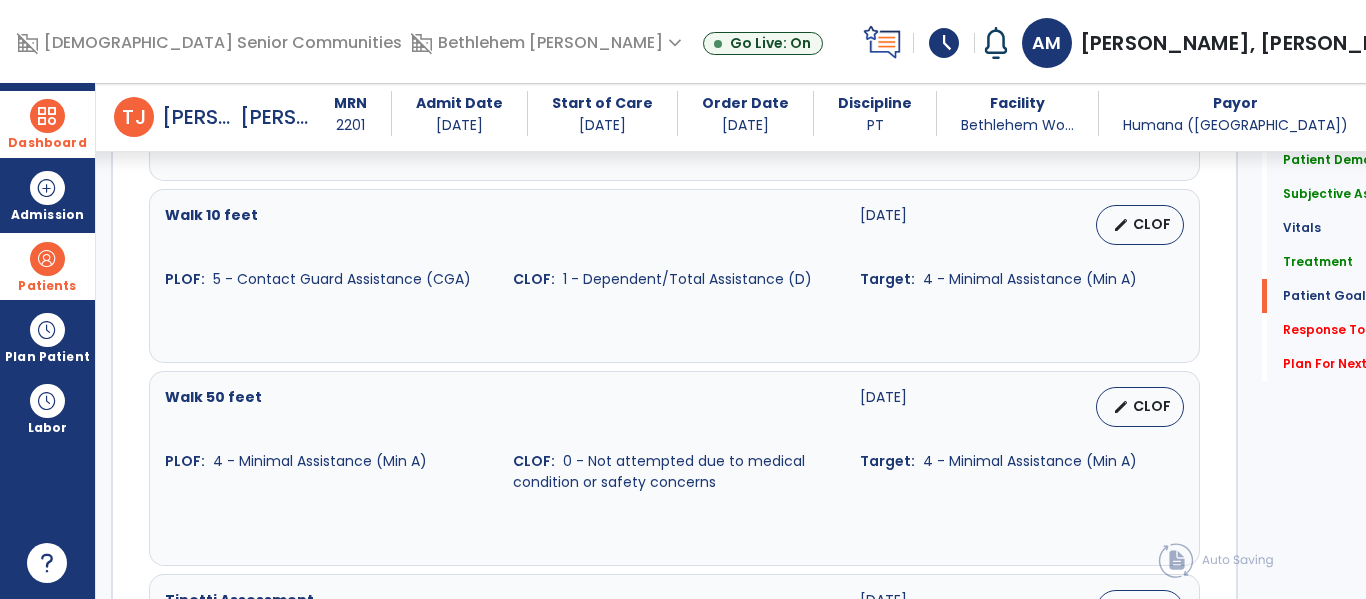 scroll, scrollTop: 3467, scrollLeft: 0, axis: vertical 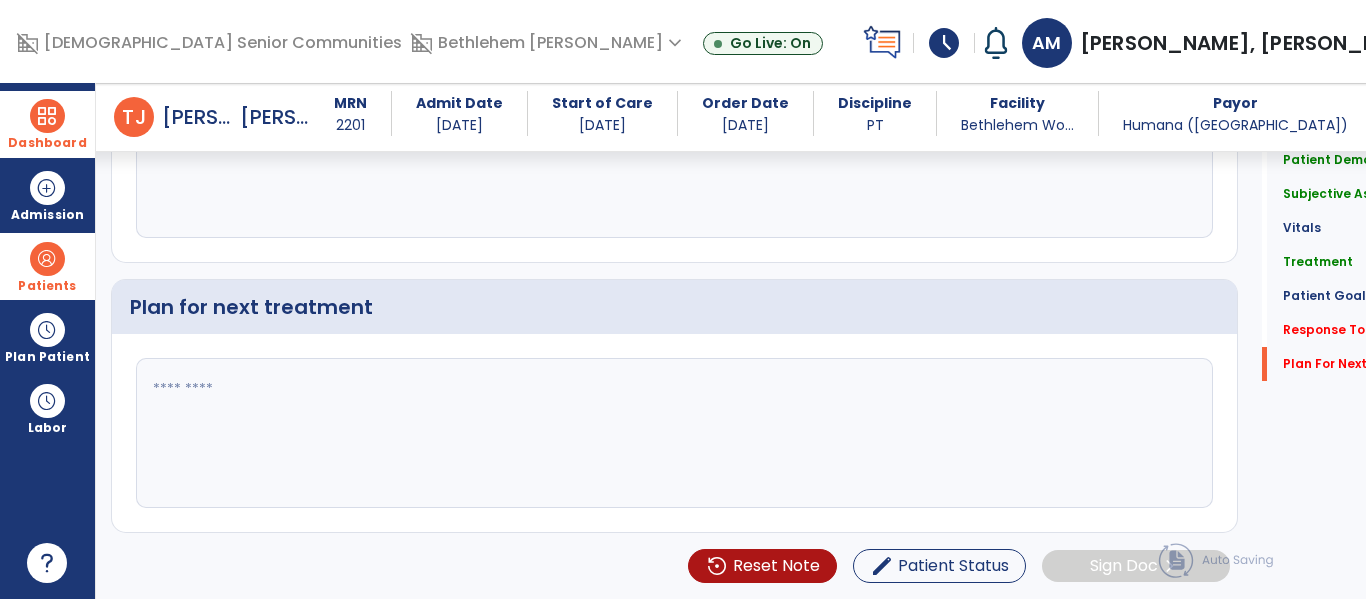 click 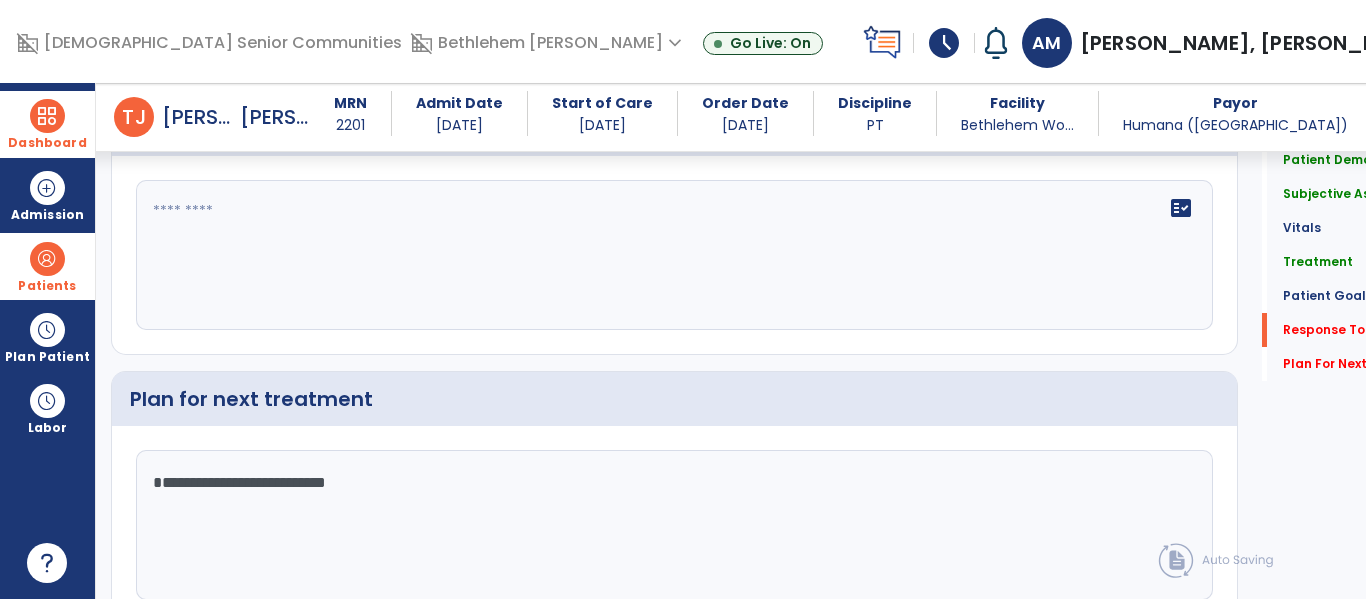 scroll, scrollTop: 3267, scrollLeft: 0, axis: vertical 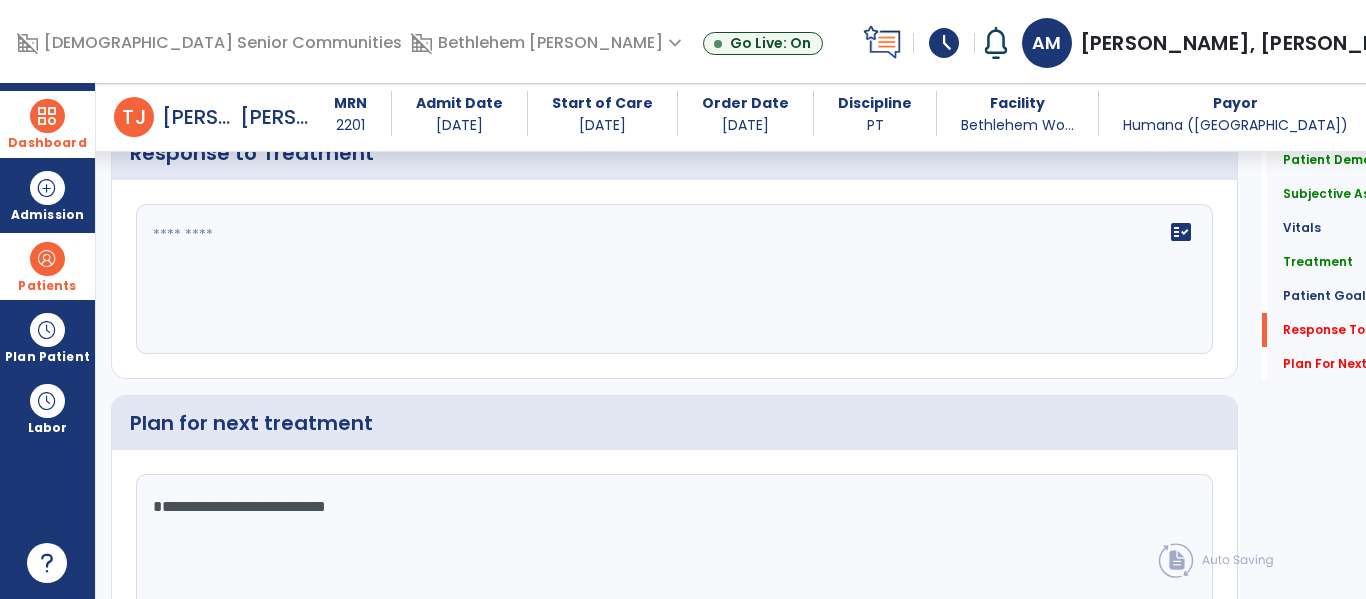 type on "**********" 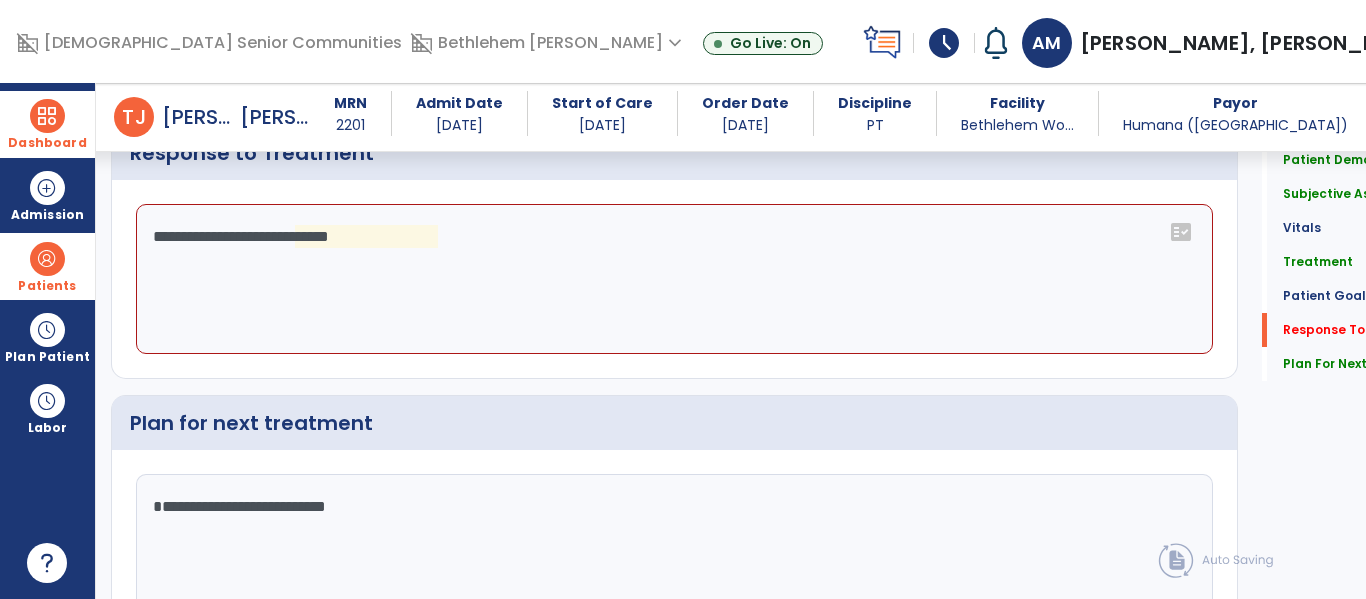 click on "**********" 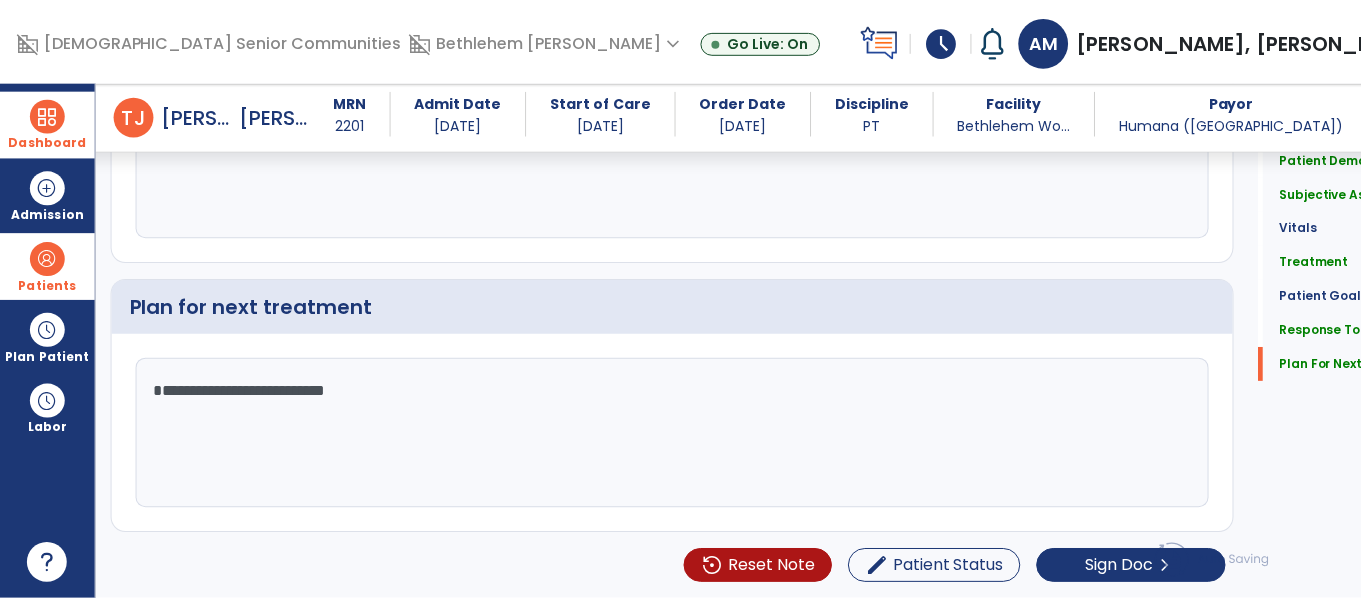 scroll, scrollTop: 3379, scrollLeft: 0, axis: vertical 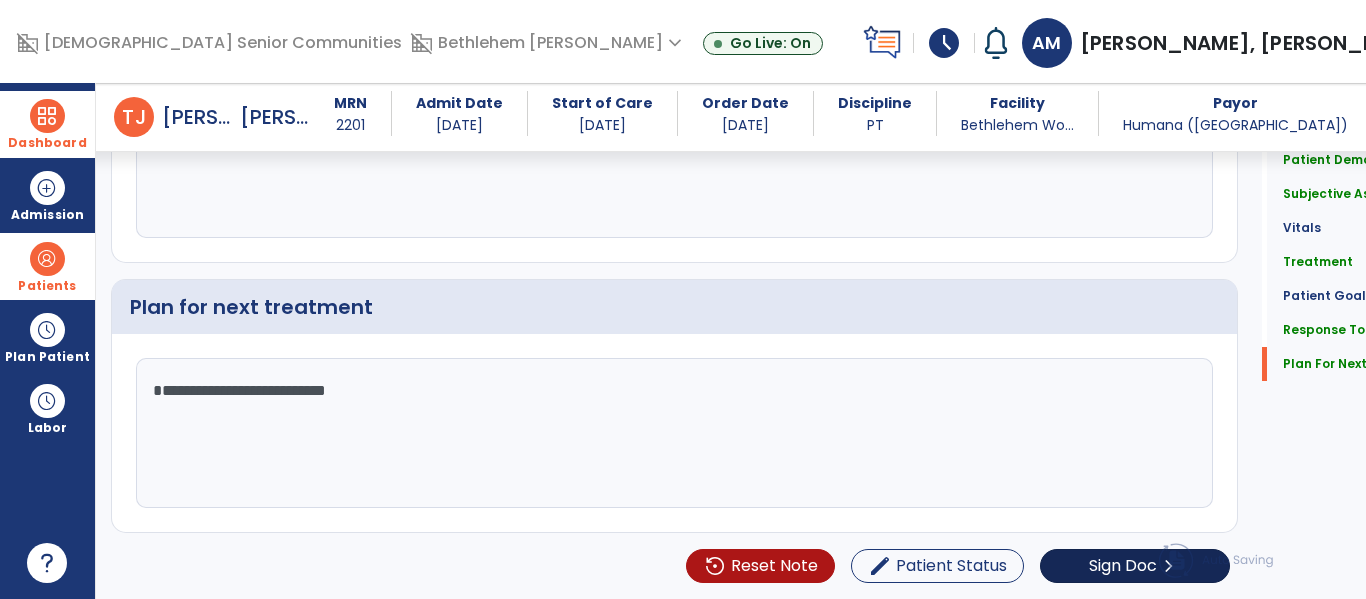 type on "**********" 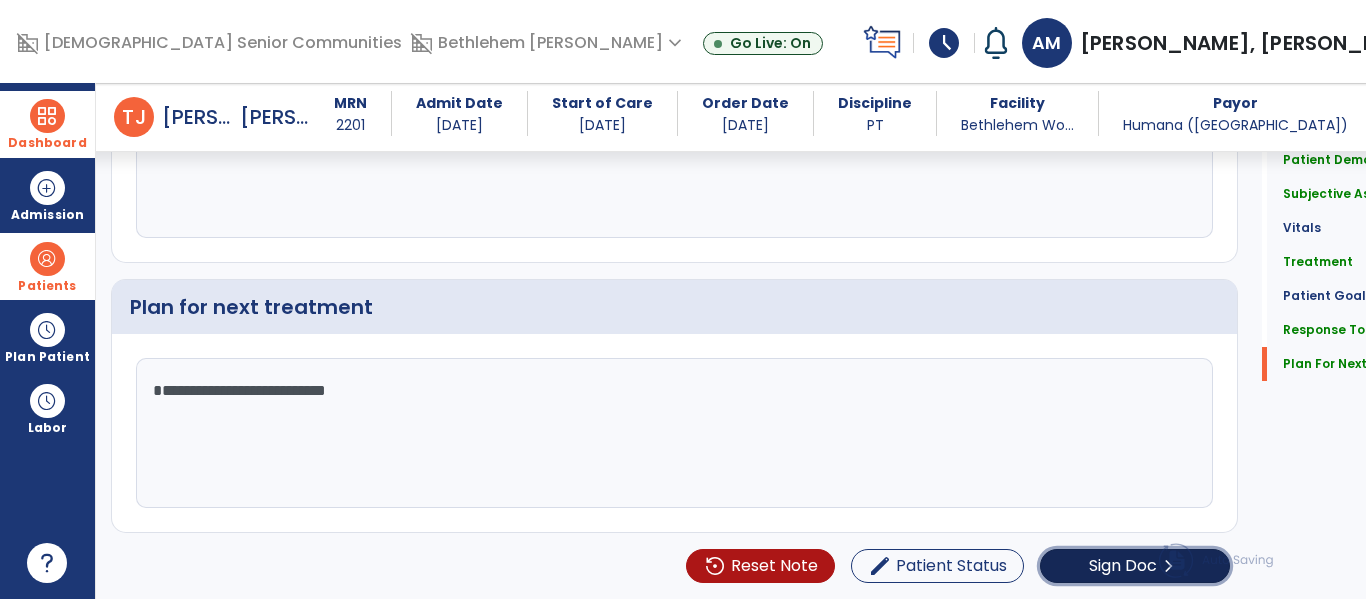 click on "chevron_right" 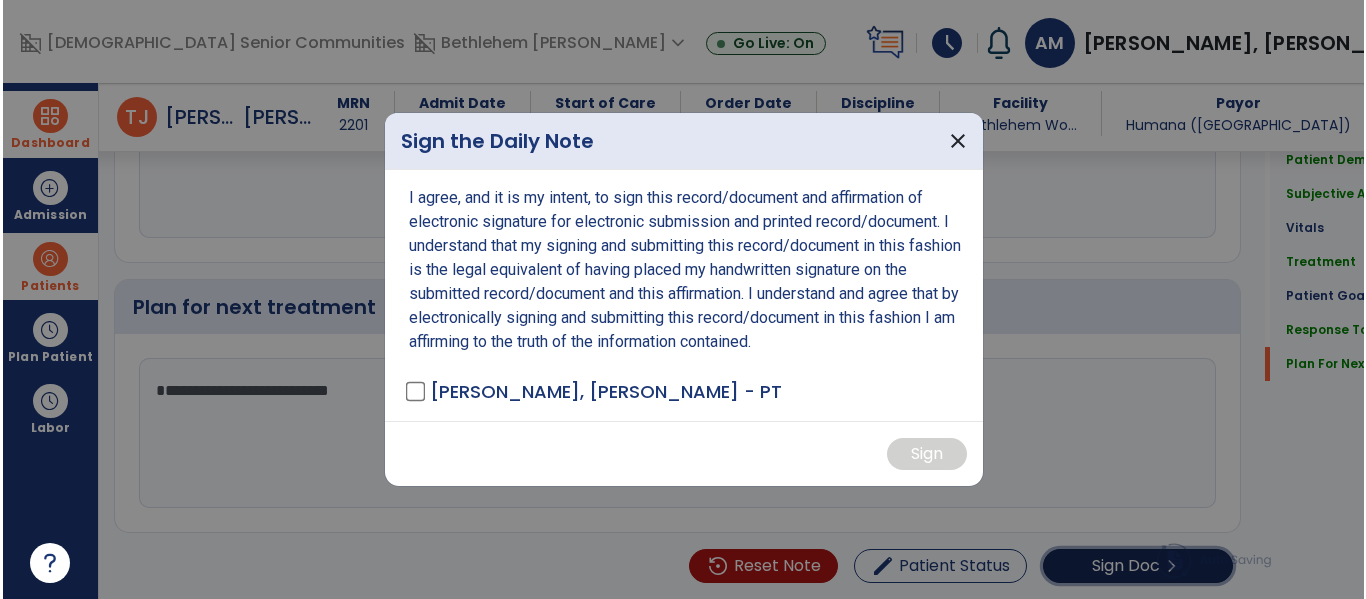 scroll, scrollTop: 3467, scrollLeft: 0, axis: vertical 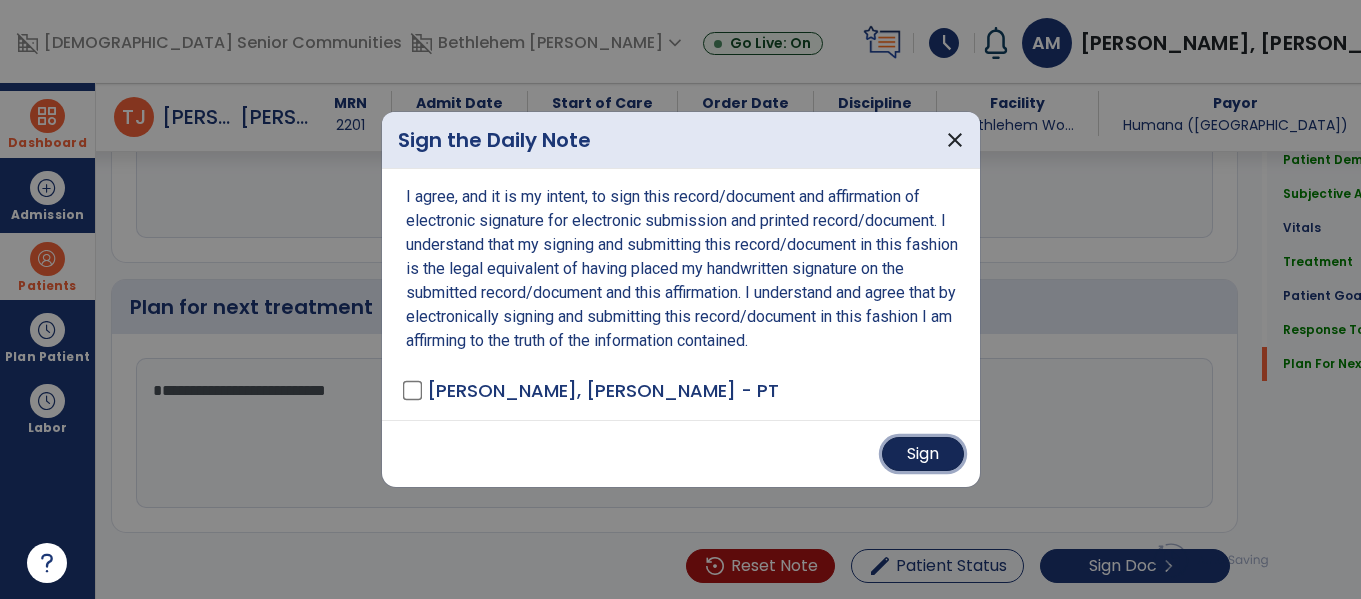 click on "Sign" at bounding box center (923, 454) 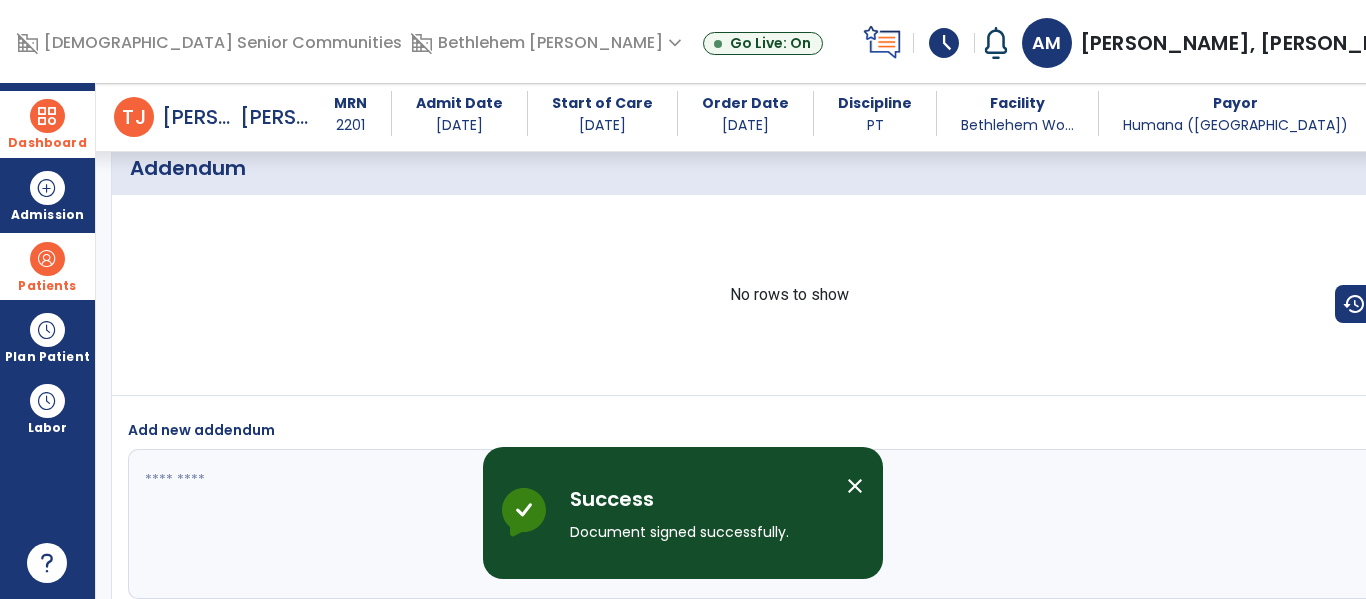 click on "close" at bounding box center (855, 486) 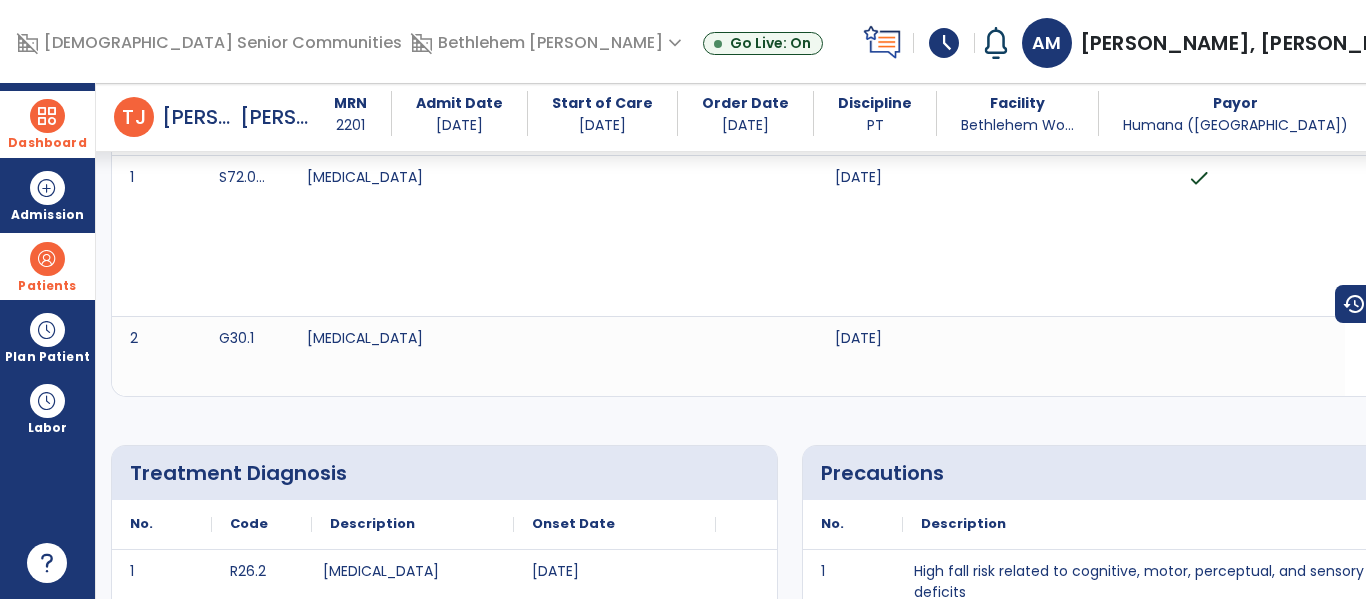 scroll, scrollTop: 0, scrollLeft: 0, axis: both 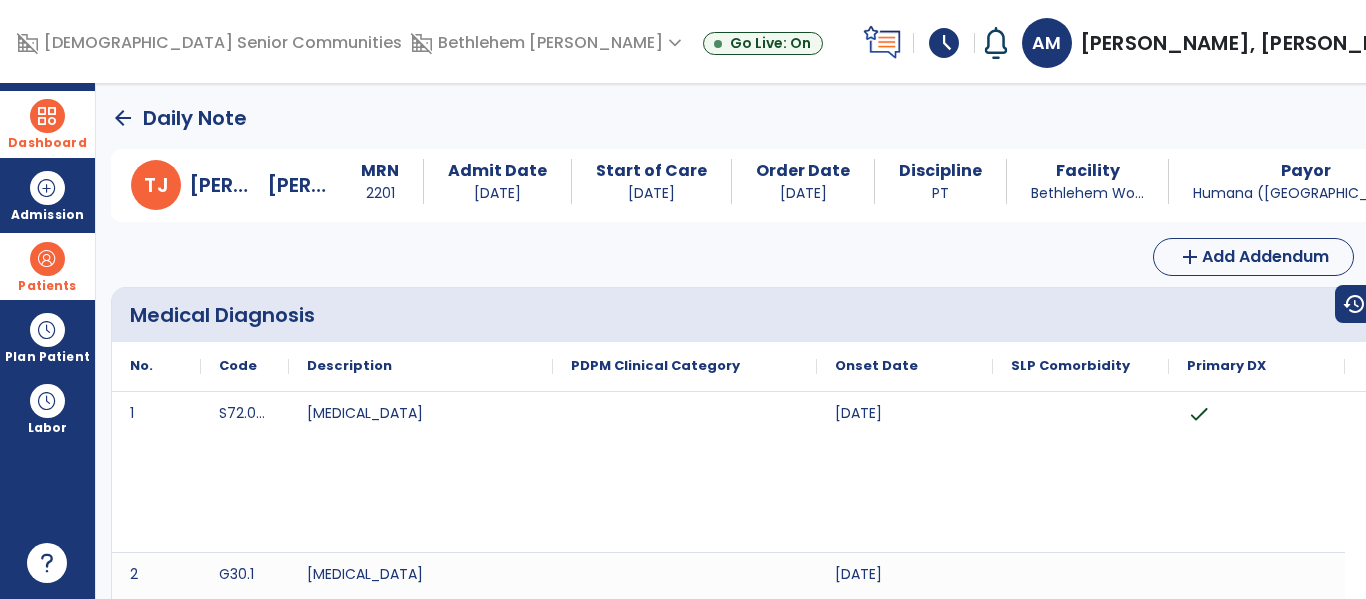click on "arrow_back" 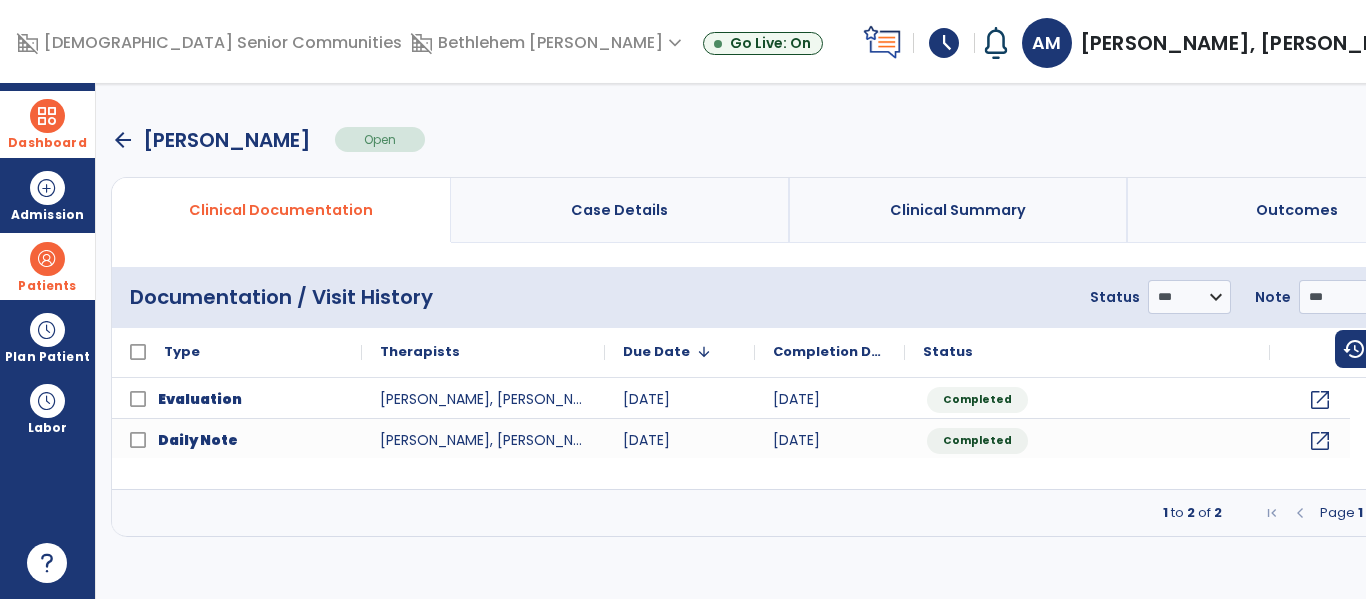 click on "arrow_back" at bounding box center (123, 140) 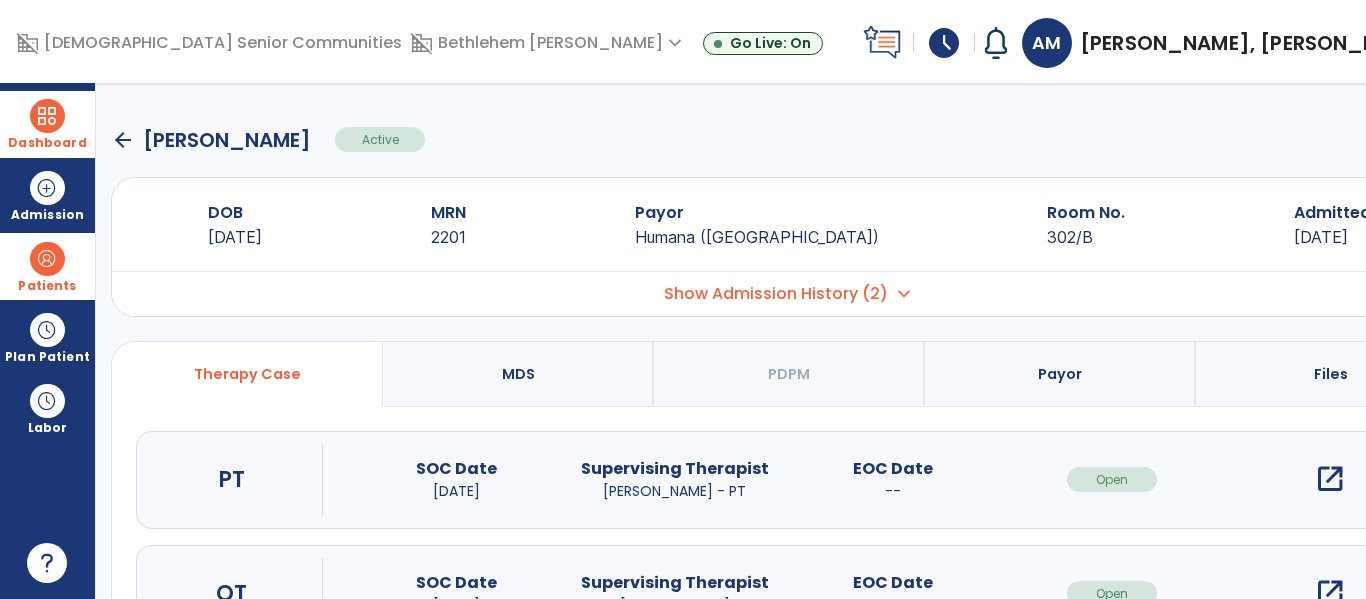 click at bounding box center (47, 116) 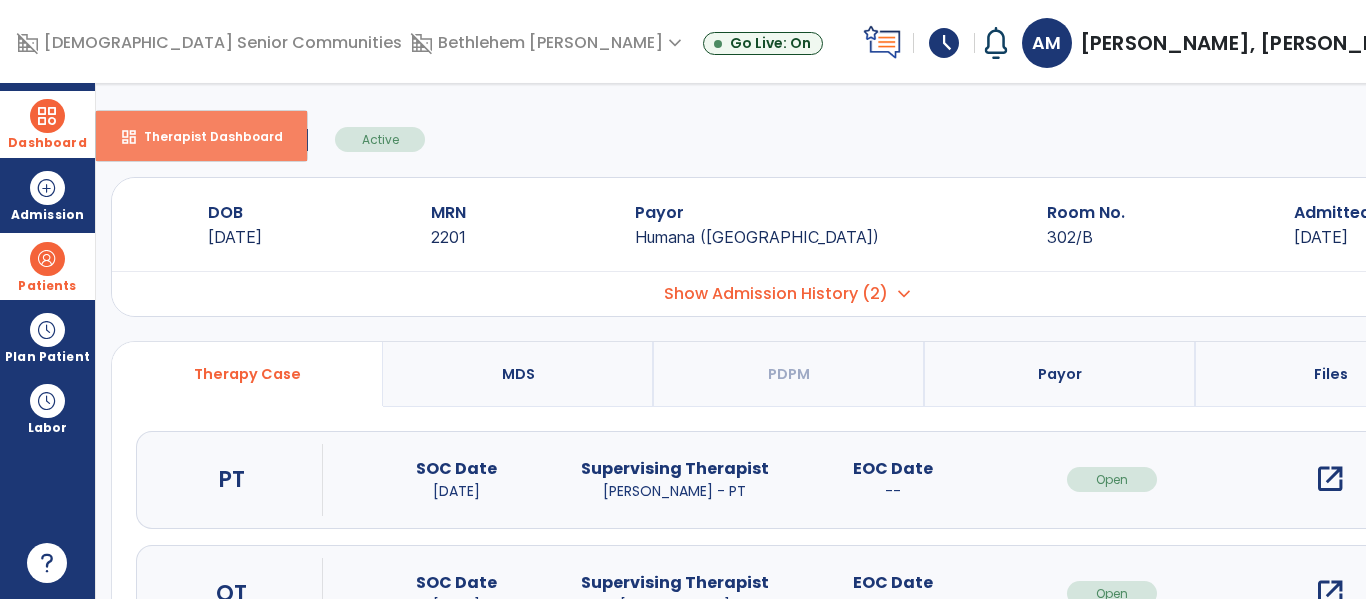 click on "Therapist Dashboard" at bounding box center [205, 136] 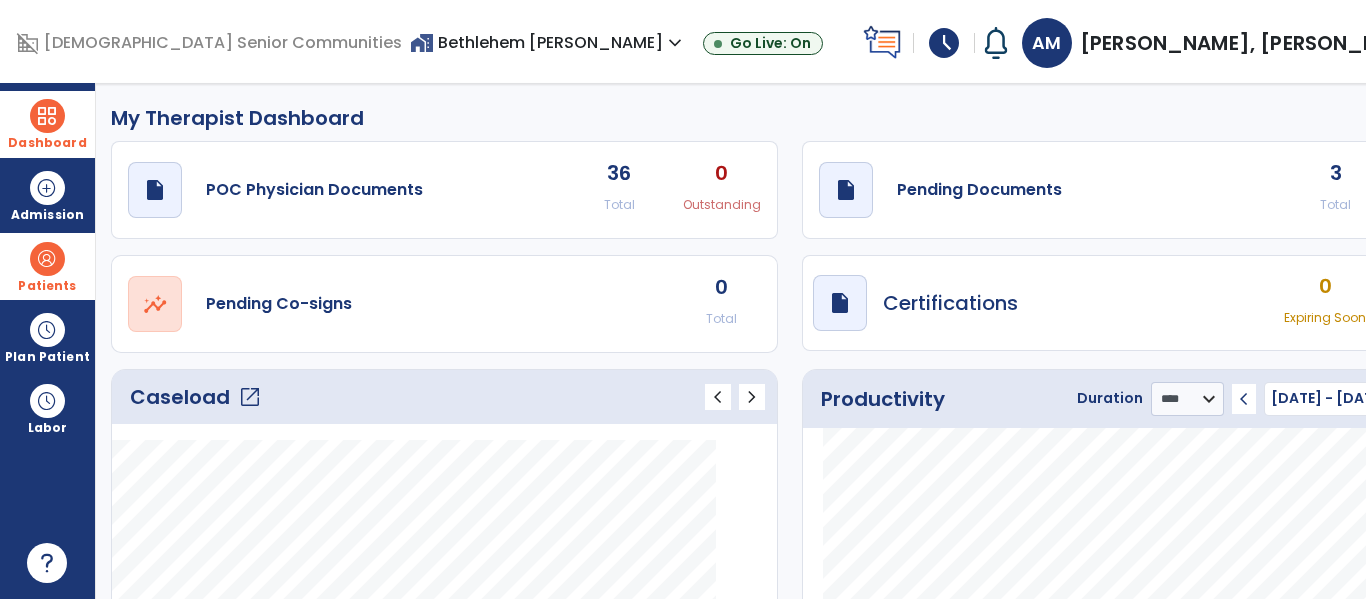 click on "Caseload   open_in_new" 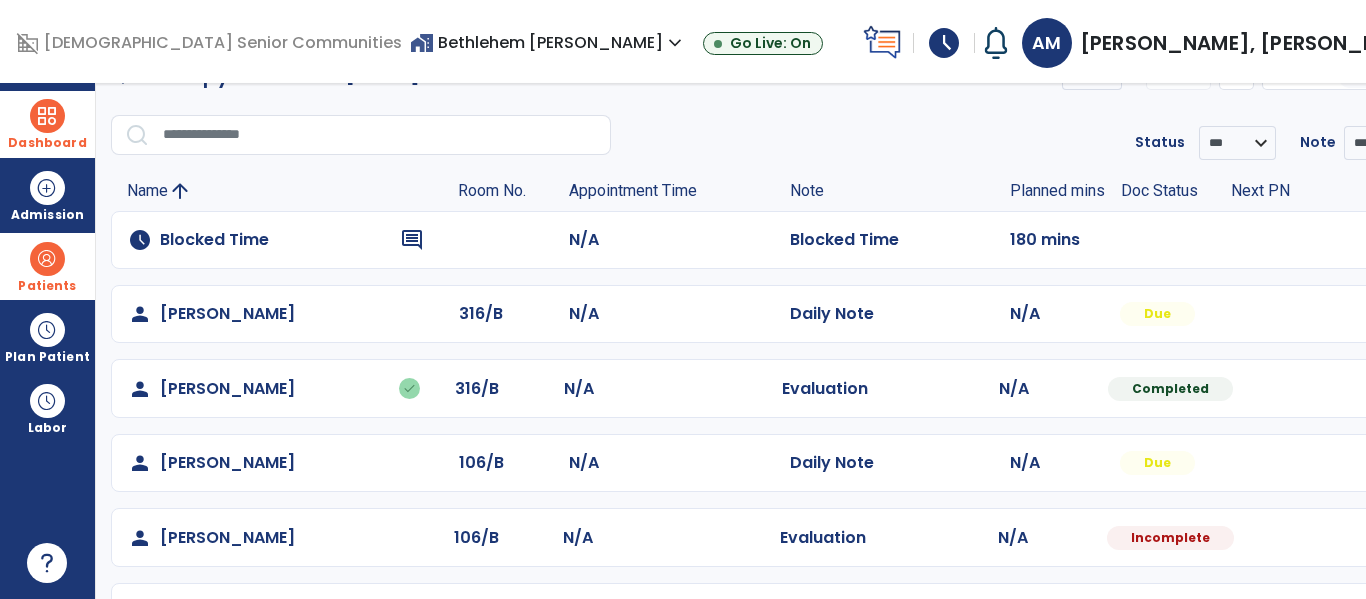 scroll, scrollTop: 43, scrollLeft: 0, axis: vertical 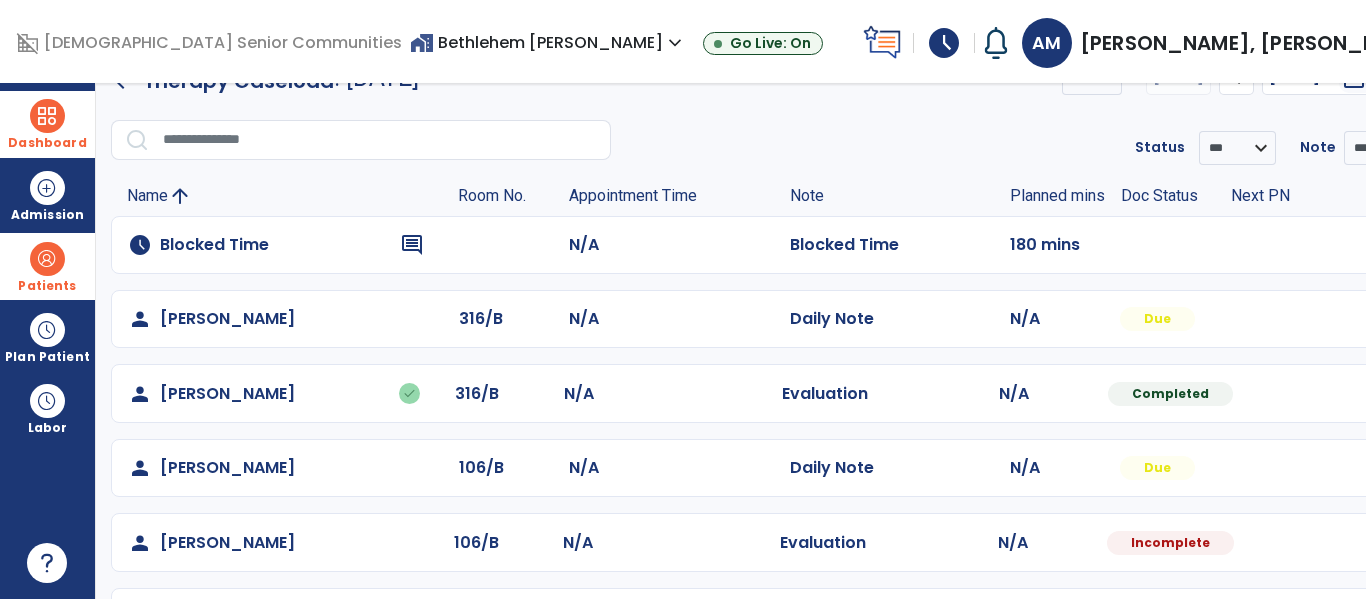click on "Patients" at bounding box center [47, 266] 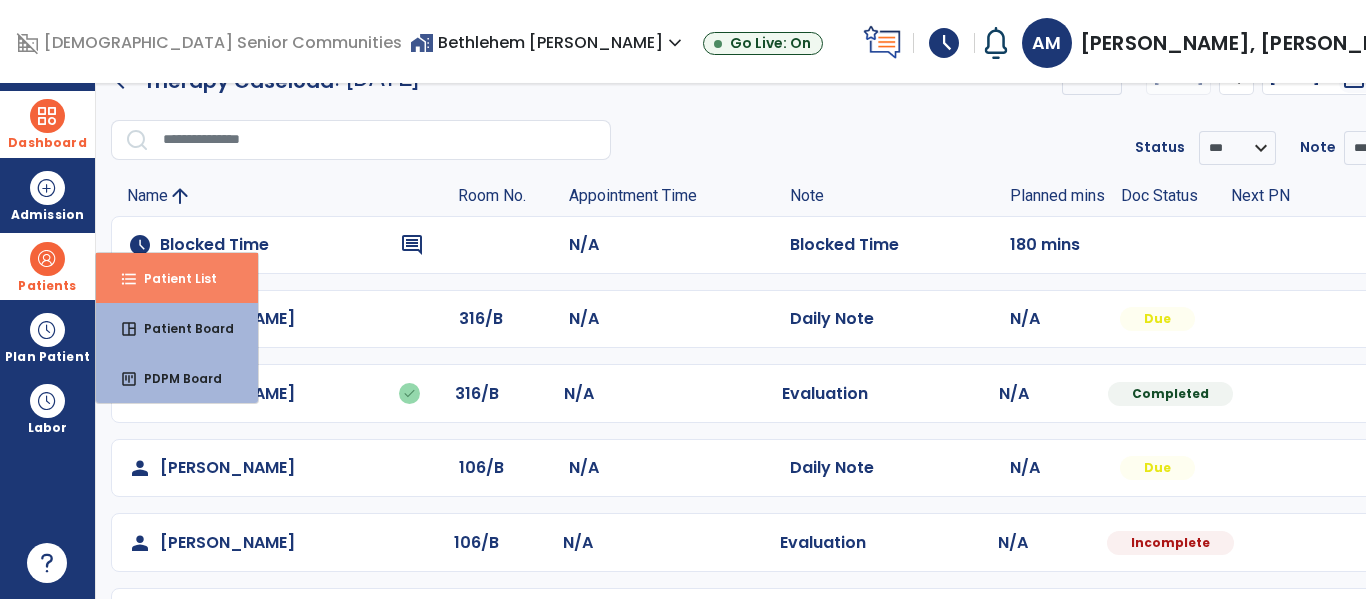 click on "Patient List" at bounding box center (172, 278) 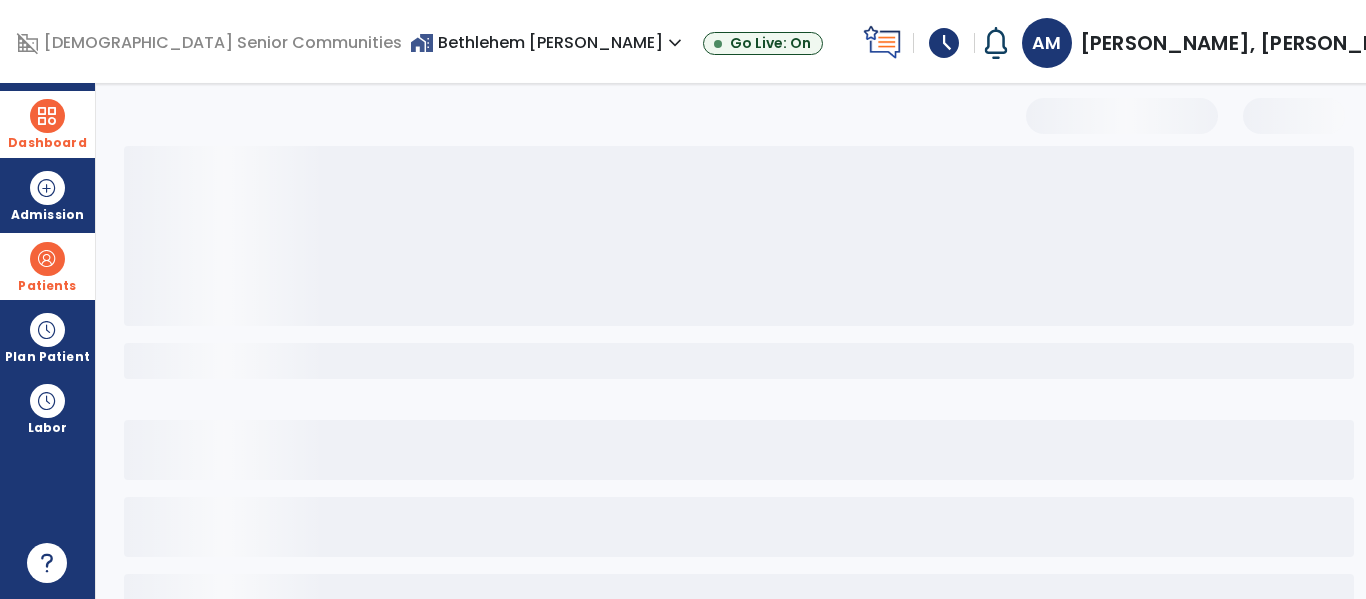 select on "***" 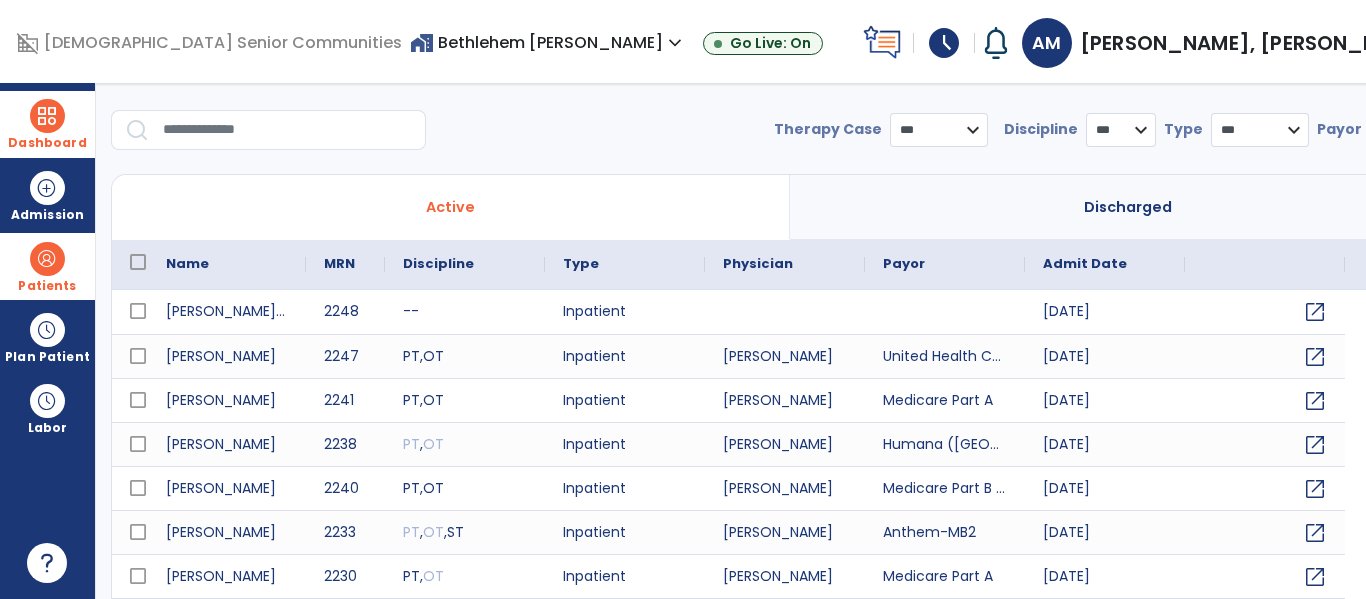 click on "Dashboard" at bounding box center [47, 143] 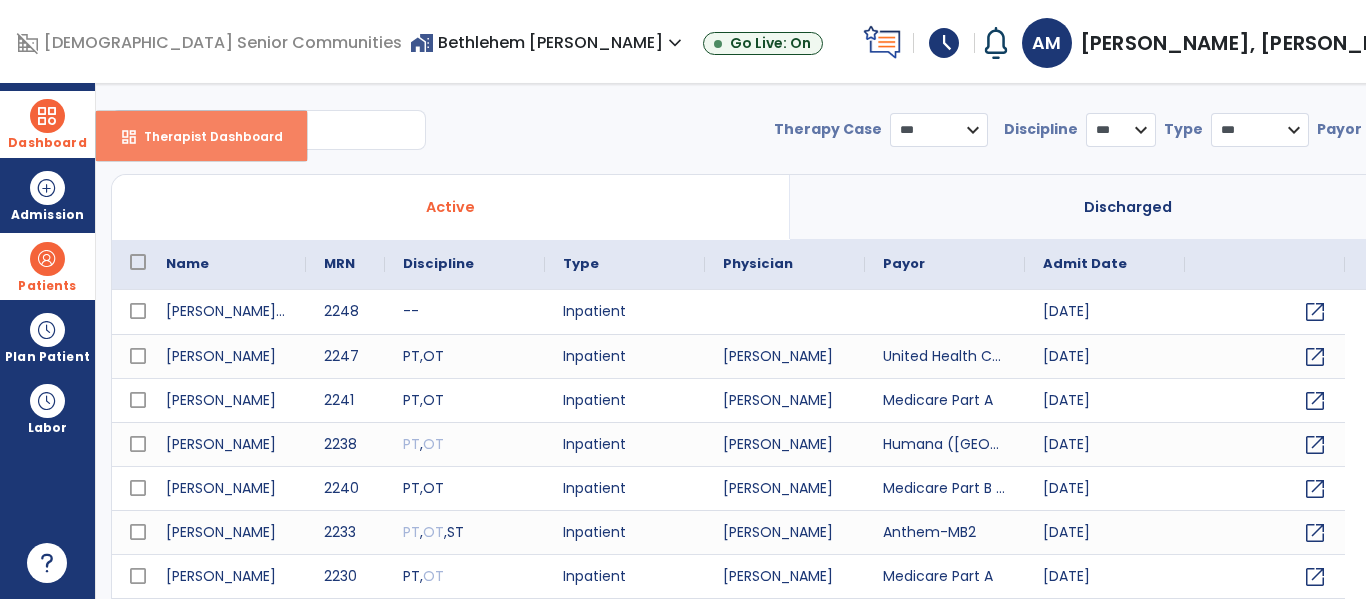 click on "Therapist Dashboard" at bounding box center (205, 136) 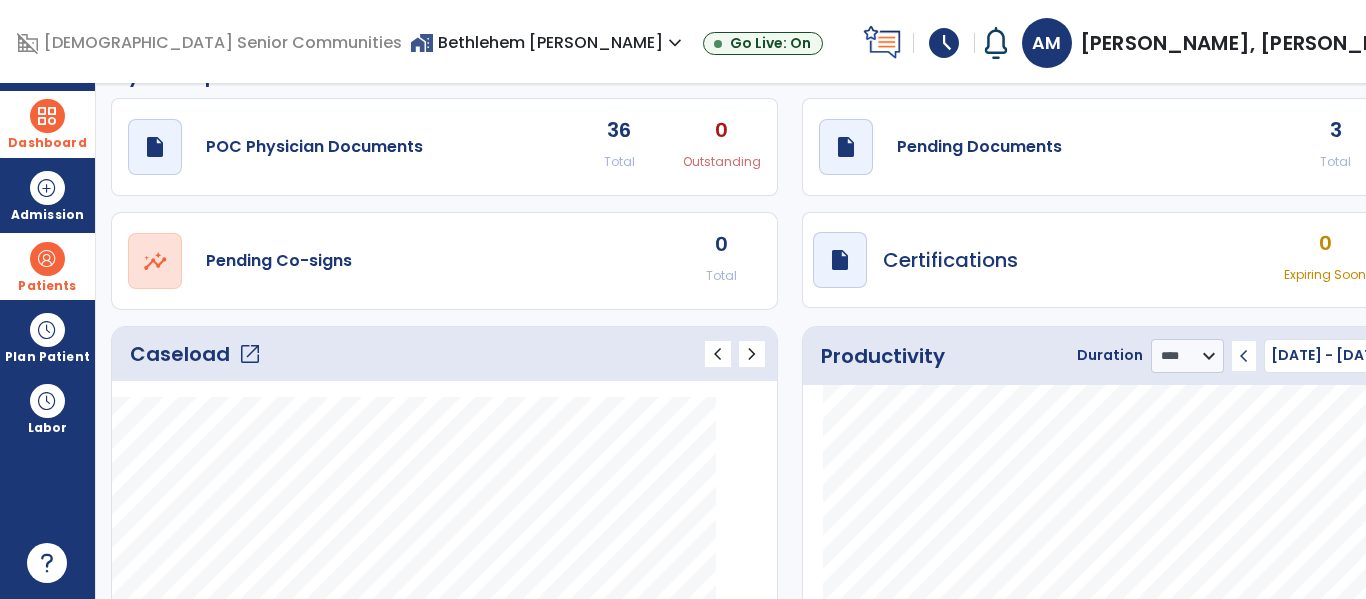 click on "open_in_new" 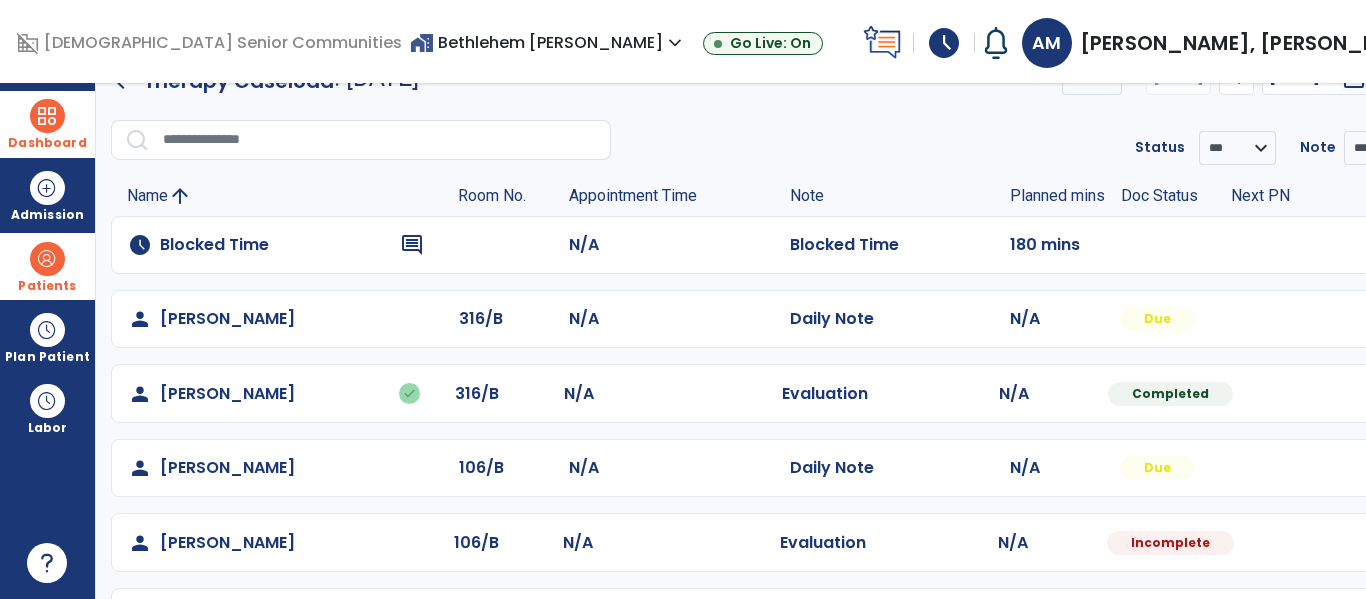 click on "Patients" at bounding box center (47, 286) 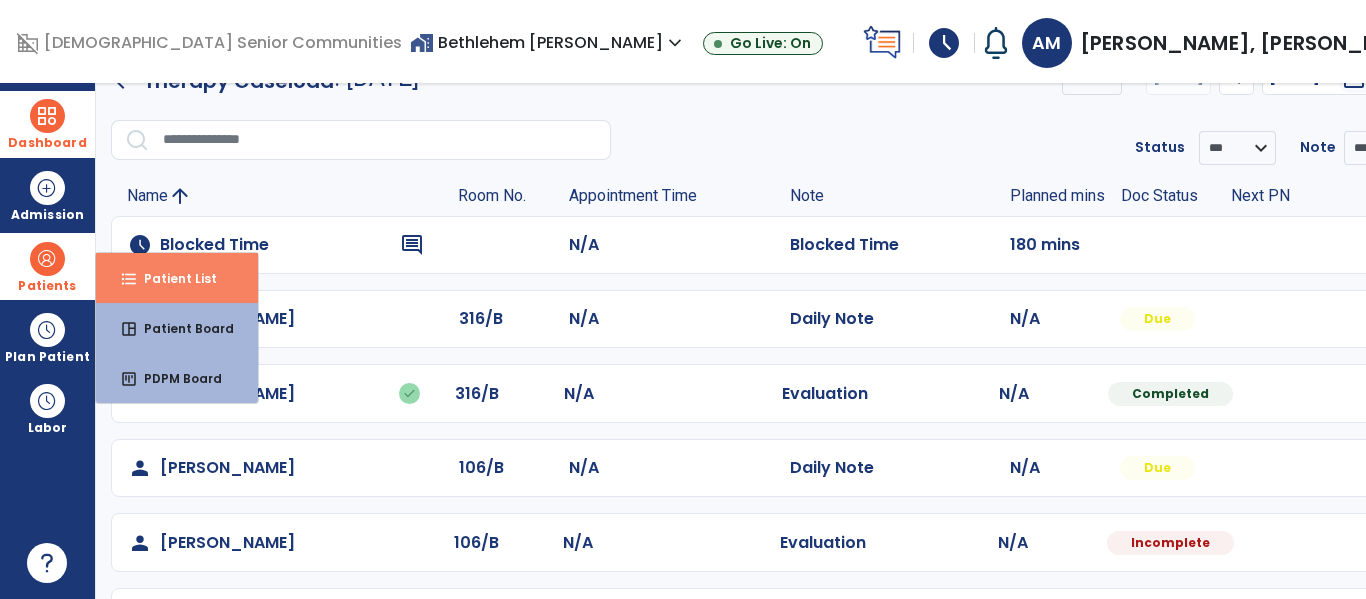 click on "Patient List" at bounding box center [172, 278] 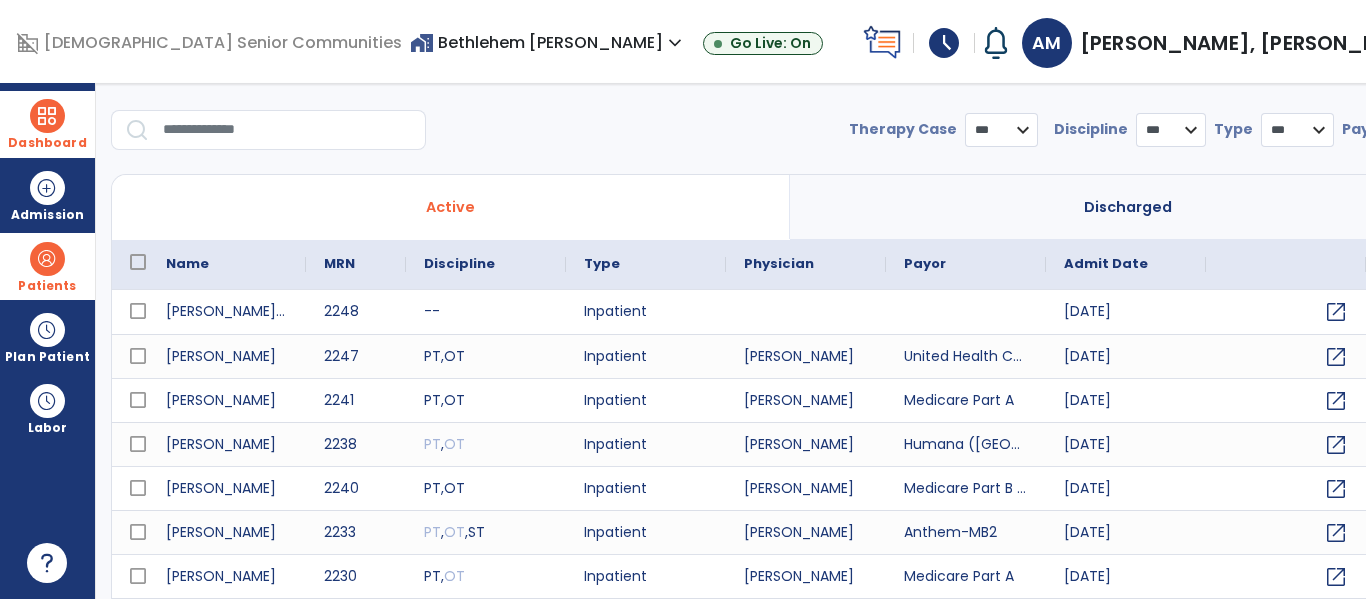 select on "***" 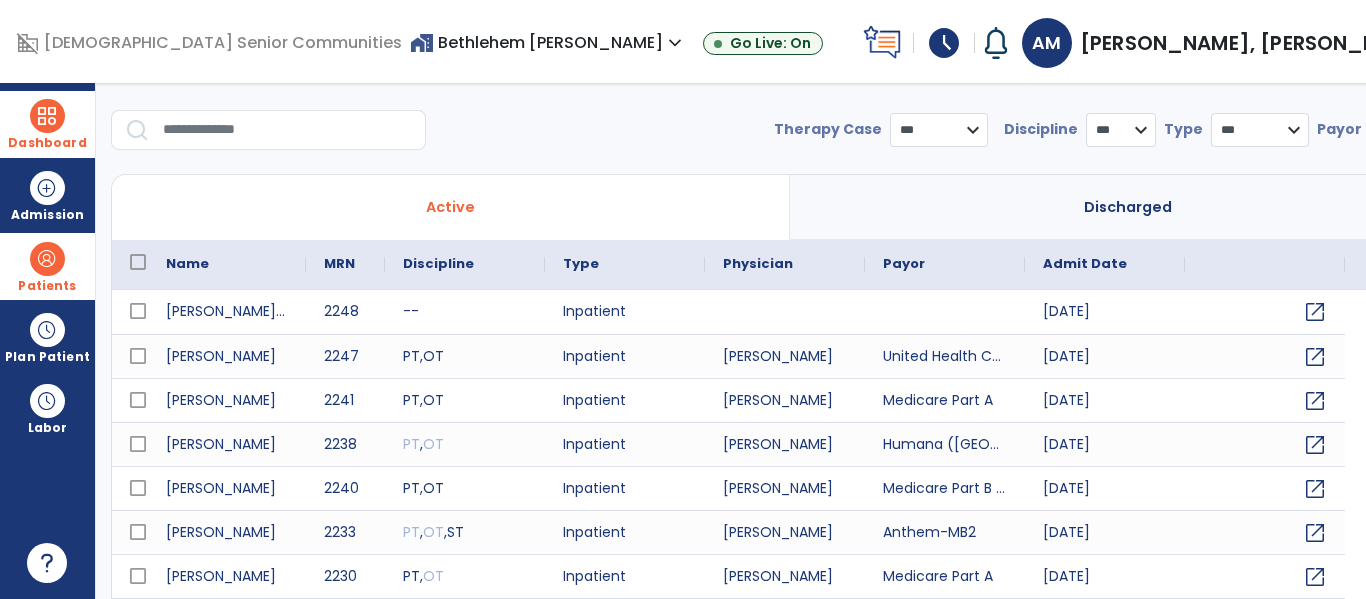 click at bounding box center (287, 130) 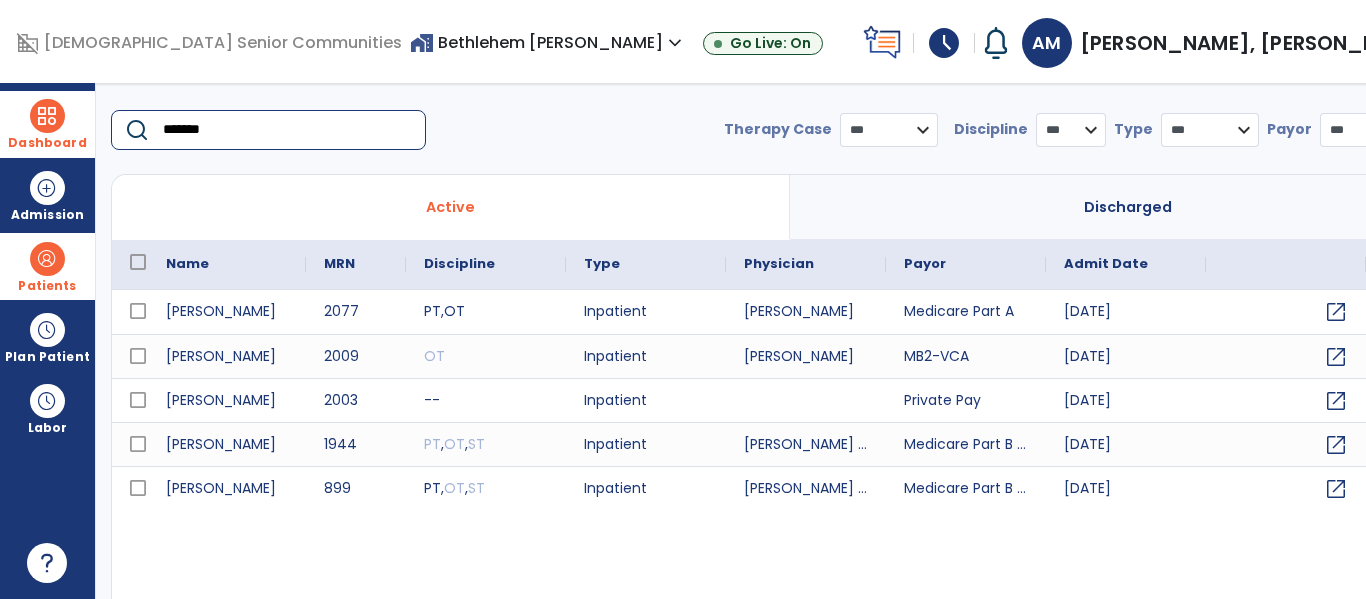 type on "*******" 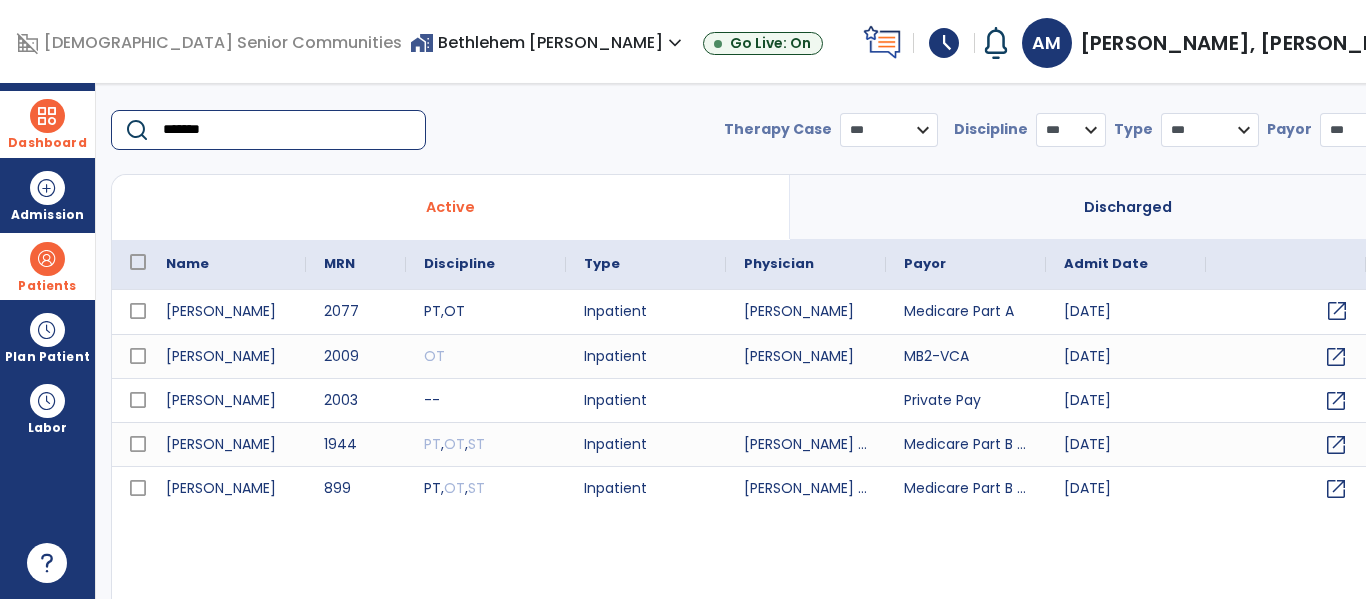 click on "open_in_new" at bounding box center [1337, 311] 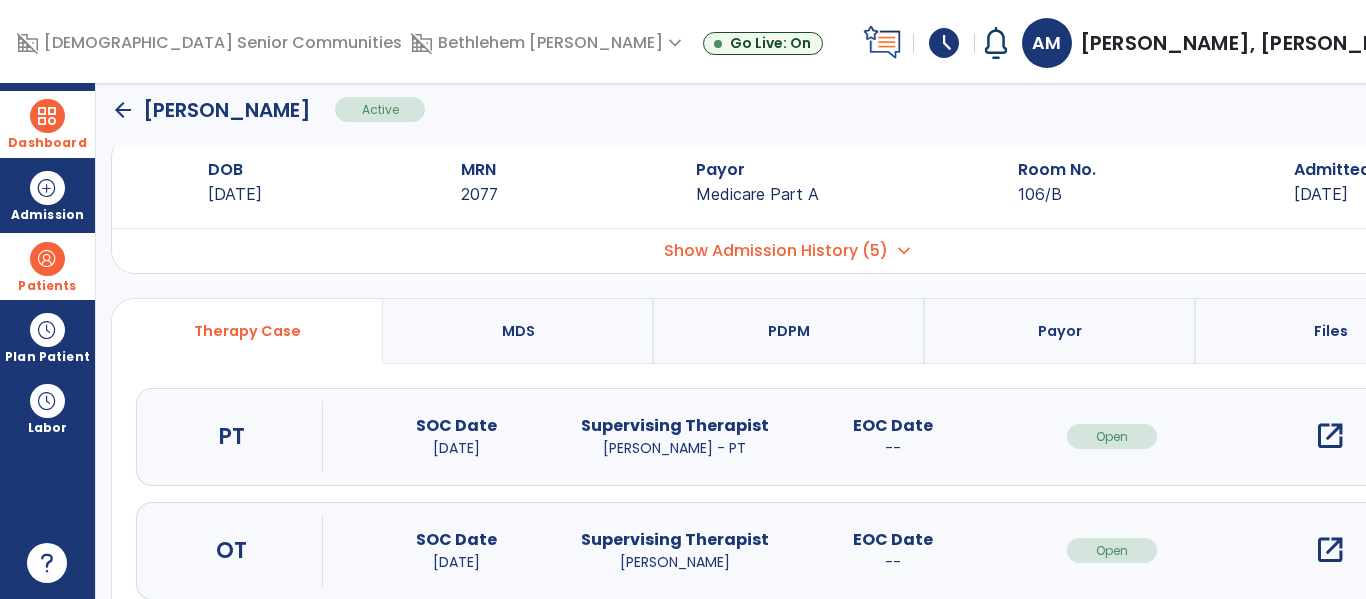click on "open_in_new" at bounding box center (1330, 436) 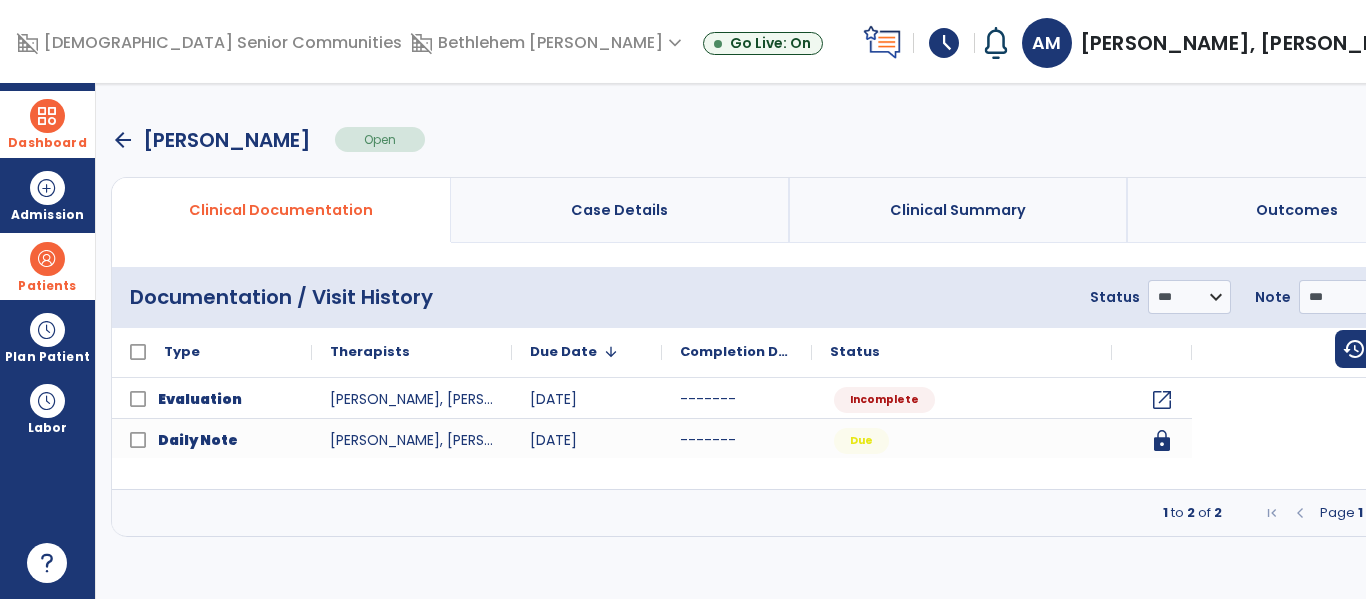 scroll, scrollTop: 0, scrollLeft: 0, axis: both 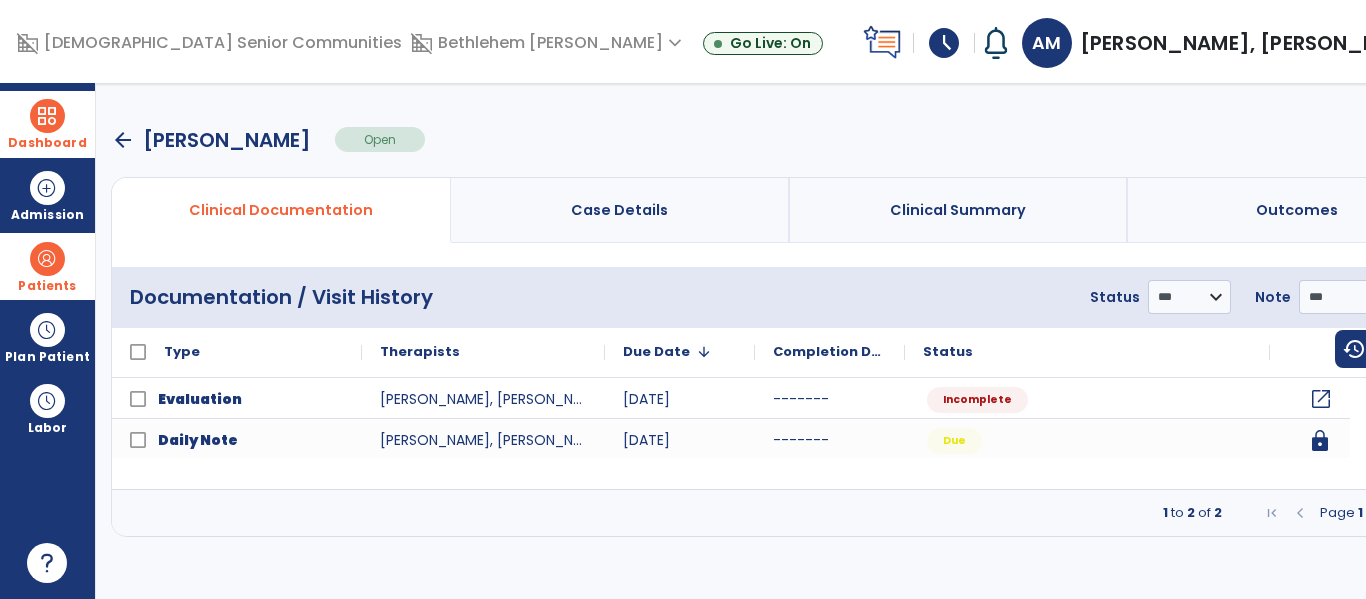 click on "open_in_new" 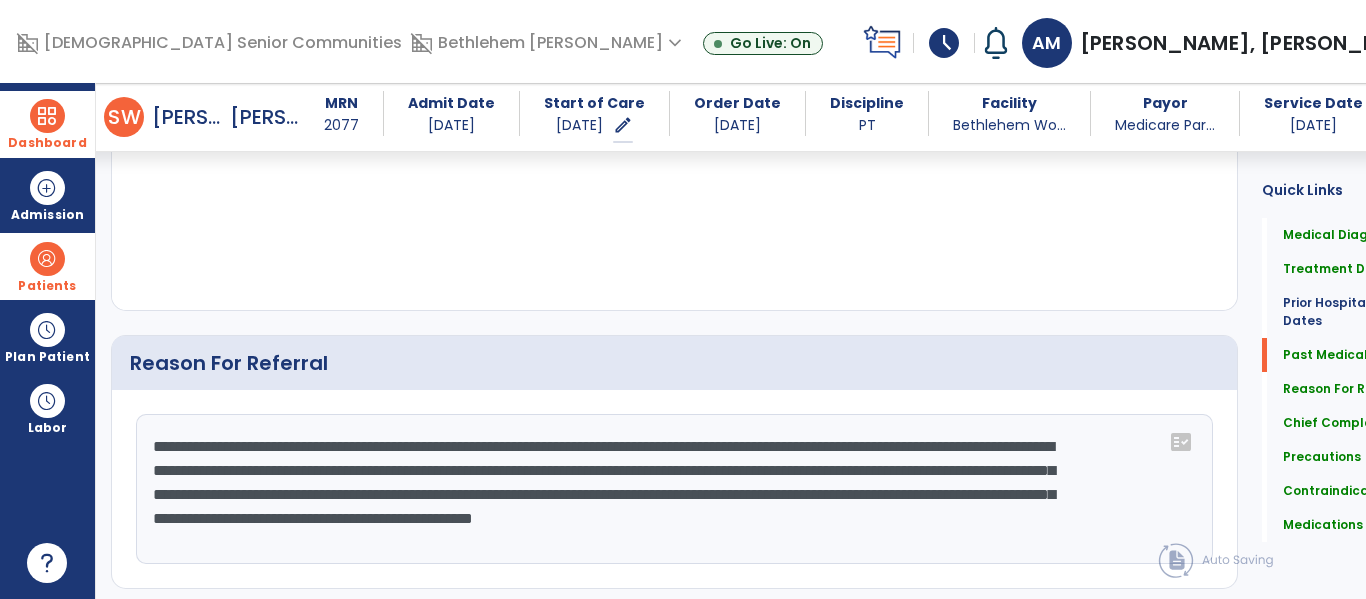 scroll, scrollTop: 1186, scrollLeft: 0, axis: vertical 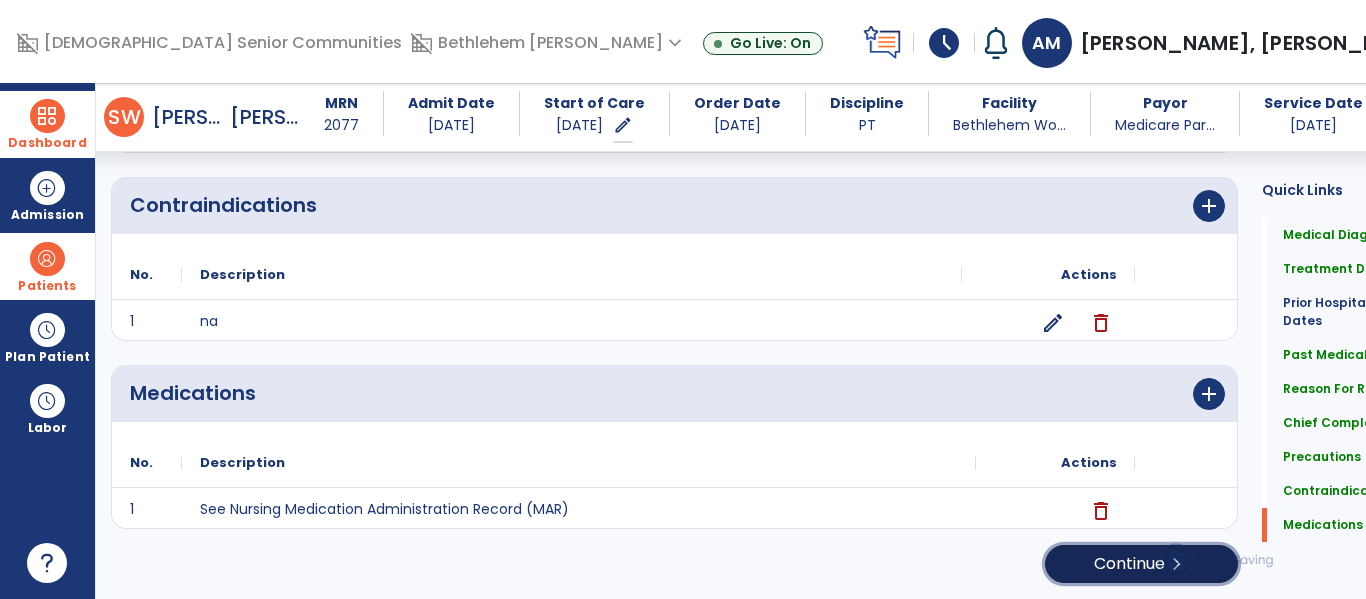 click on "Continue  chevron_right" 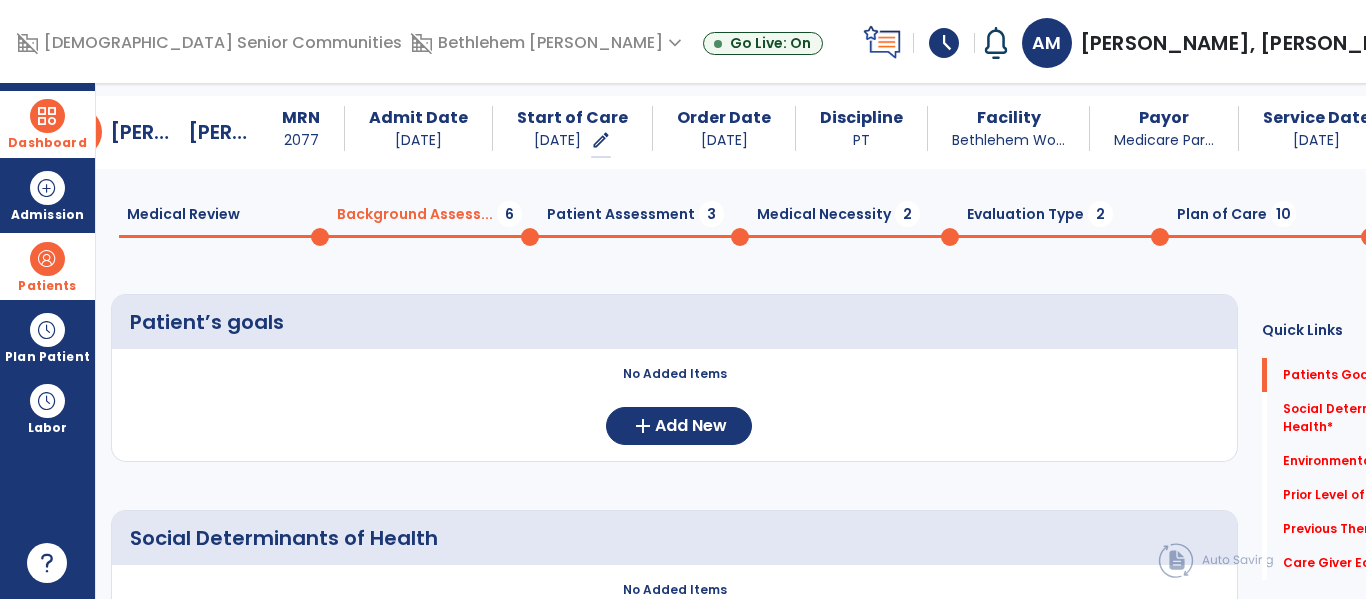 scroll, scrollTop: 0, scrollLeft: 0, axis: both 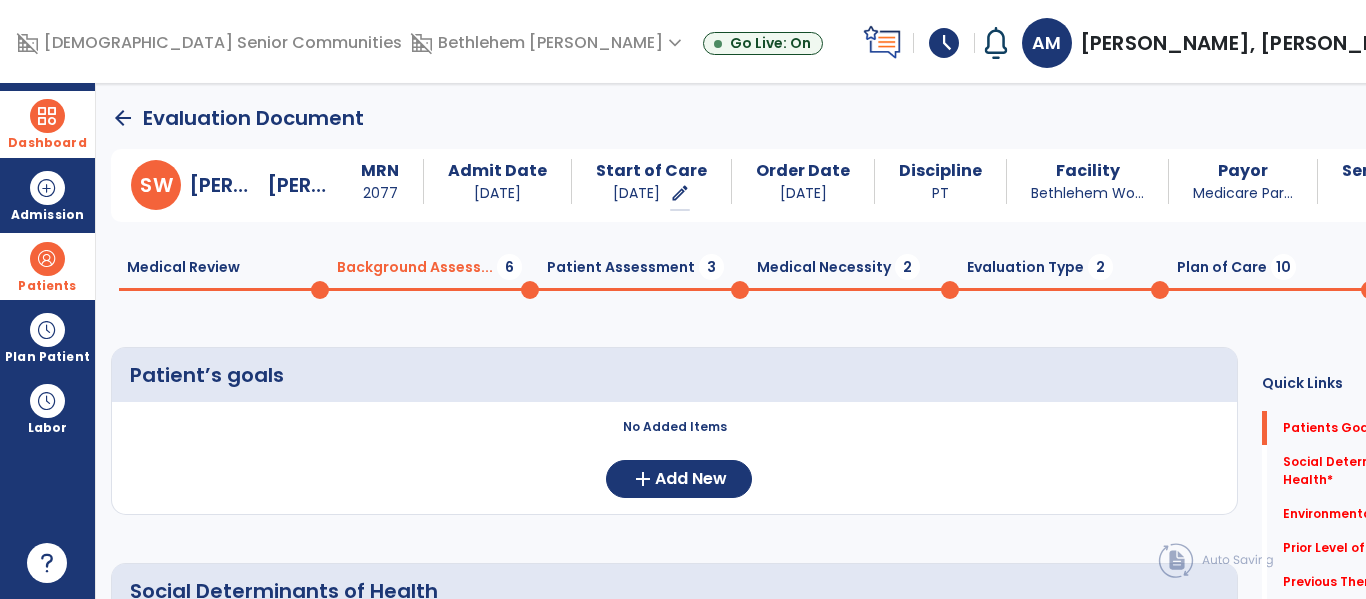 click 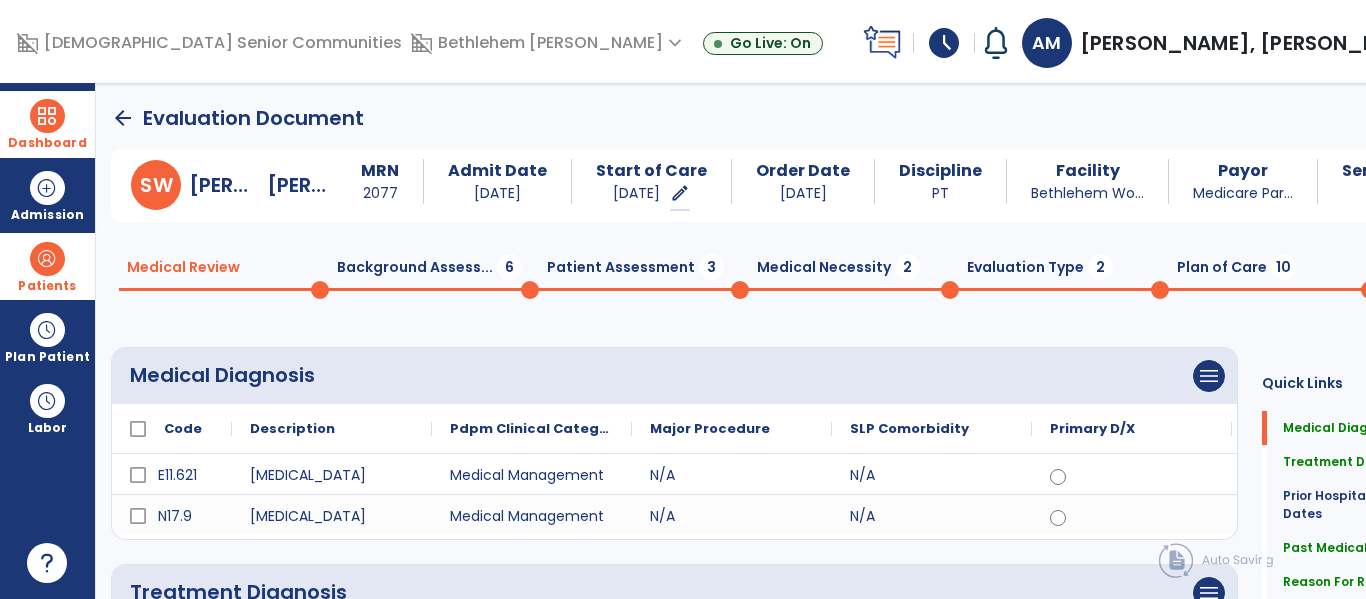click 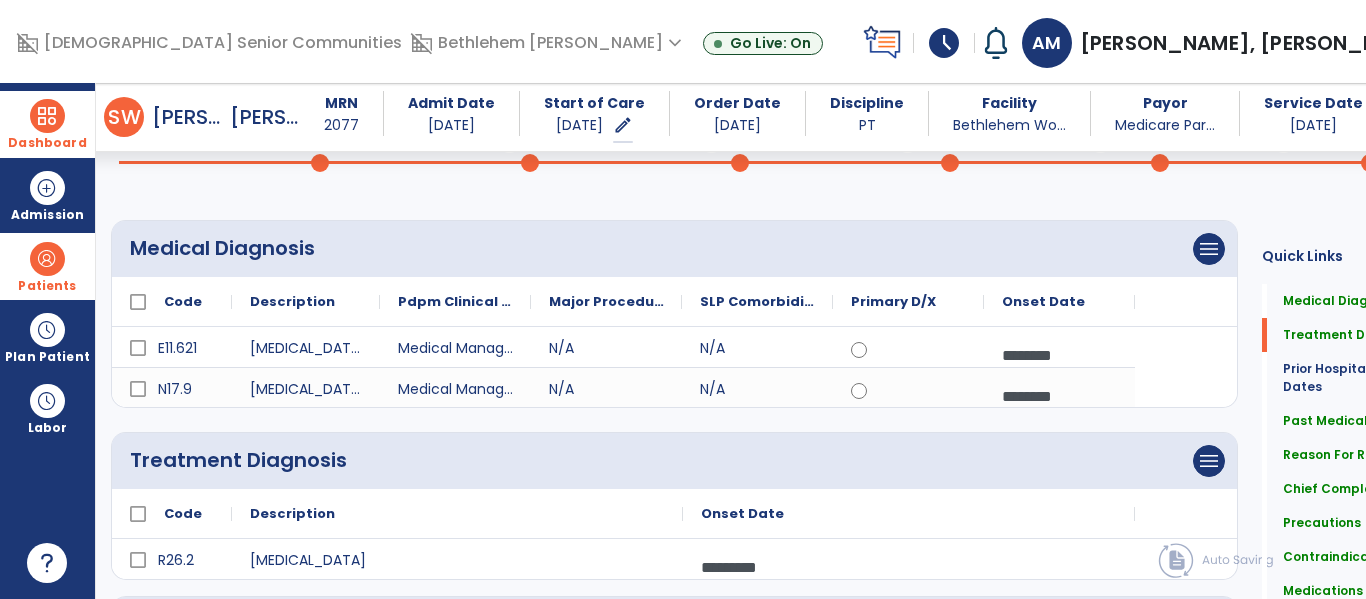 scroll, scrollTop: 0, scrollLeft: 0, axis: both 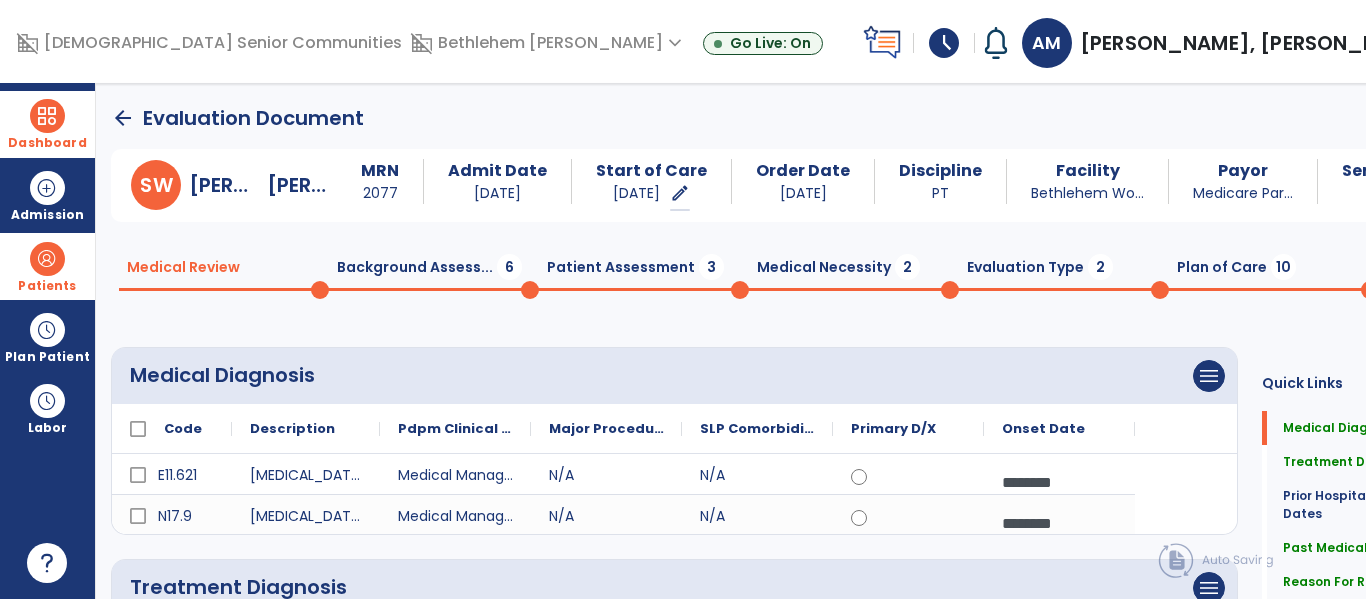 click on "Background Assess...  6" 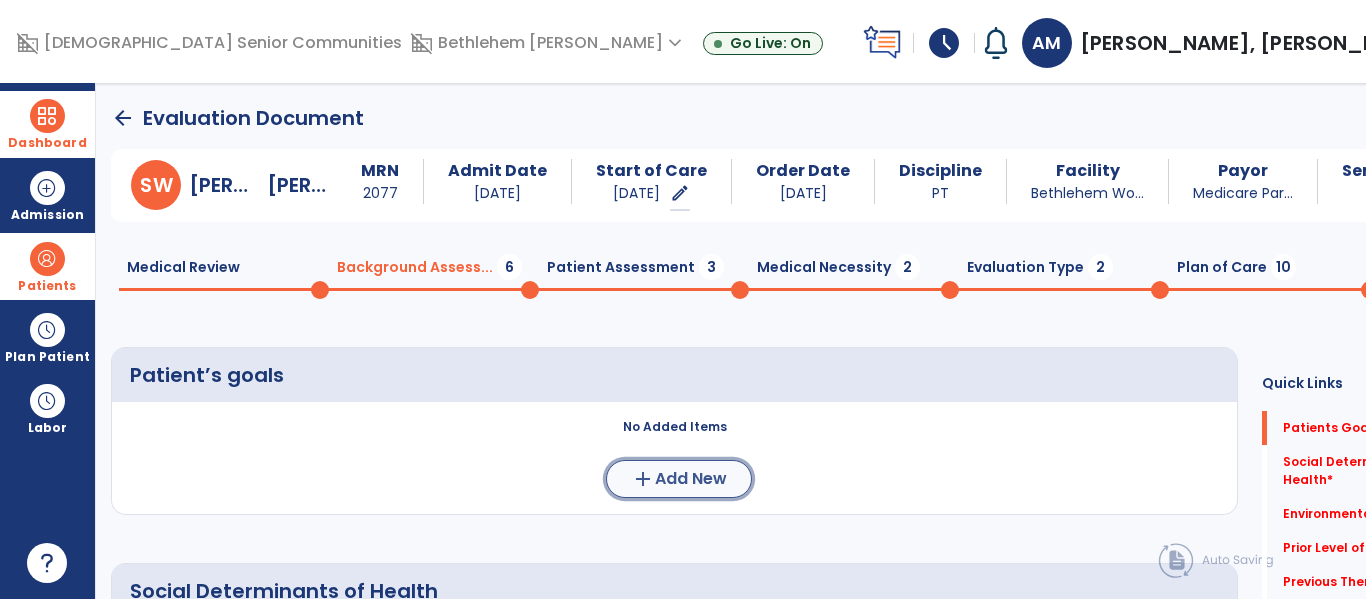 click on "add  Add New" 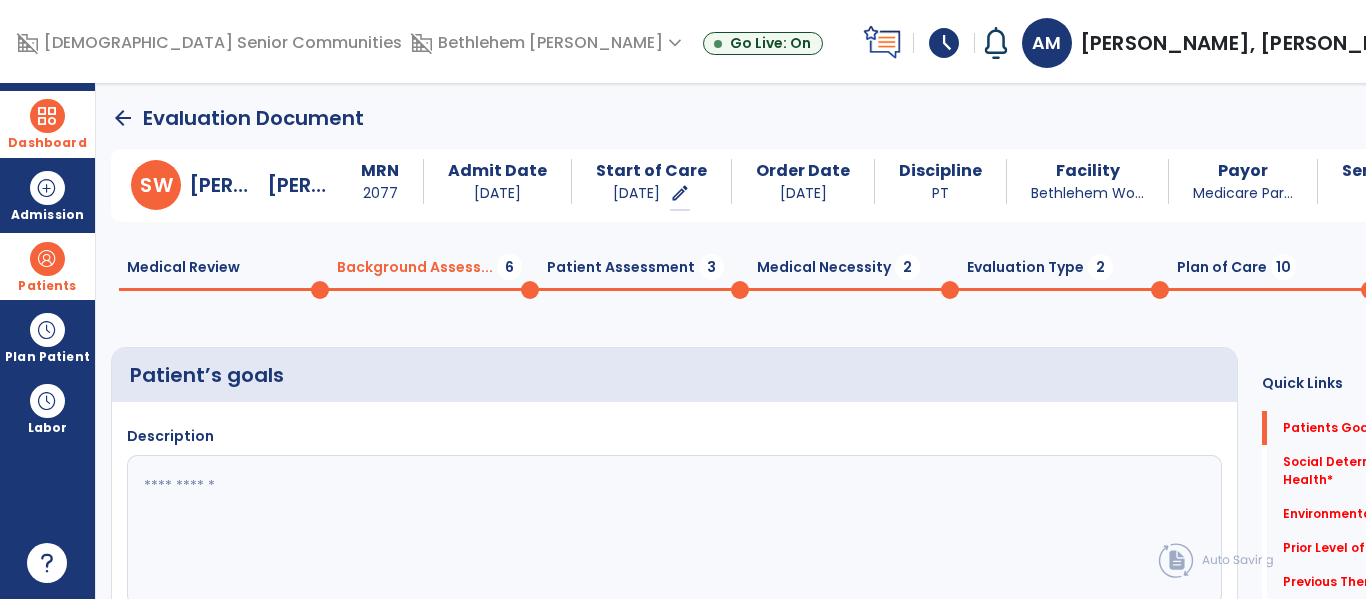 click 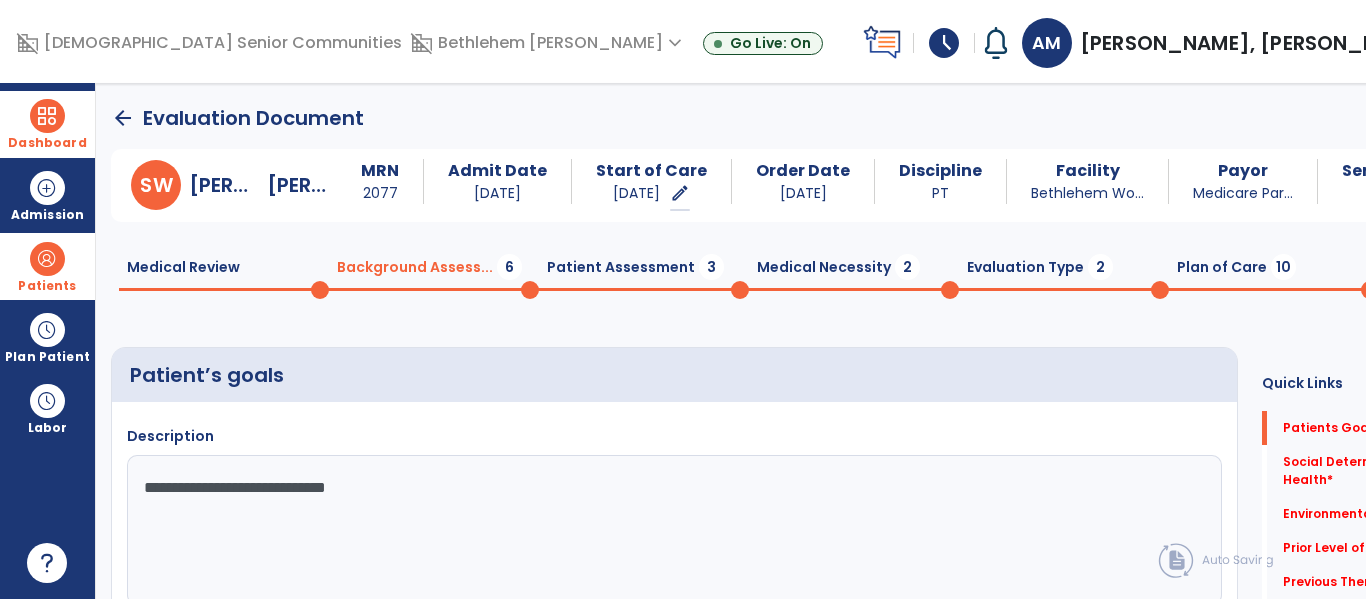 type on "**********" 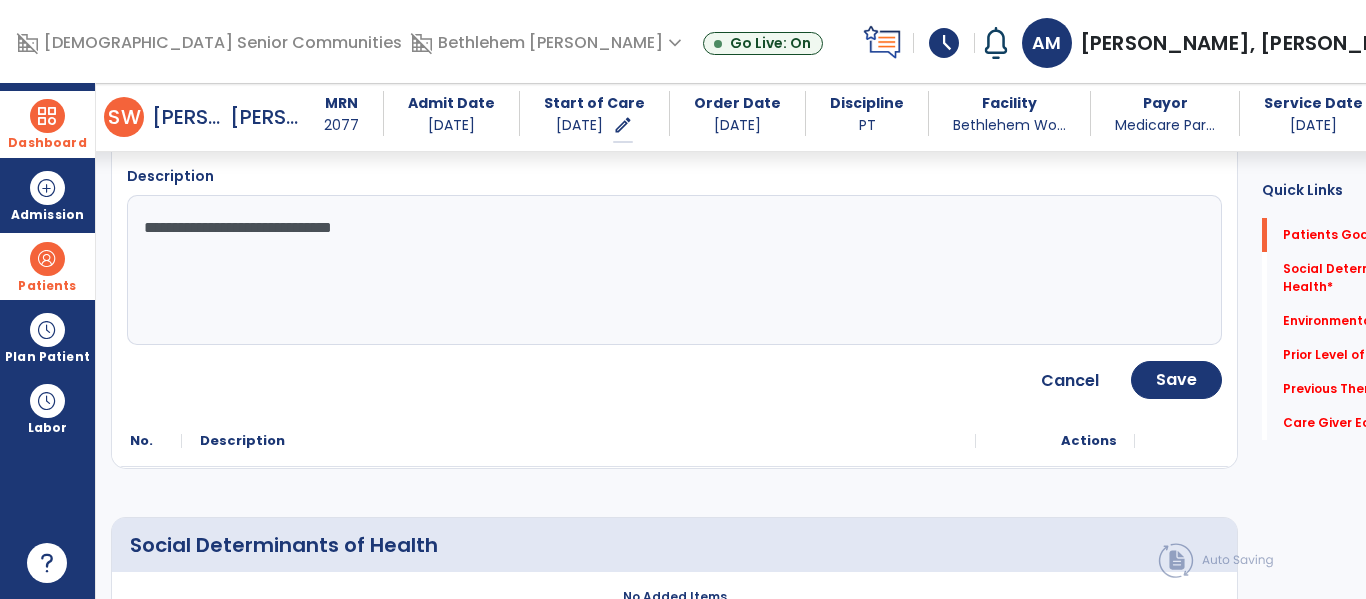 scroll, scrollTop: 244, scrollLeft: 0, axis: vertical 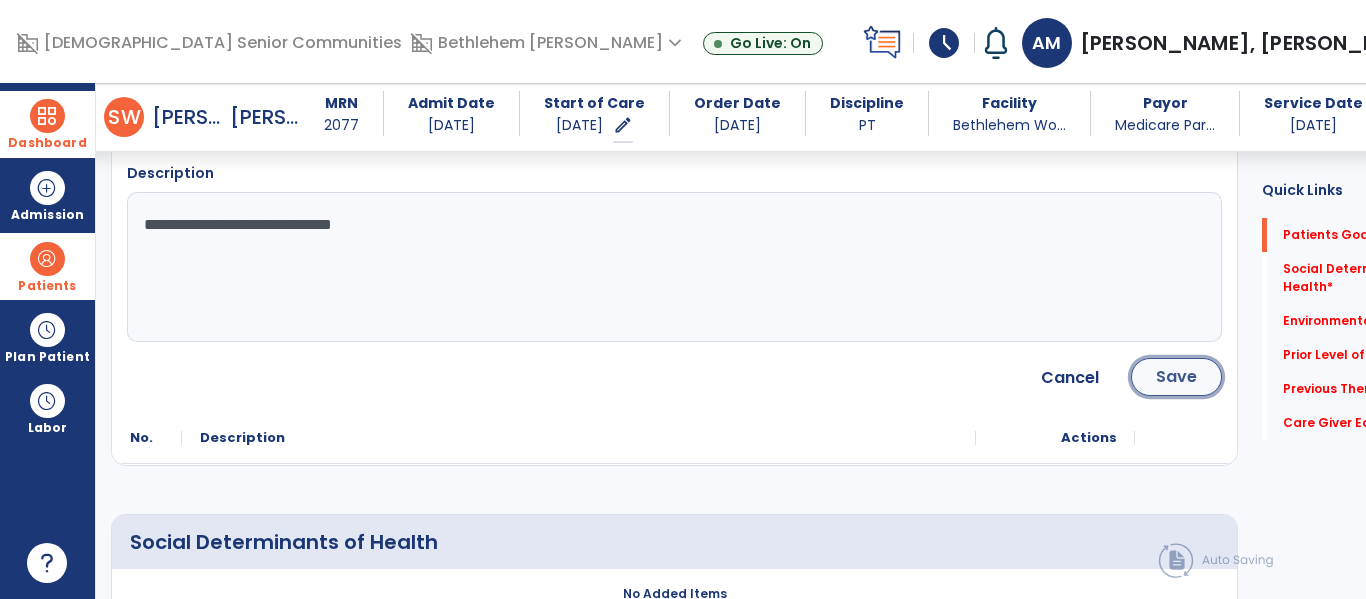 click on "Save" 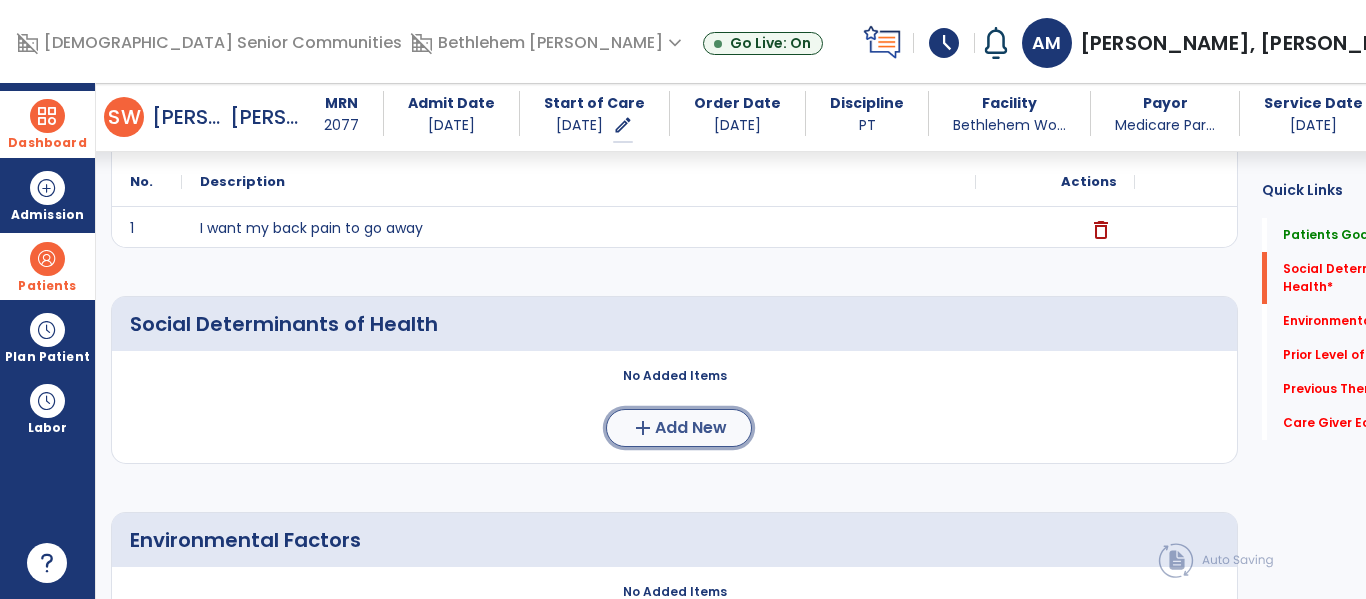 click on "Add New" 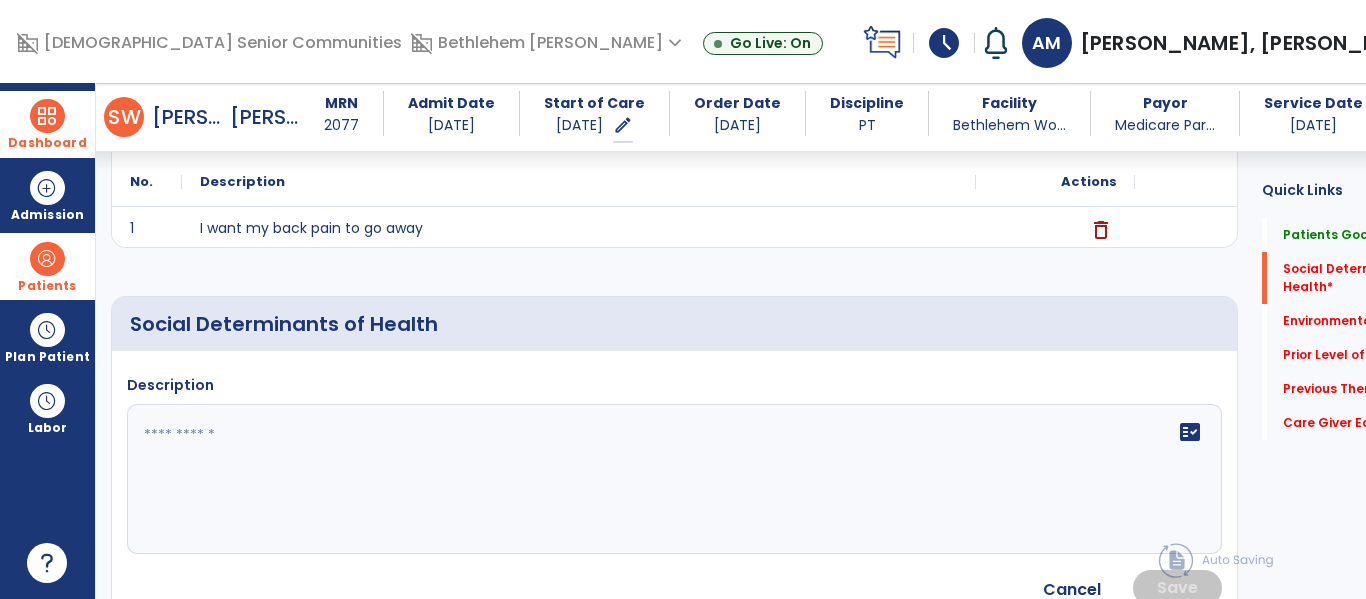 click 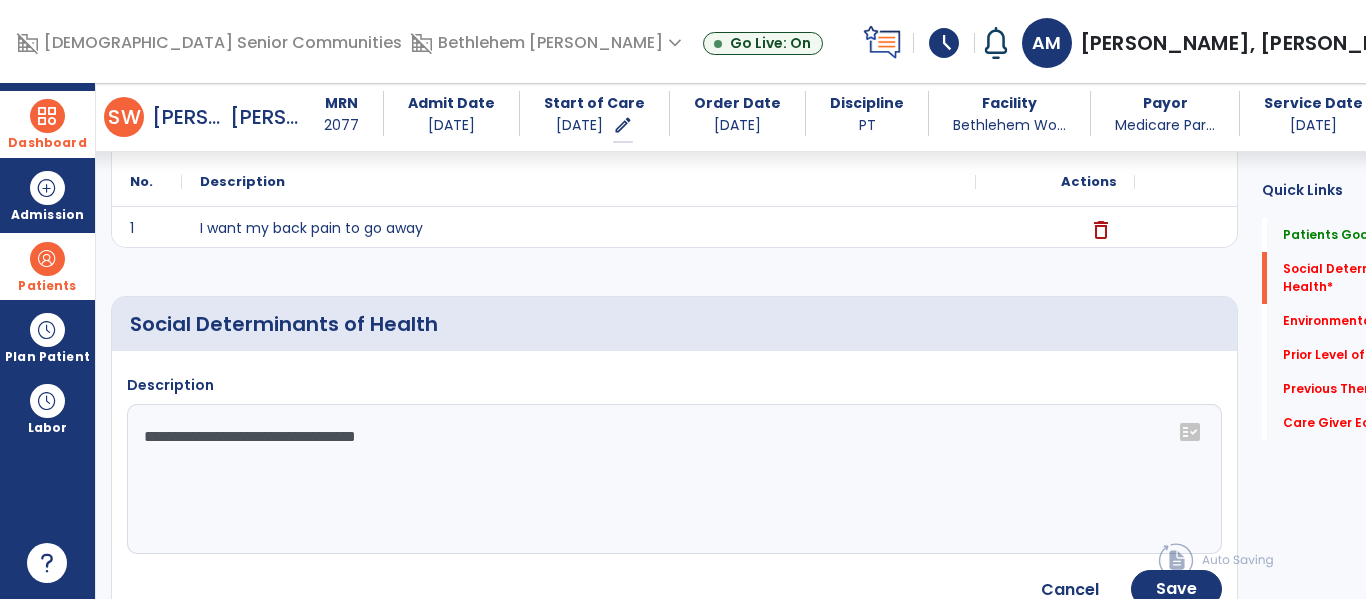 click on "**********" 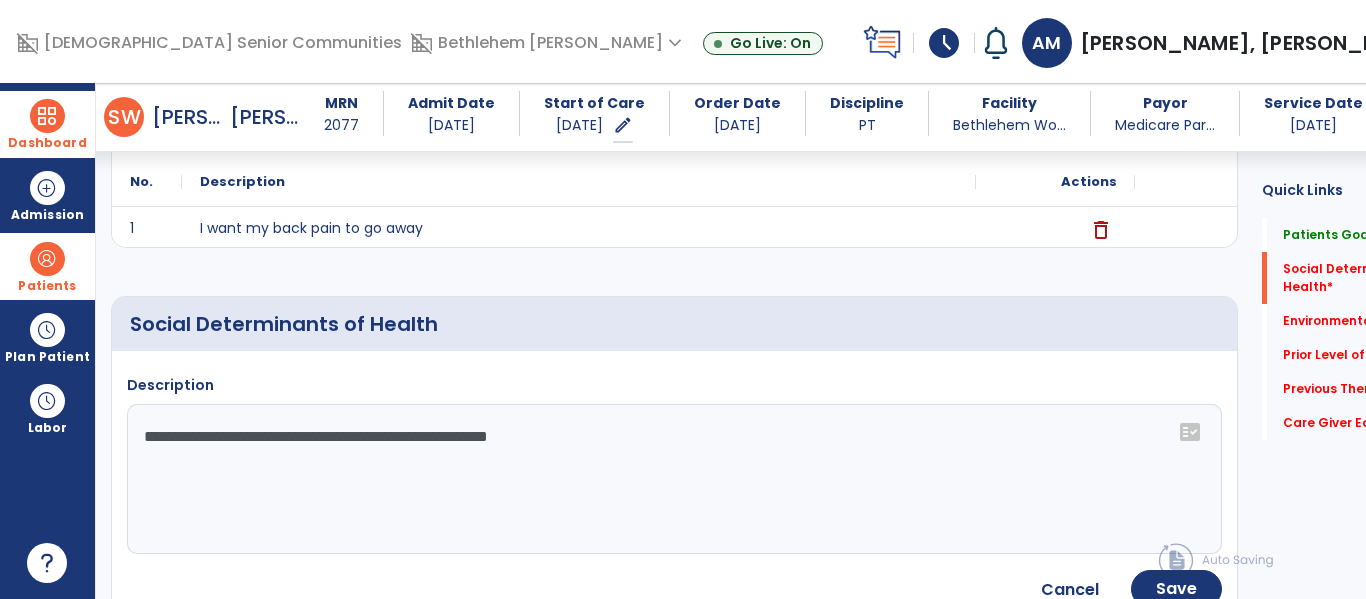 type on "**********" 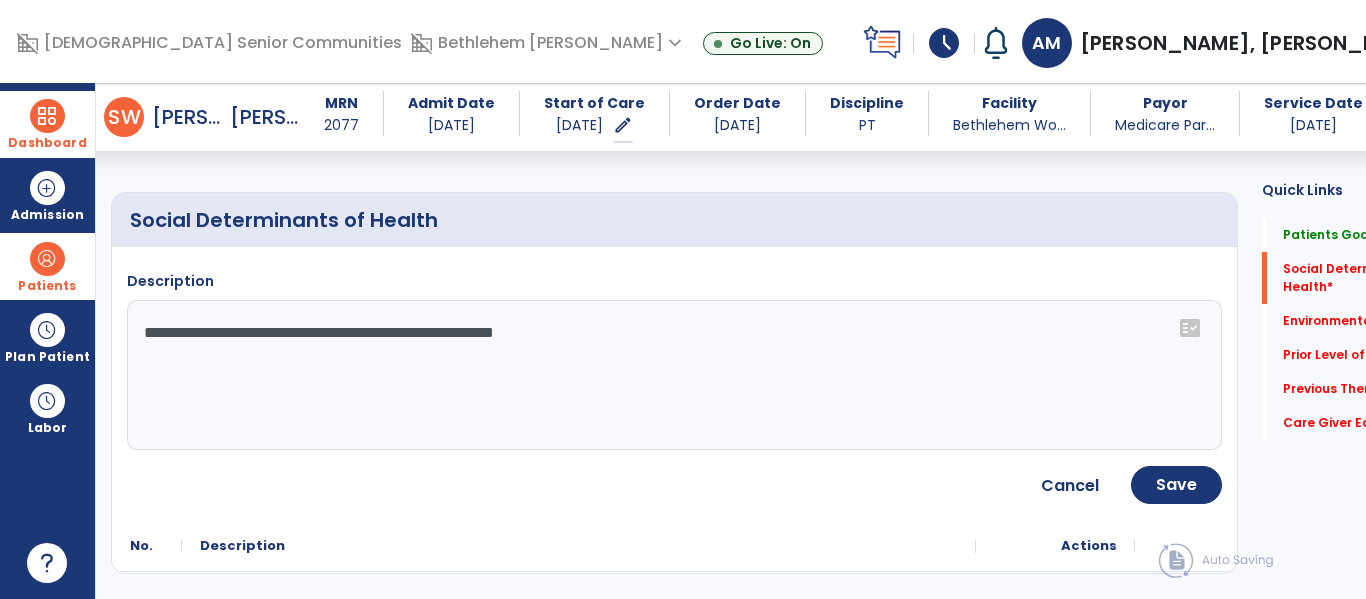 scroll, scrollTop: 359, scrollLeft: 0, axis: vertical 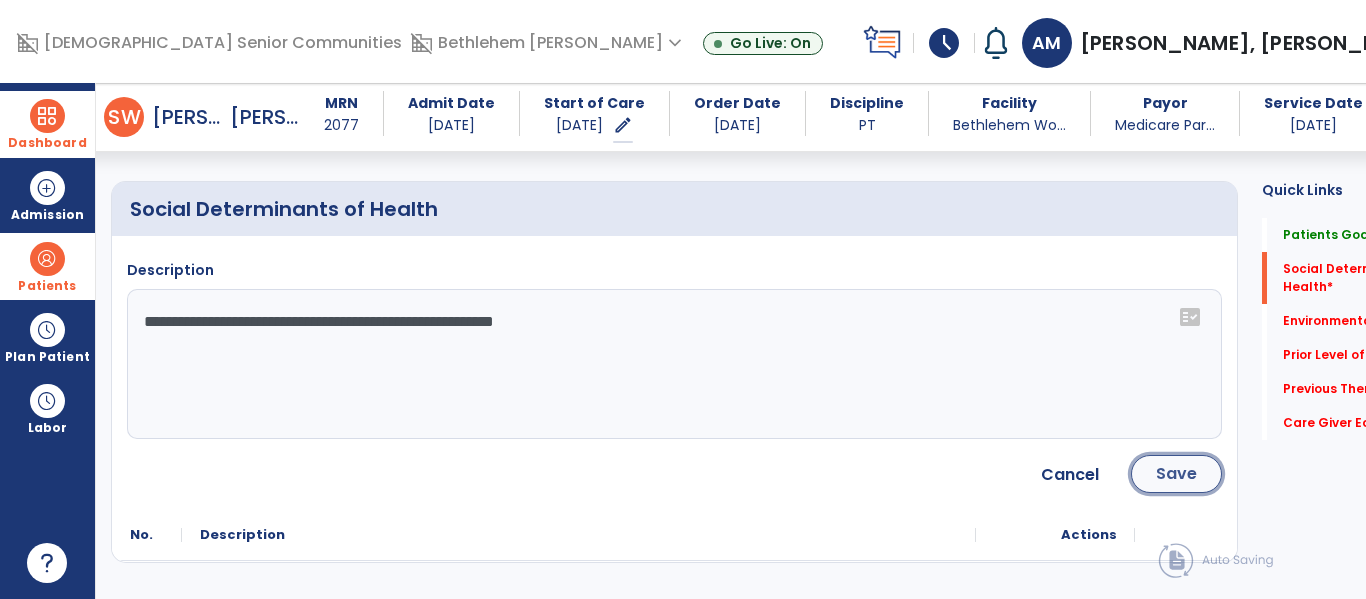 click on "Save" 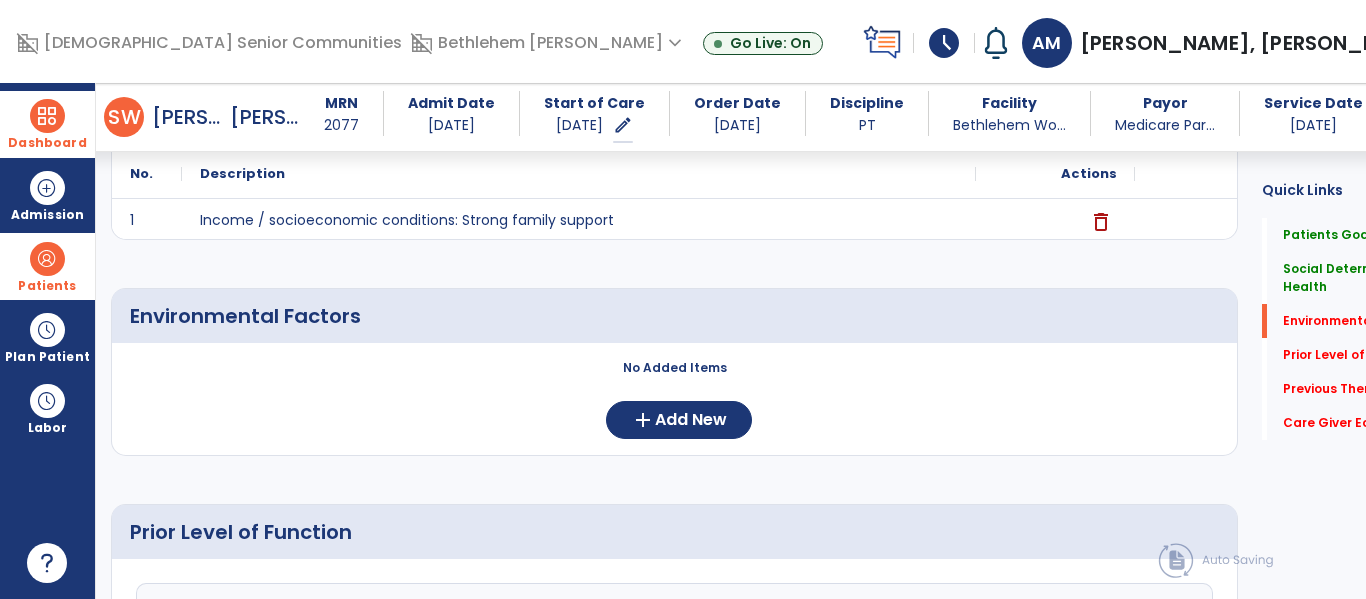 scroll, scrollTop: 466, scrollLeft: 0, axis: vertical 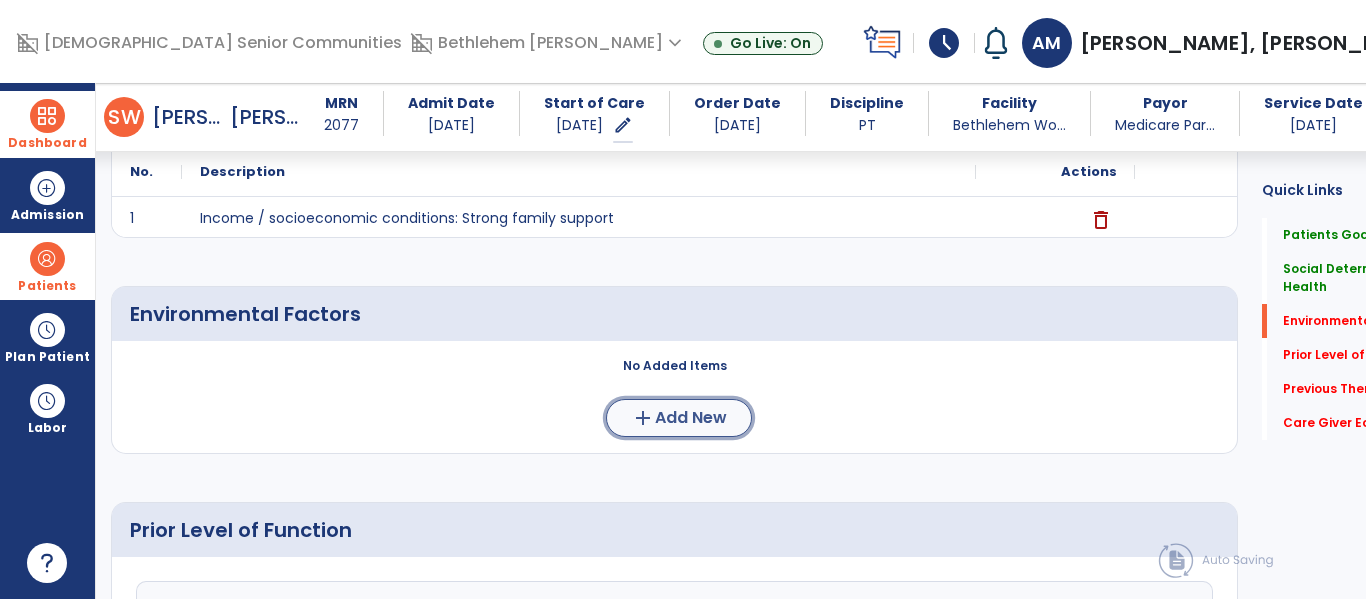 click on "Add New" 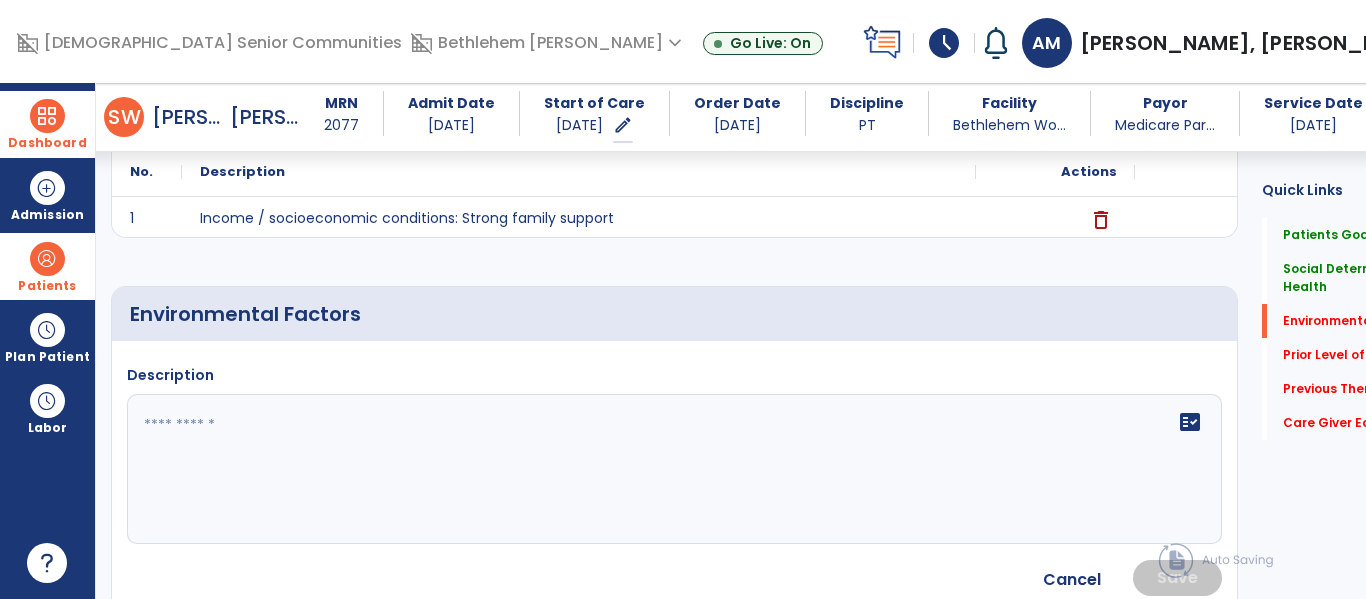 click 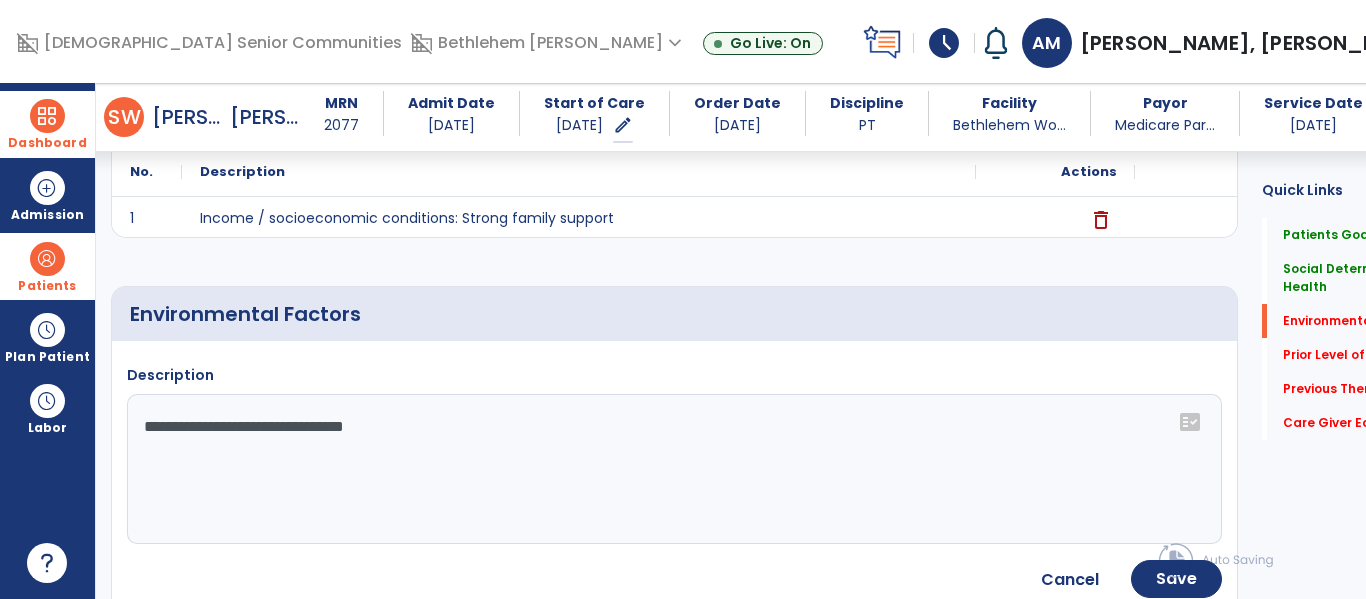 click on "**********" 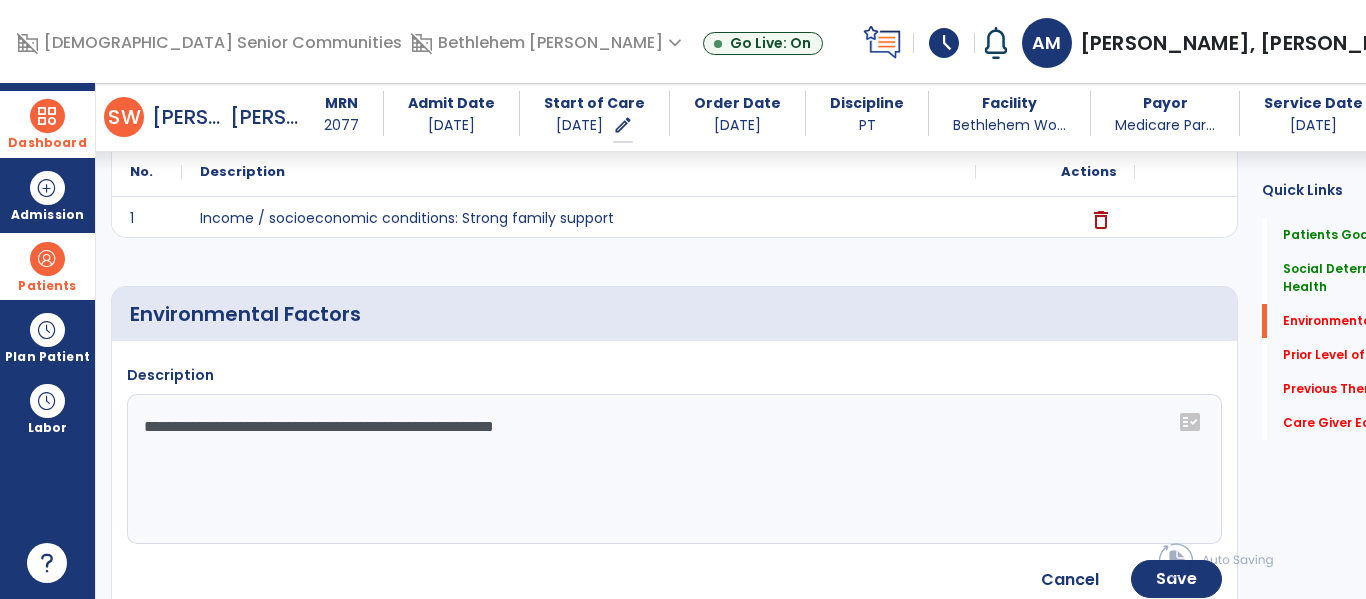 type on "**********" 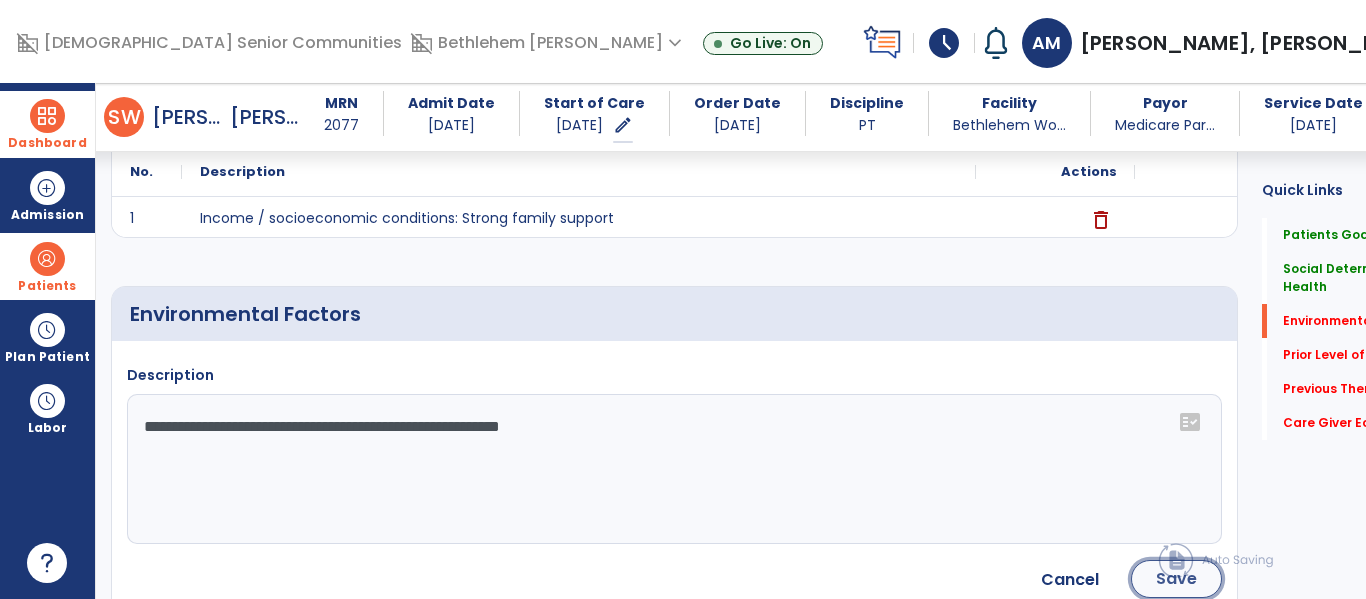 click on "Save" 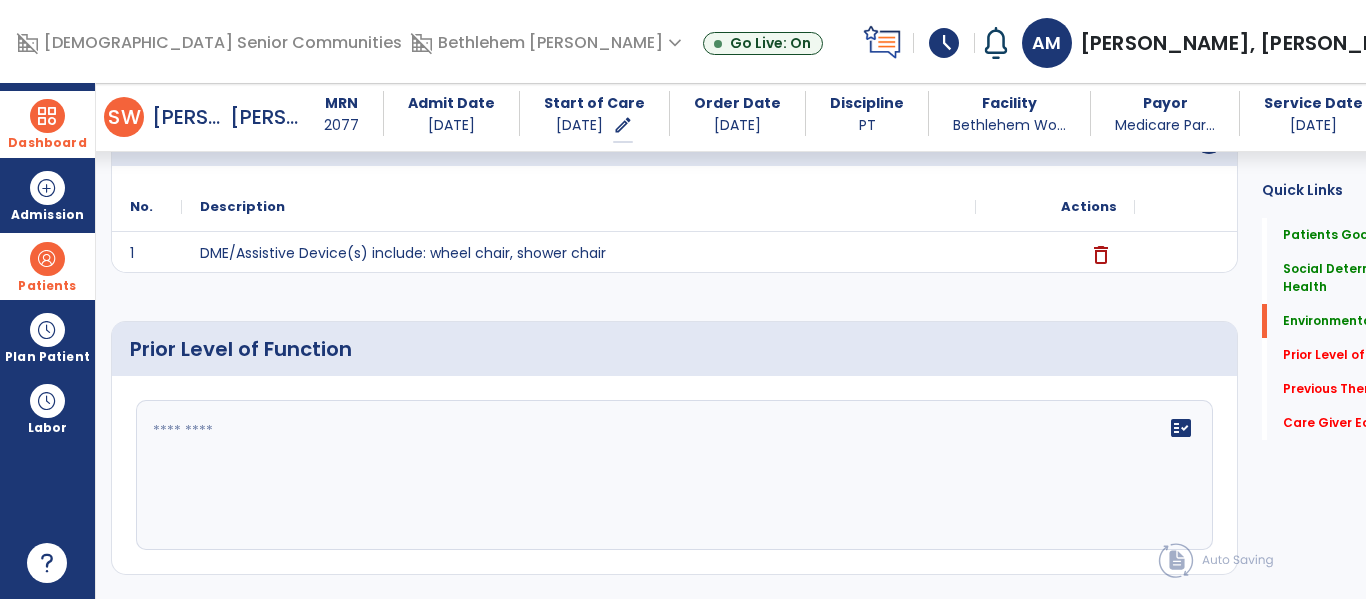 scroll, scrollTop: 690, scrollLeft: 0, axis: vertical 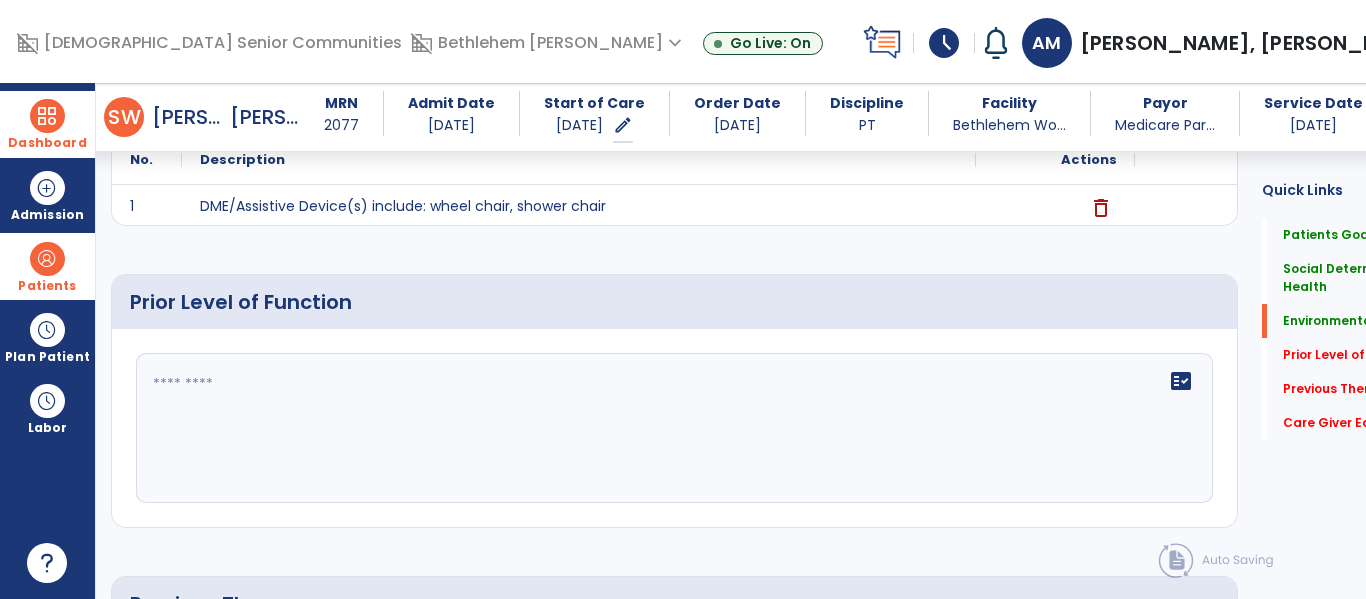 click 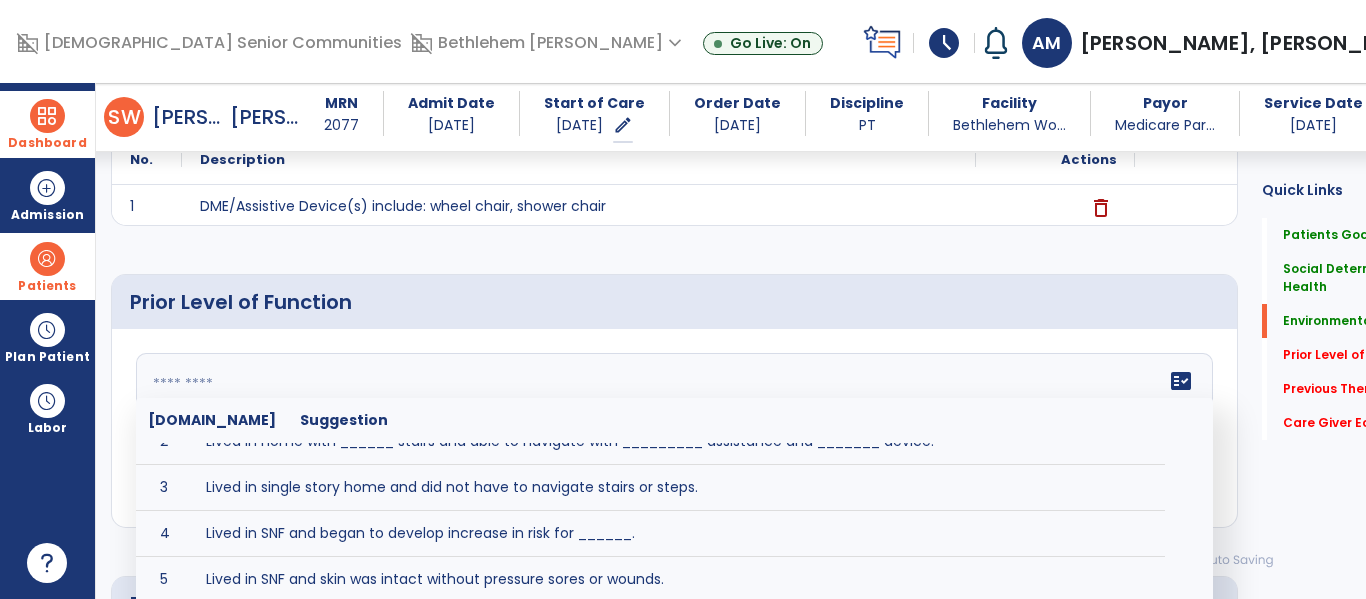 scroll, scrollTop: 118, scrollLeft: 0, axis: vertical 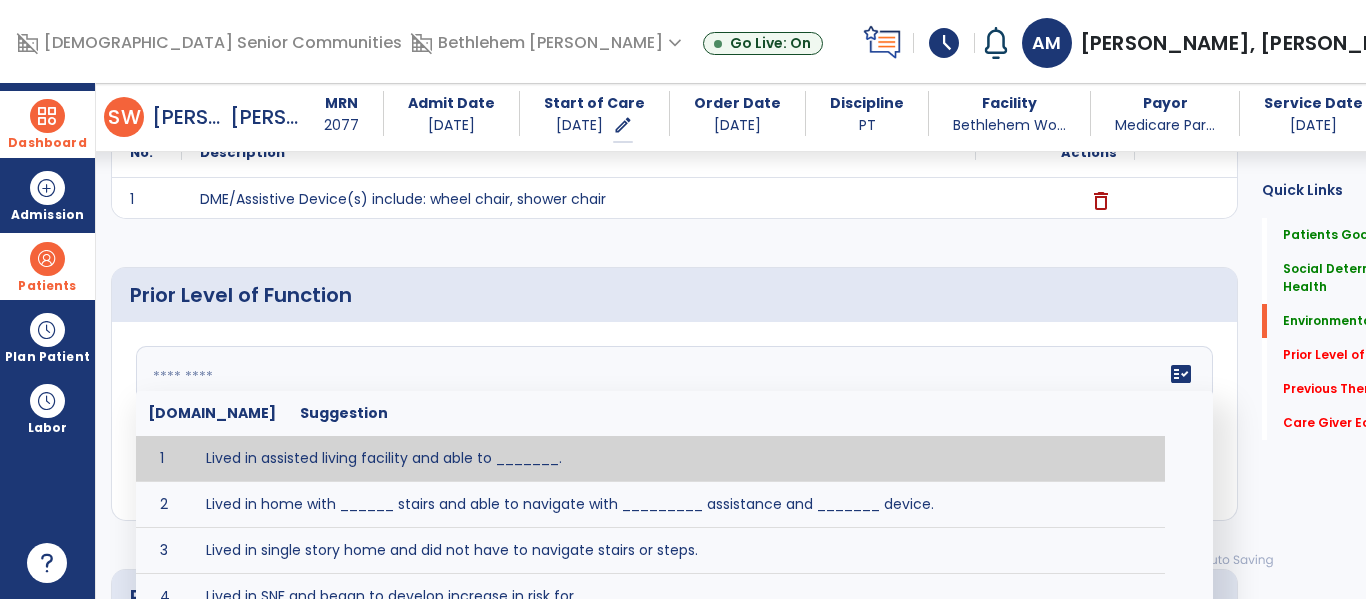 click 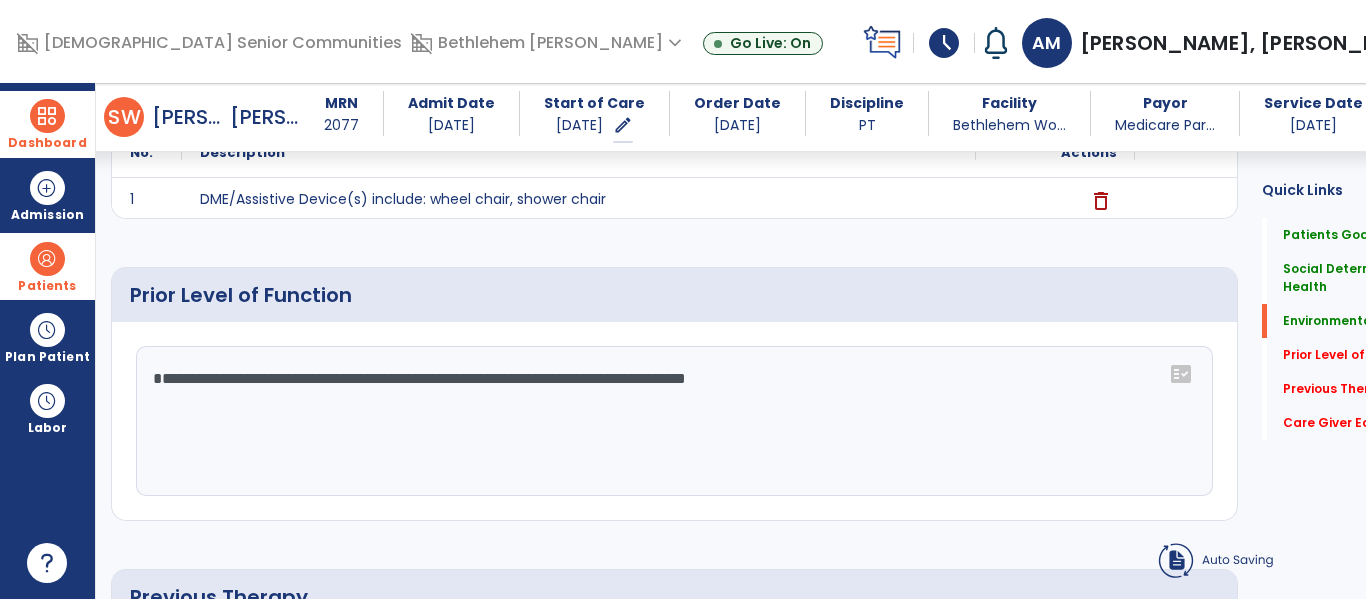 click on "**********" 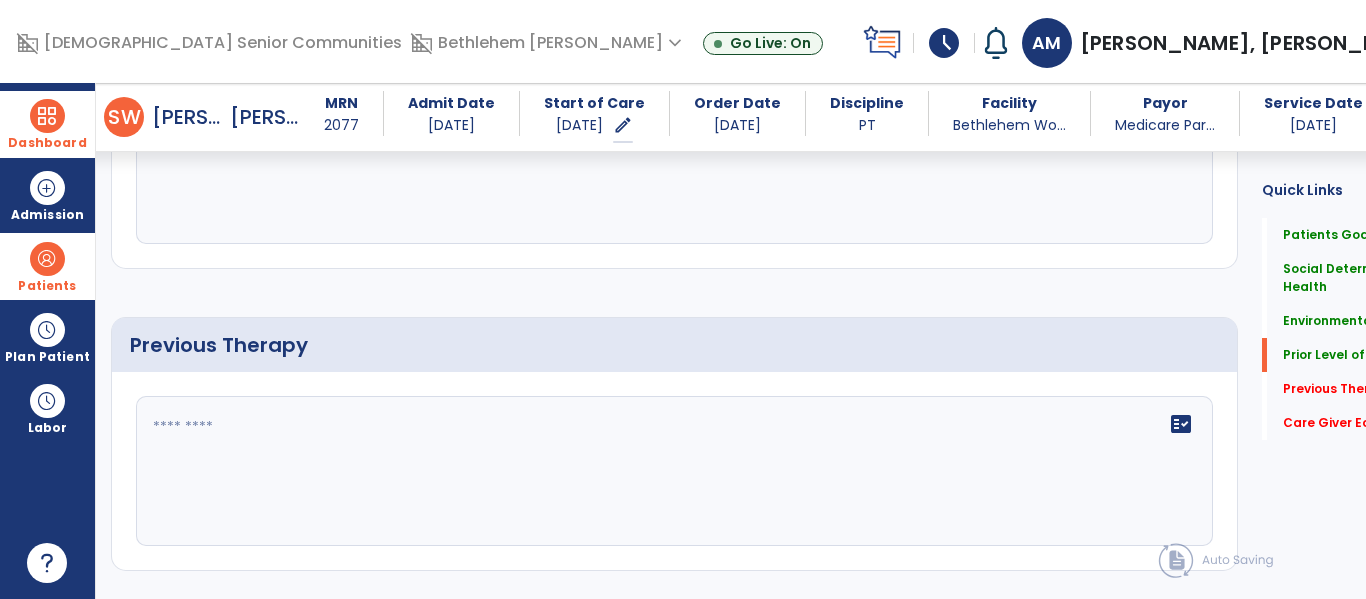 type on "**********" 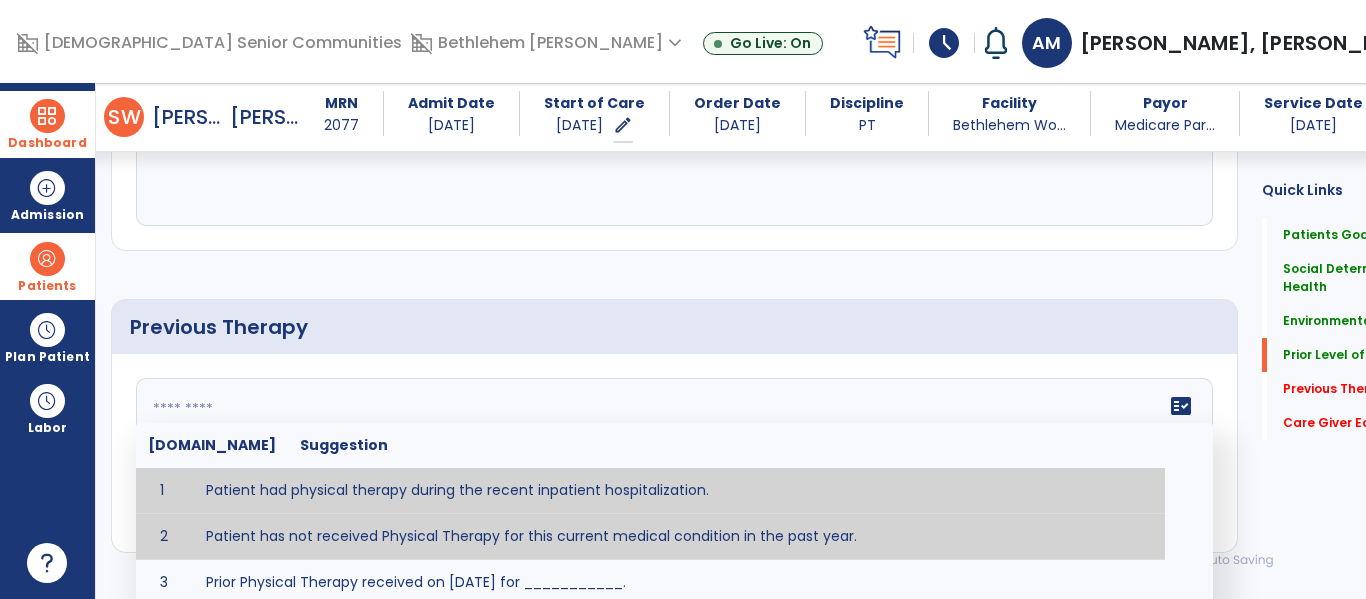 type on "**********" 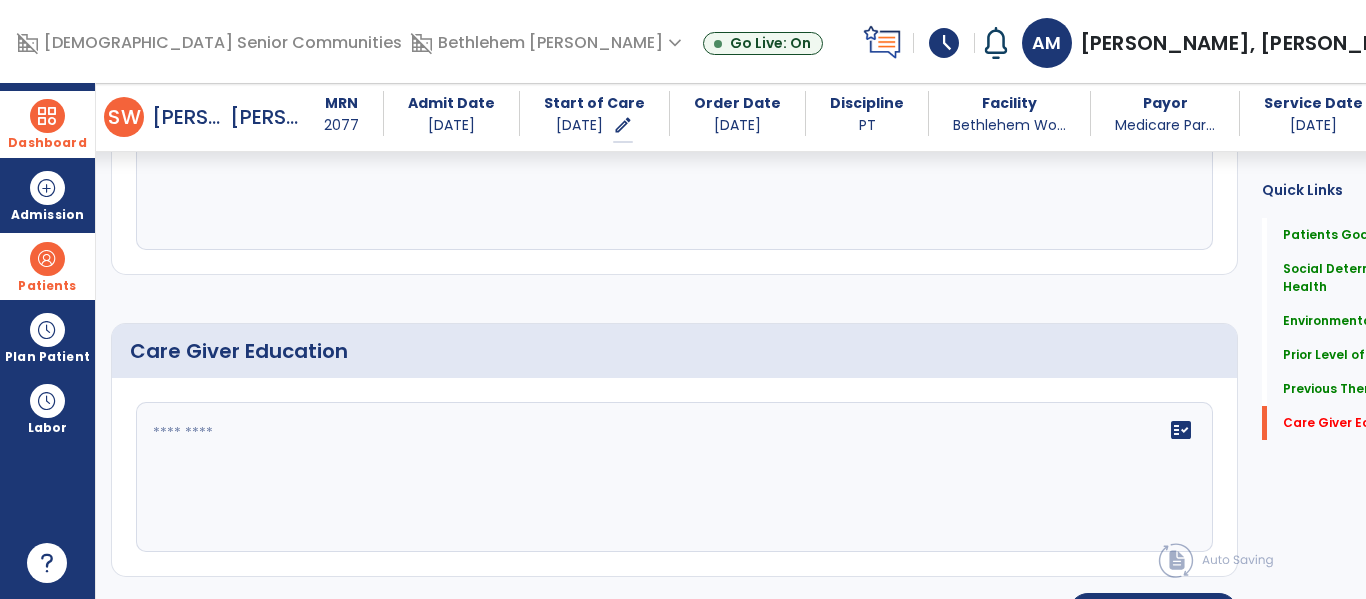 scroll, scrollTop: 1246, scrollLeft: 0, axis: vertical 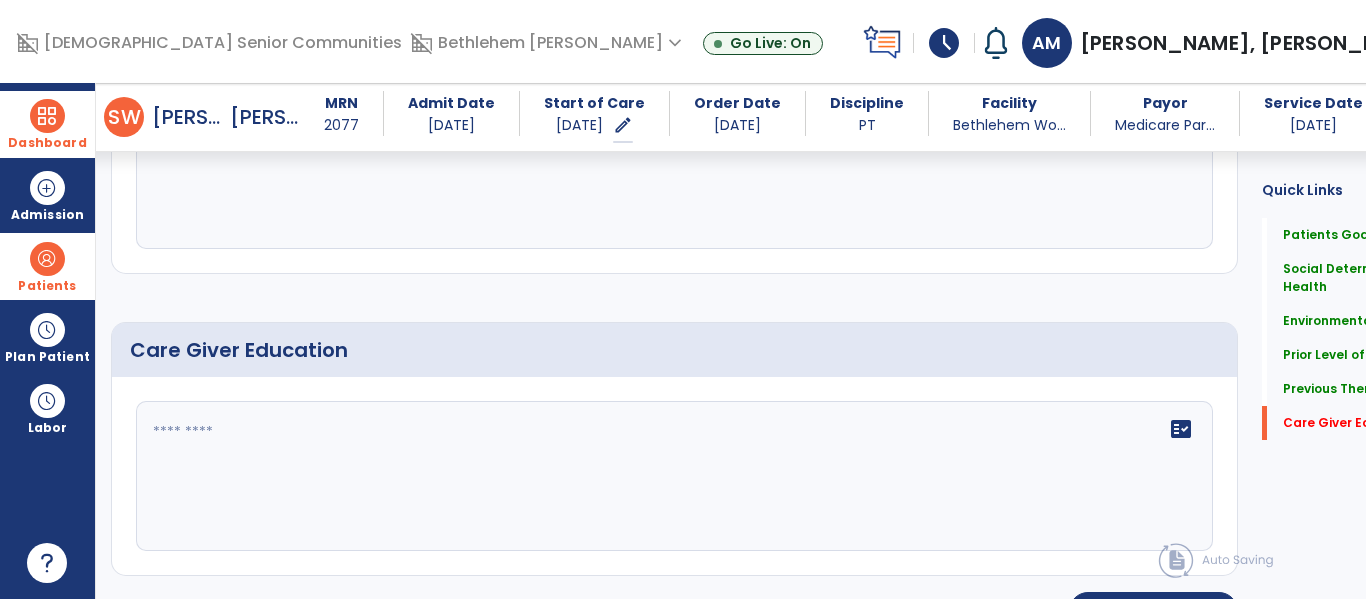 click 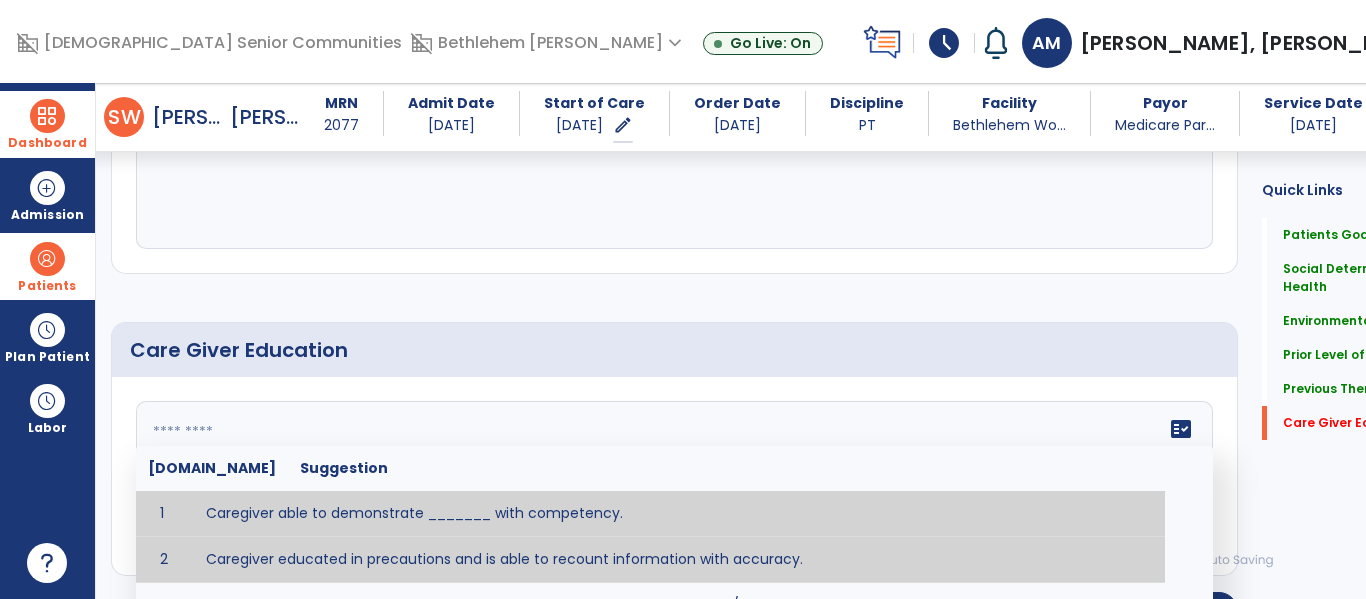 type on "**********" 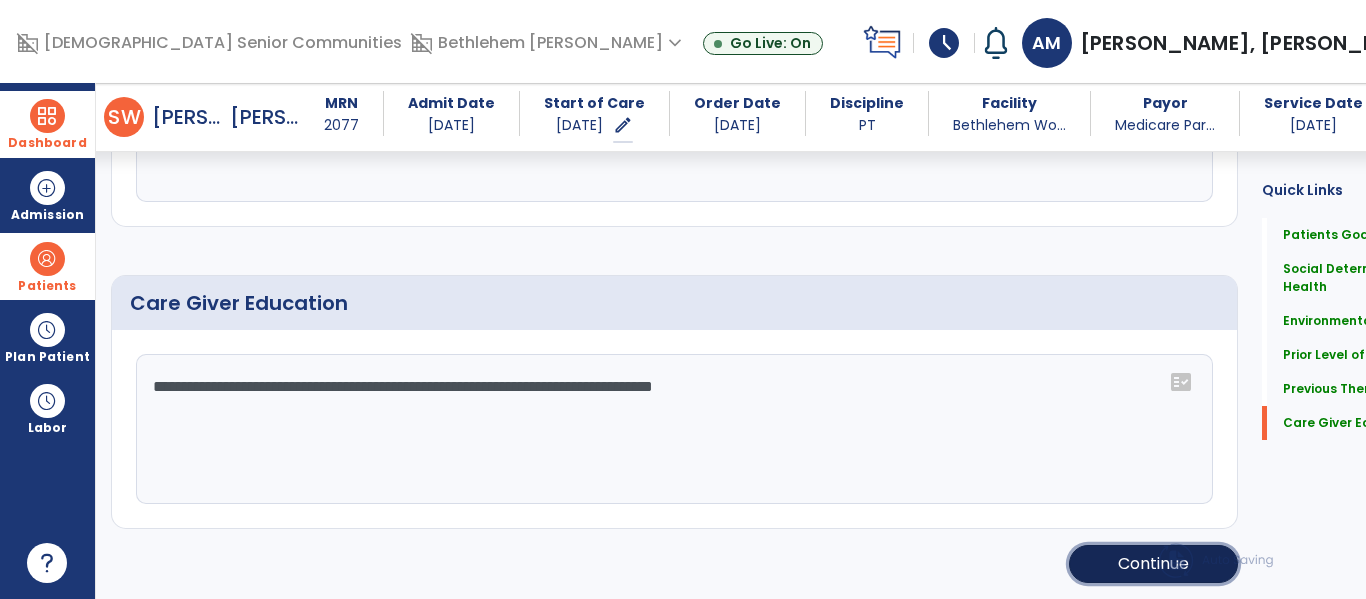 click on "Continue" 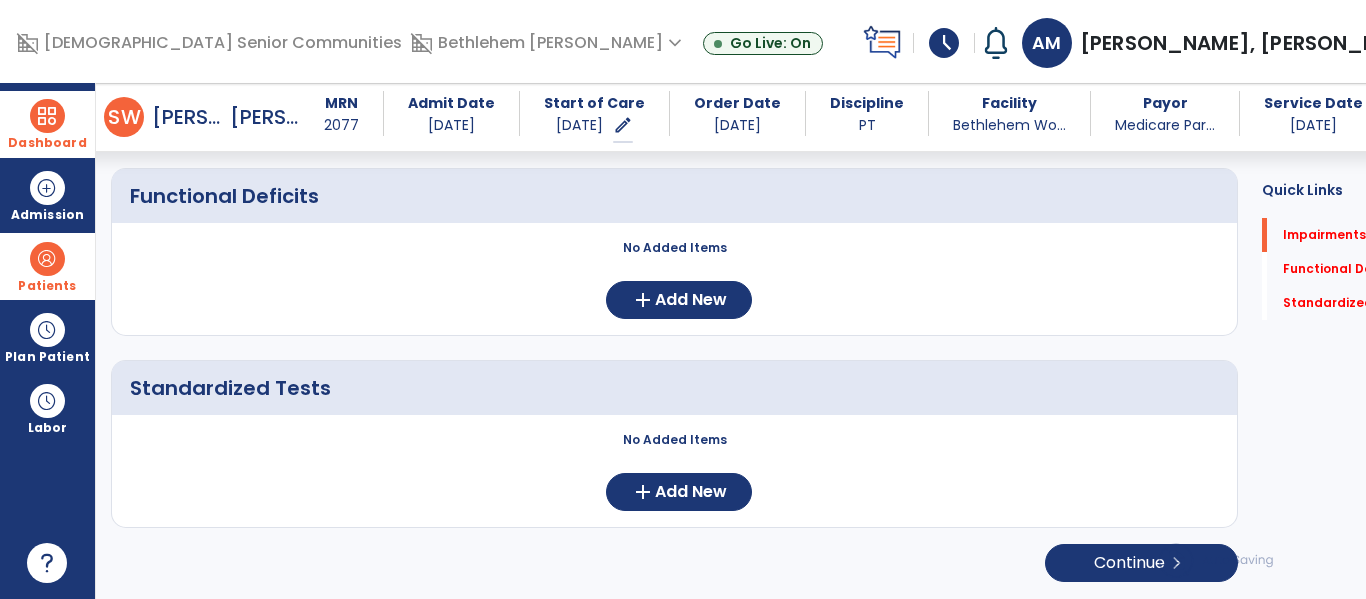 scroll, scrollTop: 352, scrollLeft: 0, axis: vertical 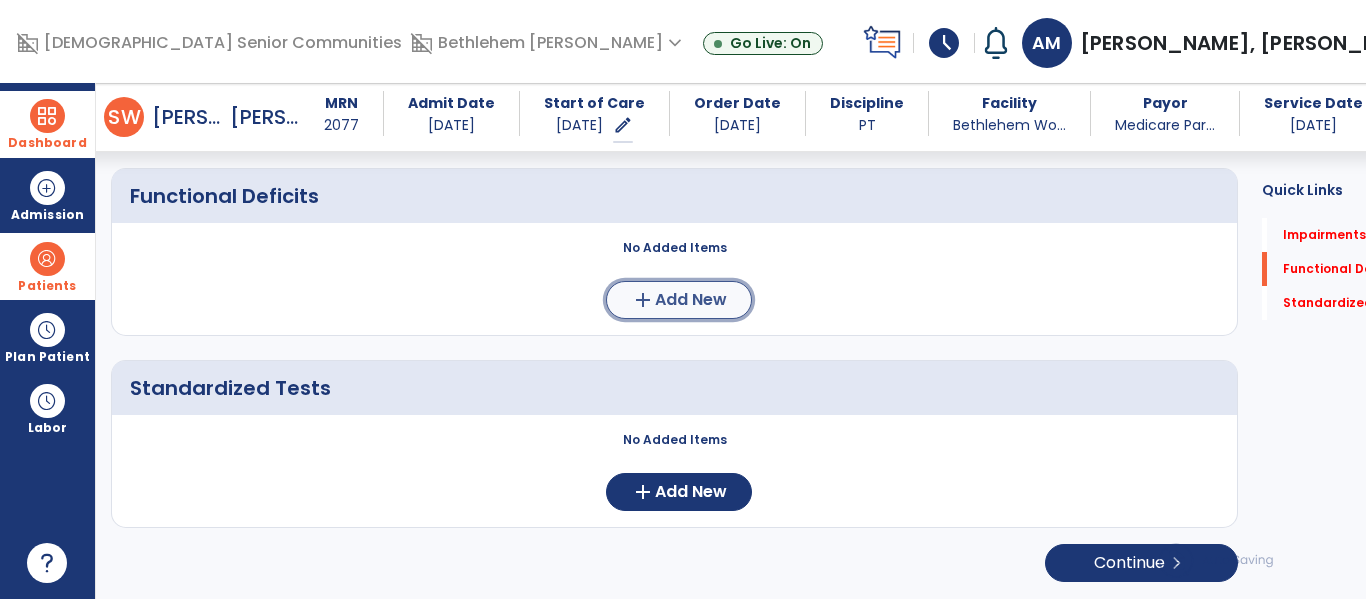 click on "Add New" 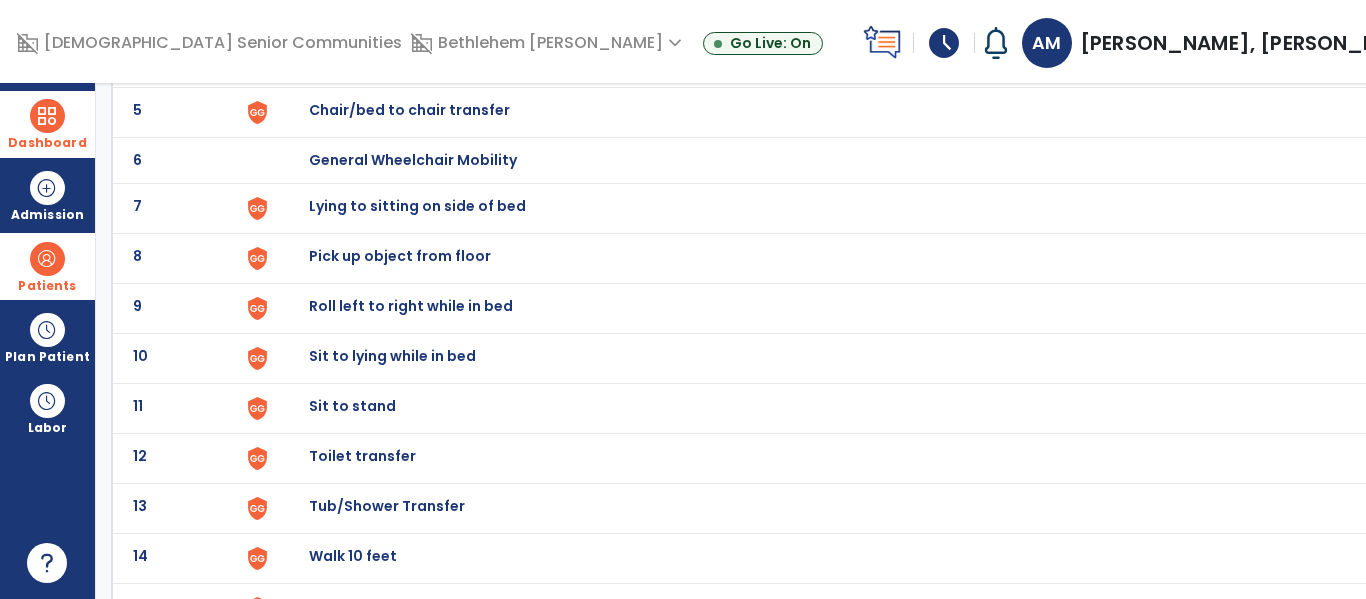 scroll, scrollTop: 0, scrollLeft: 0, axis: both 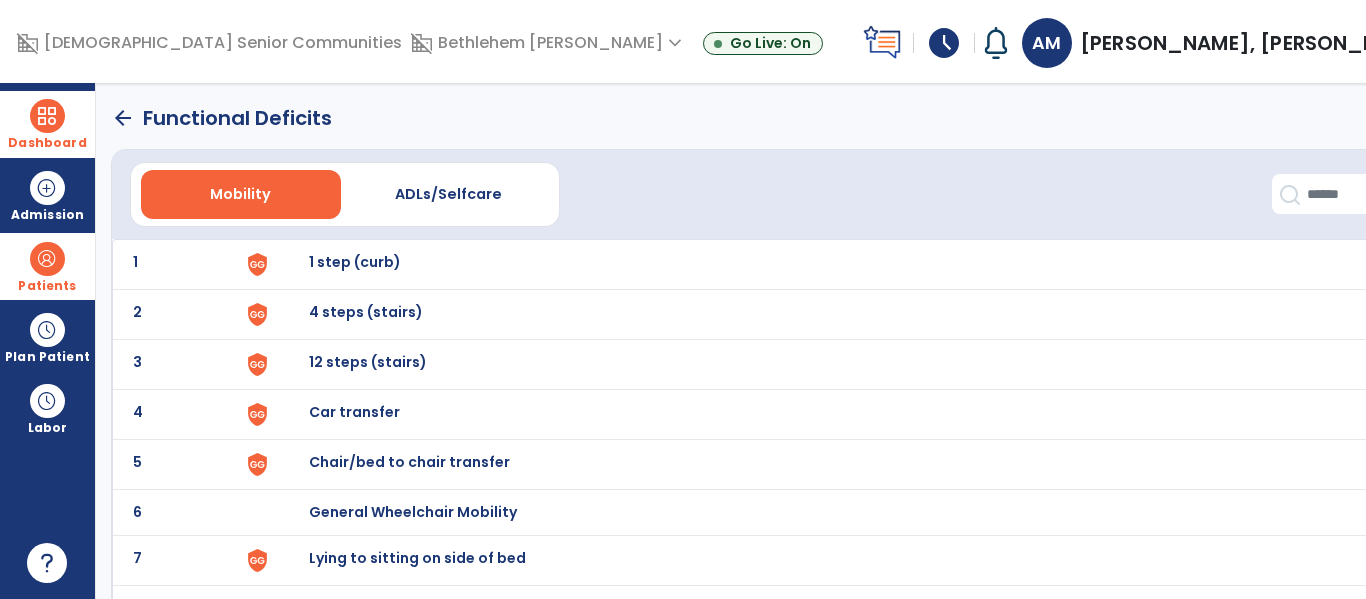 click on "1 step (curb)" at bounding box center [355, 262] 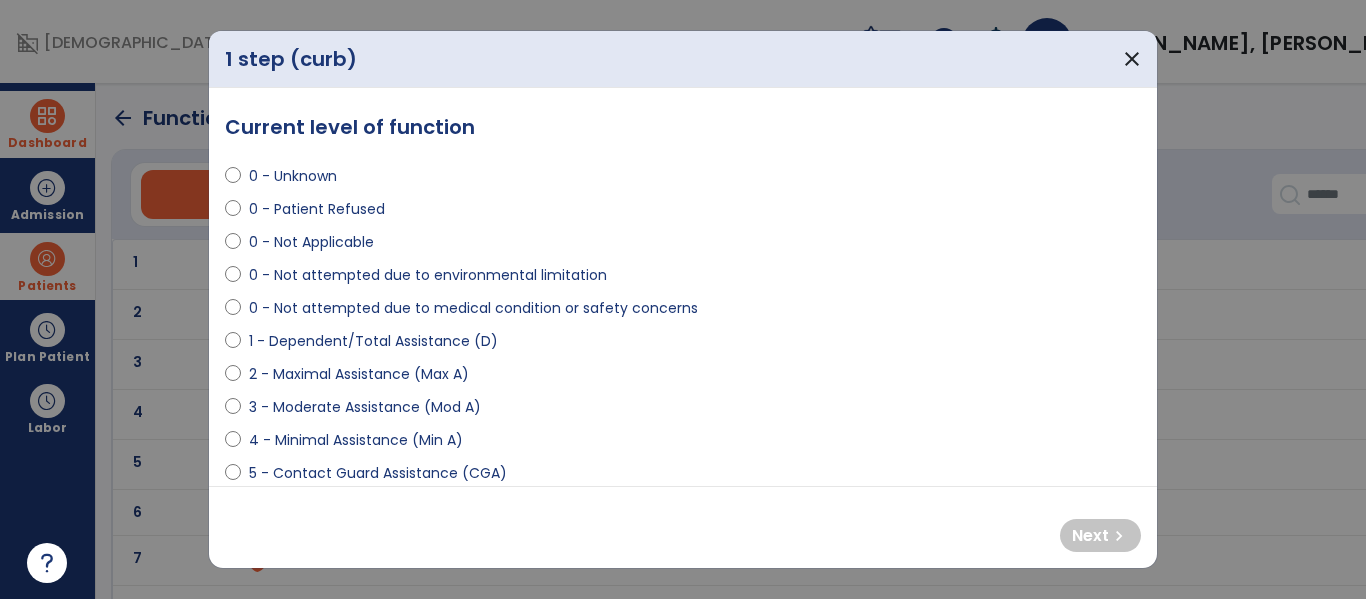 click on "0 - Not Applicable" at bounding box center [311, 242] 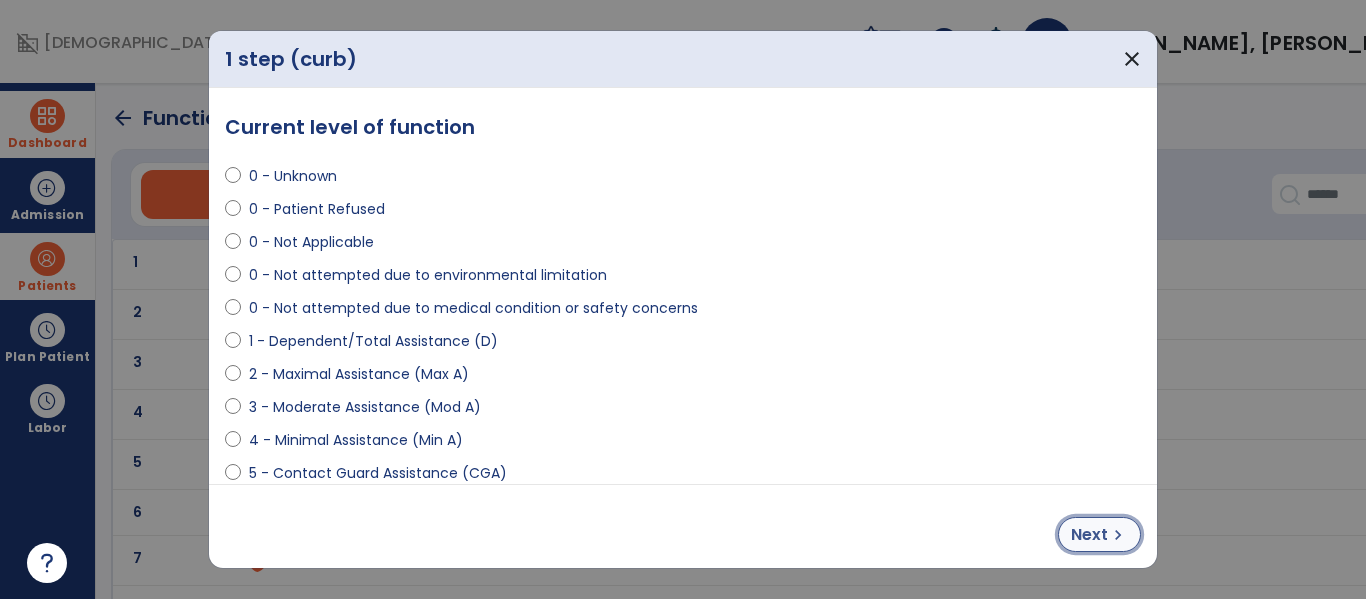 click on "Next  chevron_right" at bounding box center [1099, 534] 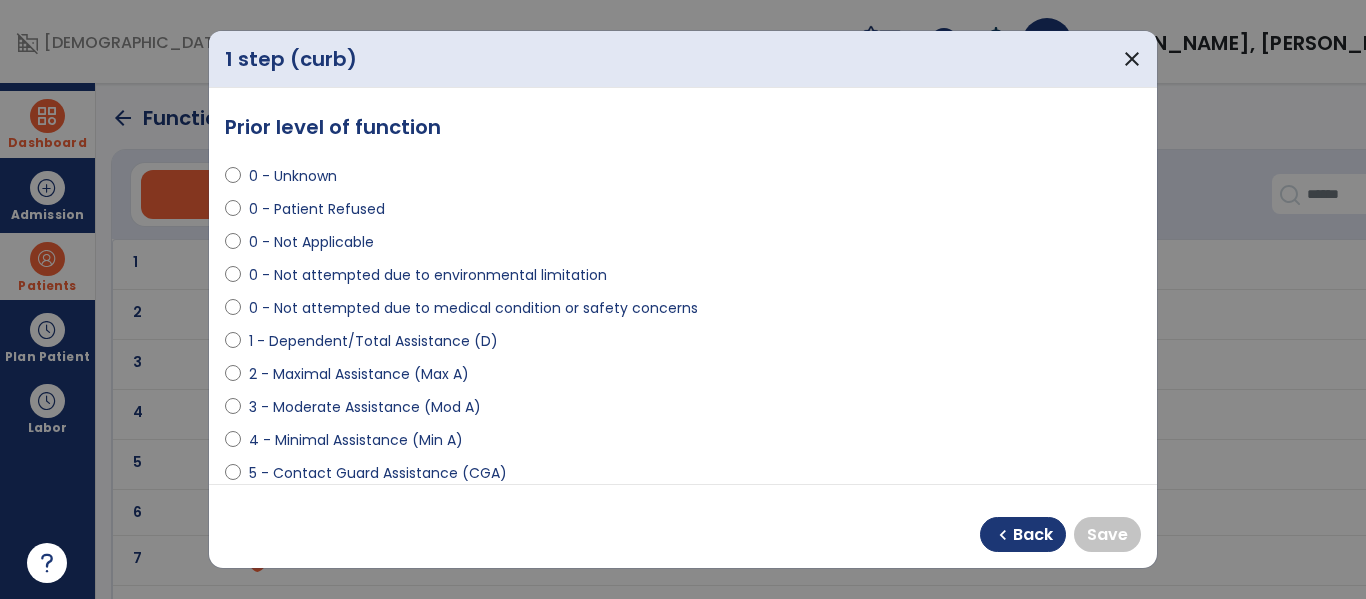 select on "**********" 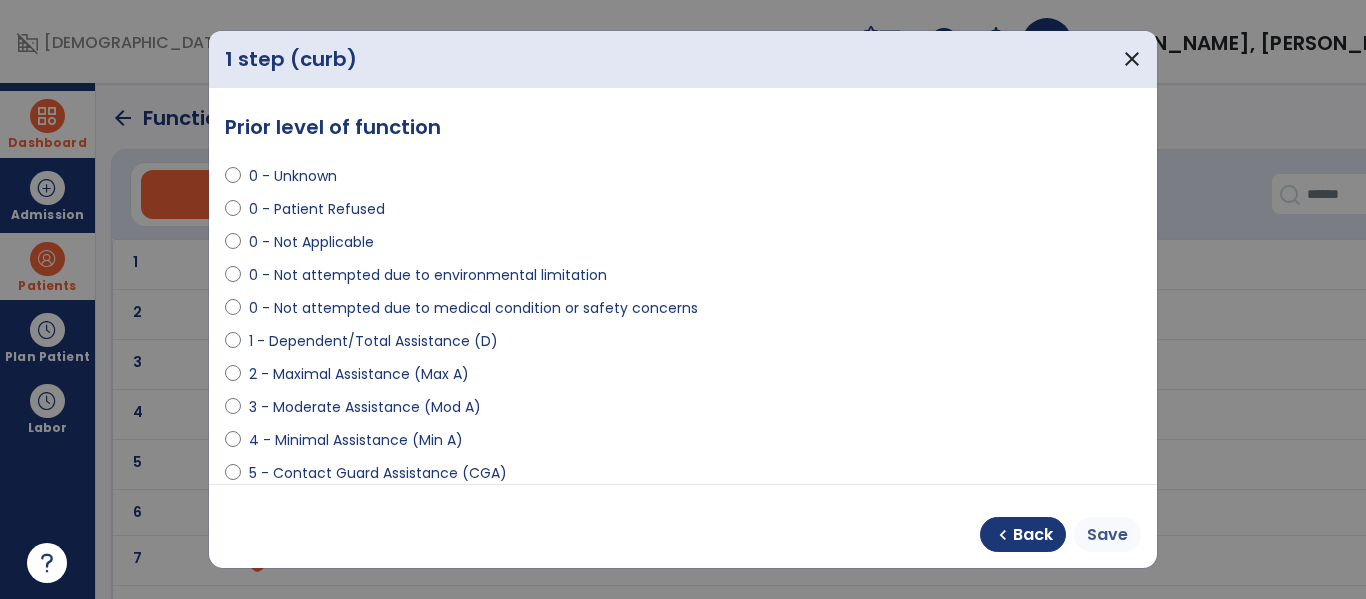 click on "Save" at bounding box center [1107, 535] 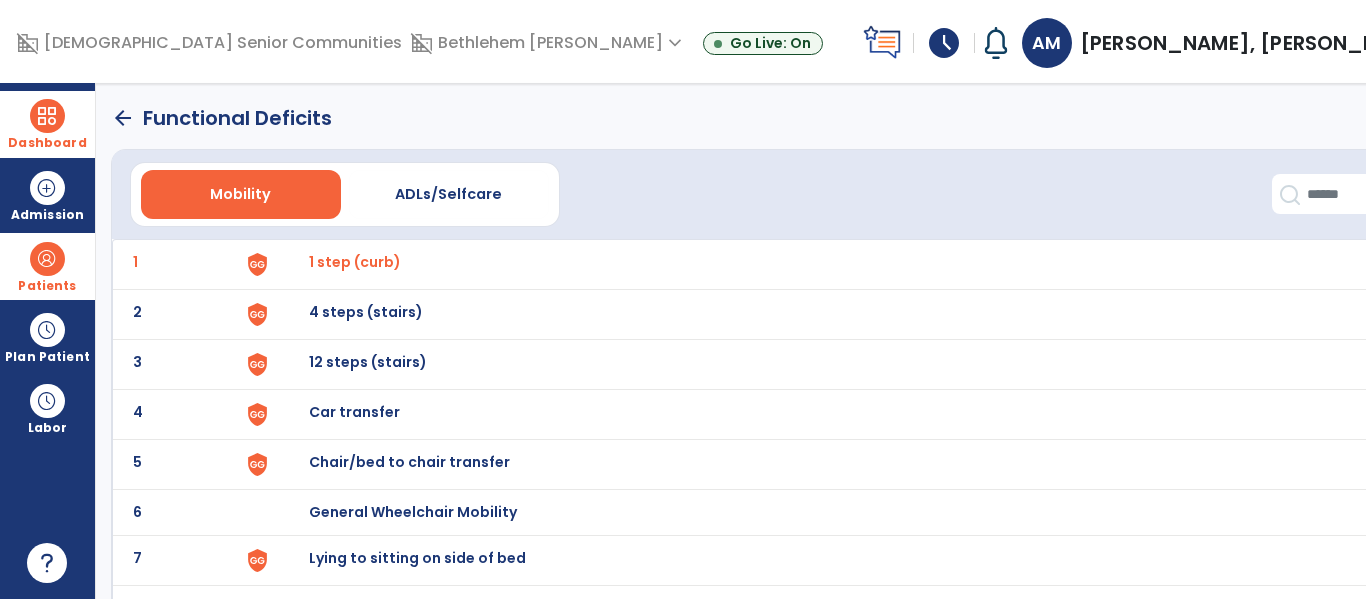 click on "4 steps (stairs)" at bounding box center (355, 262) 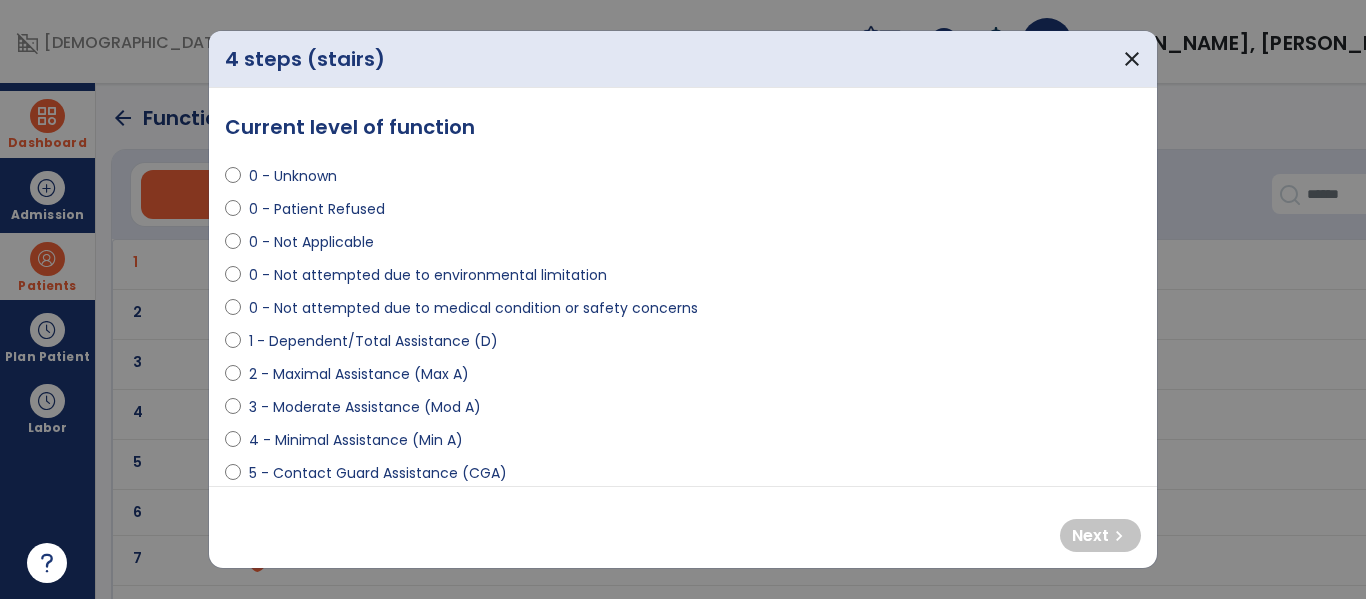 select on "**********" 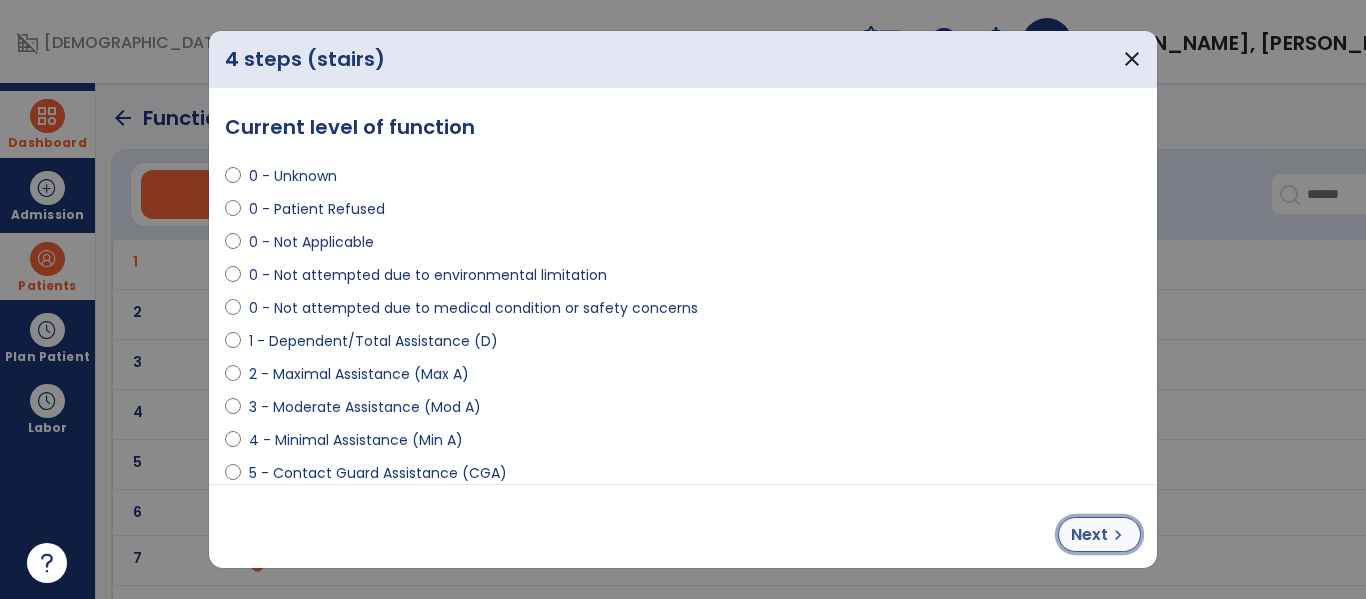 click on "chevron_right" at bounding box center (1118, 535) 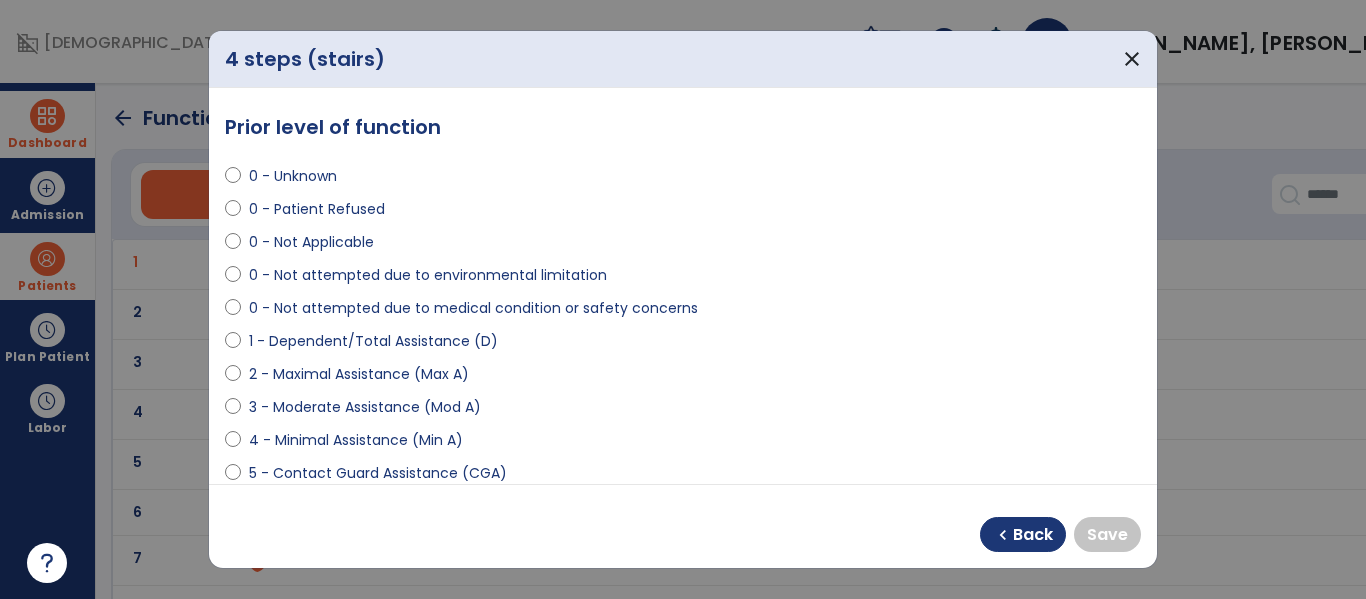 select on "**********" 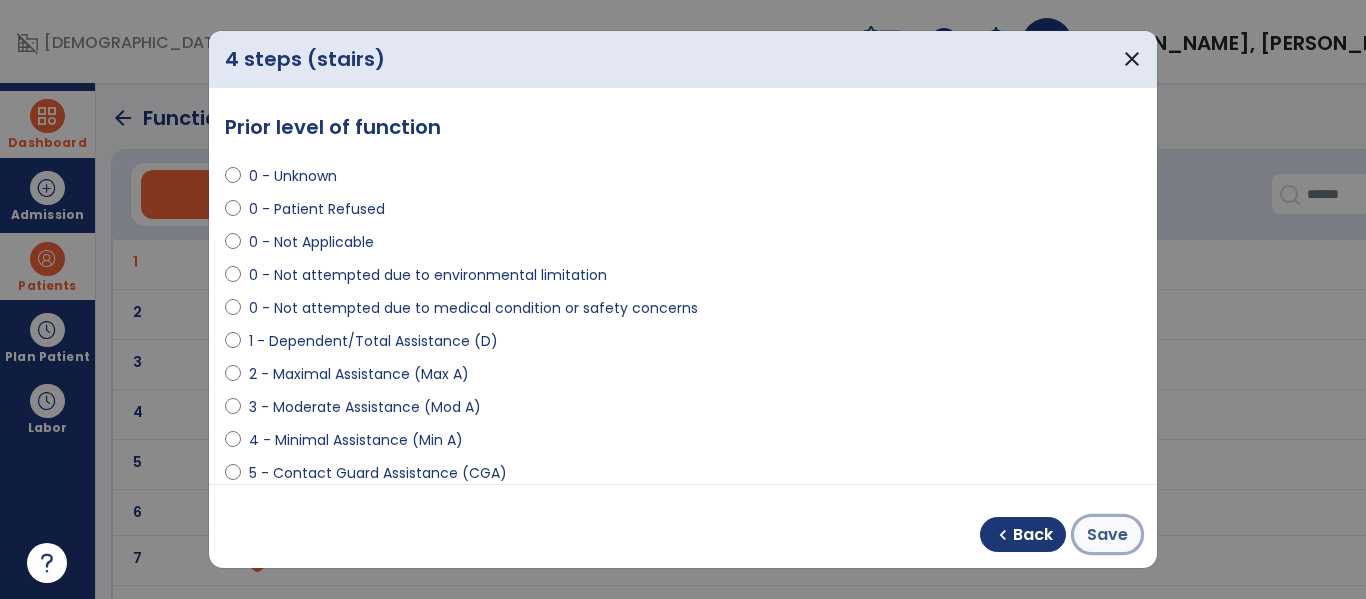 click on "Save" at bounding box center (1107, 535) 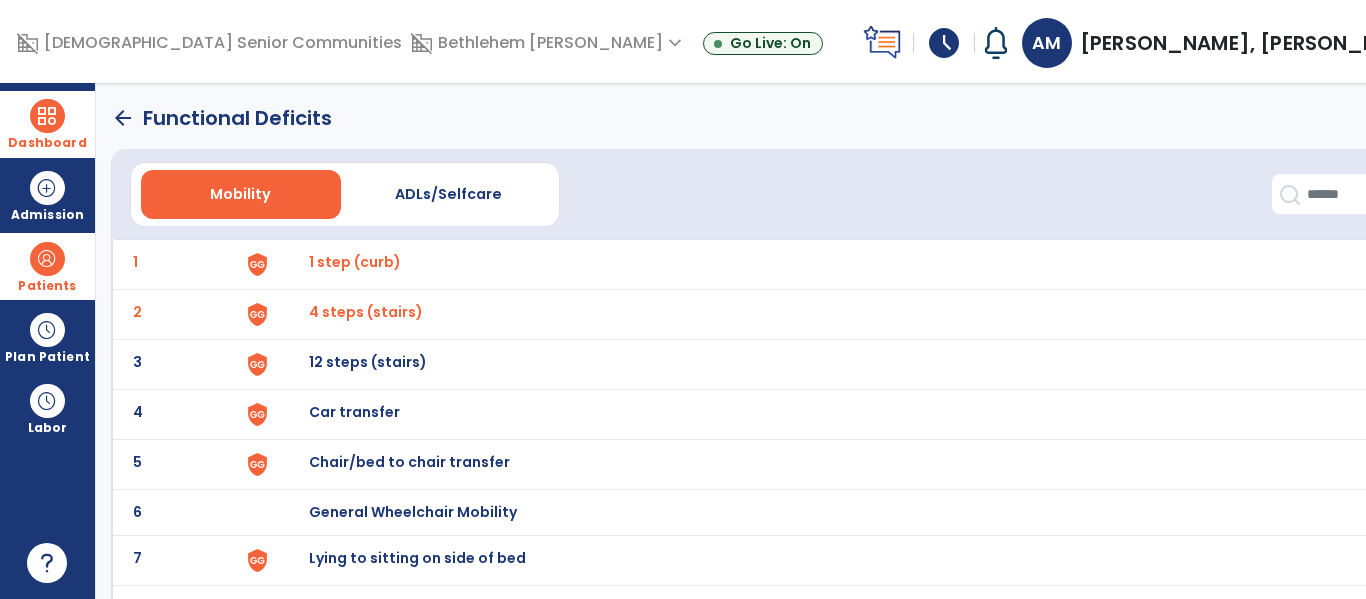 click on "12 steps (stairs)" at bounding box center (355, 262) 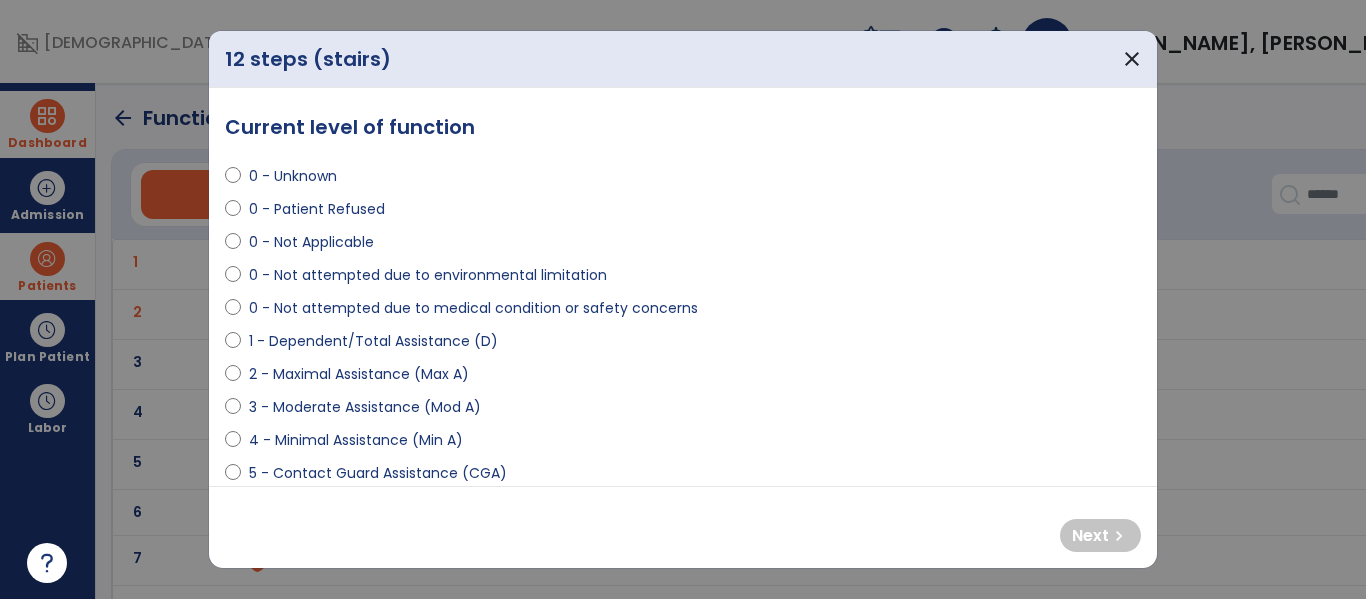select on "**********" 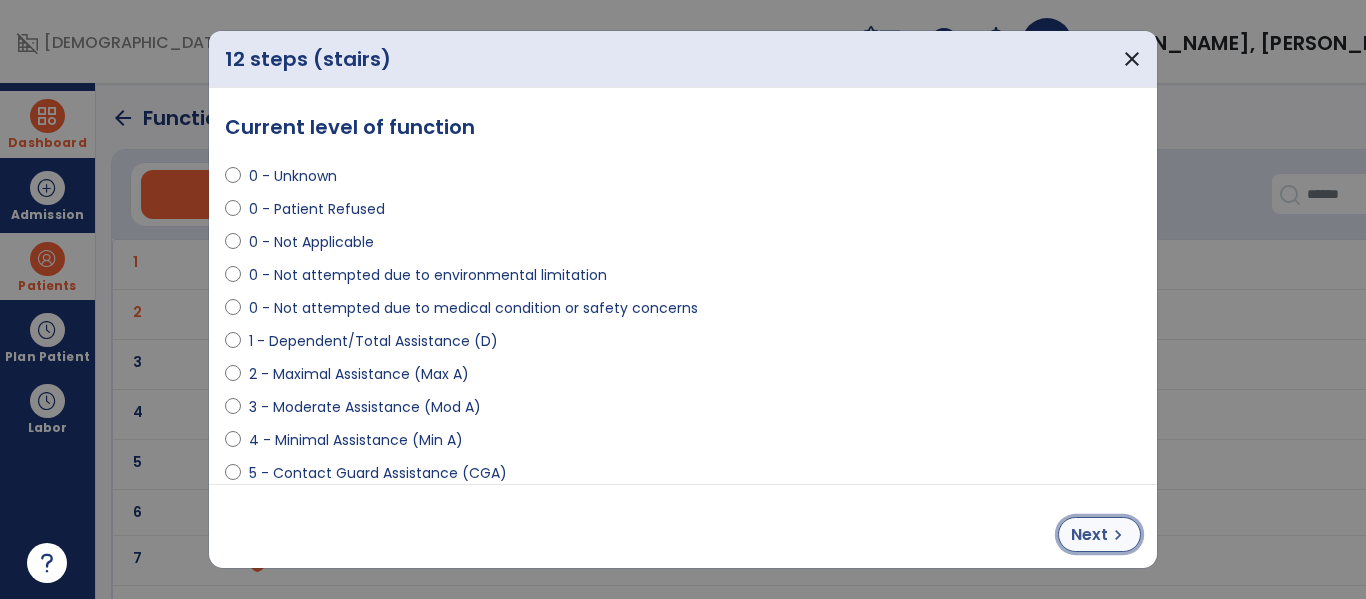 click on "Next" at bounding box center [1089, 535] 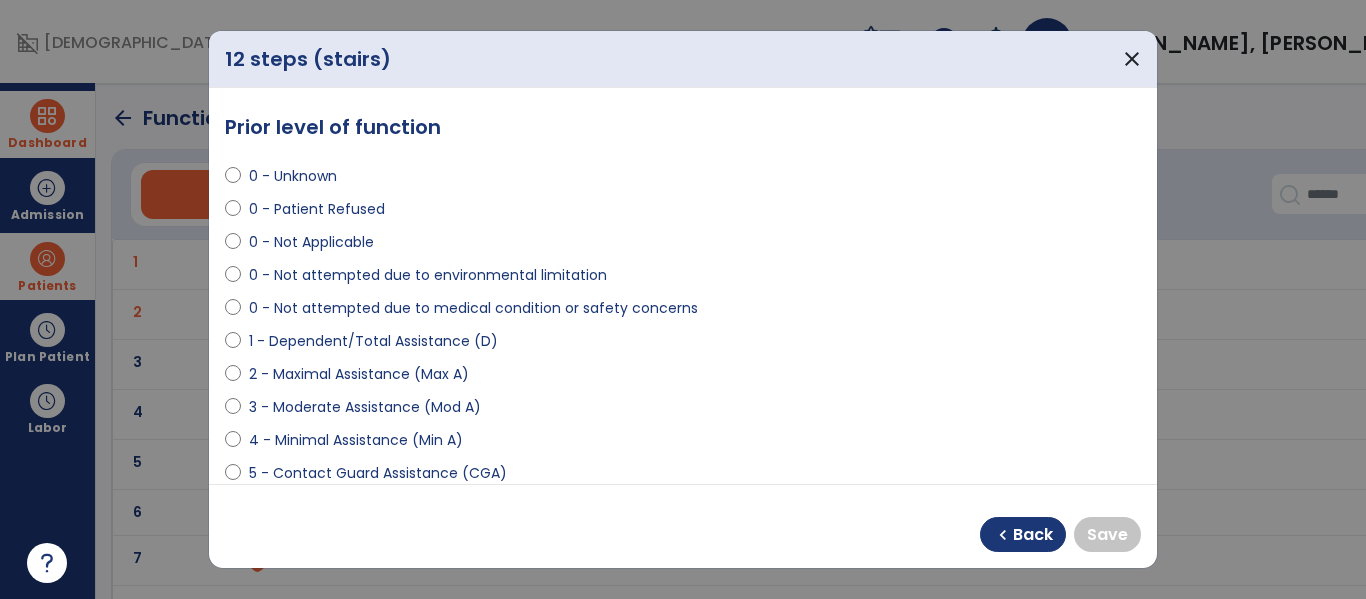 select on "**********" 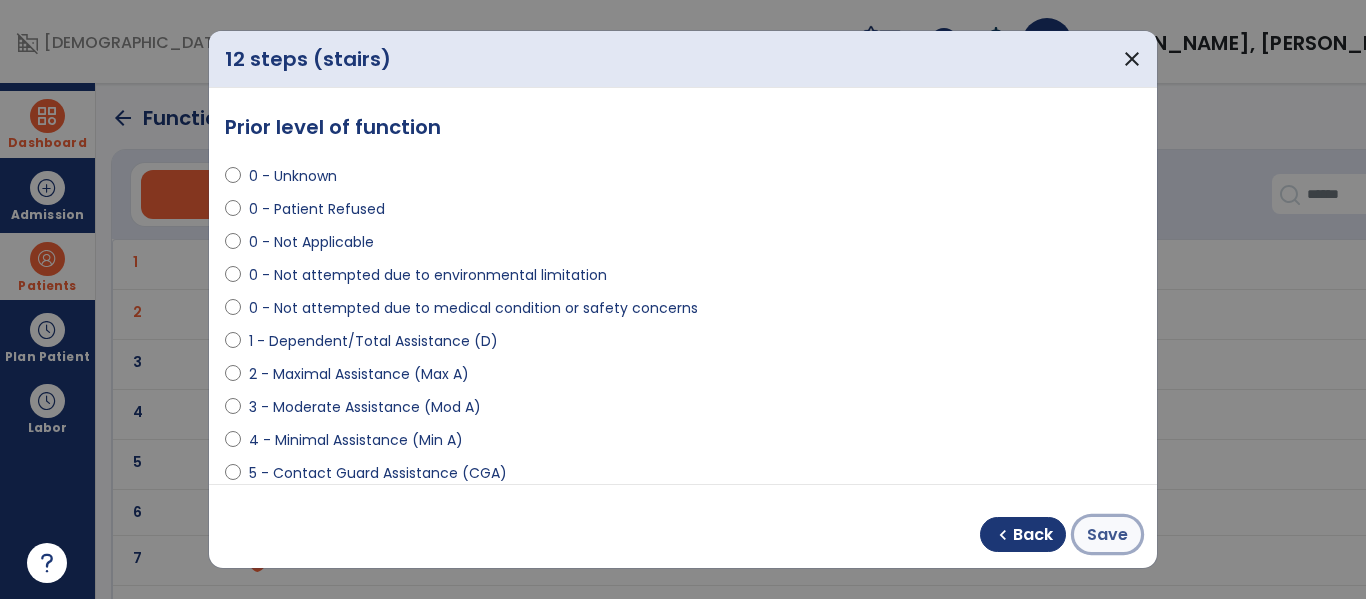 click on "Save" at bounding box center [1107, 535] 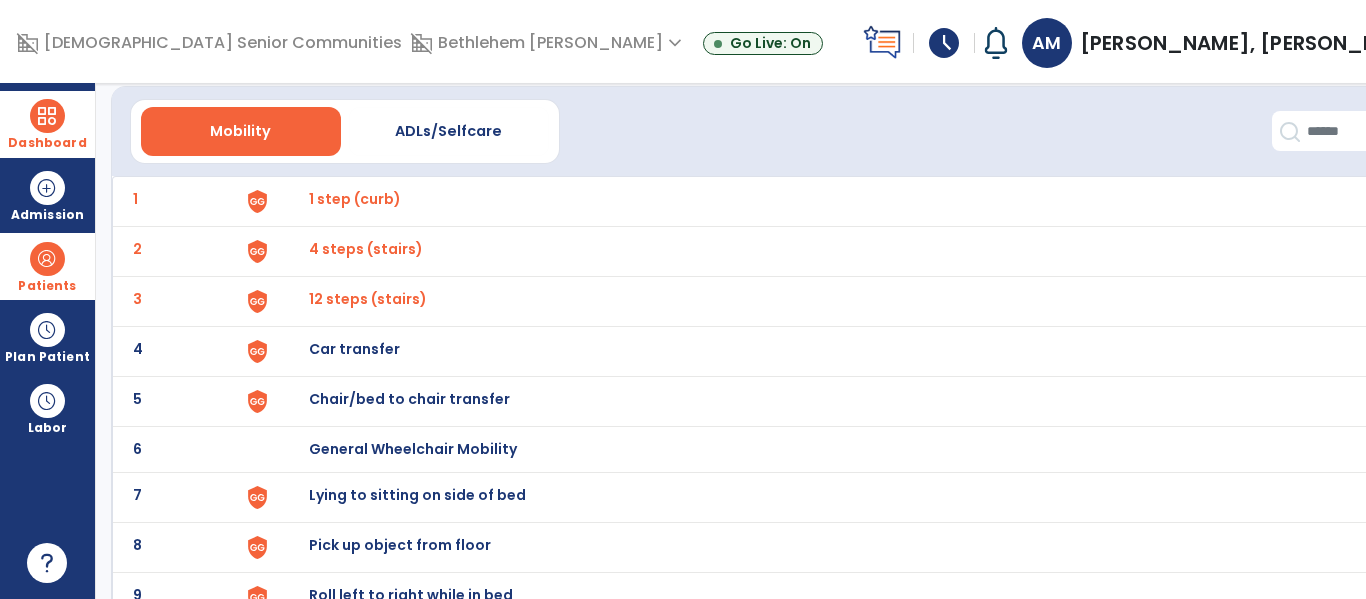 scroll, scrollTop: 77, scrollLeft: 0, axis: vertical 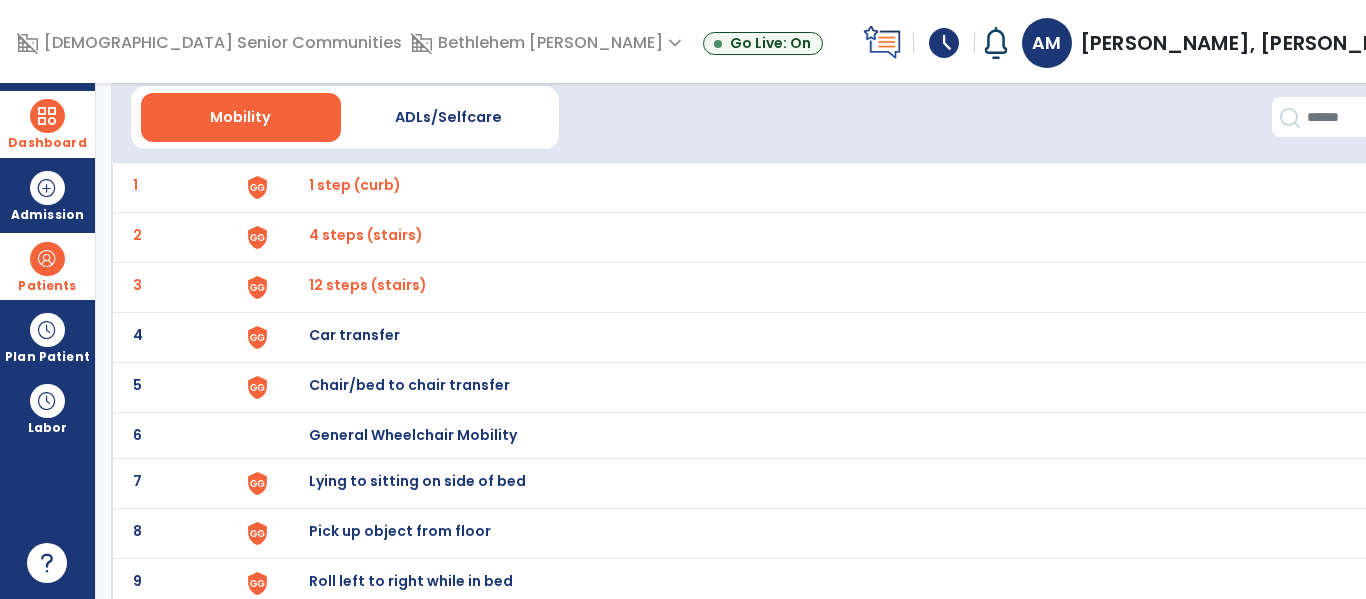 click on "Car transfer" at bounding box center (355, 185) 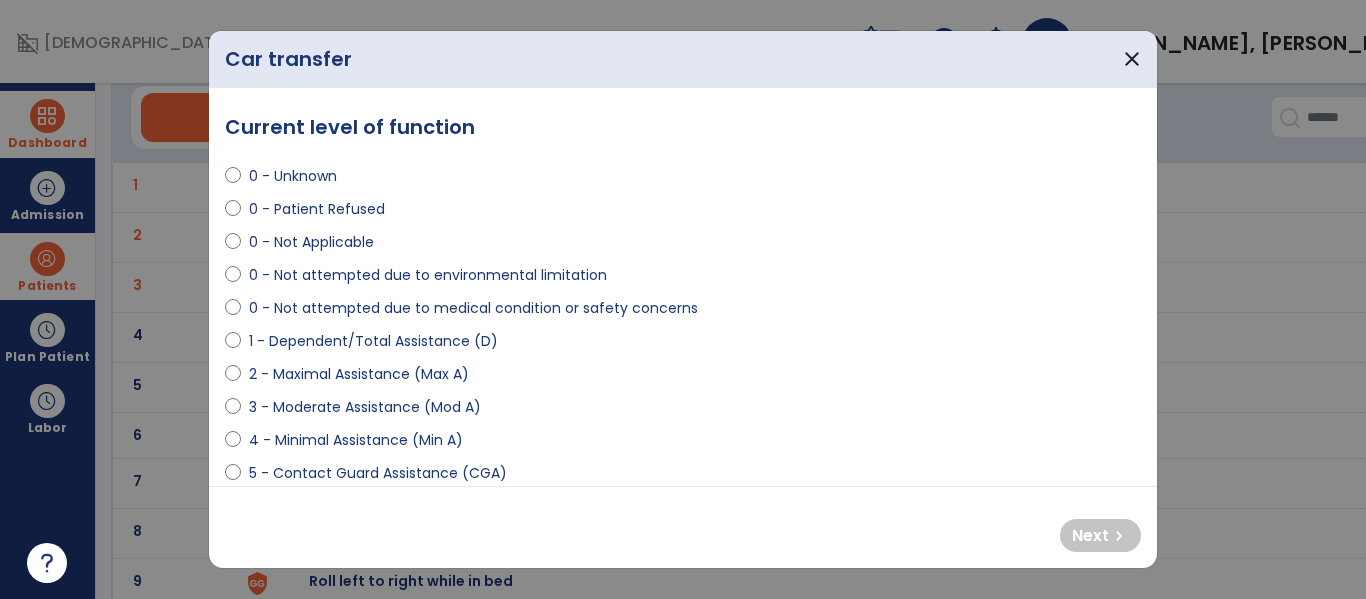 click on "2 - Maximal Assistance (Max A)" at bounding box center (359, 374) 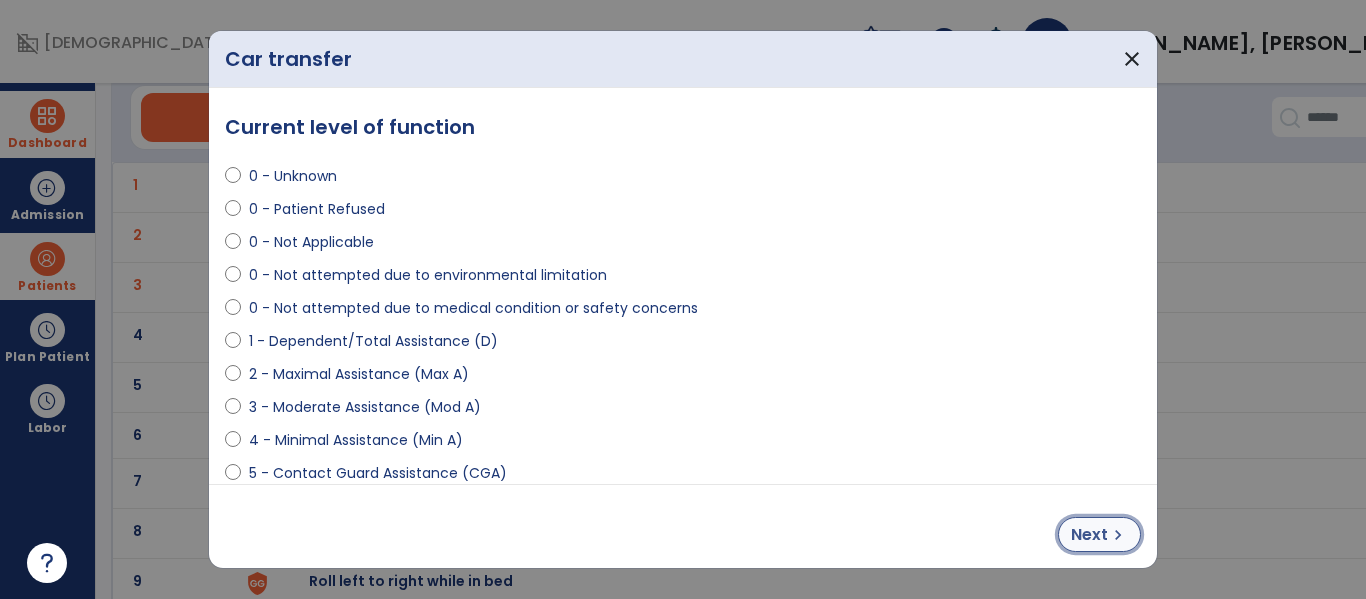 click on "chevron_right" at bounding box center (1118, 535) 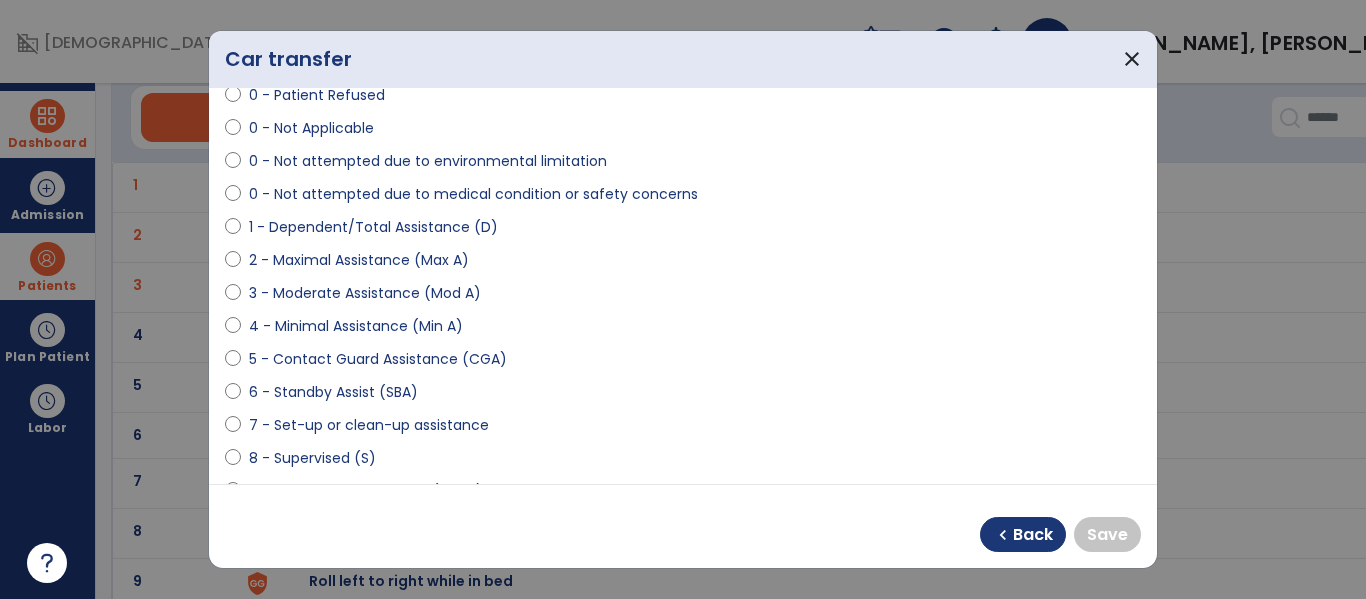 scroll, scrollTop: 113, scrollLeft: 0, axis: vertical 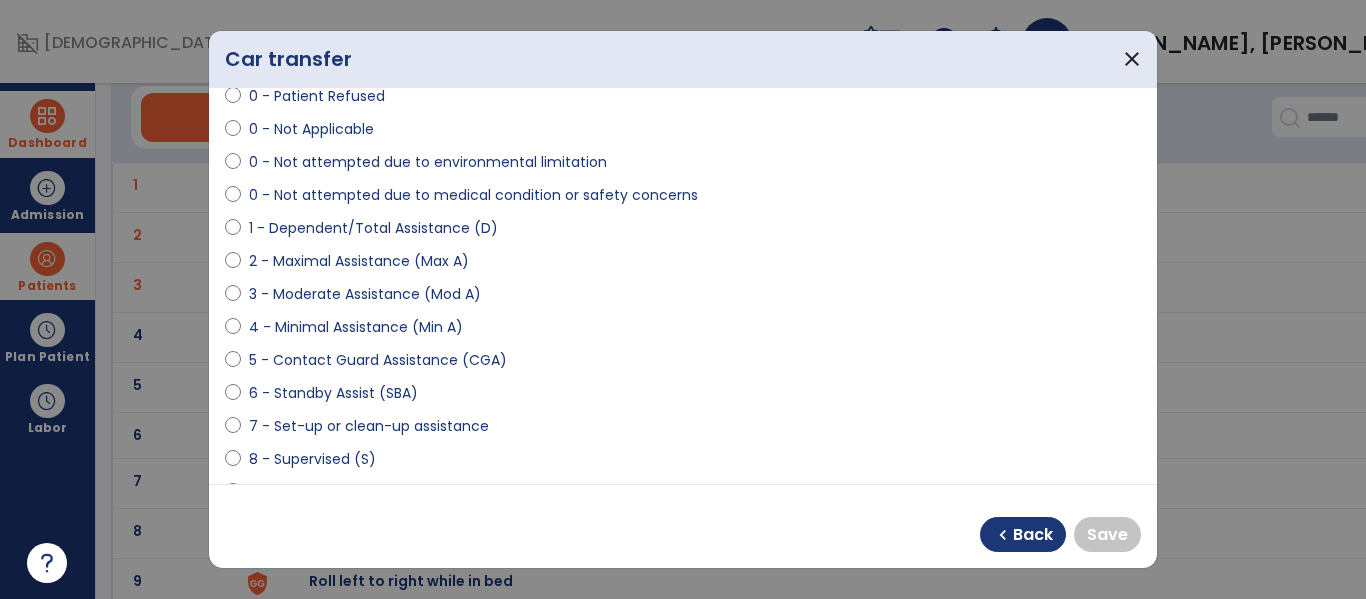 click on "4 - Minimal Assistance (Min A)" at bounding box center [356, 327] 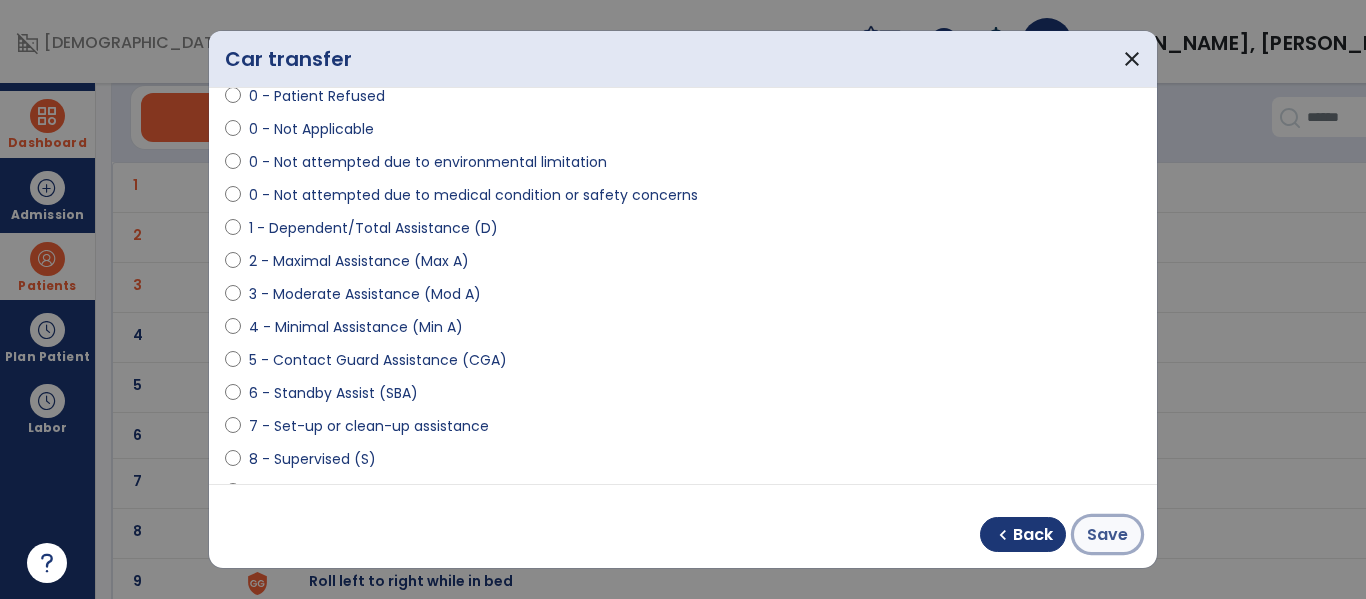 click on "Save" at bounding box center (1107, 535) 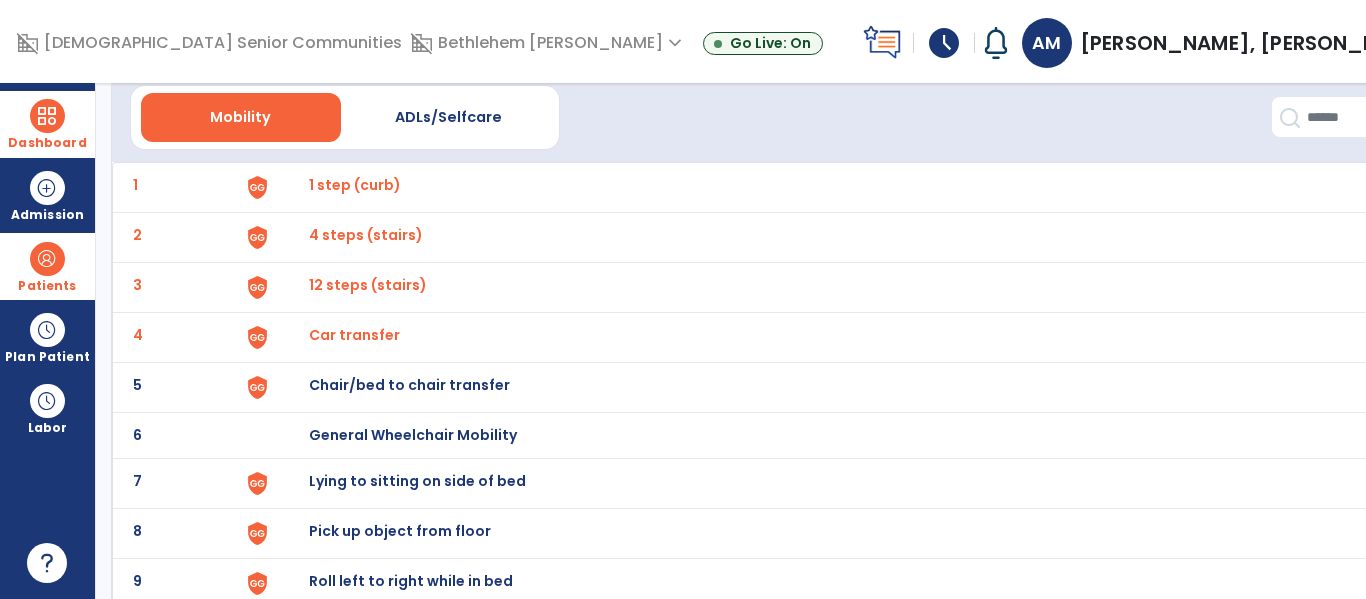 click on "Chair/bed to chair transfer" at bounding box center (355, 185) 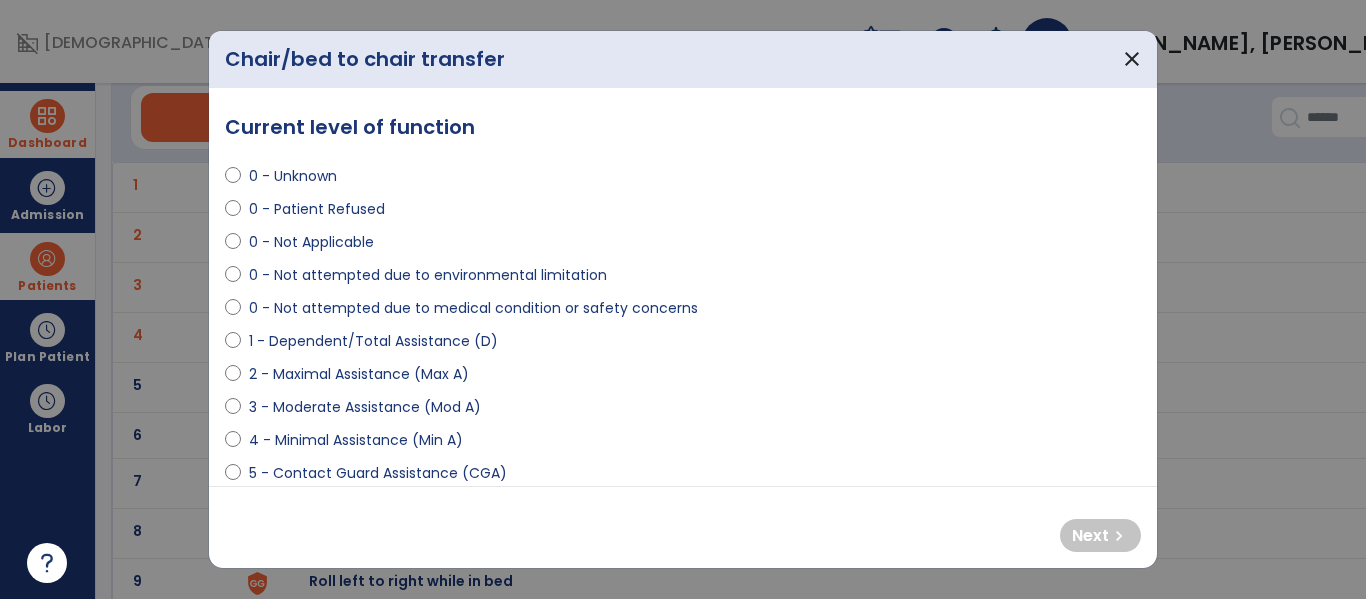 click on "2 - Maximal Assistance (Max A)" at bounding box center (359, 374) 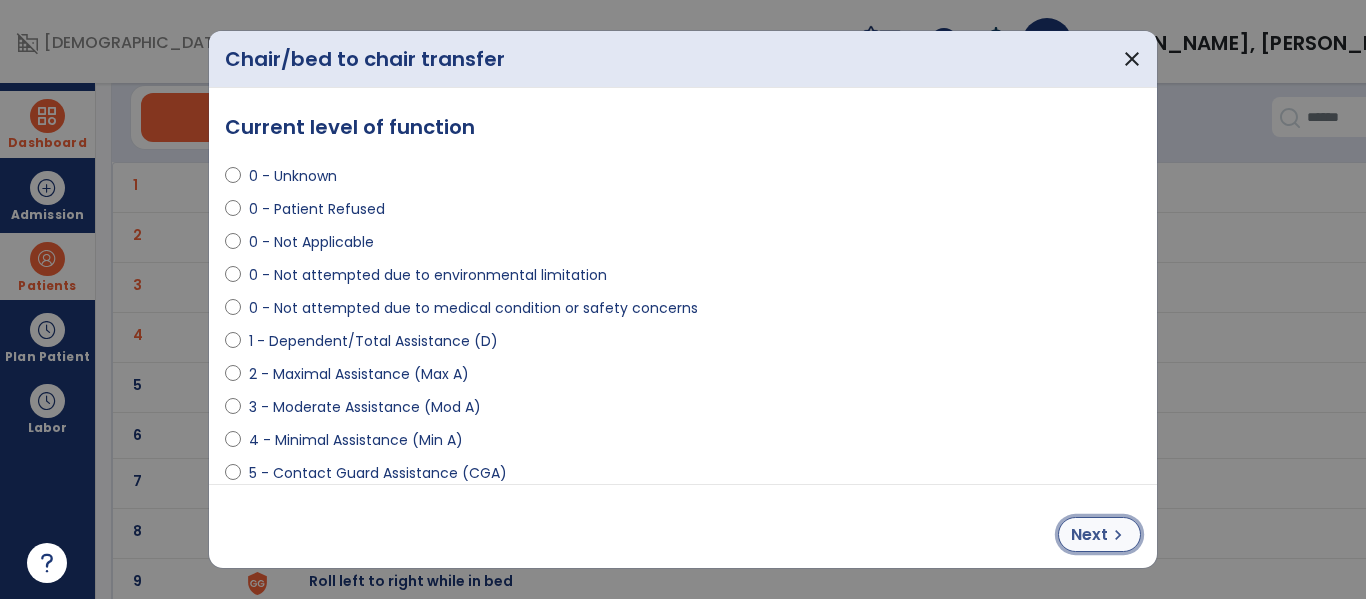 click on "chevron_right" at bounding box center [1118, 535] 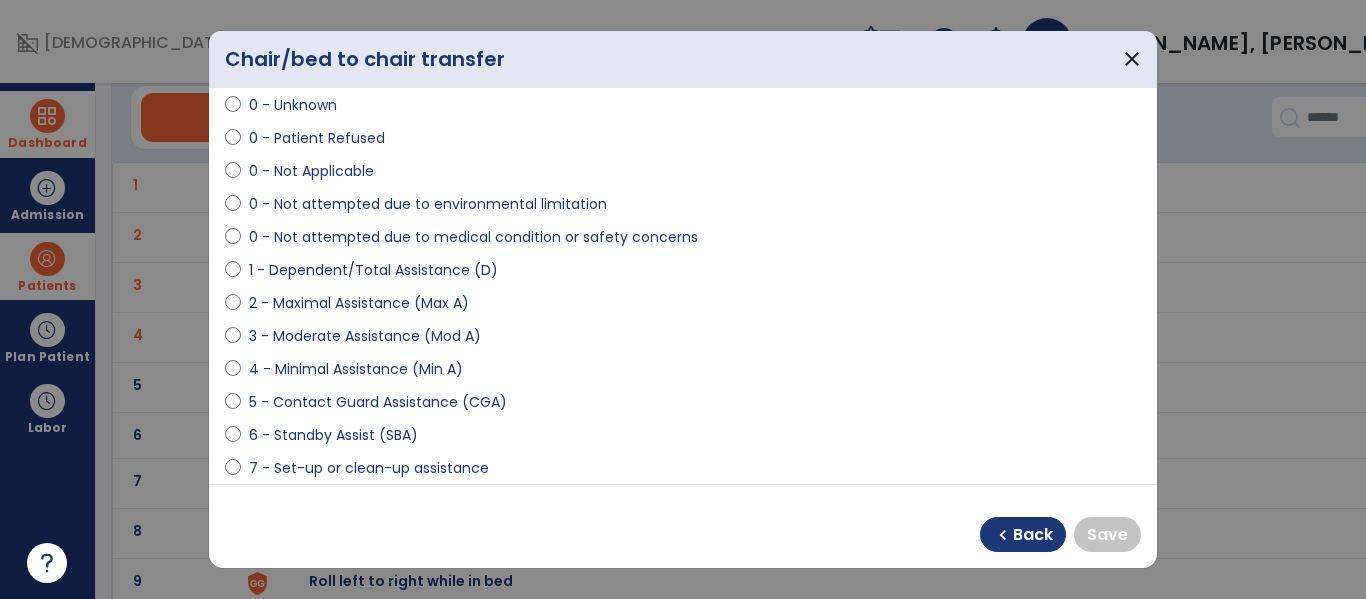 scroll, scrollTop: 112, scrollLeft: 0, axis: vertical 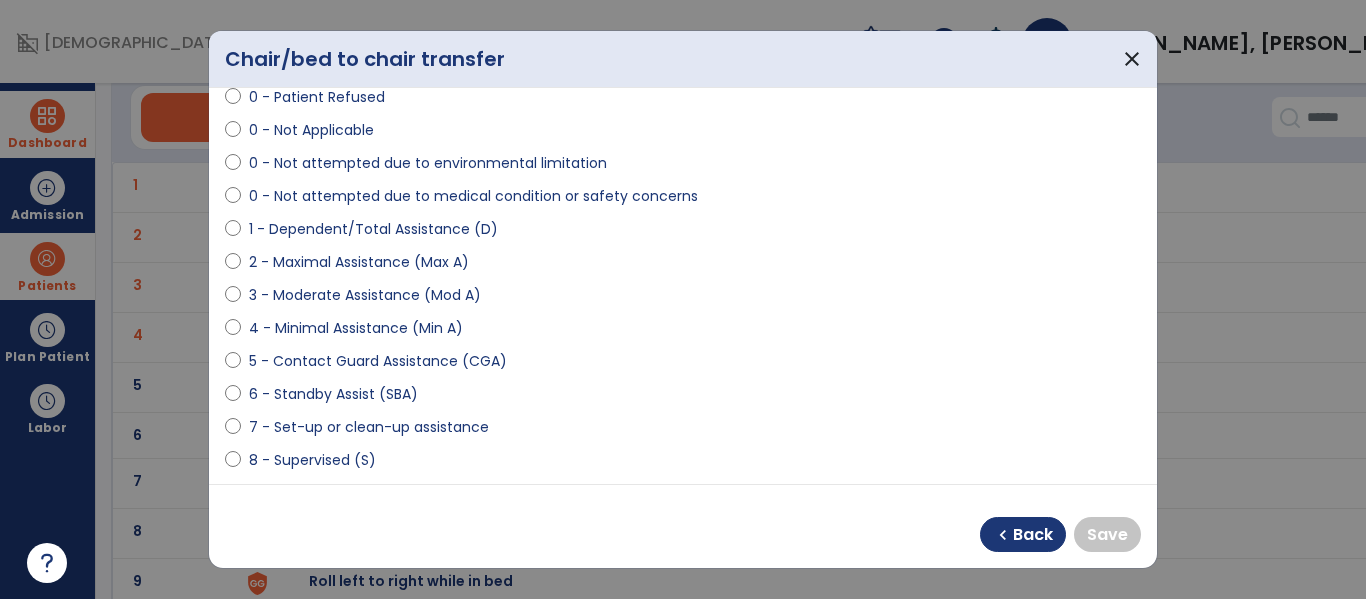 click on "4 - Minimal Assistance (Min A)" at bounding box center [356, 328] 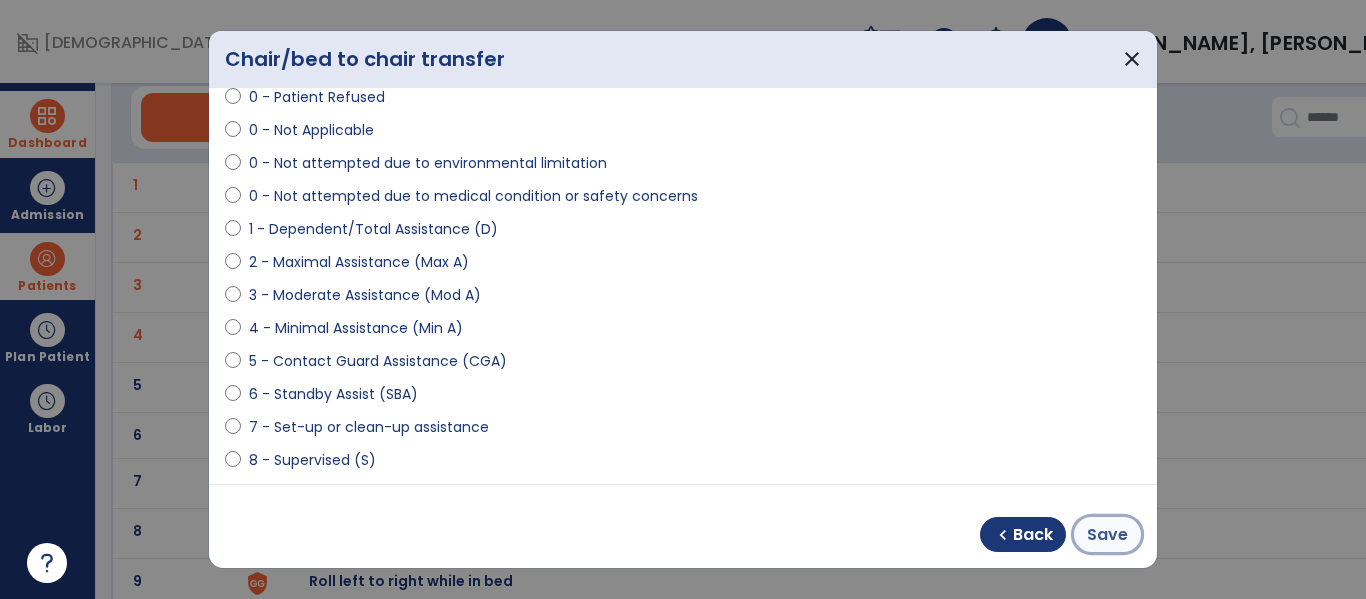 click on "Save" at bounding box center [1107, 534] 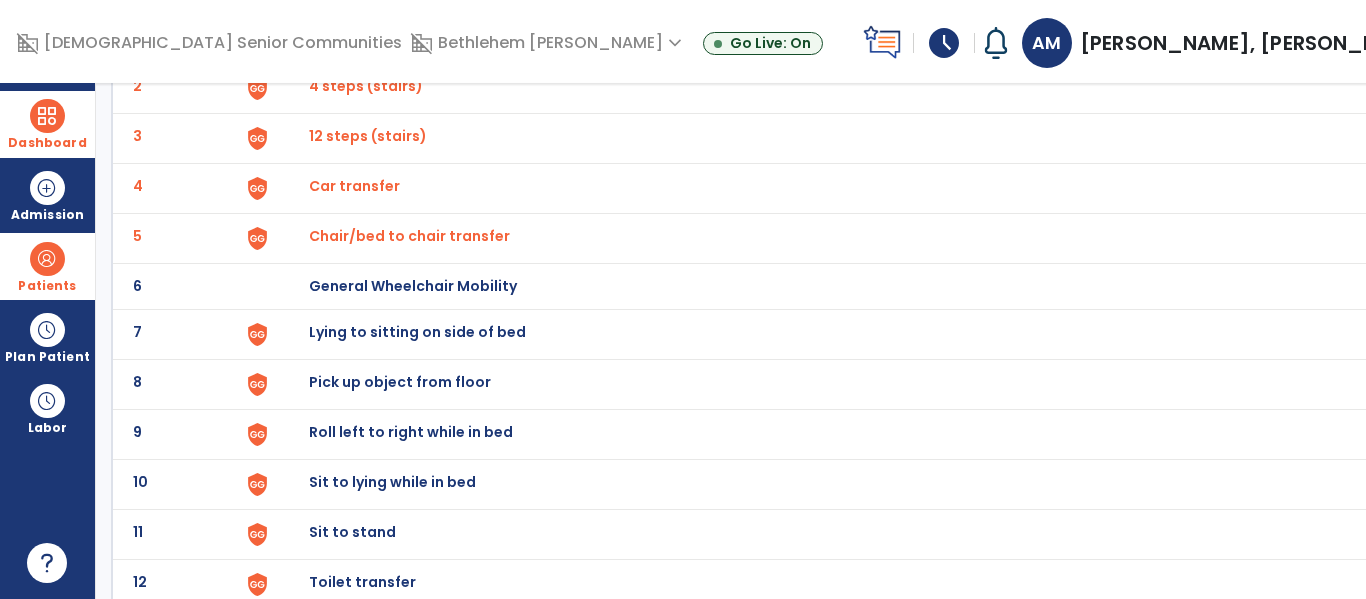 scroll, scrollTop: 233, scrollLeft: 0, axis: vertical 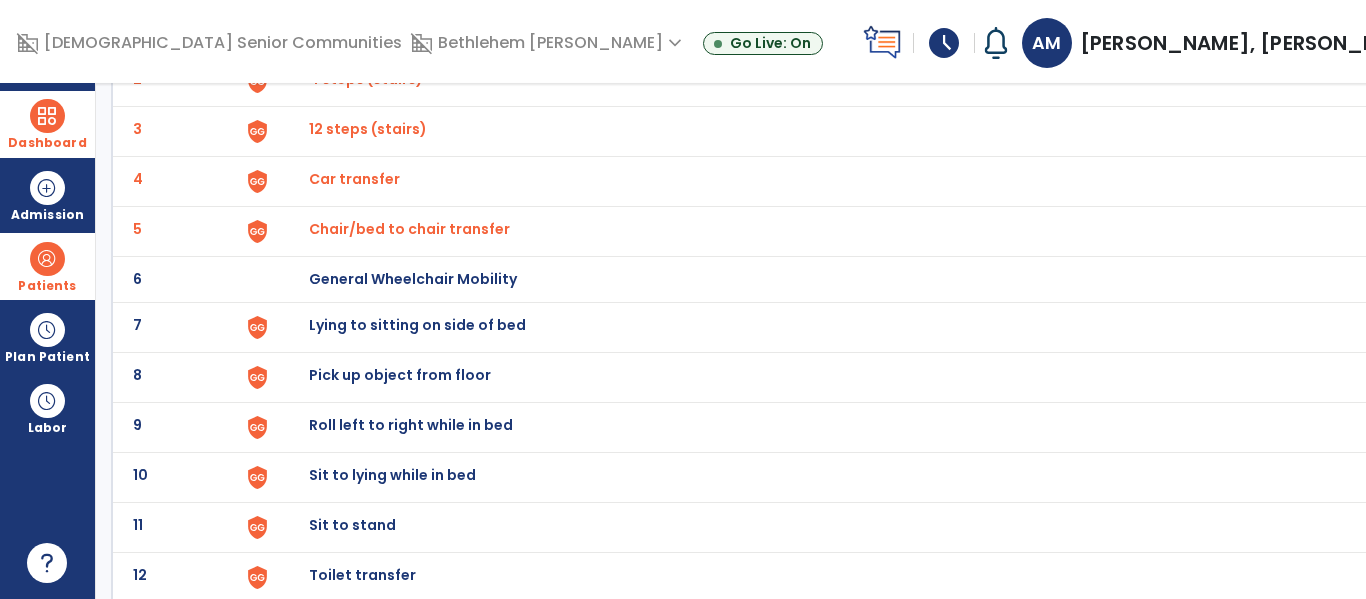 click on "General Wheelchair Mobility" at bounding box center (355, 29) 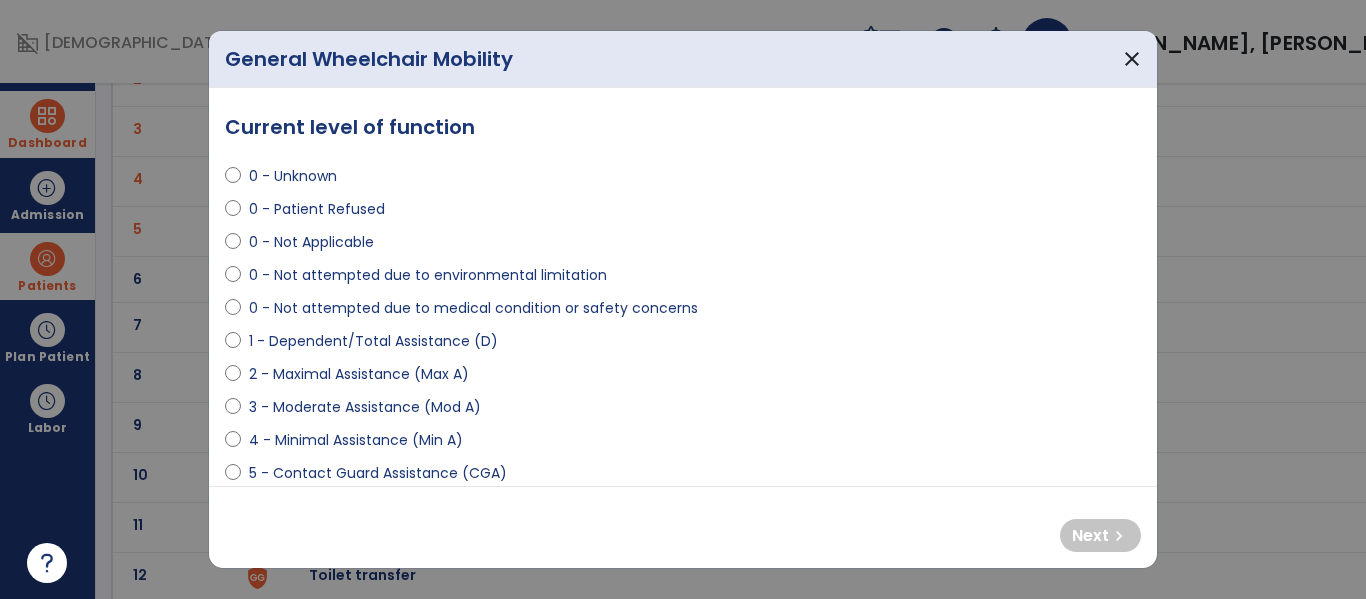 click on "0 - Not Applicable" at bounding box center (311, 242) 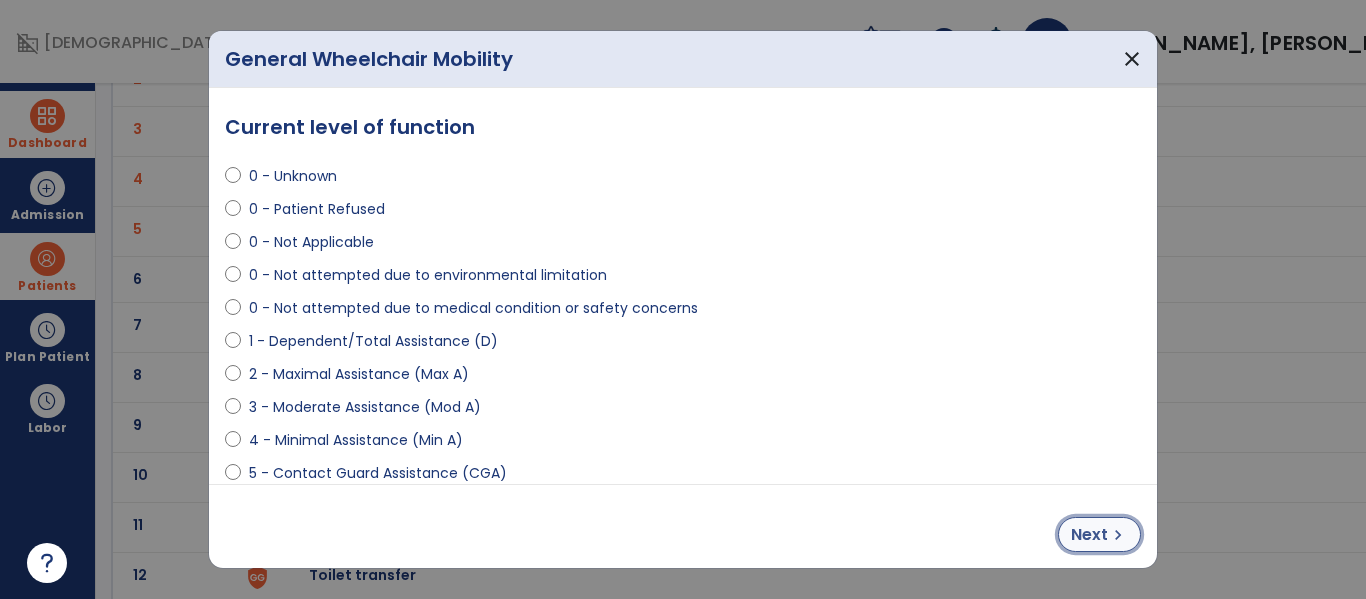 click on "Next" at bounding box center [1089, 535] 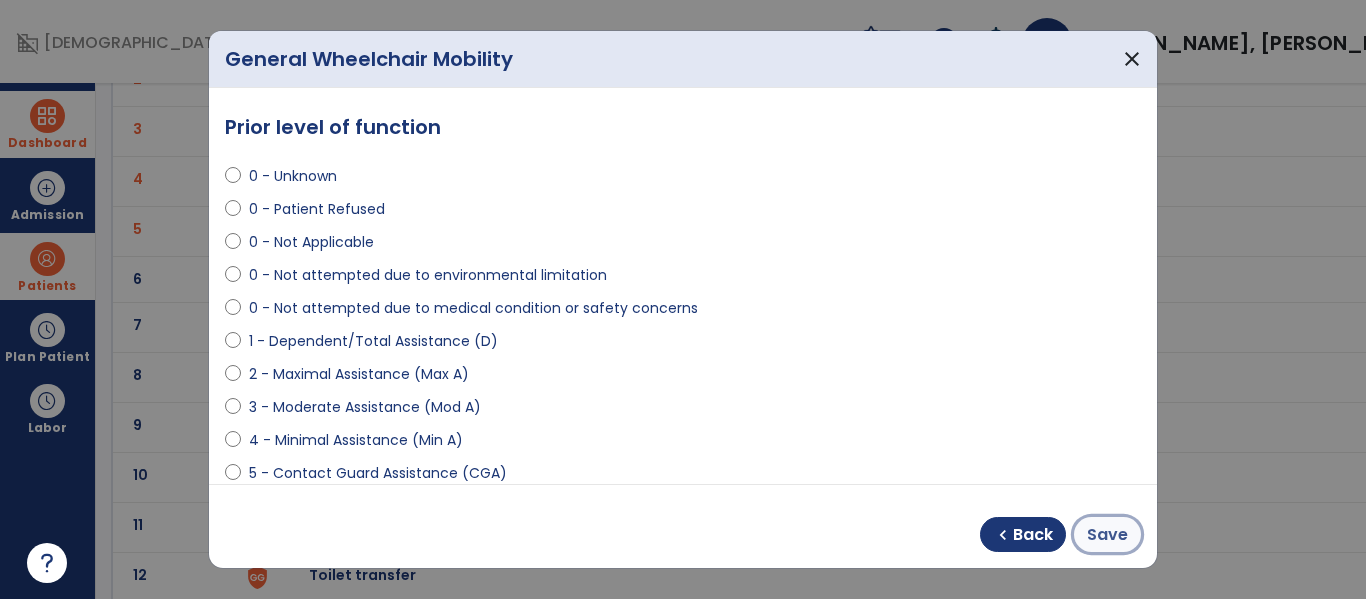 click on "Save" at bounding box center [1107, 535] 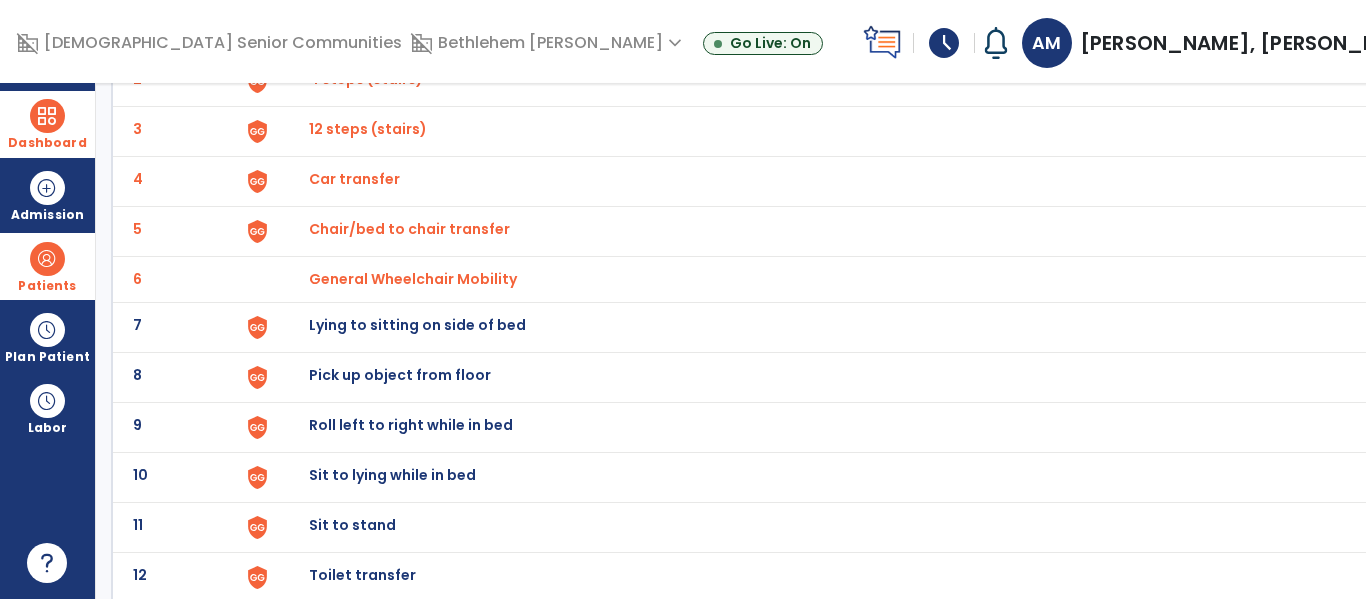 click on "Lying to sitting on side of bed" at bounding box center (355, 29) 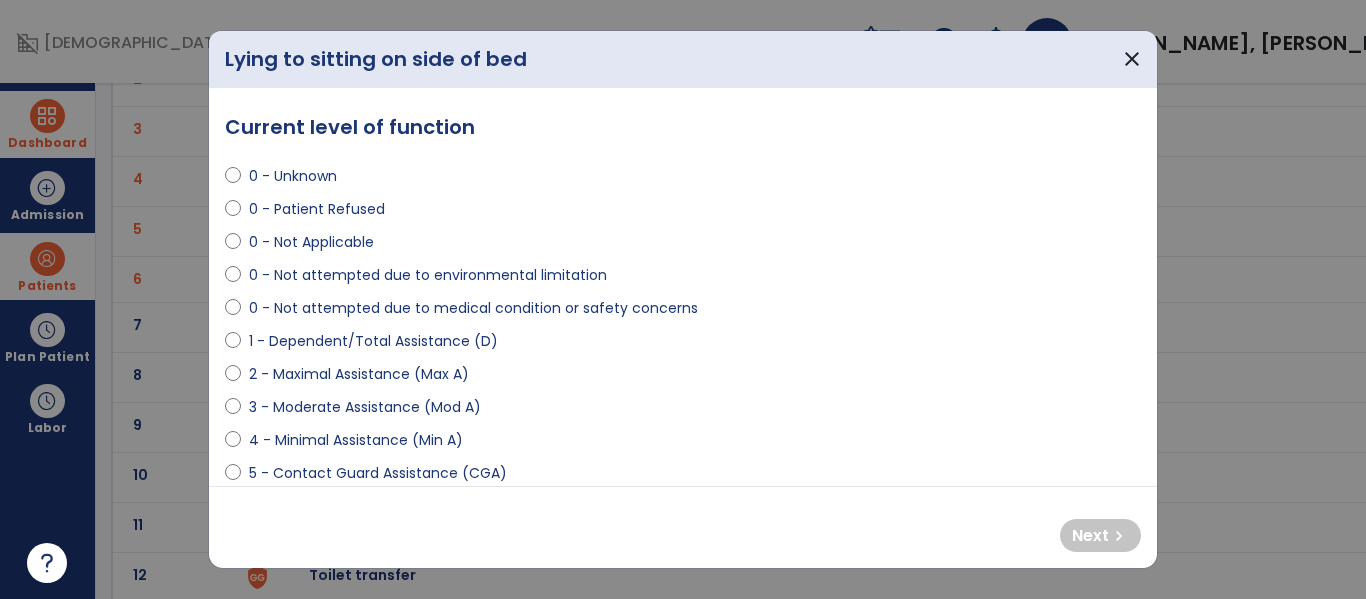 select on "**********" 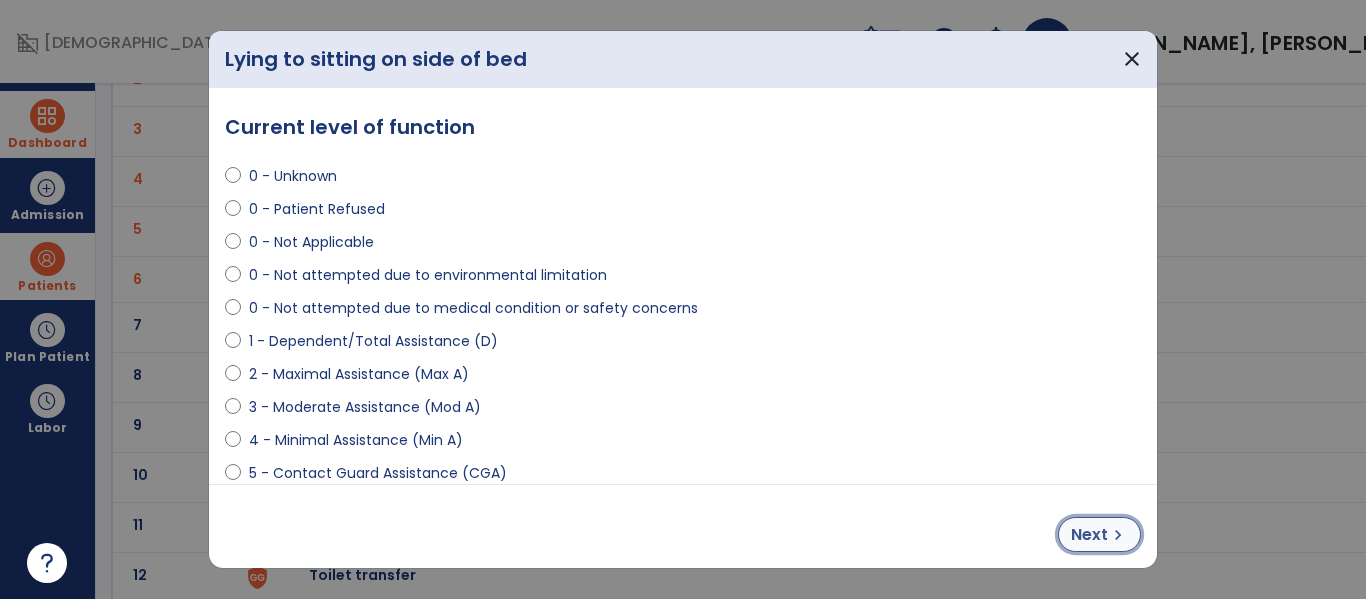 click on "Next" at bounding box center (1089, 535) 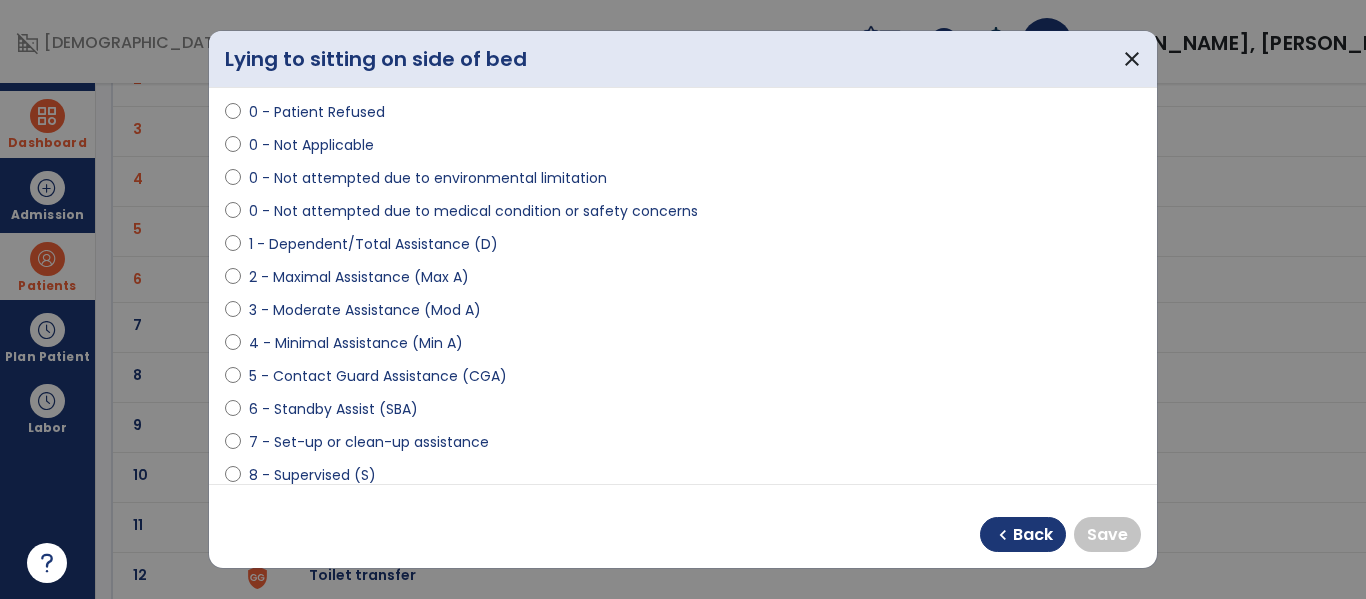 scroll, scrollTop: 103, scrollLeft: 0, axis: vertical 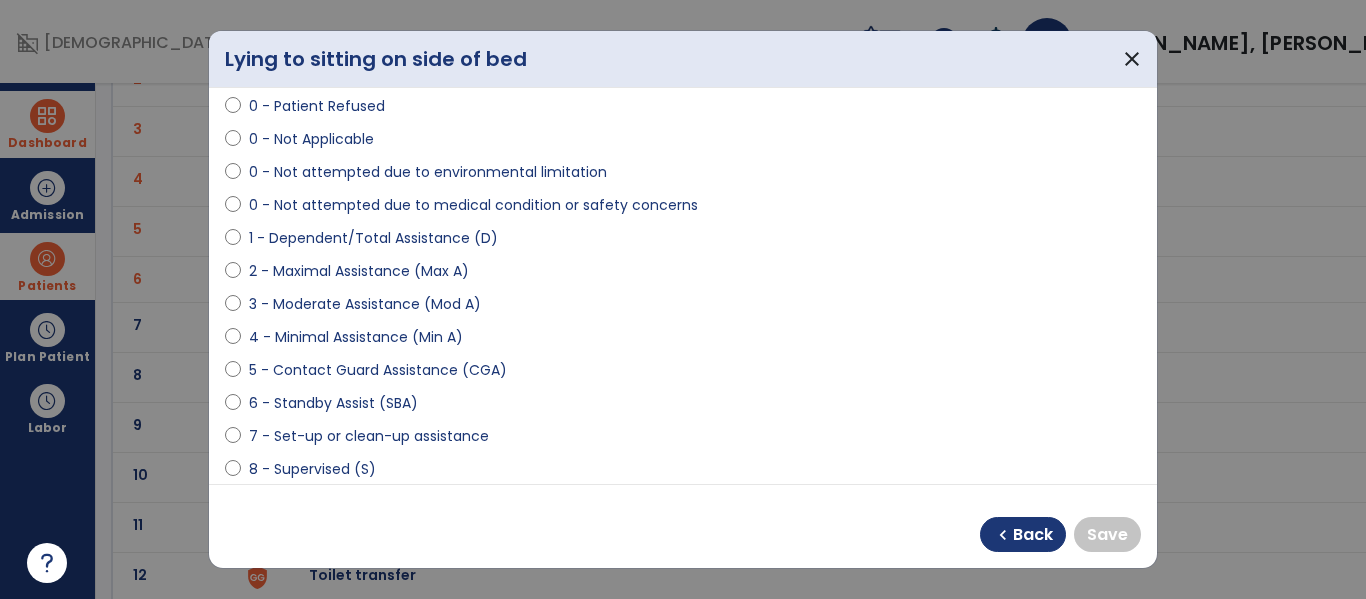 select on "**********" 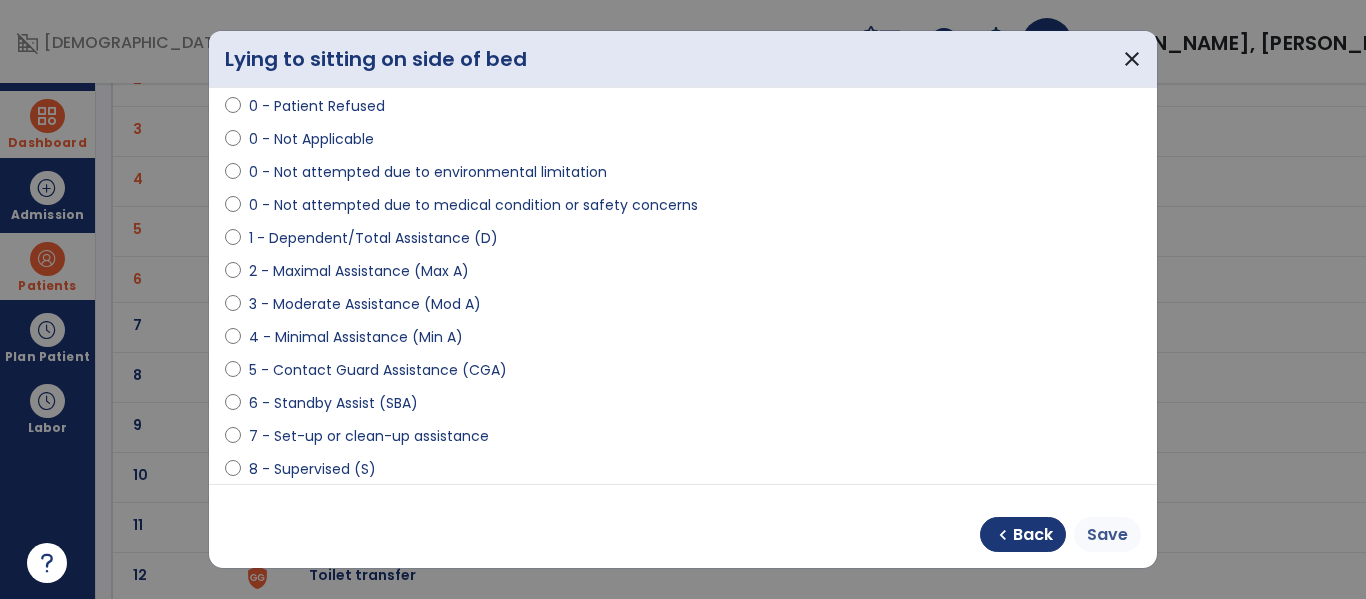 click on "Save" at bounding box center [1107, 534] 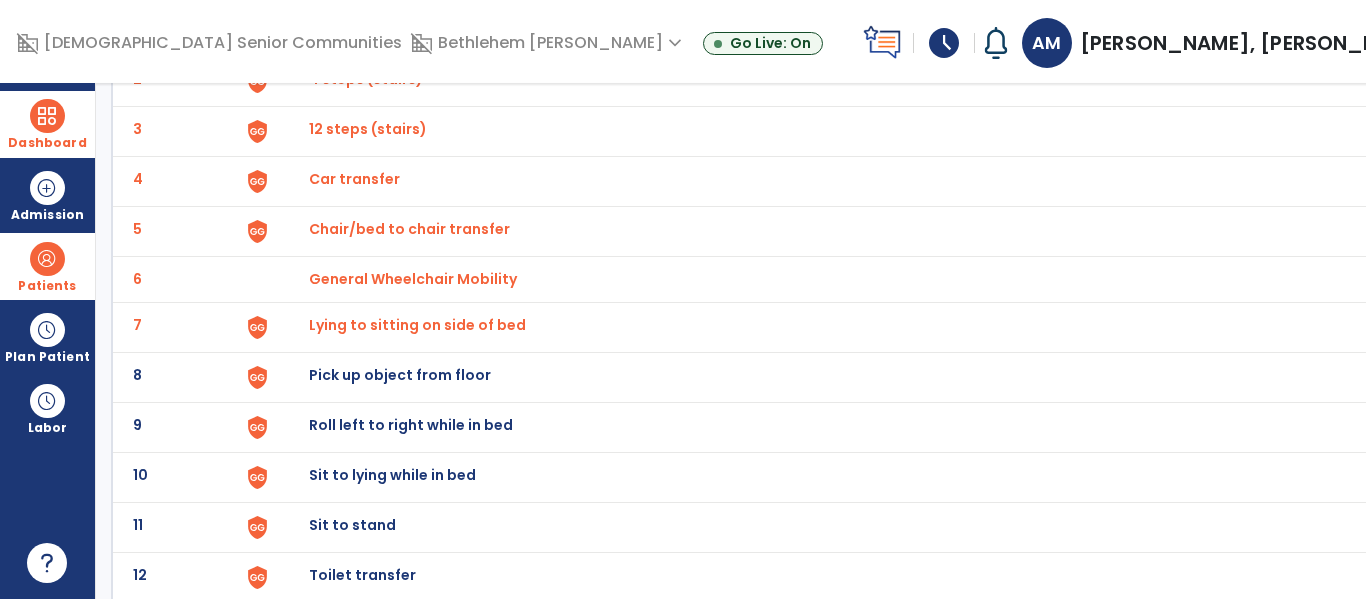 click on "Pick up object from floor" at bounding box center (355, 29) 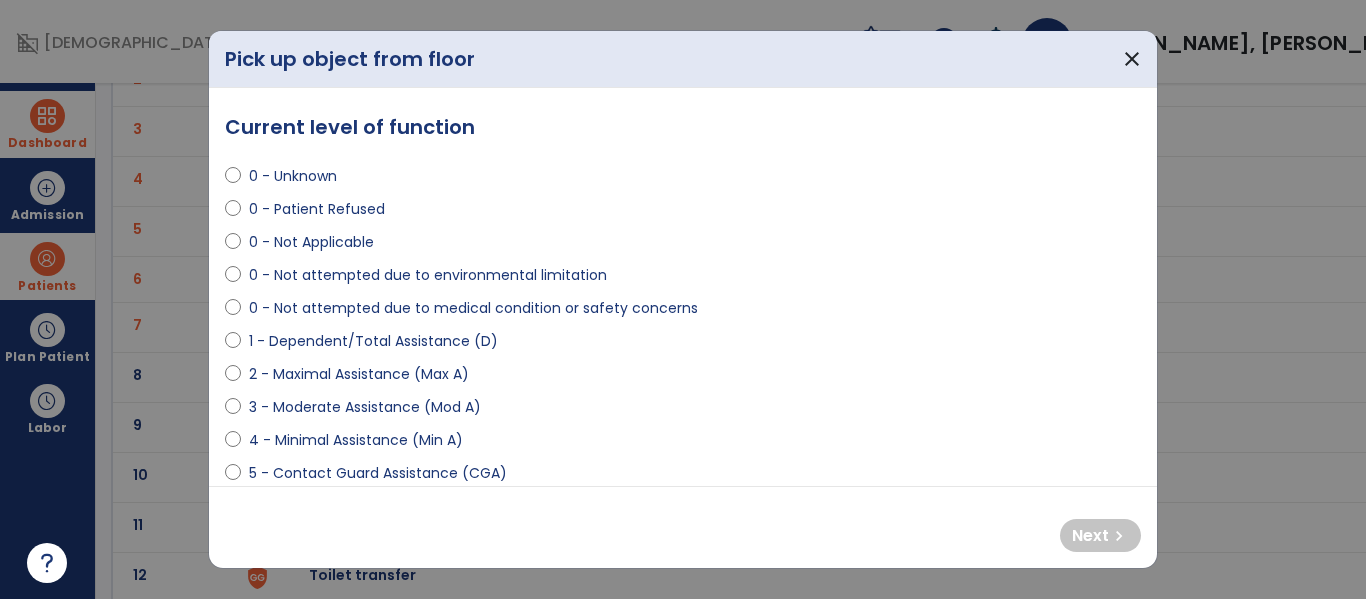 click on "0 - Not attempted due to medical condition or safety concerns" at bounding box center [473, 308] 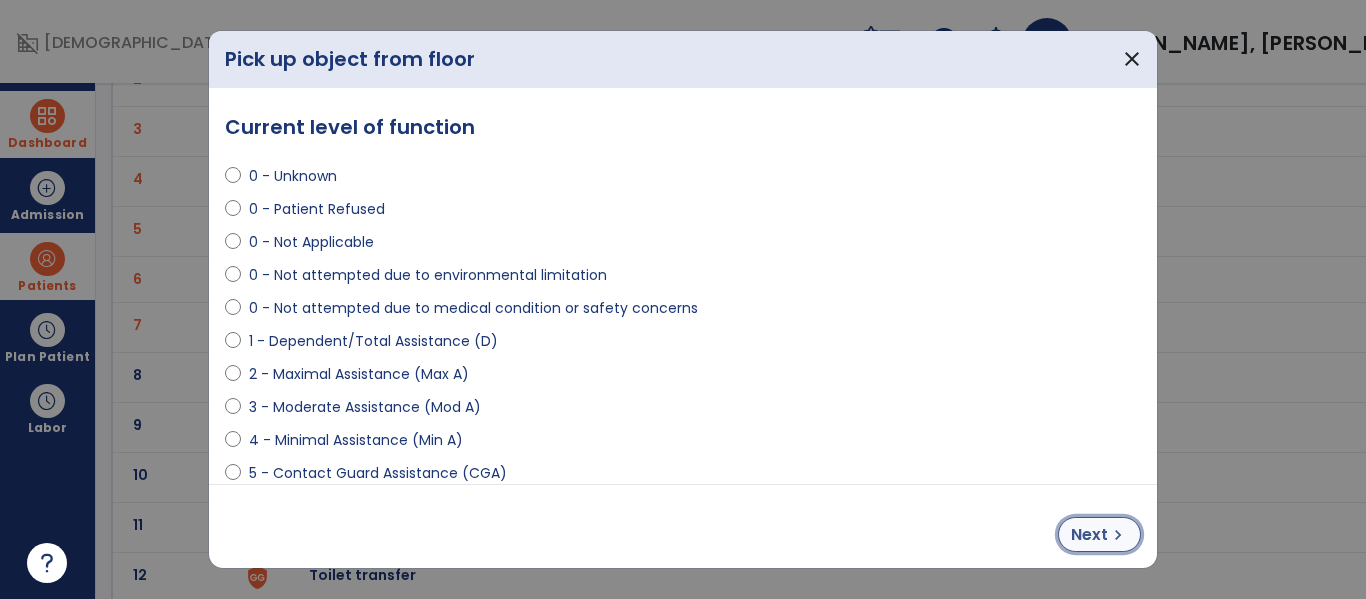 click on "chevron_right" at bounding box center [1118, 535] 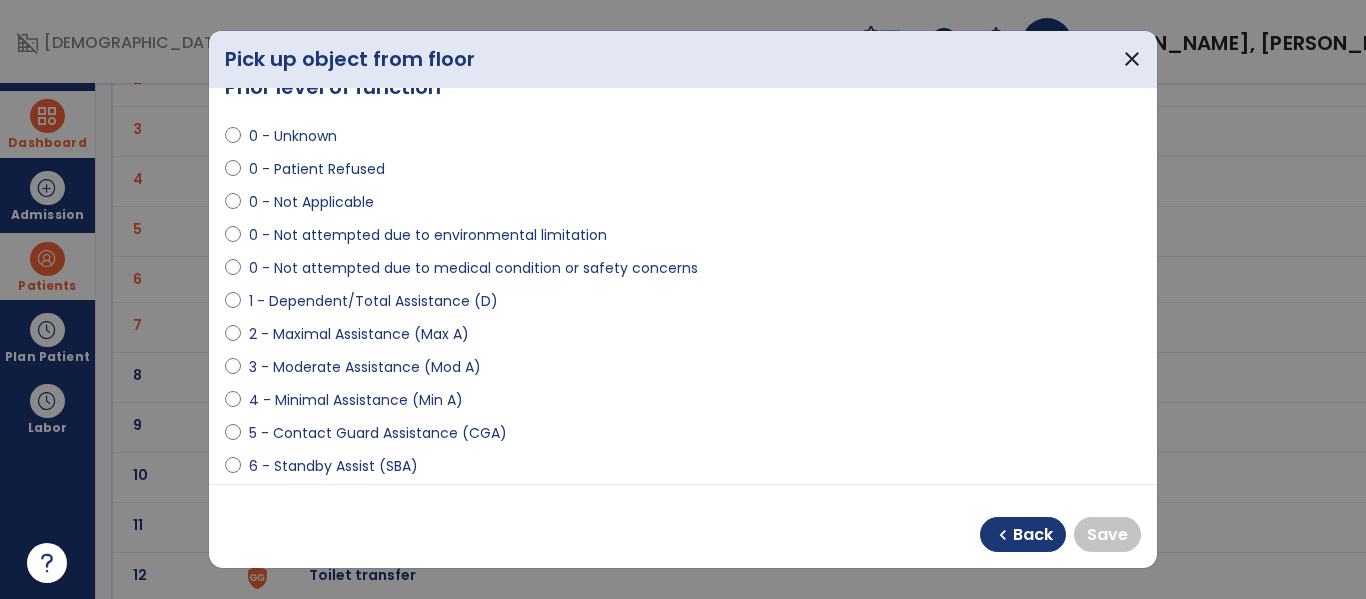 scroll, scrollTop: 119, scrollLeft: 0, axis: vertical 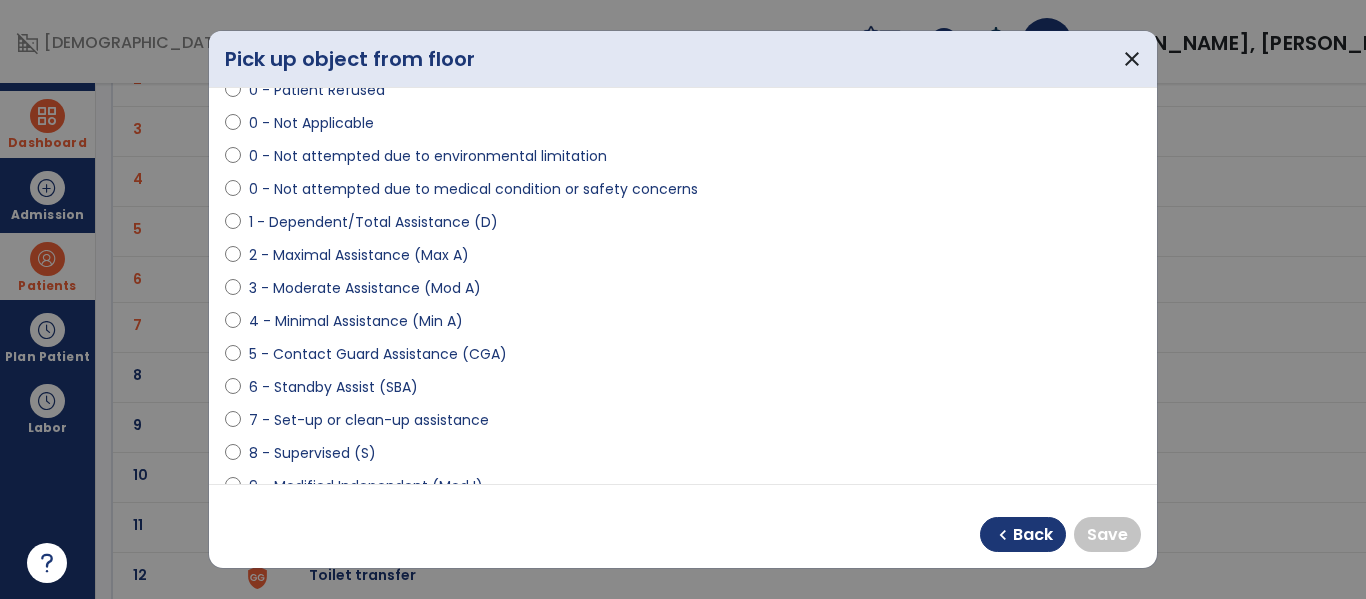 click on "4 - Minimal Assistance (Min A)" at bounding box center [356, 321] 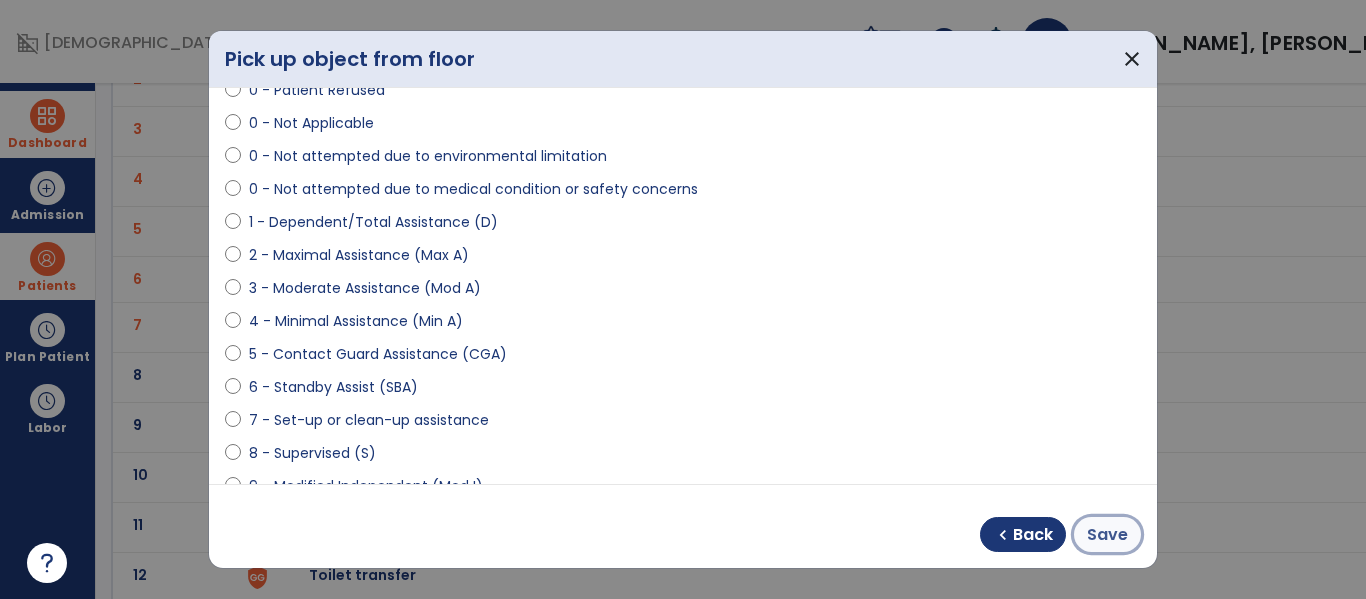 click on "Save" at bounding box center (1107, 534) 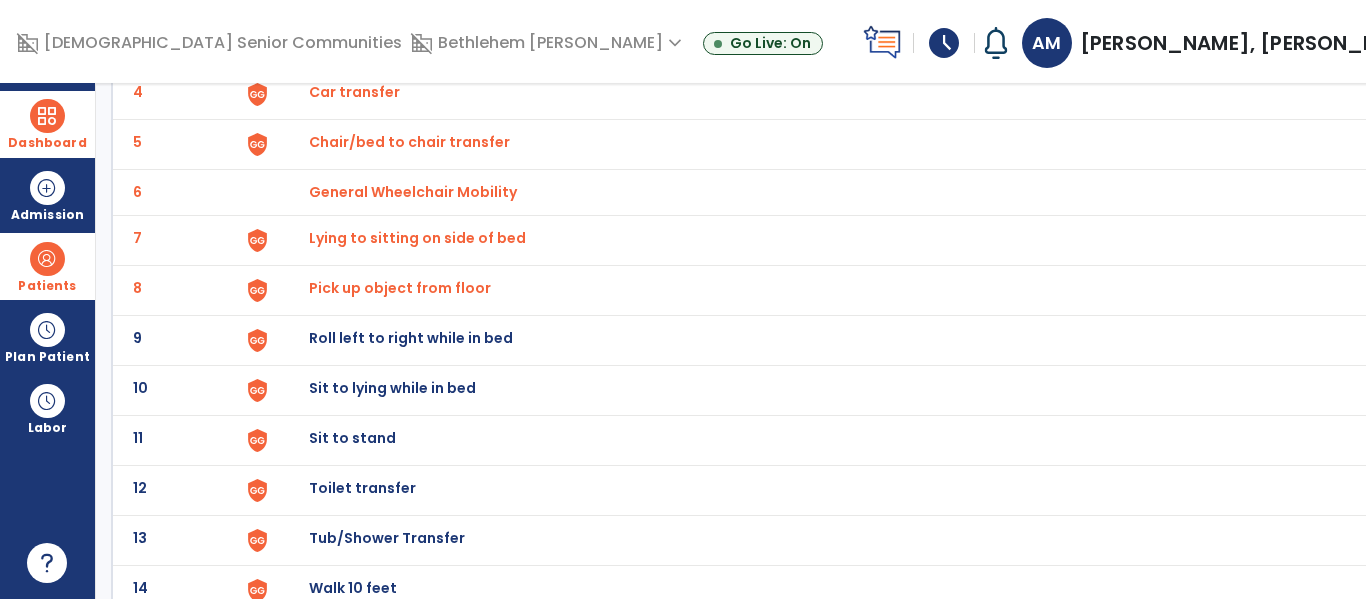 scroll, scrollTop: 323, scrollLeft: 0, axis: vertical 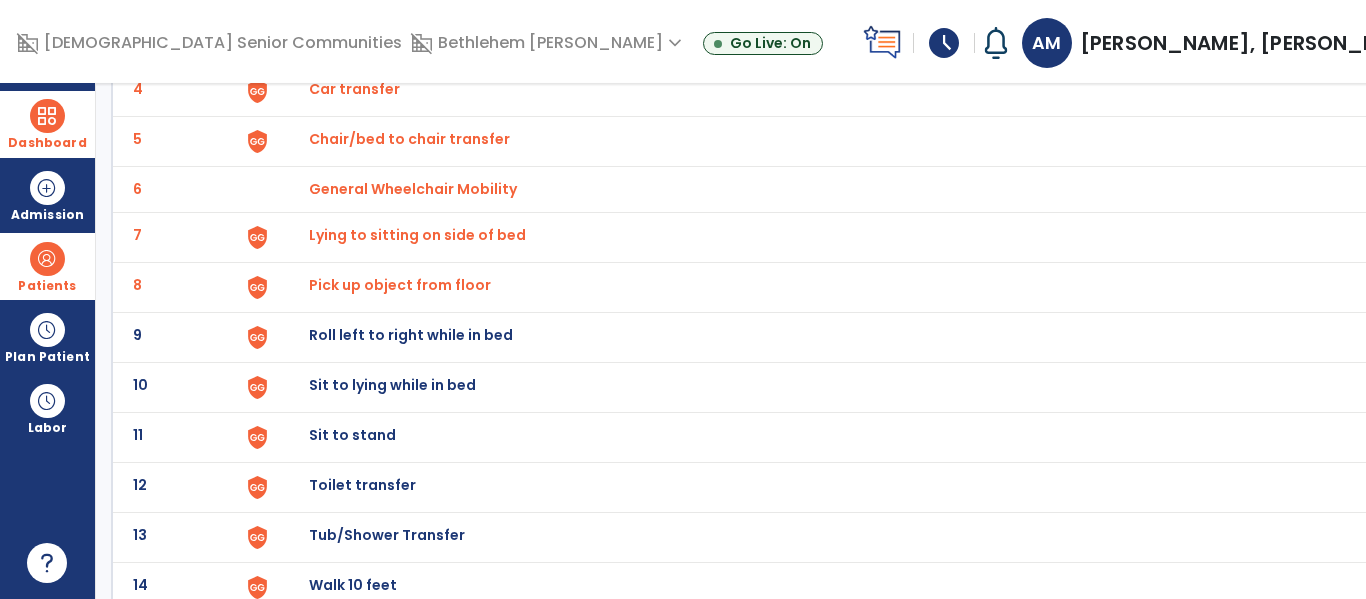 click on "Roll left to right while in bed" at bounding box center [355, -61] 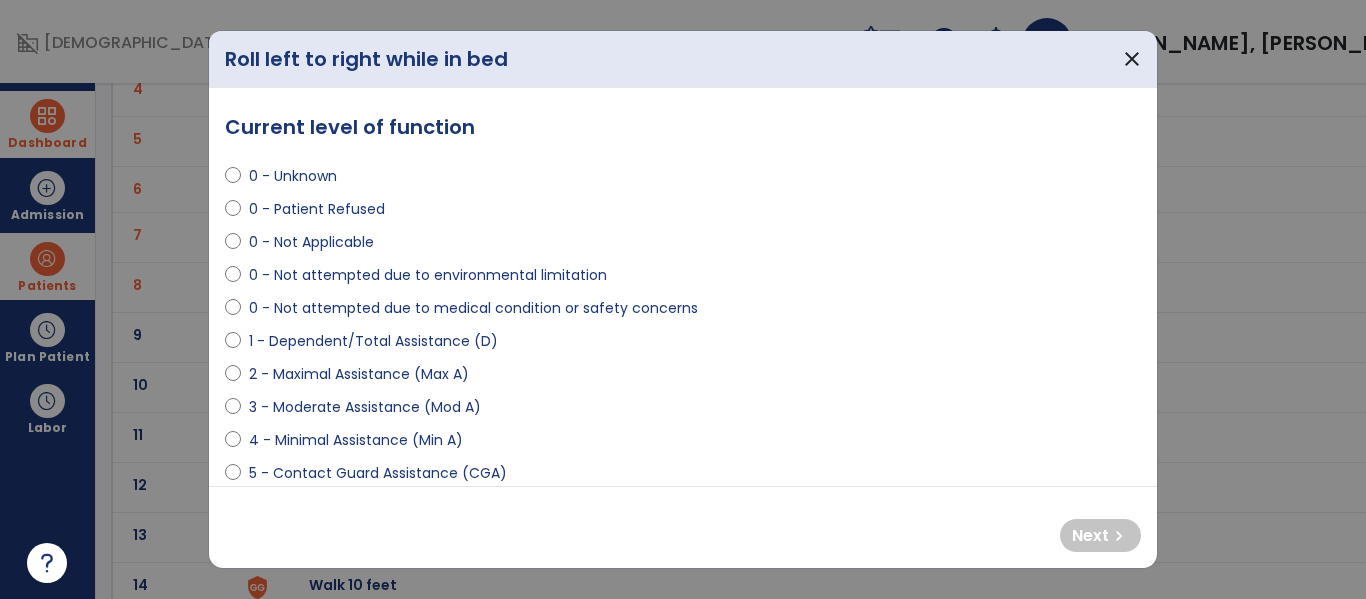 select on "**********" 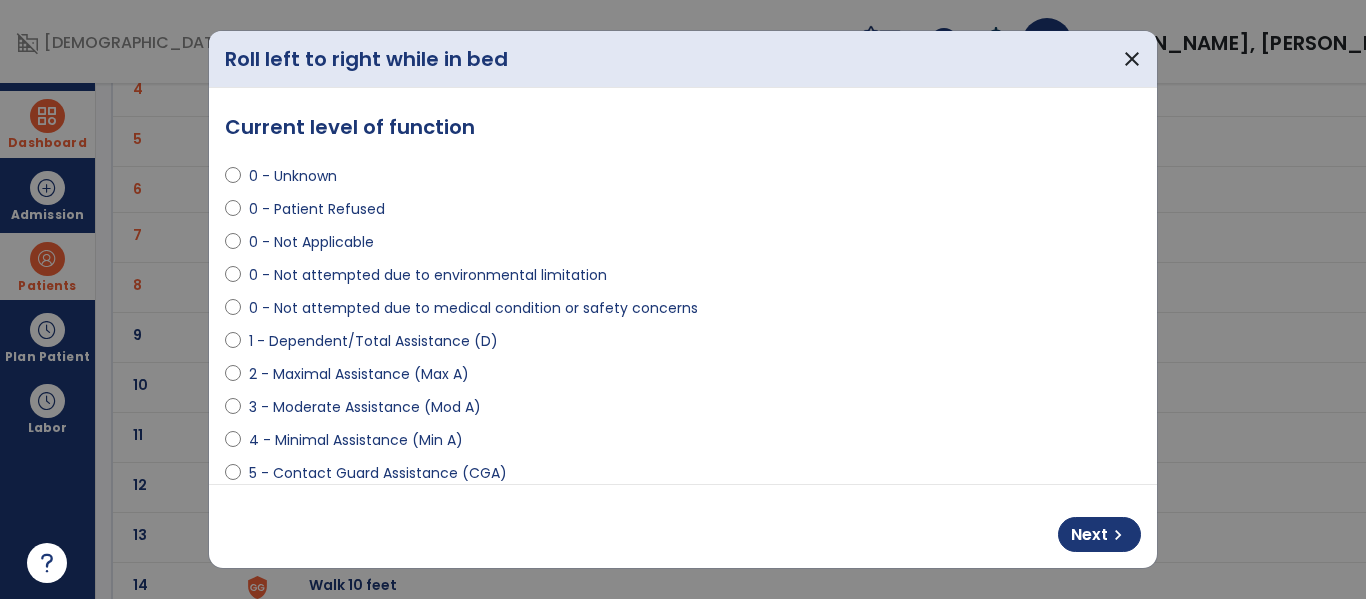 click on "Next  chevron_right" at bounding box center (683, 526) 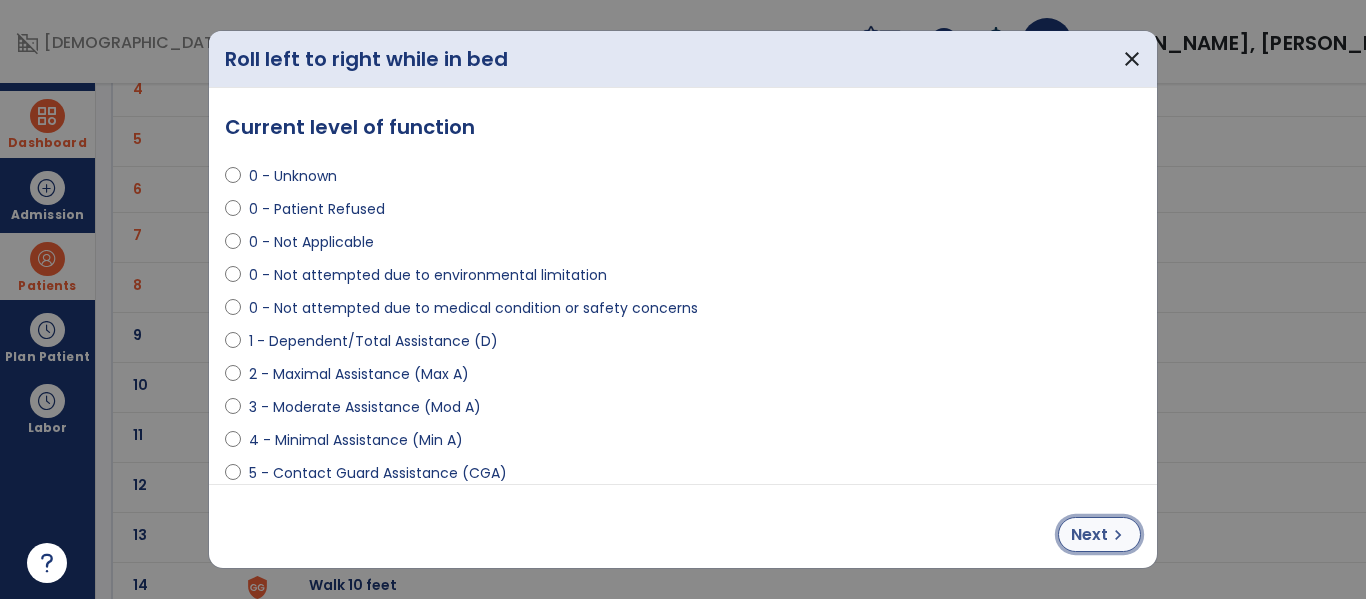 click on "chevron_right" at bounding box center [1118, 535] 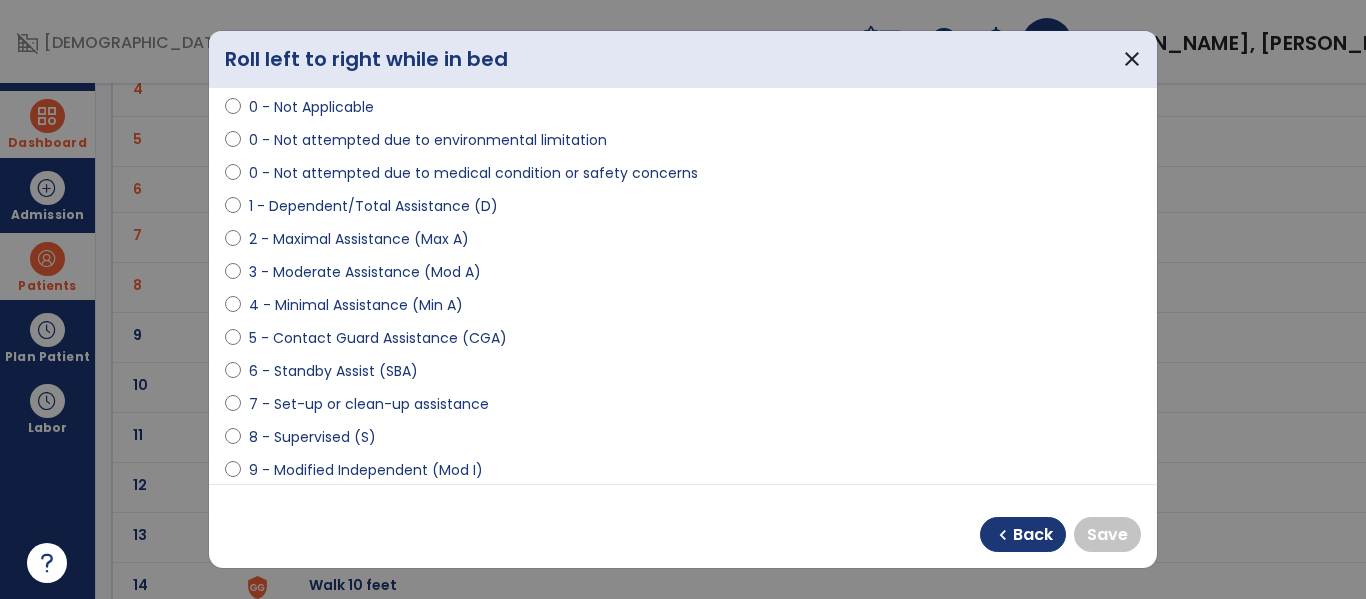 scroll, scrollTop: 136, scrollLeft: 0, axis: vertical 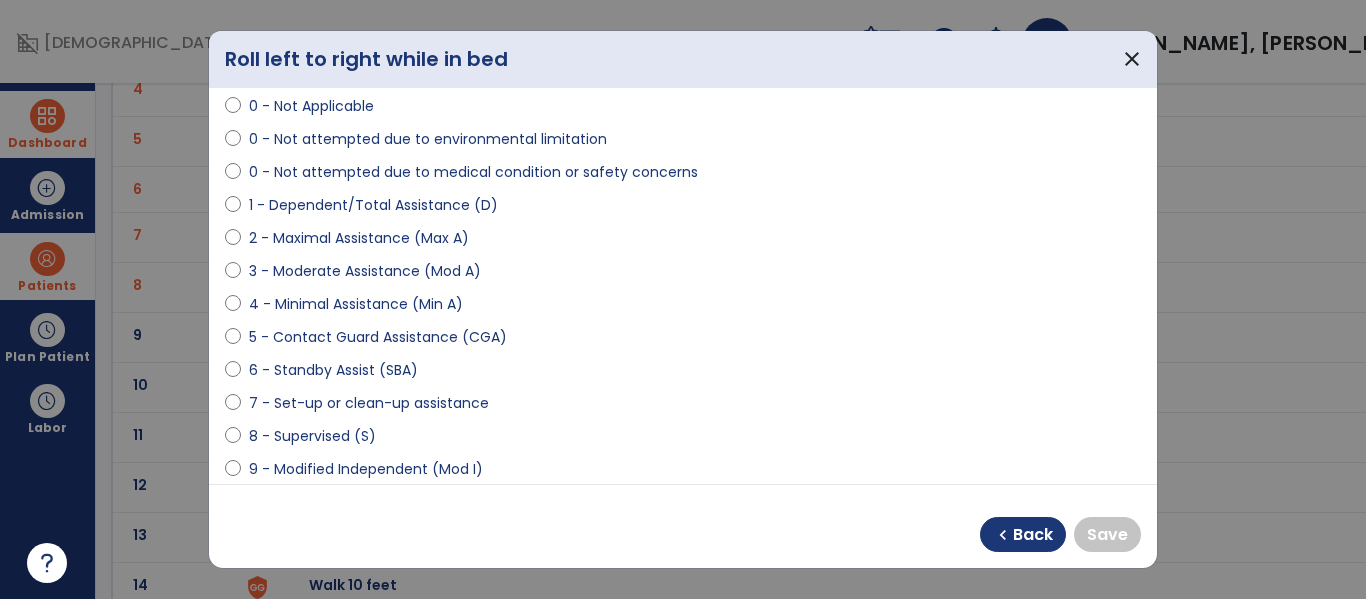 select on "**********" 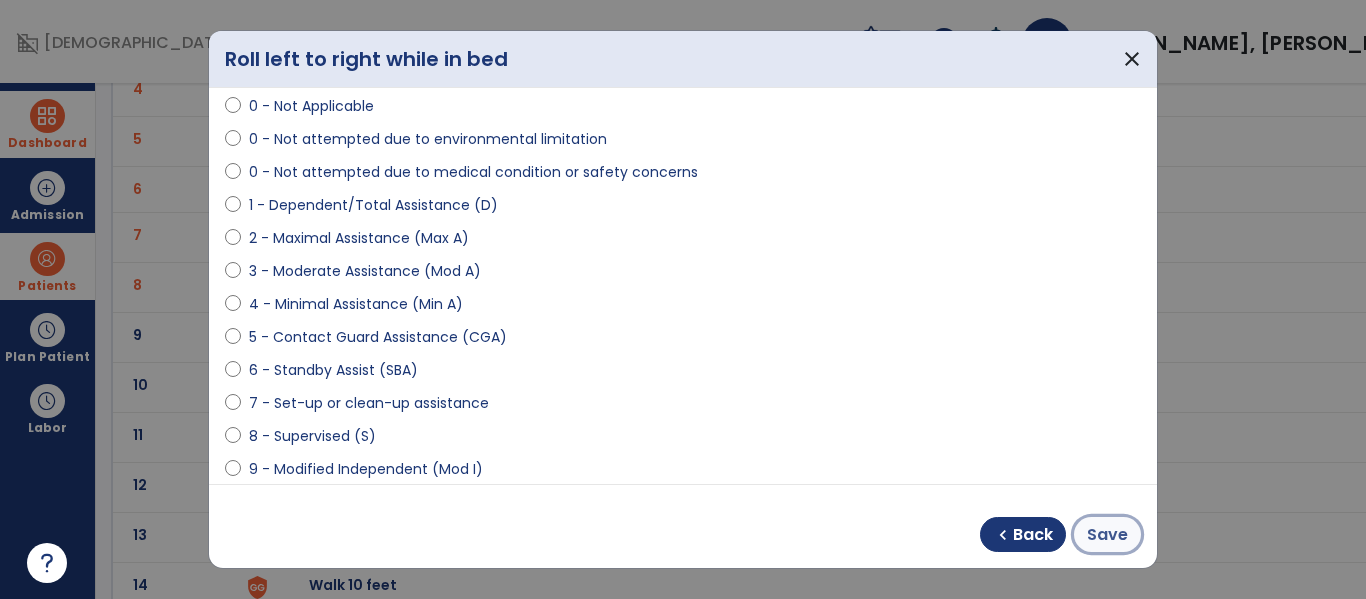 click on "Save" at bounding box center (1107, 535) 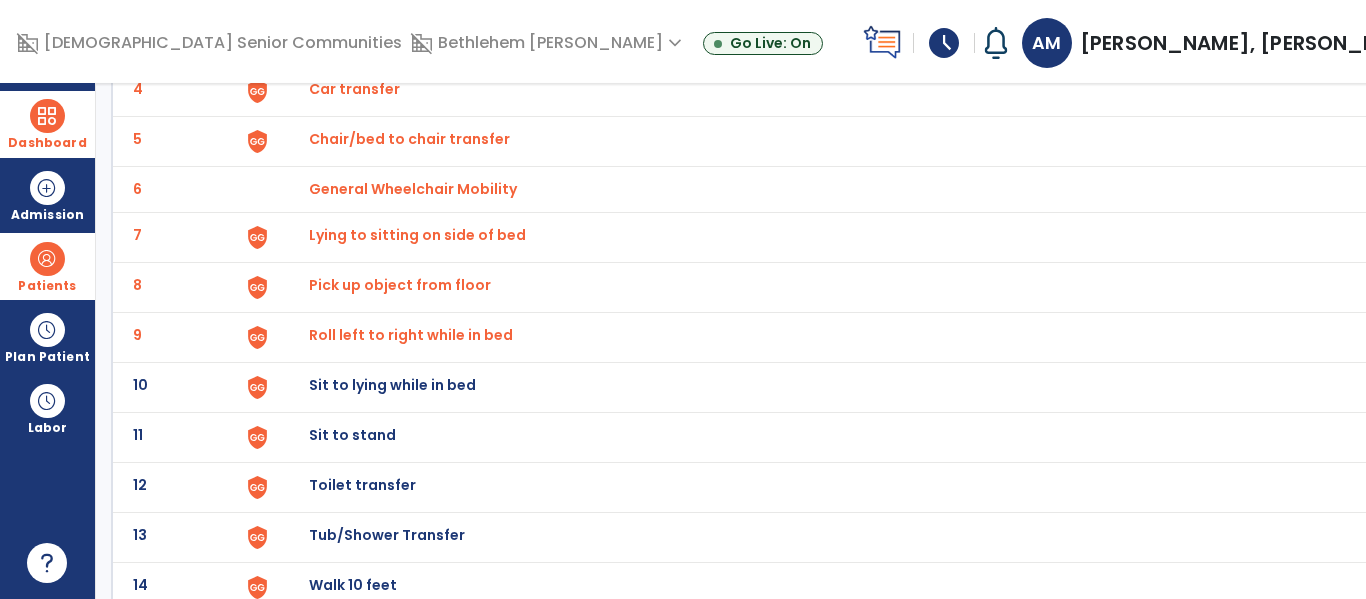 click on "Sit to lying while in bed" at bounding box center [355, -61] 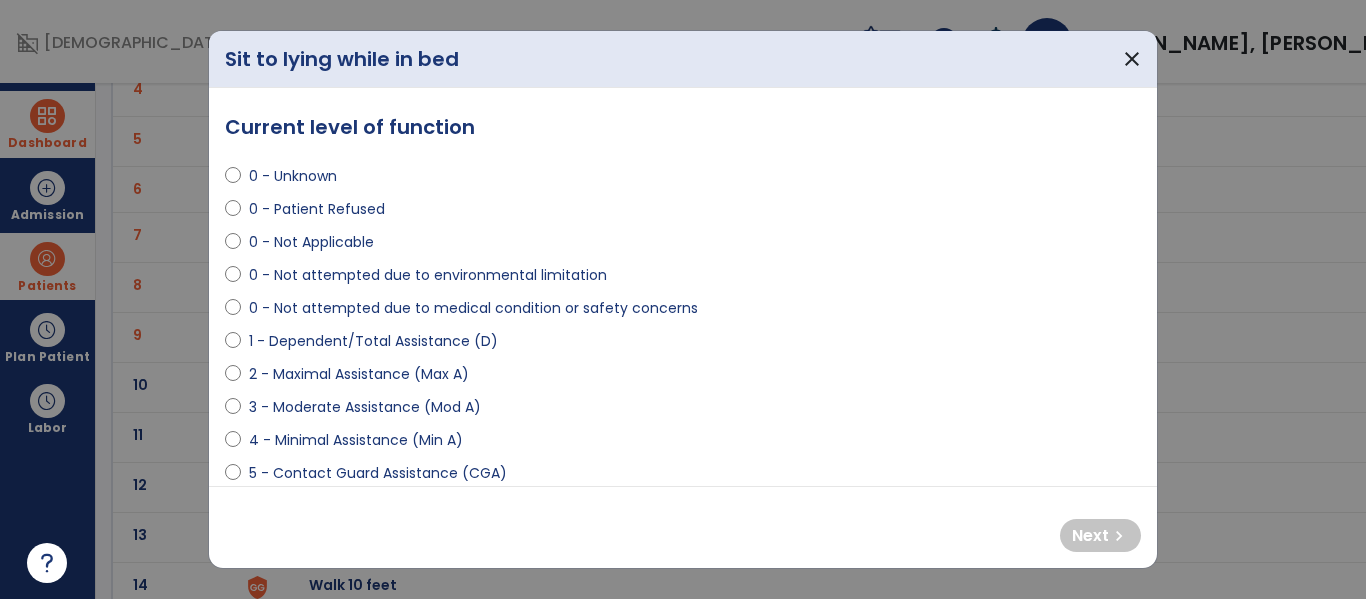 select on "**********" 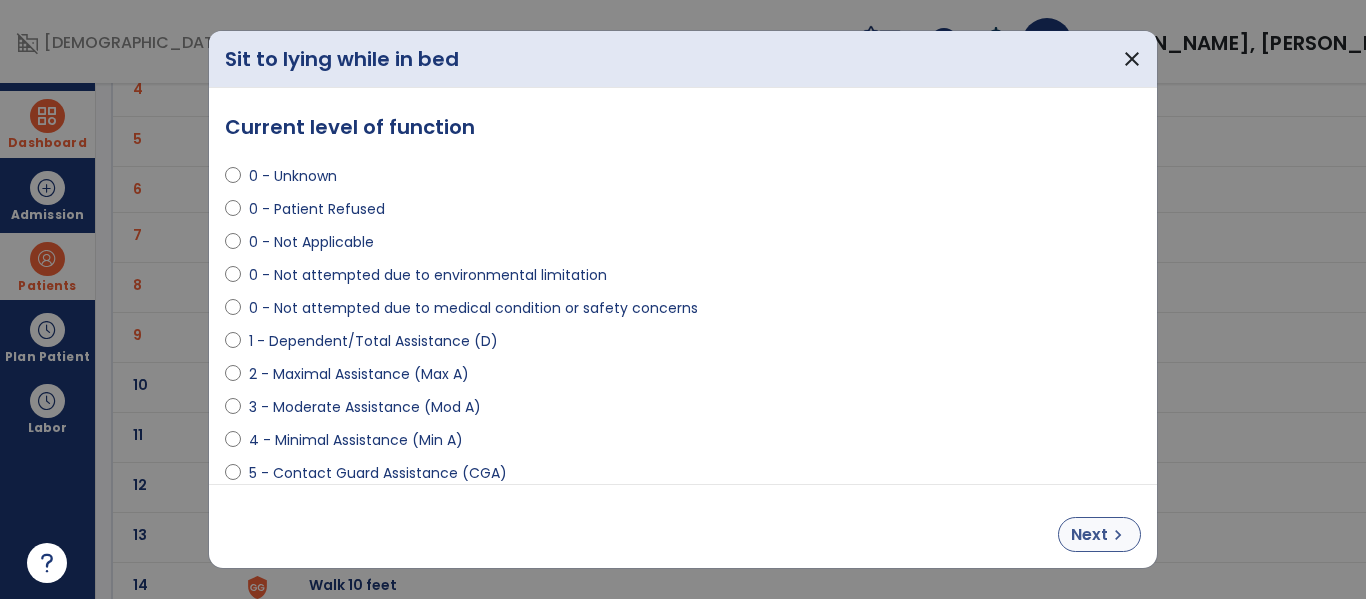 click on "chevron_right" at bounding box center [1118, 535] 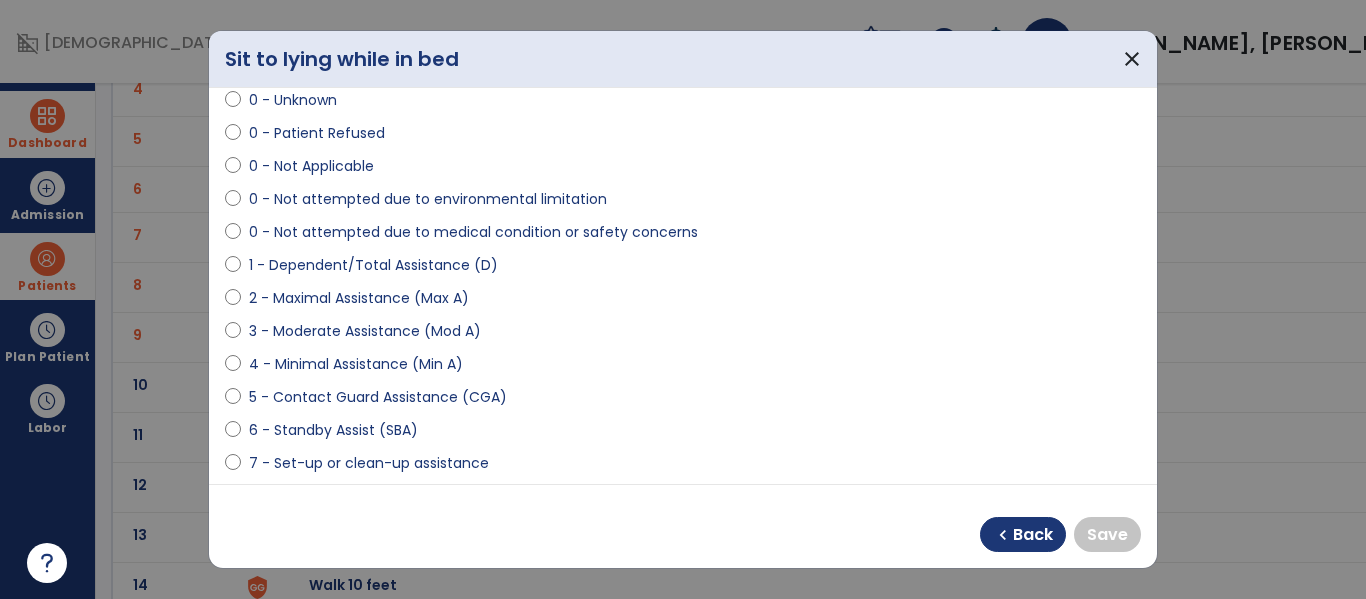 scroll, scrollTop: 111, scrollLeft: 0, axis: vertical 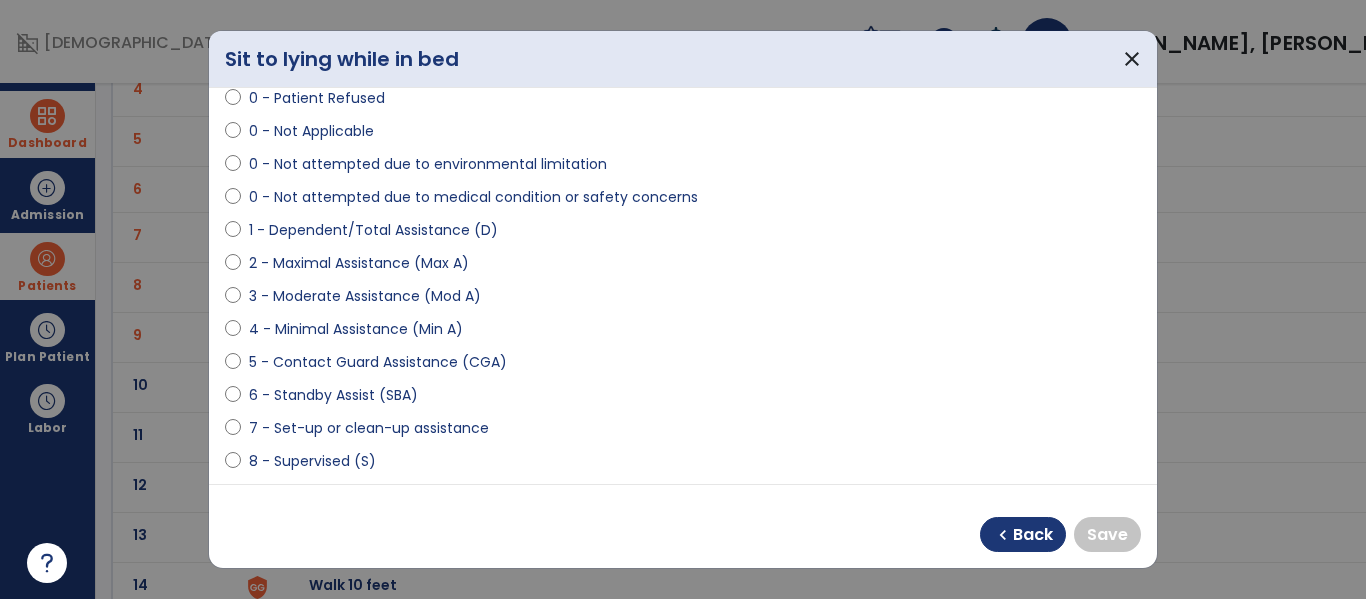 select on "**********" 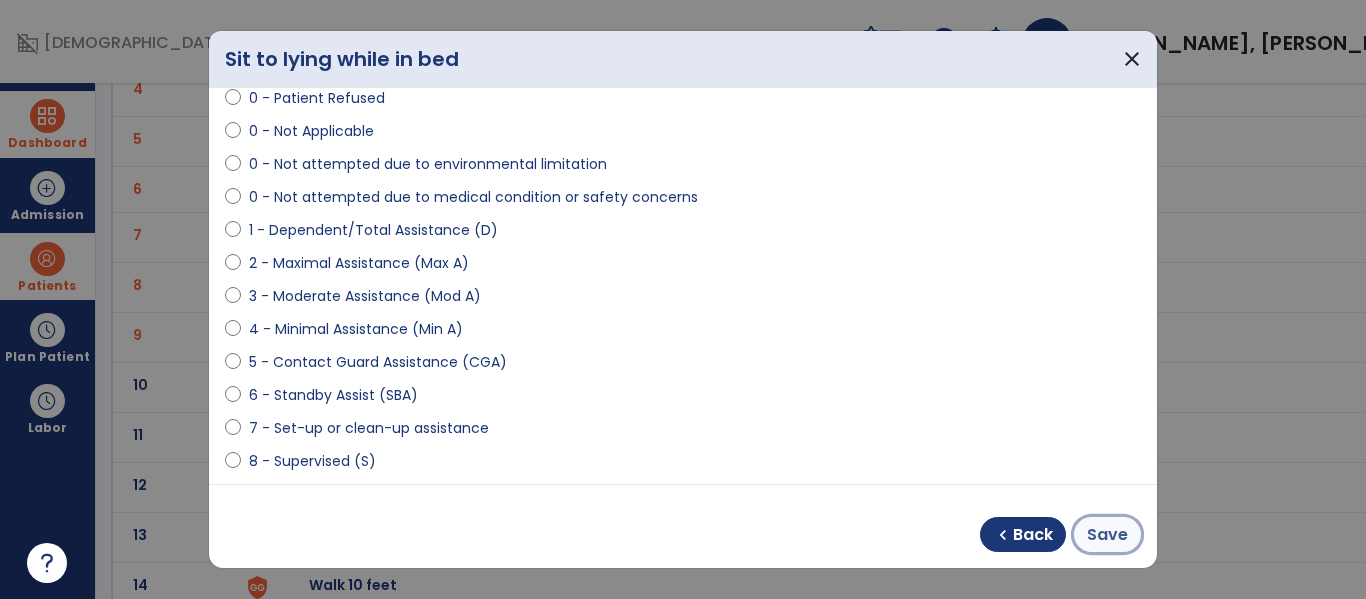 click on "Save" at bounding box center (1107, 535) 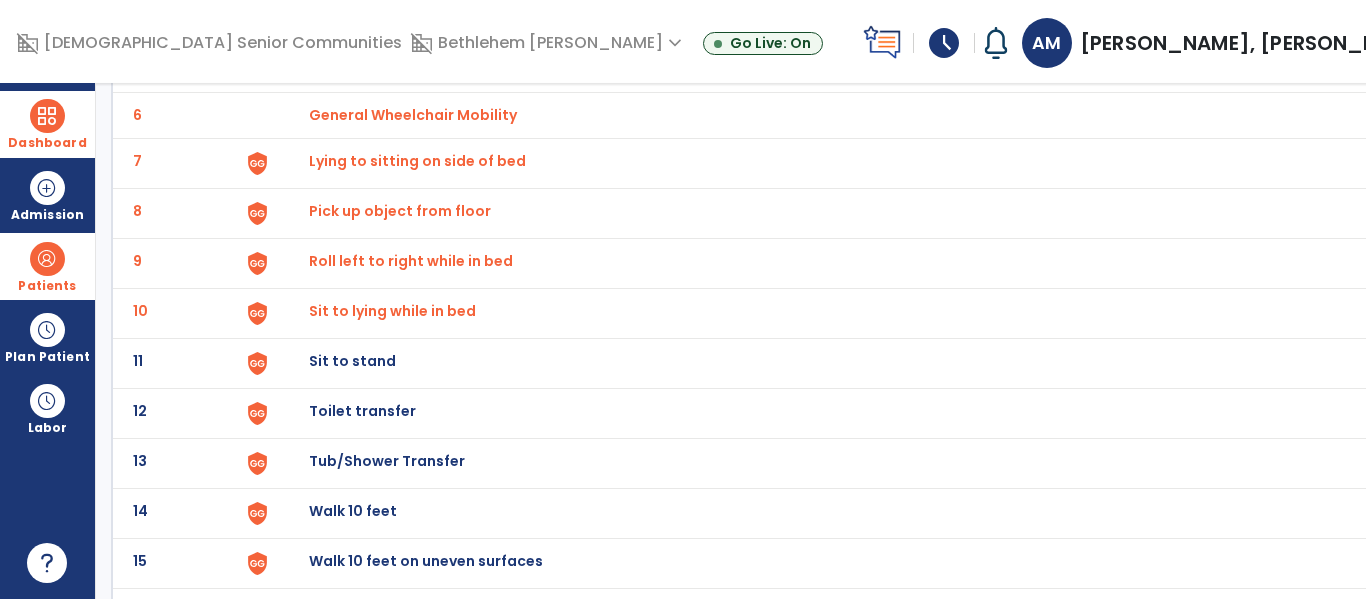 scroll, scrollTop: 398, scrollLeft: 0, axis: vertical 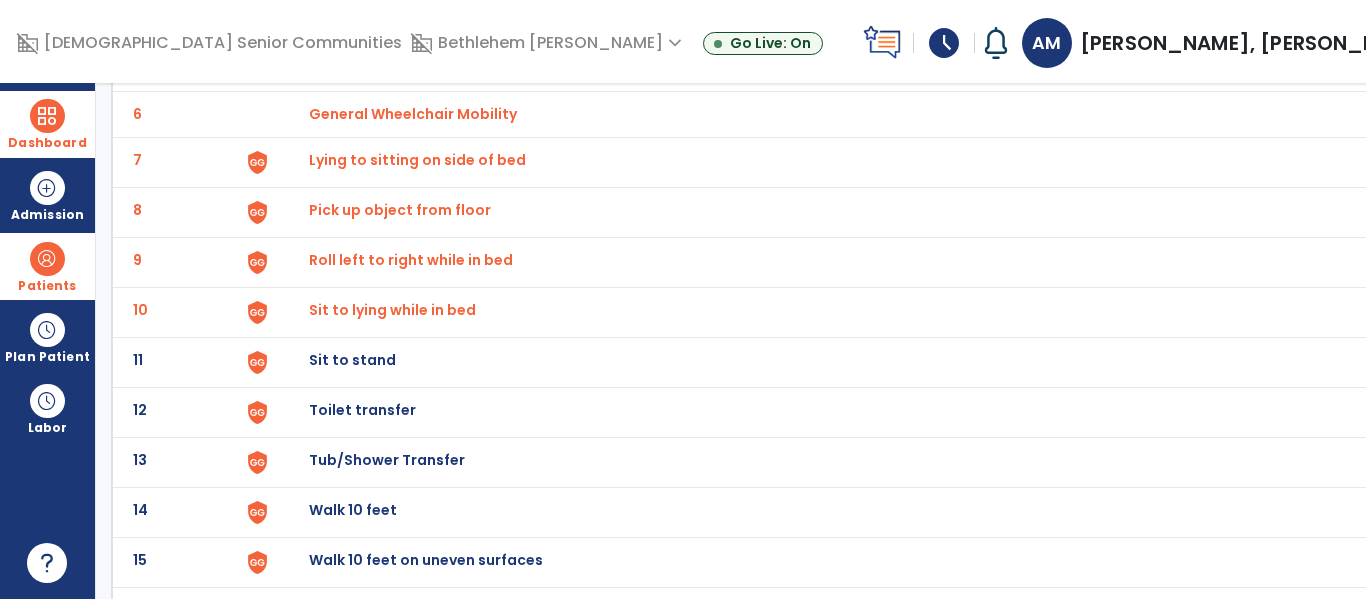 click on "Sit to stand" at bounding box center (355, -136) 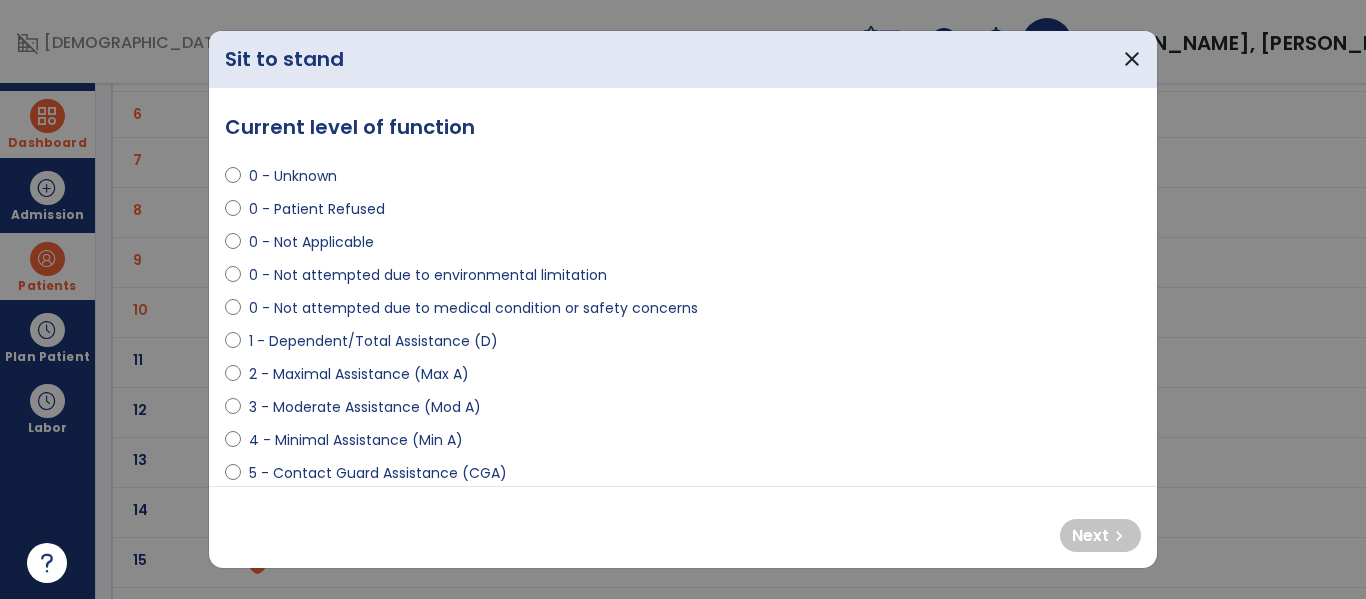 select on "**********" 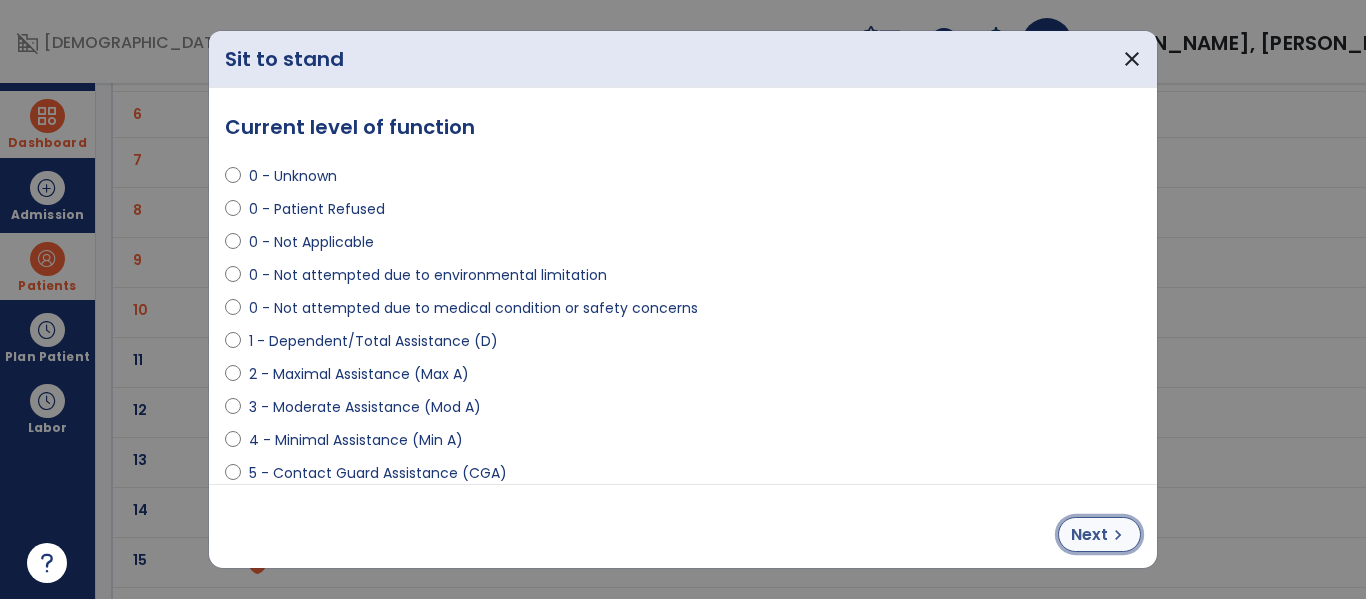 click on "chevron_right" at bounding box center [1118, 535] 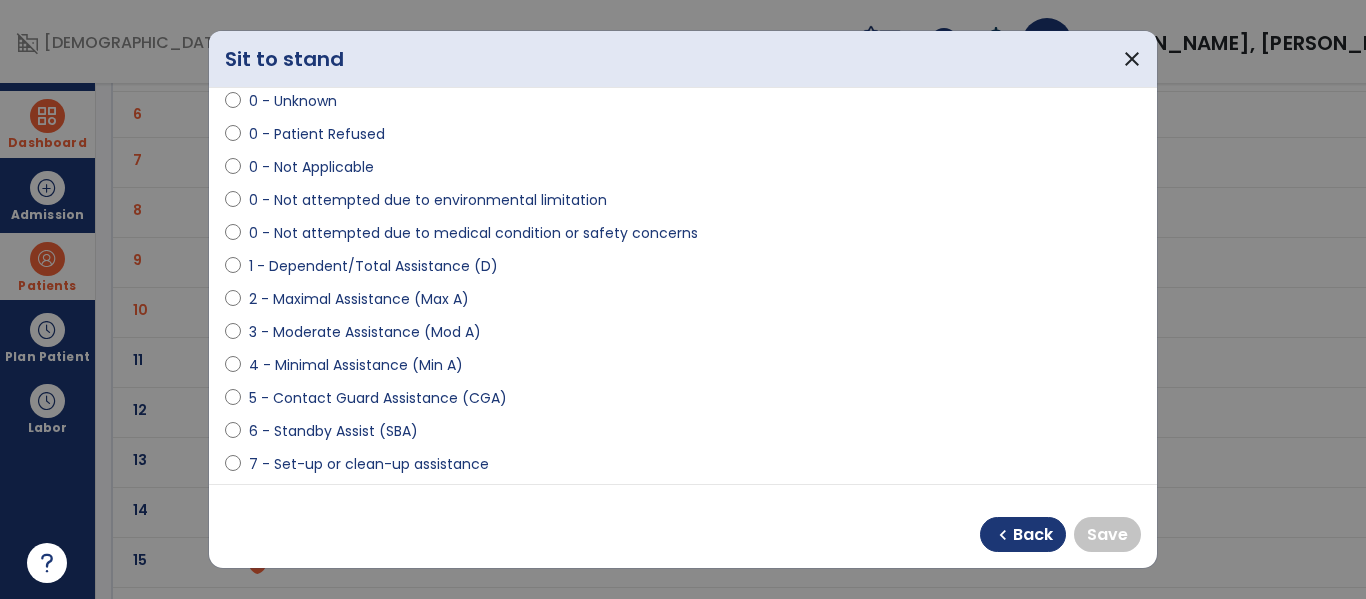 scroll, scrollTop: 96, scrollLeft: 0, axis: vertical 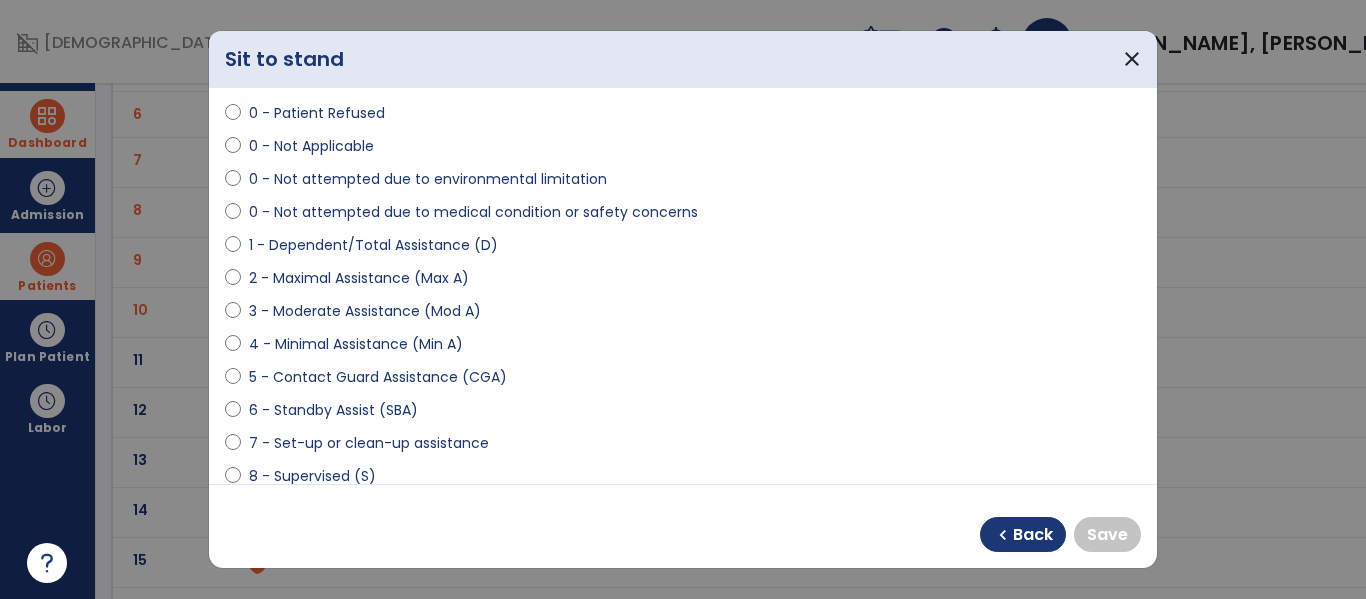 select on "**********" 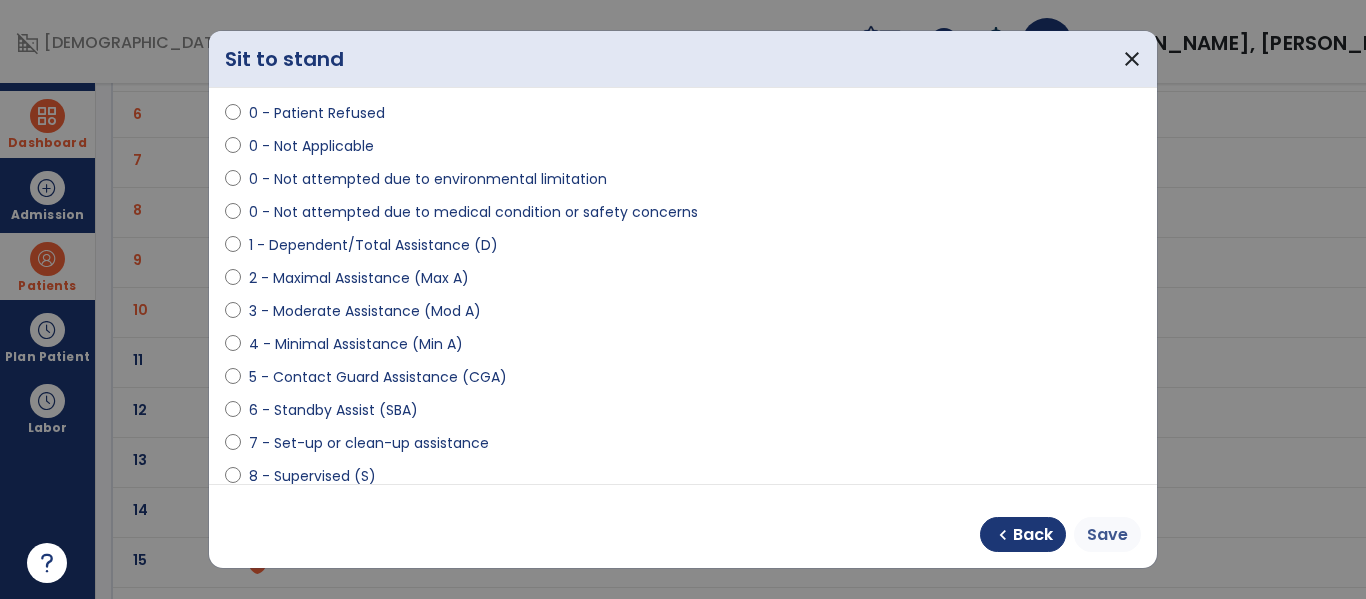 click on "Save" at bounding box center (1107, 535) 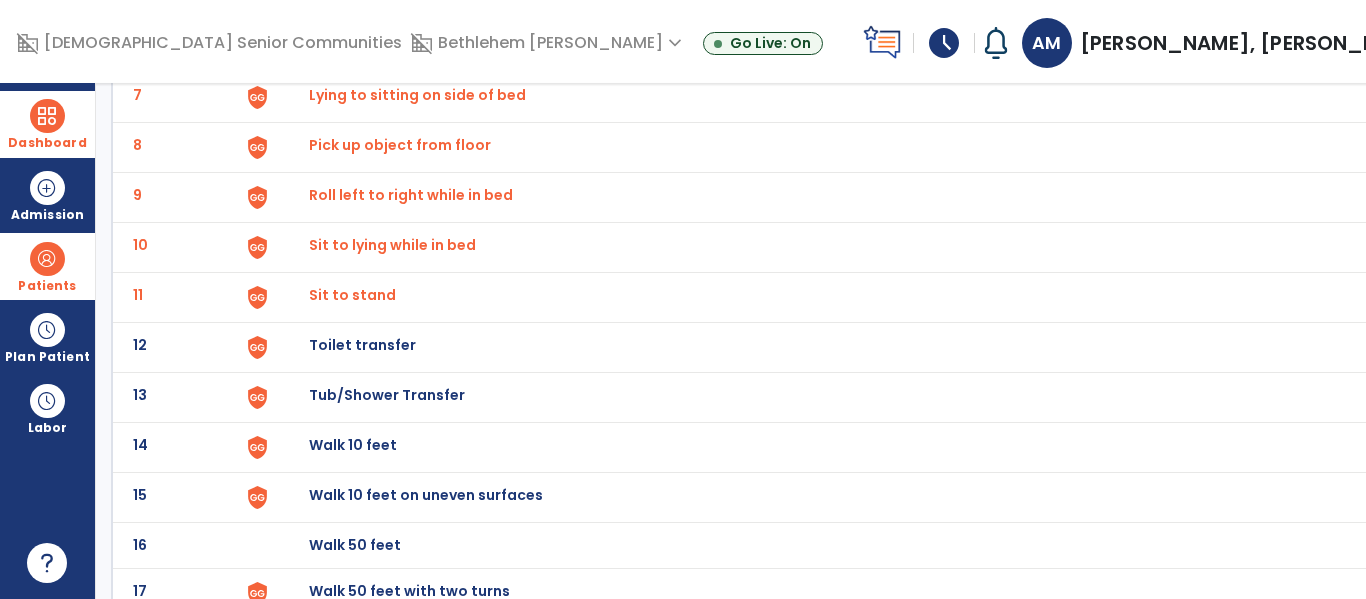 scroll, scrollTop: 489, scrollLeft: 0, axis: vertical 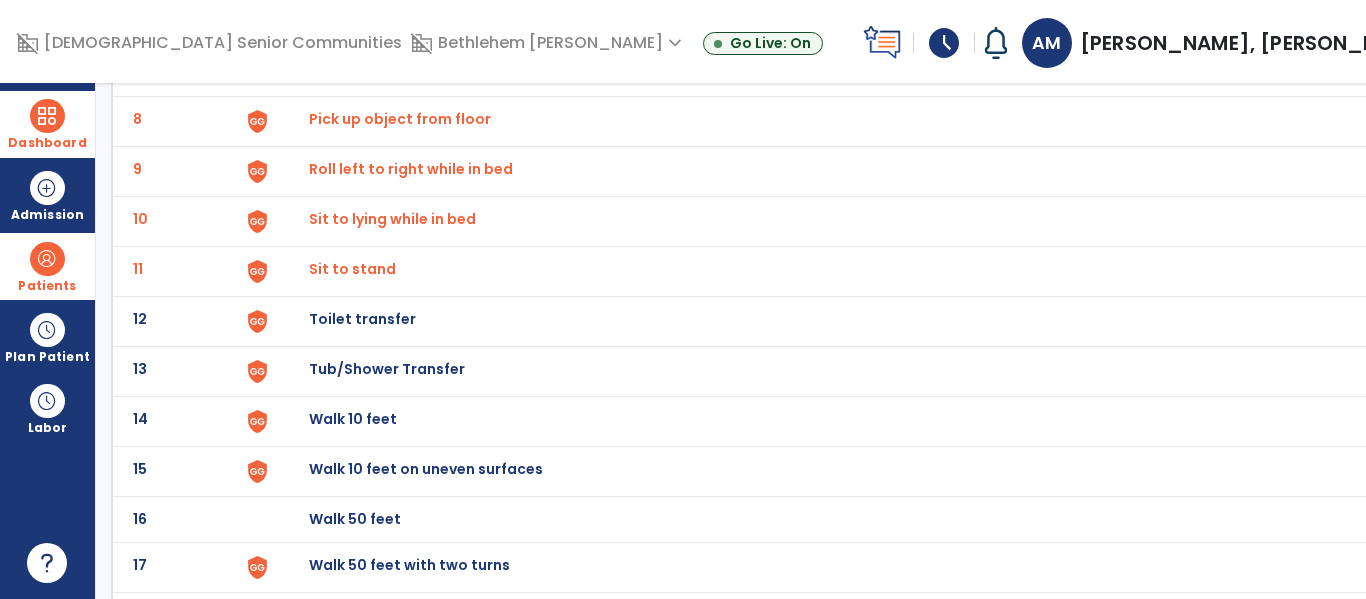 click on "Toilet transfer" at bounding box center [355, -227] 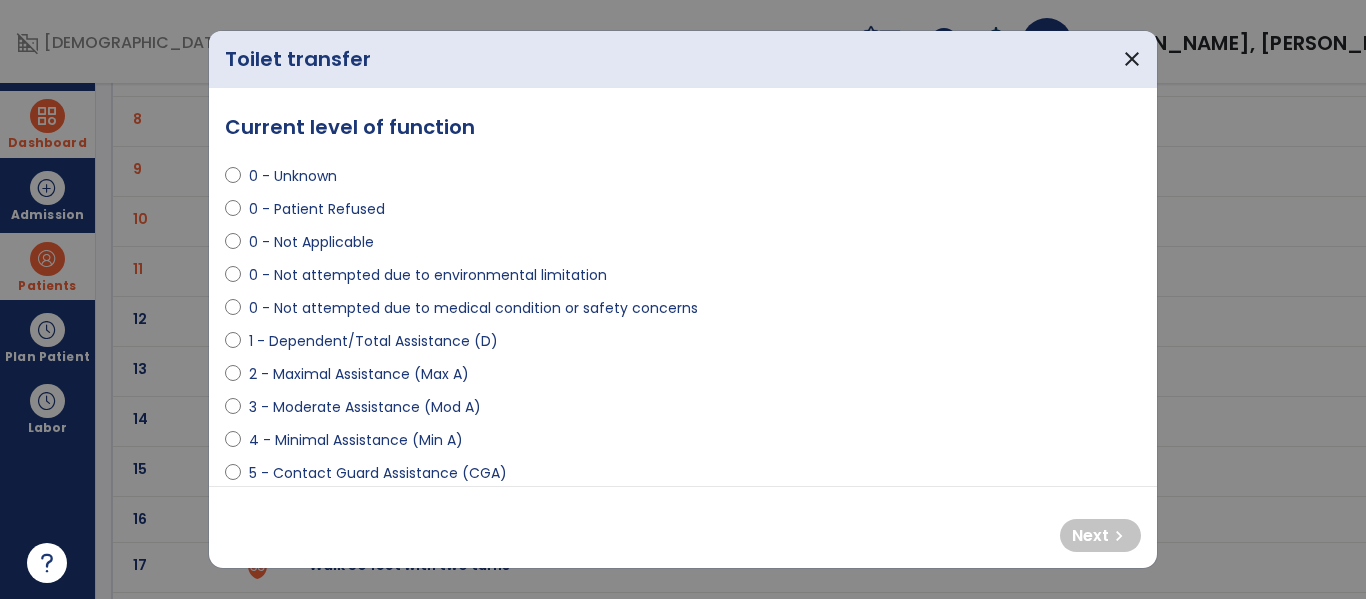 select on "**********" 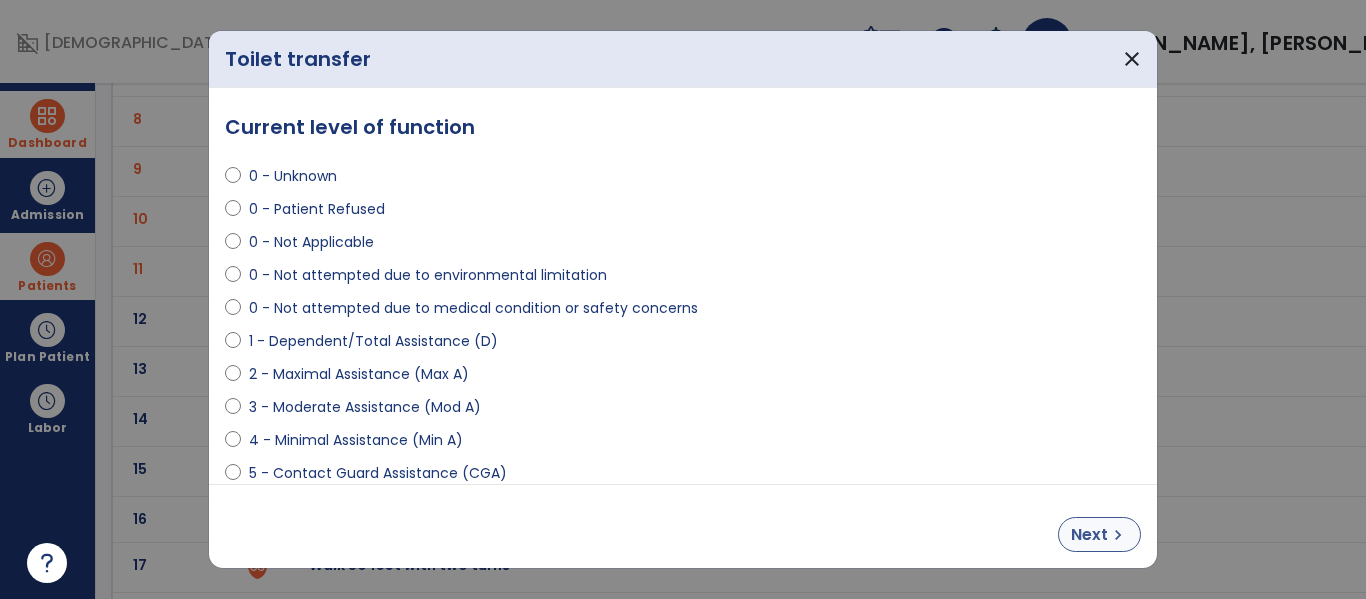click on "Next  chevron_right" at bounding box center [1099, 534] 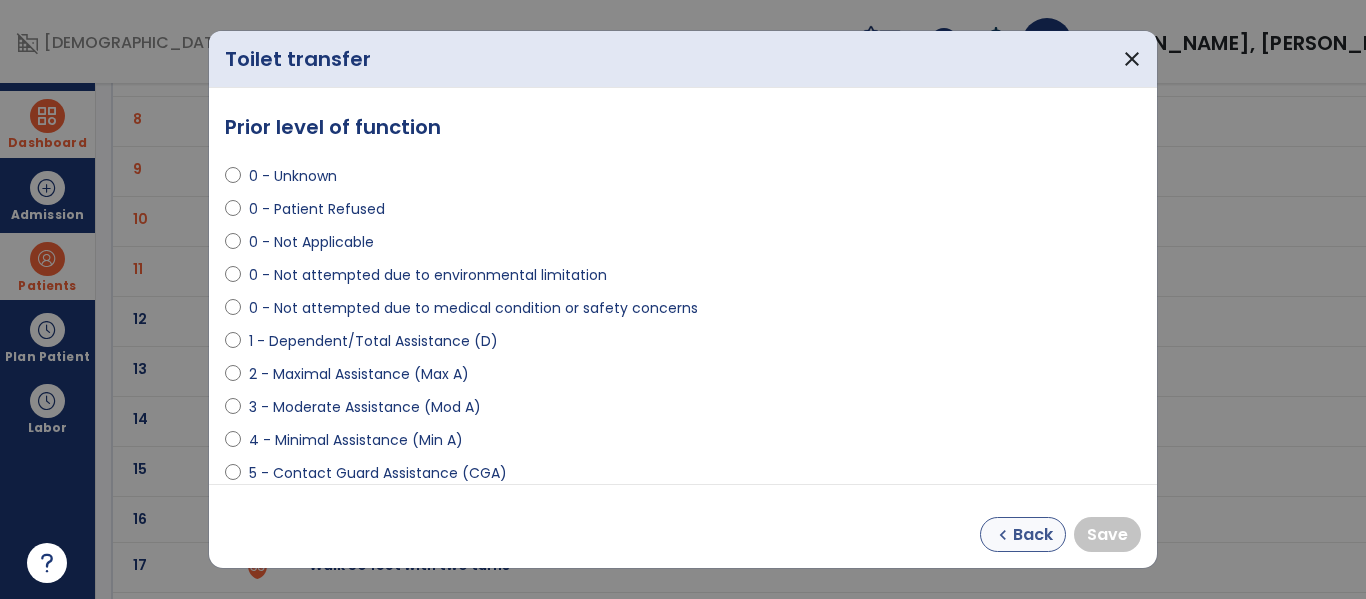 click on "Back" at bounding box center [1033, 535] 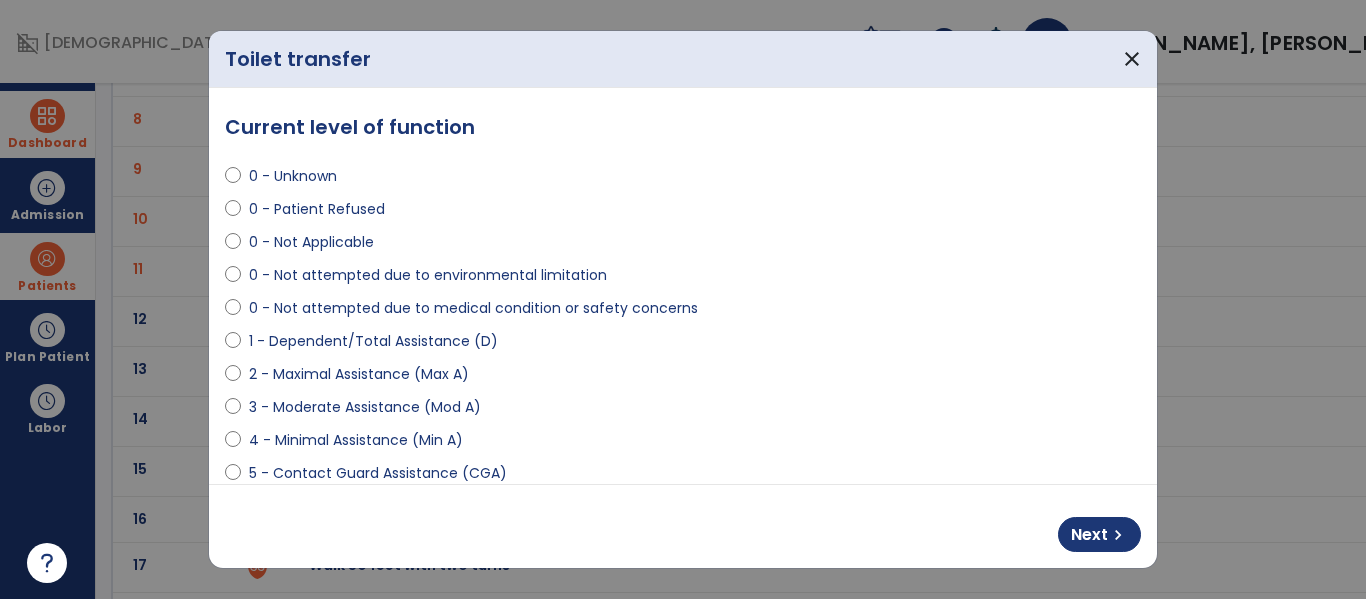 select on "**********" 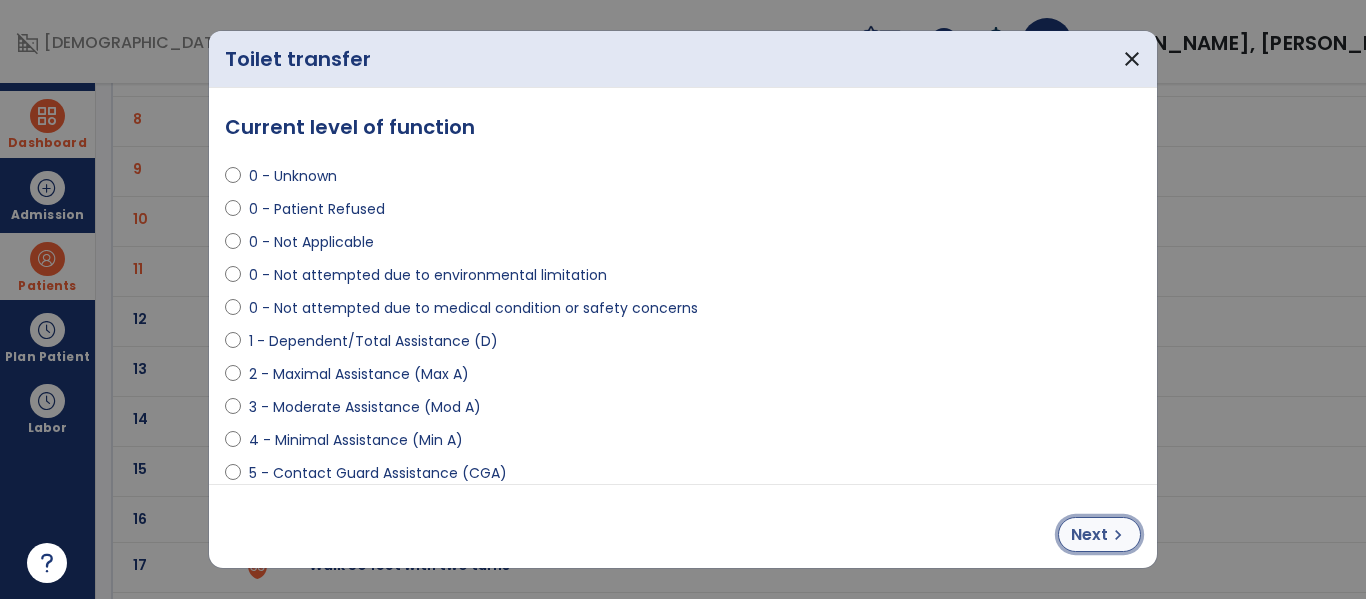 click on "Next" at bounding box center (1089, 535) 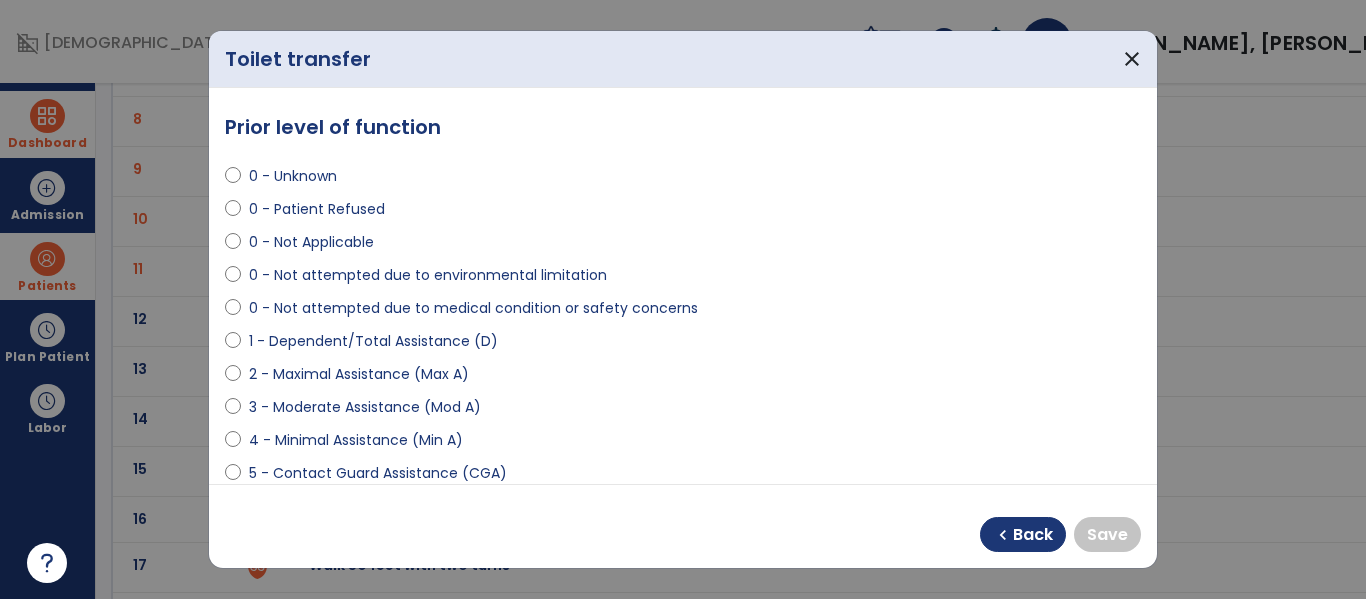 click on "2 - Maximal Assistance (Max A)" at bounding box center [359, 374] 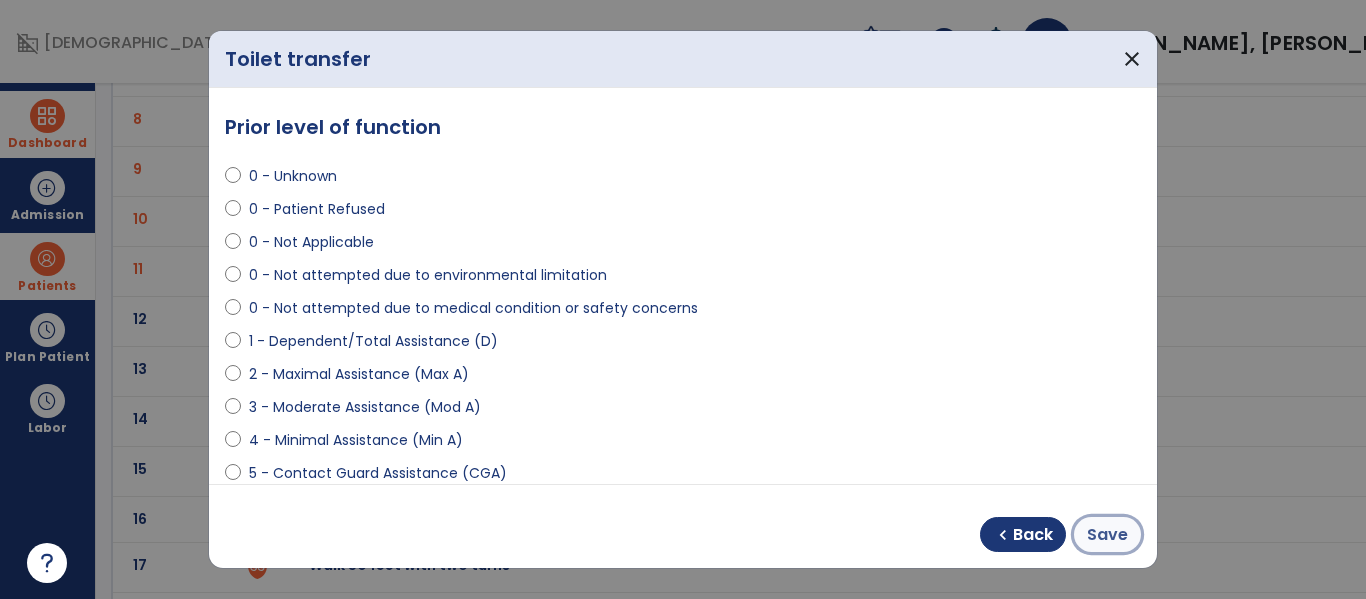 click on "Save" at bounding box center [1107, 535] 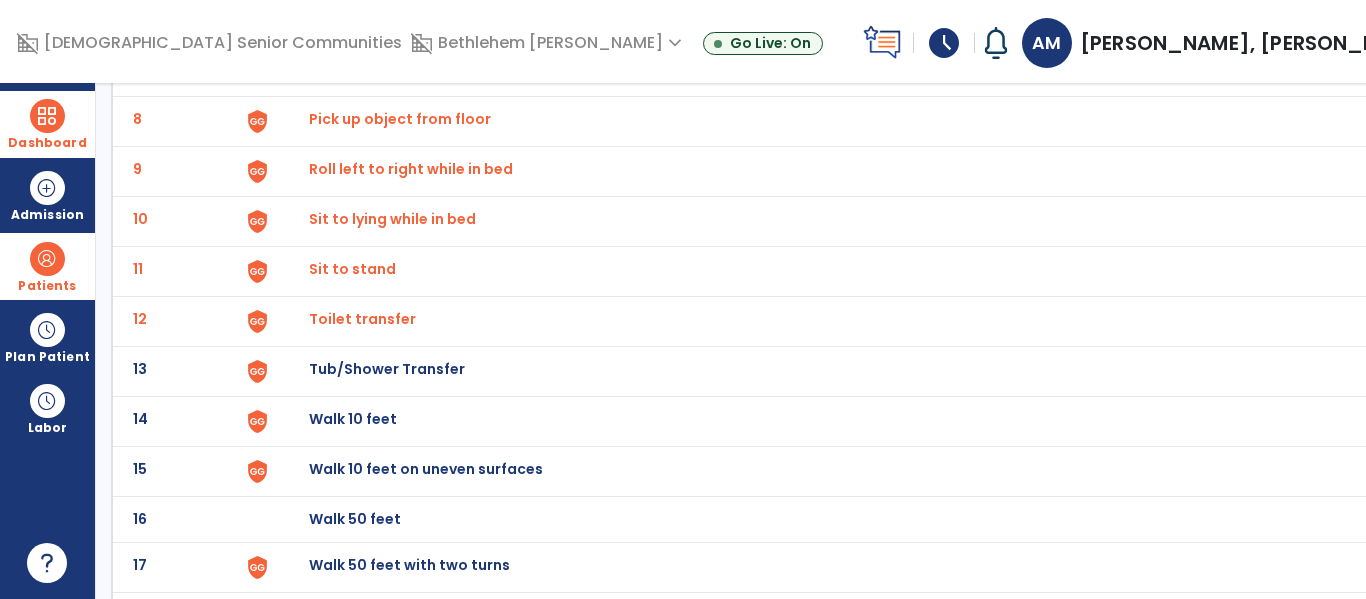 click on "Toilet transfer" at bounding box center (857, -225) 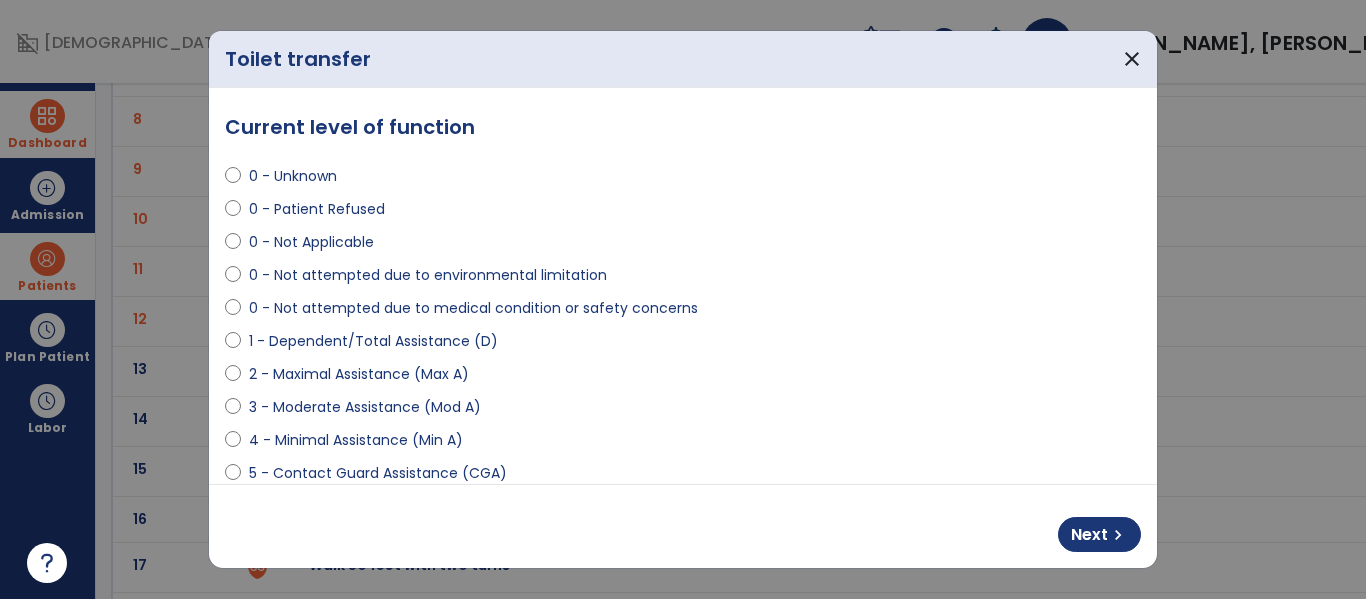 select on "**********" 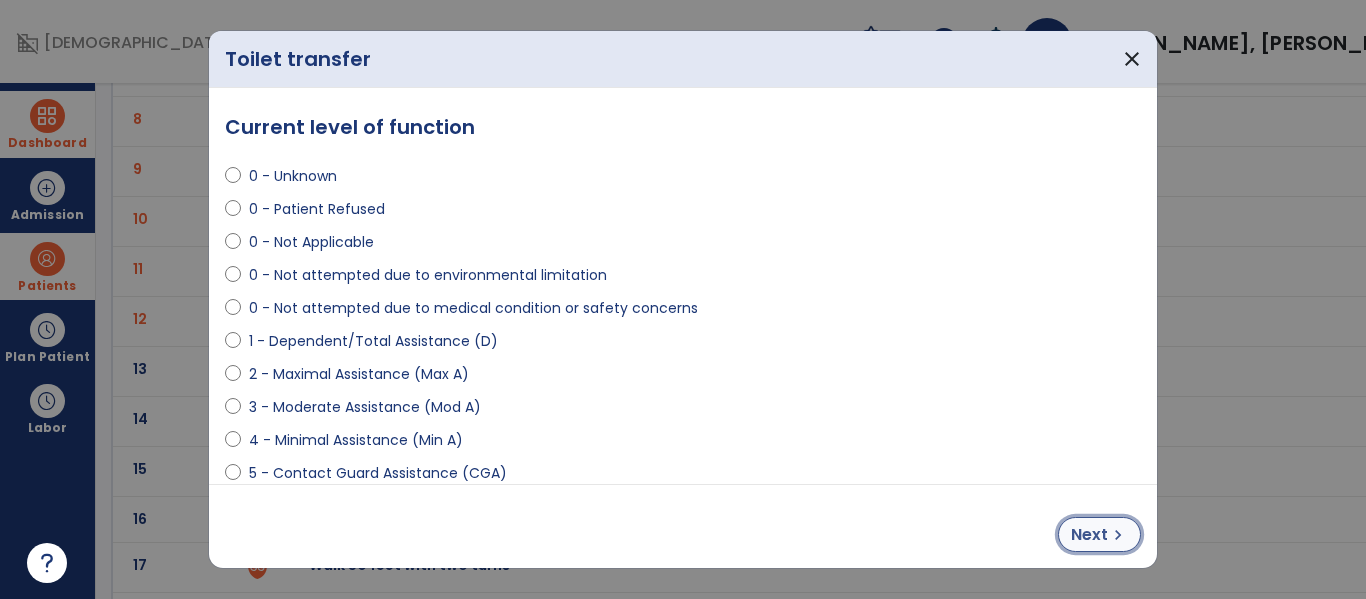 click on "chevron_right" at bounding box center [1118, 535] 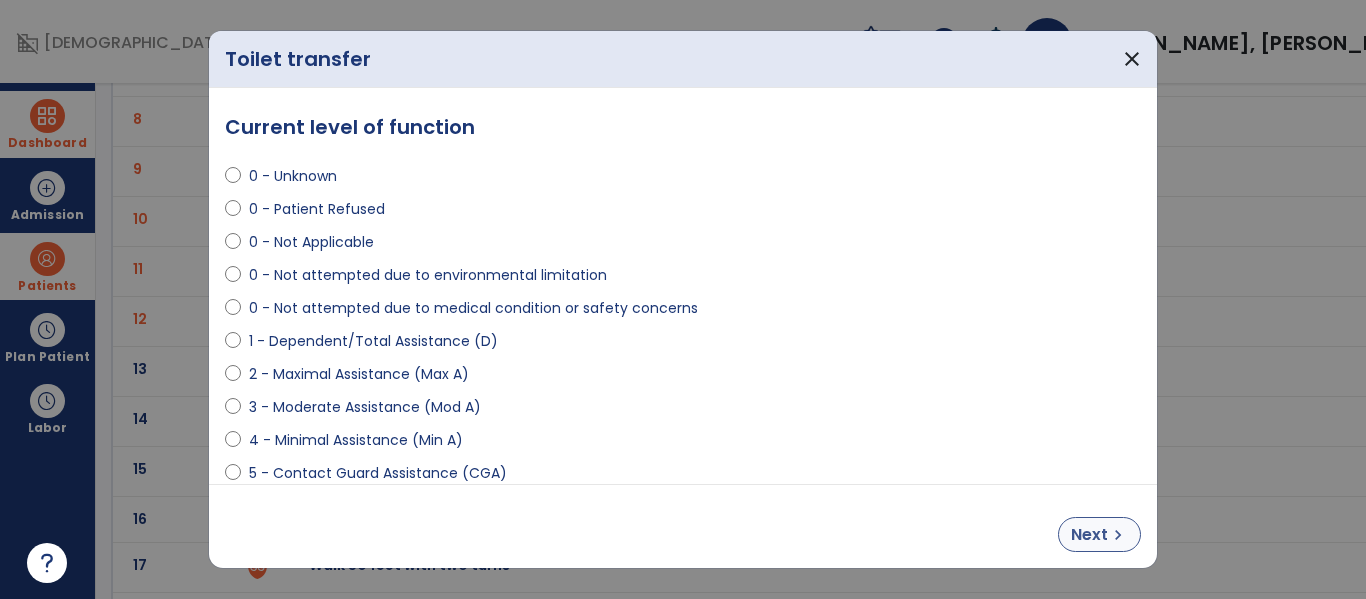 select on "**********" 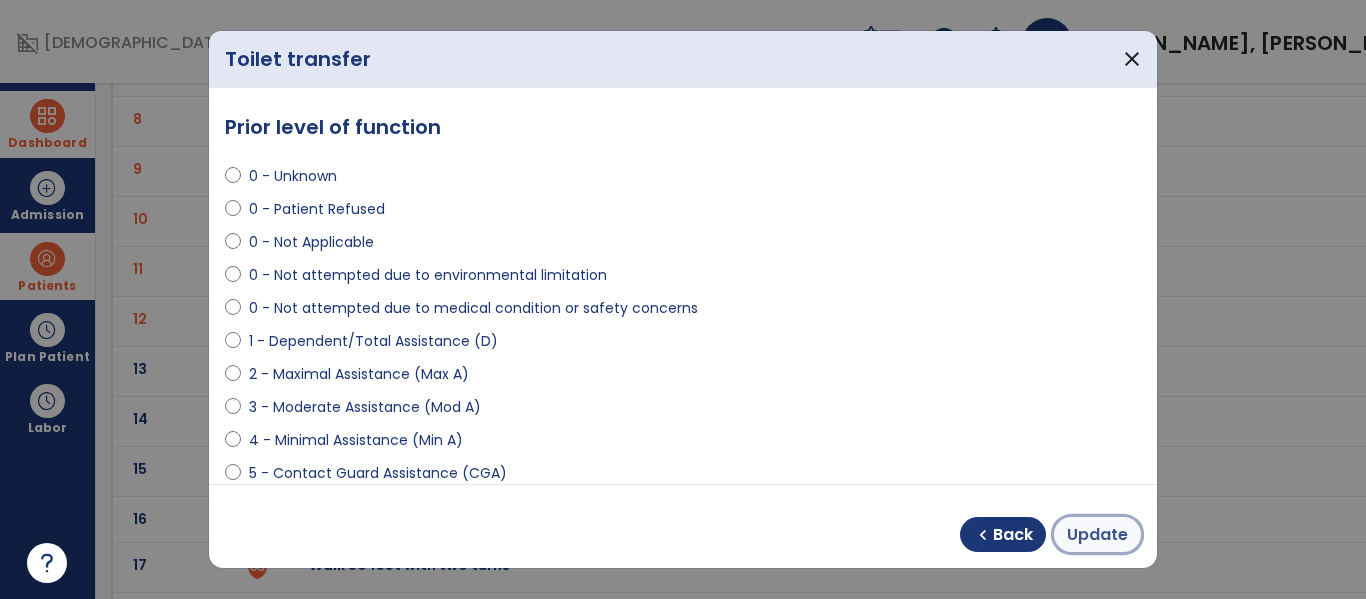 click on "Update" at bounding box center (1097, 535) 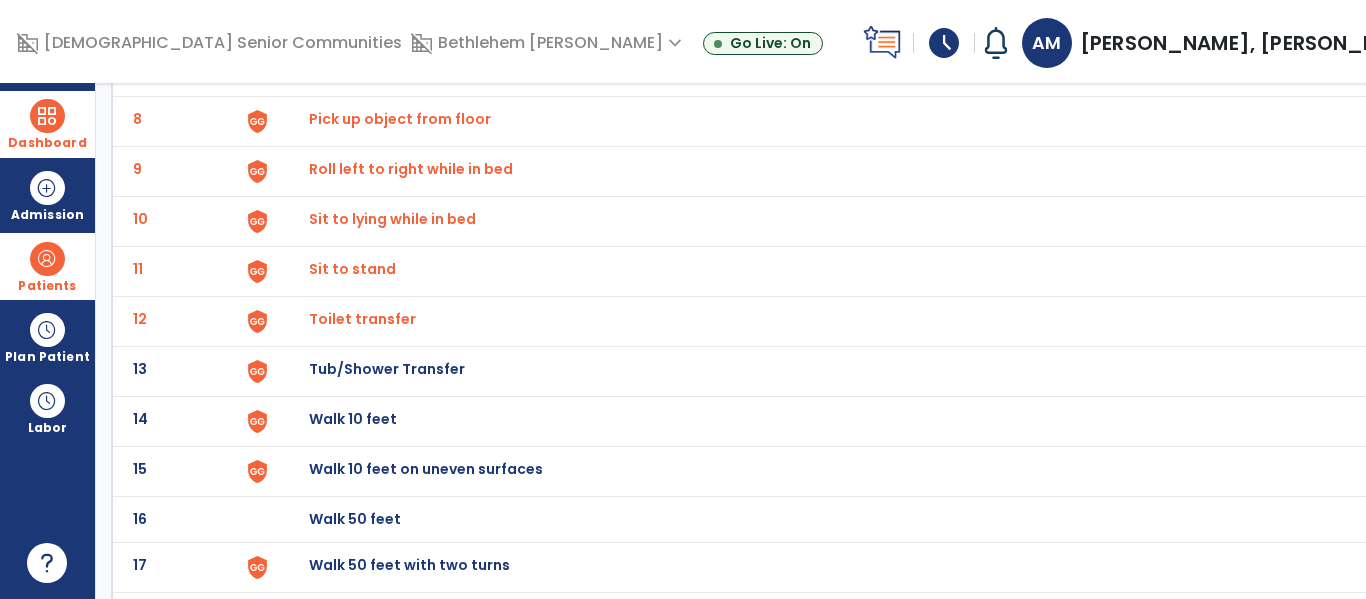 click on "Tub/Shower Transfer" at bounding box center (355, -227) 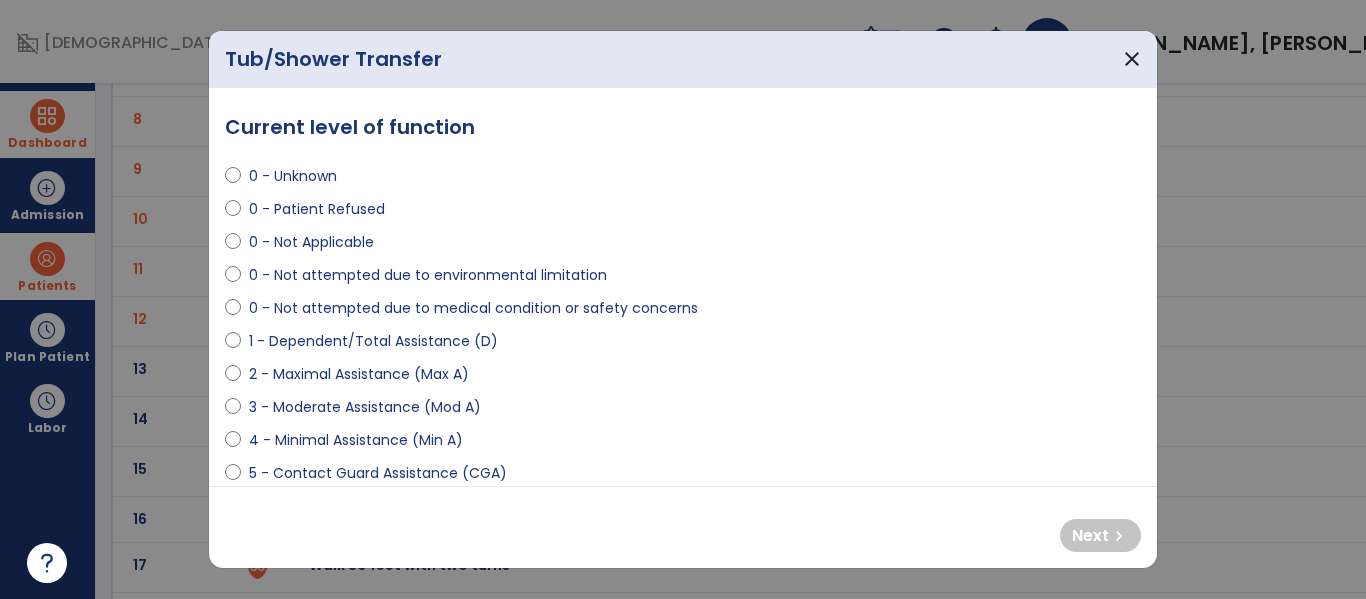 select on "**********" 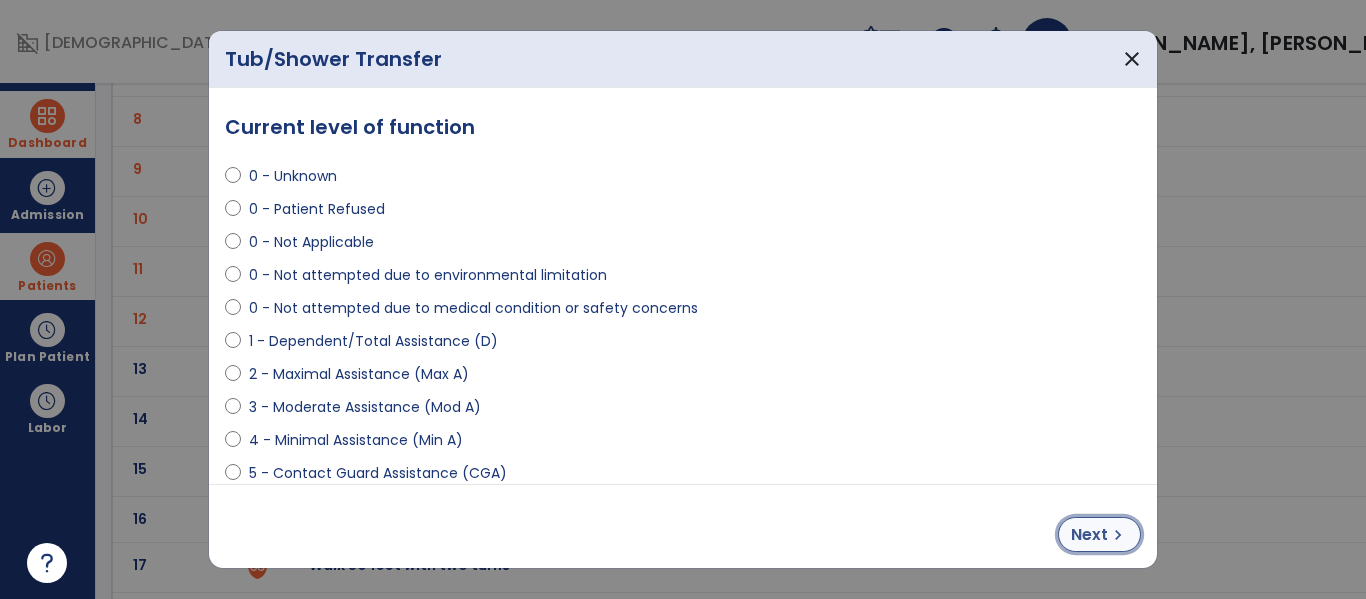 click on "chevron_right" at bounding box center (1118, 535) 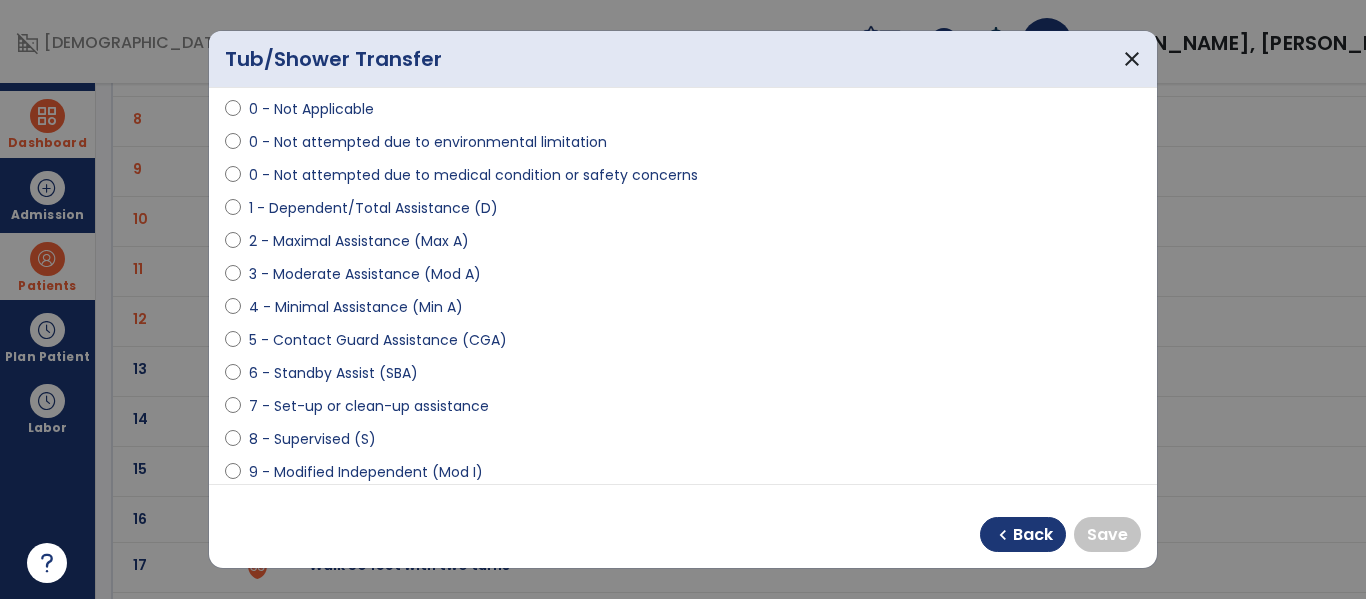 scroll, scrollTop: 134, scrollLeft: 0, axis: vertical 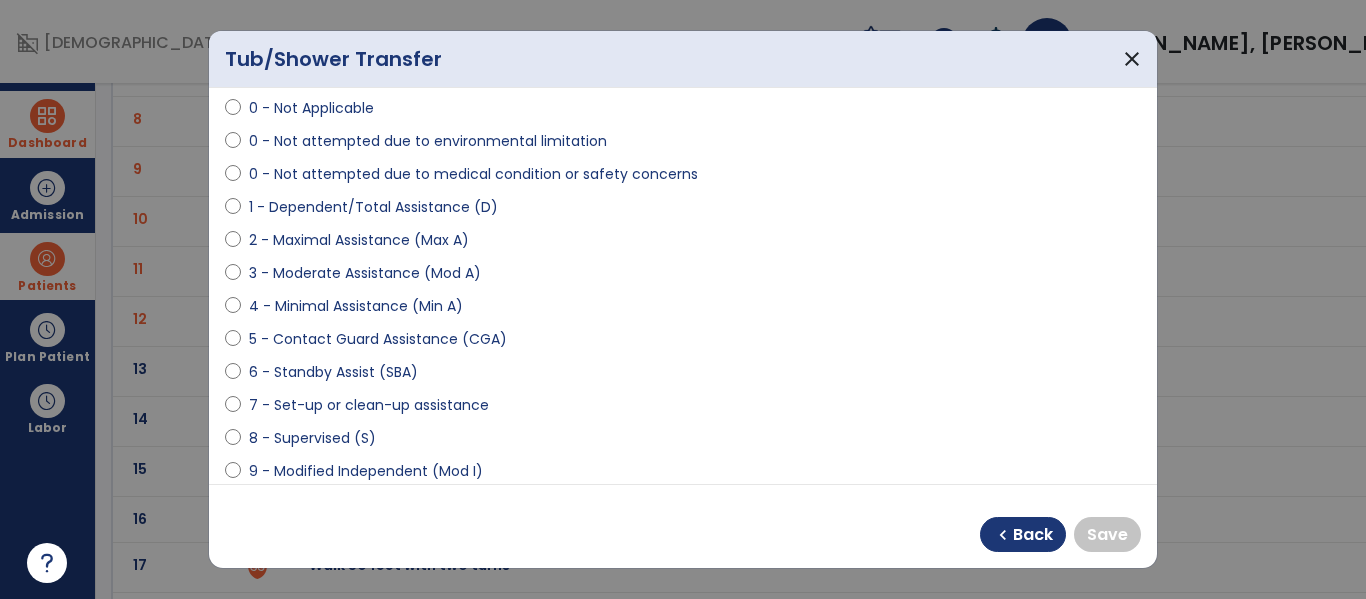 click on "4 - Minimal Assistance (Min A)" at bounding box center [356, 306] 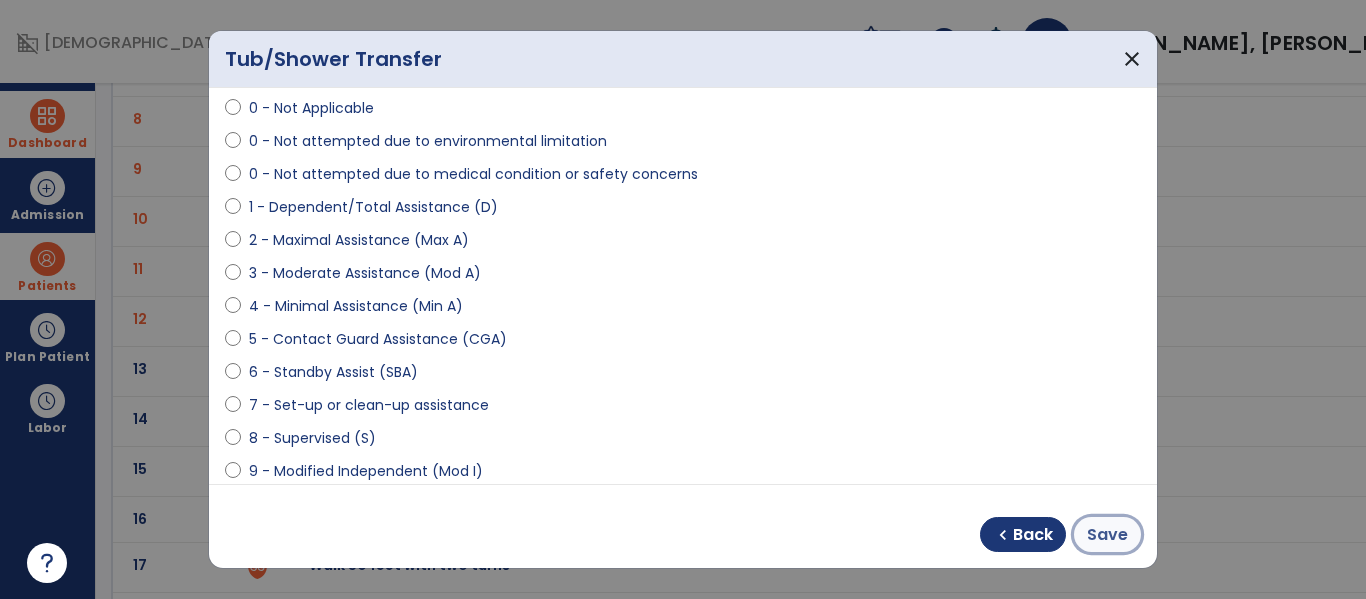 click on "Save" at bounding box center (1107, 535) 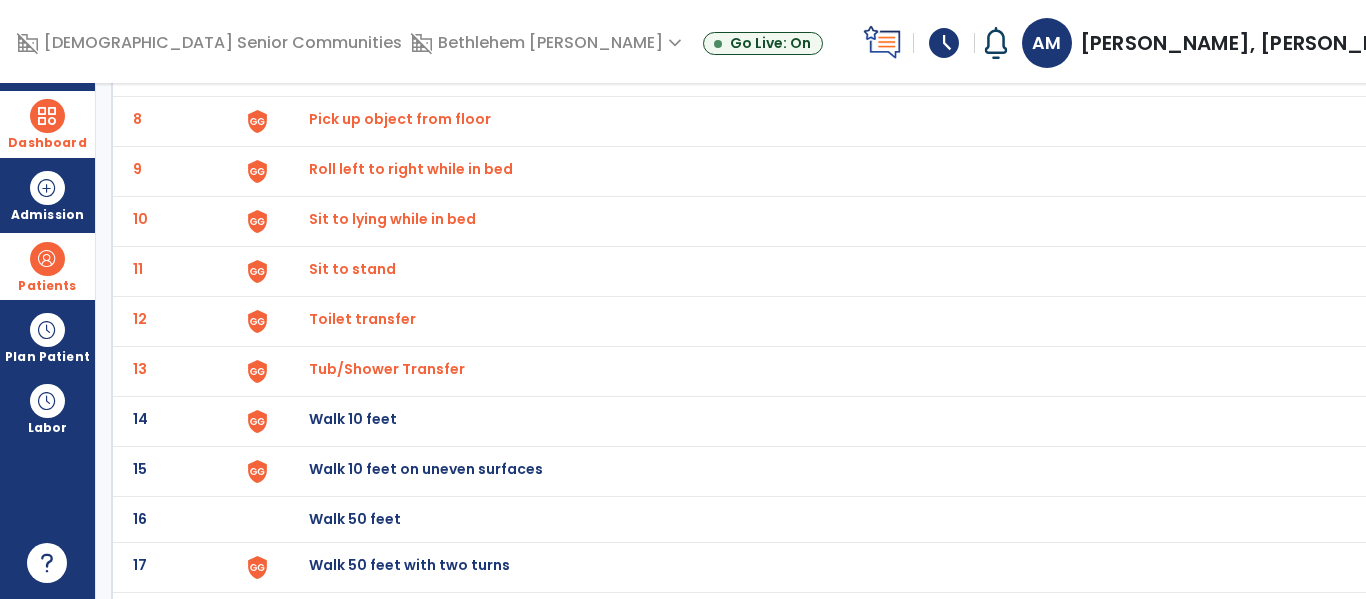 click on "Walk 10 feet" at bounding box center (355, -227) 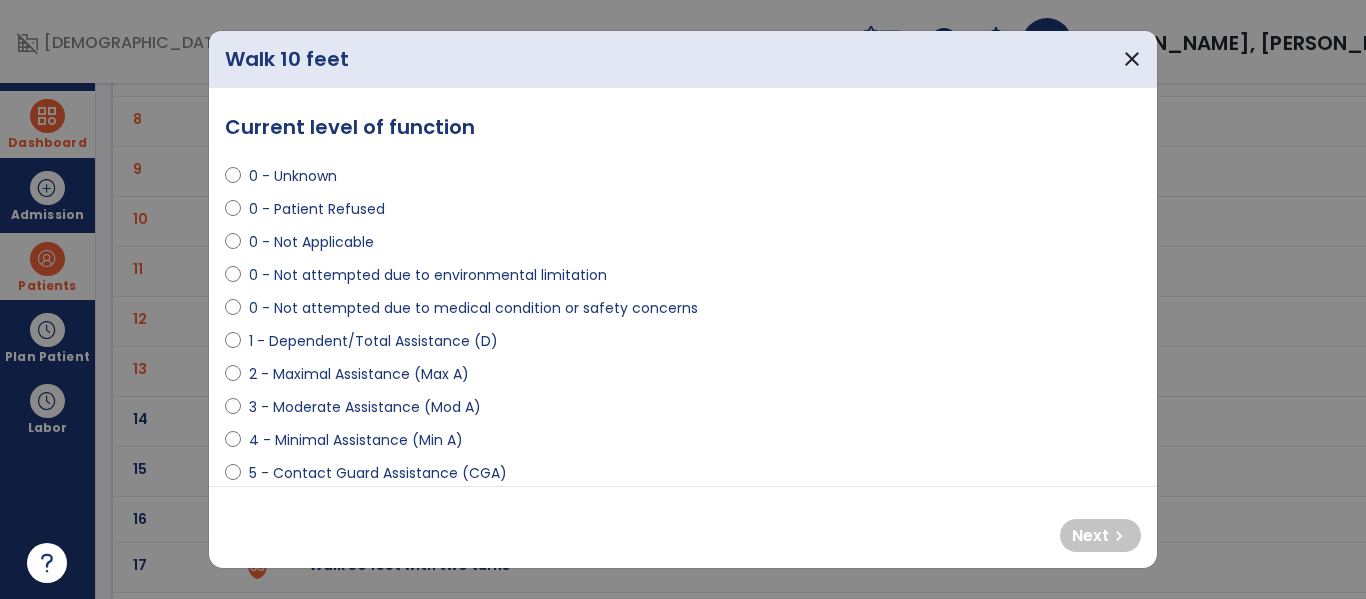 click on "0 - Not attempted due to medical condition or safety concerns" at bounding box center [473, 308] 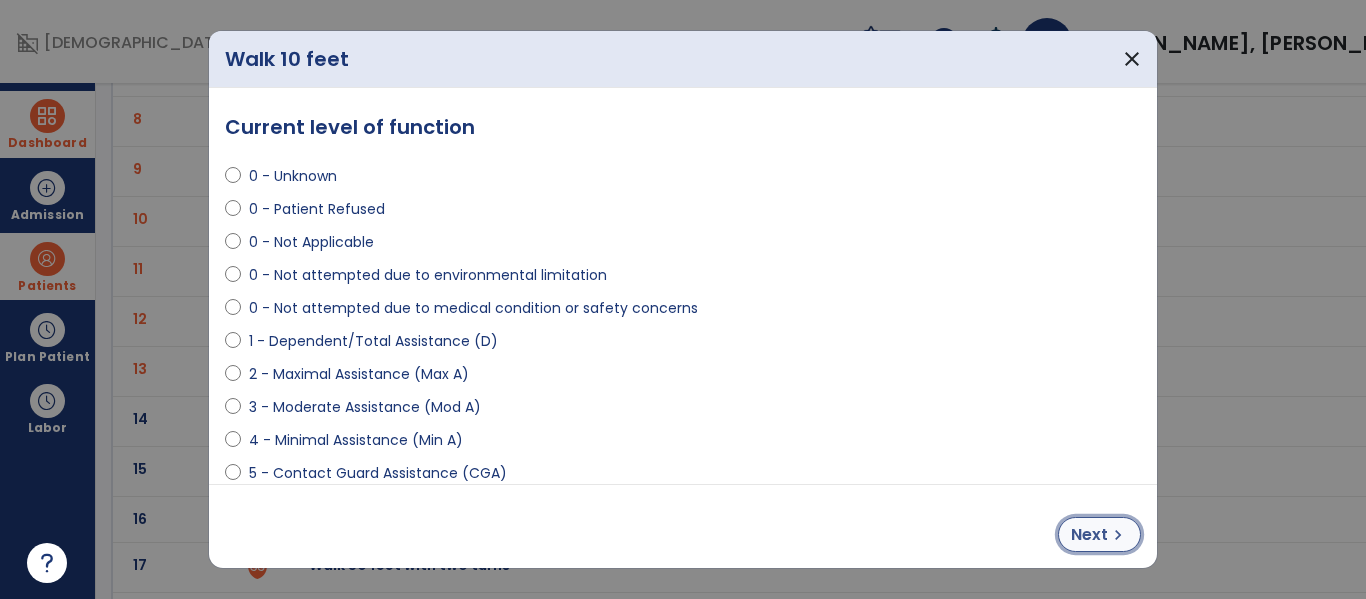 click on "chevron_right" at bounding box center (1118, 535) 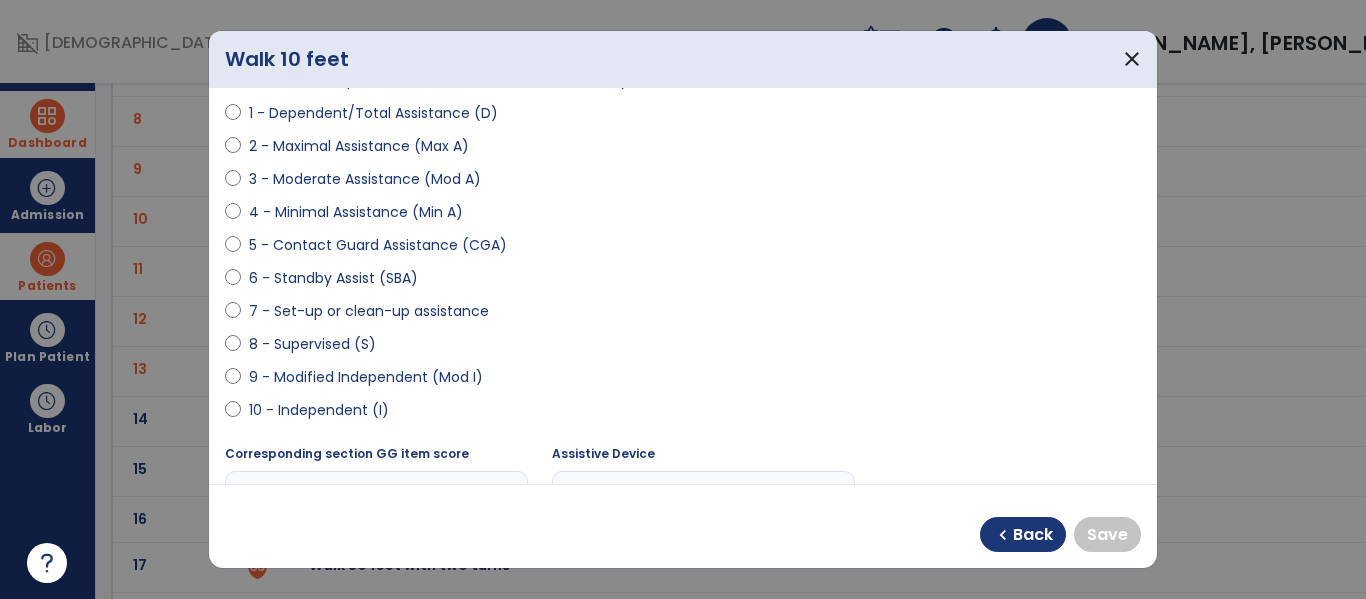 scroll, scrollTop: 229, scrollLeft: 0, axis: vertical 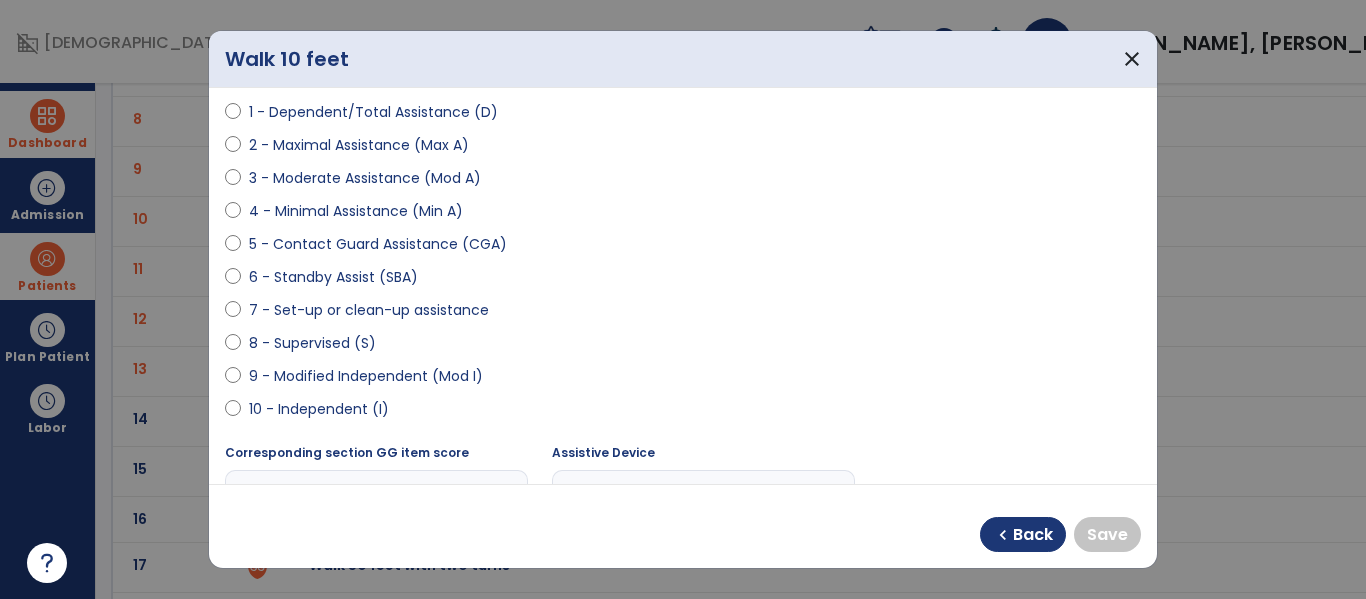 click on "4 - Minimal Assistance (Min A)" at bounding box center [356, 211] 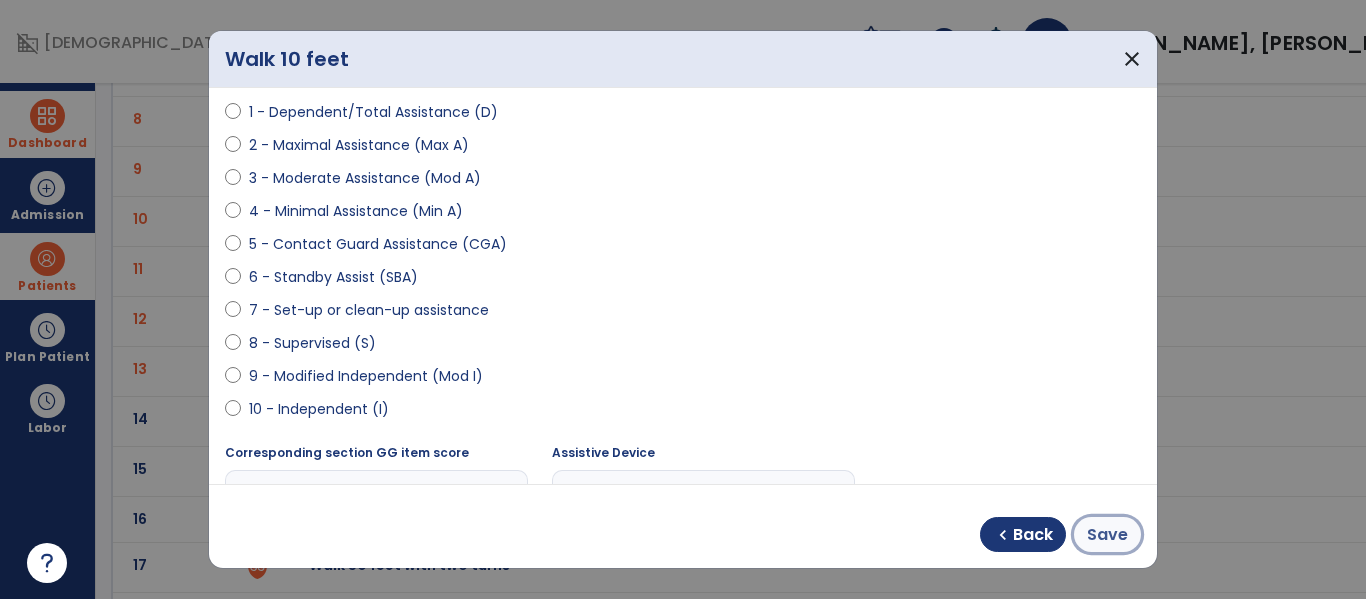 click on "Save" at bounding box center (1107, 535) 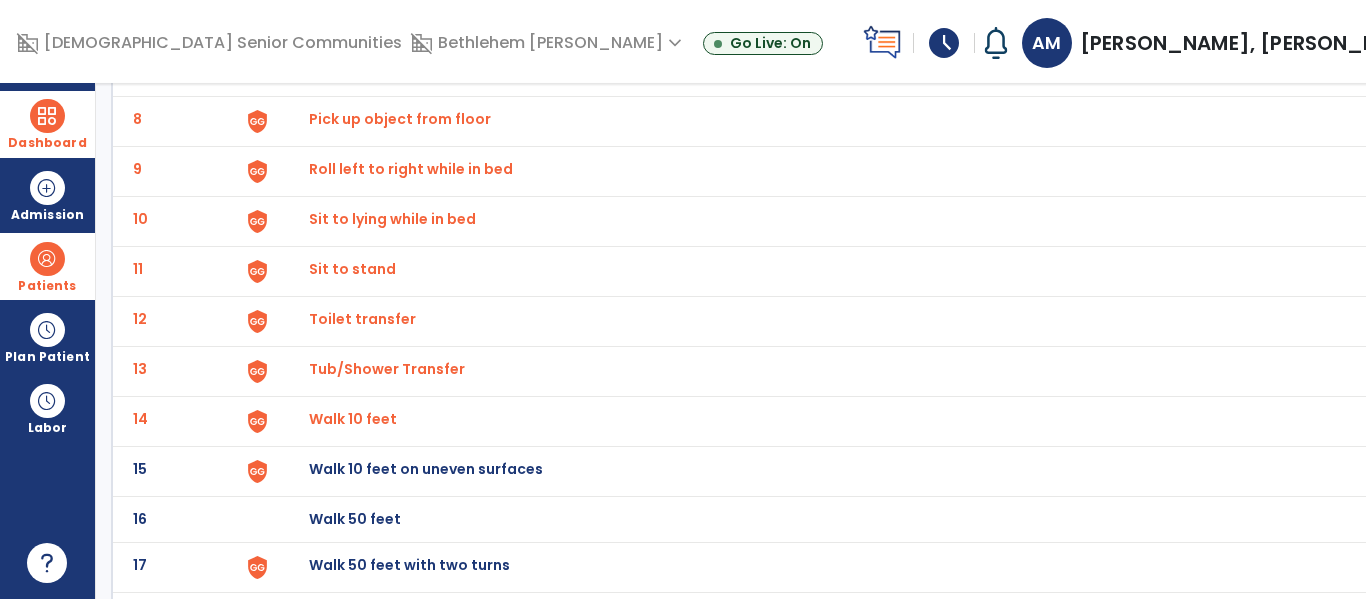 click on "Walk 10 feet" at bounding box center [355, -227] 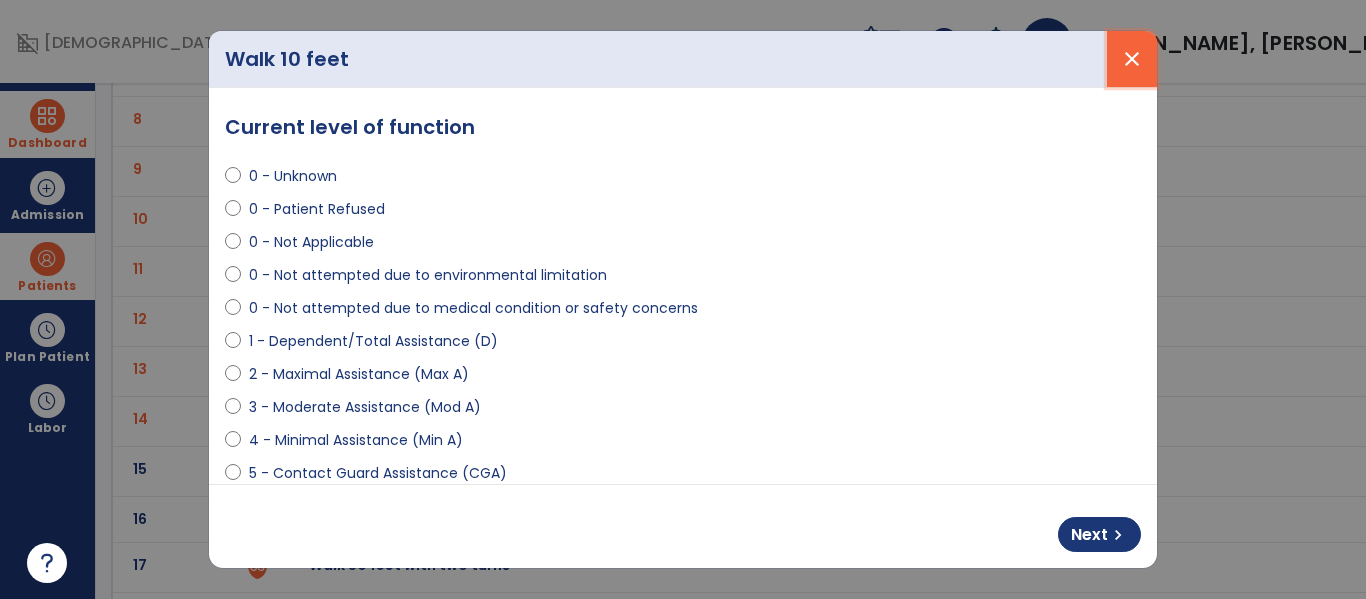 click on "close" at bounding box center (1132, 59) 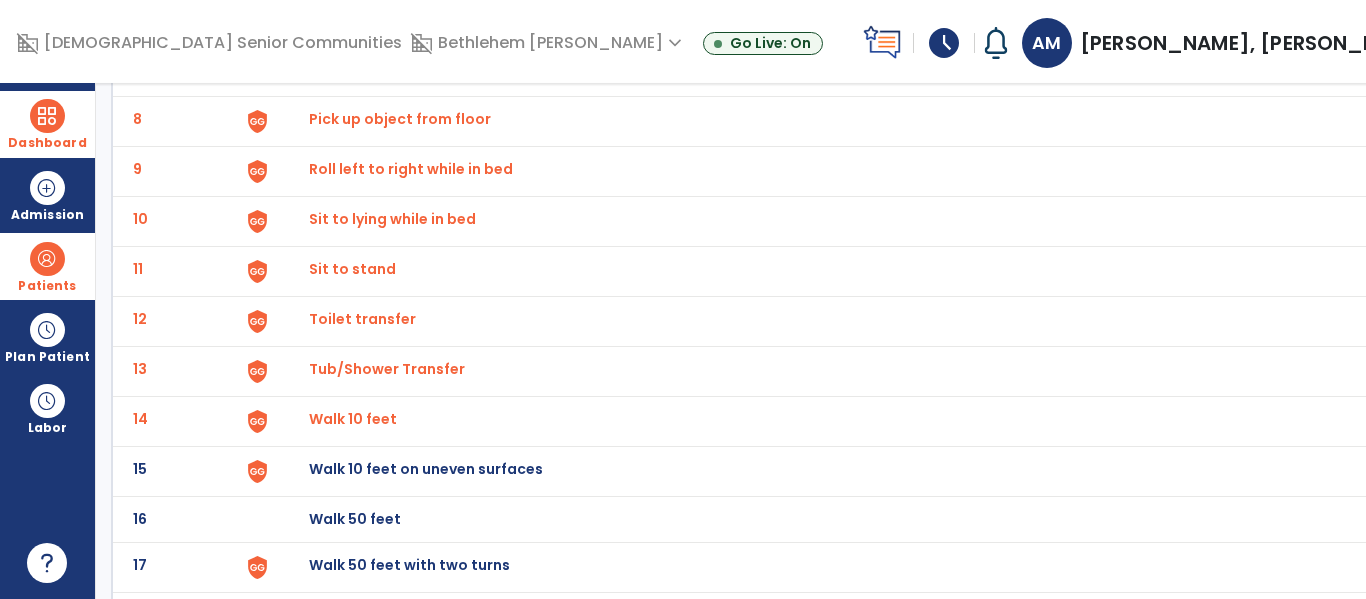 click on "Walk 10 feet on uneven surfaces" at bounding box center (355, -227) 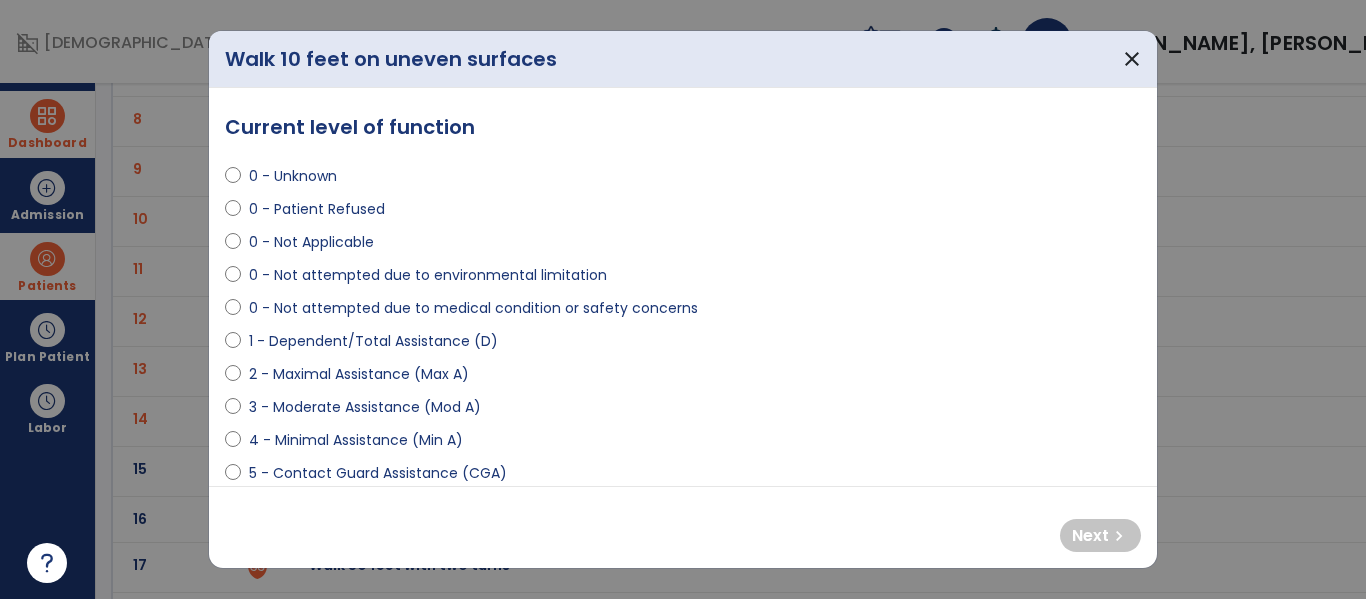 click on "0 - Not Applicable" at bounding box center (311, 242) 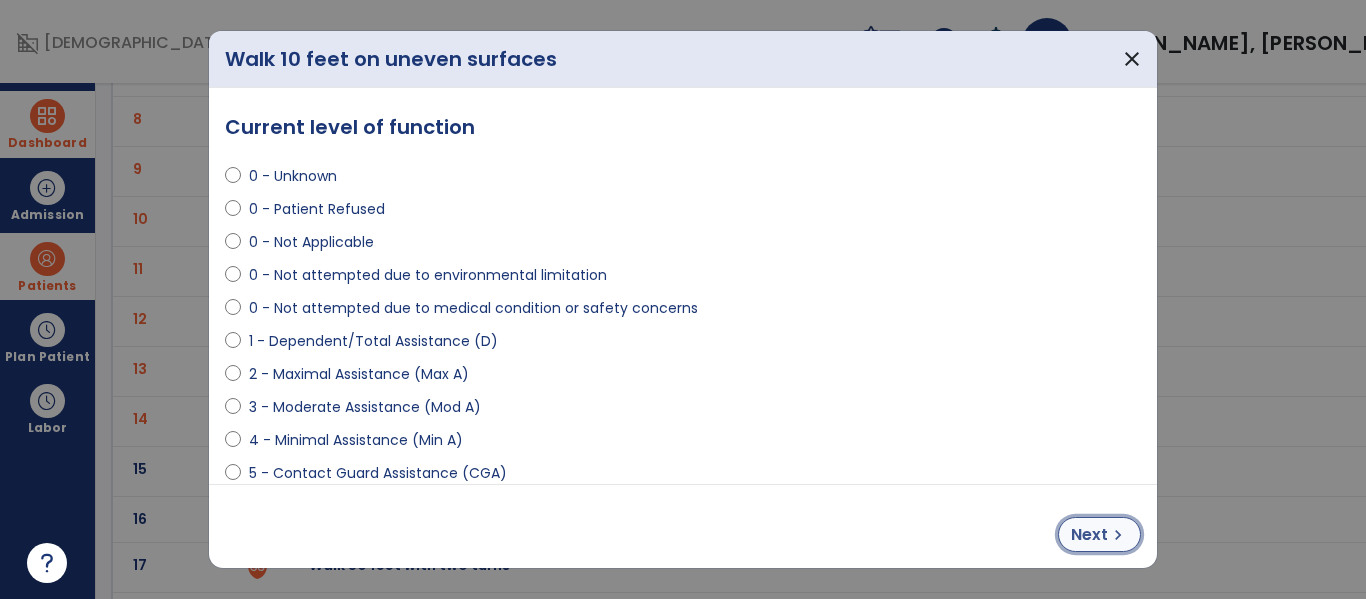 click on "Next" at bounding box center [1089, 535] 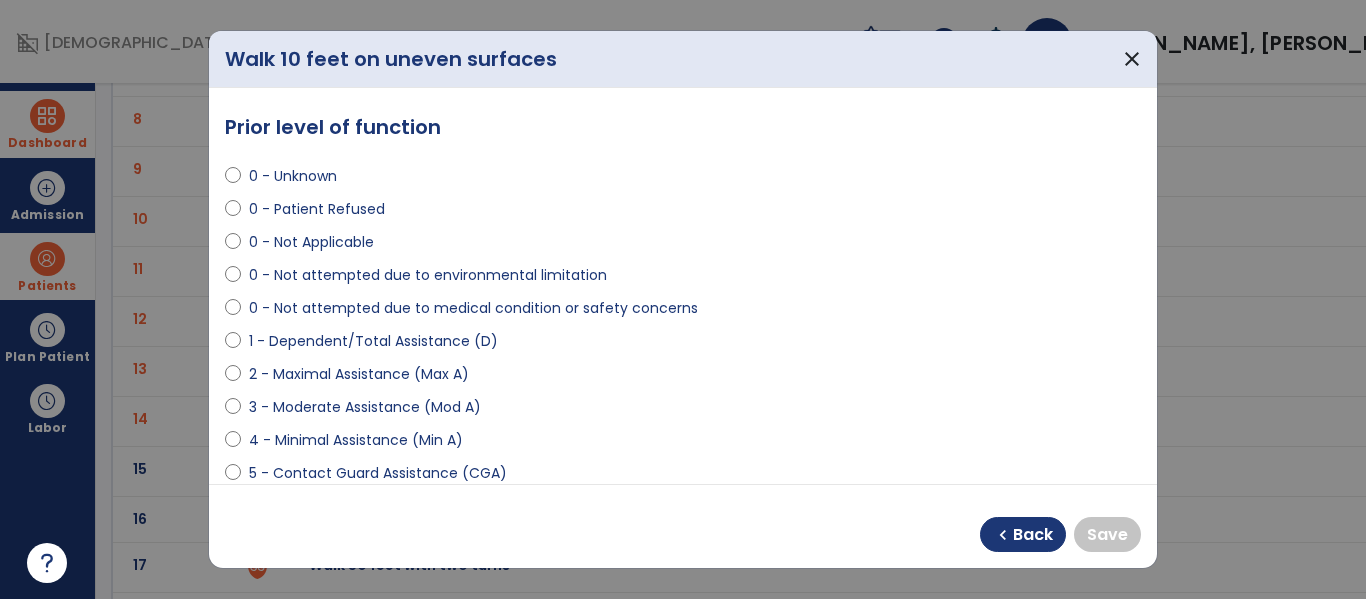 click on "0 - Not Applicable" at bounding box center (311, 242) 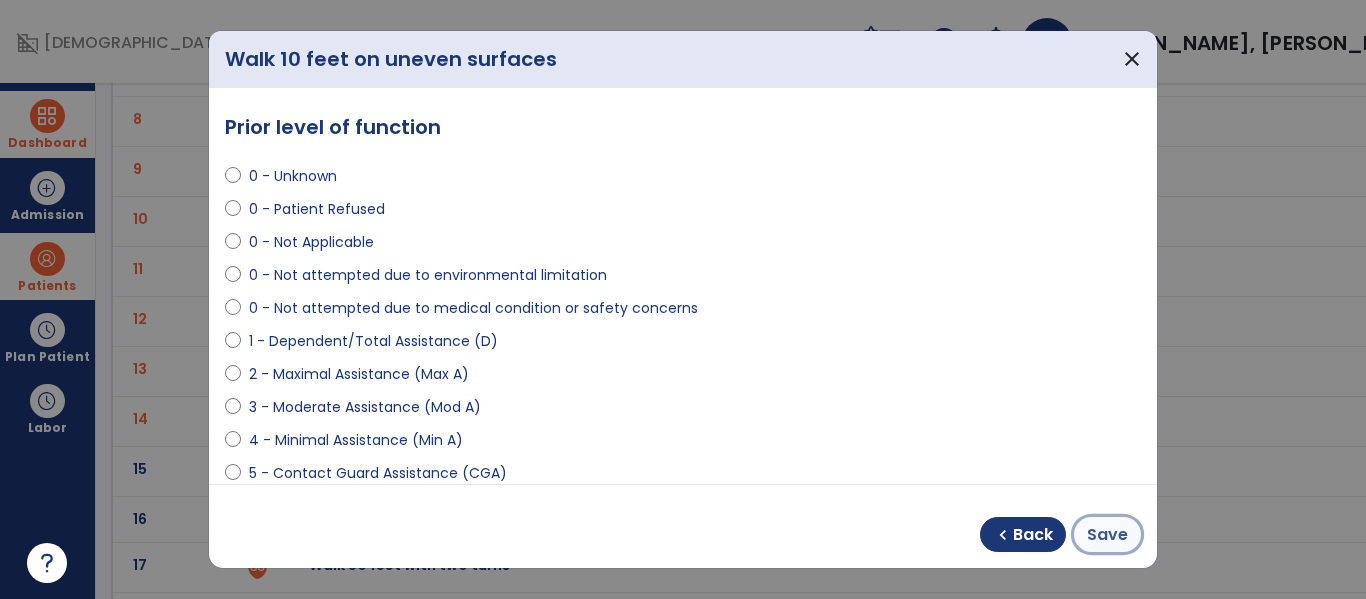 click on "Save" at bounding box center [1107, 535] 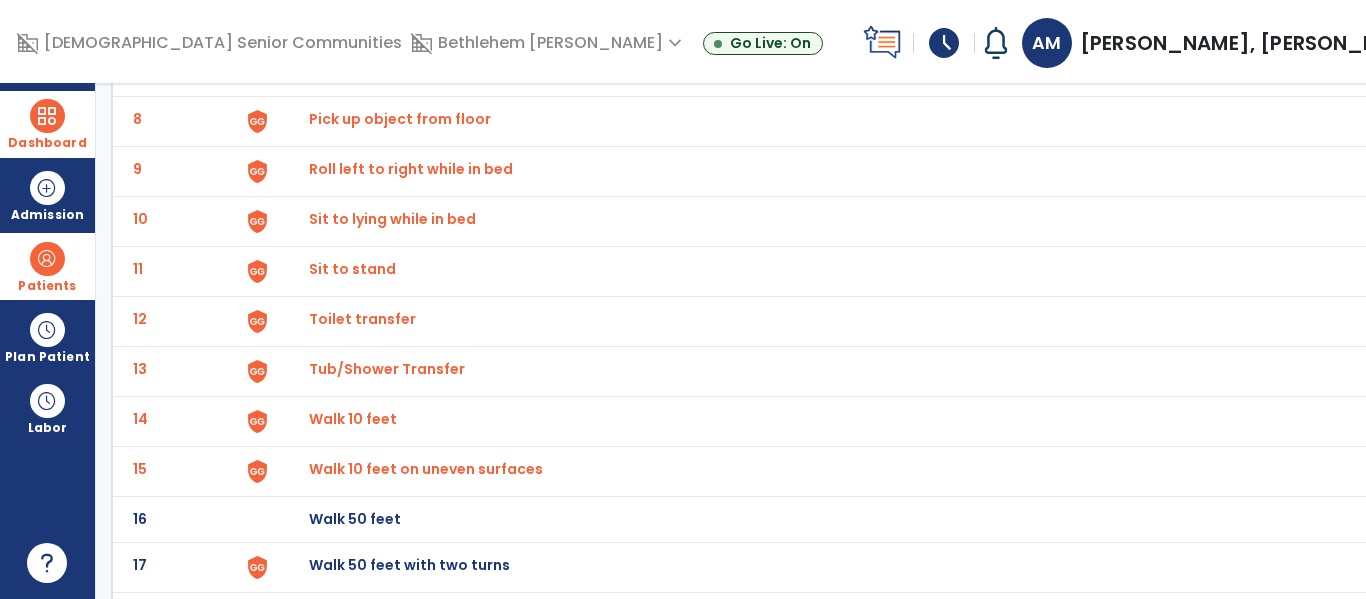 click on "Walk 50 feet" at bounding box center [857, -225] 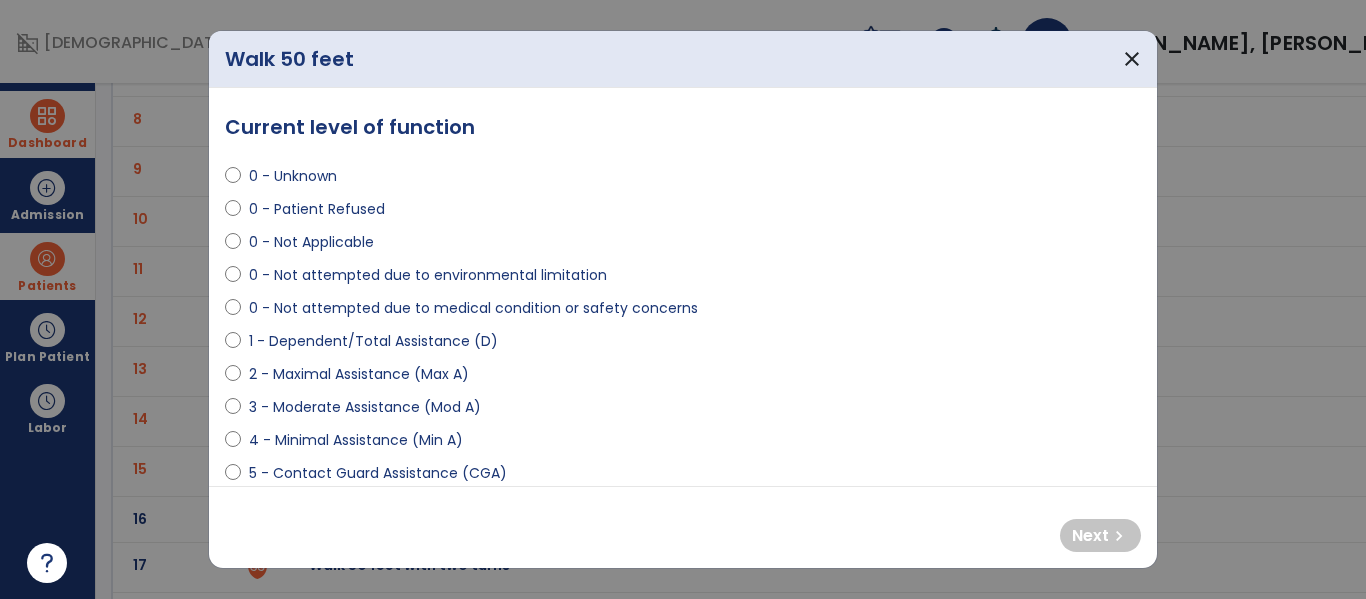 click on "0 - Not Applicable" at bounding box center (311, 242) 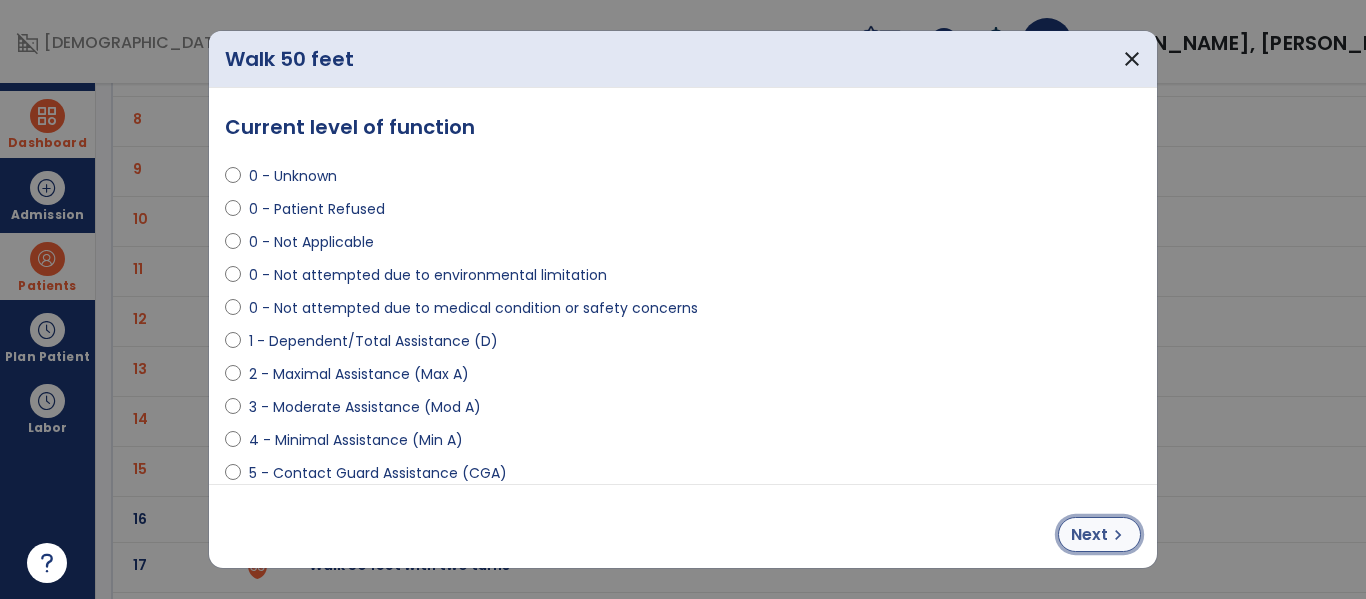 click on "chevron_right" at bounding box center [1118, 535] 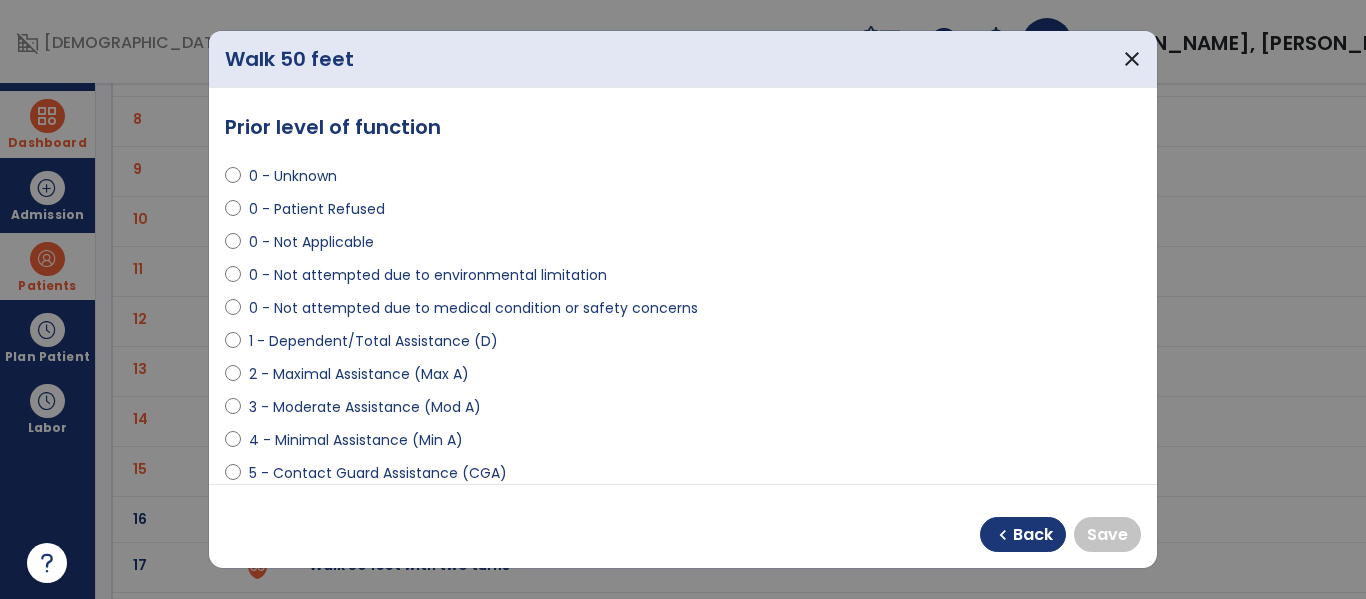 click on "0 - Not Applicable" at bounding box center [311, 242] 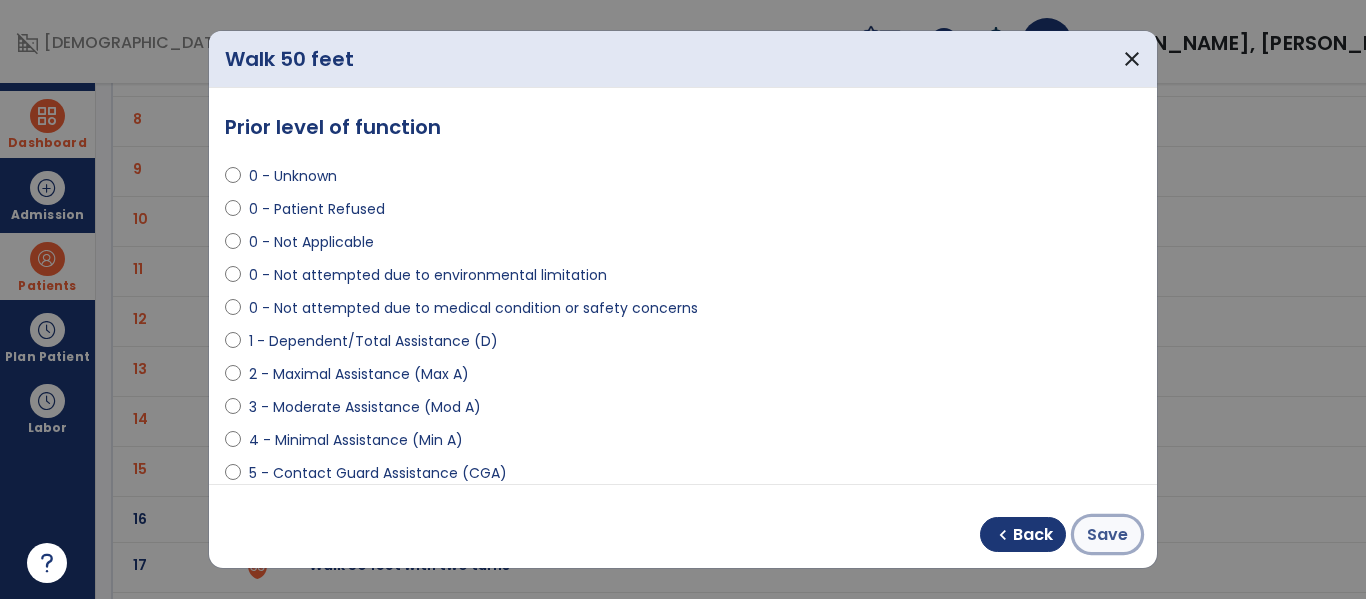 click on "Save" at bounding box center (1107, 535) 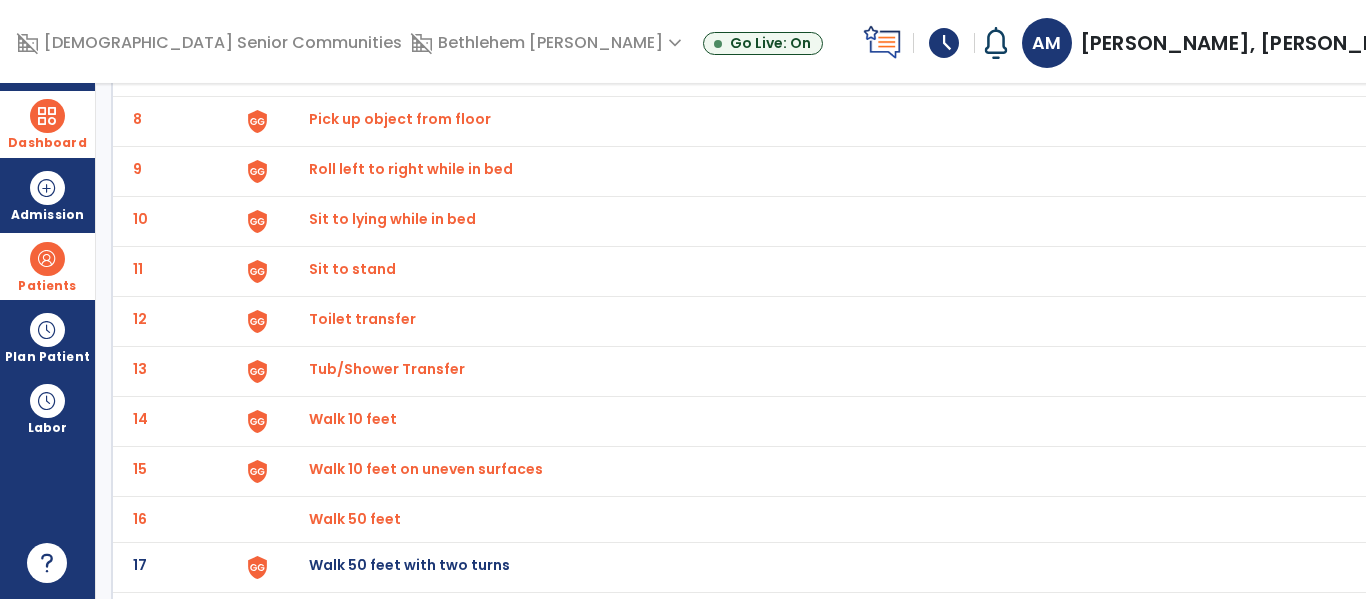 click on "Walk 50 feet with two turns" at bounding box center [355, -227] 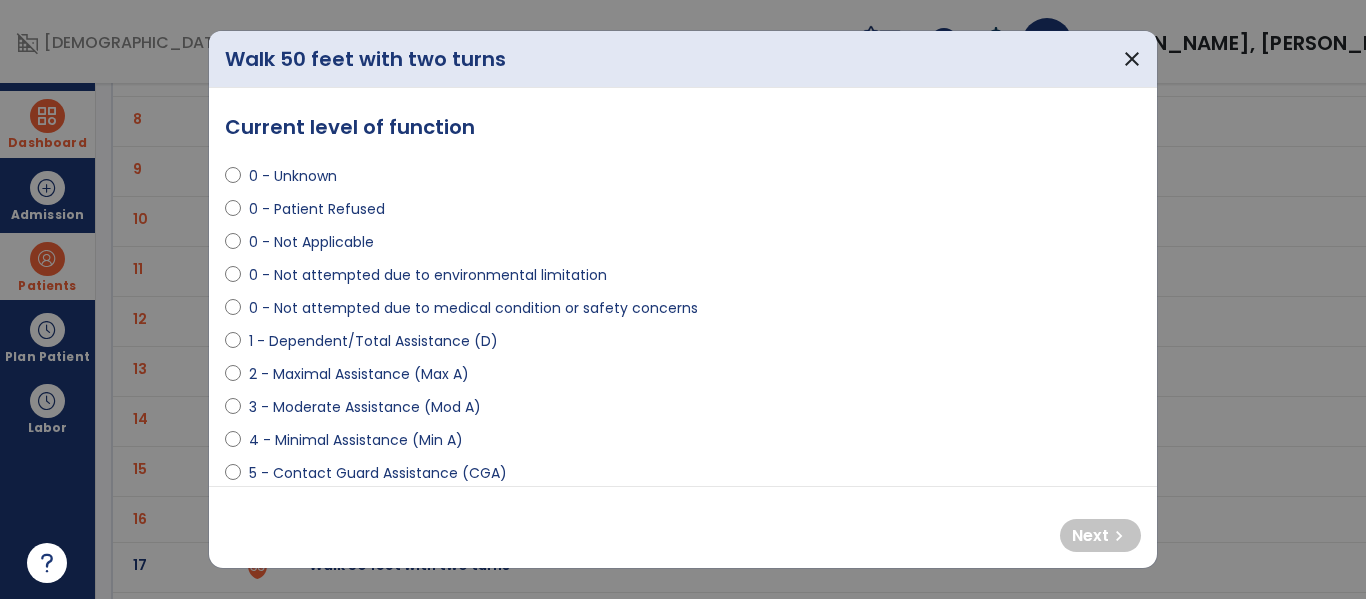 click on "0 - Not Applicable" at bounding box center [311, 242] 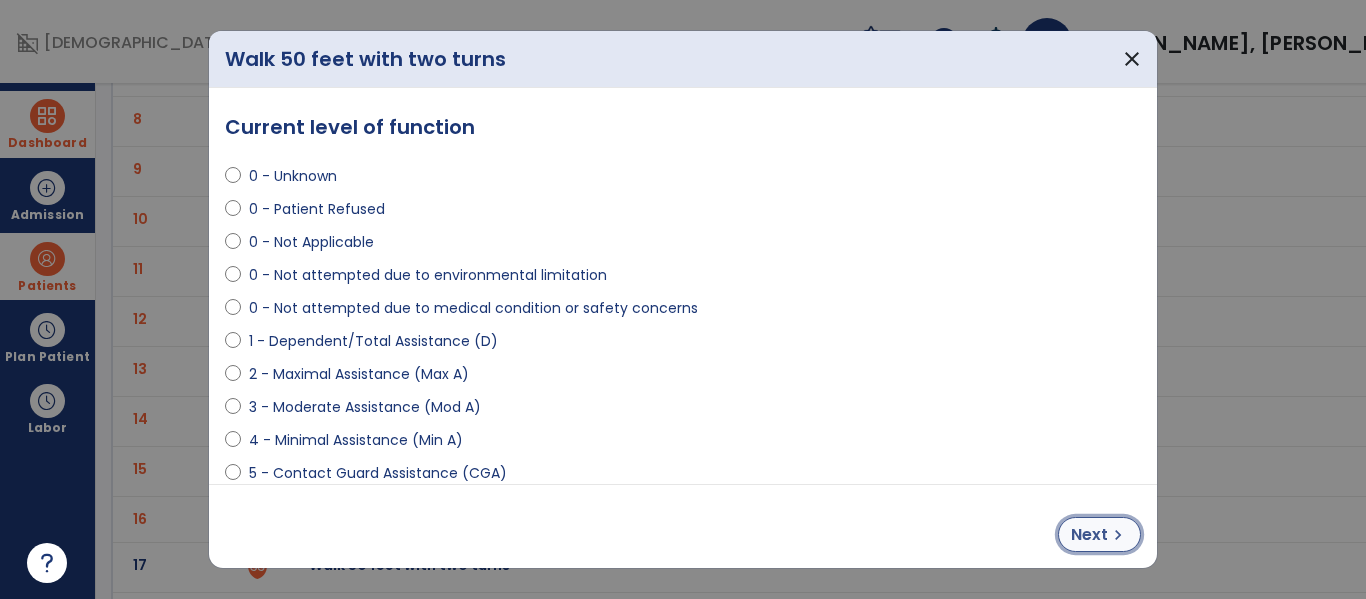 click on "Next" at bounding box center [1089, 535] 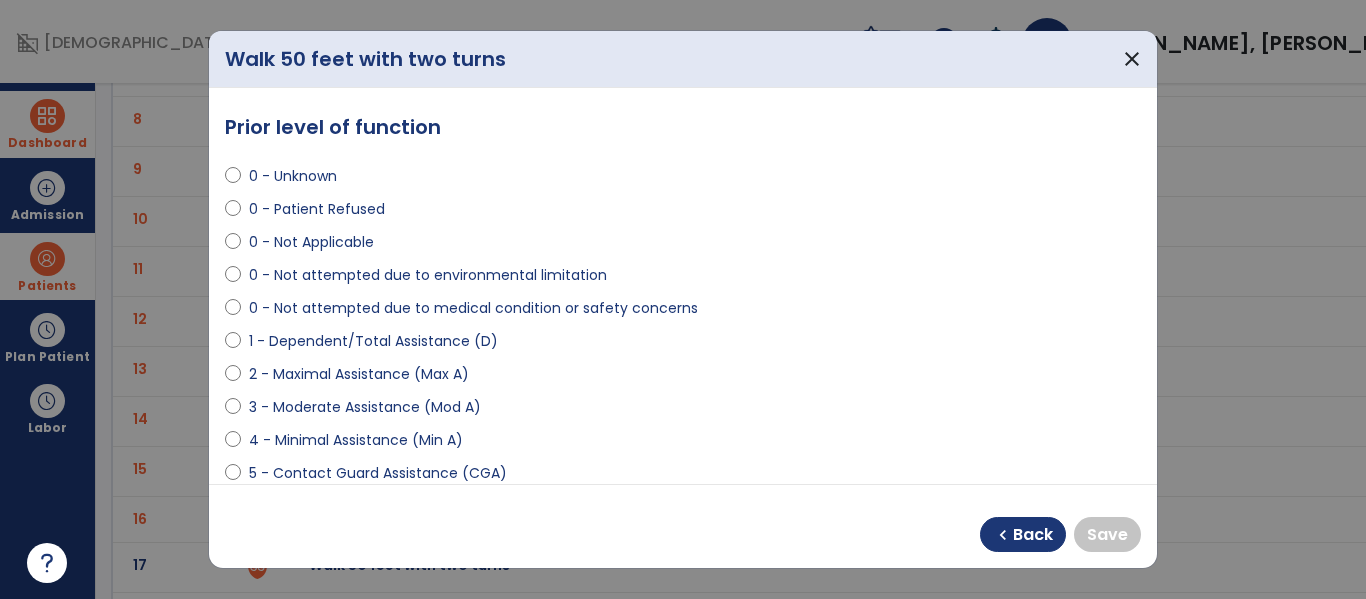 click on "0 - Not Applicable" at bounding box center (311, 242) 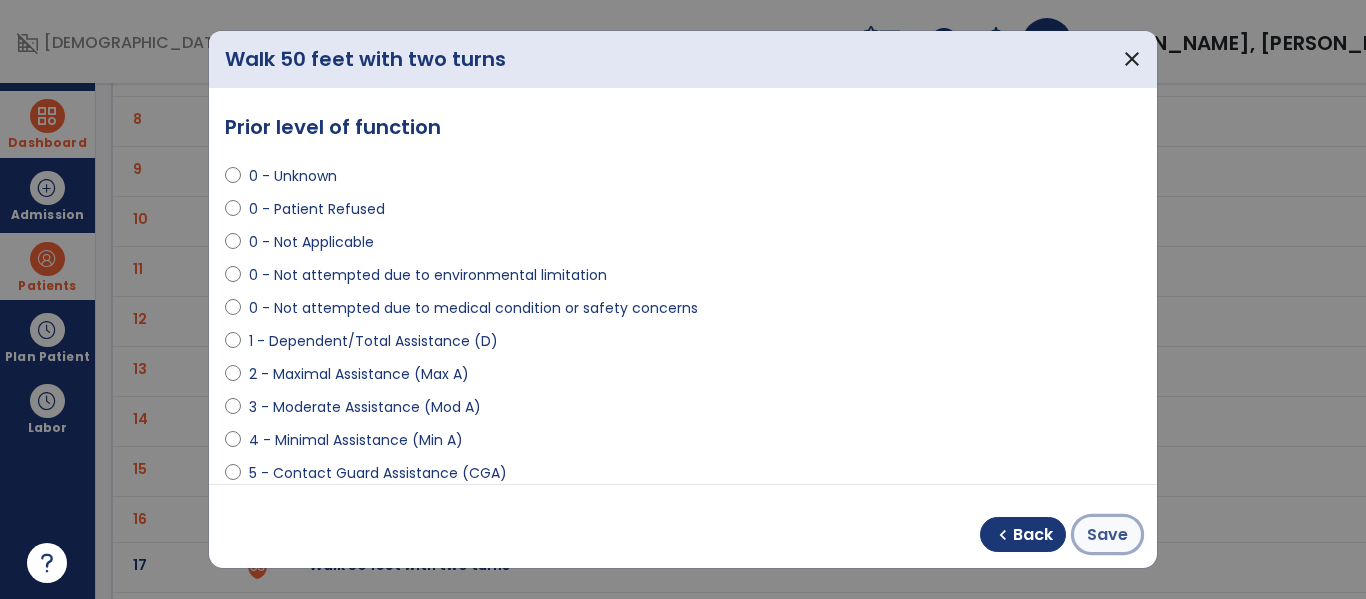 click on "Save" at bounding box center [1107, 535] 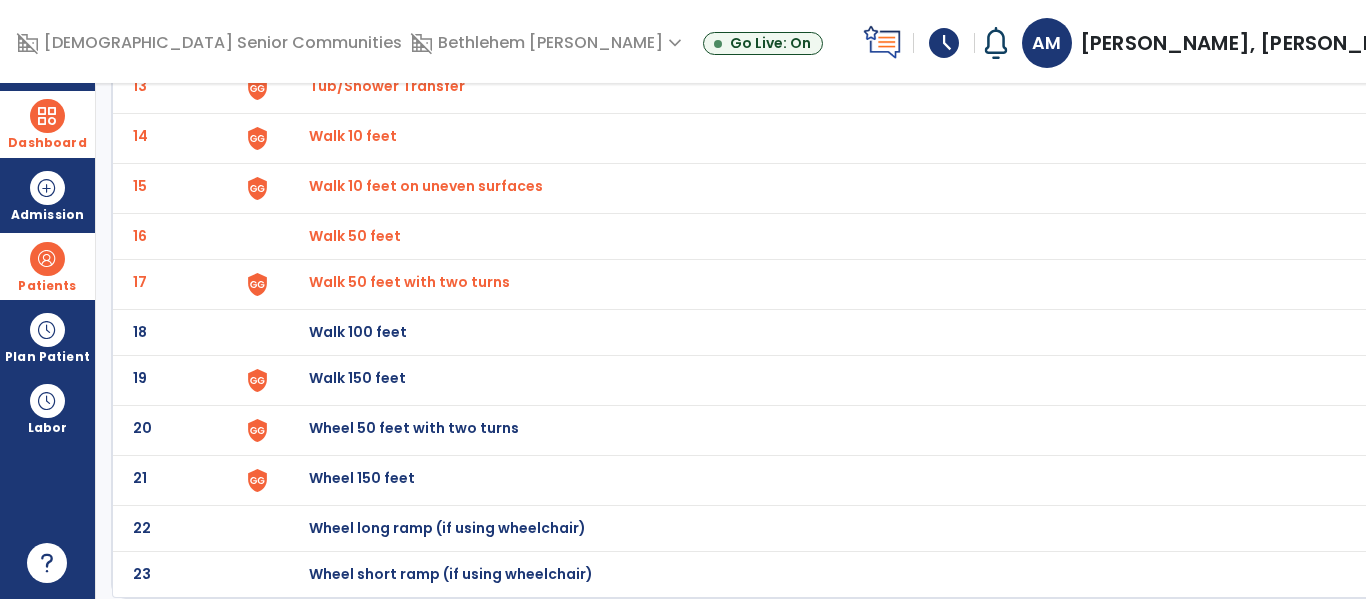 scroll, scrollTop: 769, scrollLeft: 0, axis: vertical 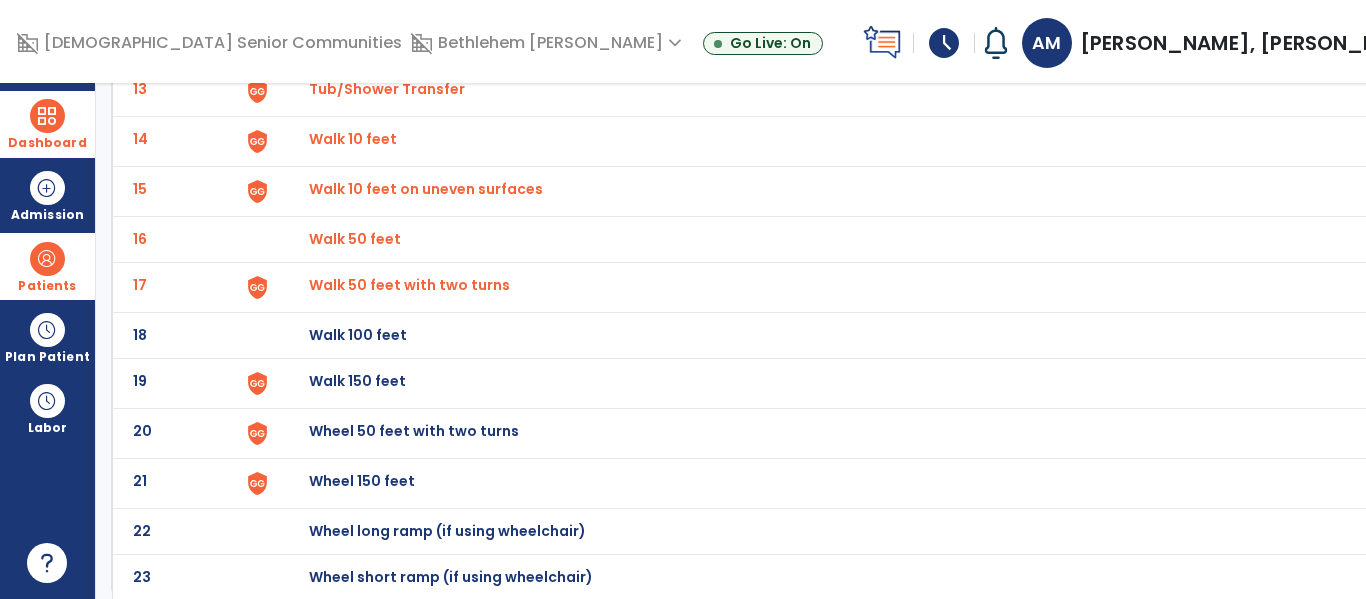 click on "Walk 100 feet" at bounding box center [355, -507] 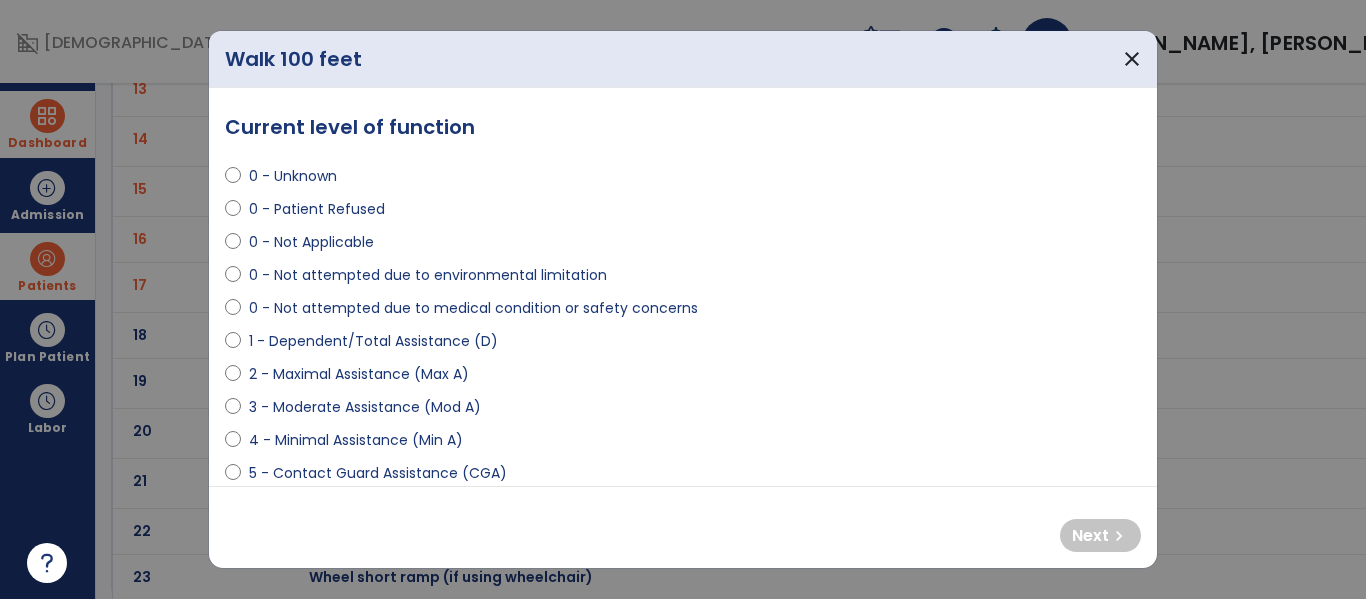 click on "0 - Not Applicable" at bounding box center [311, 242] 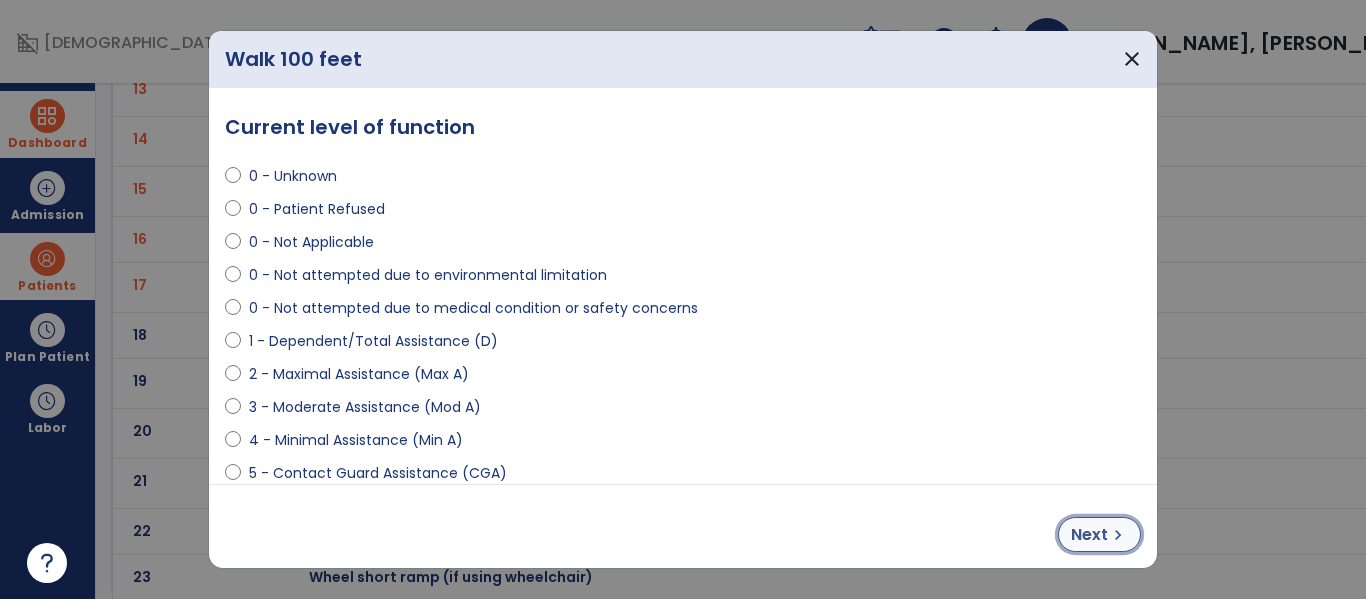 click on "Next" at bounding box center [1089, 535] 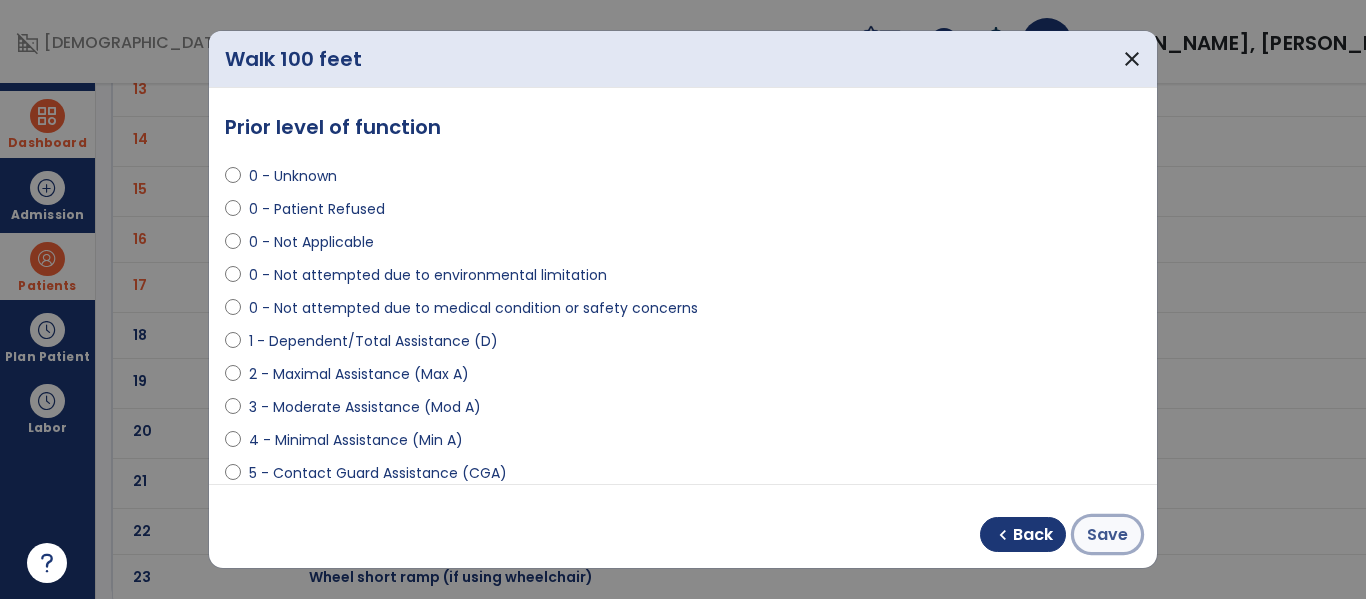 click on "Save" at bounding box center (1107, 535) 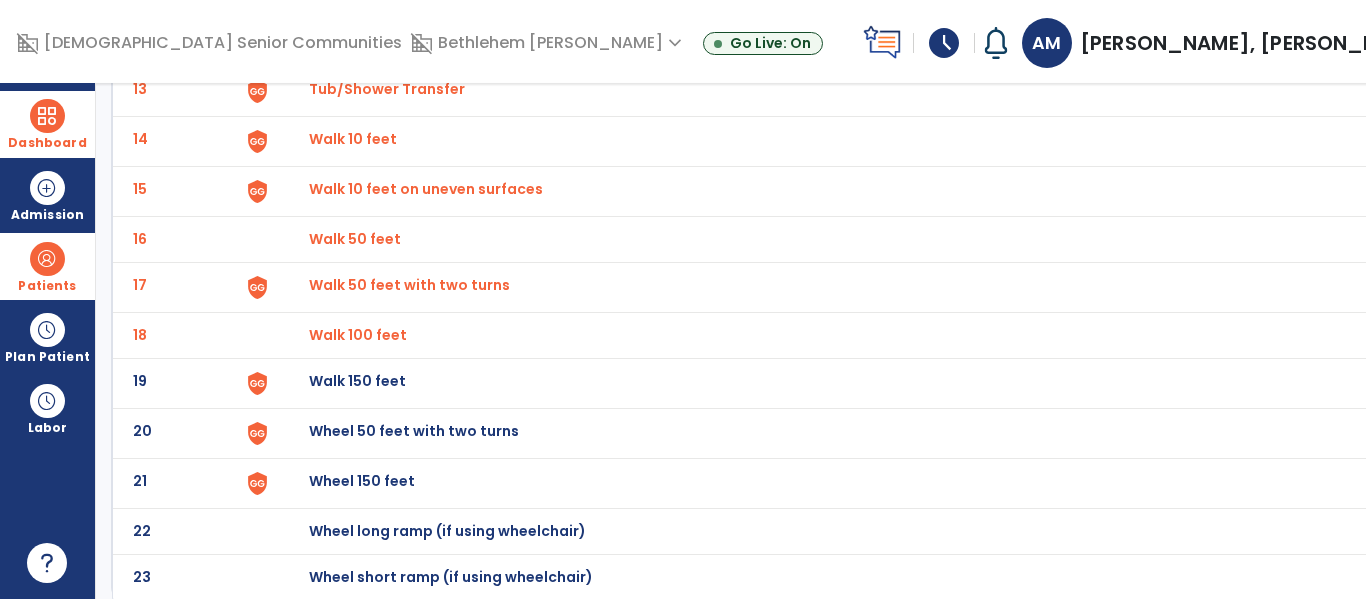click on "Walk 150 feet" at bounding box center [355, -507] 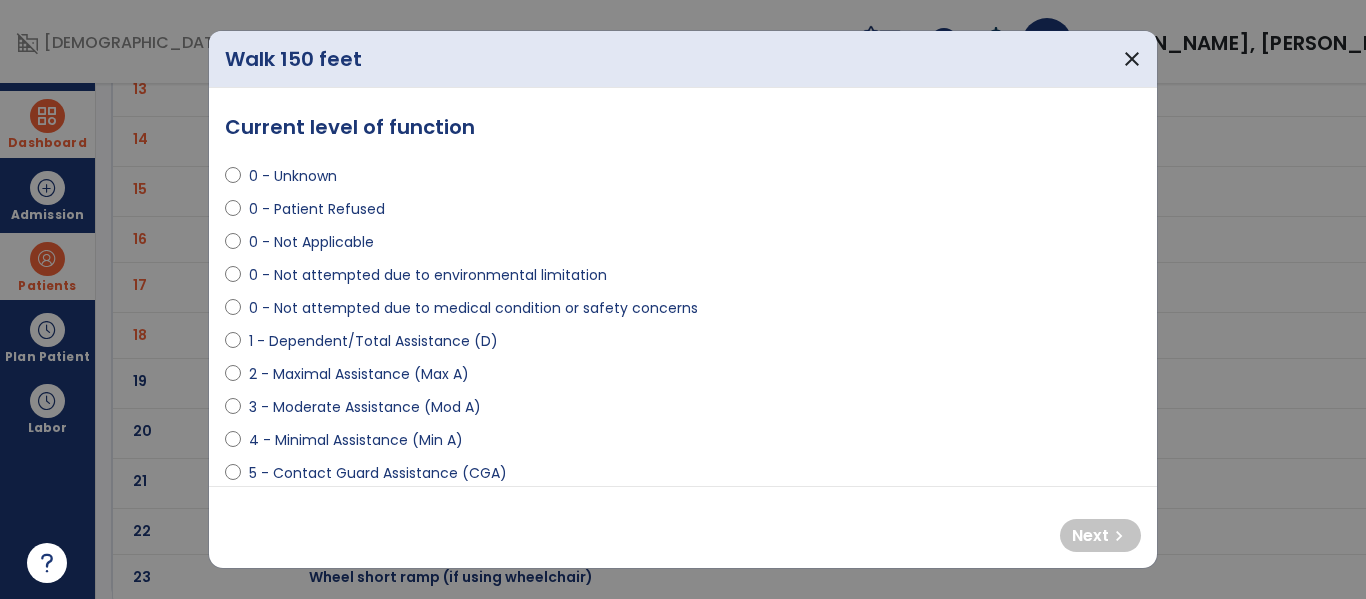 select on "**********" 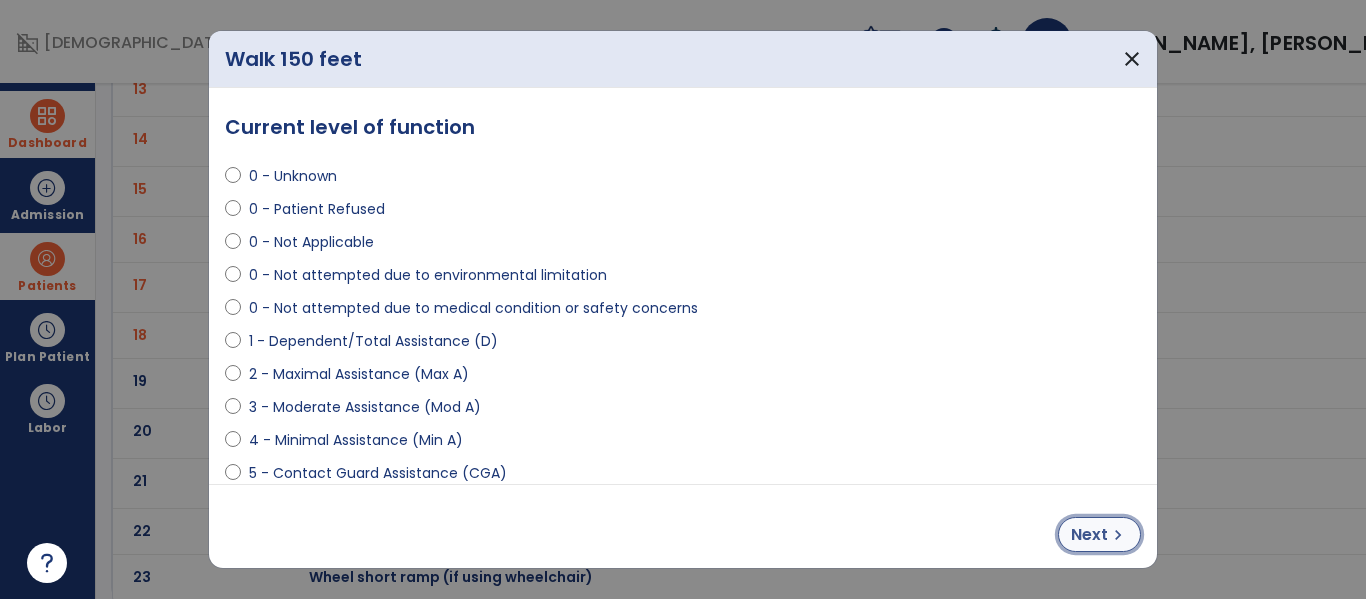 click on "Next  chevron_right" at bounding box center [1099, 534] 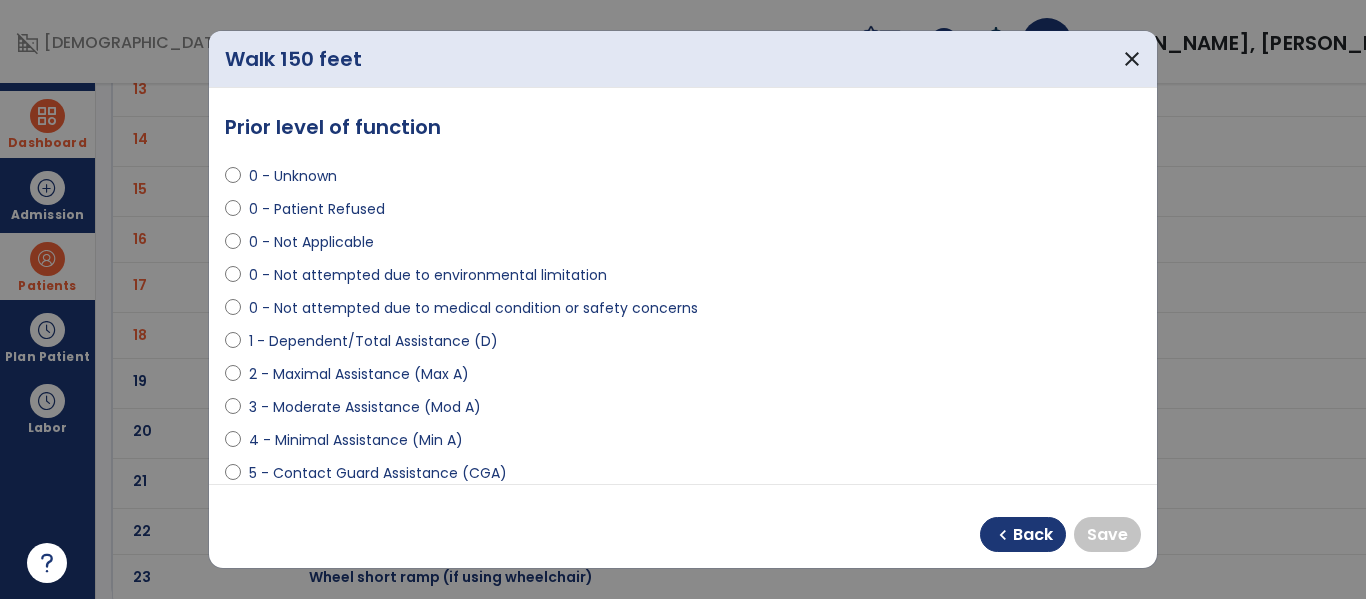 select on "**********" 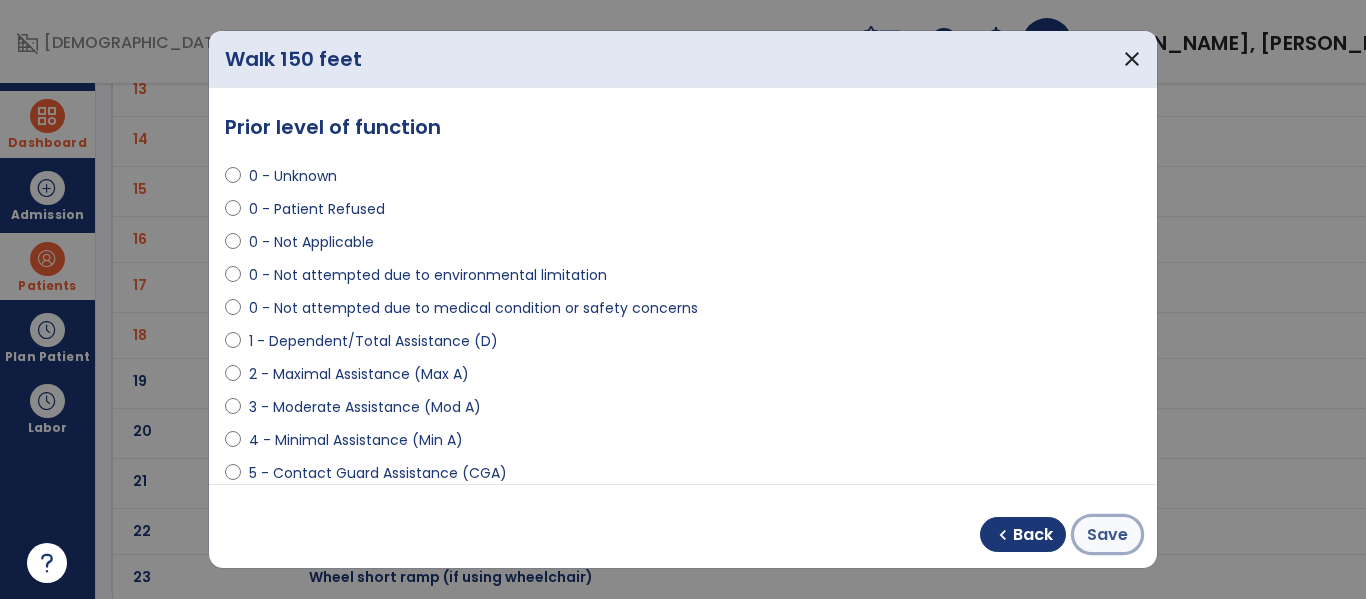 click on "Save" at bounding box center (1107, 535) 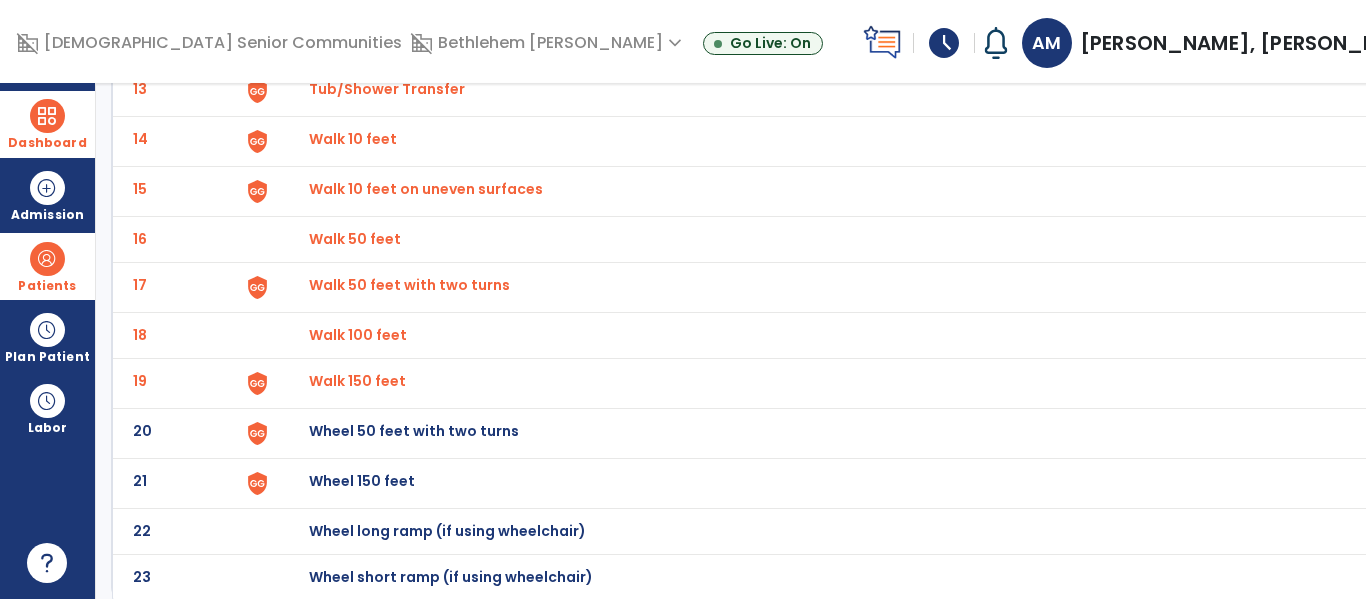 click on "Wheel 50 feet with two turns" at bounding box center (355, -507) 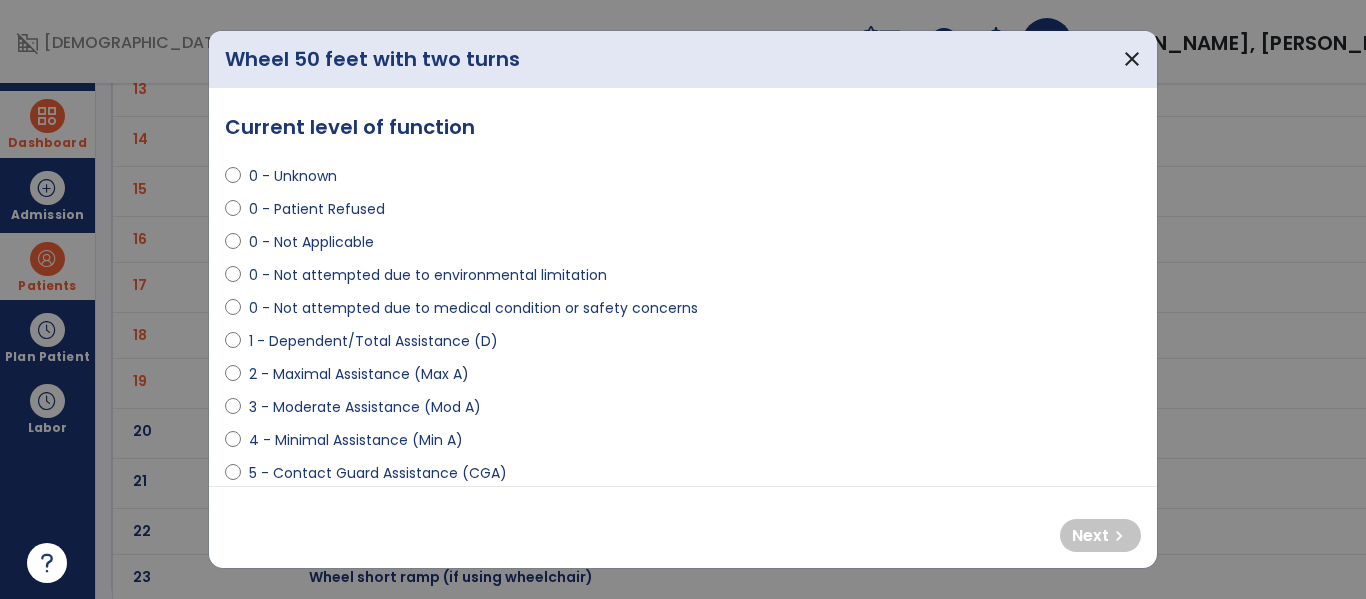 select on "**********" 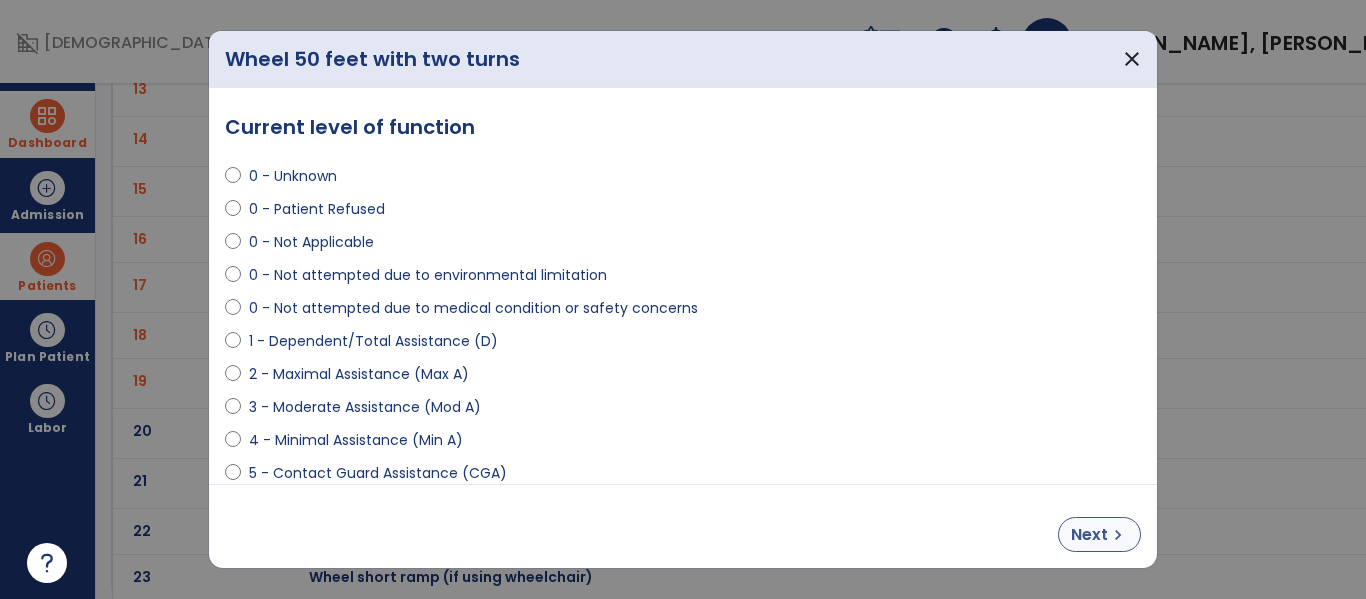 click on "Next" at bounding box center [1089, 535] 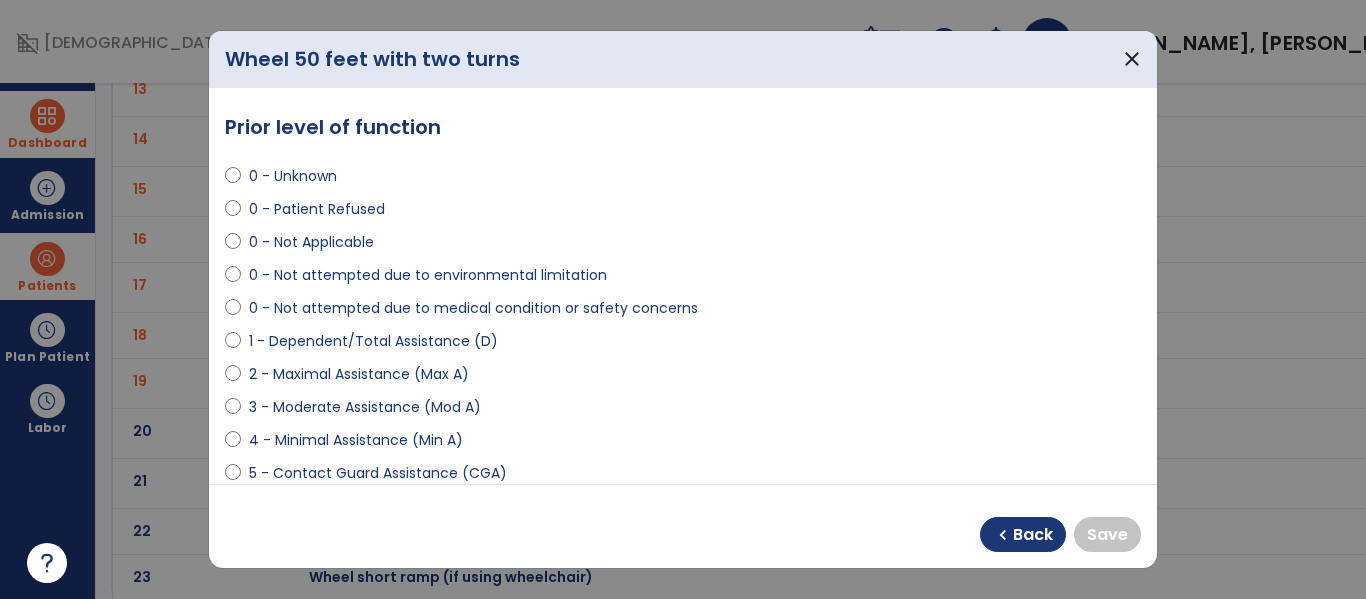 select on "**********" 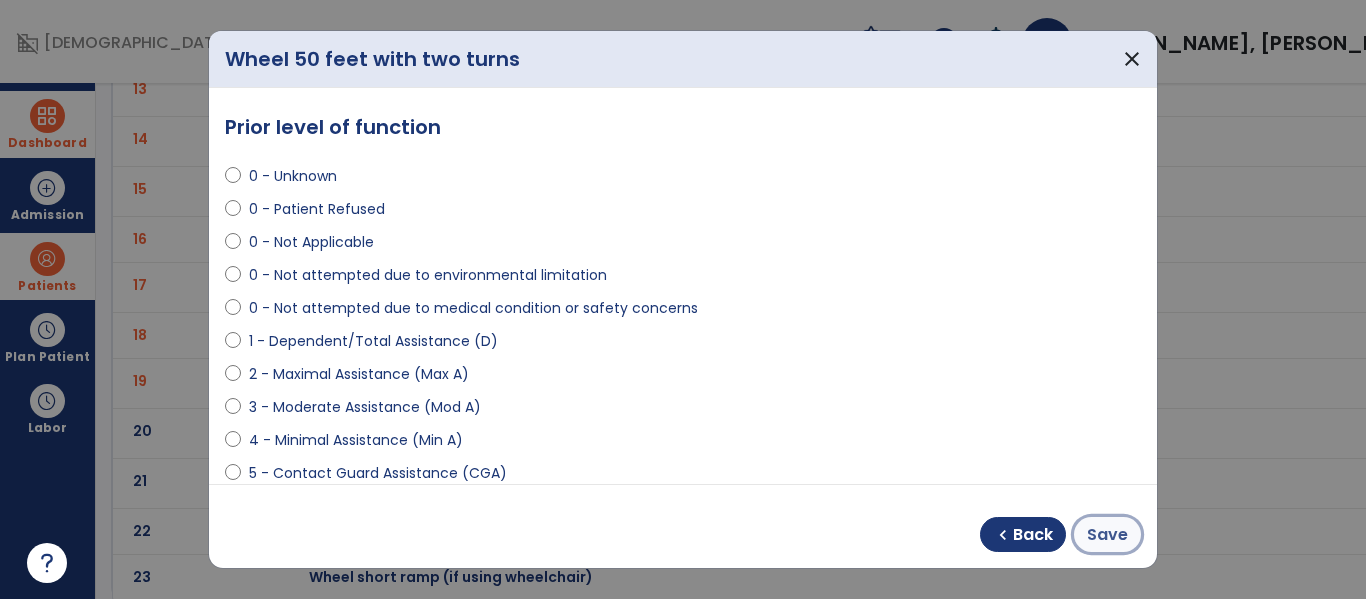 click on "Save" at bounding box center [1107, 535] 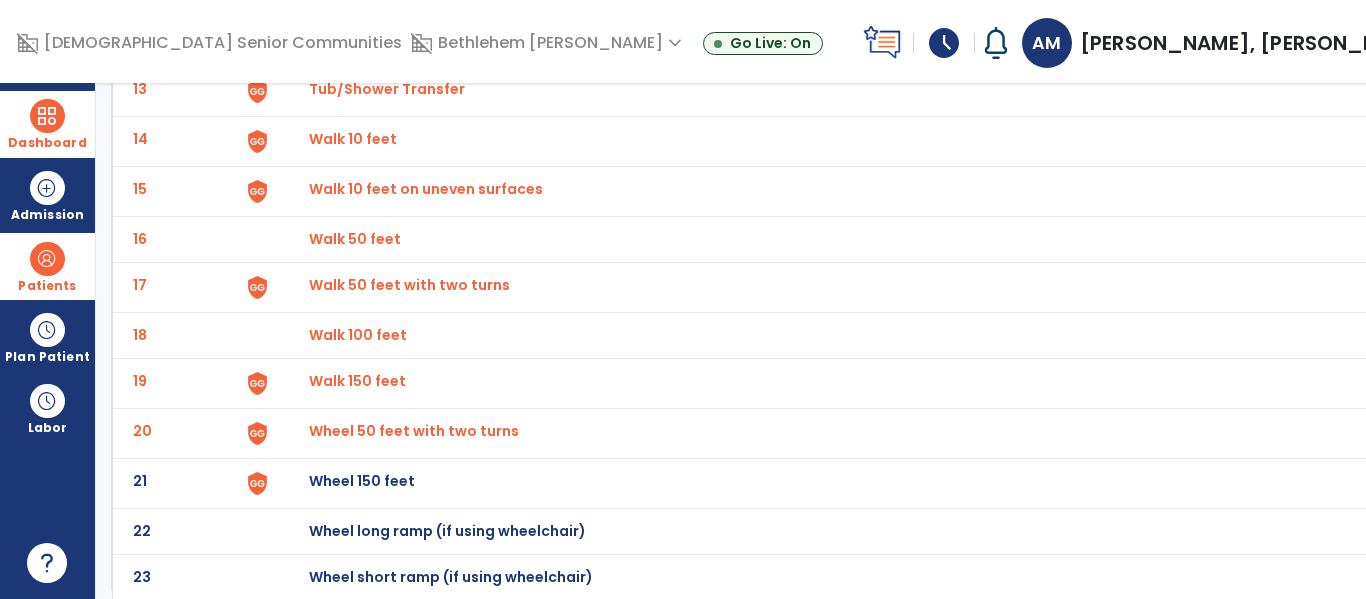 click on "Wheel 150 feet" at bounding box center (355, -507) 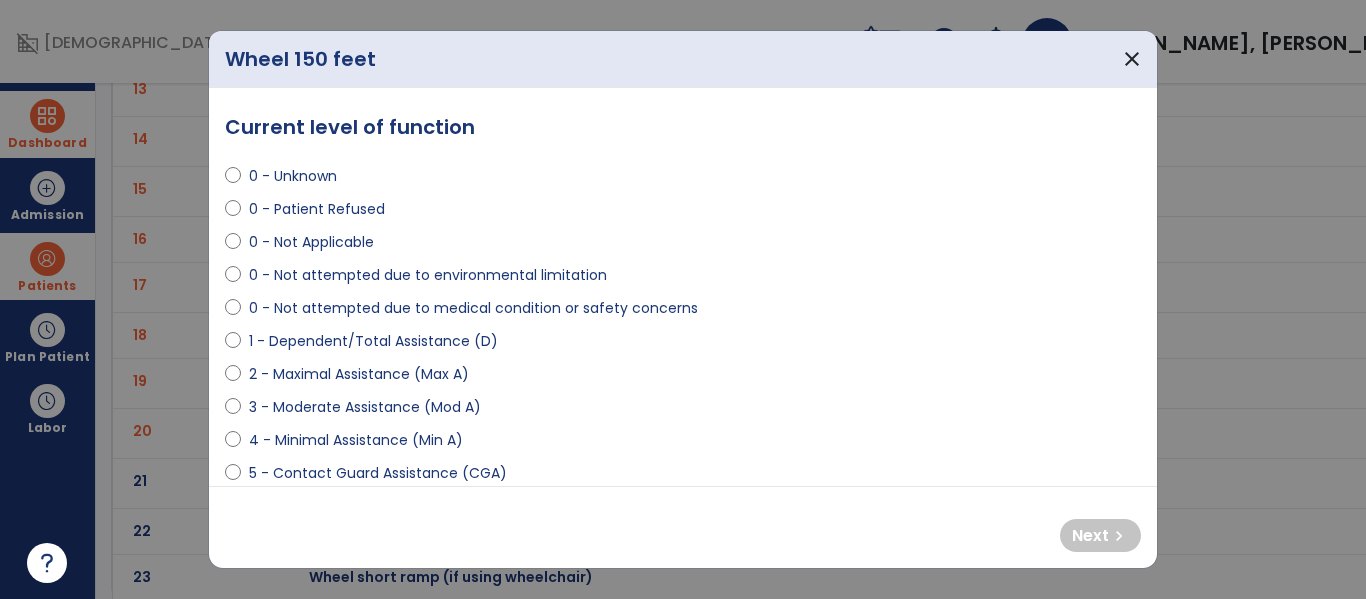 select on "**********" 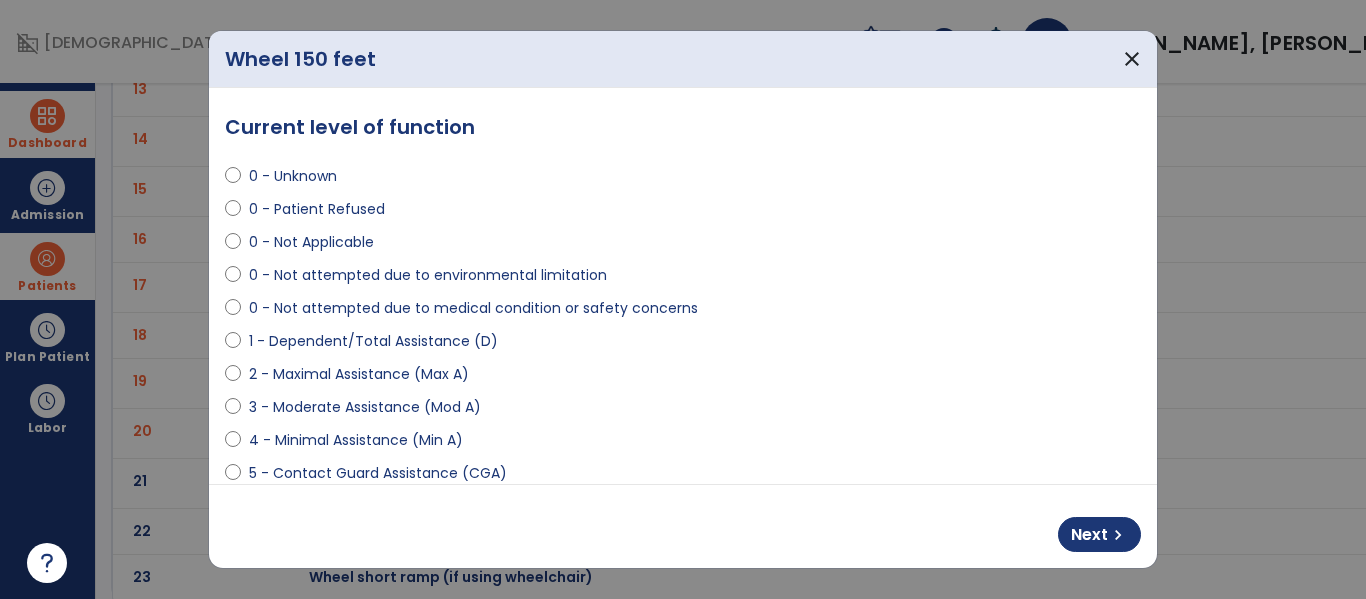 click on "Next  chevron_right" at bounding box center (1099, 534) 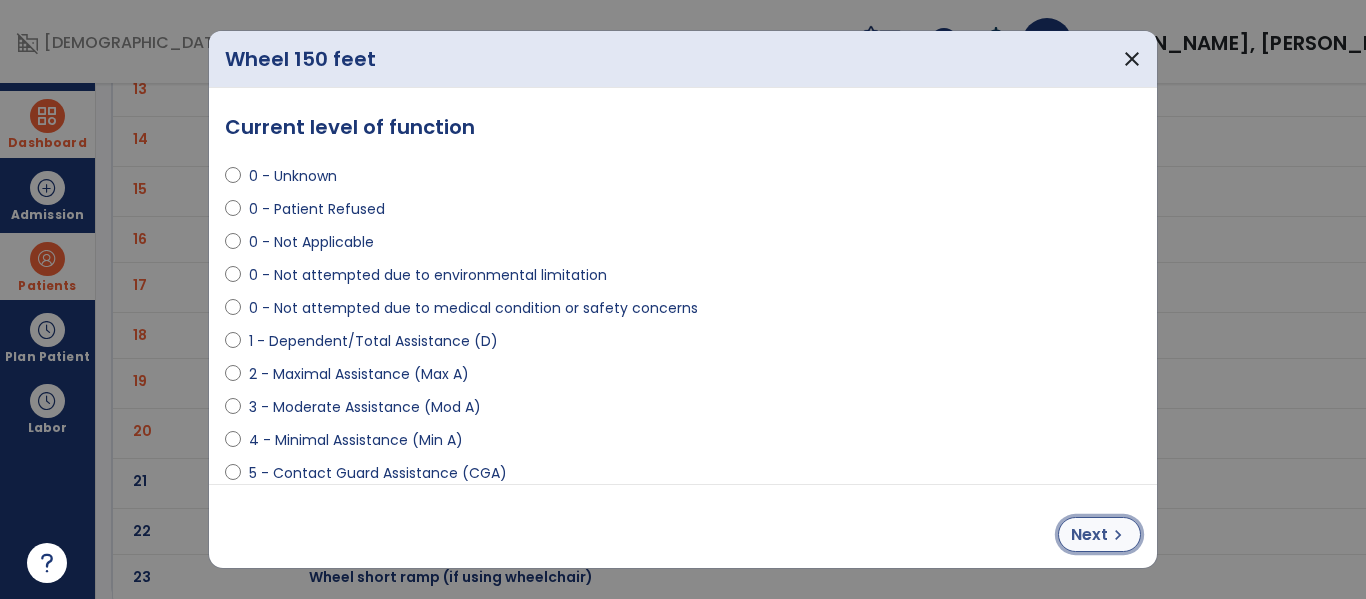 click on "Next" at bounding box center [1089, 535] 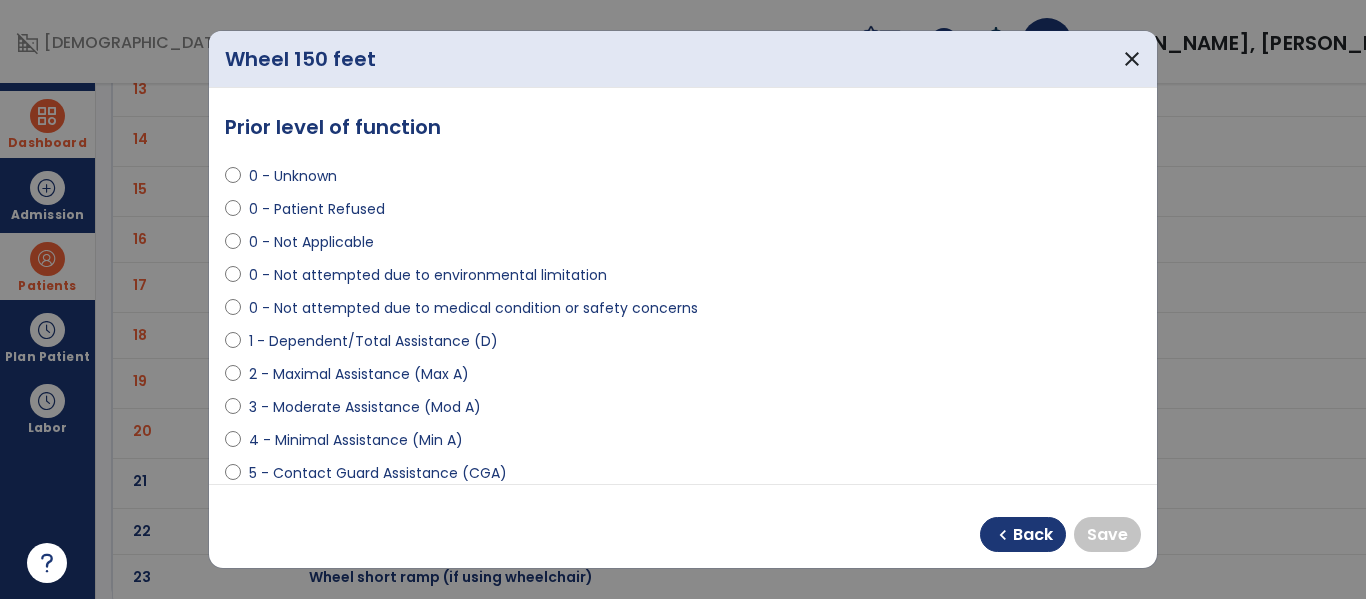 select on "**********" 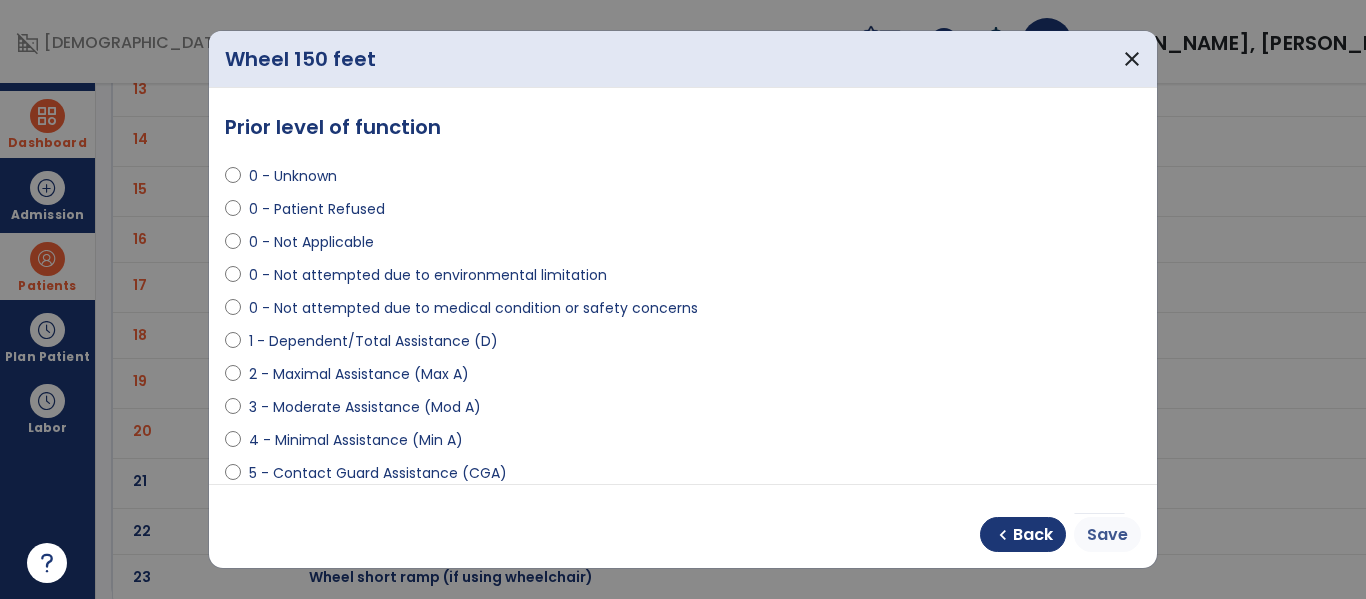 click on "Save" at bounding box center [1107, 535] 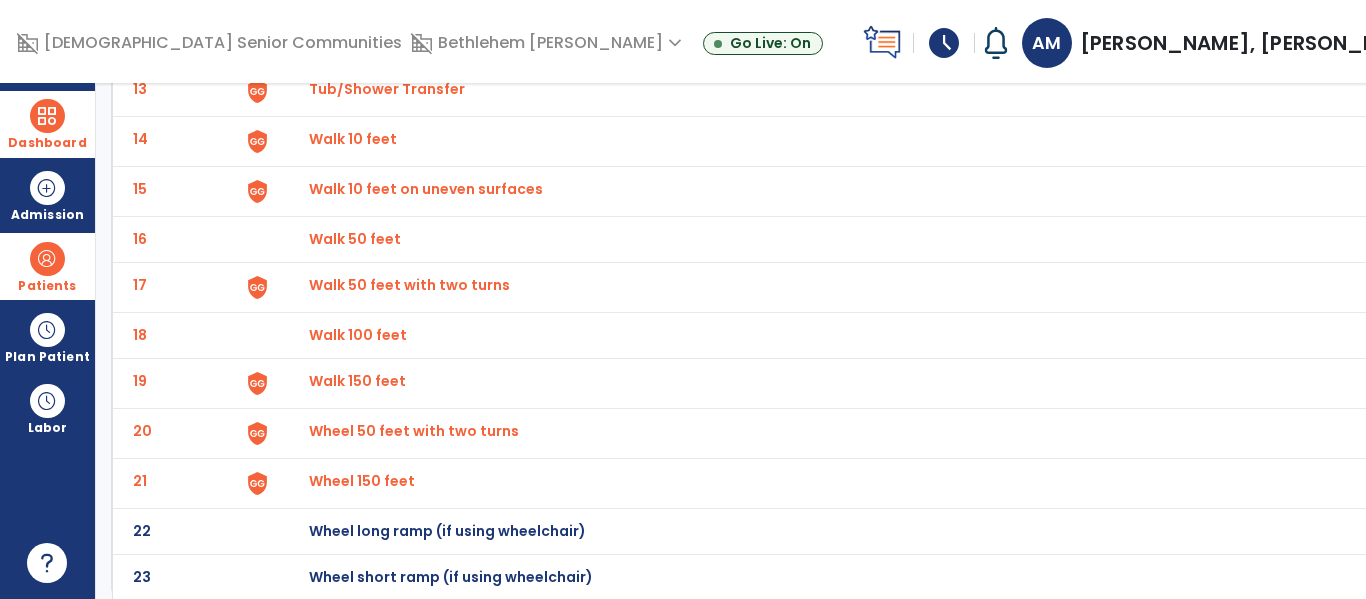 click on "Wheel long ramp (if using wheelchair)" at bounding box center [355, -507] 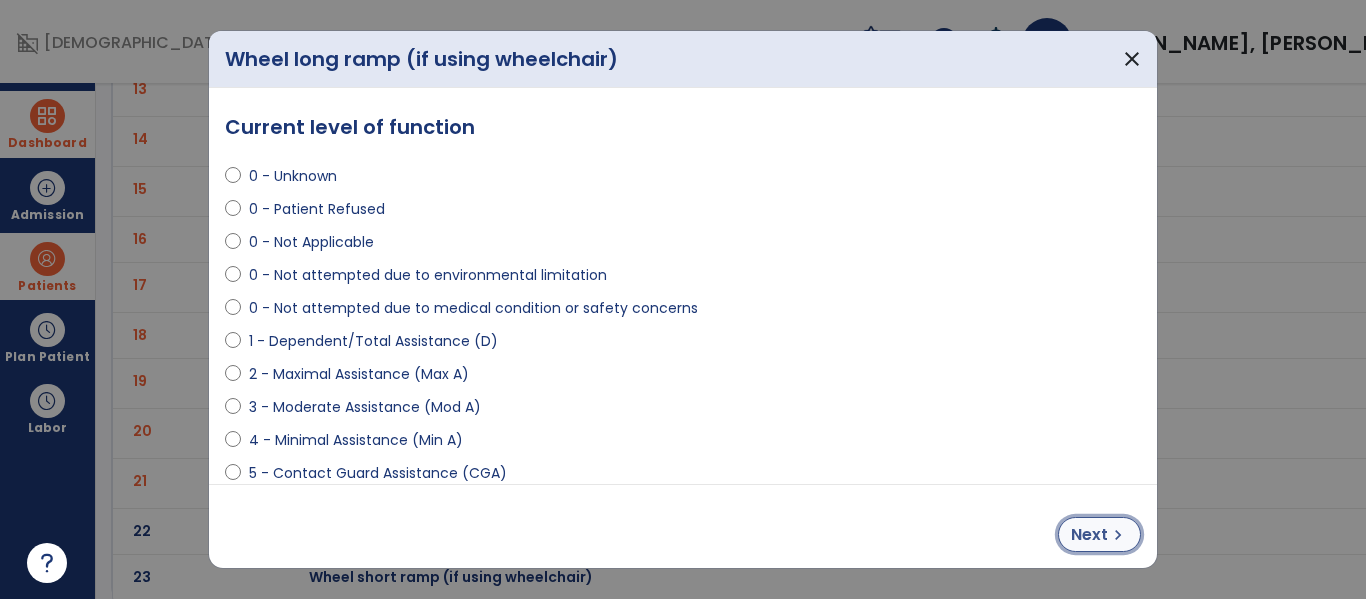click on "Next" at bounding box center (1089, 535) 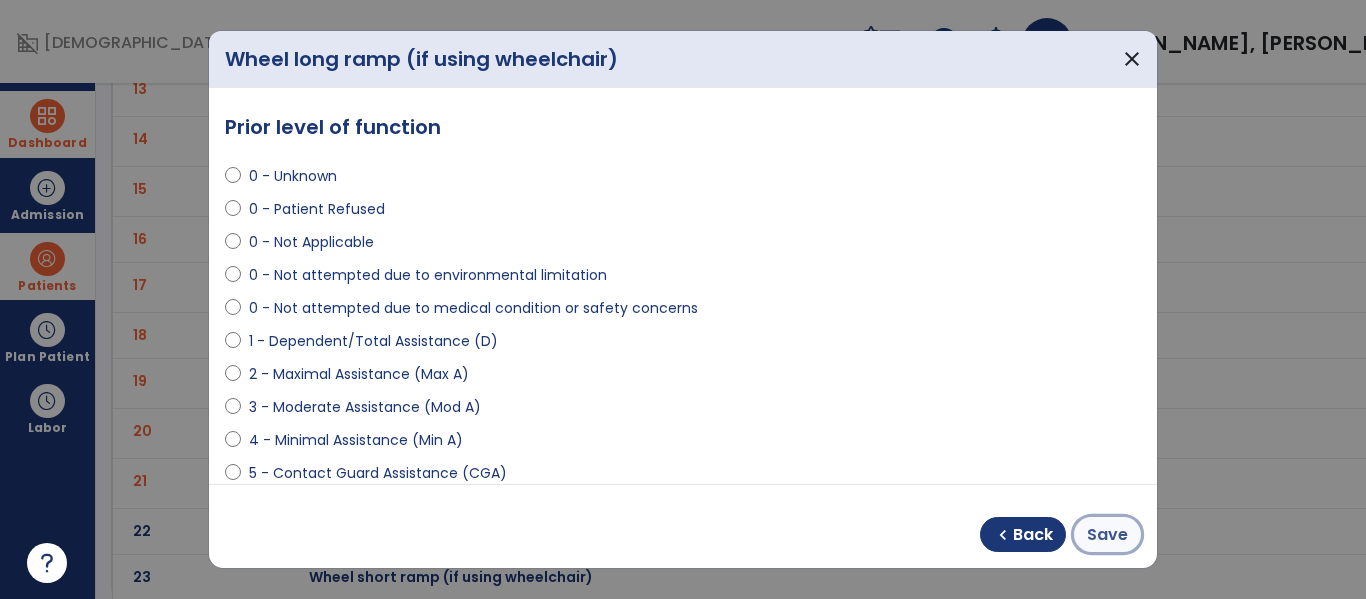 click on "Save" at bounding box center (1107, 535) 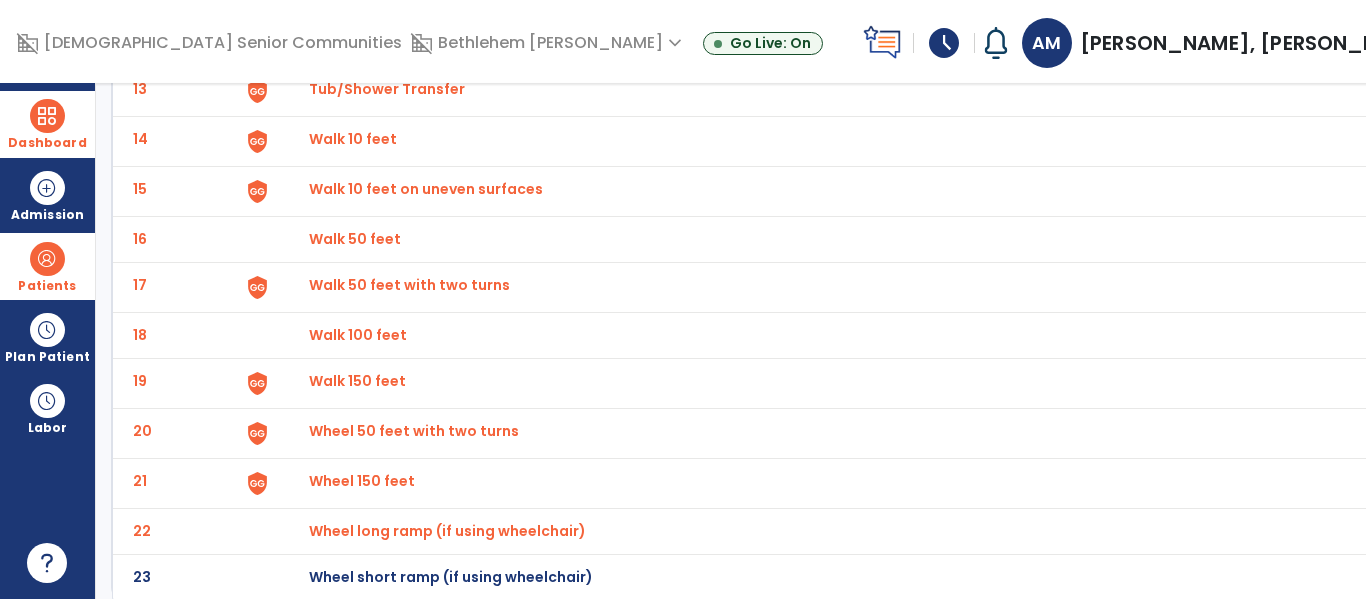 scroll, scrollTop: 772, scrollLeft: 0, axis: vertical 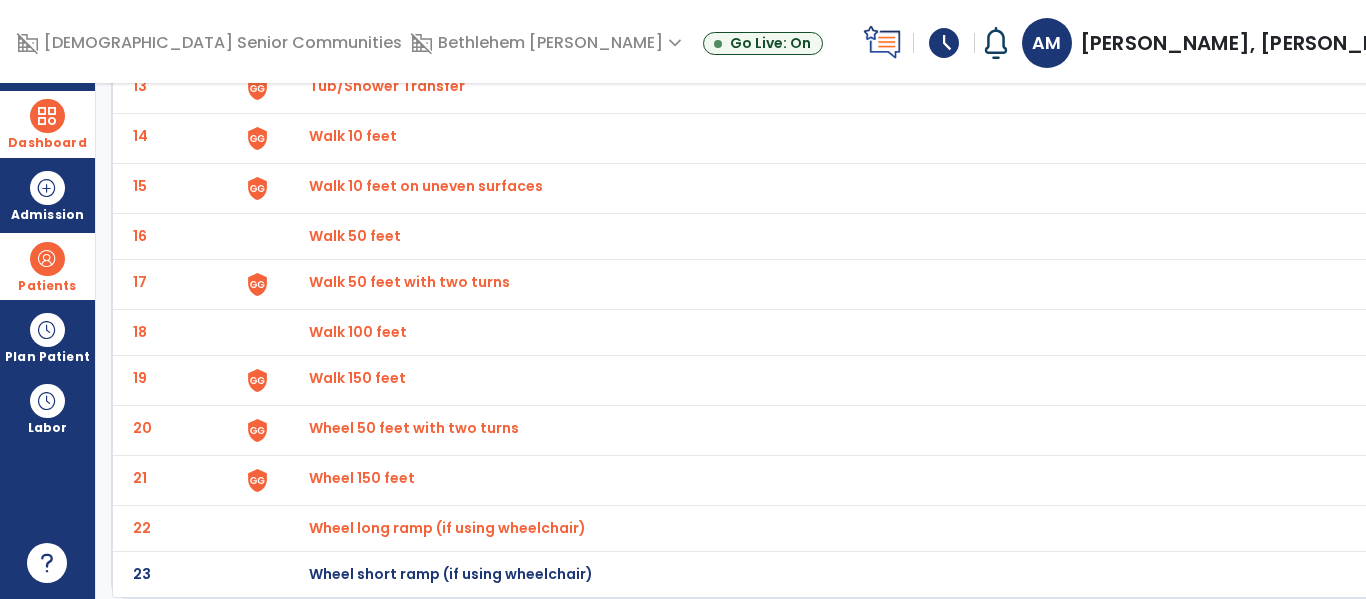 click on "Wheel short ramp (if using wheelchair)" at bounding box center (355, -510) 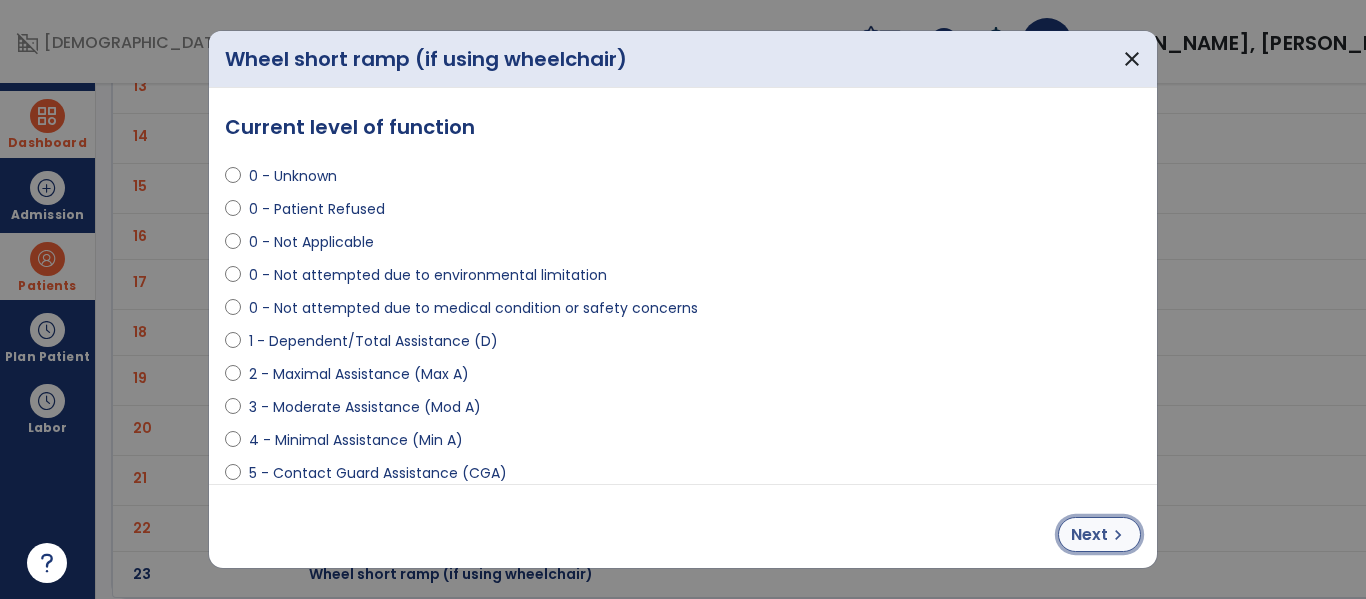 click on "Next" at bounding box center (1089, 535) 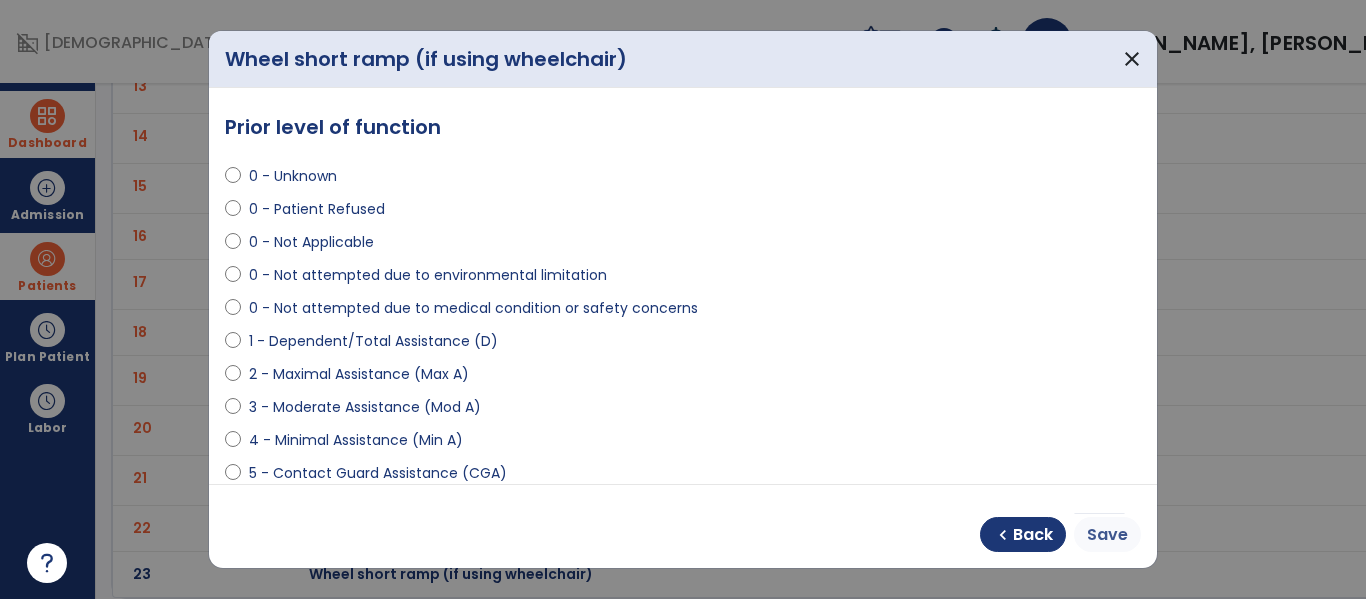 click on "Save" at bounding box center [1107, 535] 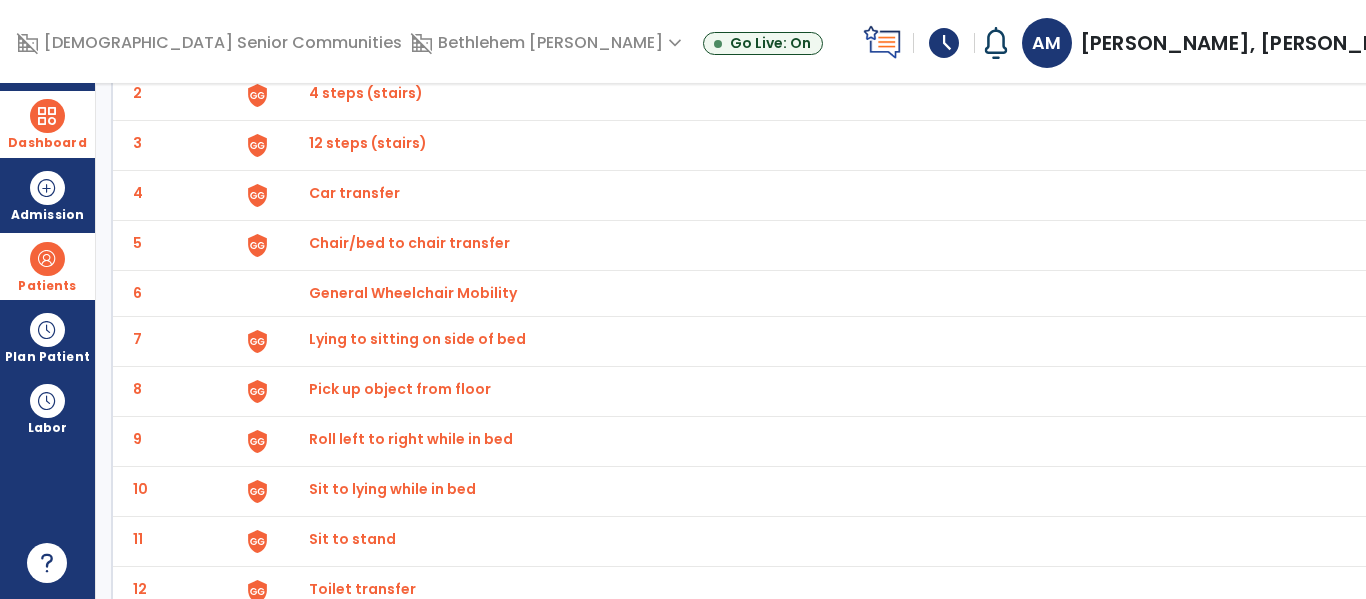 scroll, scrollTop: 0, scrollLeft: 0, axis: both 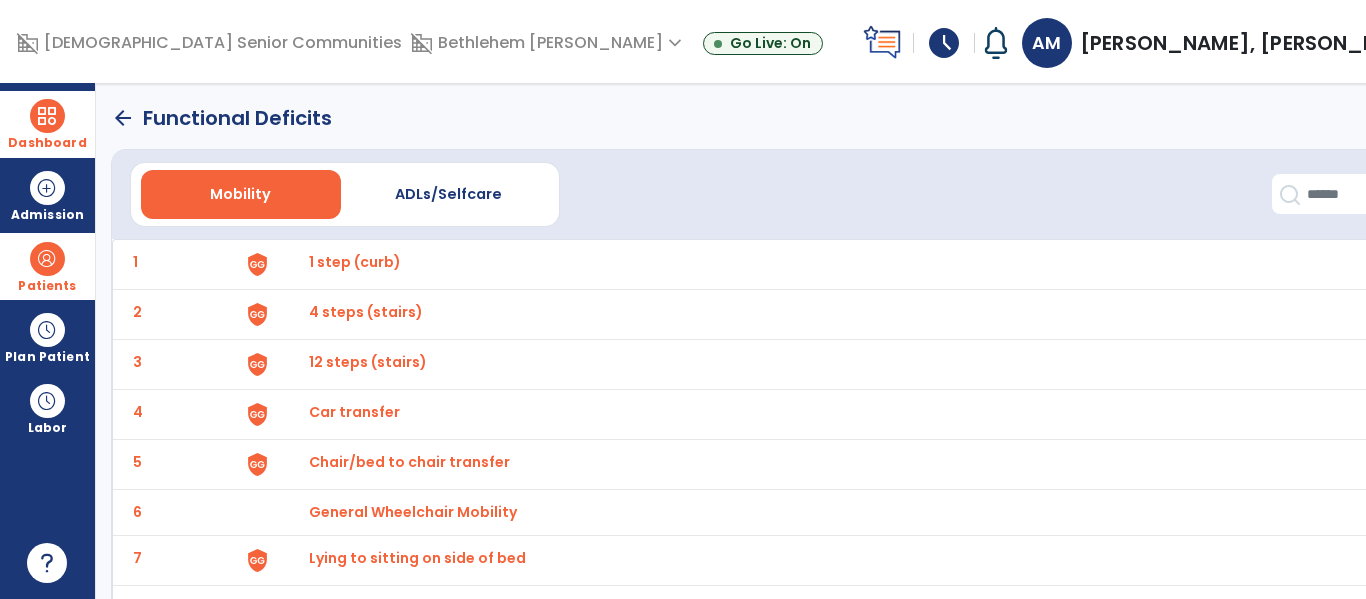 click on "arrow_back" 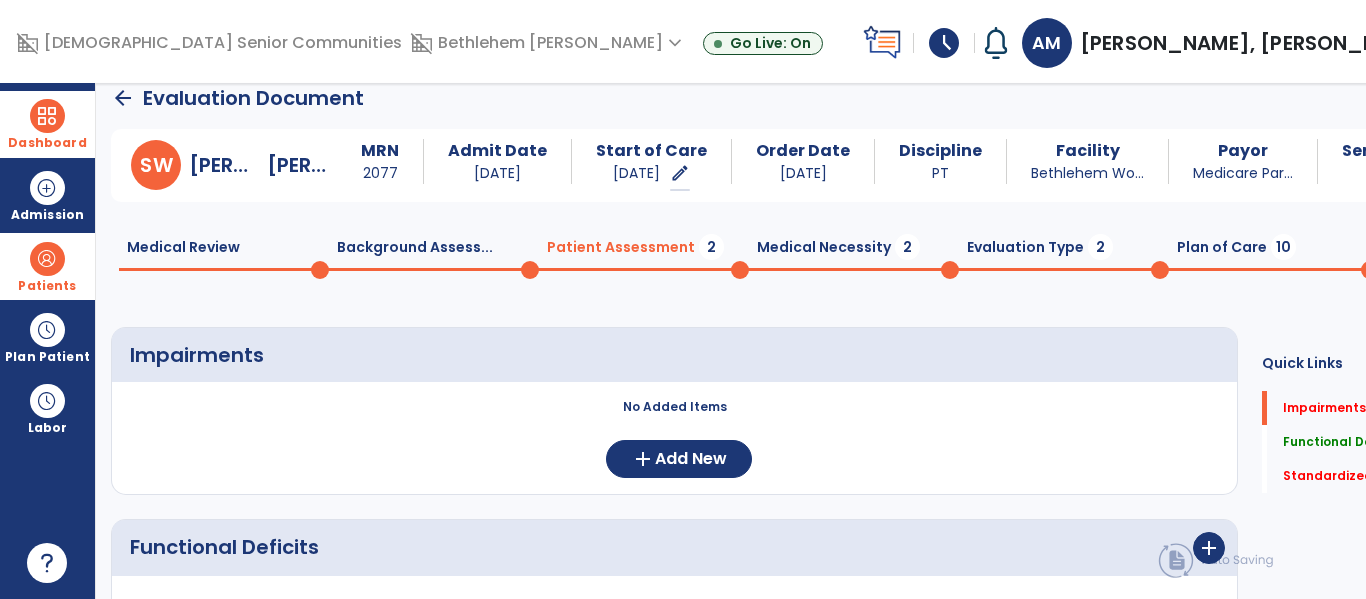 scroll, scrollTop: 0, scrollLeft: 0, axis: both 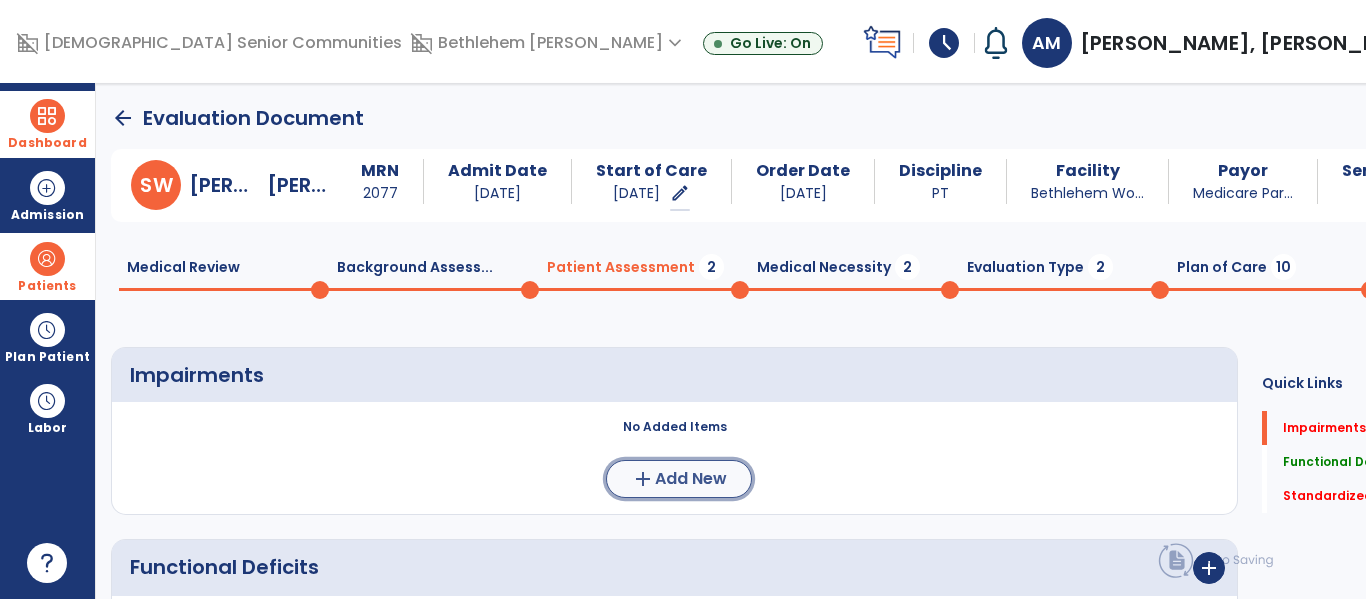 click on "Add New" 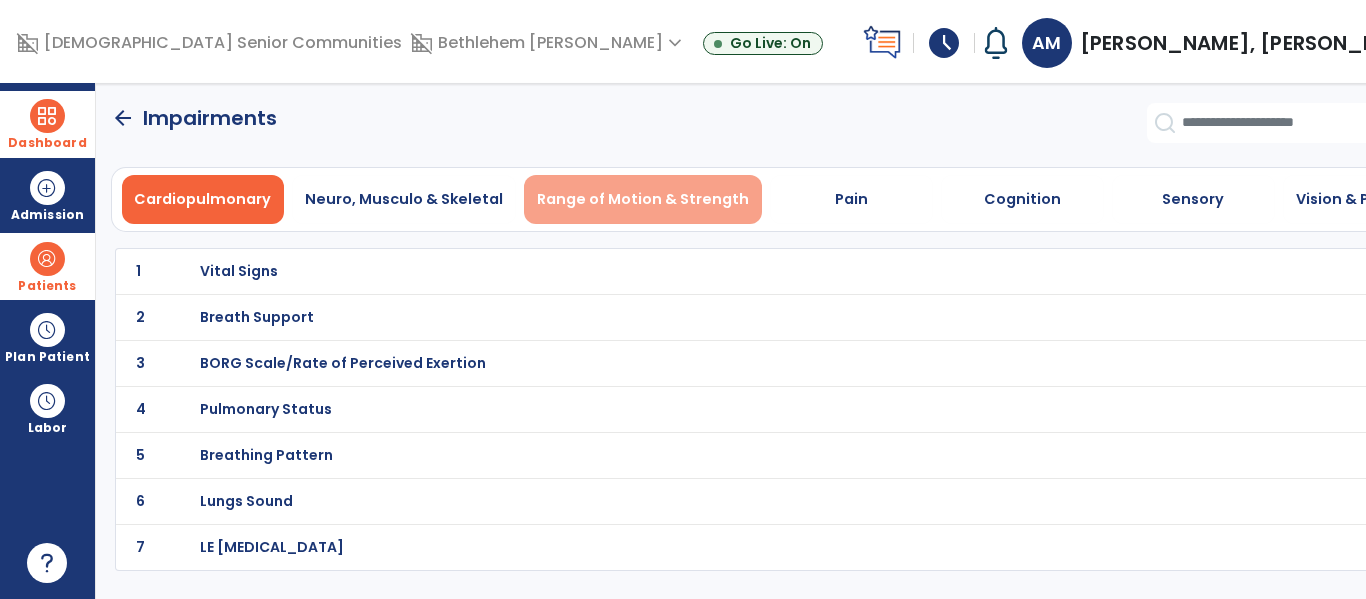 click on "Range of Motion & Strength" at bounding box center (643, 199) 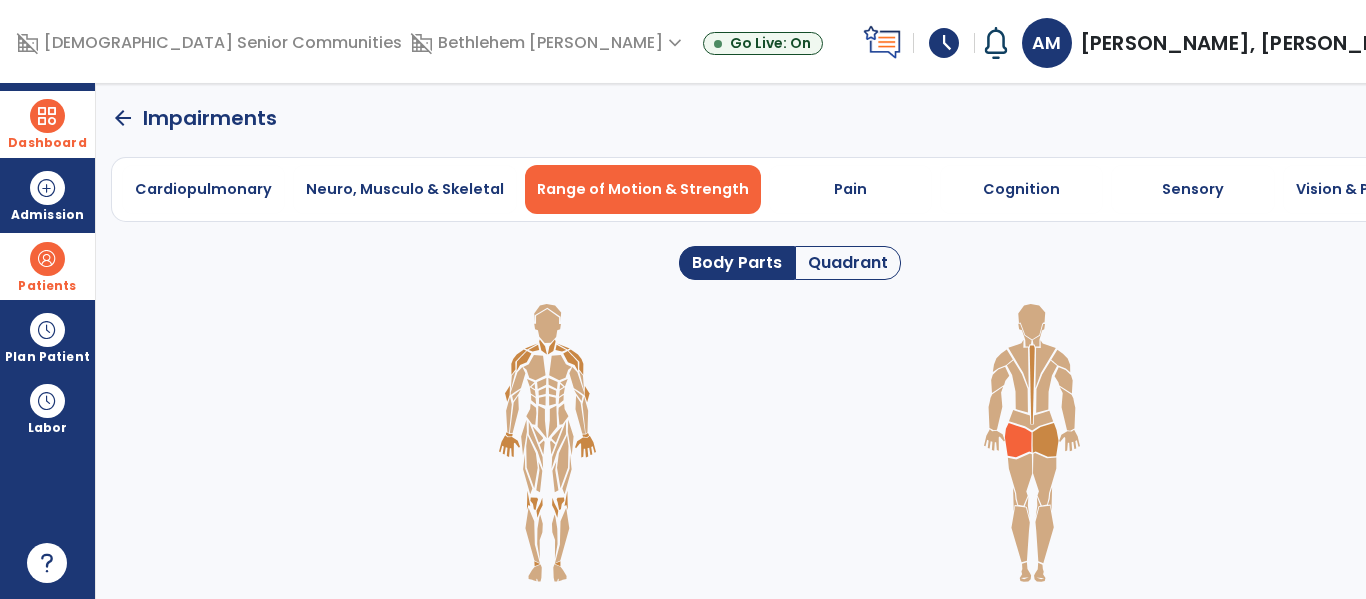 click 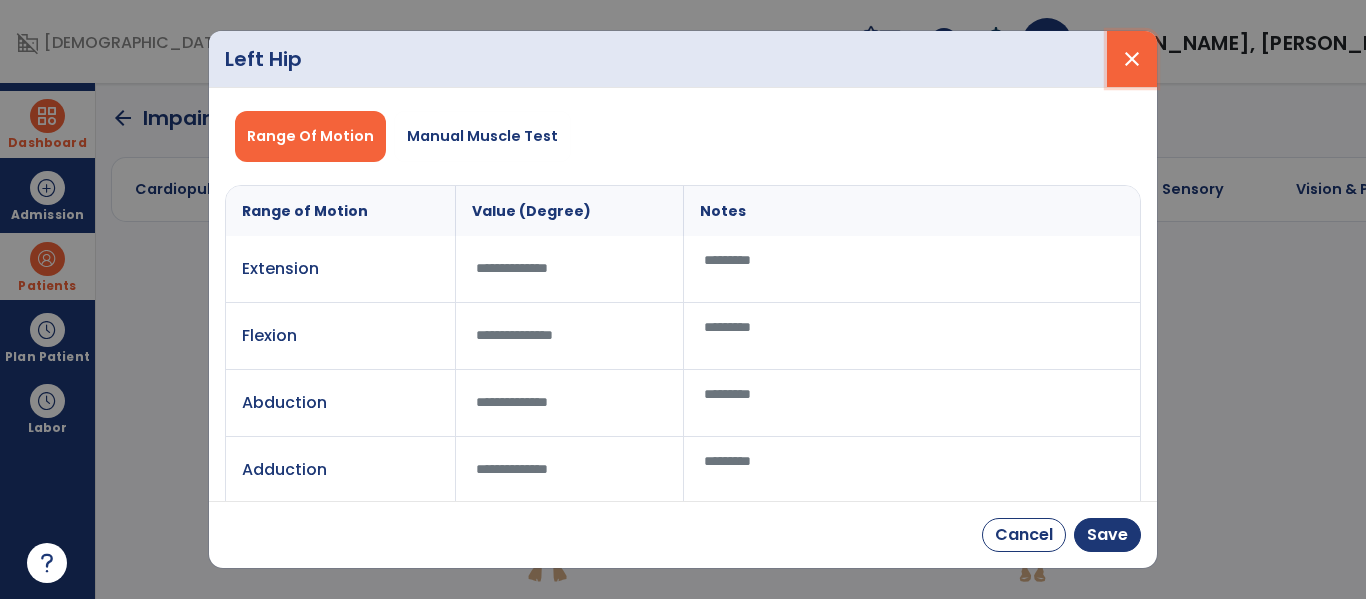 click on "close" at bounding box center [1132, 59] 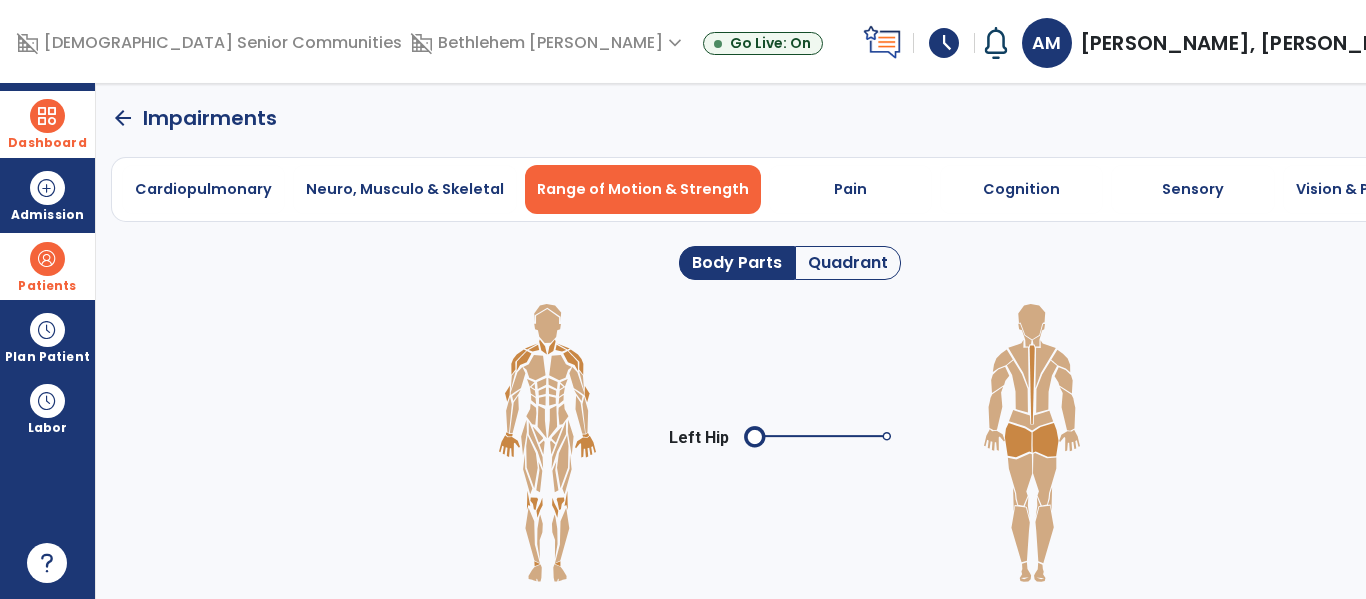 click on "Quadrant" 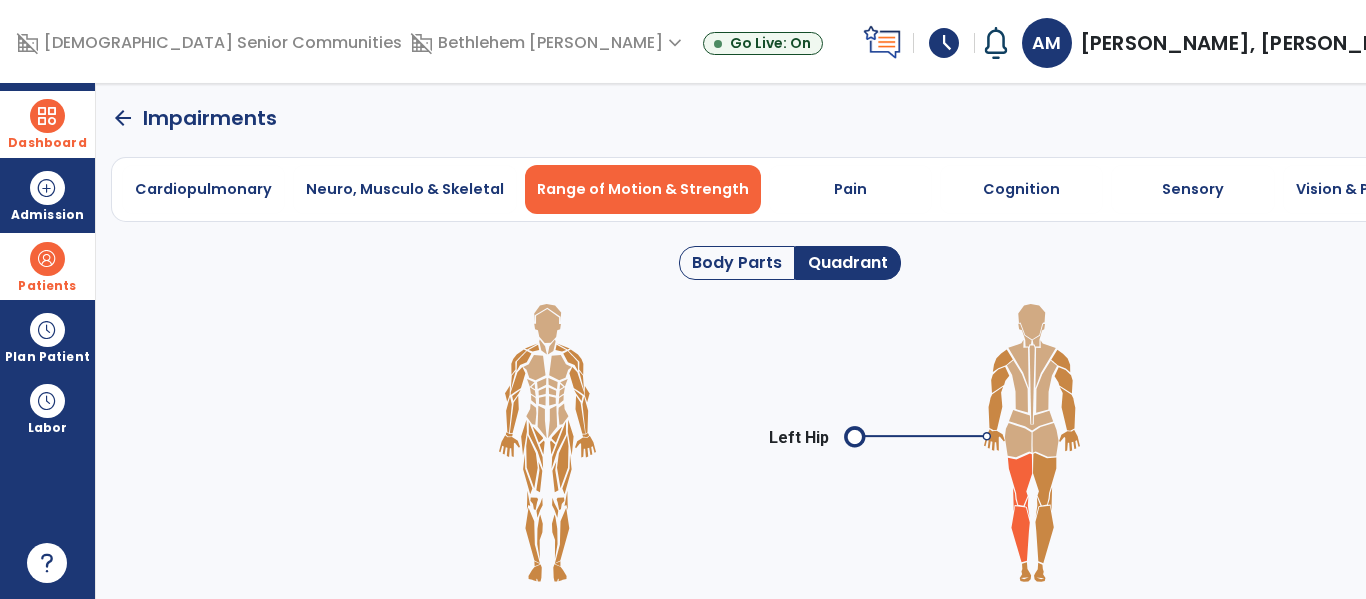 click 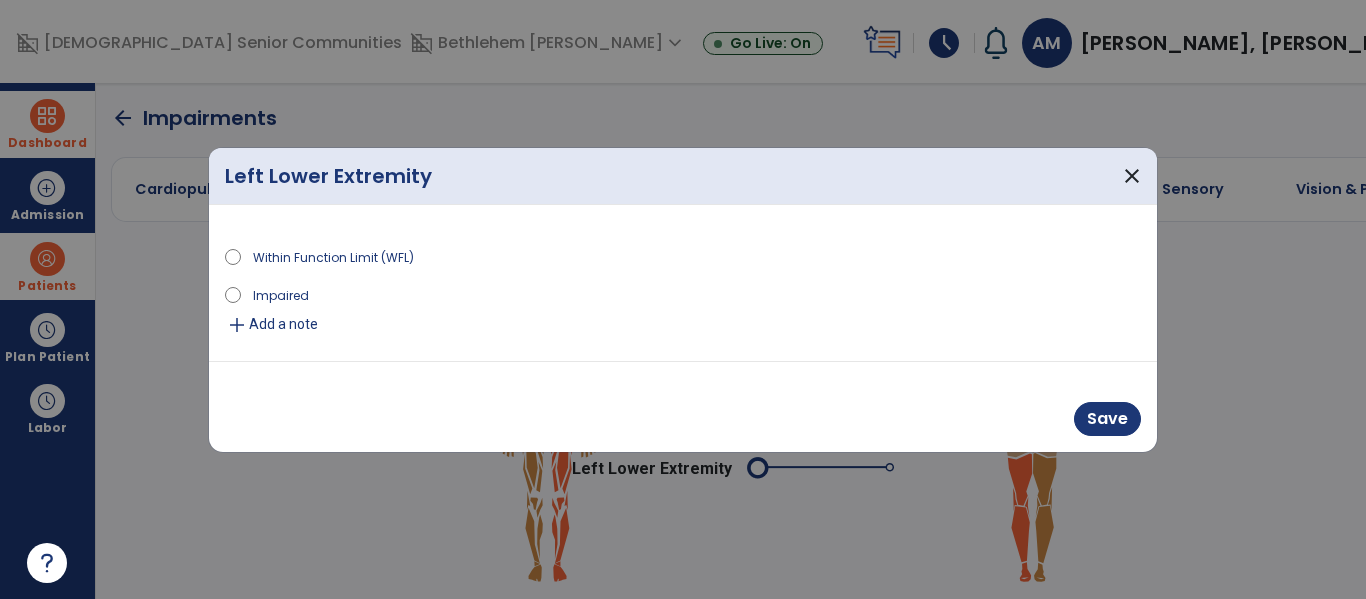 click on "Impaired" at bounding box center [281, 294] 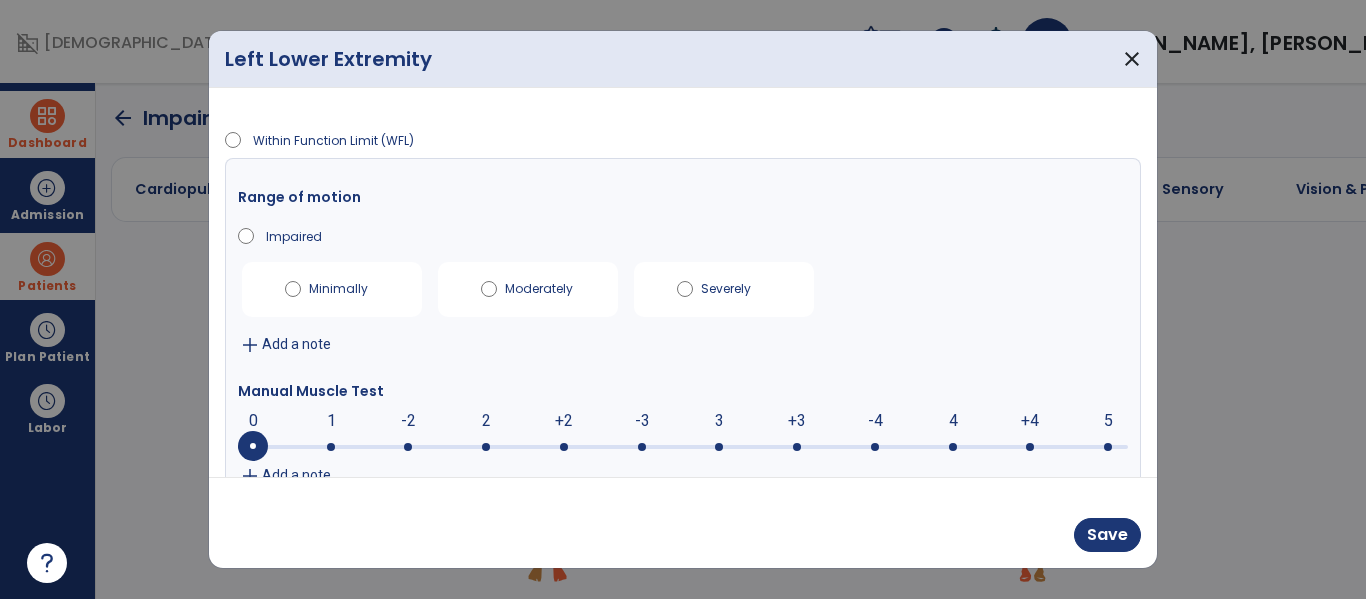 click at bounding box center [486, 447] 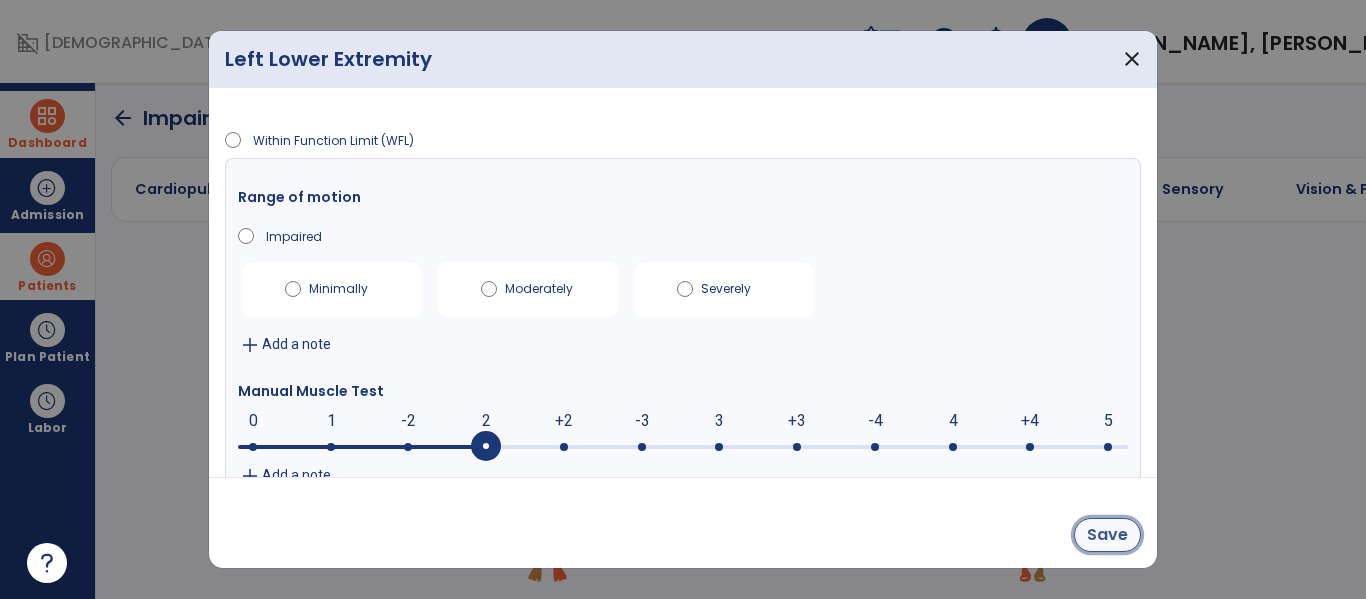 click on "Save" at bounding box center (1107, 535) 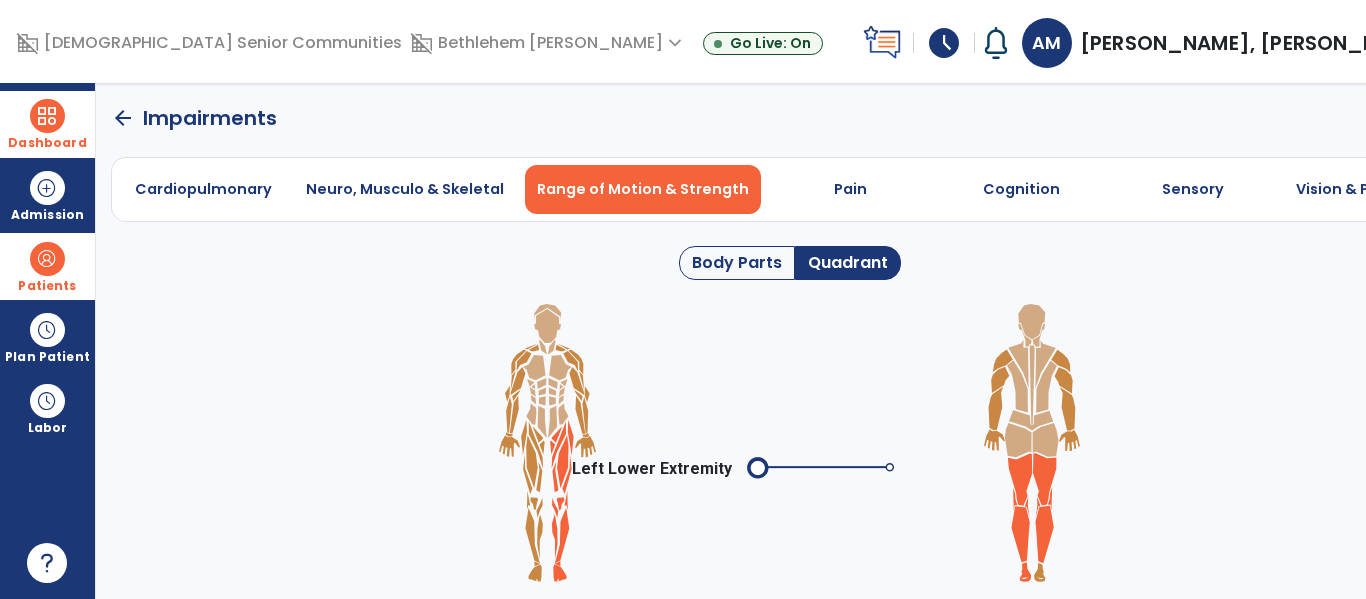 click 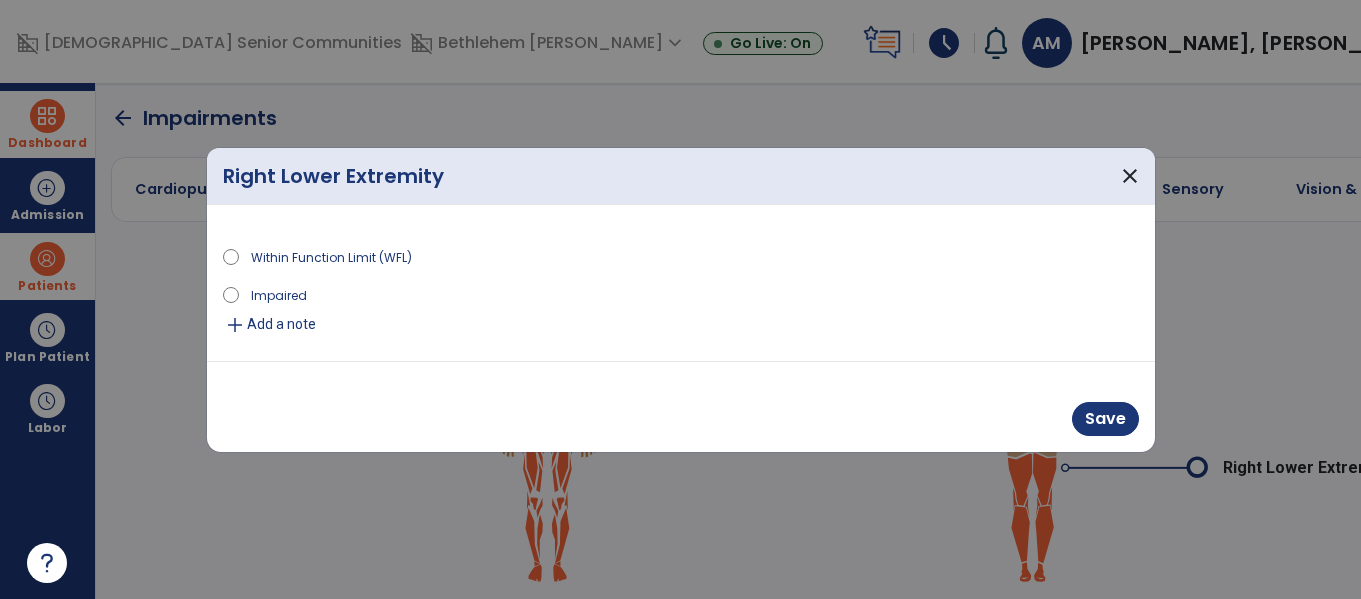 click on "Impaired" at bounding box center (279, 294) 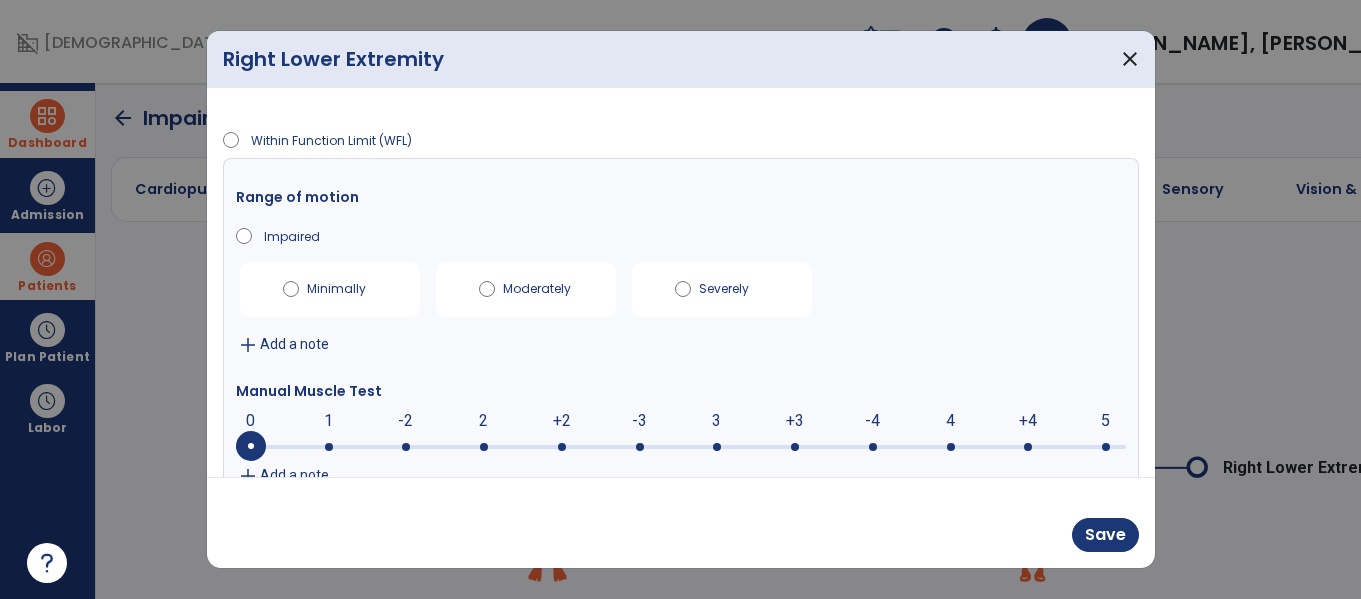 click at bounding box center (484, 447) 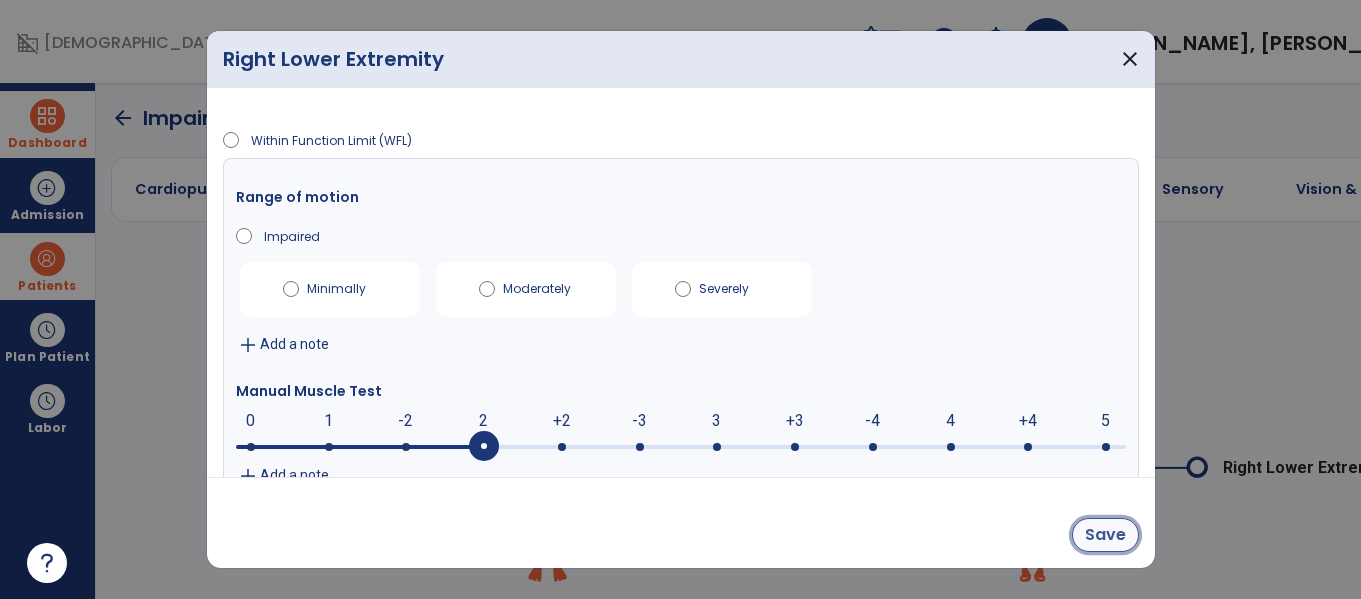 click on "Save" at bounding box center (1105, 535) 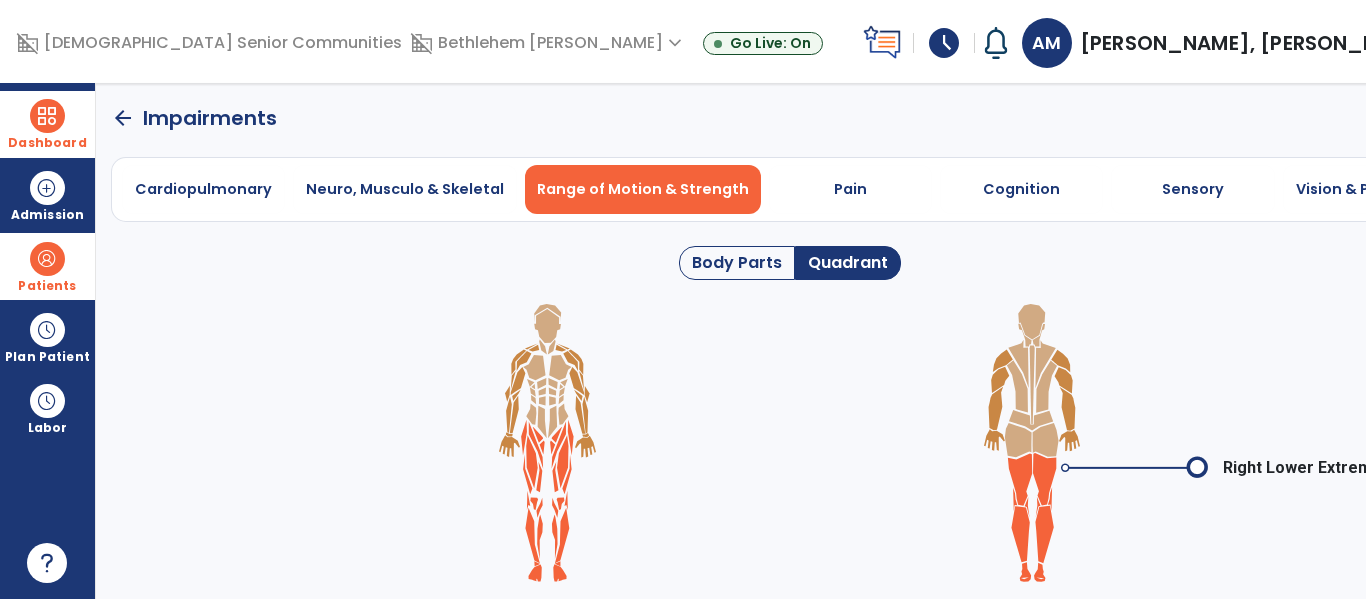 click on "arrow_back" 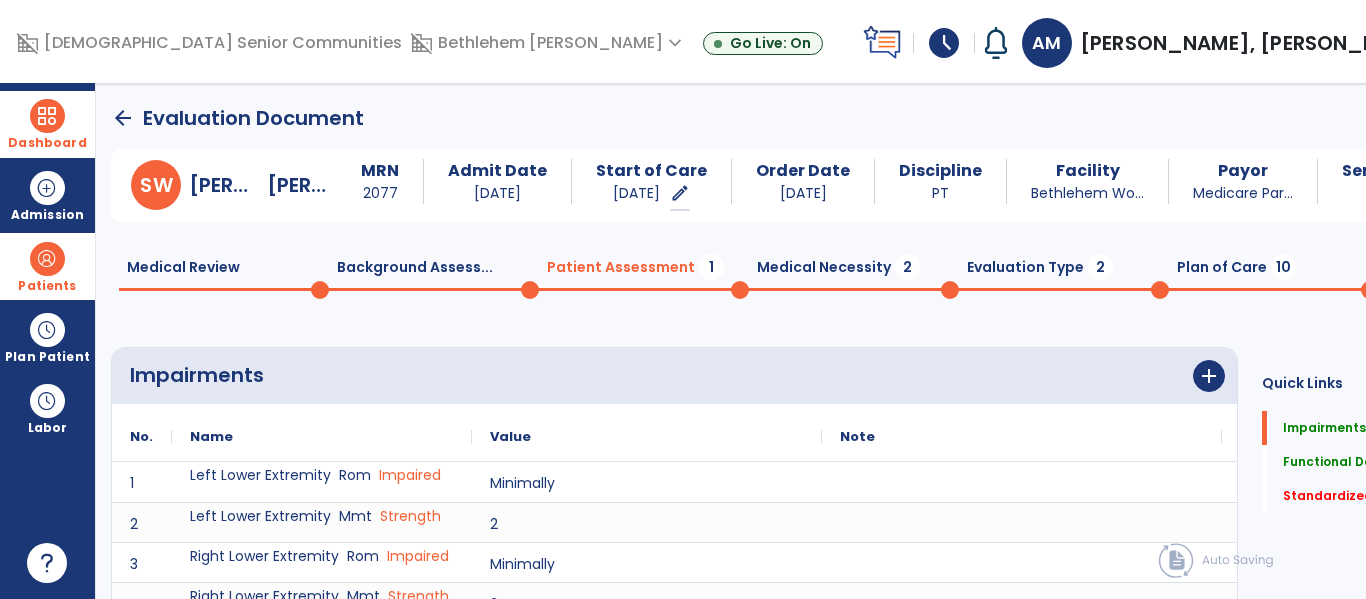click on "arrow_back" 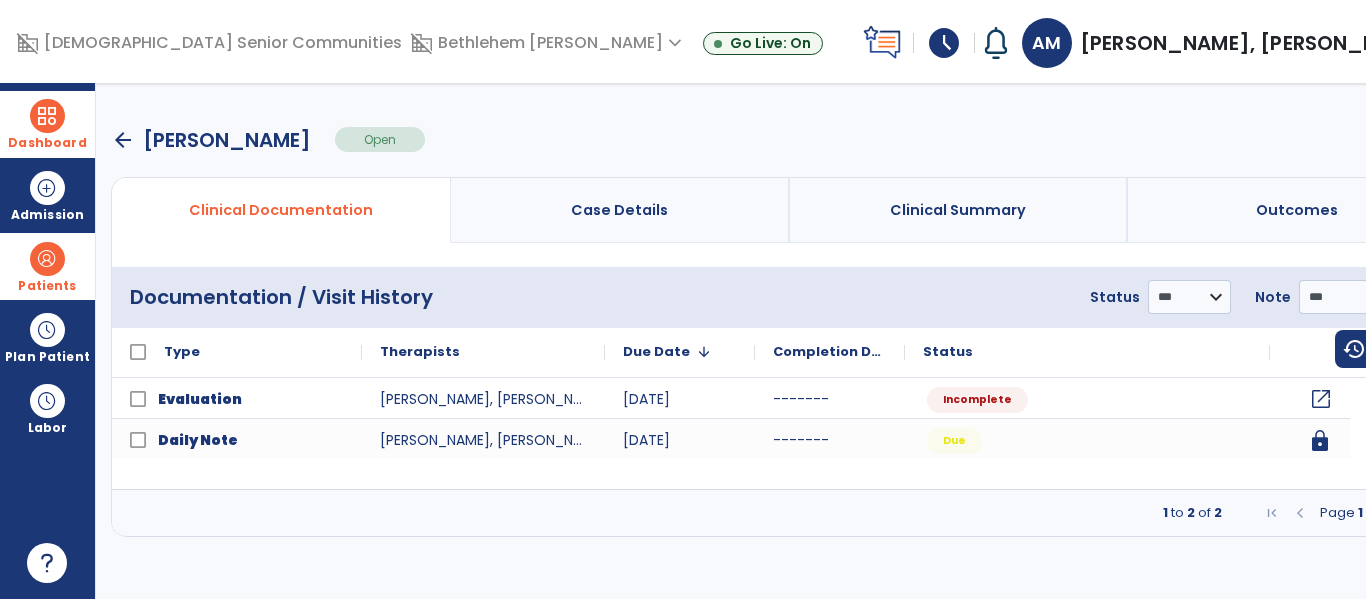 click on "open_in_new" 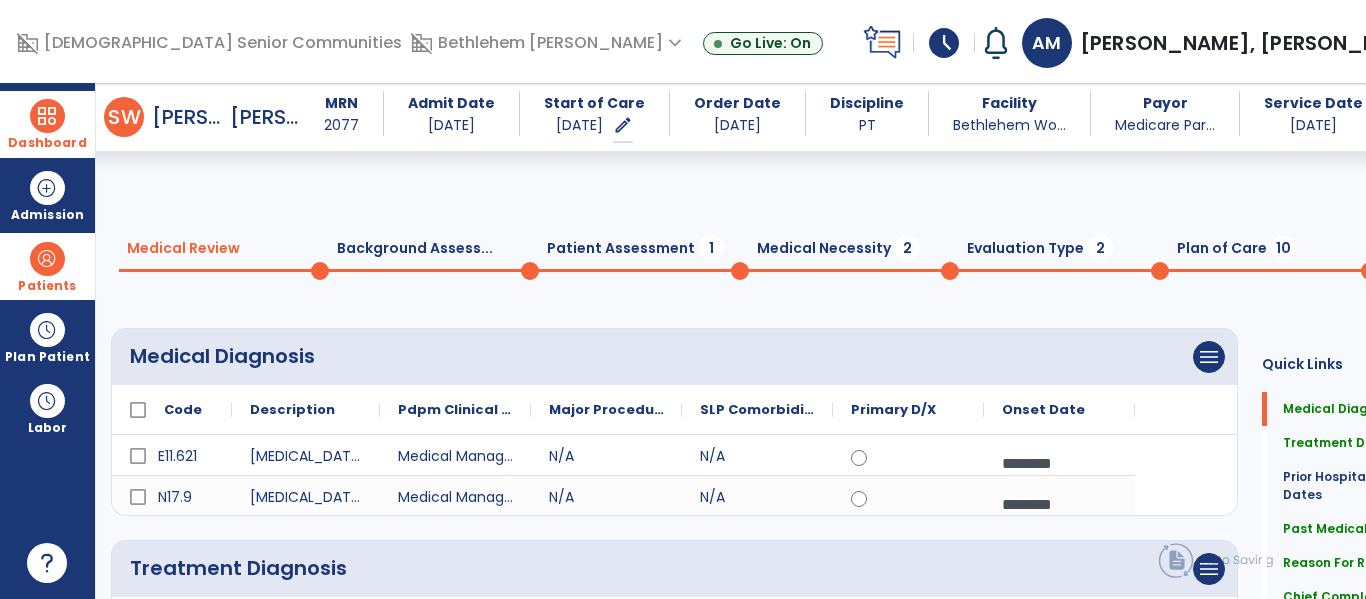 scroll, scrollTop: 0, scrollLeft: 0, axis: both 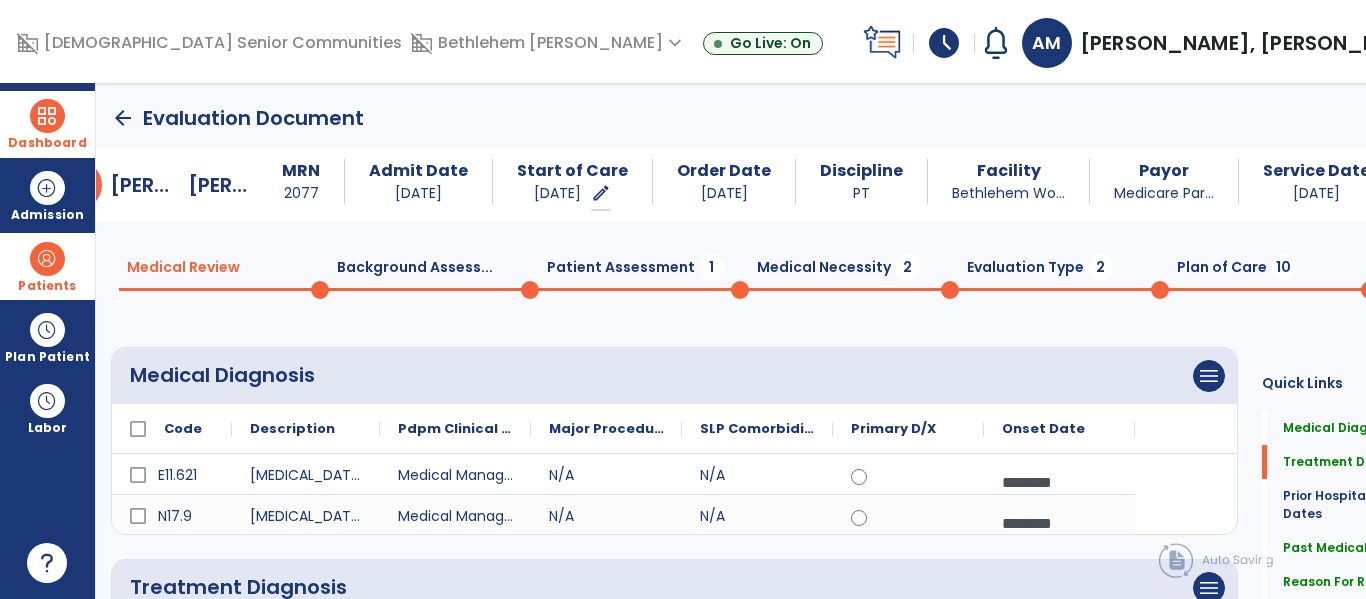 click on "Background Assess...  0" 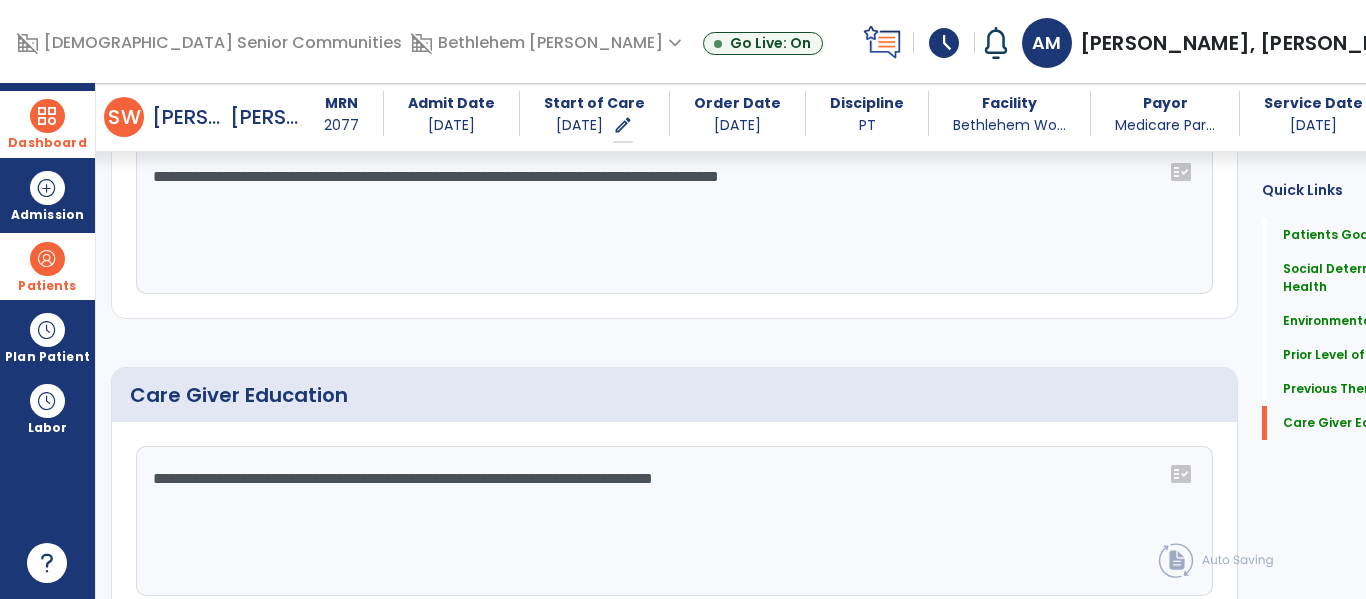 scroll, scrollTop: 1293, scrollLeft: 0, axis: vertical 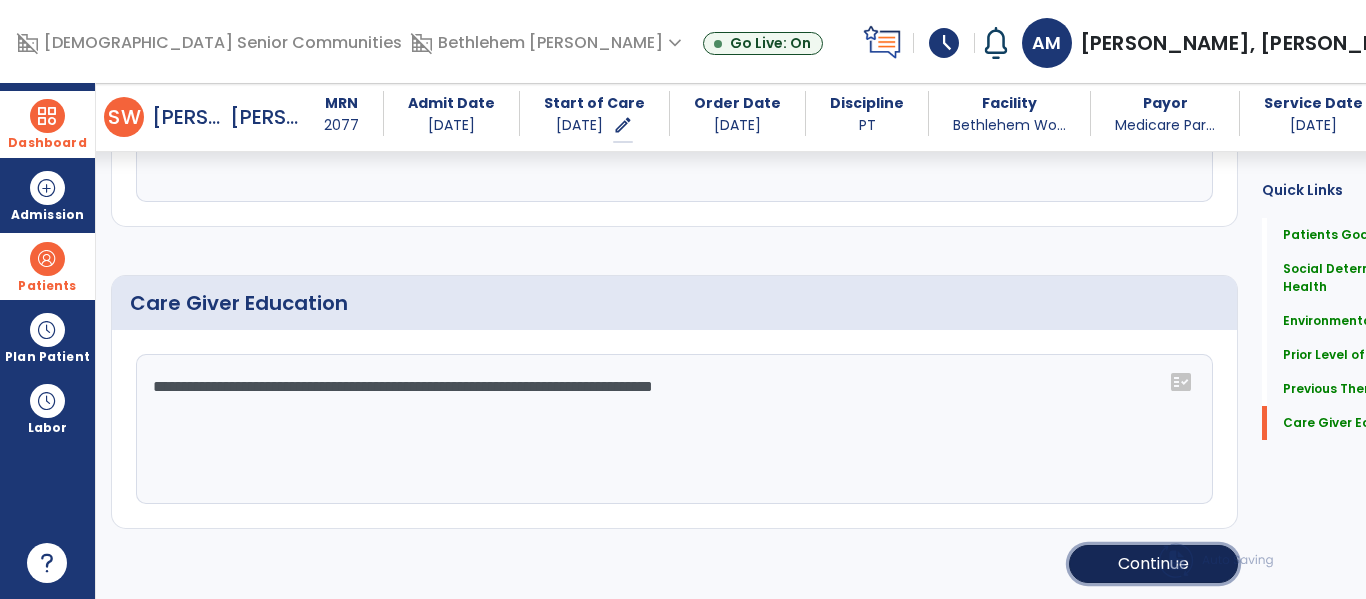 click on "Continue" 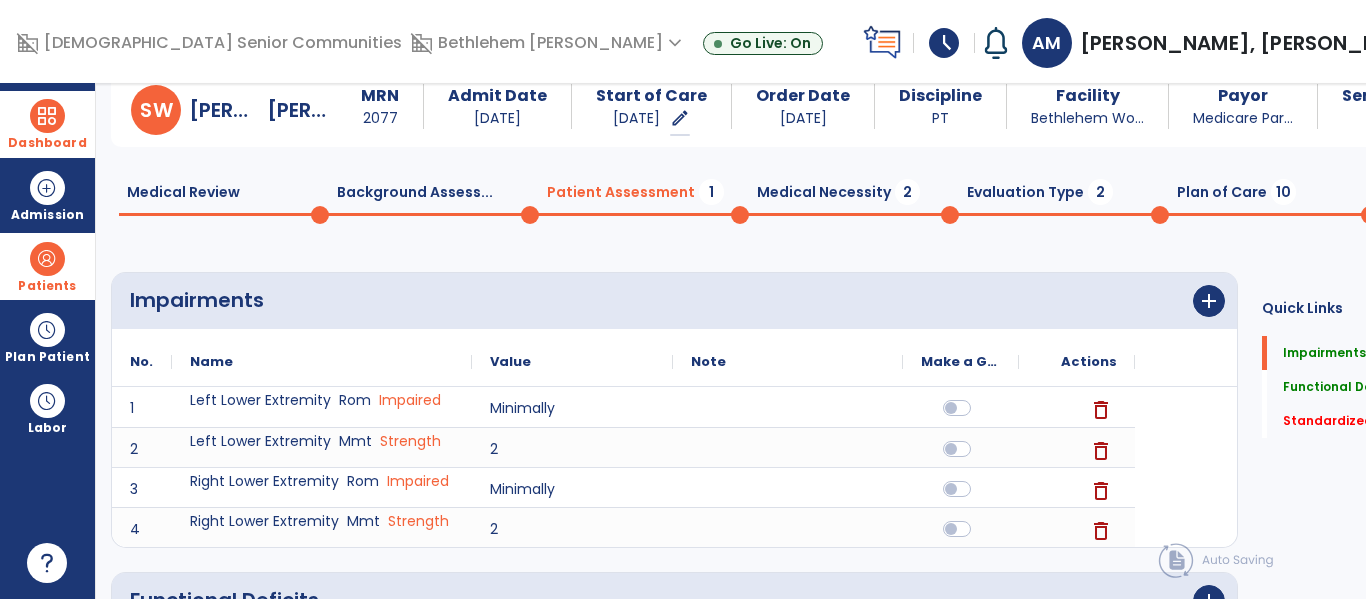 scroll, scrollTop: 123, scrollLeft: 0, axis: vertical 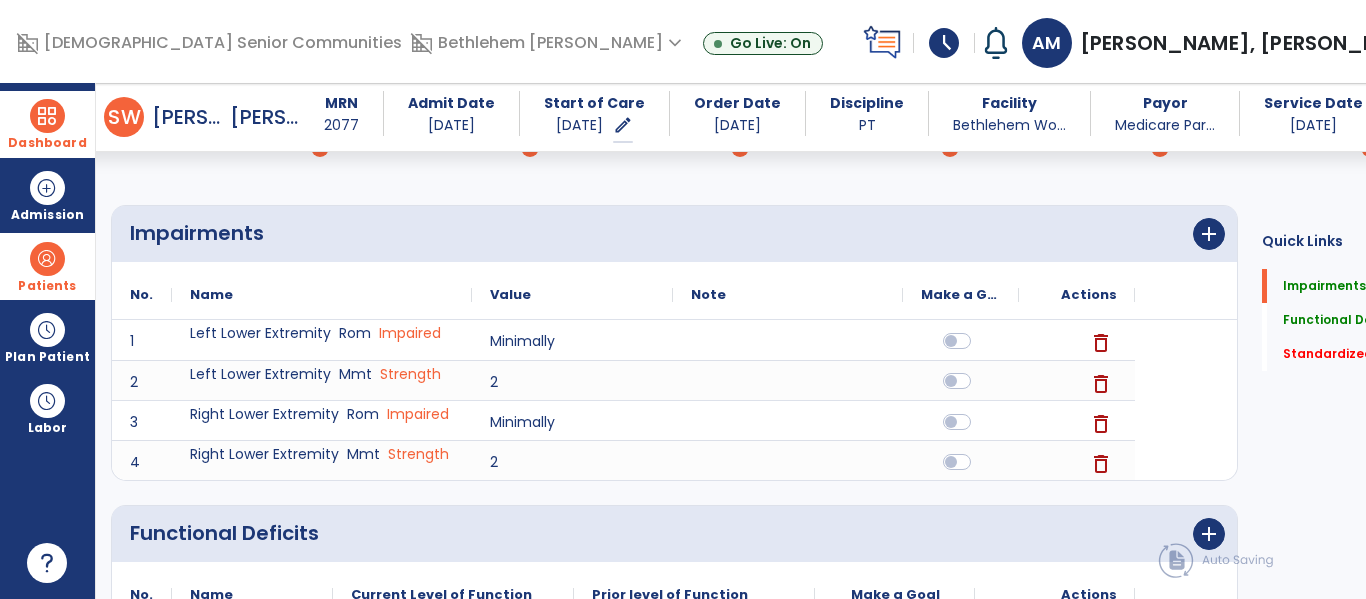 click 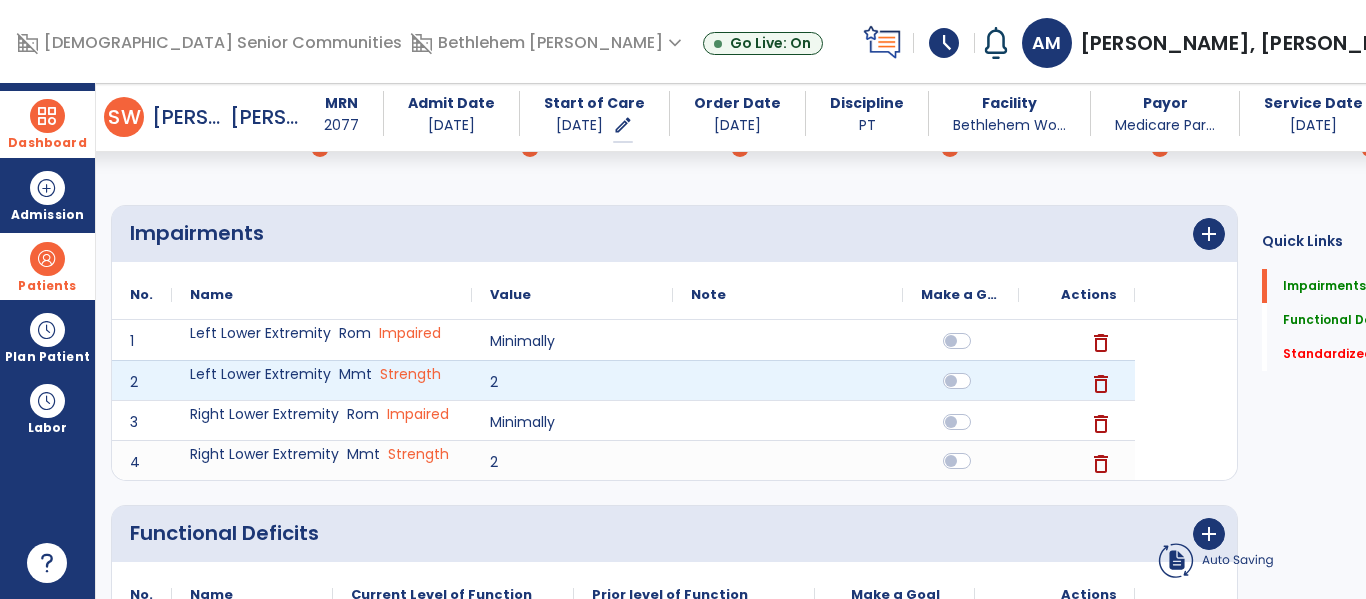 click 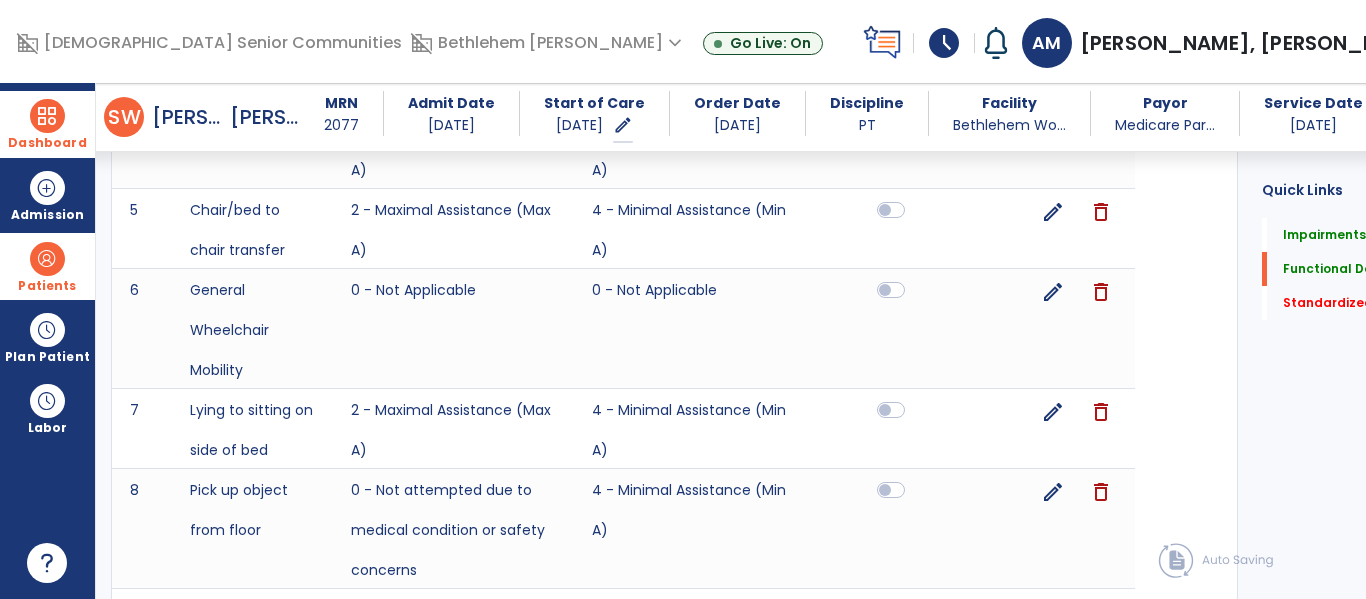 scroll, scrollTop: 768, scrollLeft: 0, axis: vertical 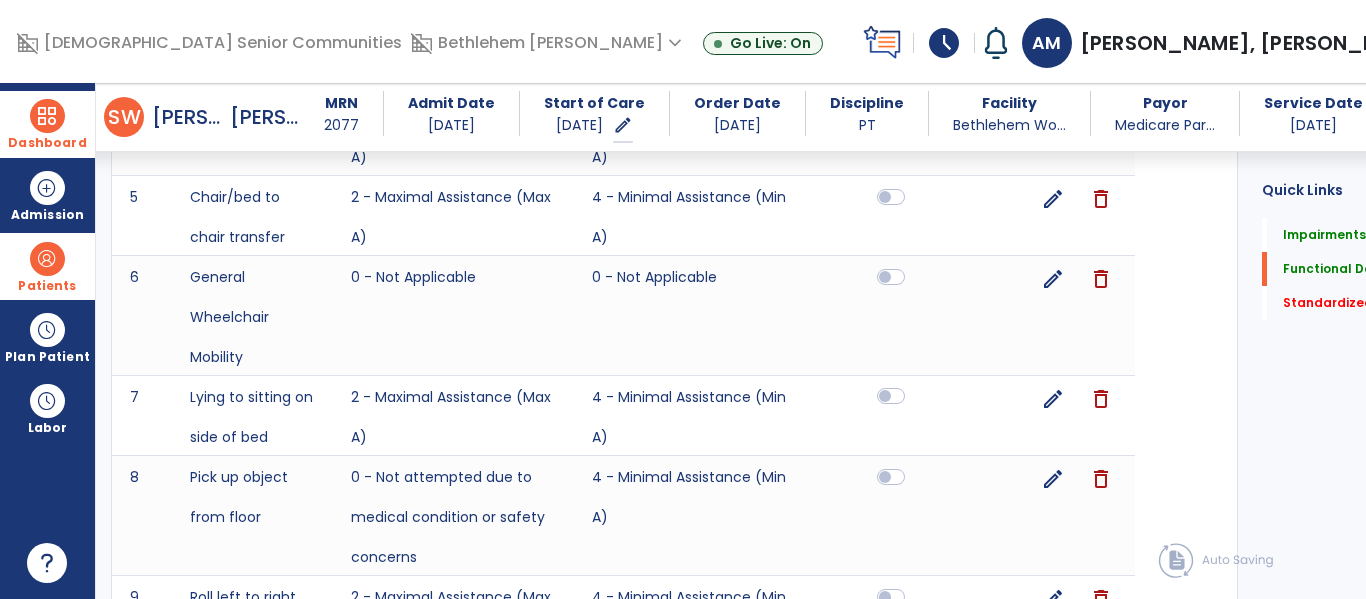 click 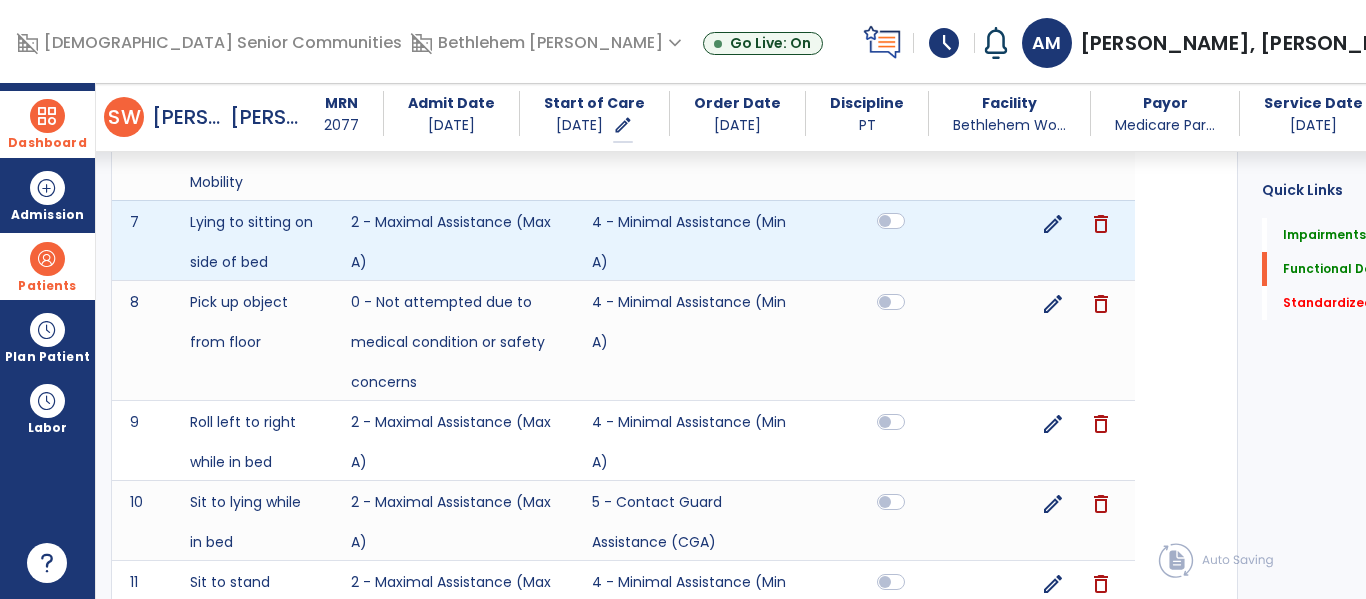 scroll, scrollTop: 995, scrollLeft: 0, axis: vertical 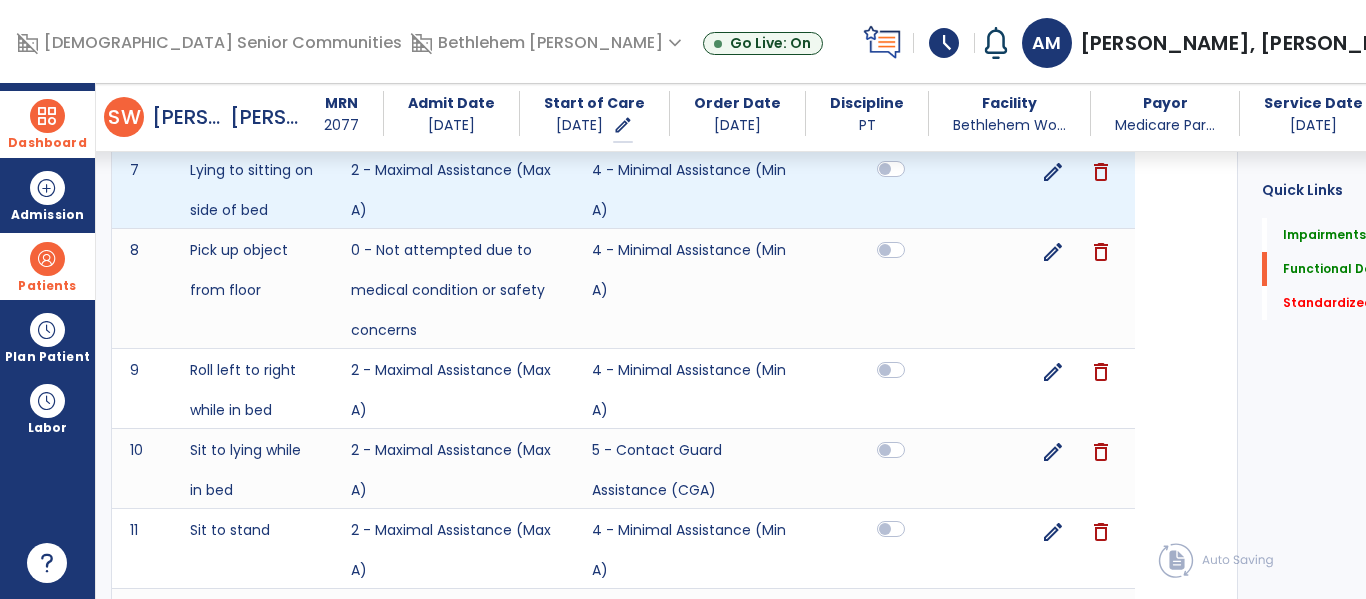 click 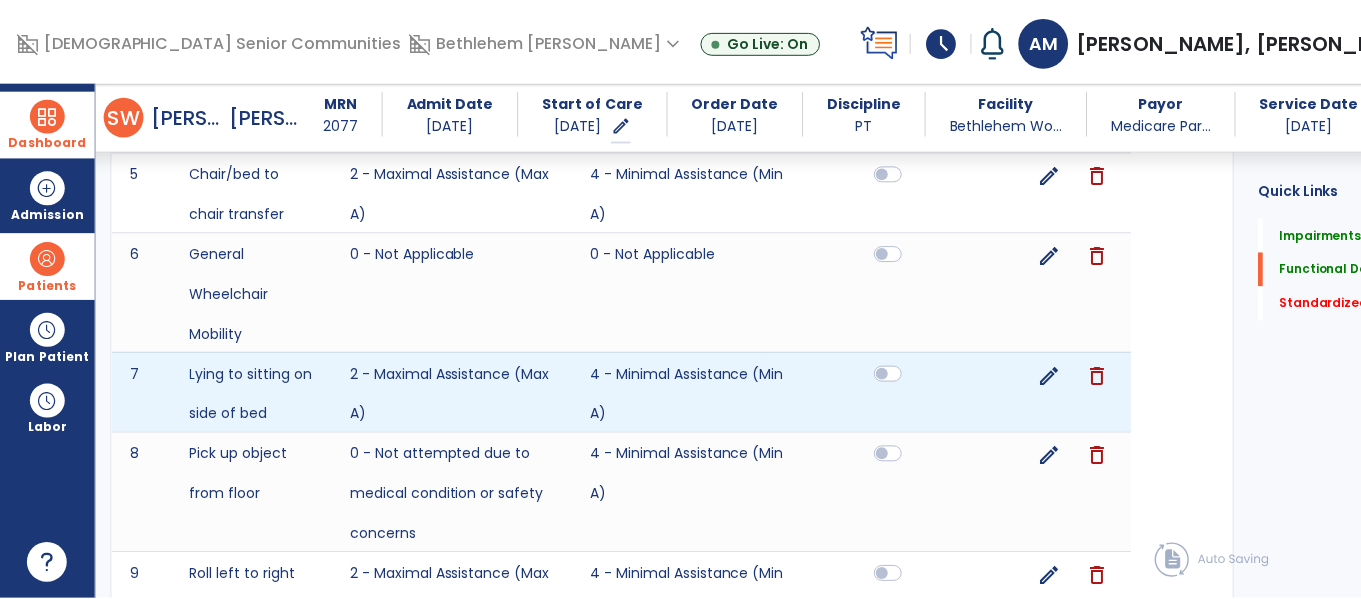 scroll, scrollTop: 786, scrollLeft: 0, axis: vertical 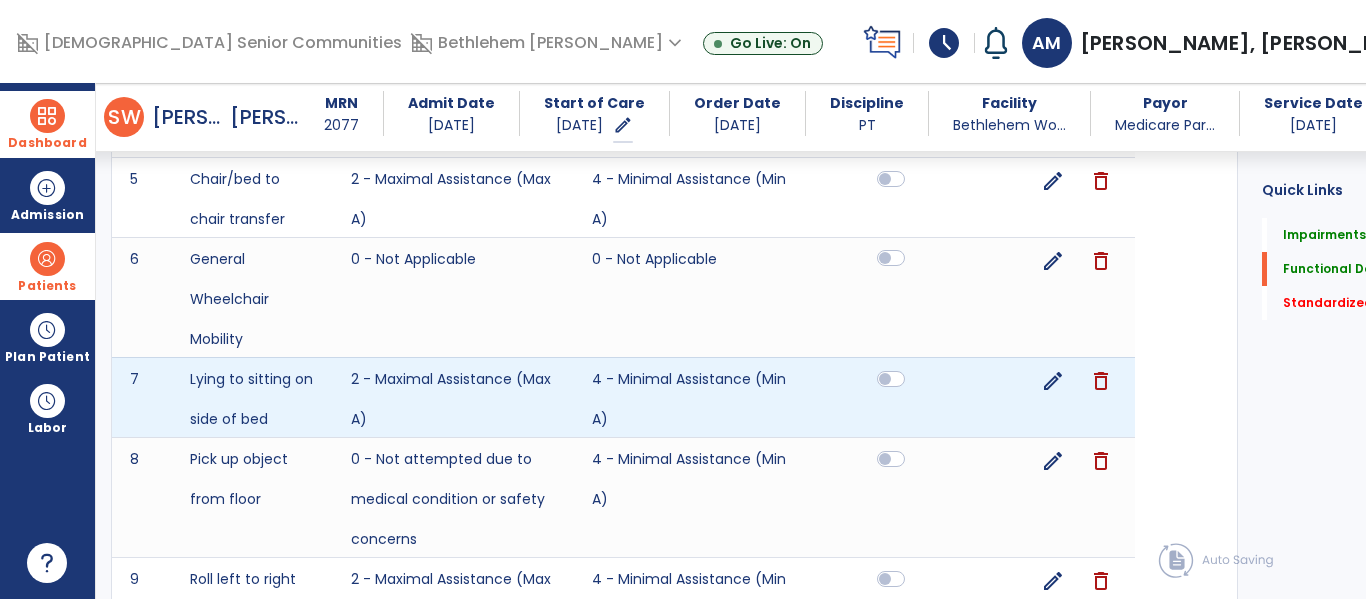 click 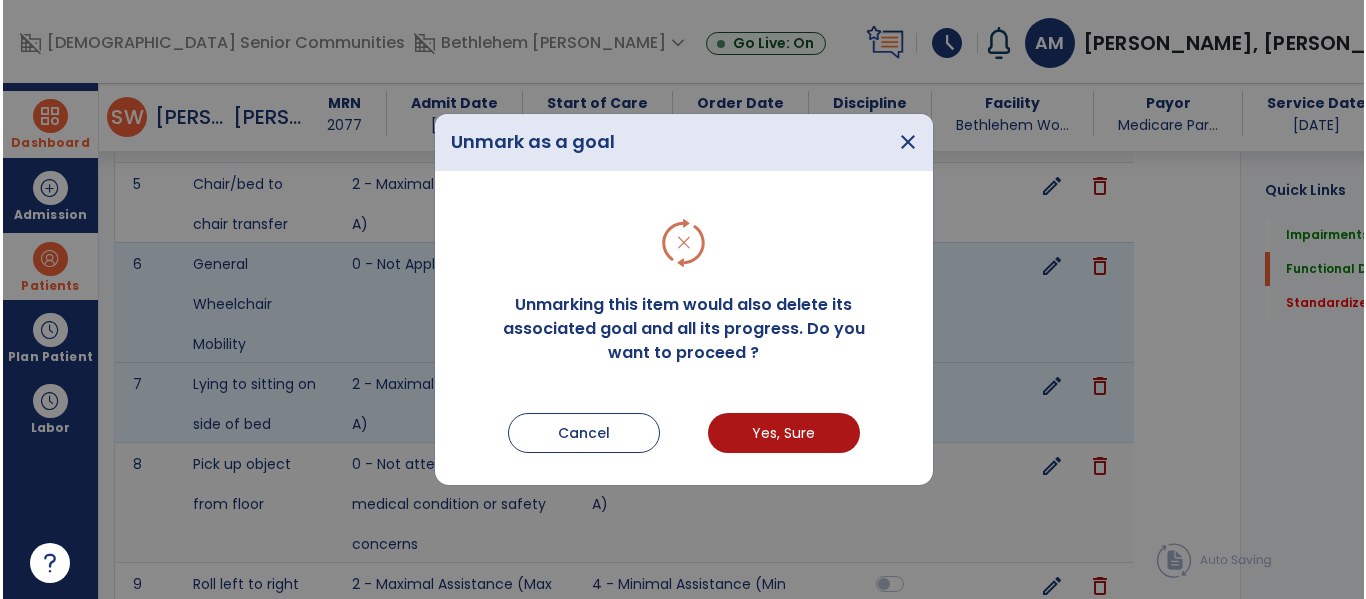 scroll, scrollTop: 786, scrollLeft: 0, axis: vertical 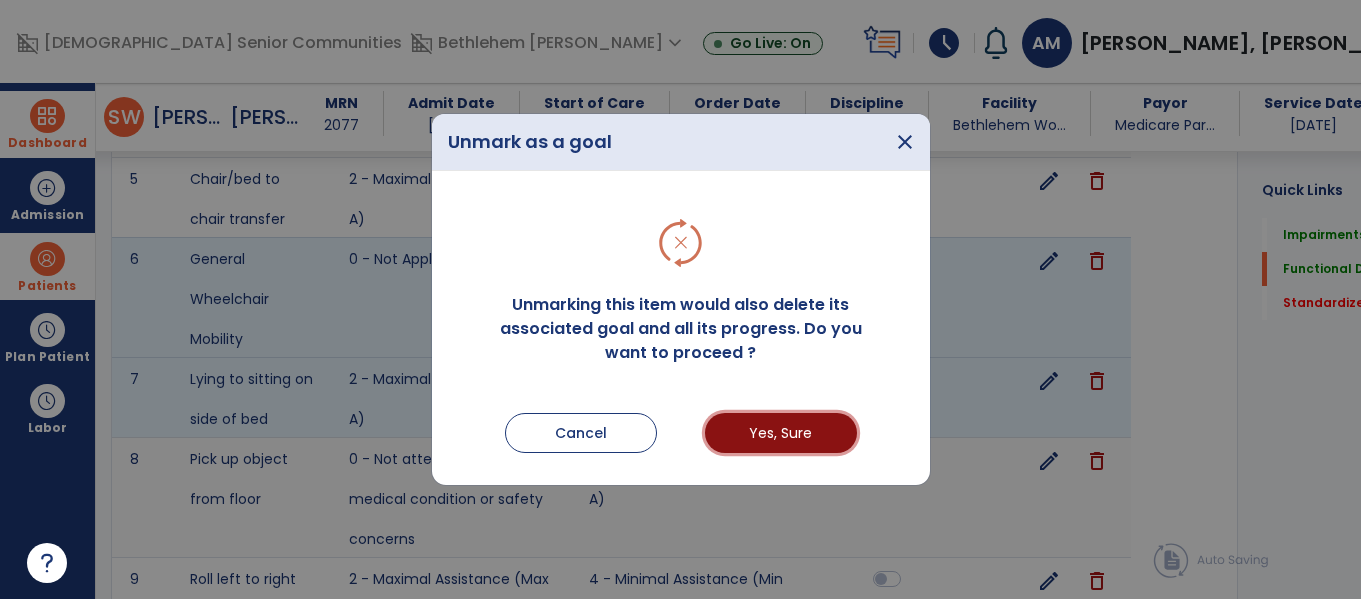 click on "Yes, Sure" at bounding box center [781, 433] 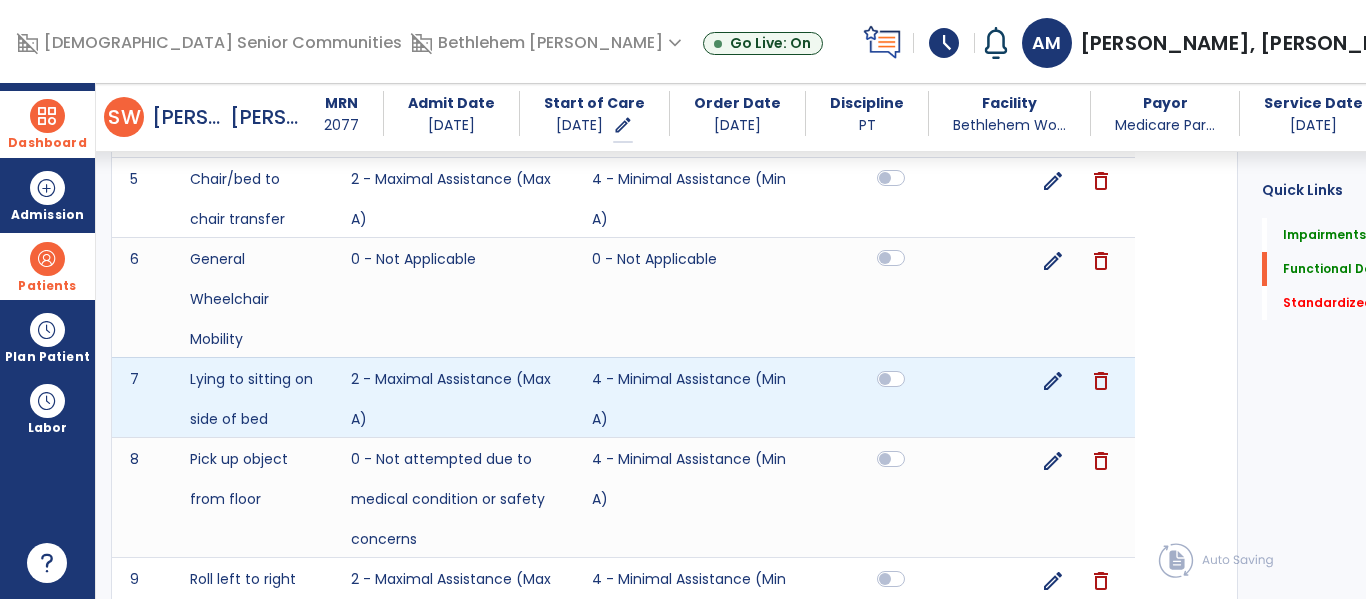 click 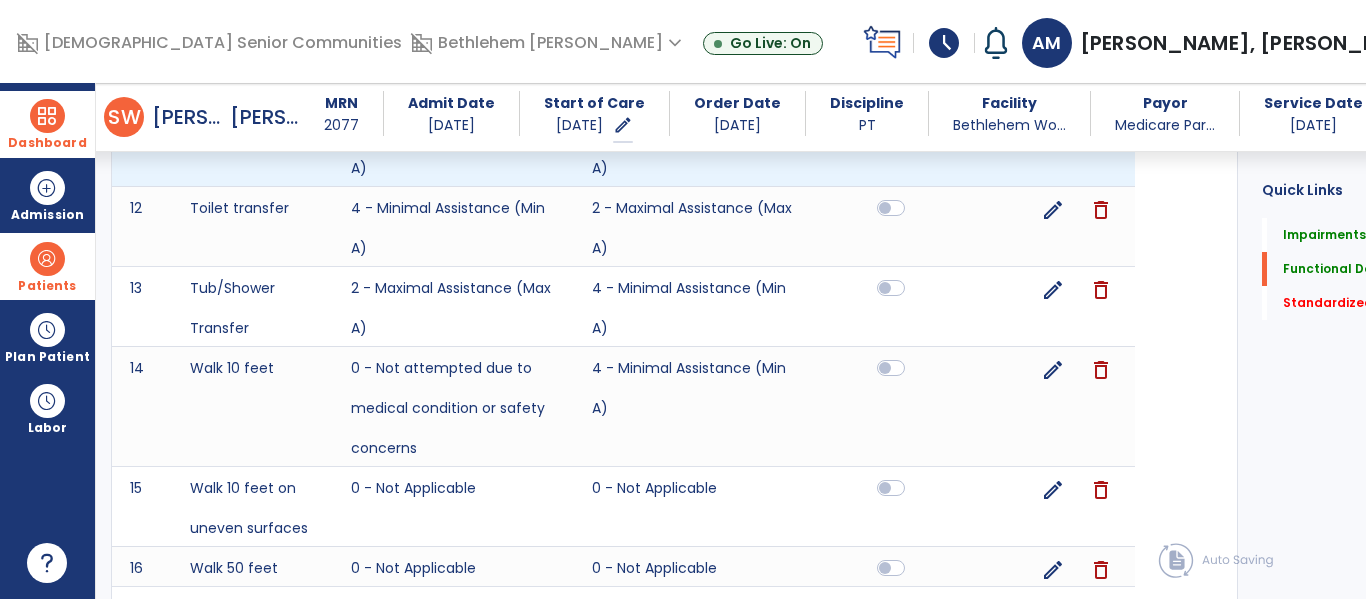 scroll, scrollTop: 1394, scrollLeft: 0, axis: vertical 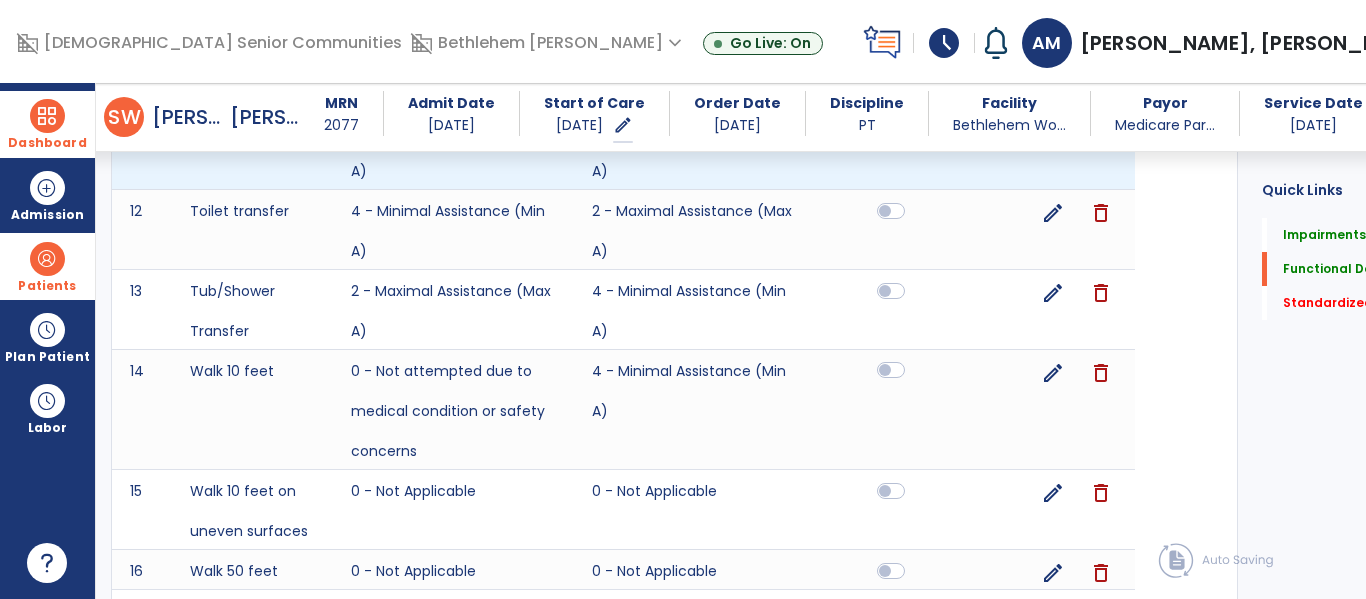 click 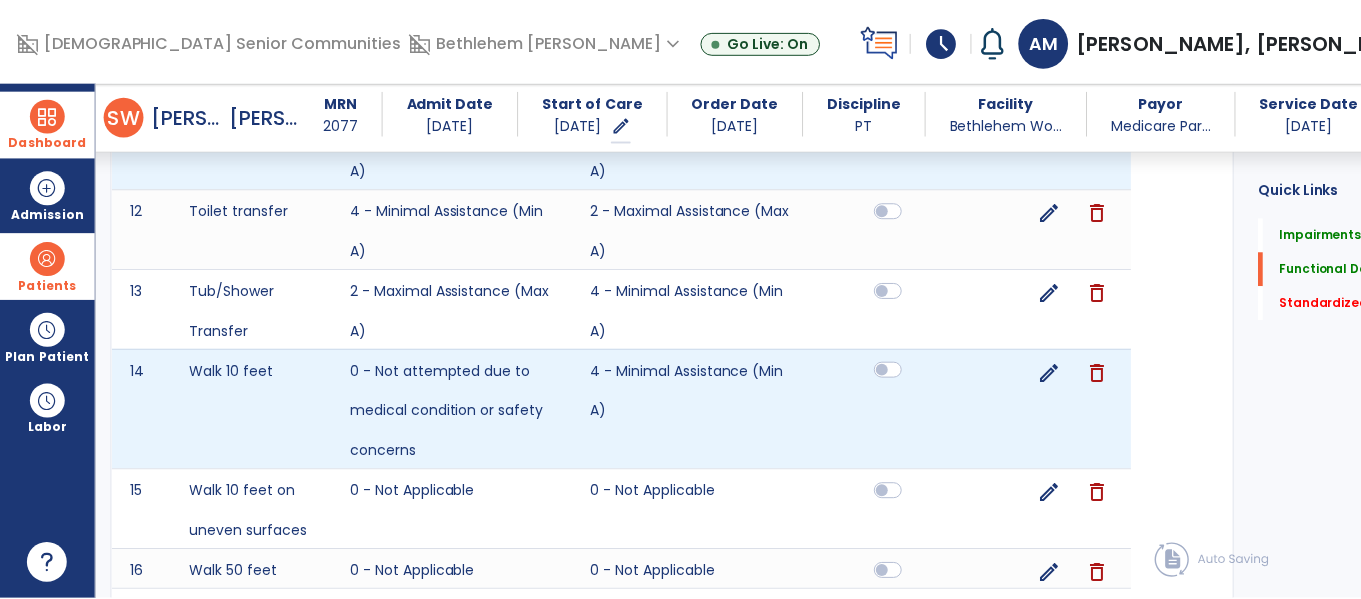 scroll, scrollTop: 1517, scrollLeft: 0, axis: vertical 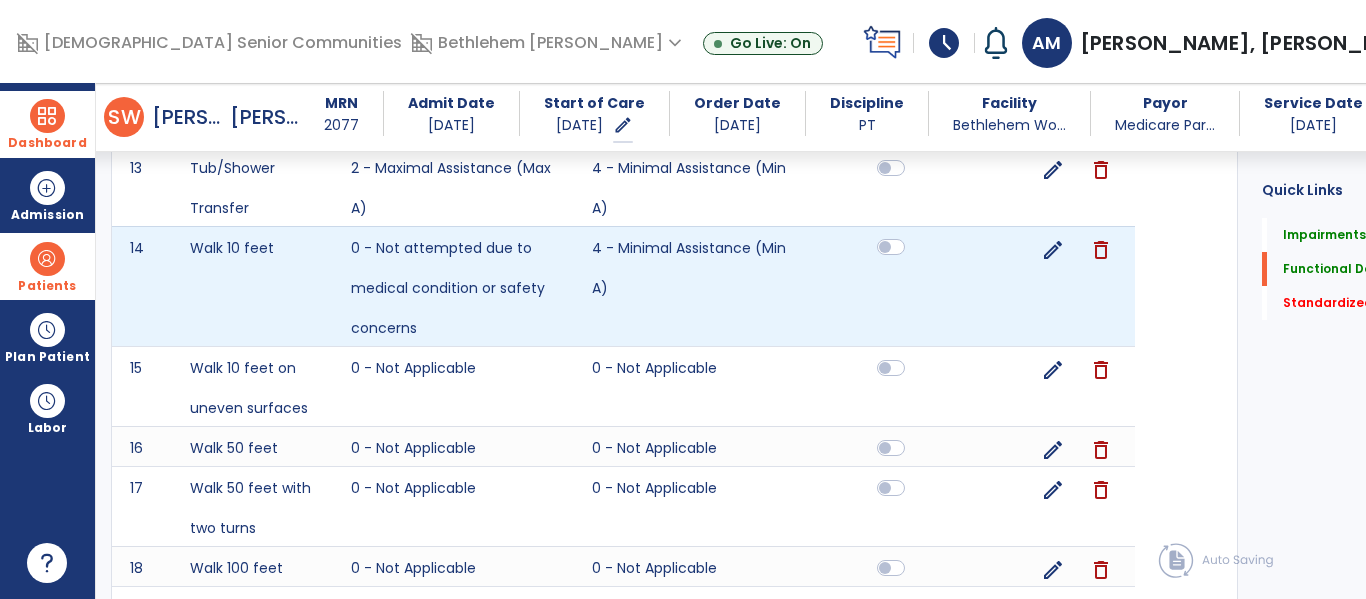 click 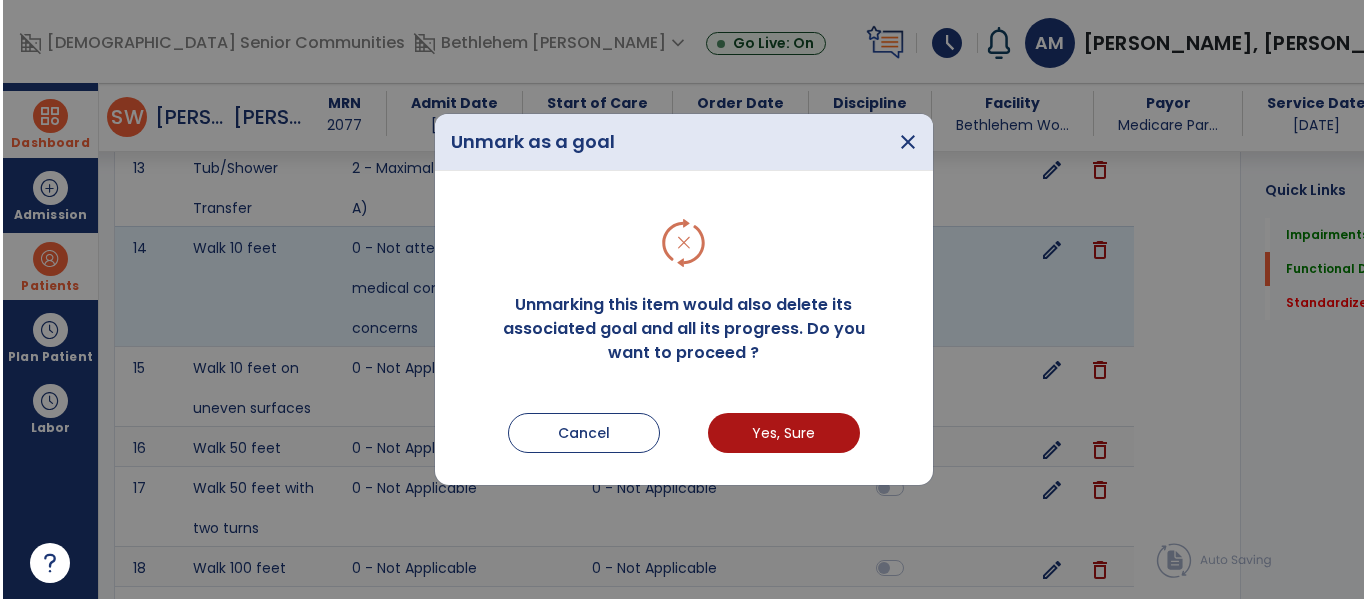scroll, scrollTop: 1517, scrollLeft: 0, axis: vertical 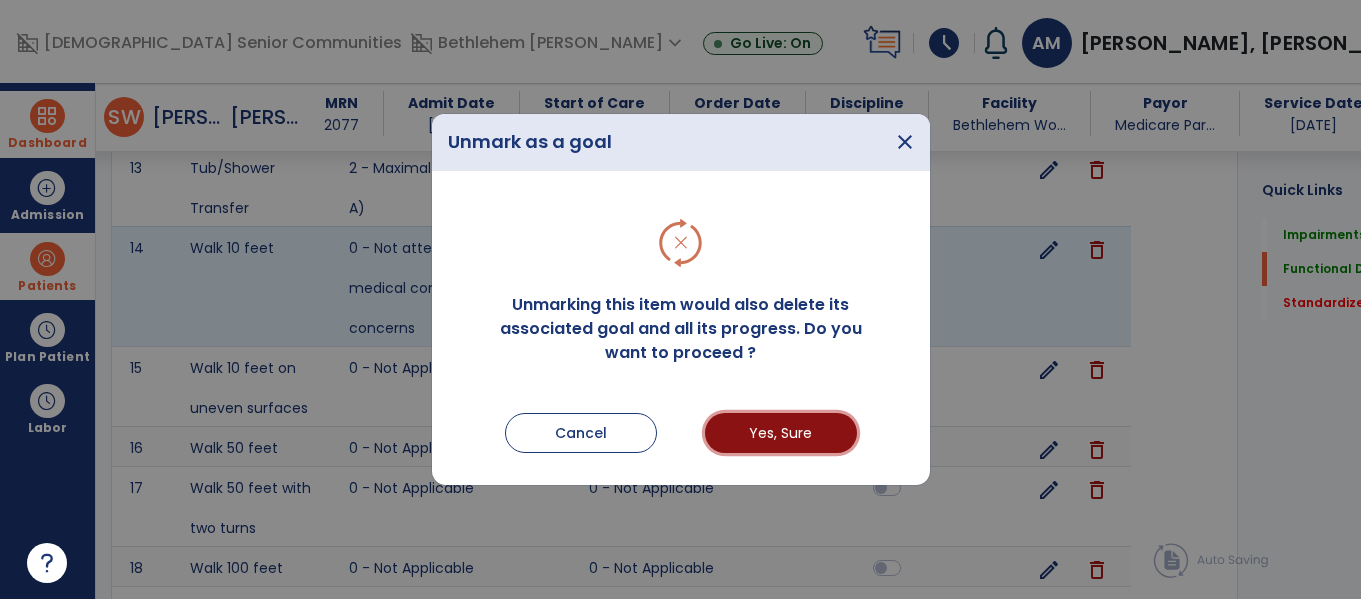 click on "Yes, Sure" at bounding box center [781, 433] 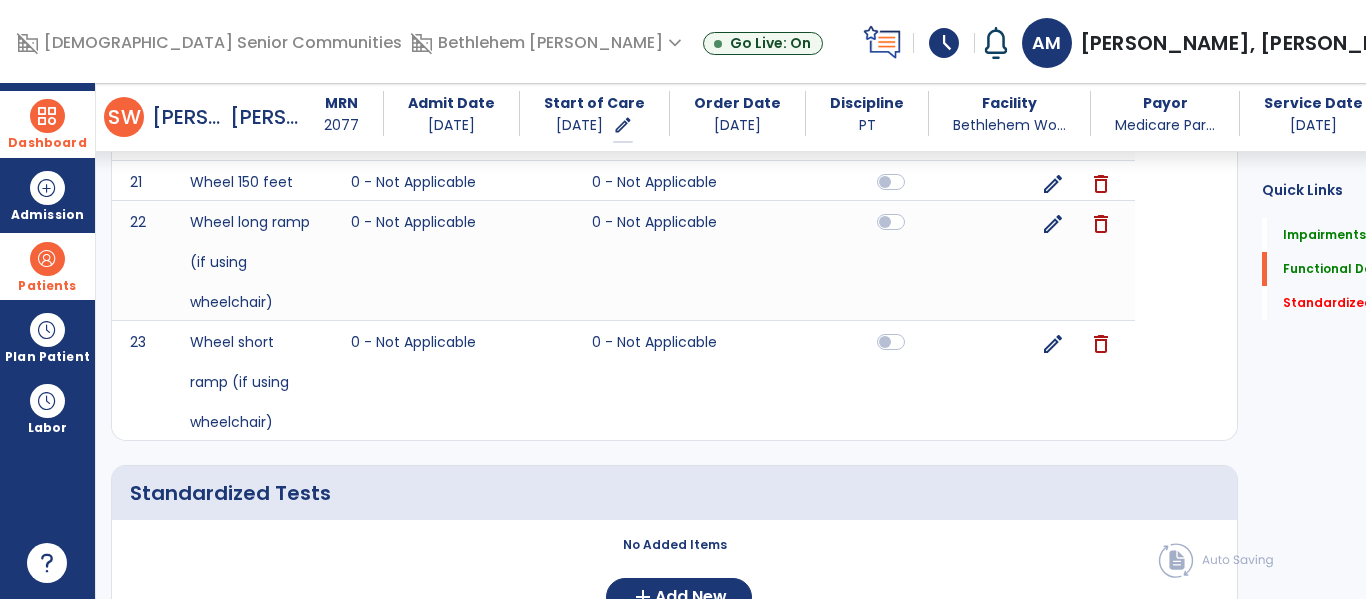 scroll, scrollTop: 2167, scrollLeft: 0, axis: vertical 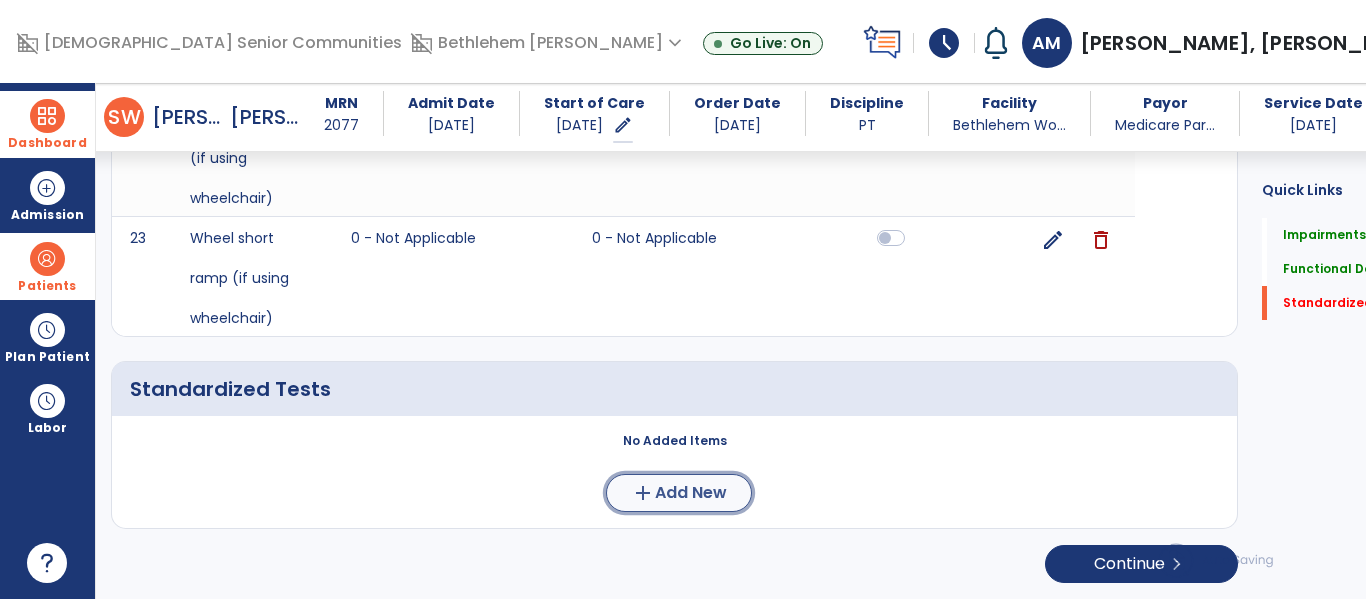click on "Add New" 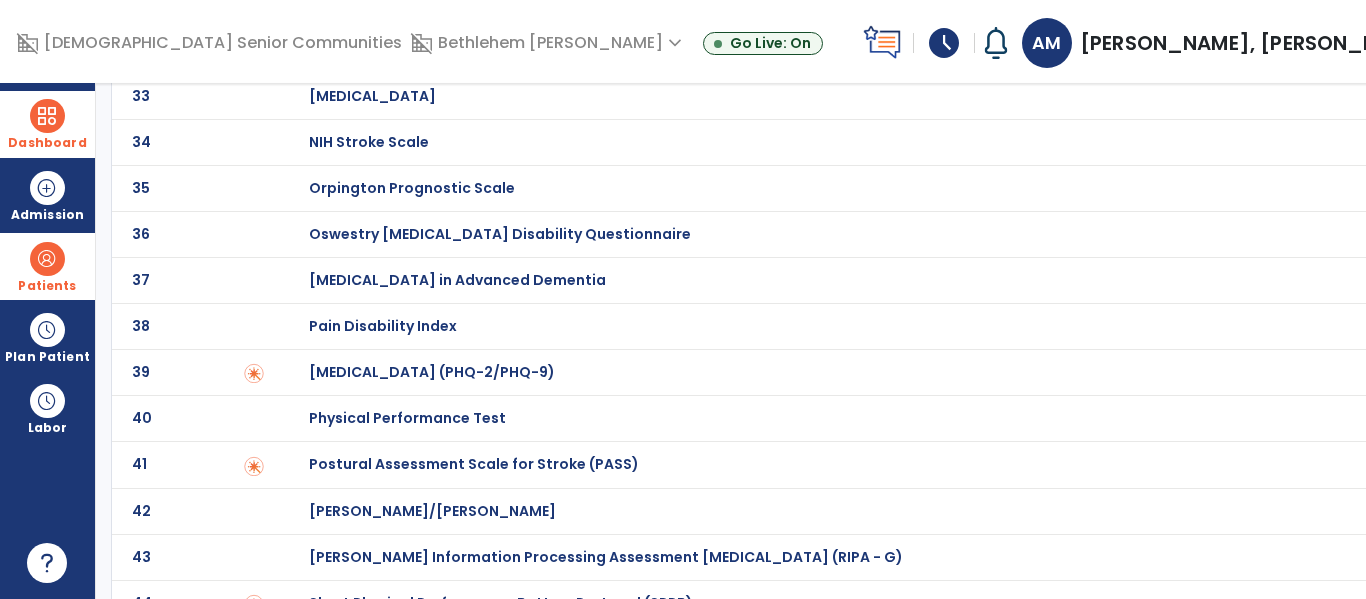 scroll, scrollTop: 1926, scrollLeft: 0, axis: vertical 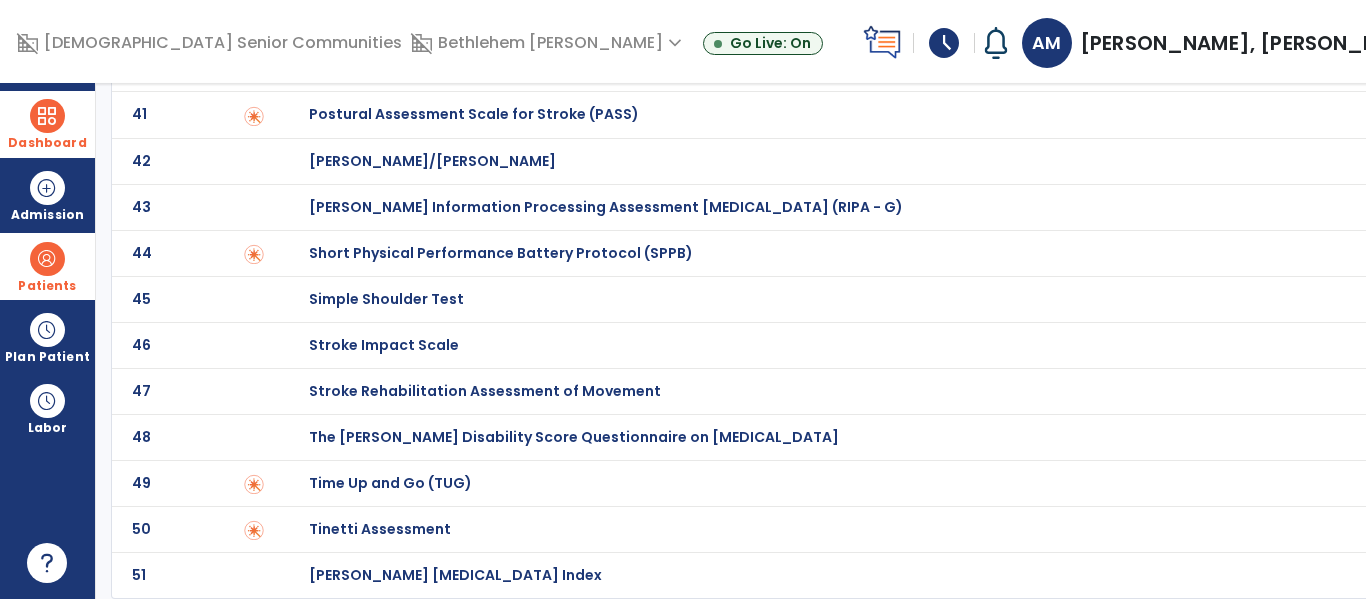click on "Tinetti Assessment" at bounding box center [858, -1726] 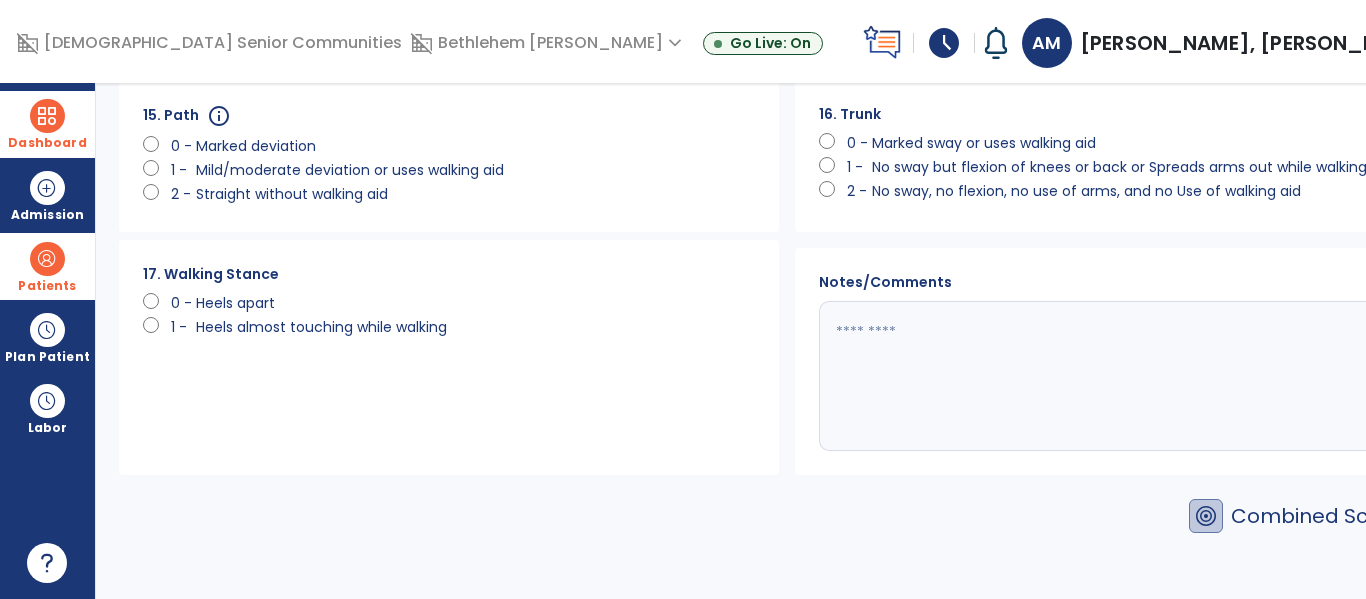 scroll, scrollTop: 0, scrollLeft: 0, axis: both 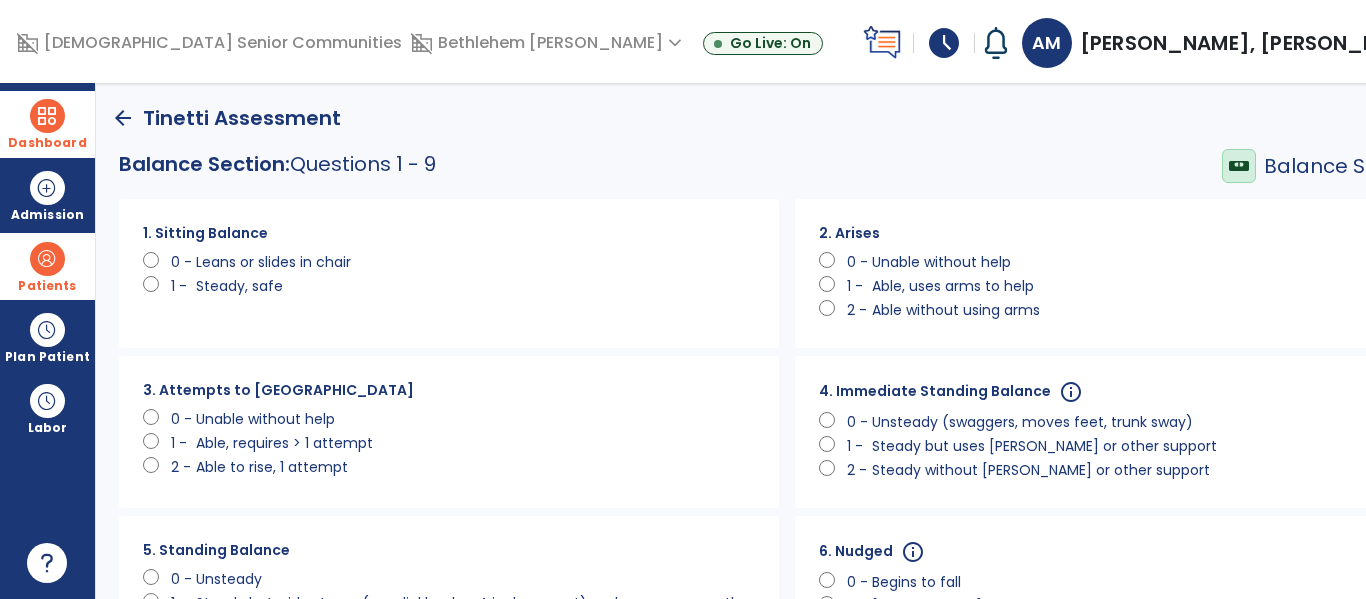 click on "Leans or slides in chair" 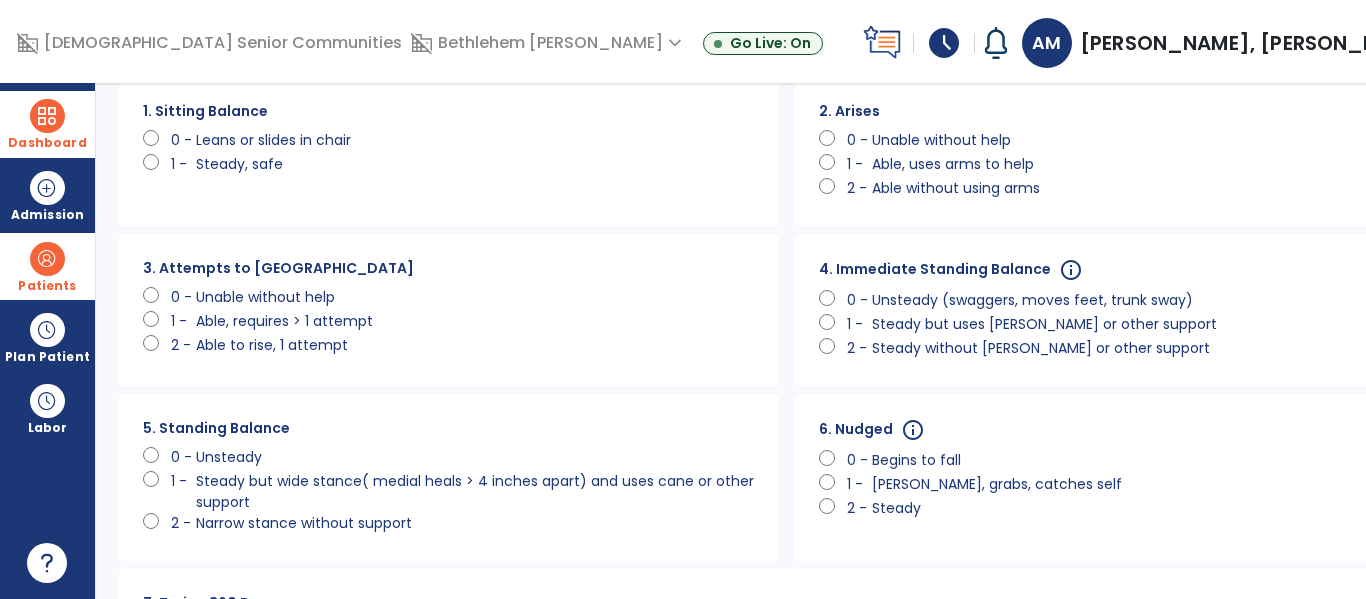 scroll, scrollTop: 269, scrollLeft: 0, axis: vertical 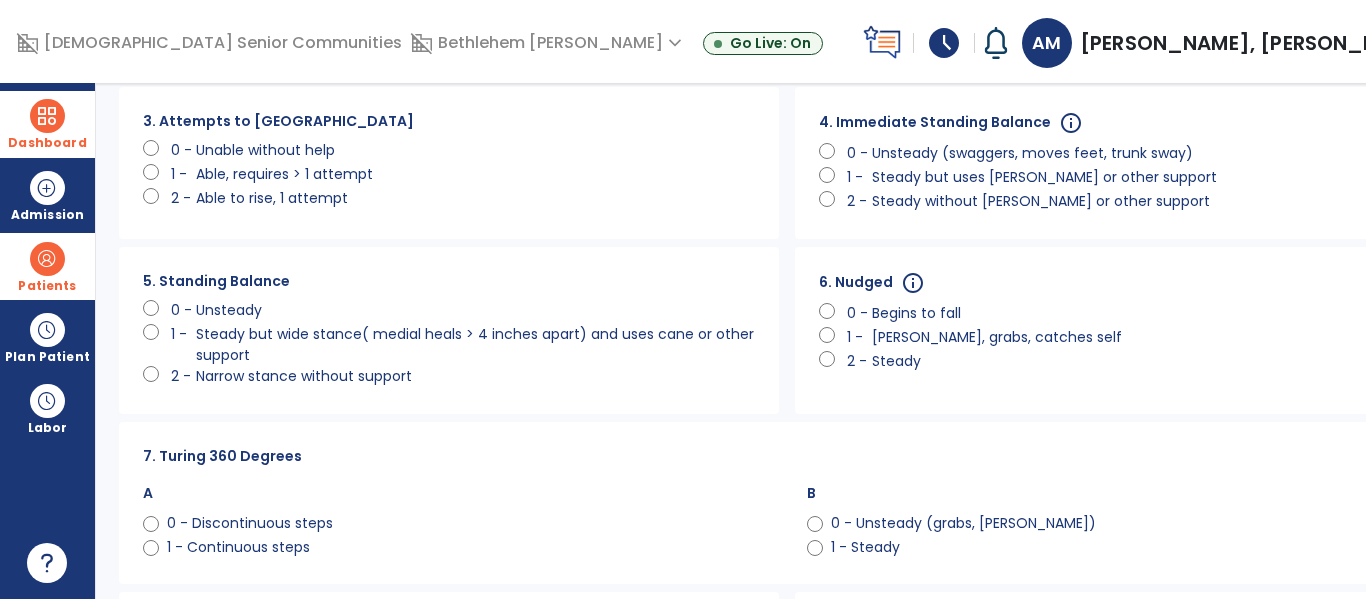 click on "Unsteady" 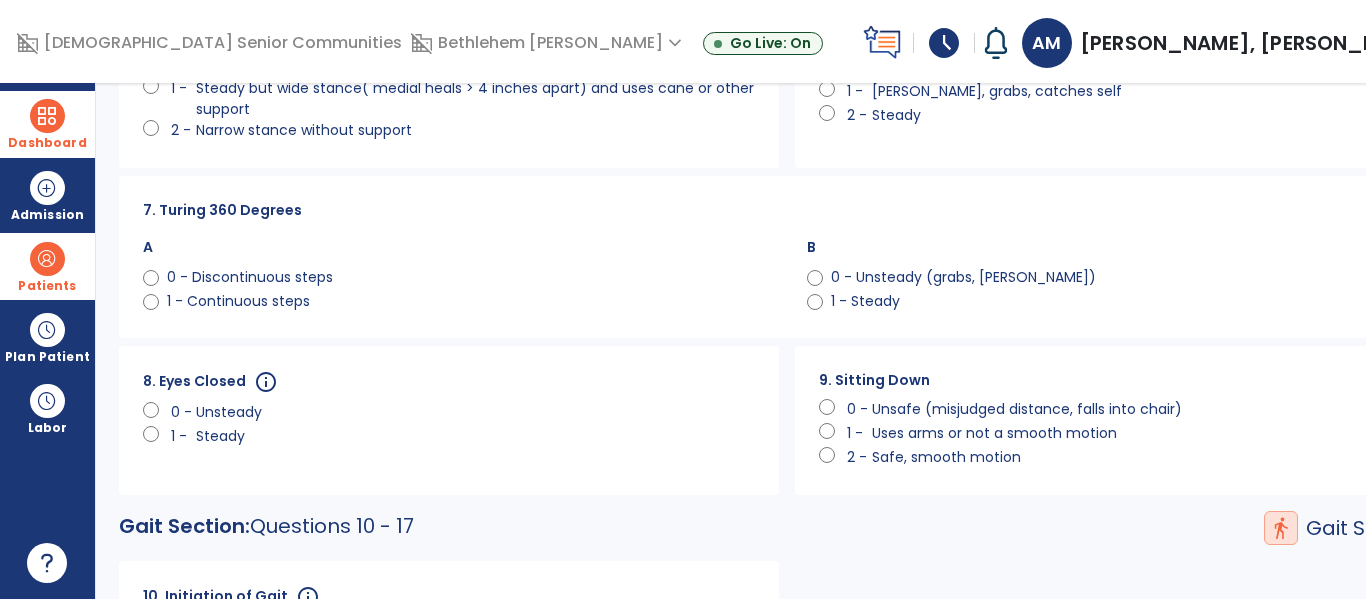 scroll, scrollTop: 517, scrollLeft: 0, axis: vertical 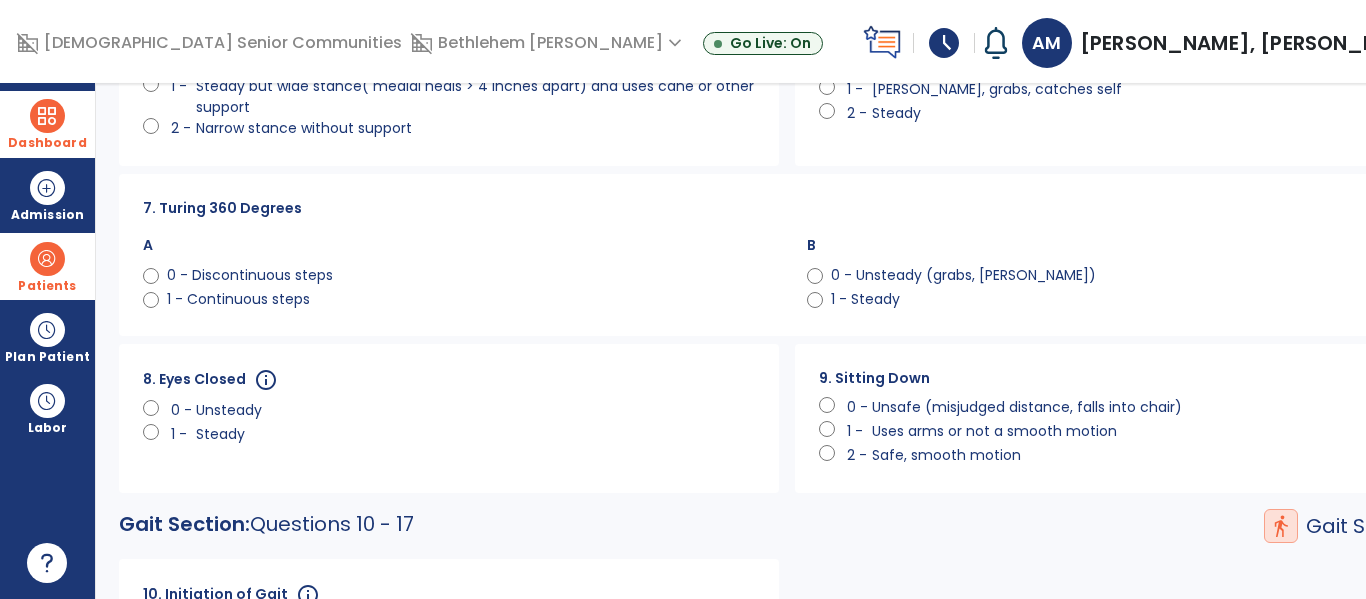 click on "Unsteady" 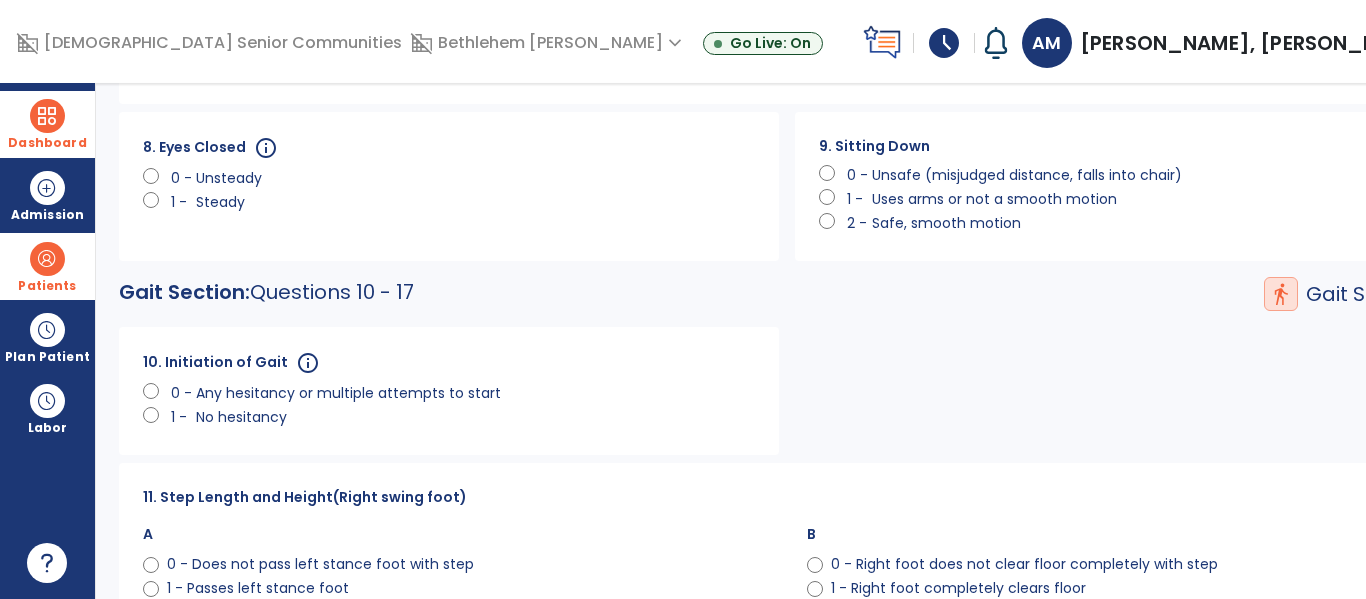 click on "Any hesitancy or multiple attempts to start" 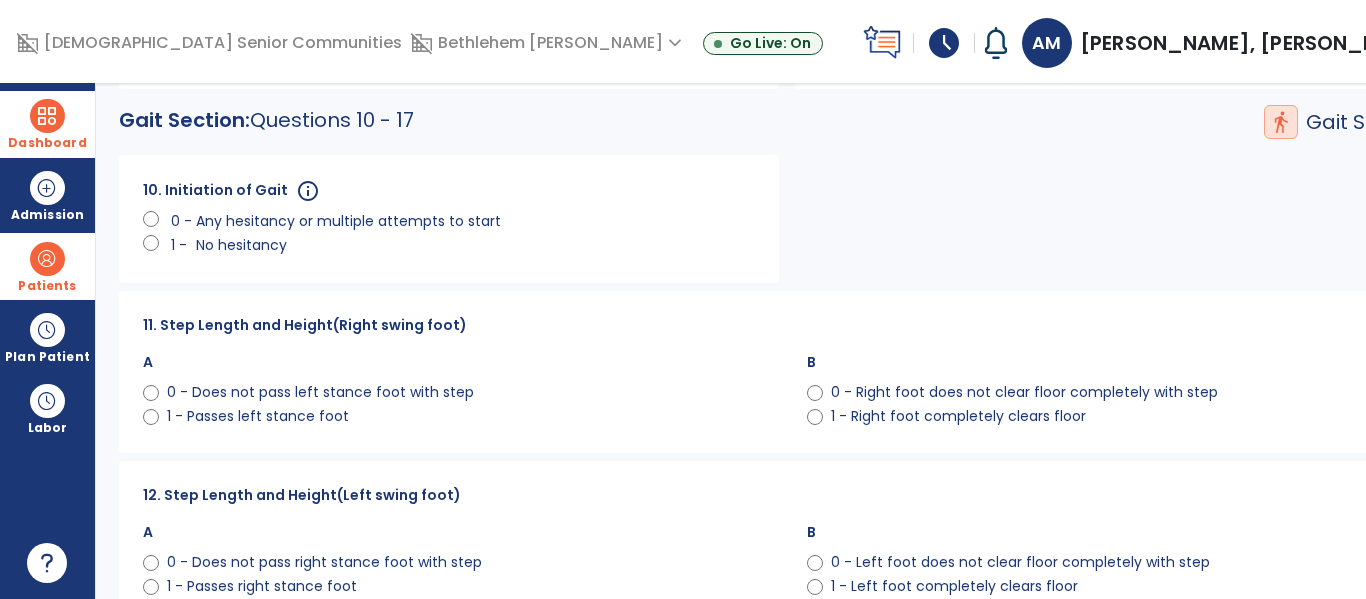 scroll, scrollTop: 949, scrollLeft: 0, axis: vertical 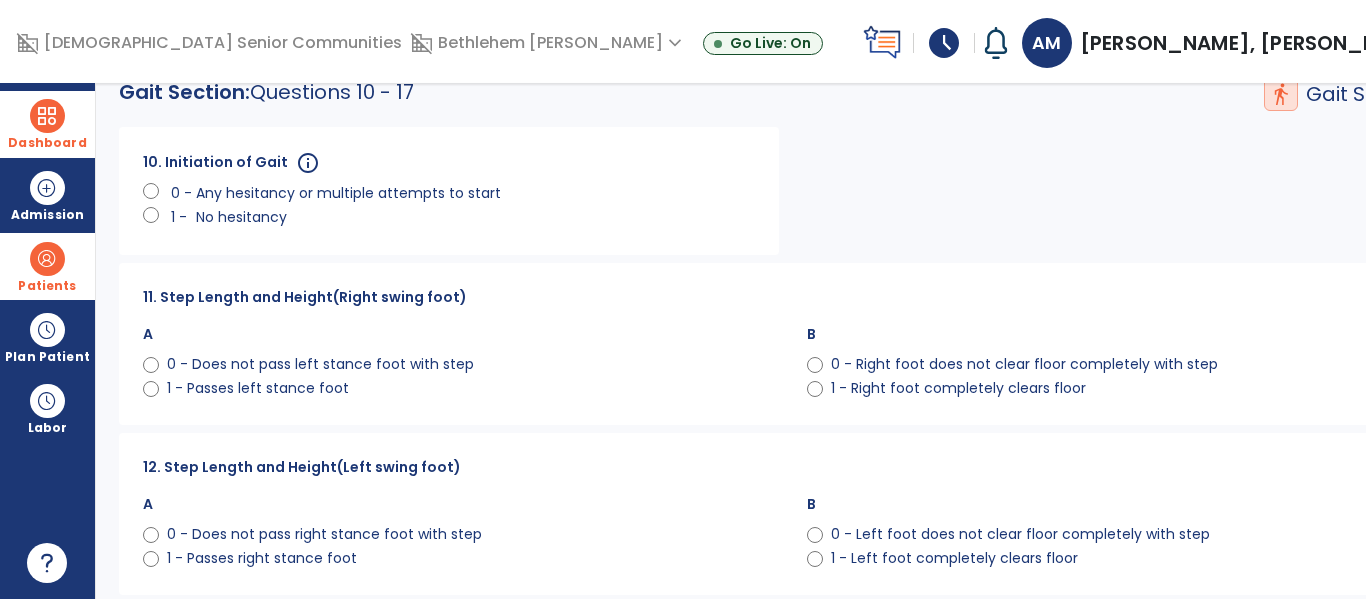 click on "0 - Does not pass left stance foot with step" 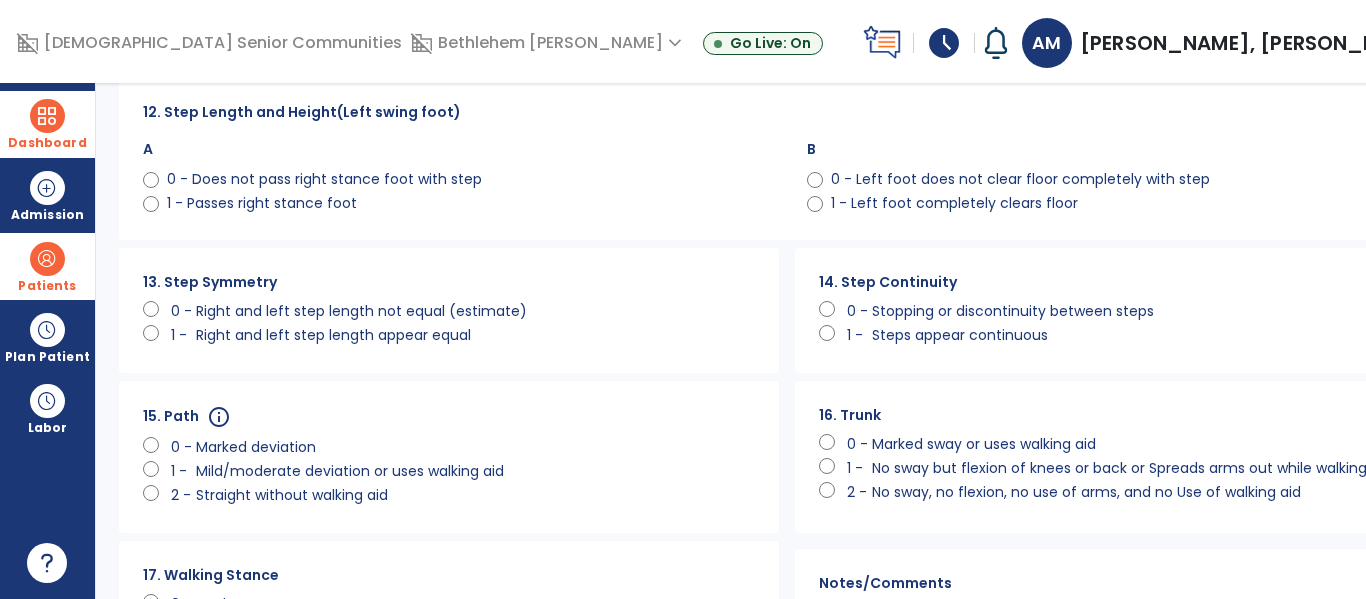 scroll, scrollTop: 1308, scrollLeft: 0, axis: vertical 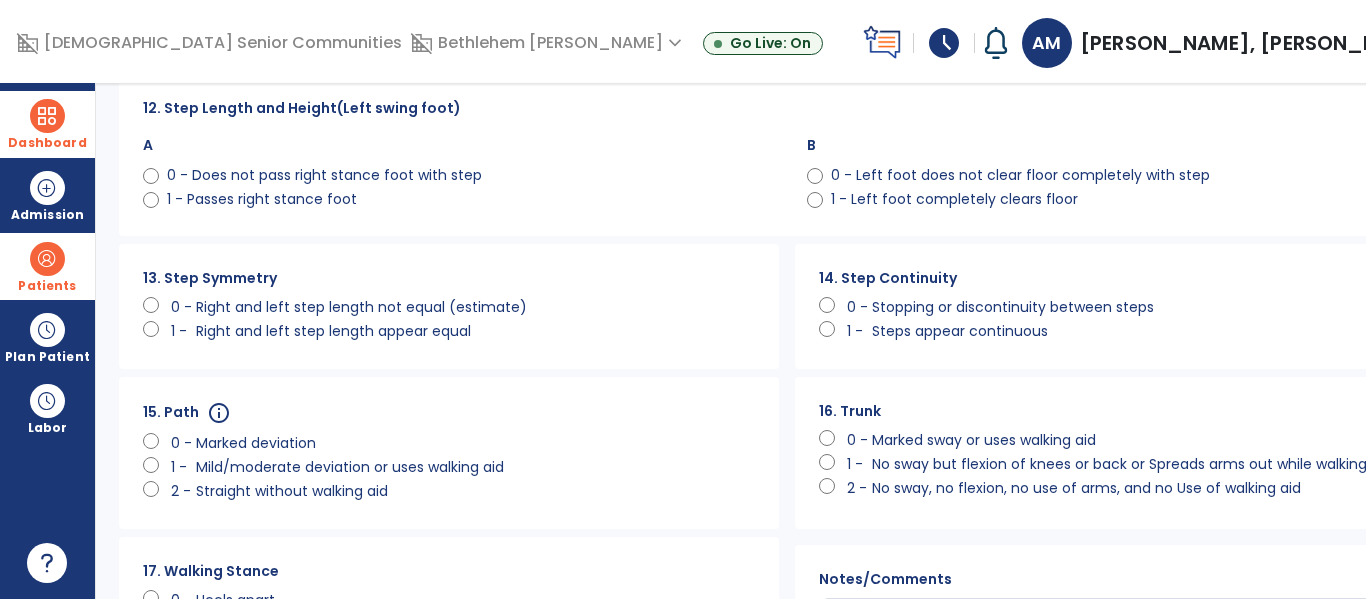 click on "Right and left step length not equal (estimate)" 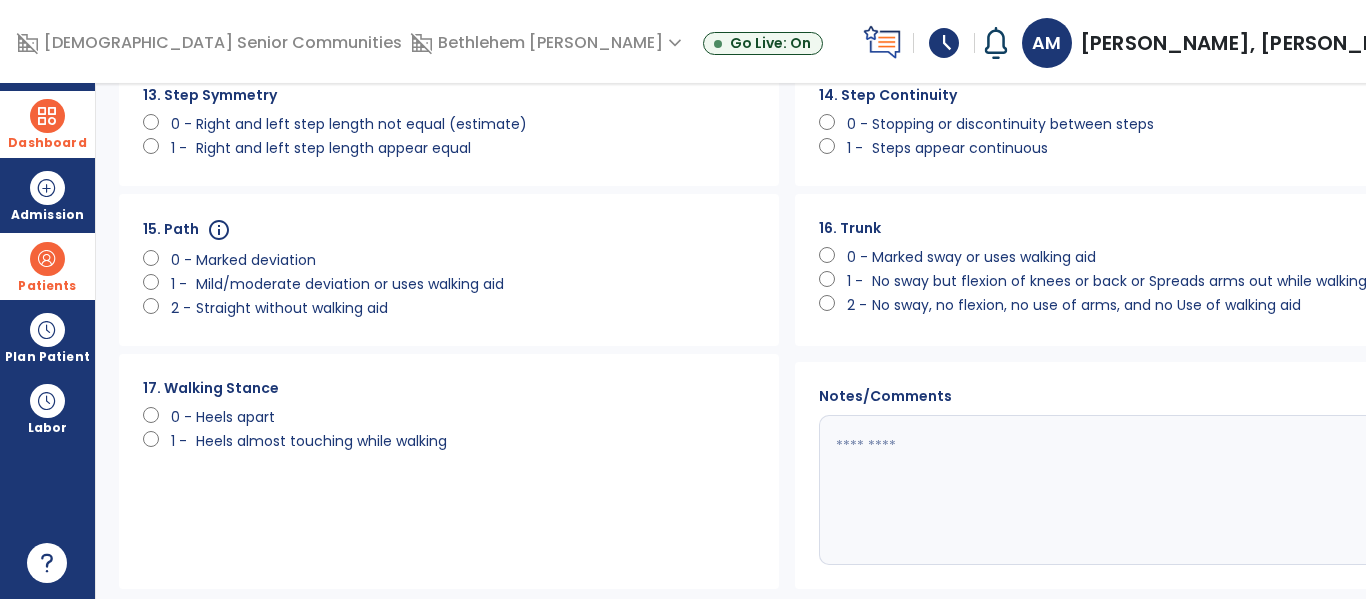 scroll, scrollTop: 1523, scrollLeft: 0, axis: vertical 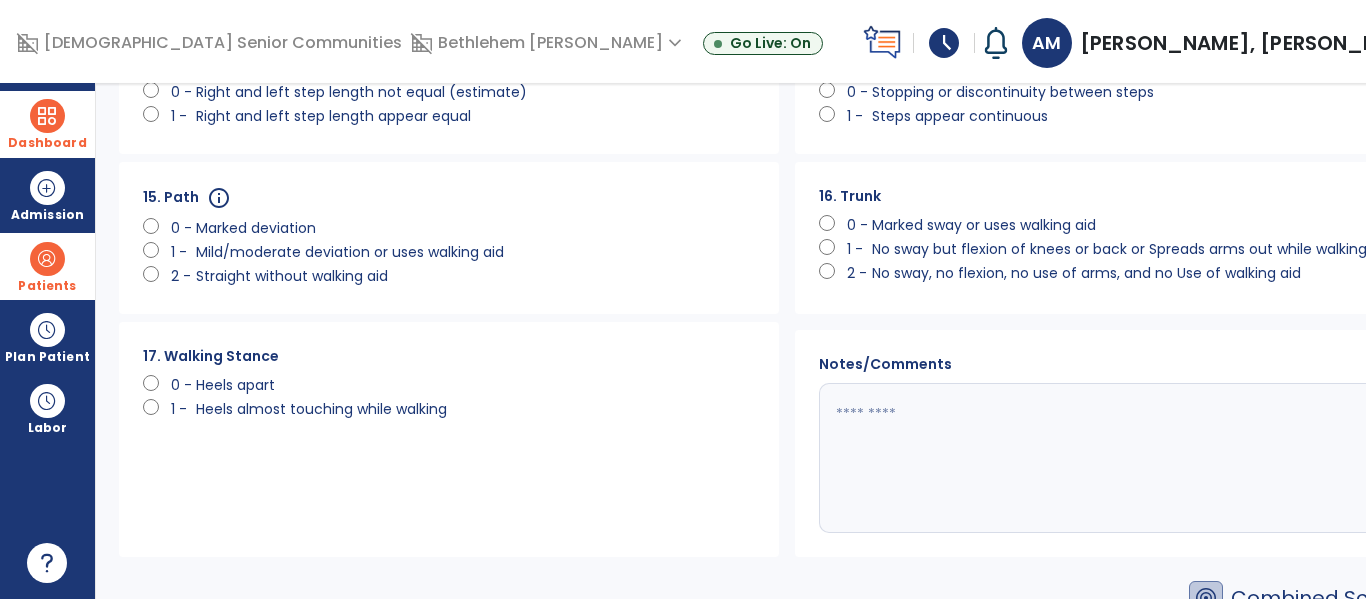 click on "Heels apart" 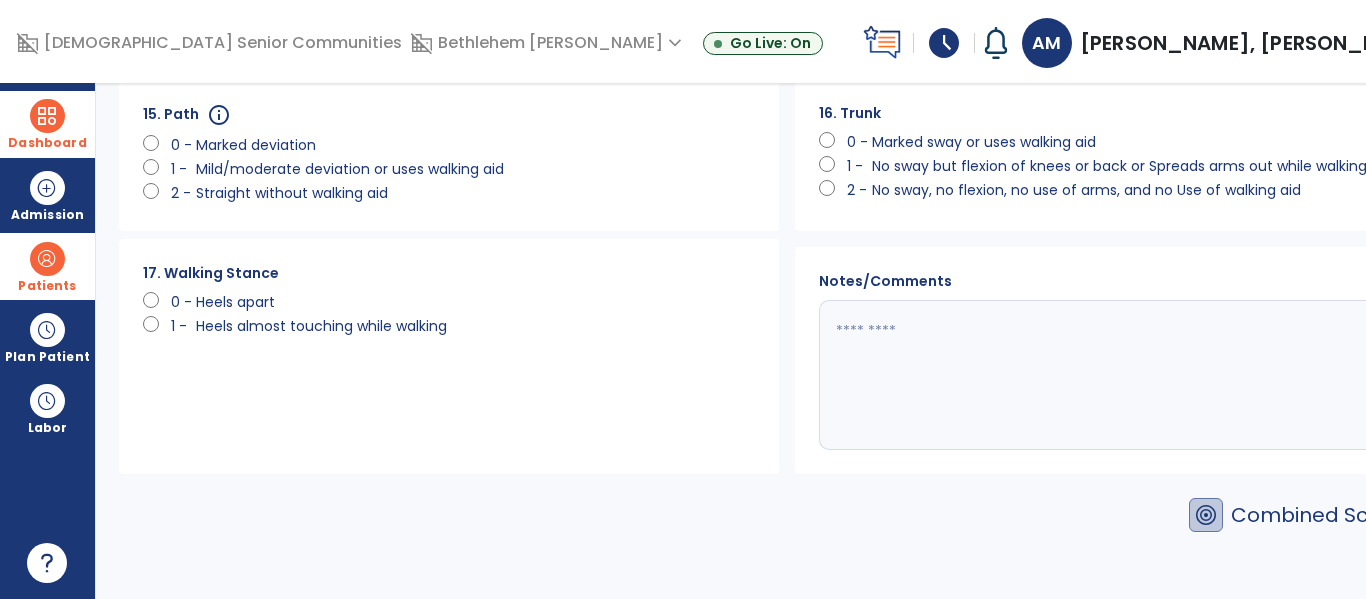 click on "Save" 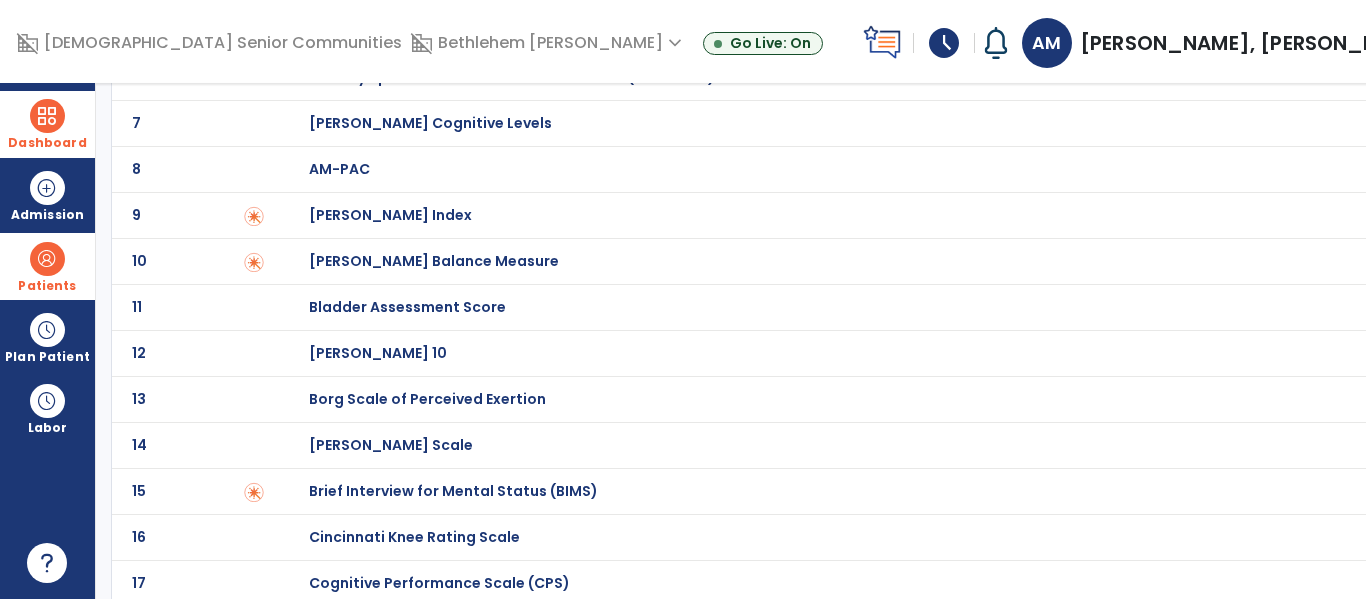 scroll, scrollTop: 0, scrollLeft: 0, axis: both 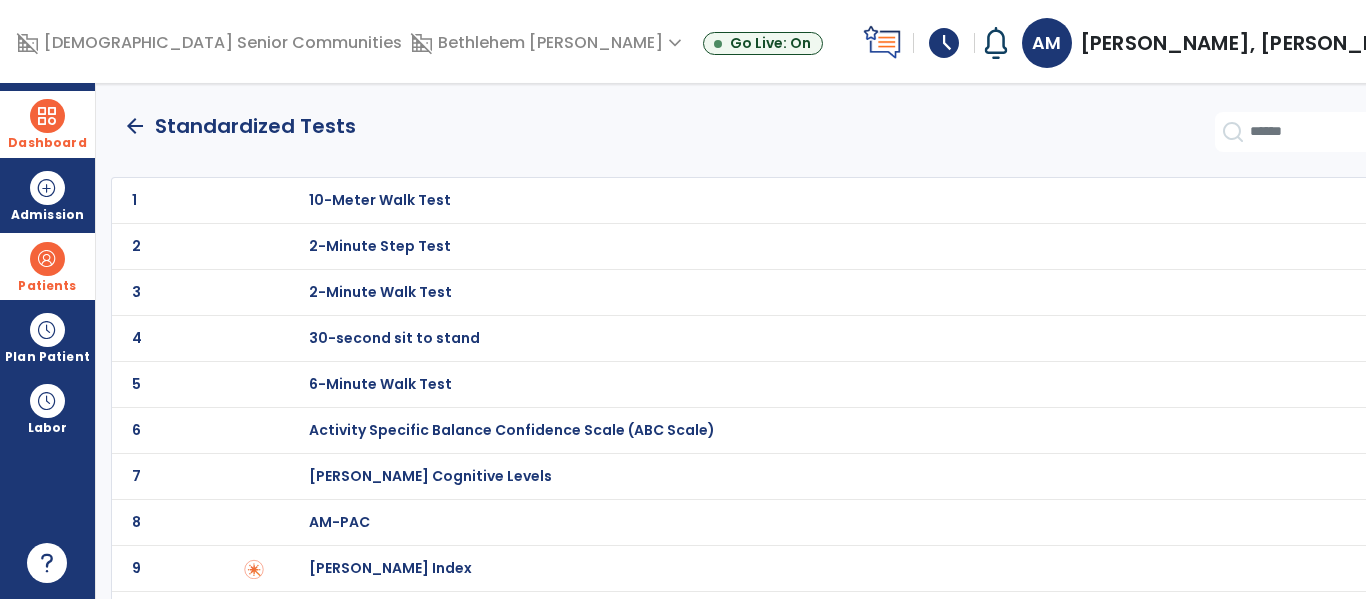 click on "arrow_back" 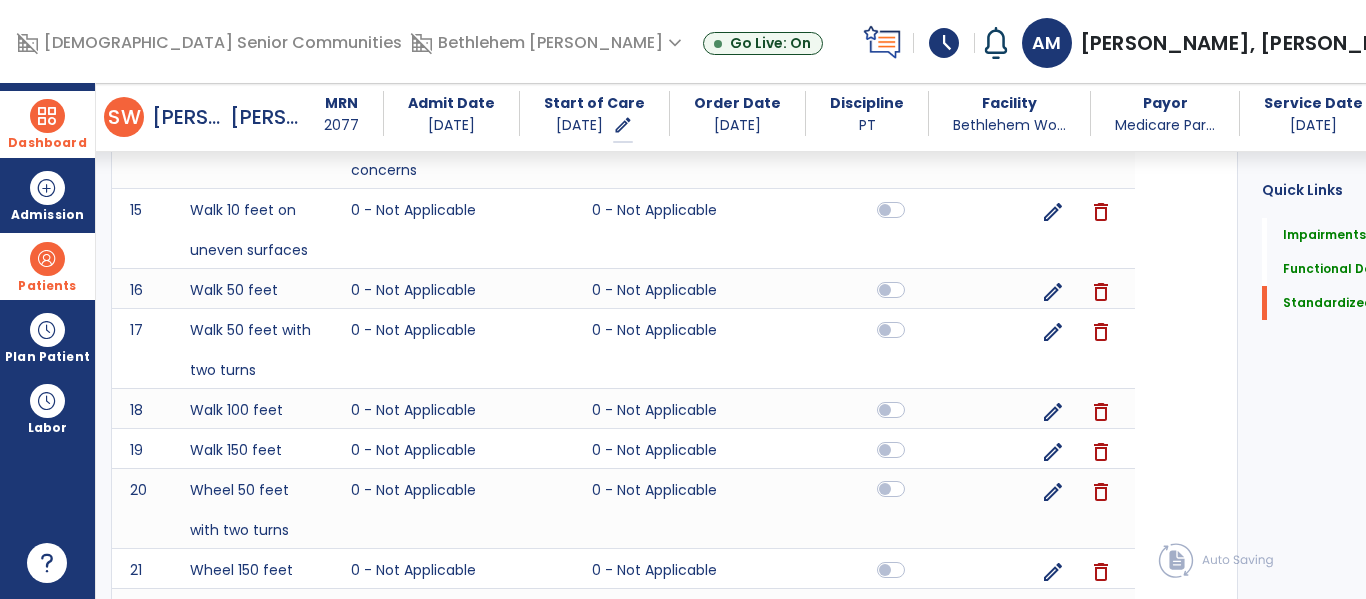 click 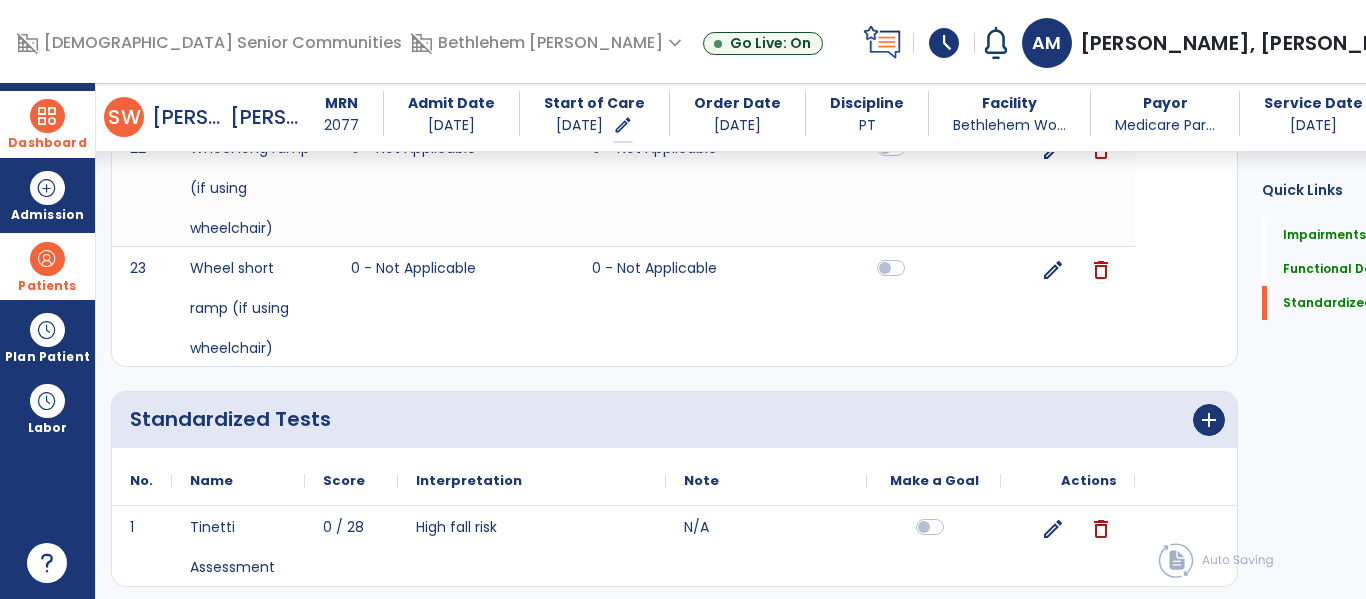 scroll, scrollTop: 2195, scrollLeft: 0, axis: vertical 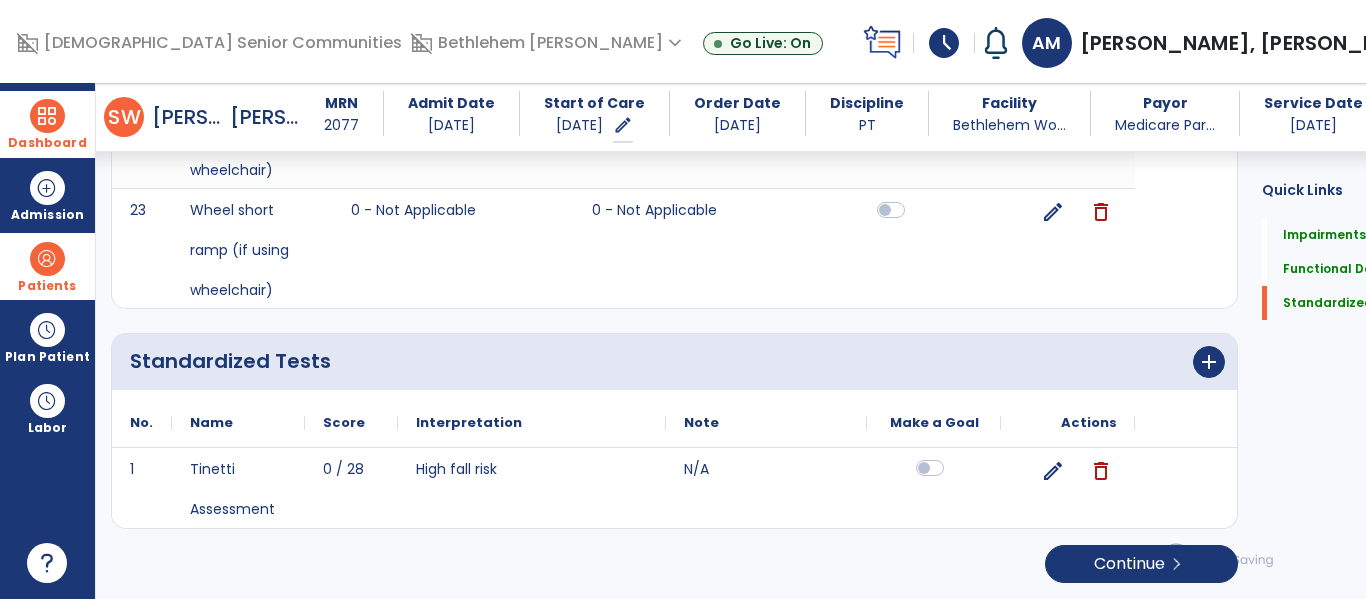 click 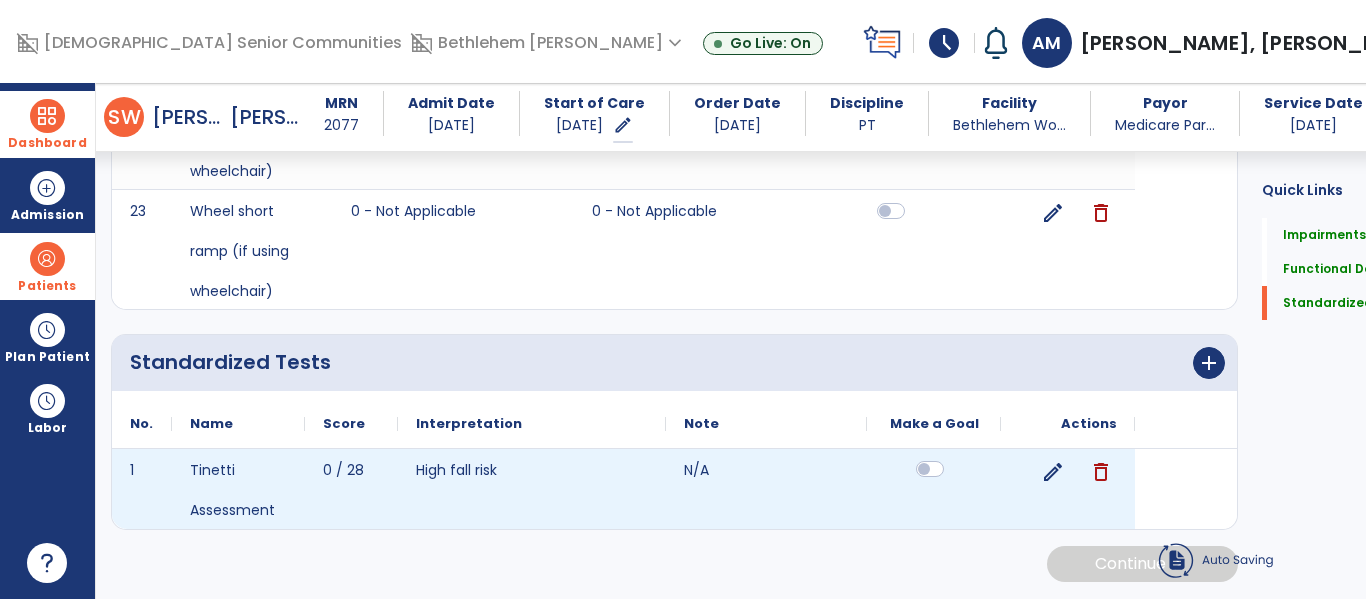 scroll, scrollTop: 2194, scrollLeft: 0, axis: vertical 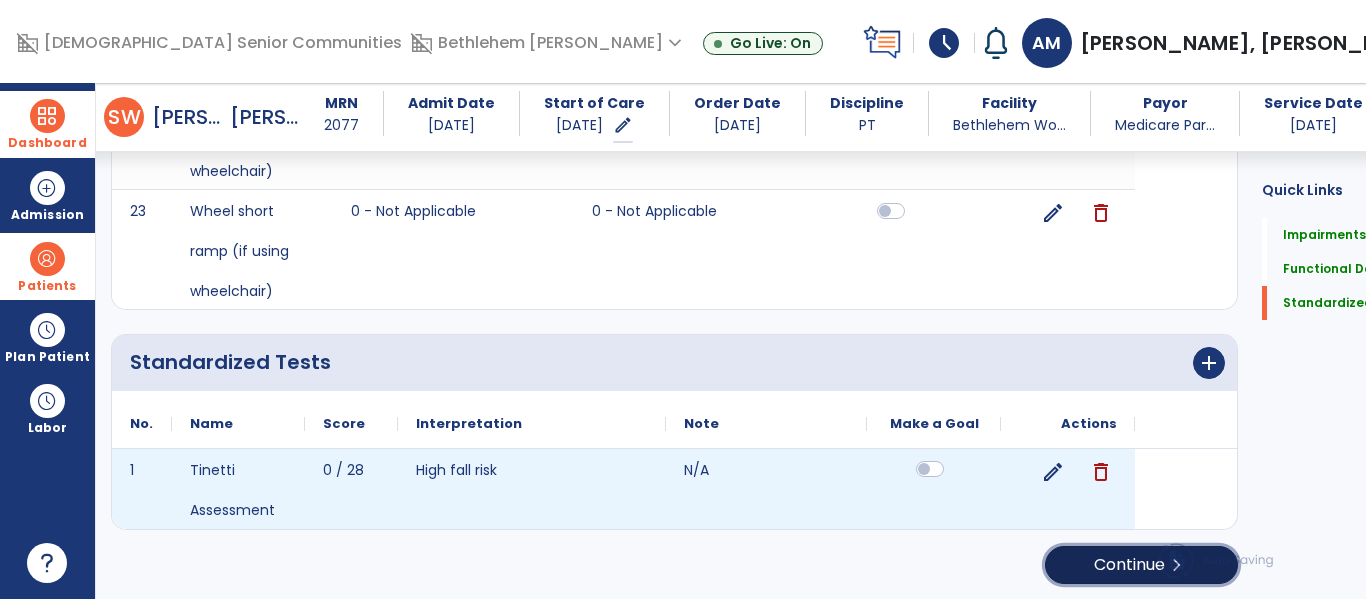 click on "chevron_right" 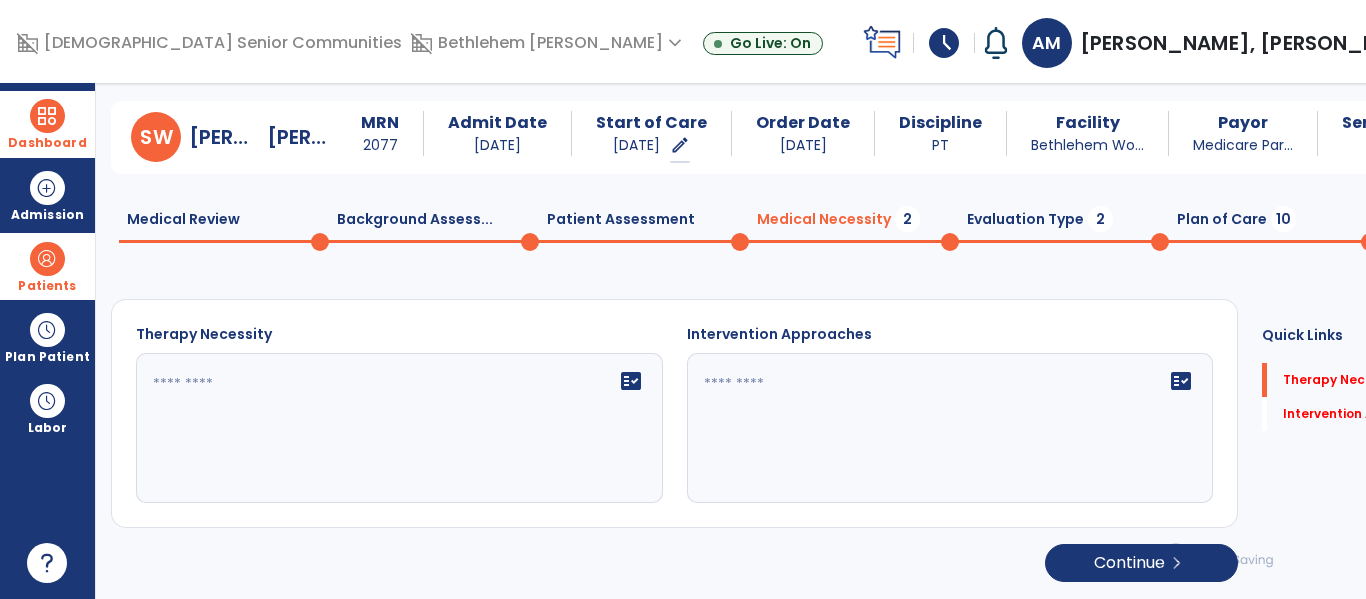 scroll, scrollTop: 29, scrollLeft: 0, axis: vertical 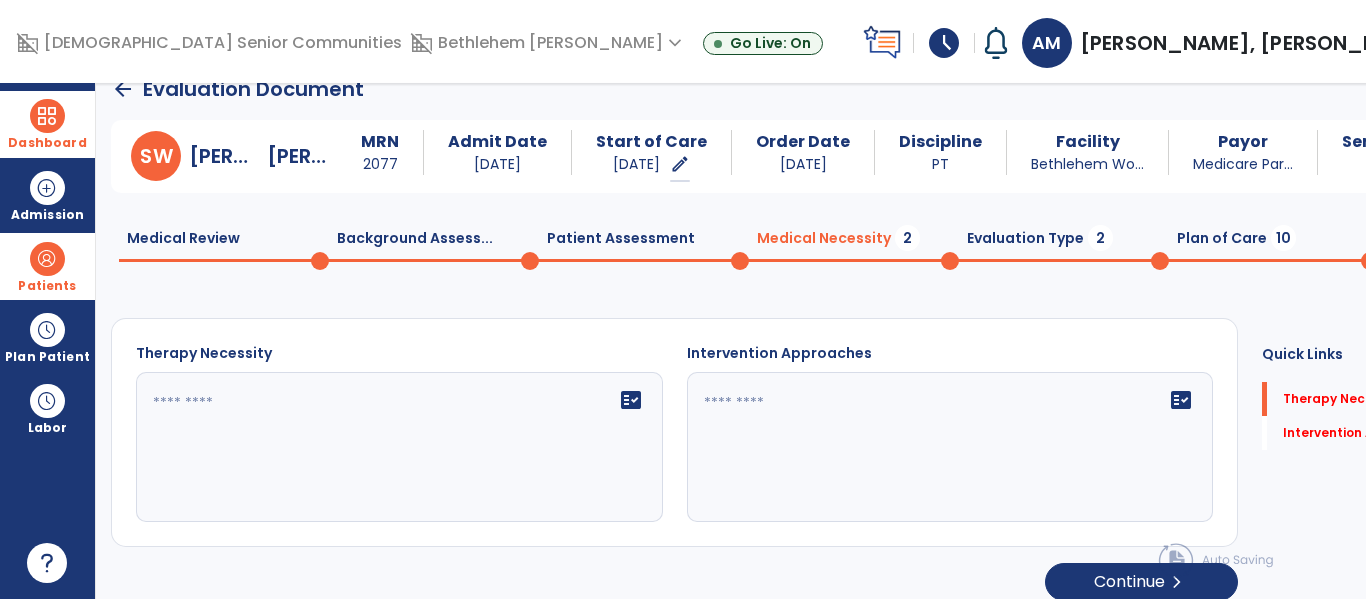 click 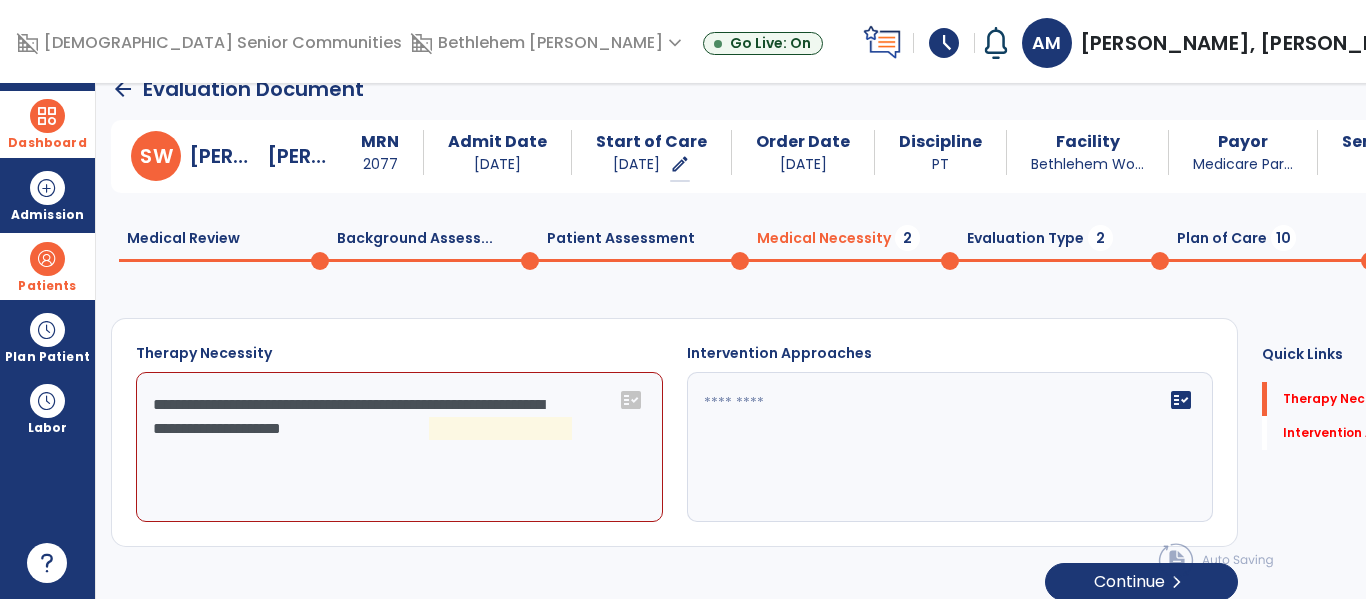 click on "**********" 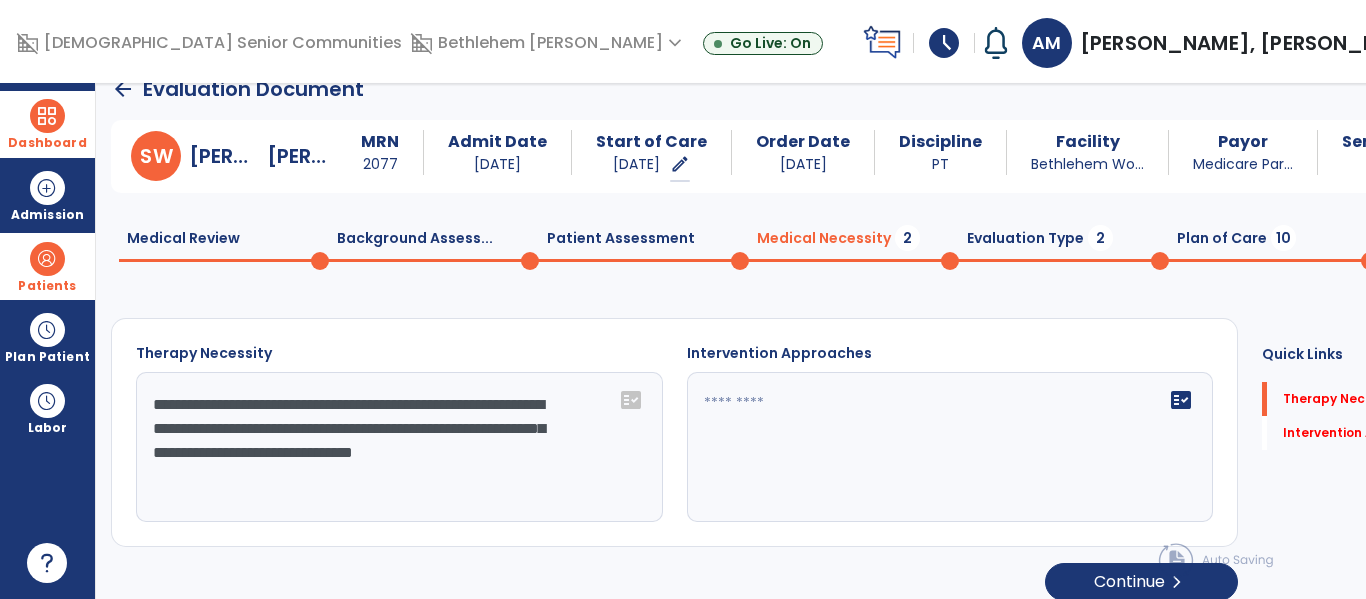type on "**********" 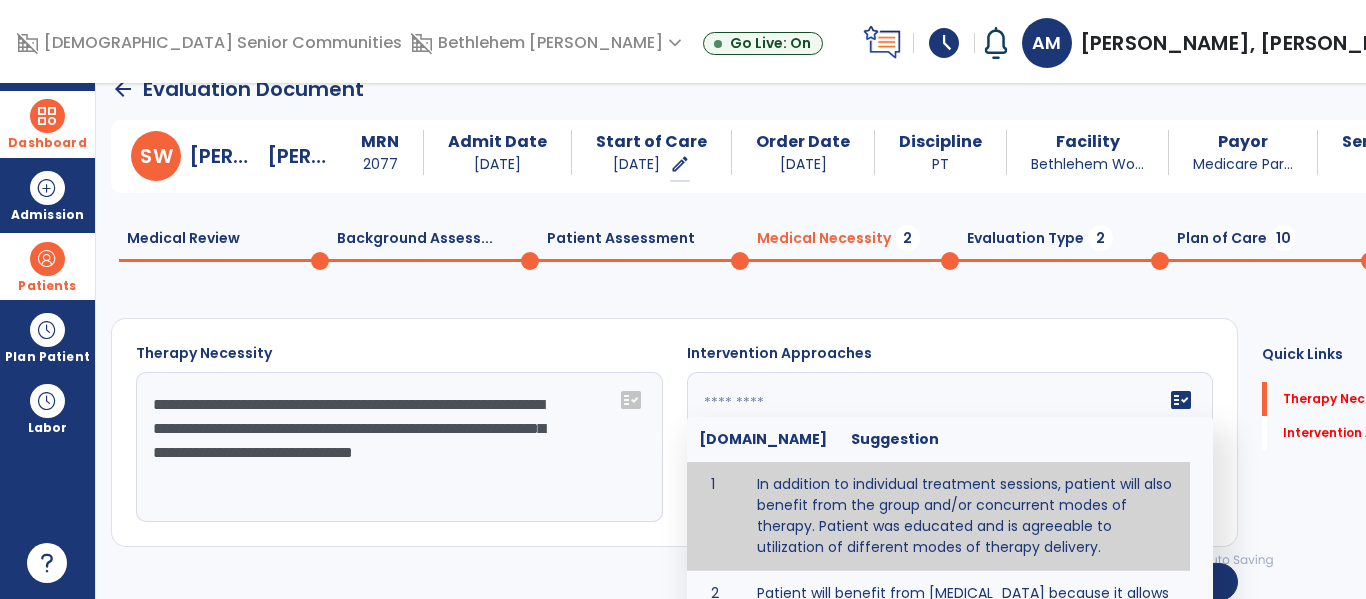 type on "**********" 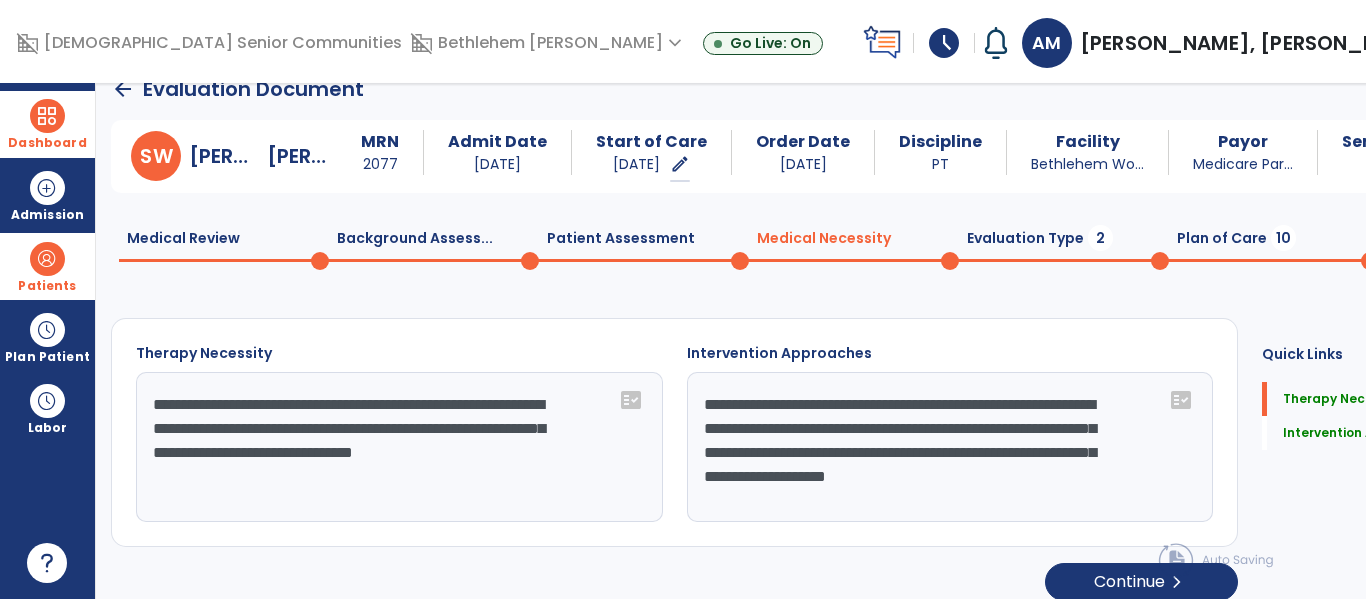 click on "**********" 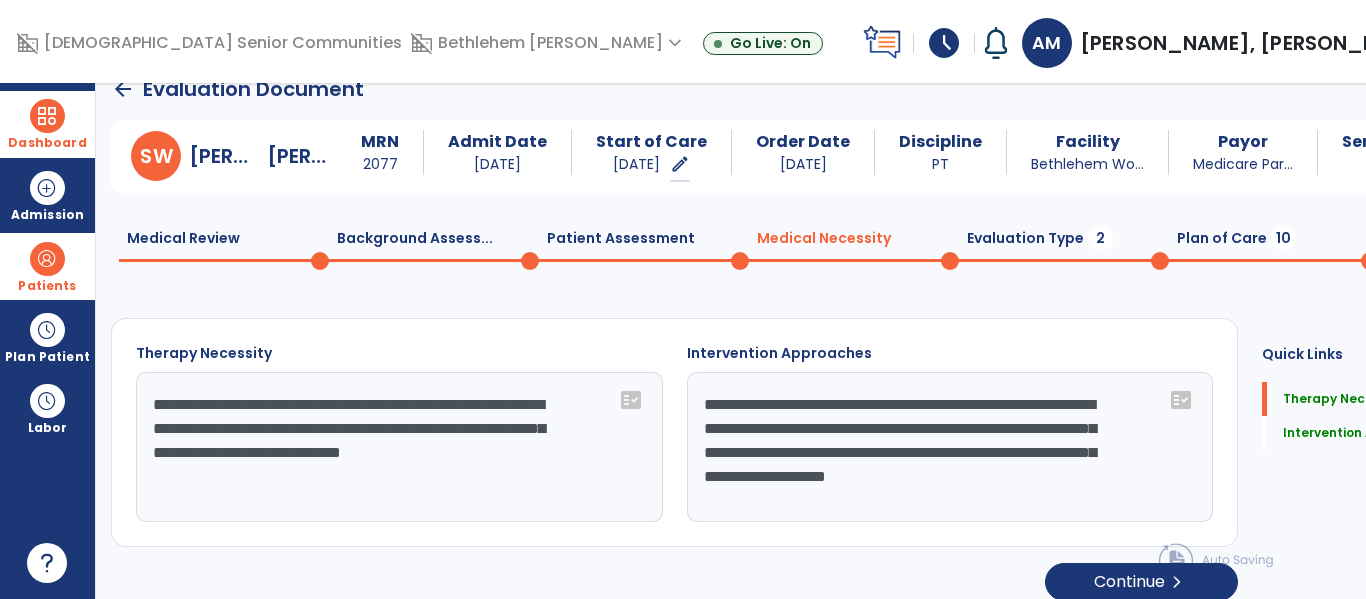 type on "**********" 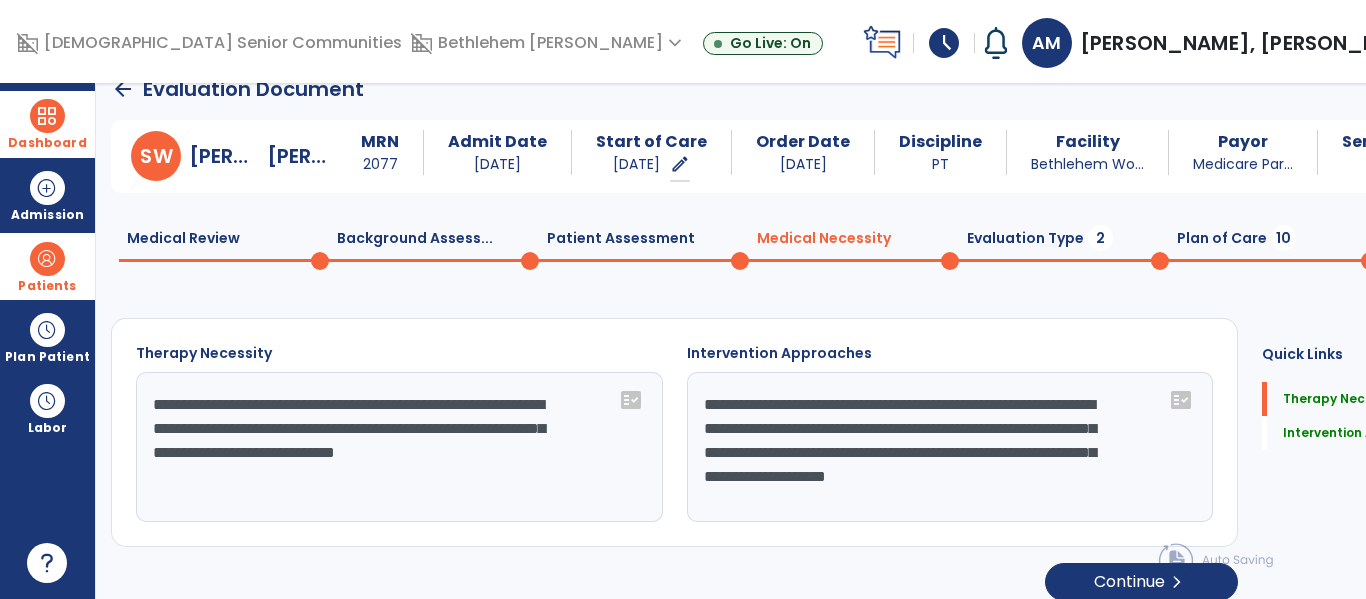 drag, startPoint x: 438, startPoint y: 430, endPoint x: 418, endPoint y: 487, distance: 60.40695 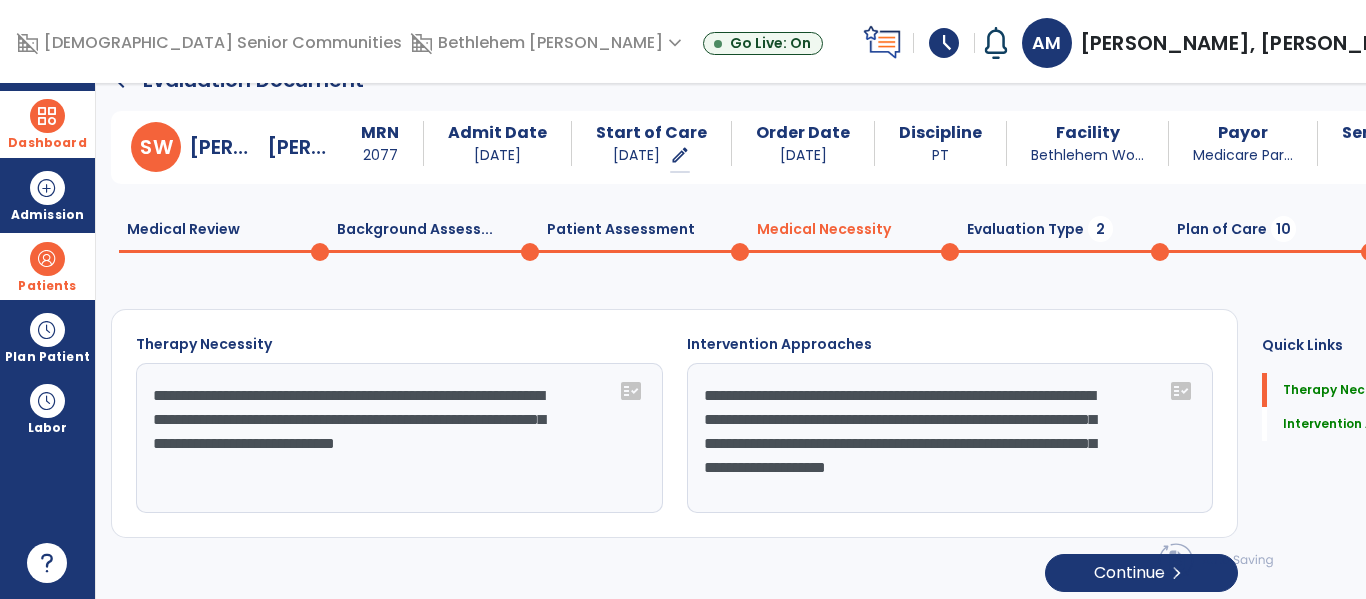 scroll, scrollTop: 40, scrollLeft: 0, axis: vertical 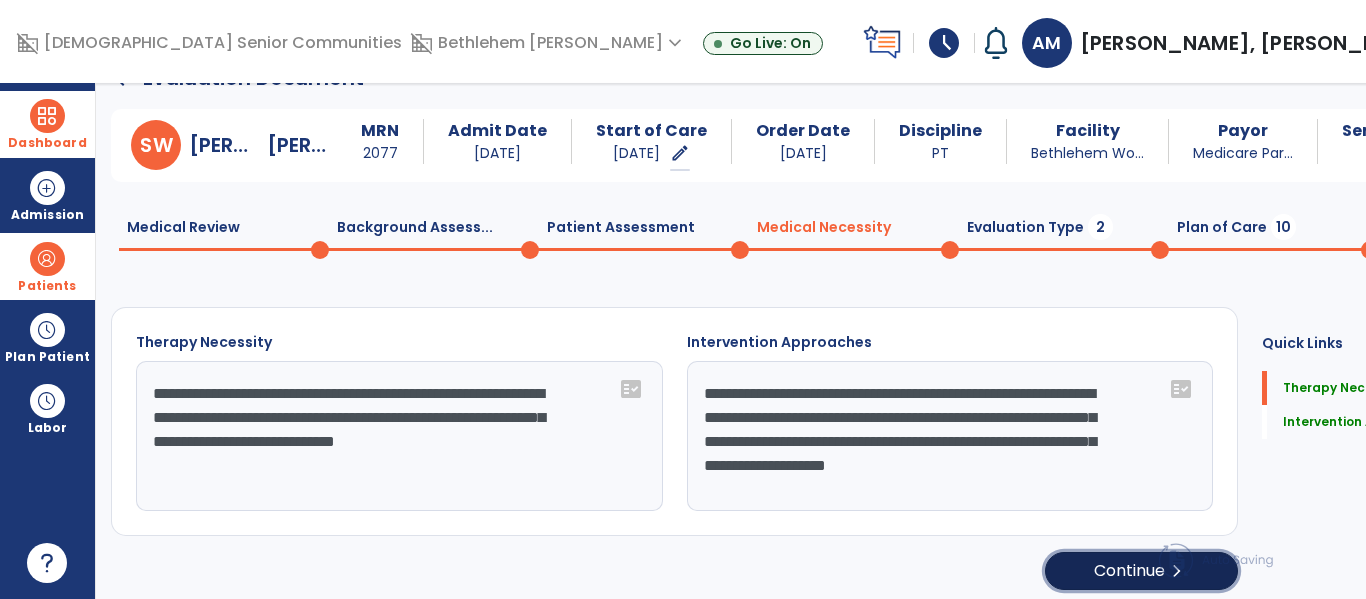 click on "chevron_right" 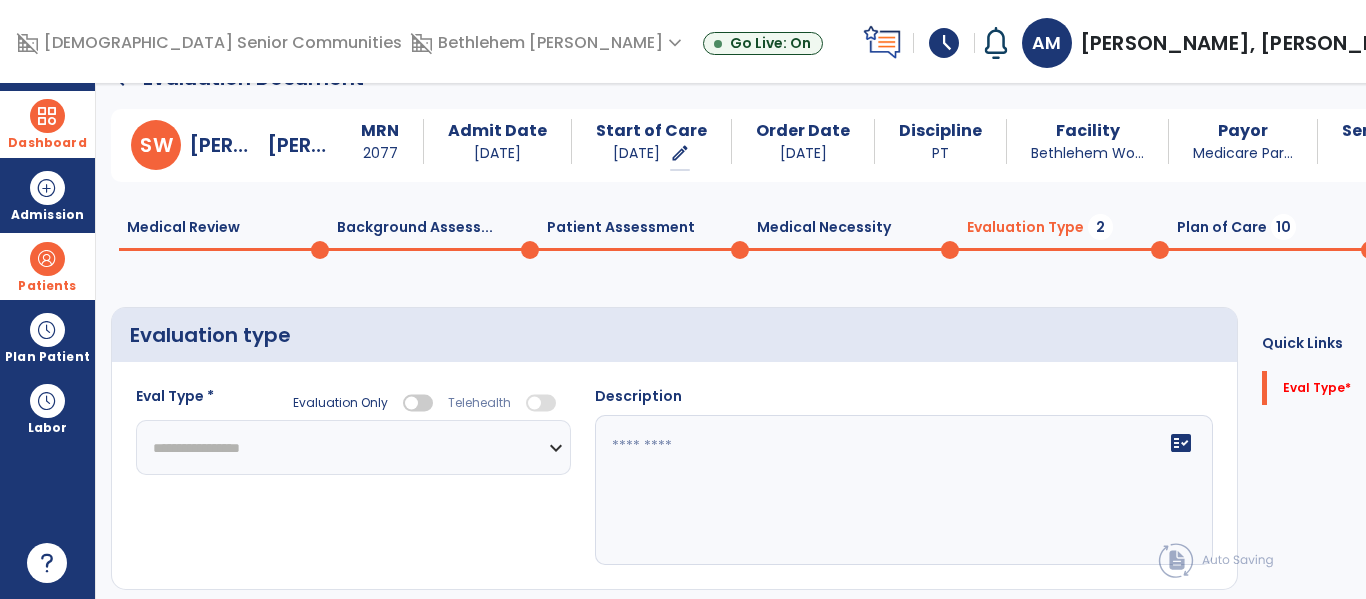 click on "**********" 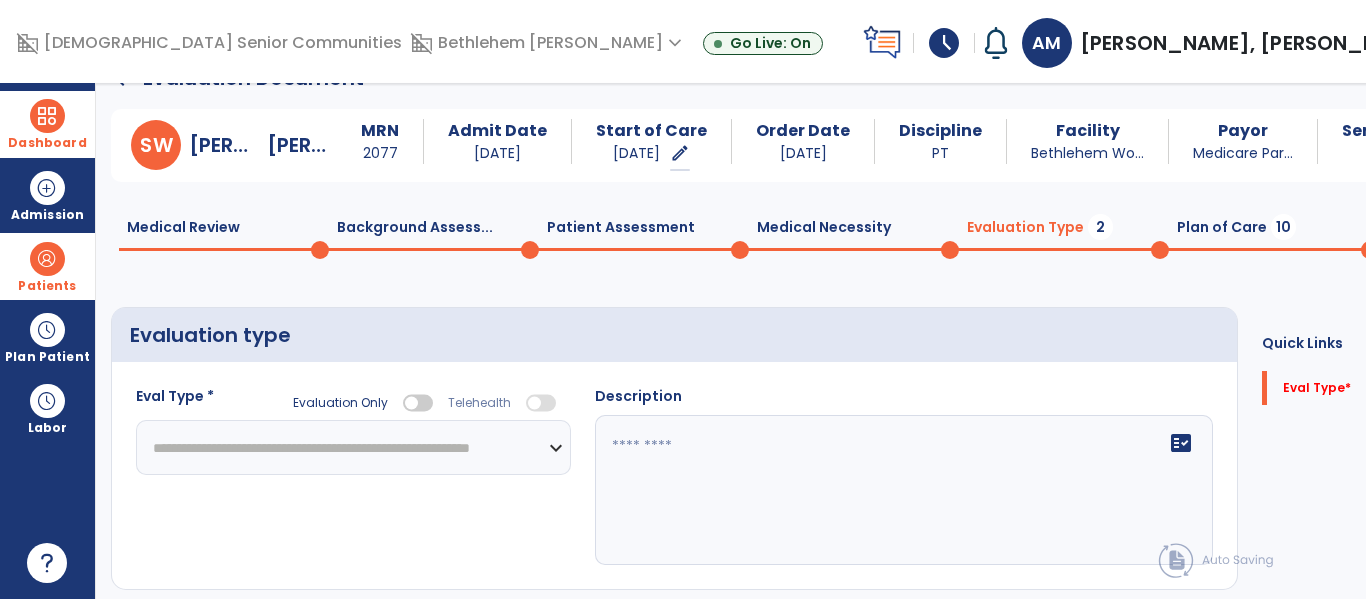 click on "**********" 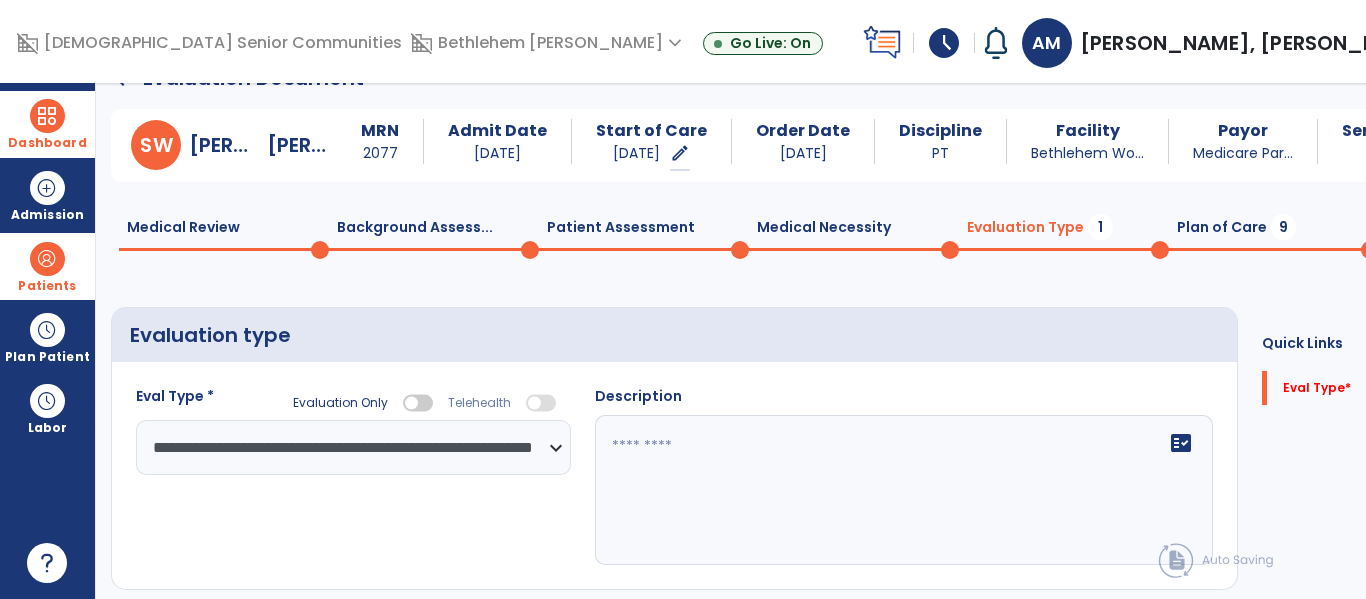 click 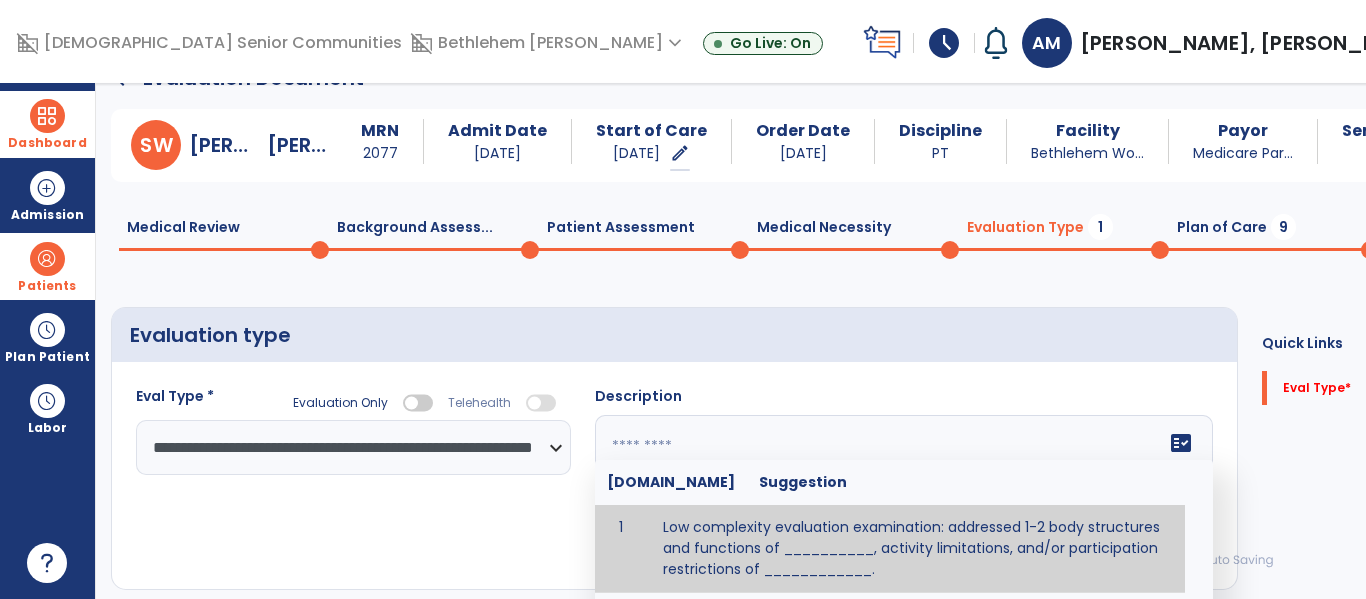 scroll, scrollTop: 193, scrollLeft: 0, axis: vertical 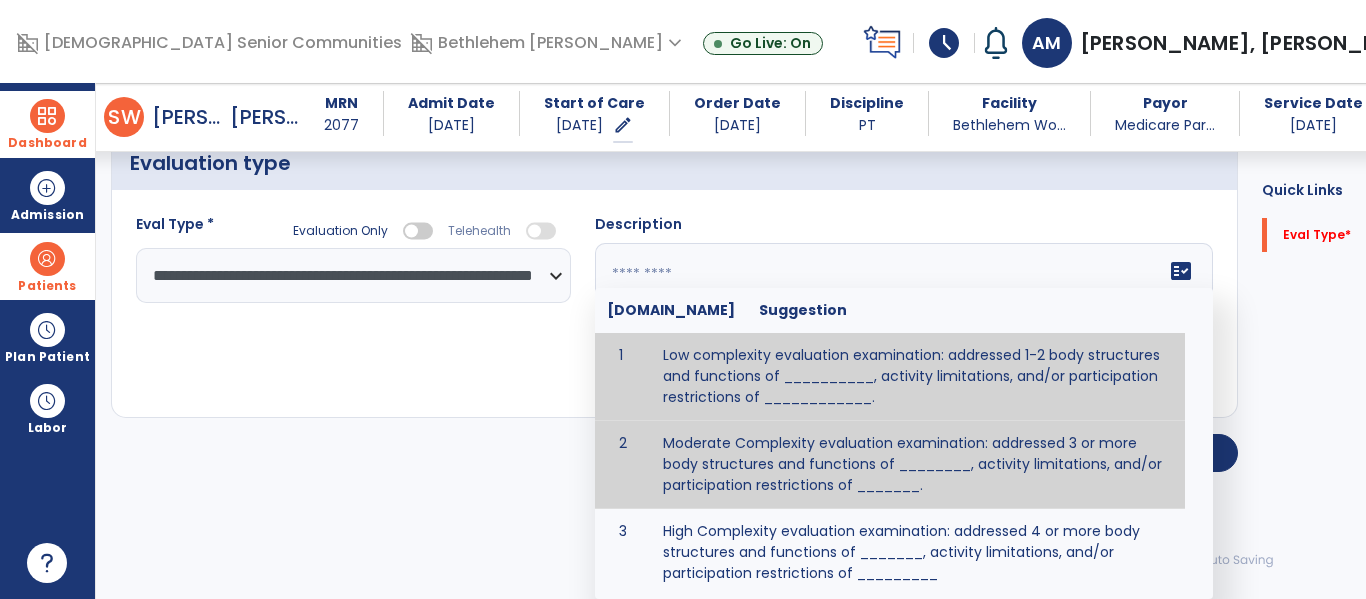 type on "**********" 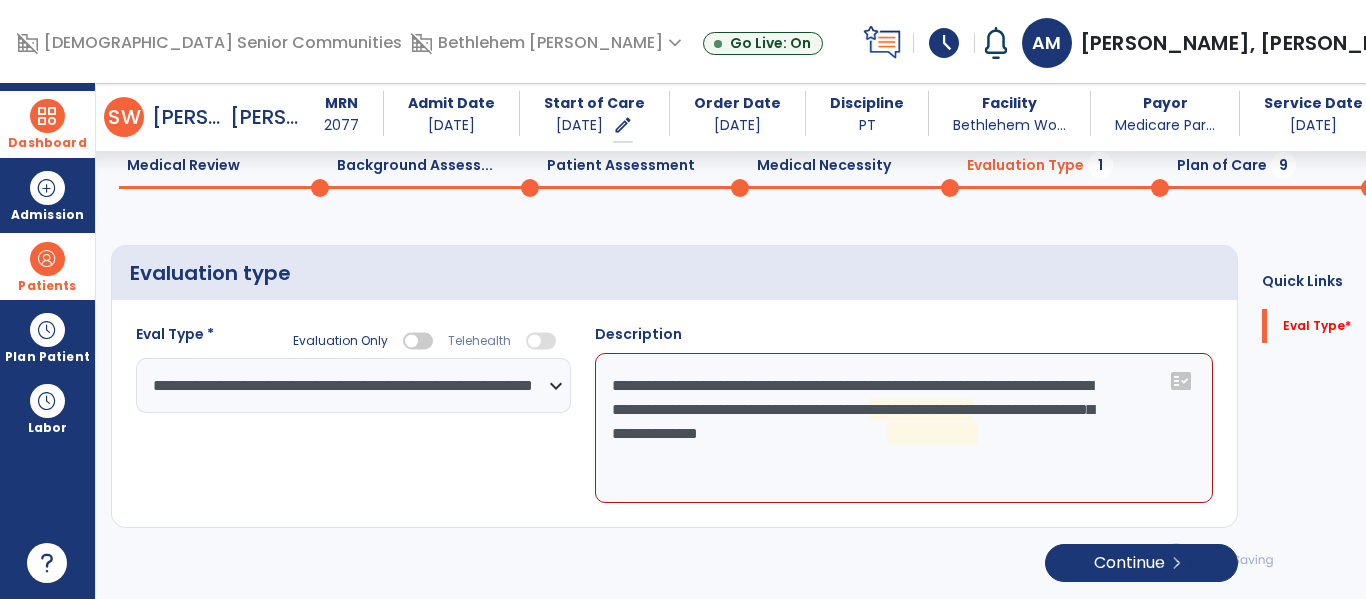 scroll, scrollTop: 83, scrollLeft: 0, axis: vertical 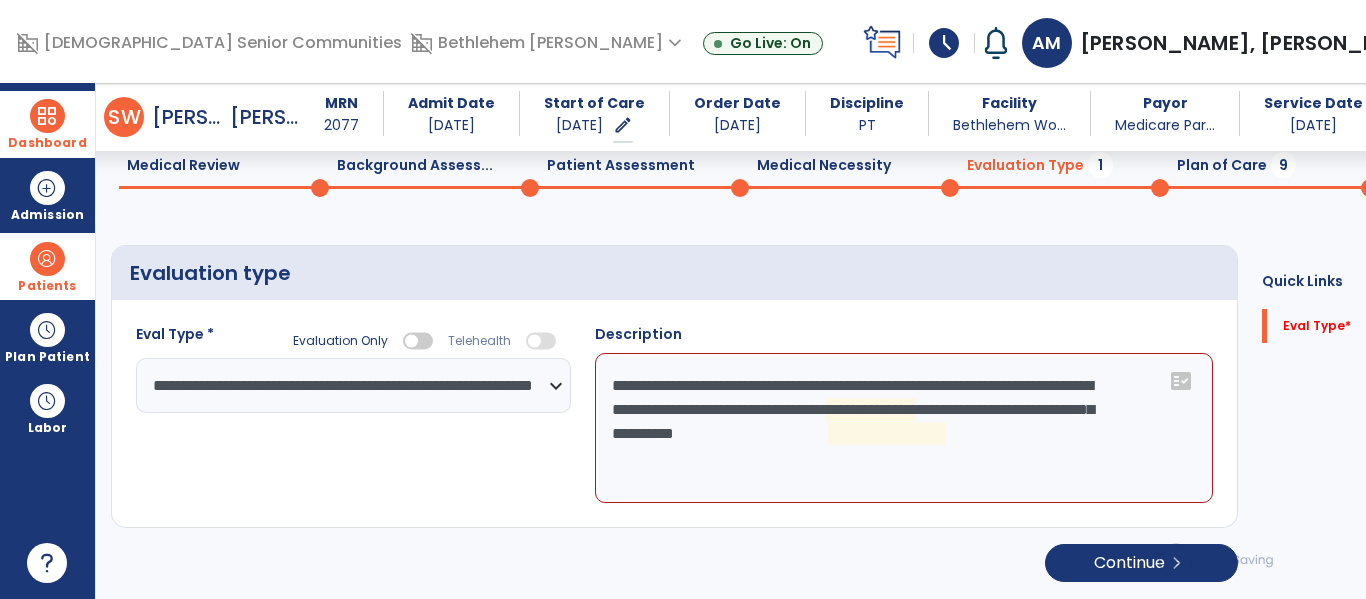 click on "**********" 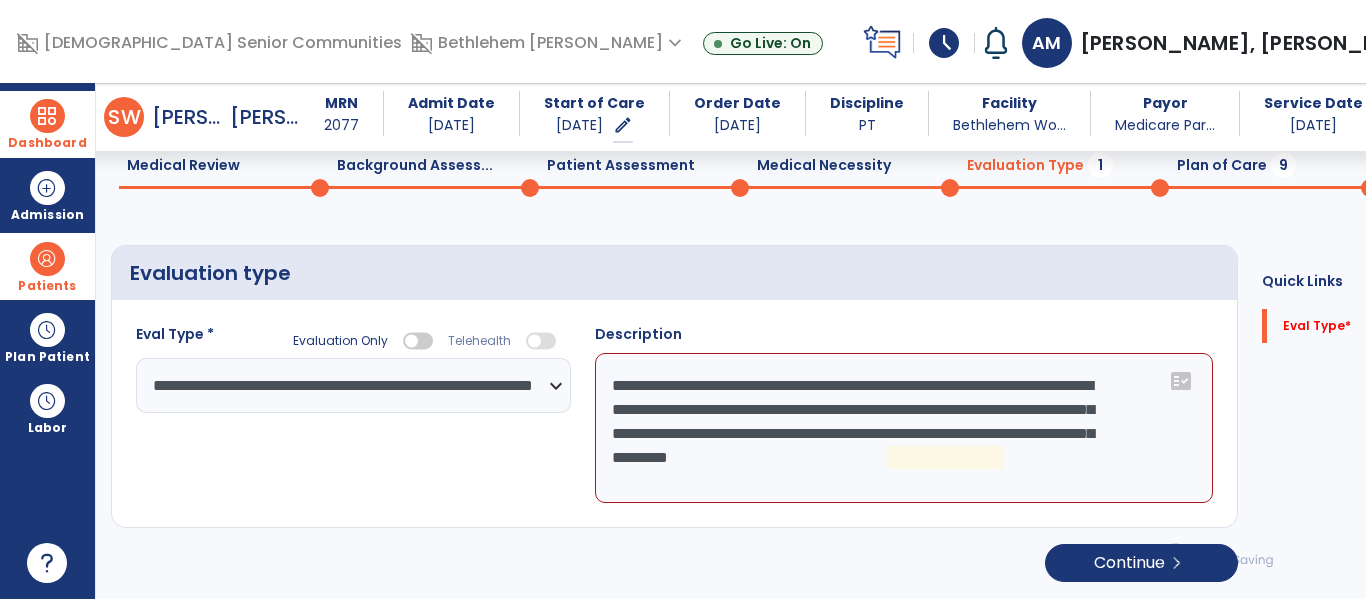 click on "**********" 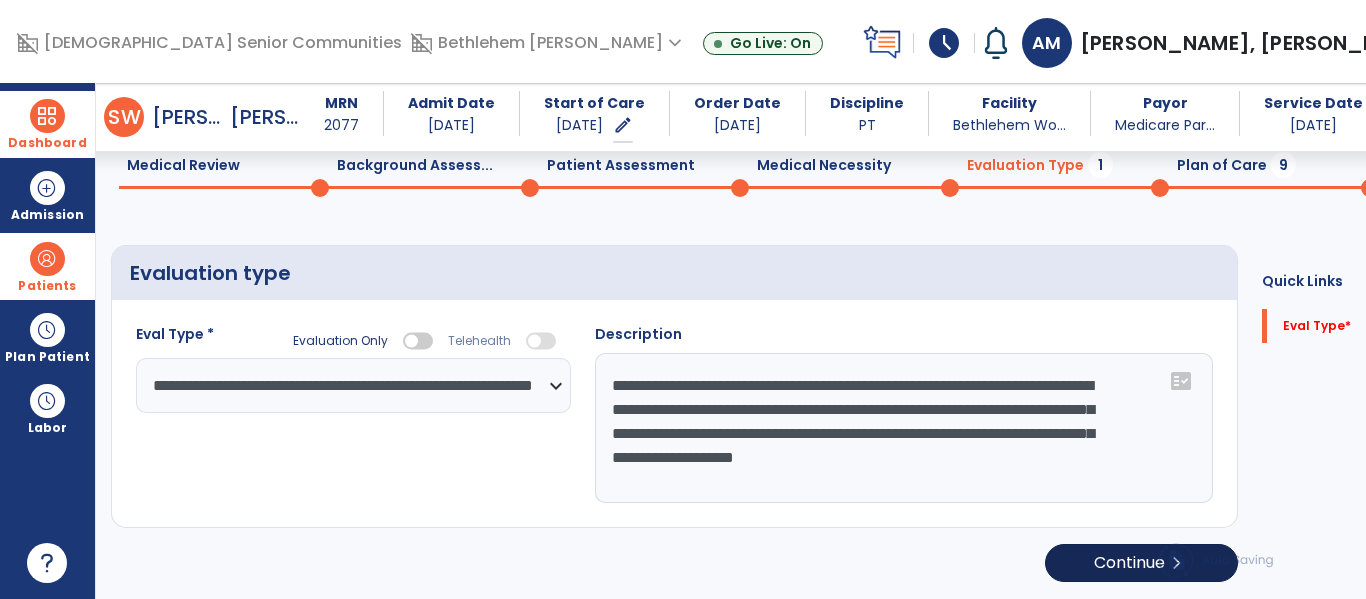 type on "**********" 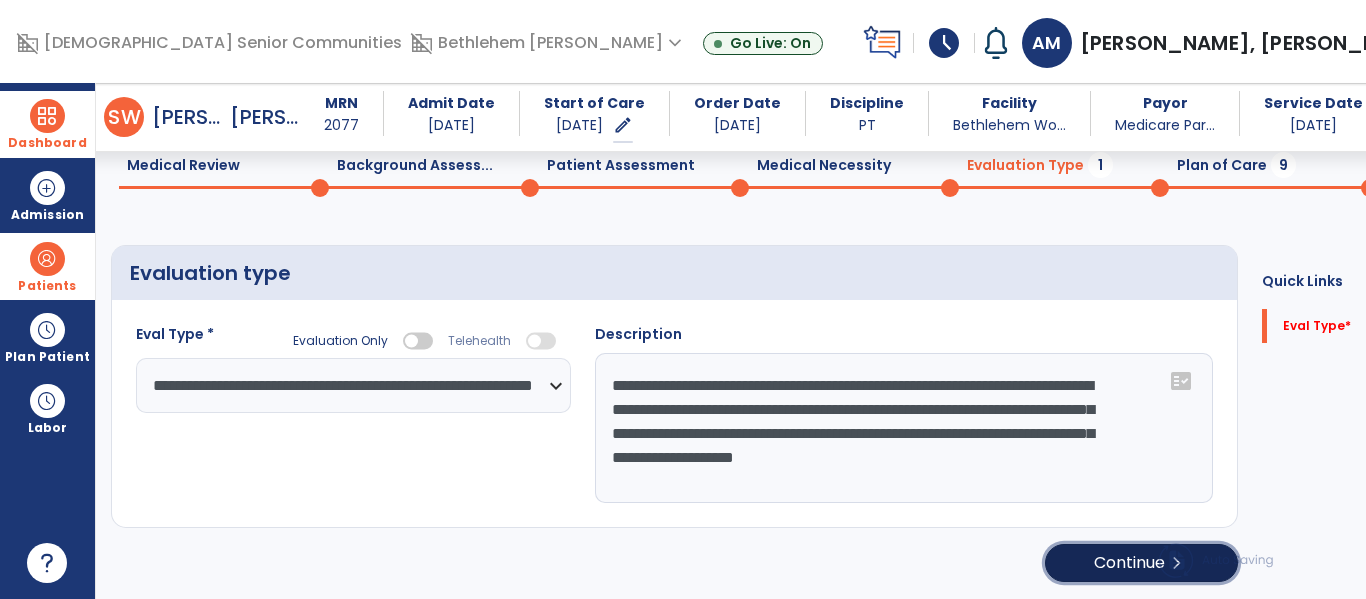 click on "Continue  chevron_right" 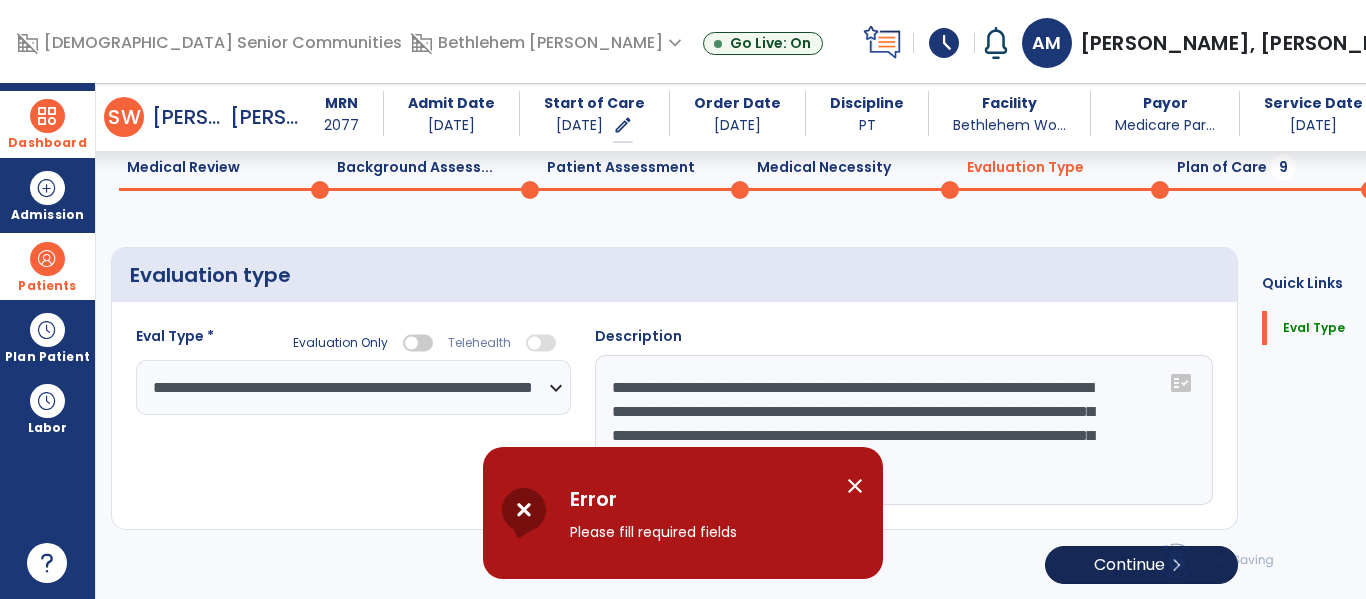 scroll, scrollTop: 83, scrollLeft: 0, axis: vertical 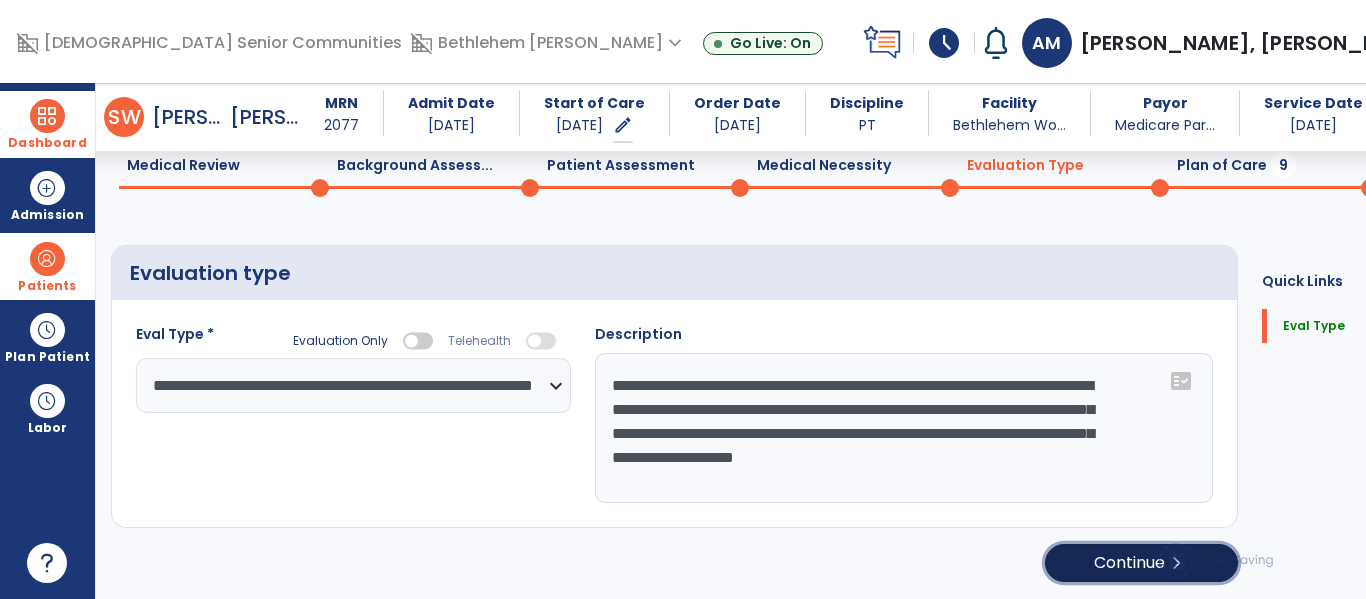 click on "Continue  chevron_right" 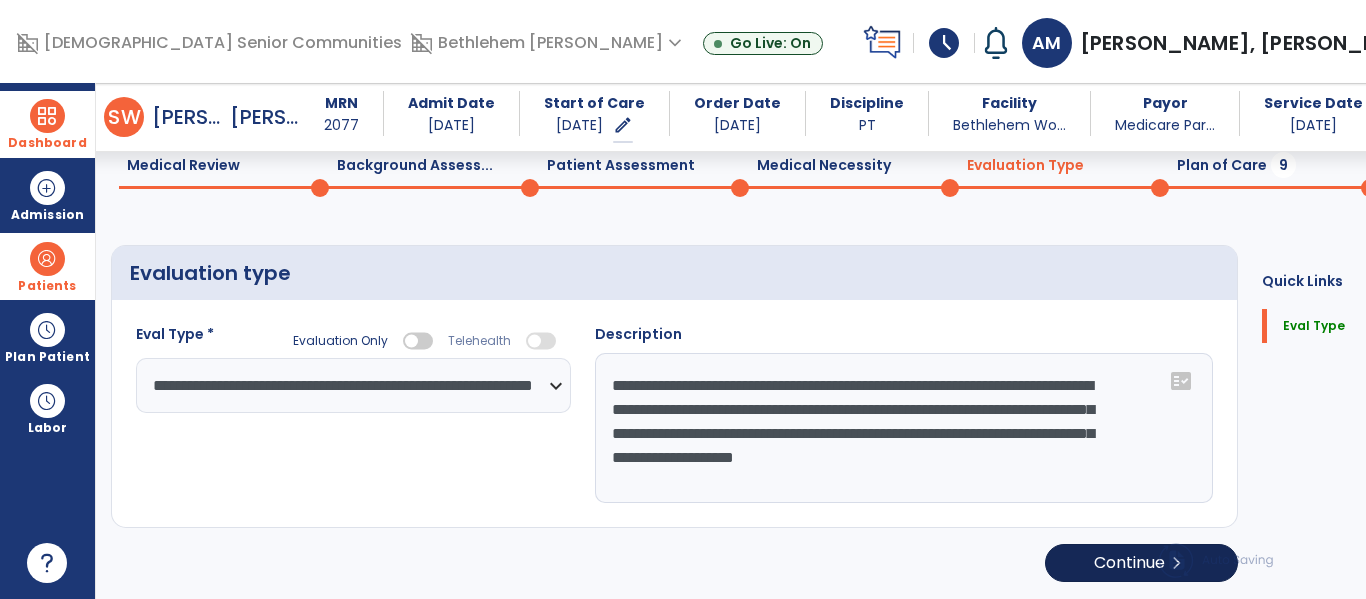 select on "*****" 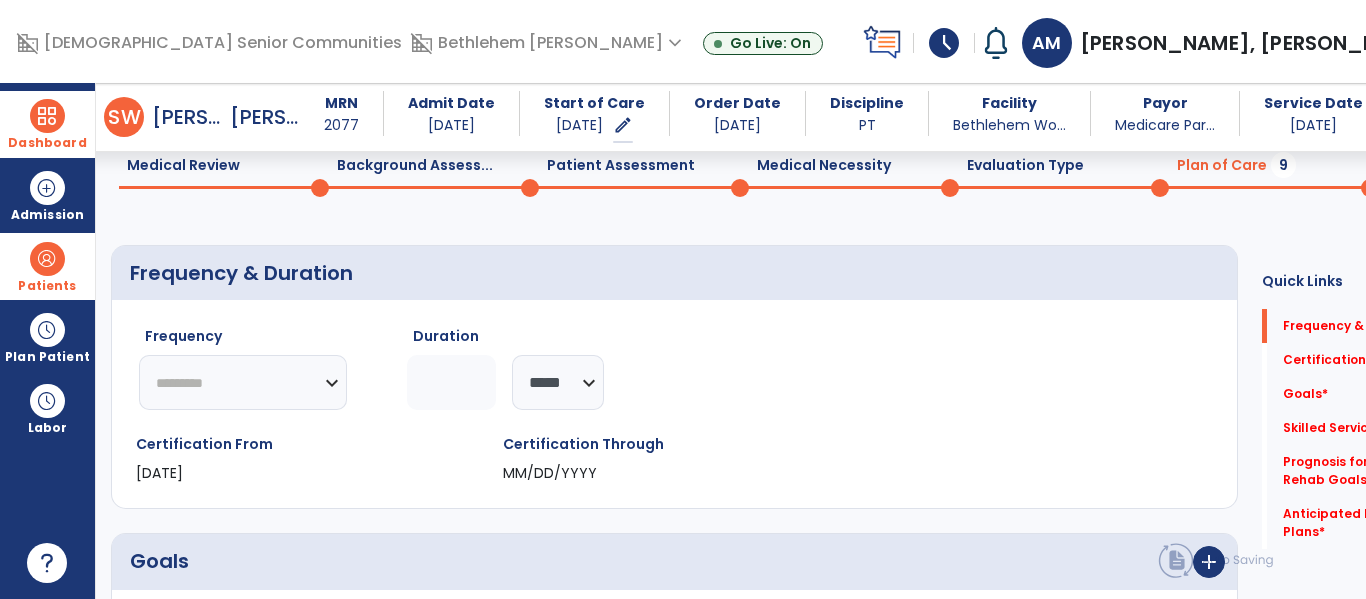 click on "********* ** ** ** ** ** ** **" 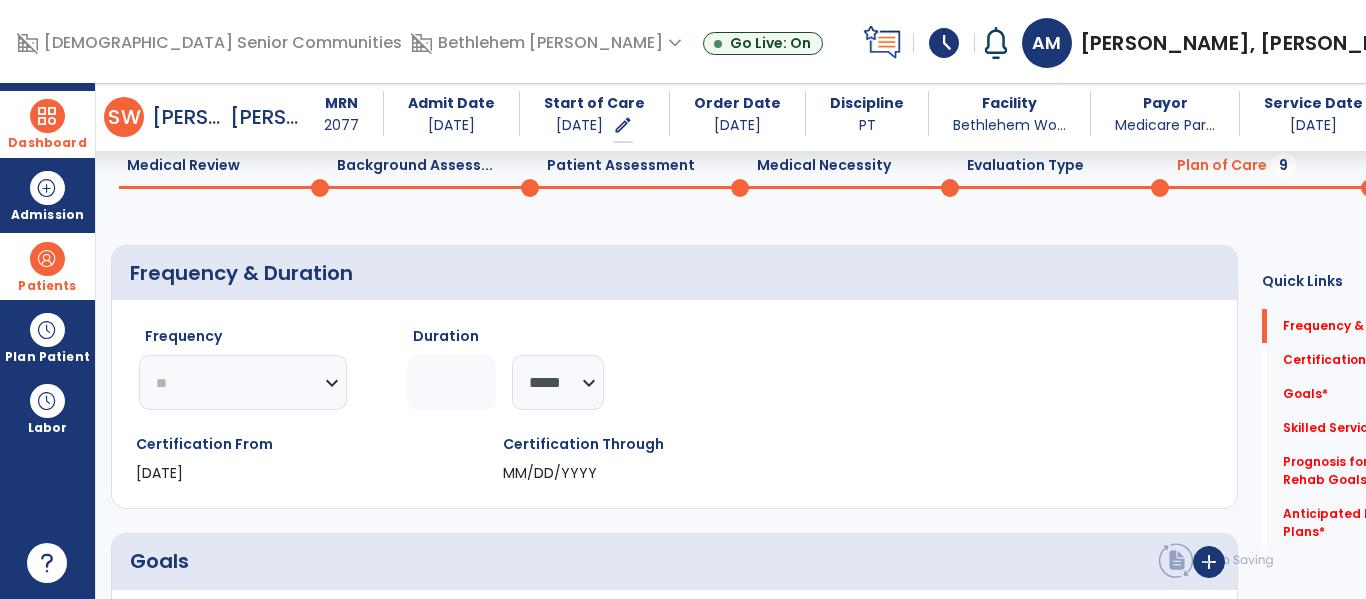 click on "********* ** ** ** ** ** ** **" 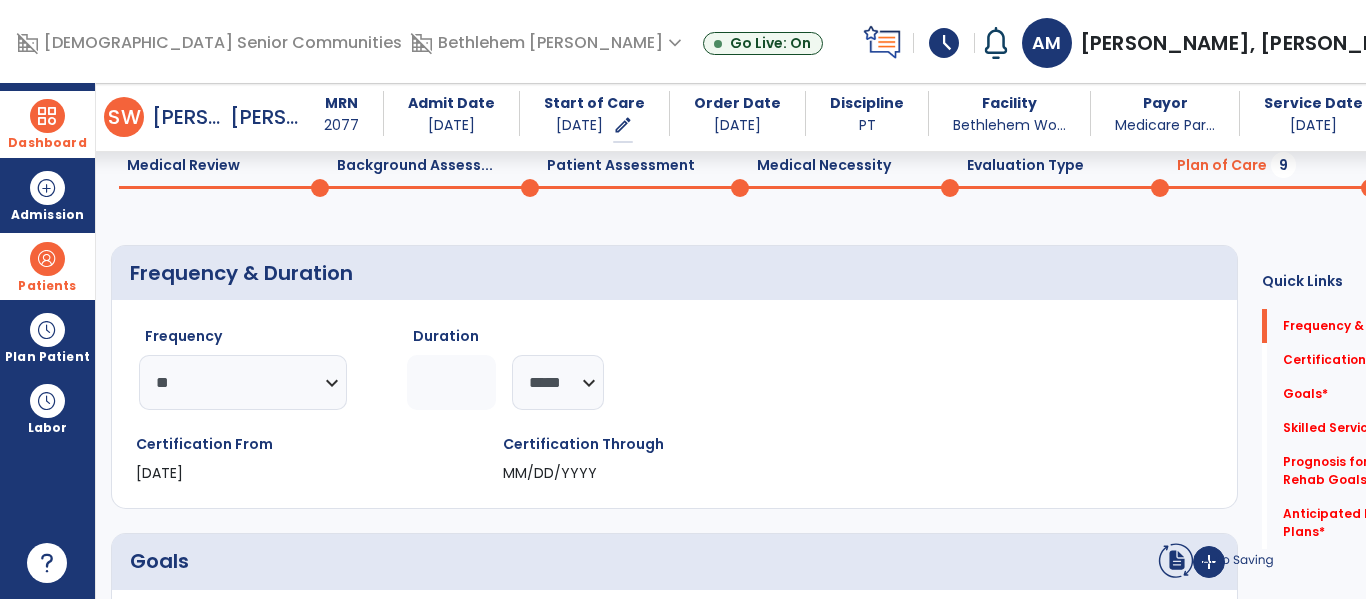 click 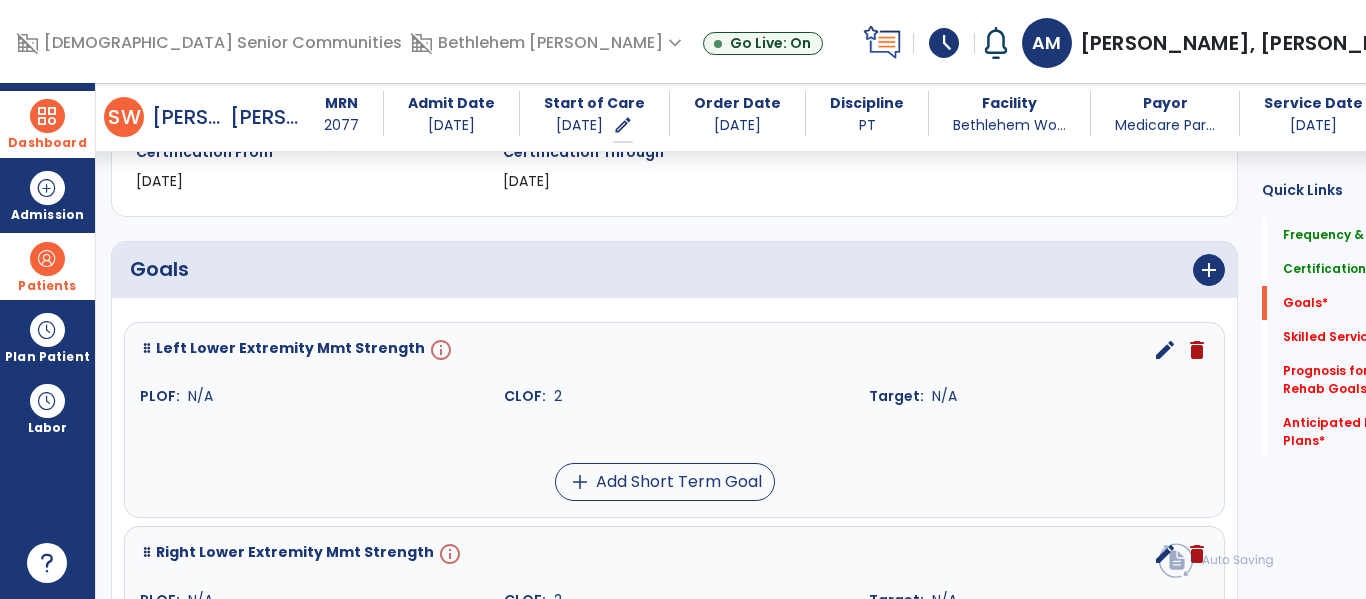scroll, scrollTop: 429, scrollLeft: 0, axis: vertical 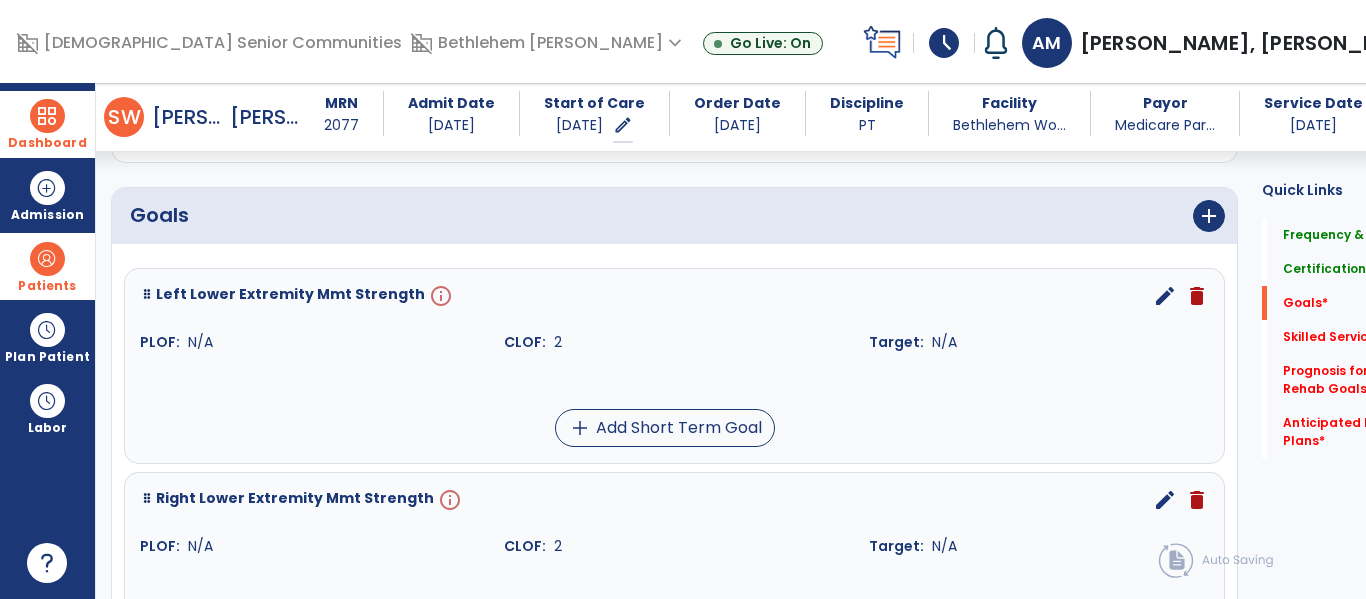 type on "*" 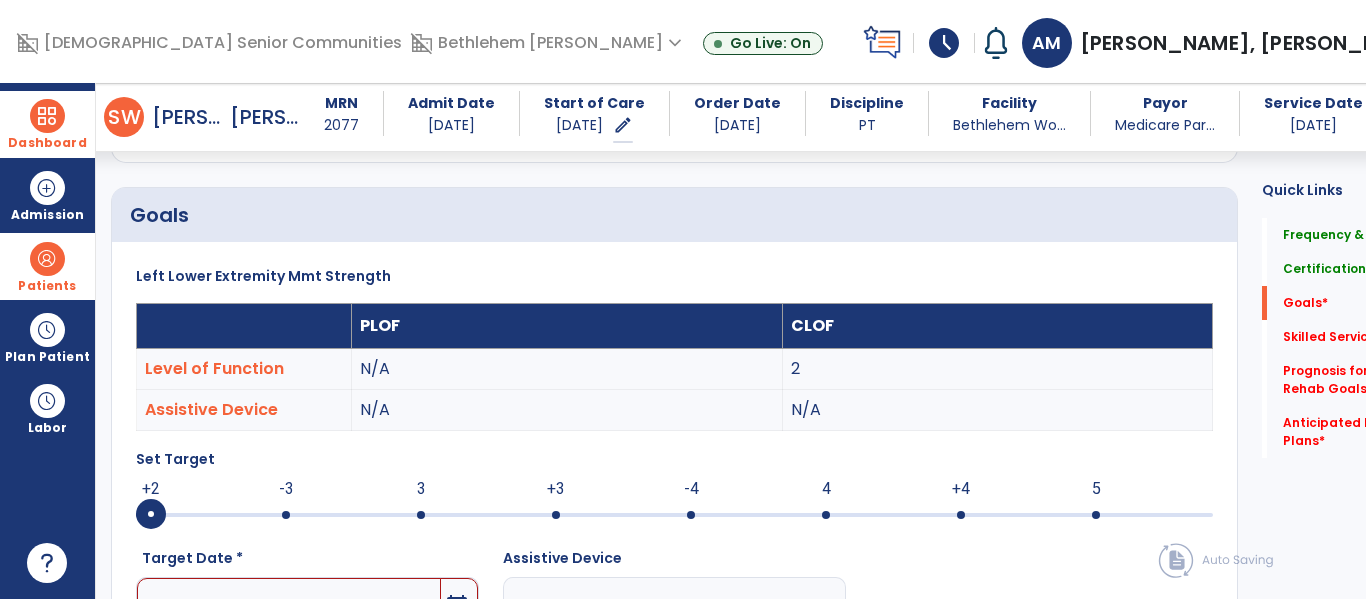 scroll, scrollTop: 83, scrollLeft: 0, axis: vertical 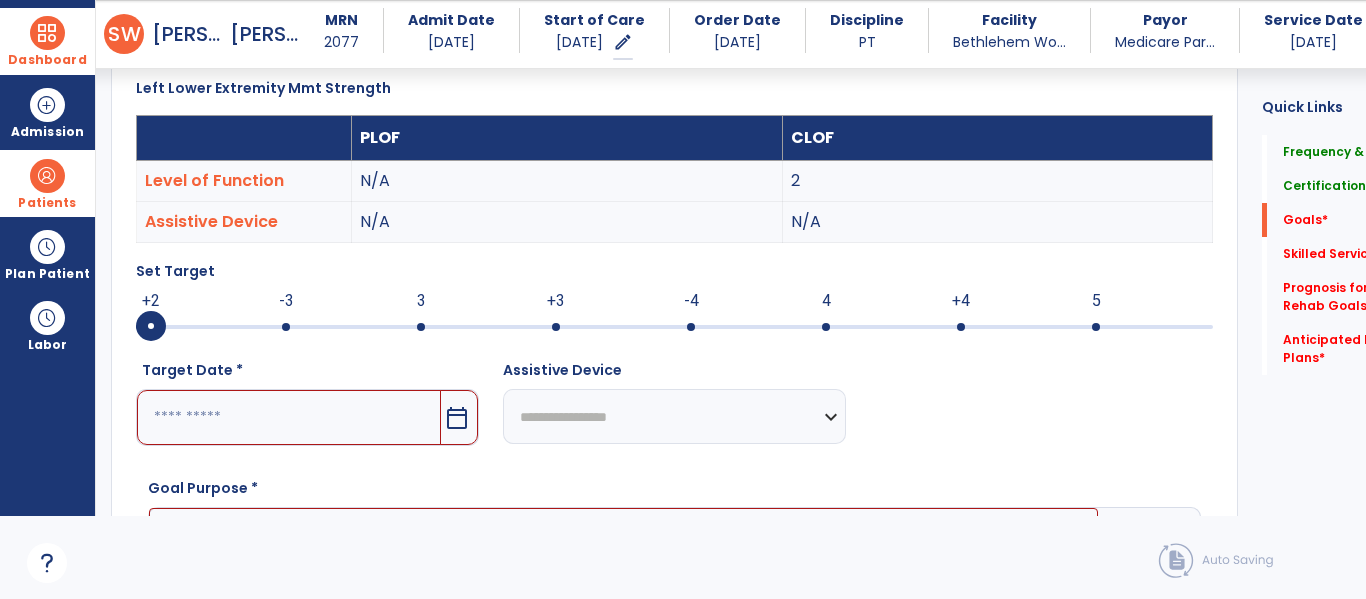 click at bounding box center [289, 417] 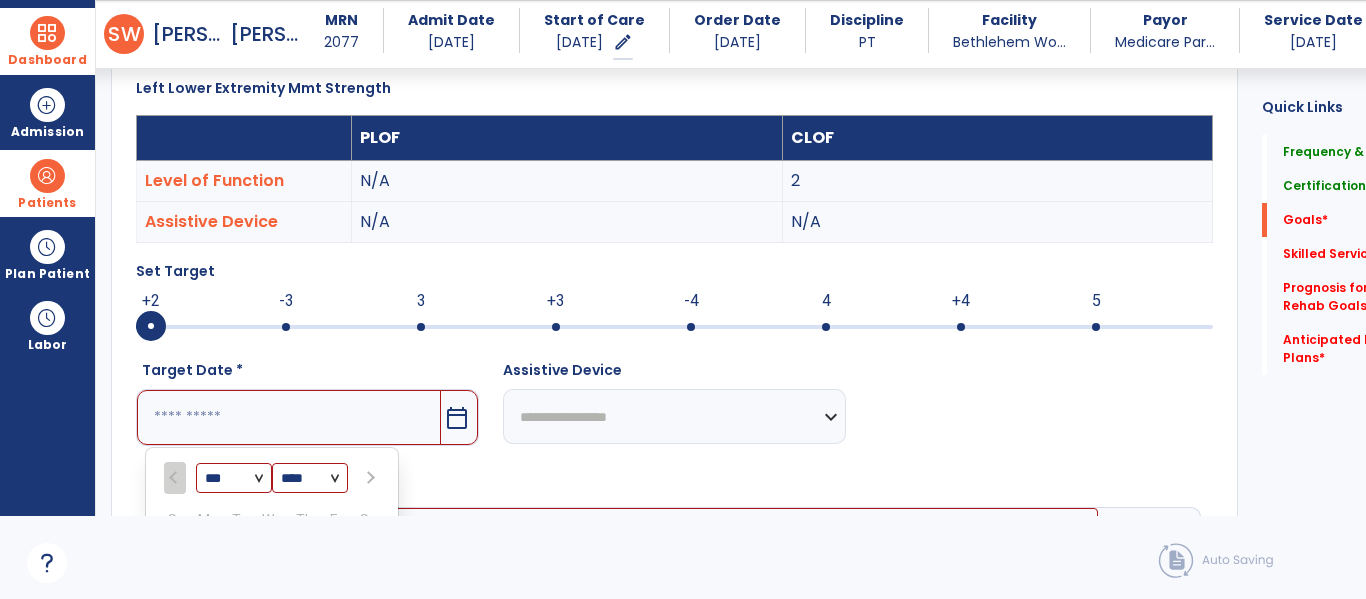 scroll, scrollTop: 861, scrollLeft: 0, axis: vertical 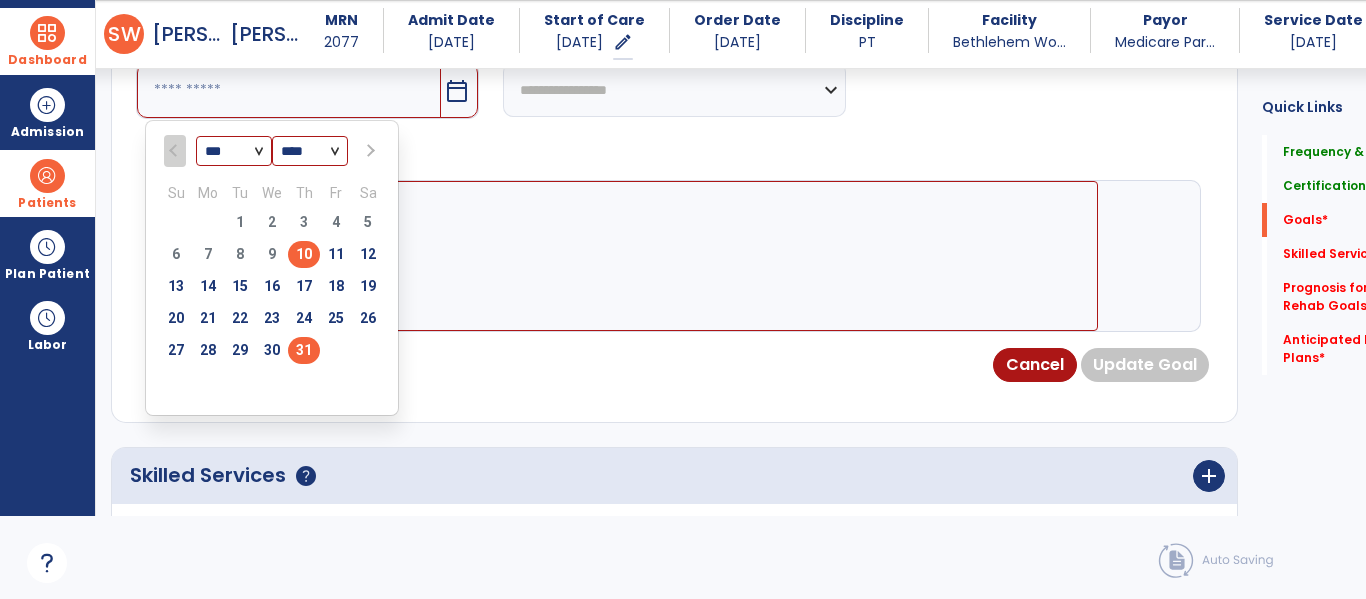 click on "31" at bounding box center [304, 350] 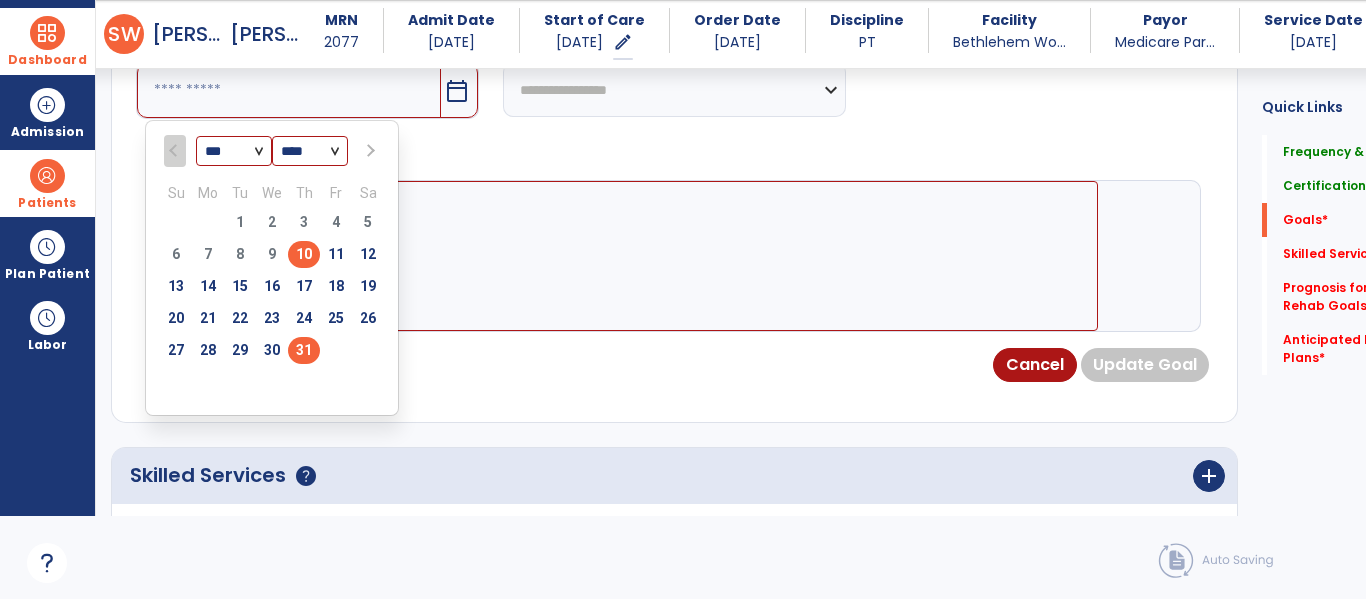 type on "*********" 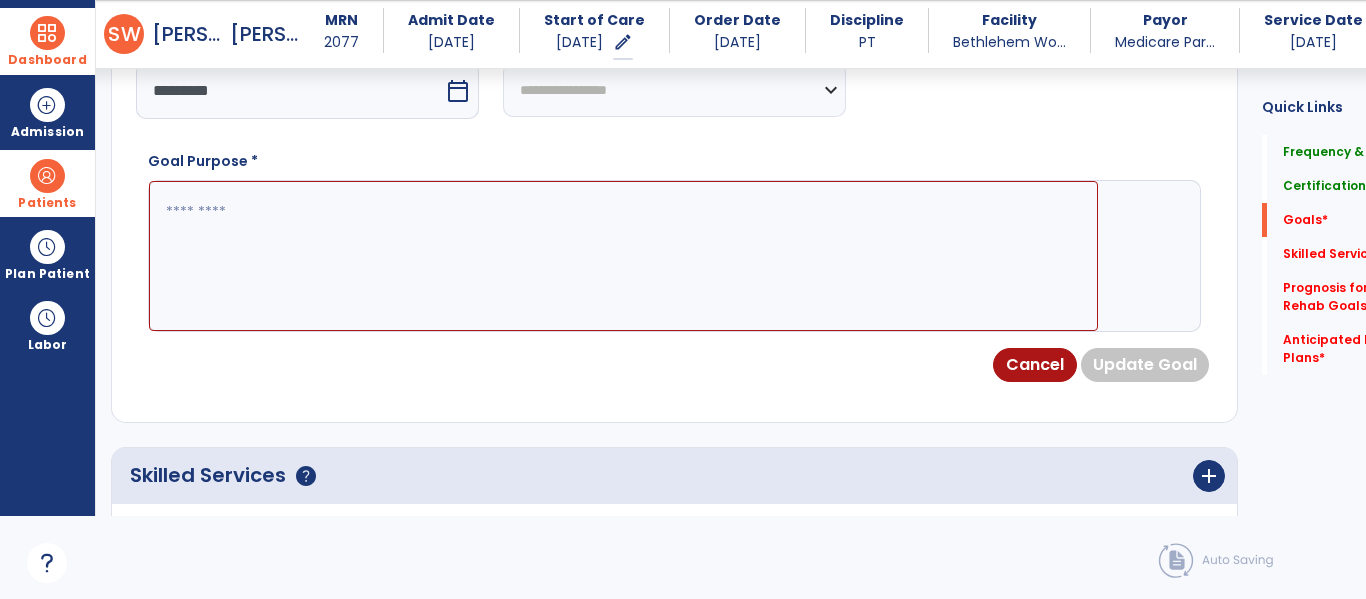 click at bounding box center (623, 256) 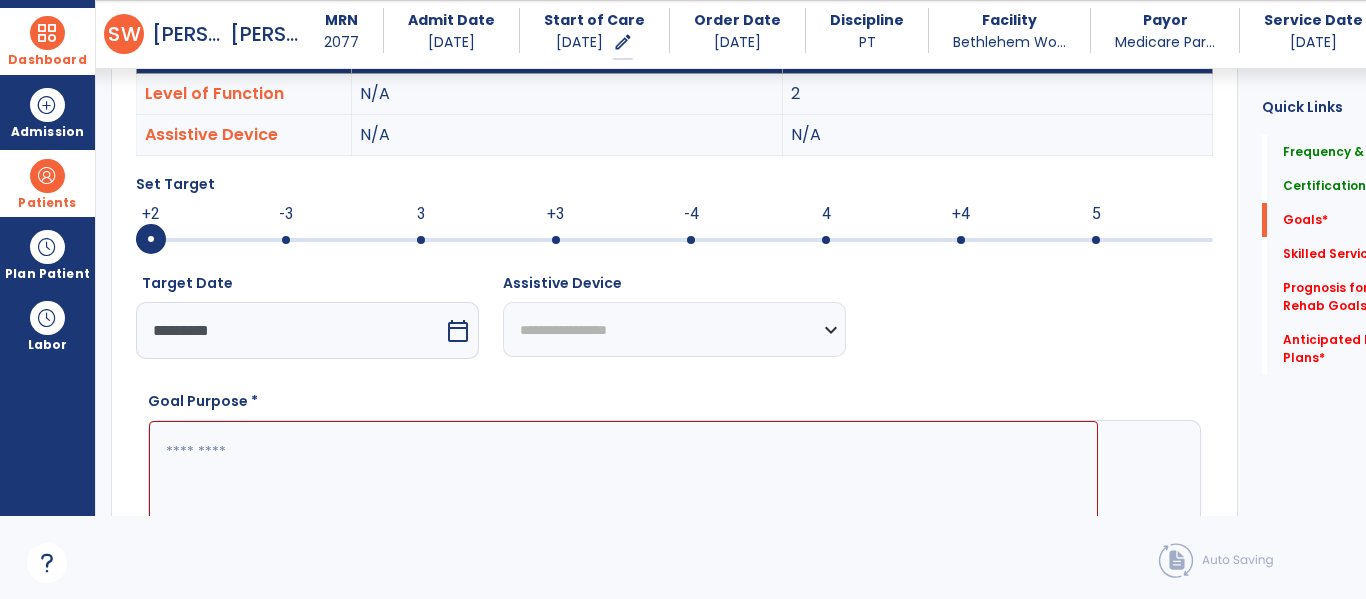 scroll, scrollTop: 631, scrollLeft: 0, axis: vertical 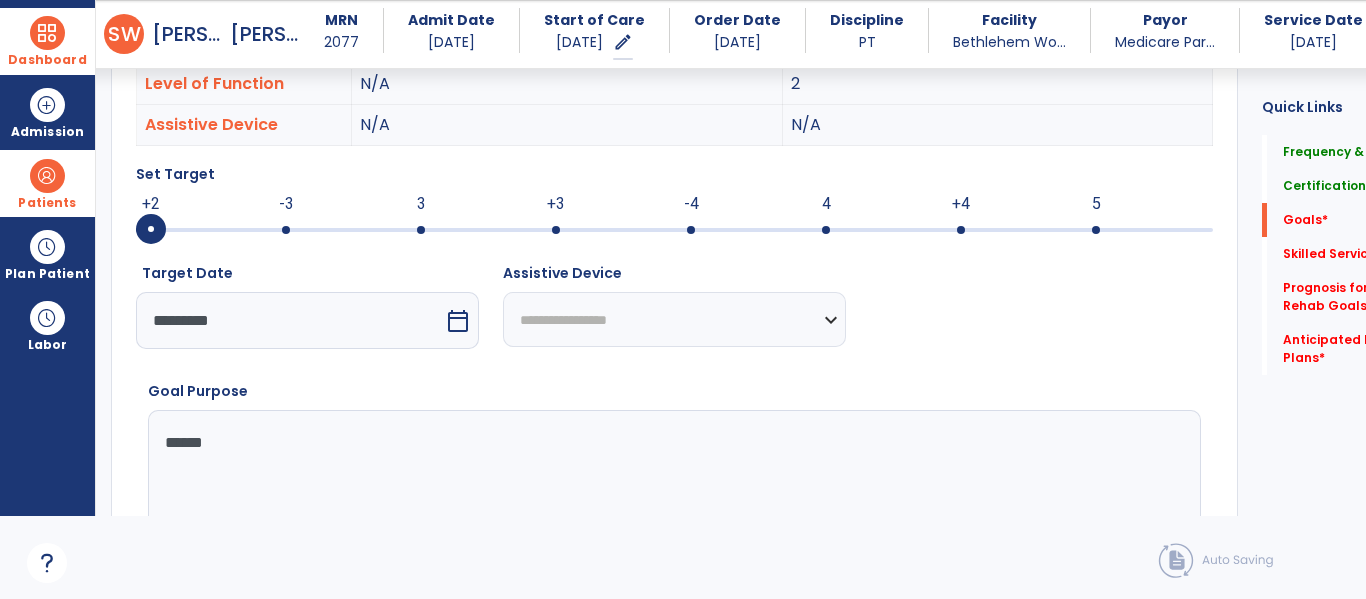 type on "*******" 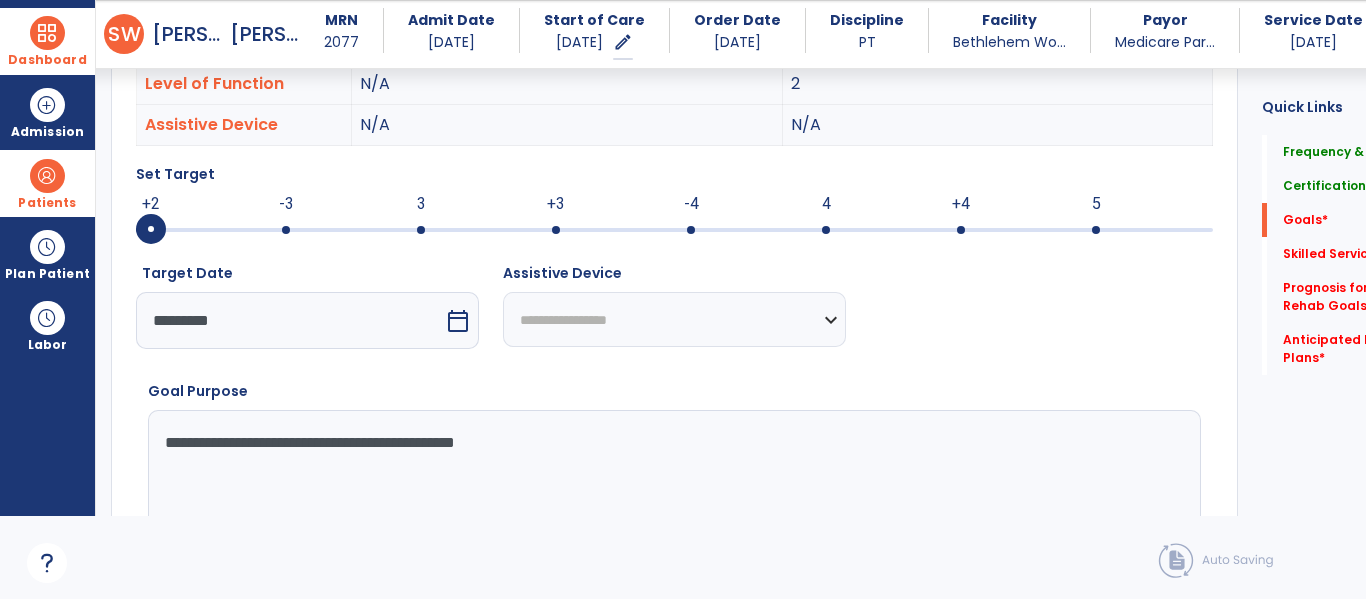 type on "**********" 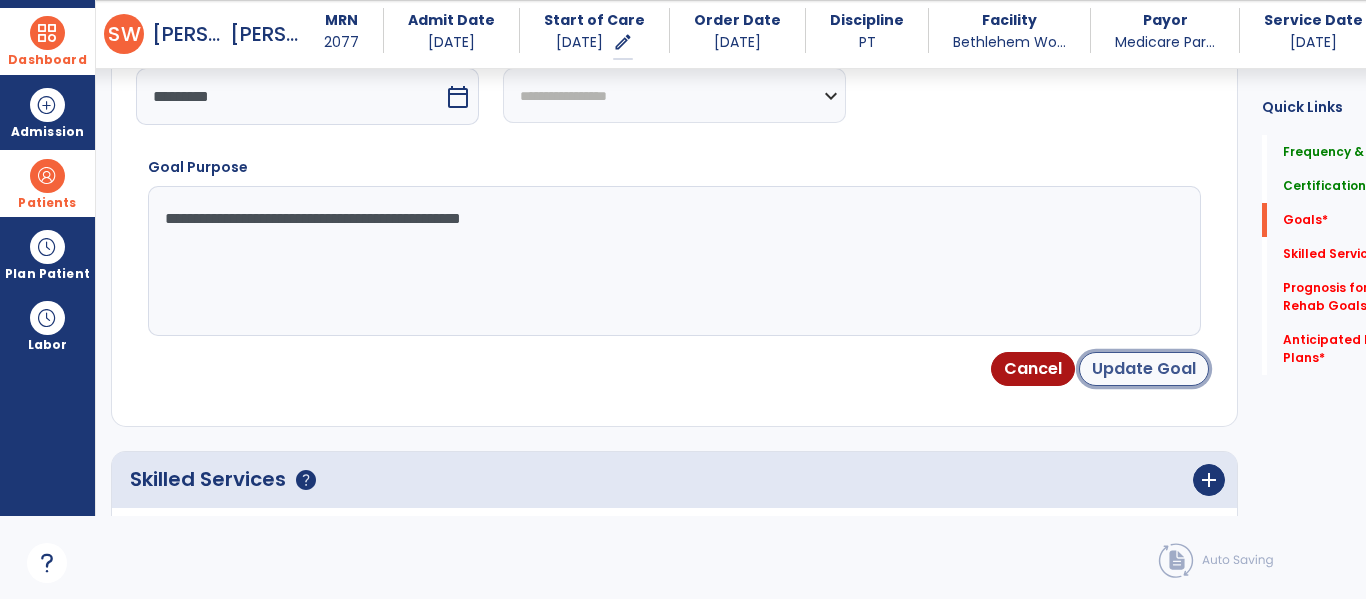click on "Update Goal" at bounding box center (1144, 369) 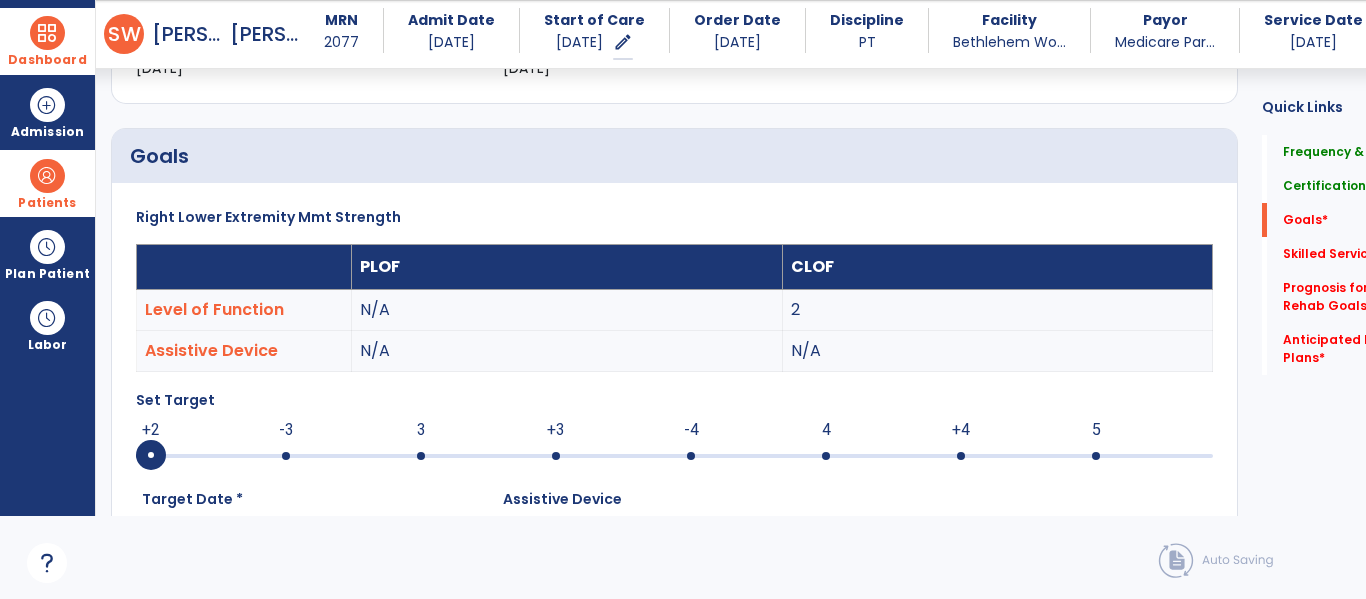 scroll, scrollTop: 534, scrollLeft: 0, axis: vertical 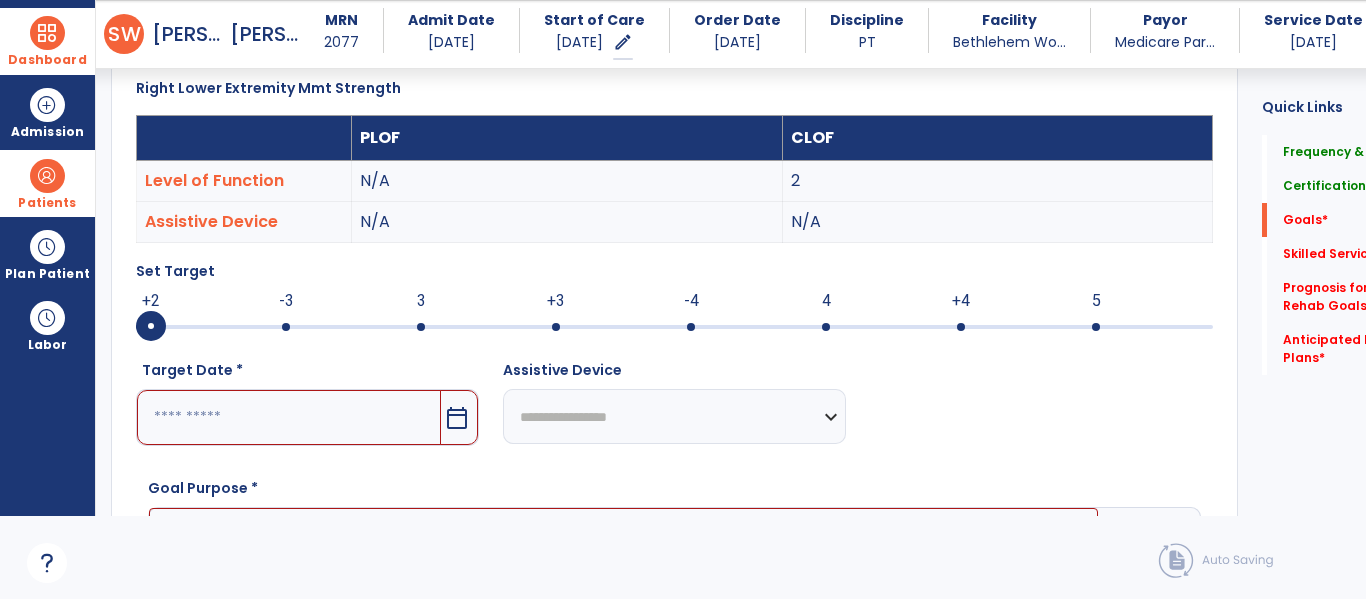 click at bounding box center [289, 417] 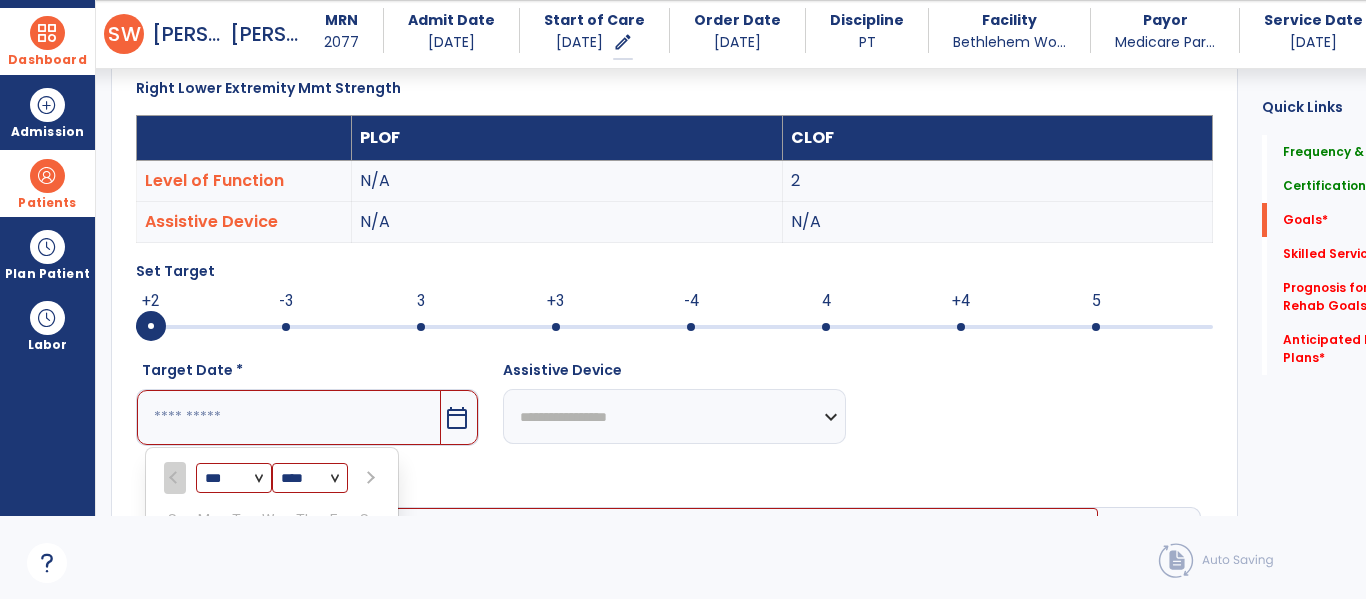 scroll, scrollTop: 861, scrollLeft: 0, axis: vertical 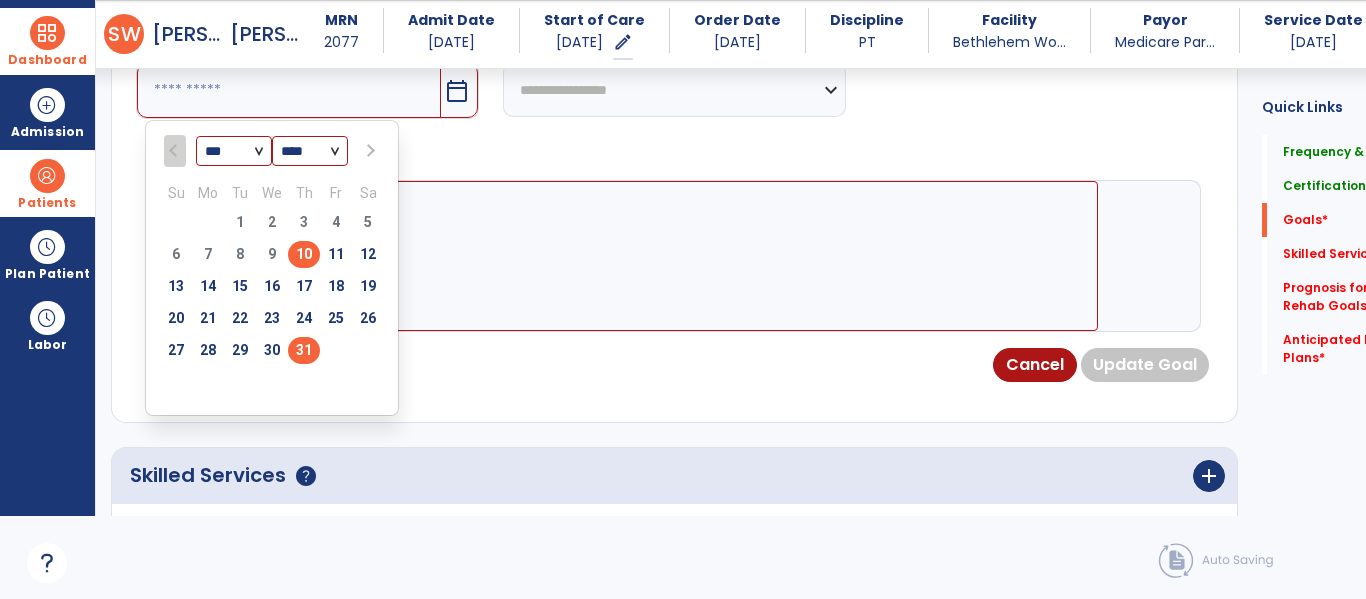 click on "31" at bounding box center [304, 350] 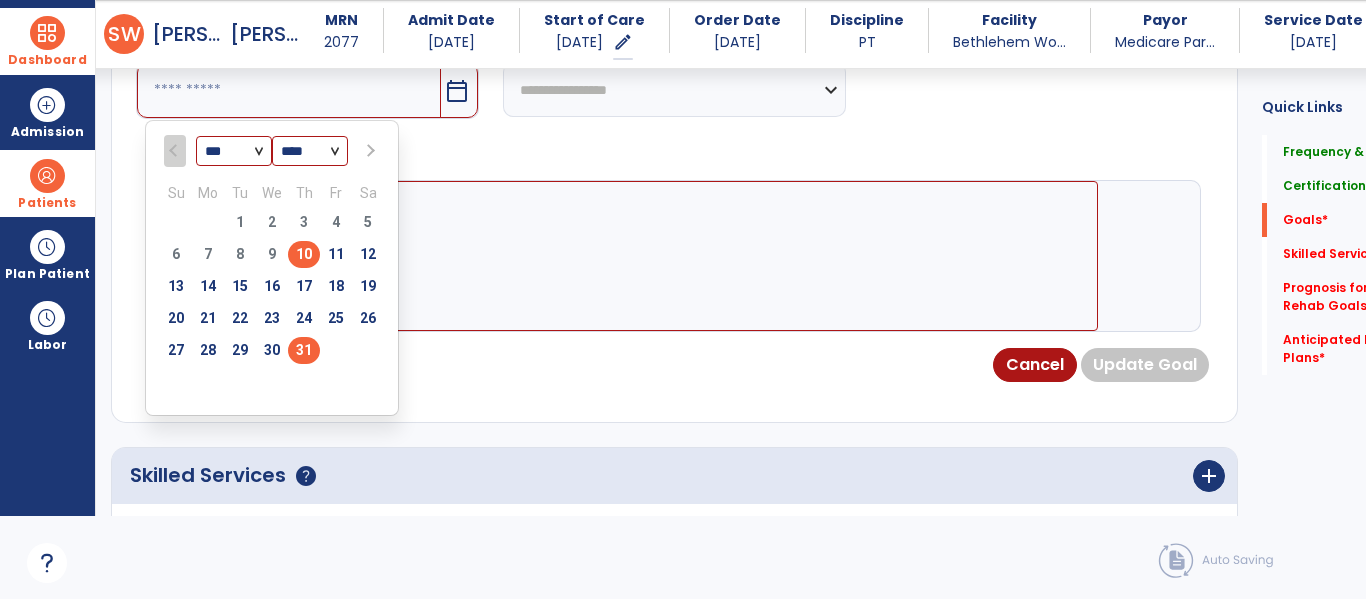 type on "*********" 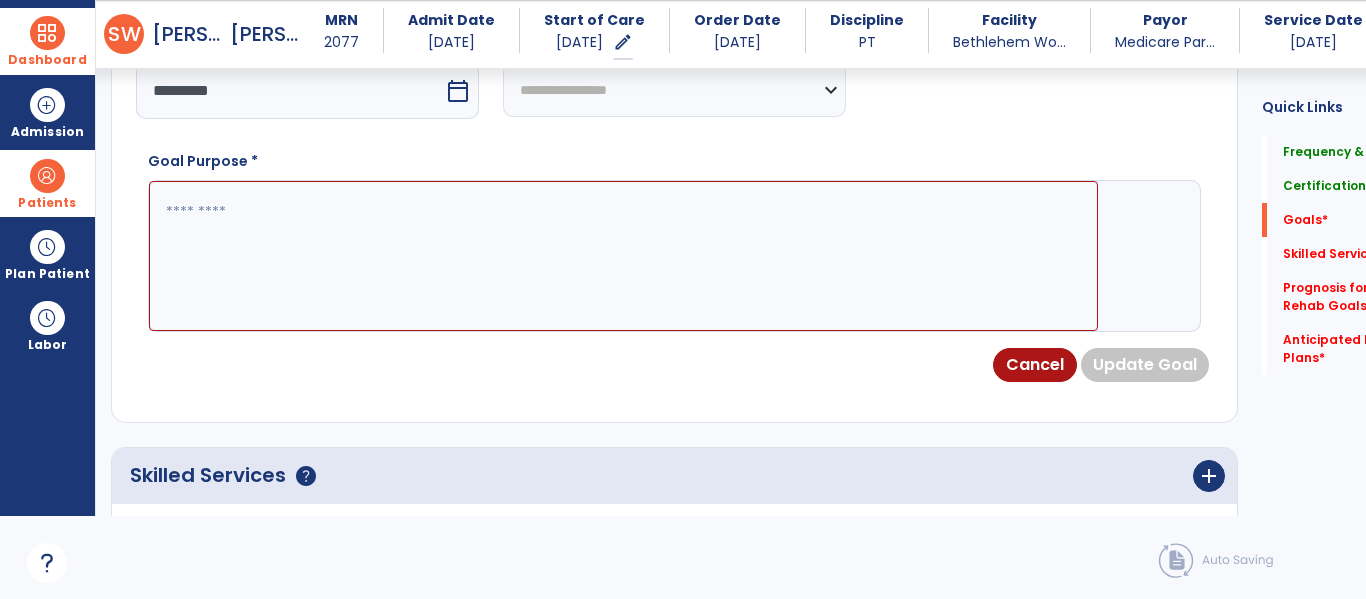 click at bounding box center [623, 256] 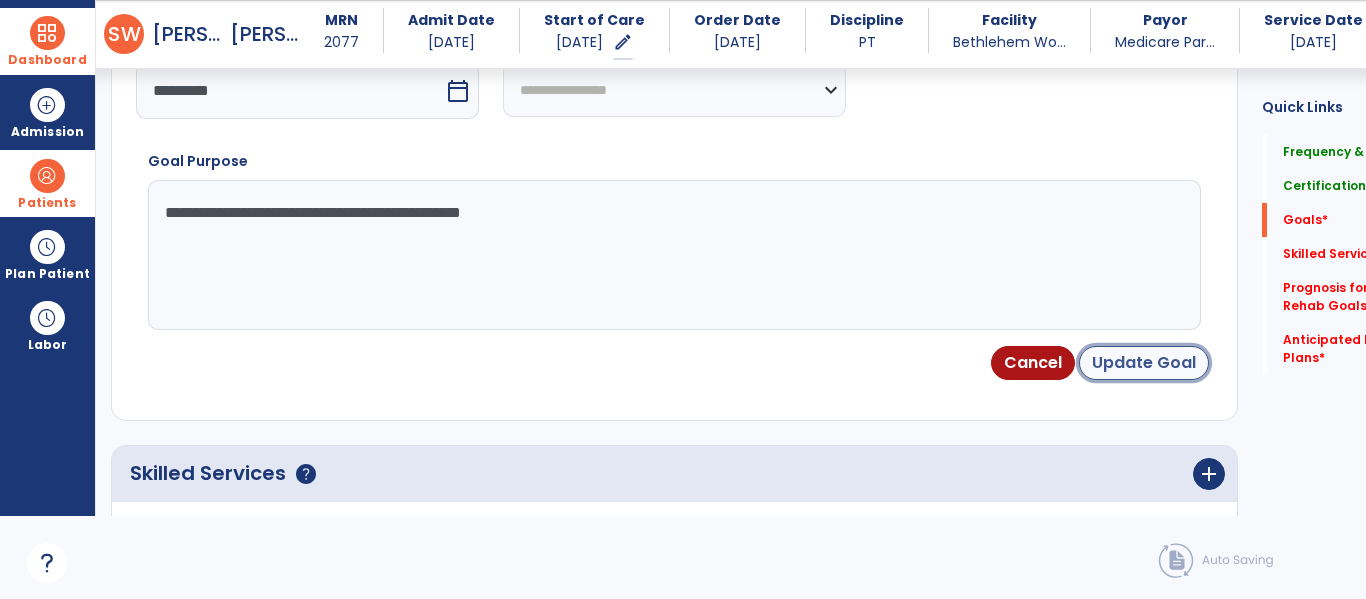 click on "Update Goal" at bounding box center [1144, 363] 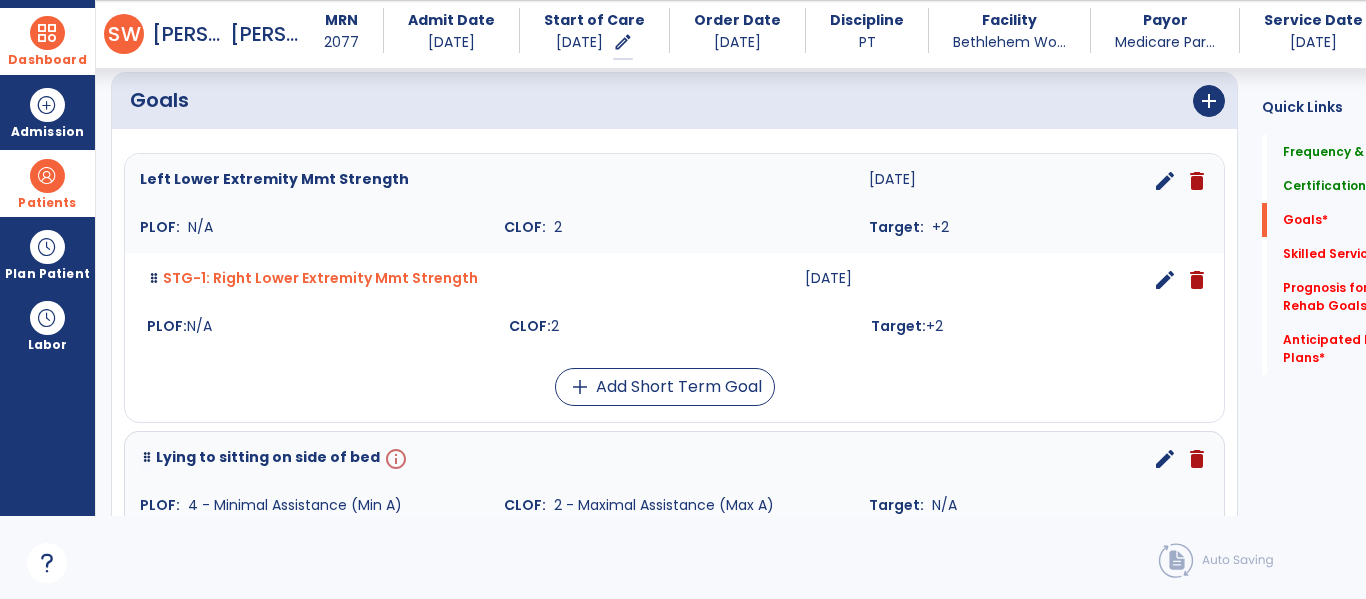 scroll, scrollTop: 731, scrollLeft: 0, axis: vertical 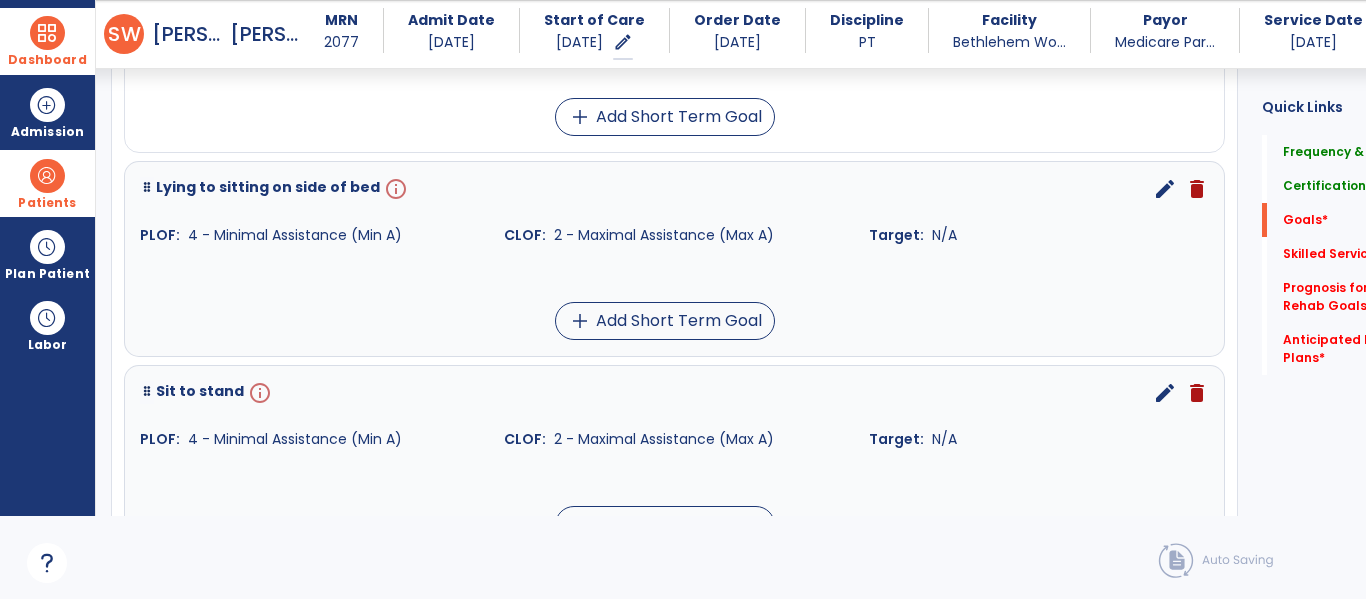 click on "edit" at bounding box center [1165, 189] 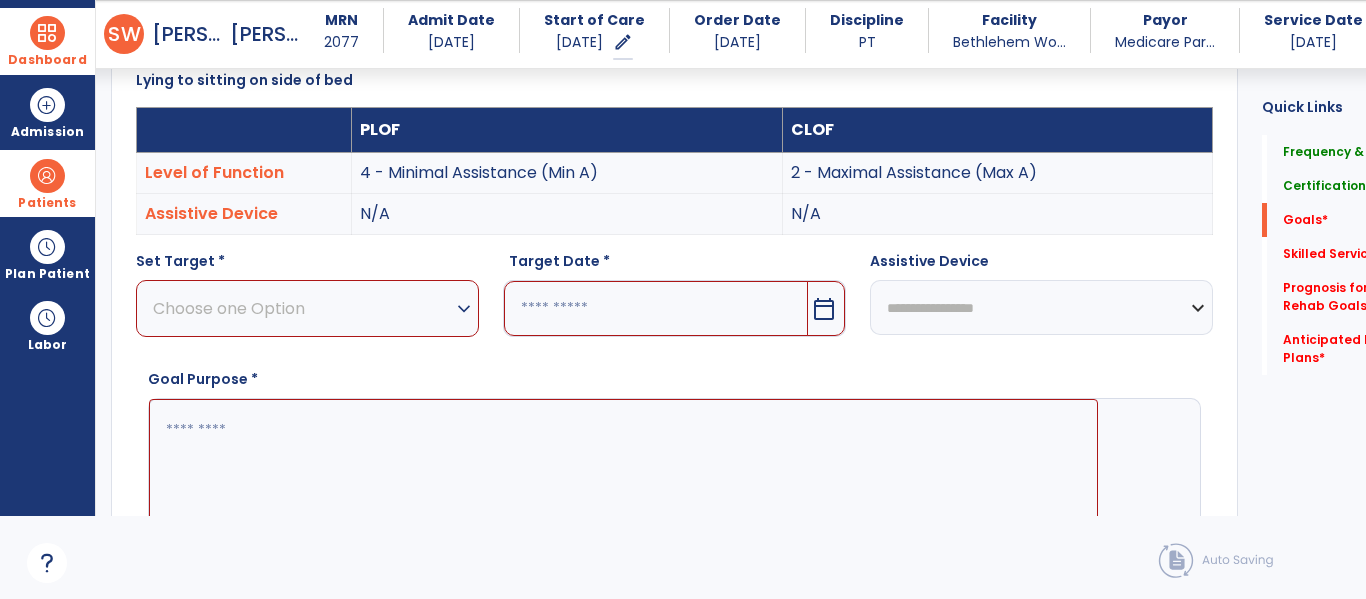 scroll, scrollTop: 534, scrollLeft: 0, axis: vertical 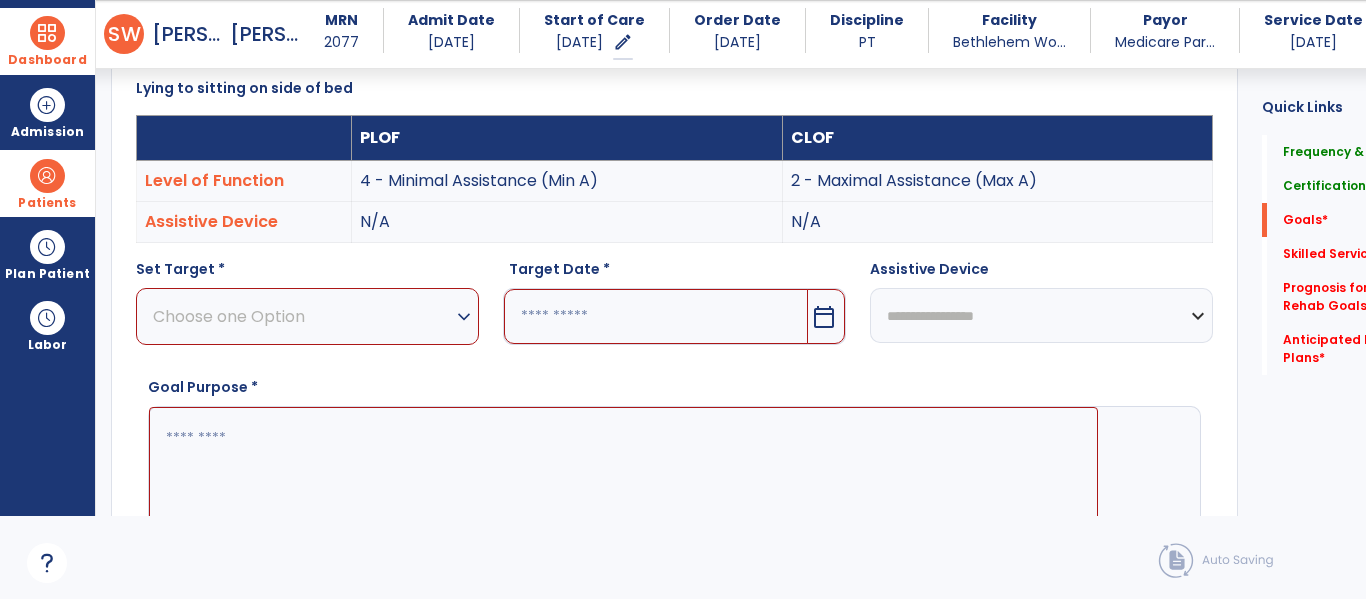 click on "Choose one Option" at bounding box center (302, 316) 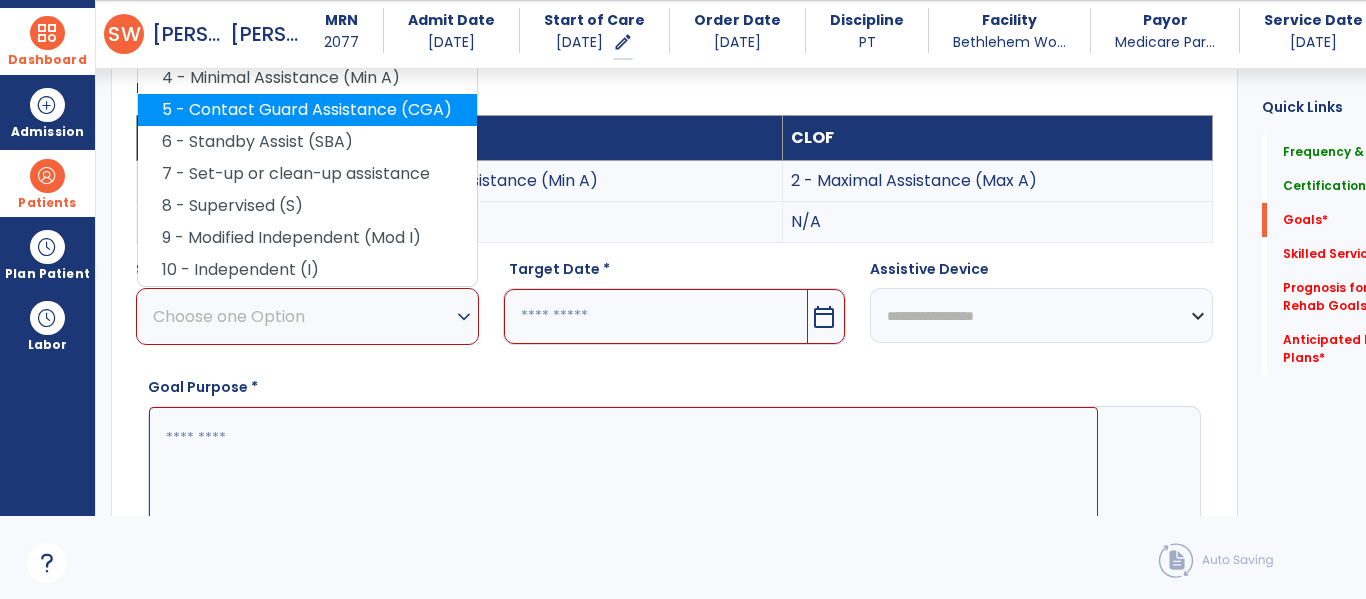 click on "5 - Contact Guard Assistance (CGA)" at bounding box center (307, 110) 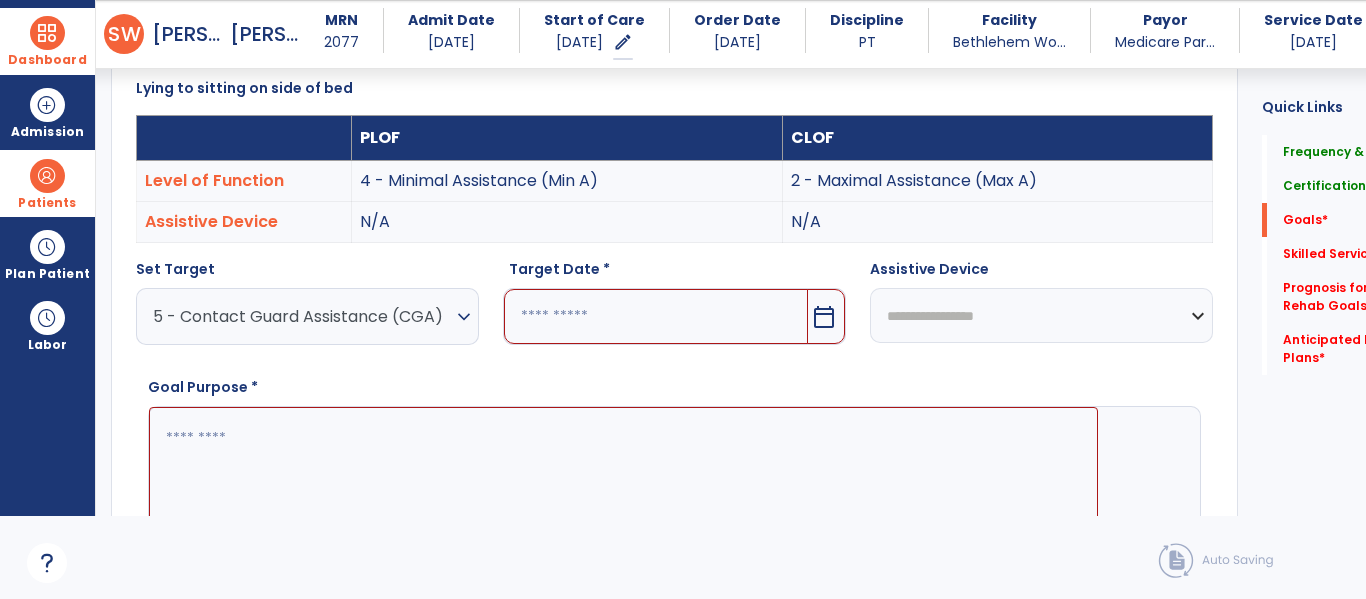 click at bounding box center (656, 316) 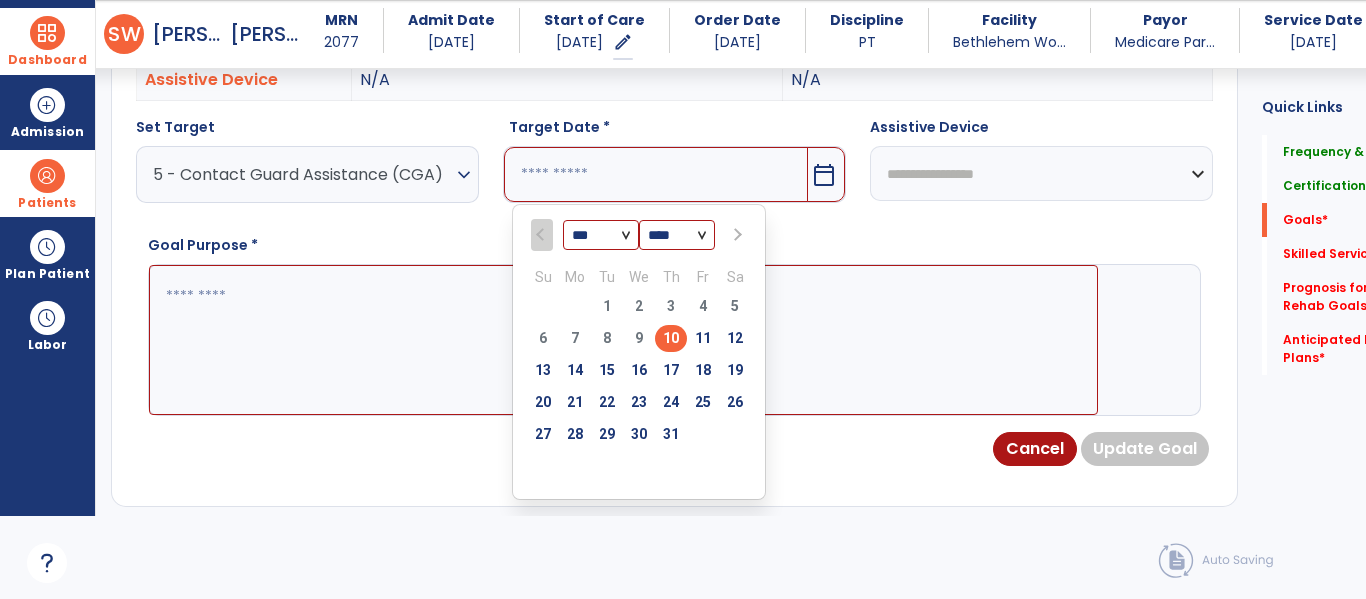 scroll, scrollTop: 684, scrollLeft: 0, axis: vertical 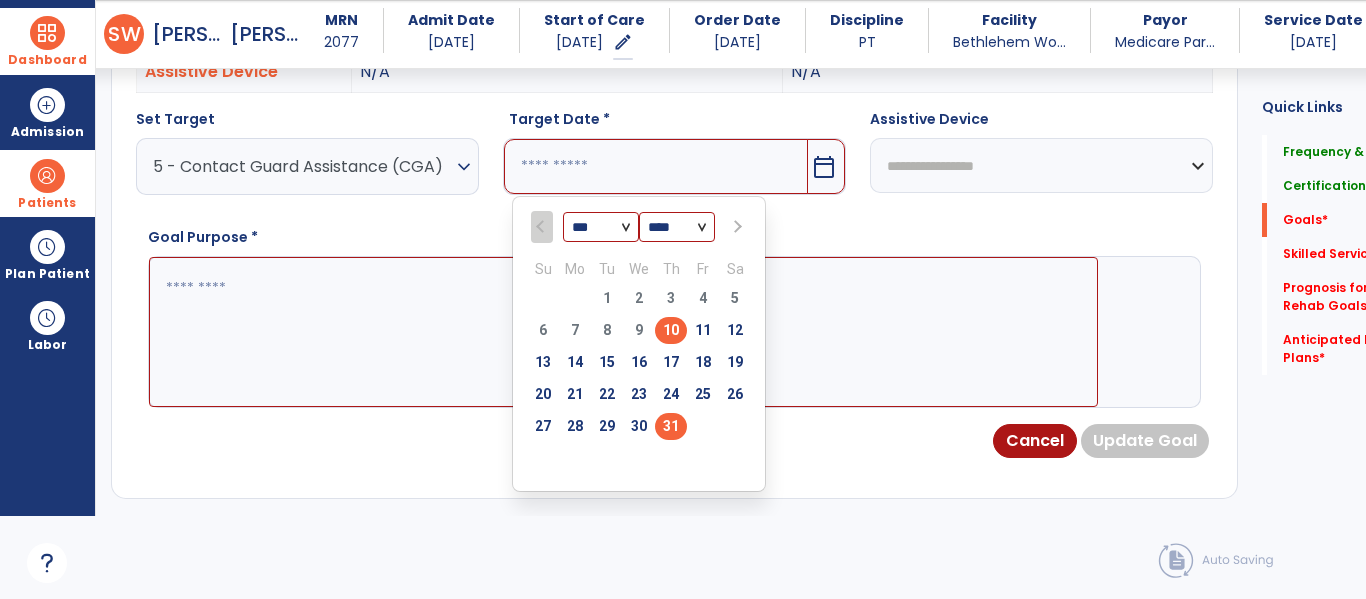click on "31" at bounding box center (671, 426) 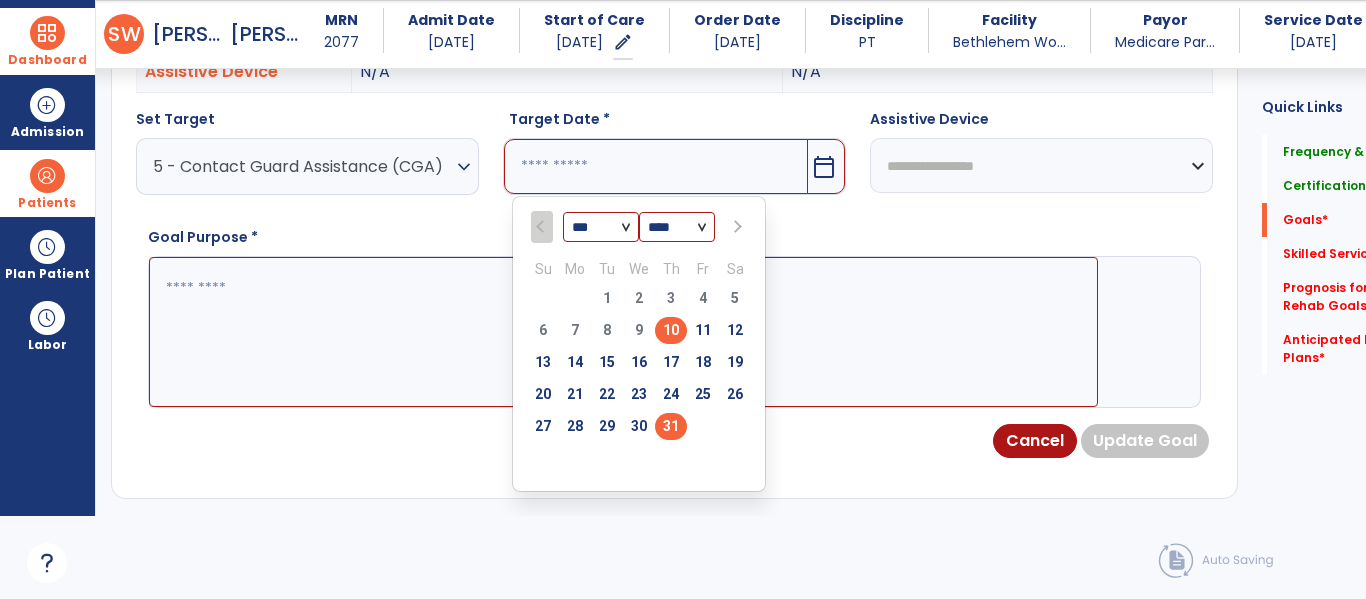 type on "*********" 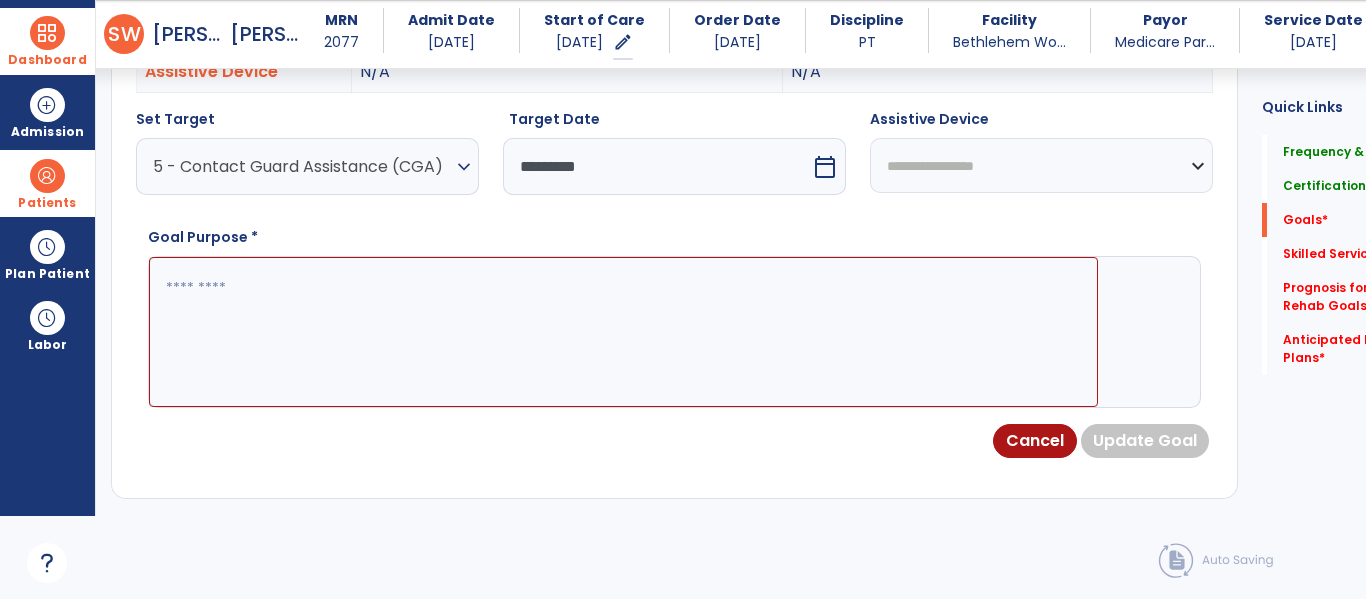 click on "**********" at bounding box center (1041, 165) 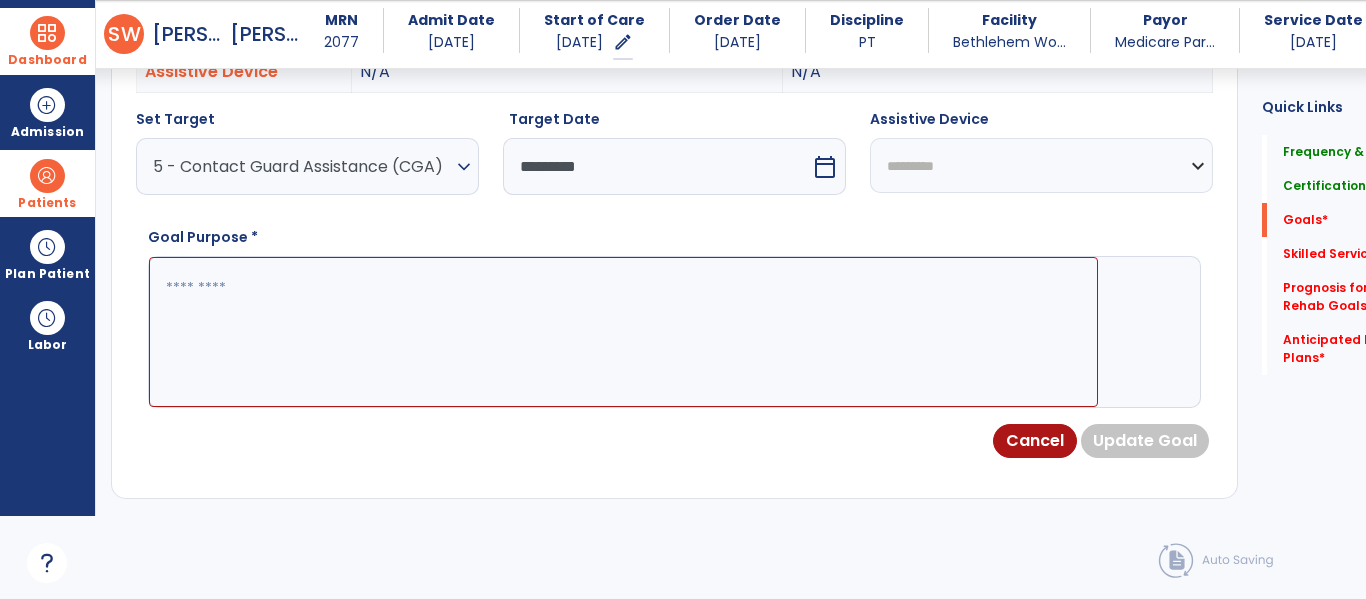 click on "**********" at bounding box center [1041, 165] 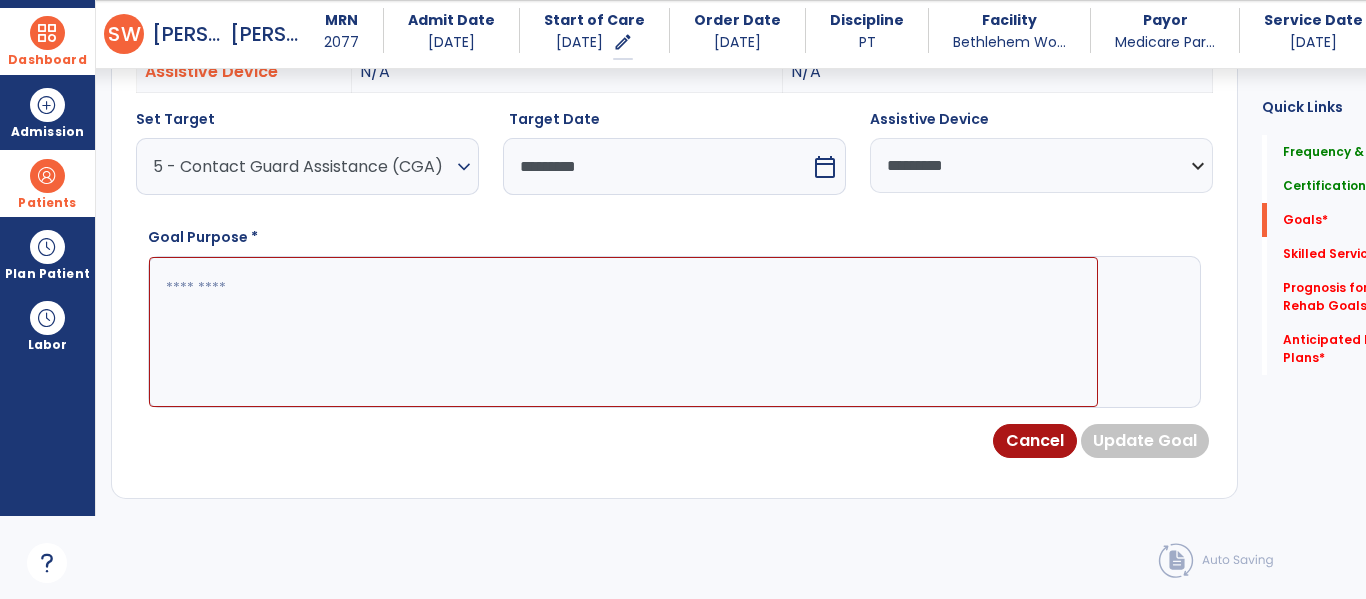 click at bounding box center (623, 332) 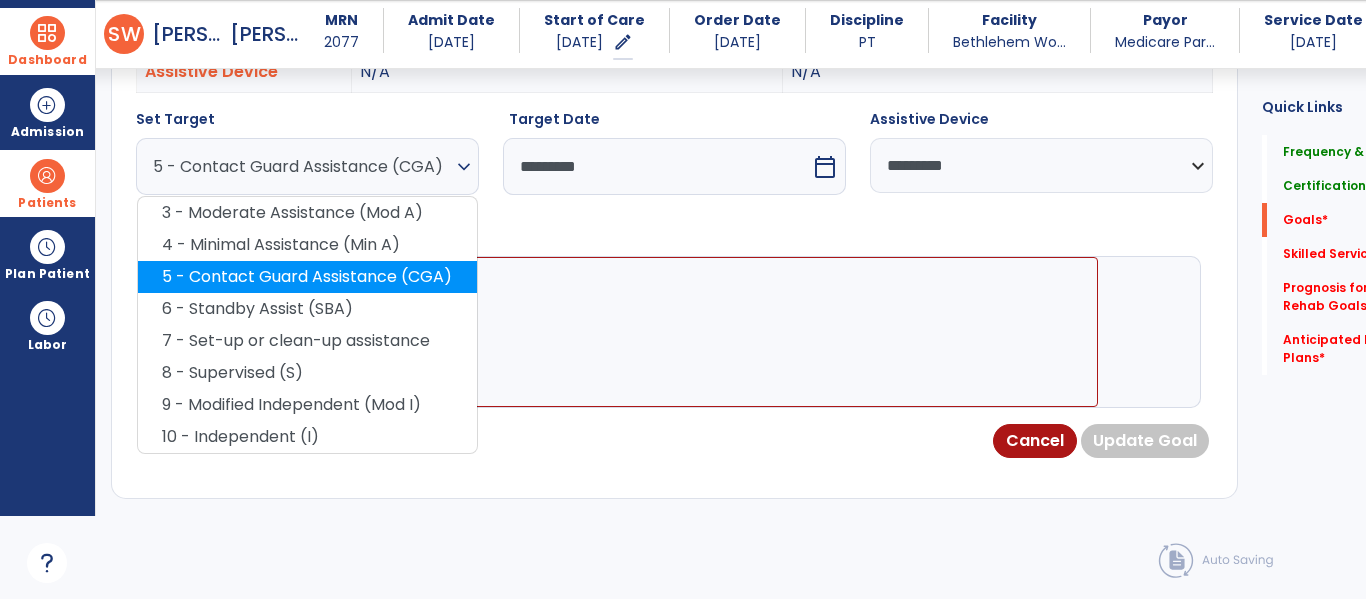 click on "5 - Contact Guard Assistance (CGA)" at bounding box center (307, 277) 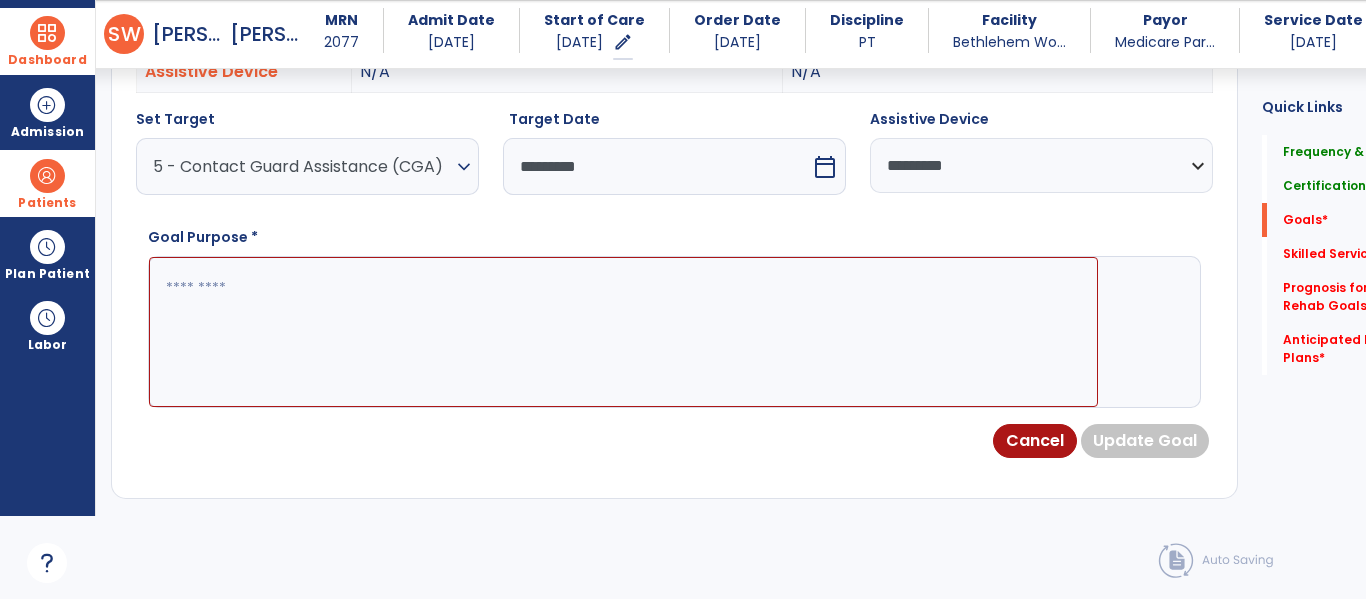 click at bounding box center [623, 332] 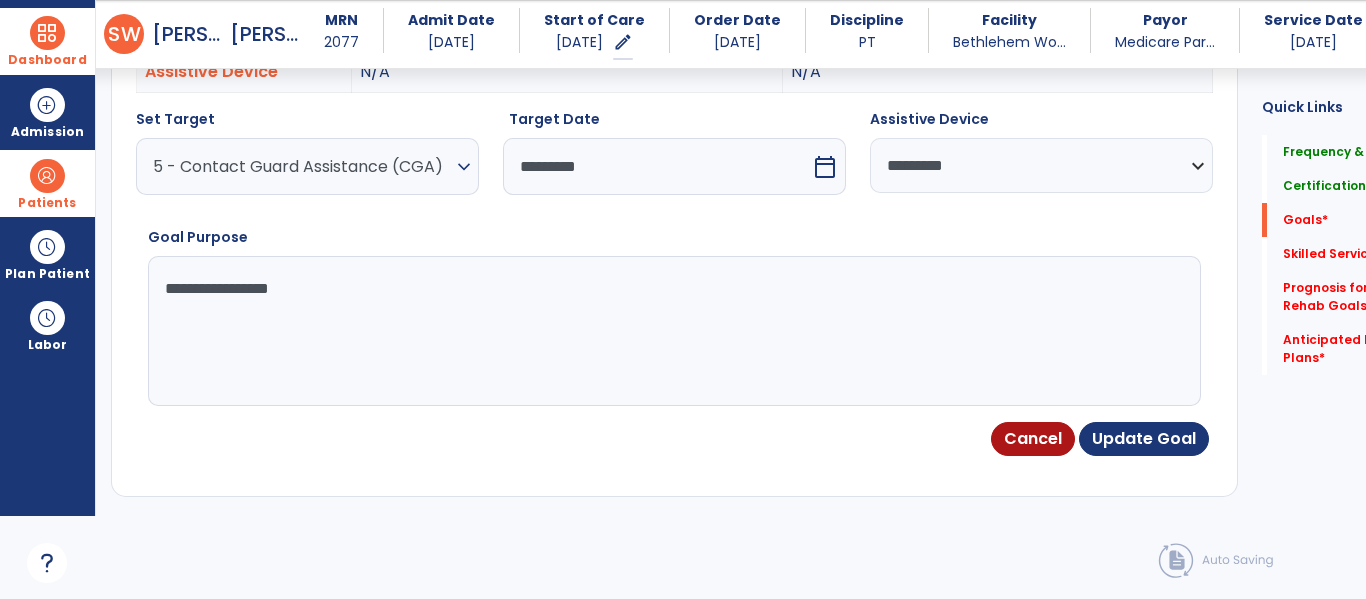 type on "**********" 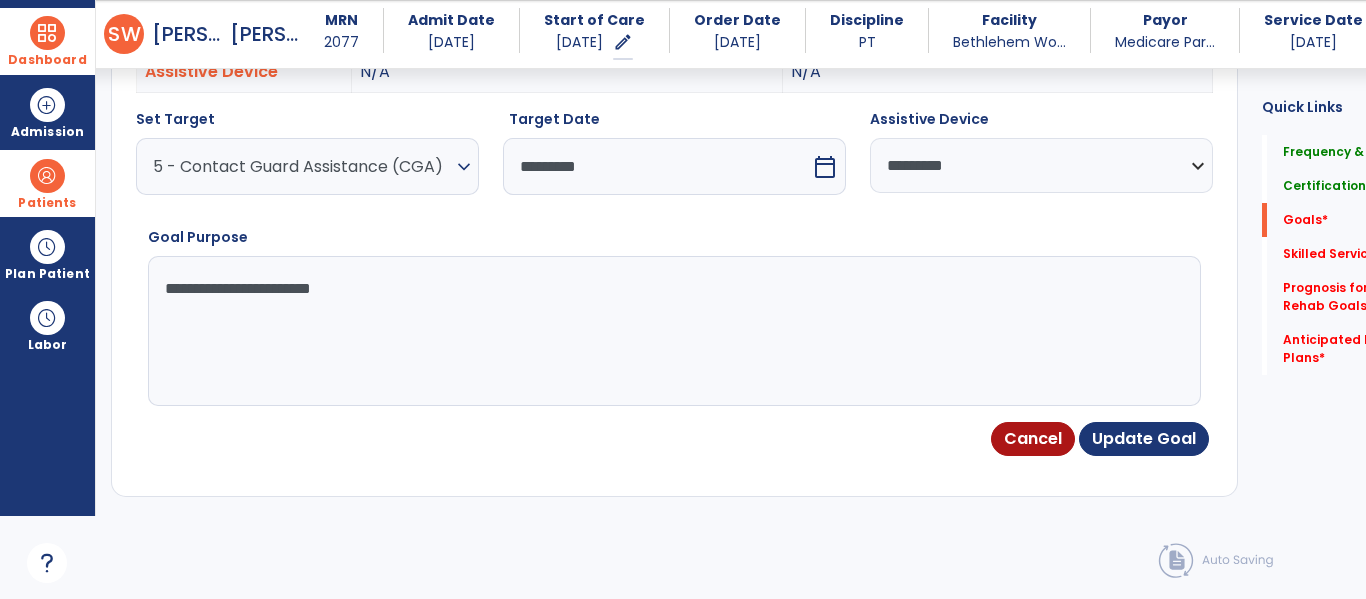 click on "**********" at bounding box center (623, 331) 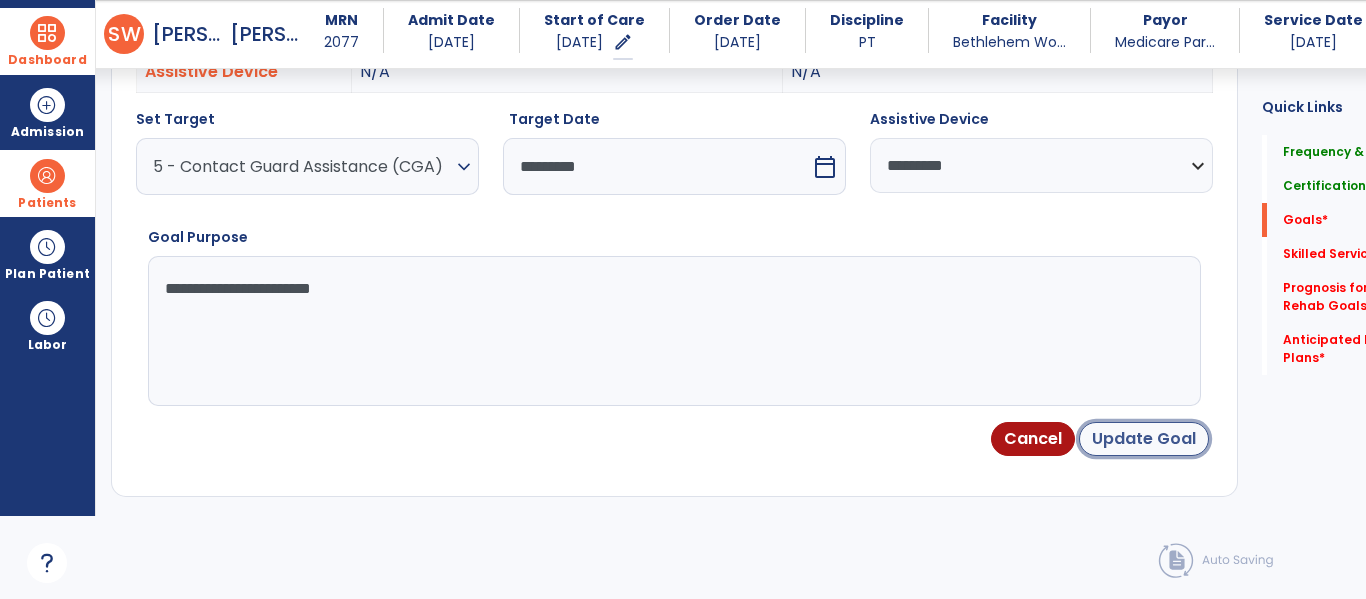 click on "Update Goal" at bounding box center (1144, 439) 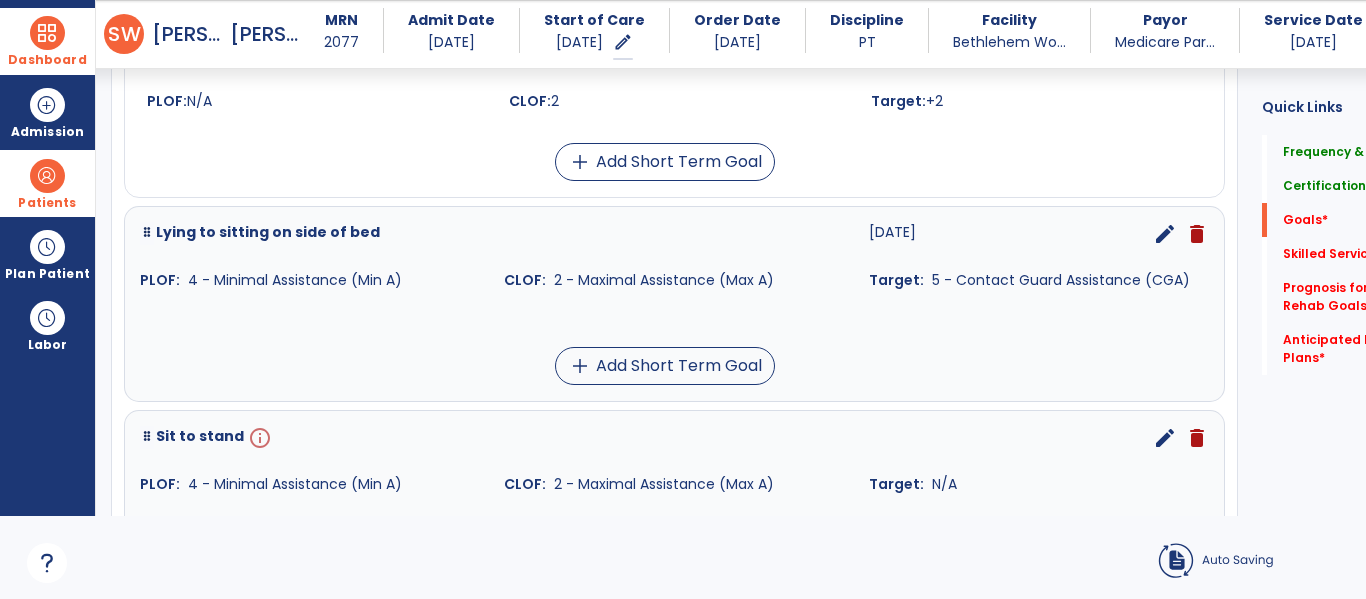 scroll, scrollTop: 92, scrollLeft: 0, axis: vertical 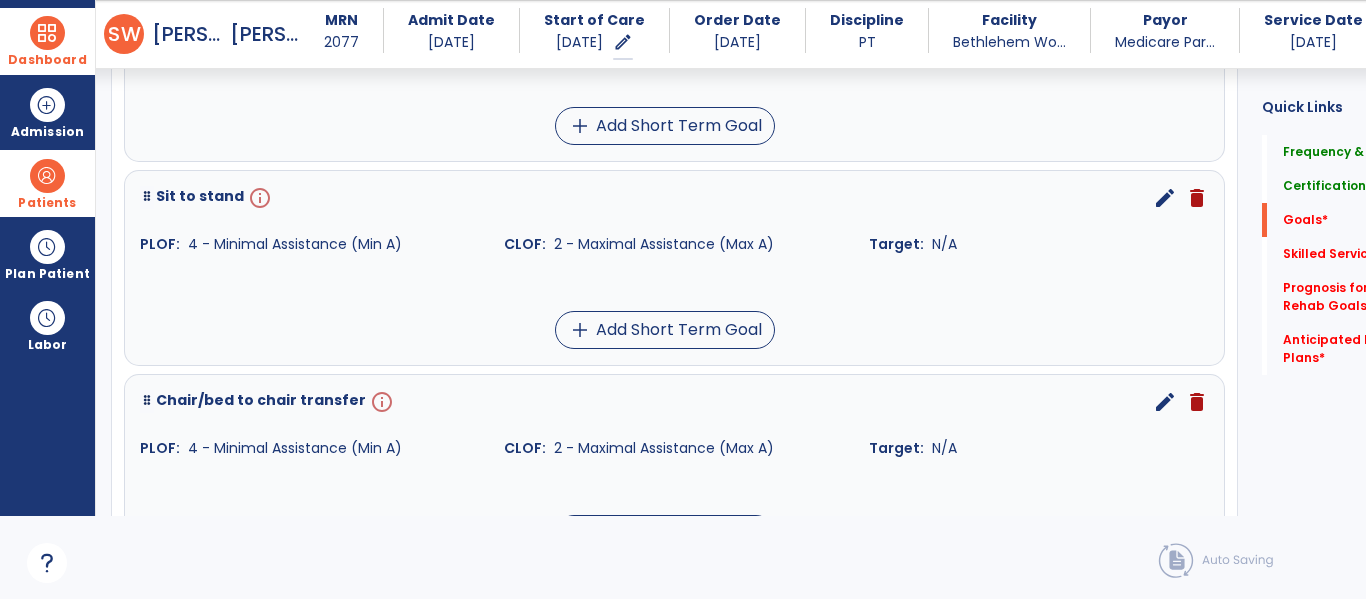 click on "edit" at bounding box center [1165, 198] 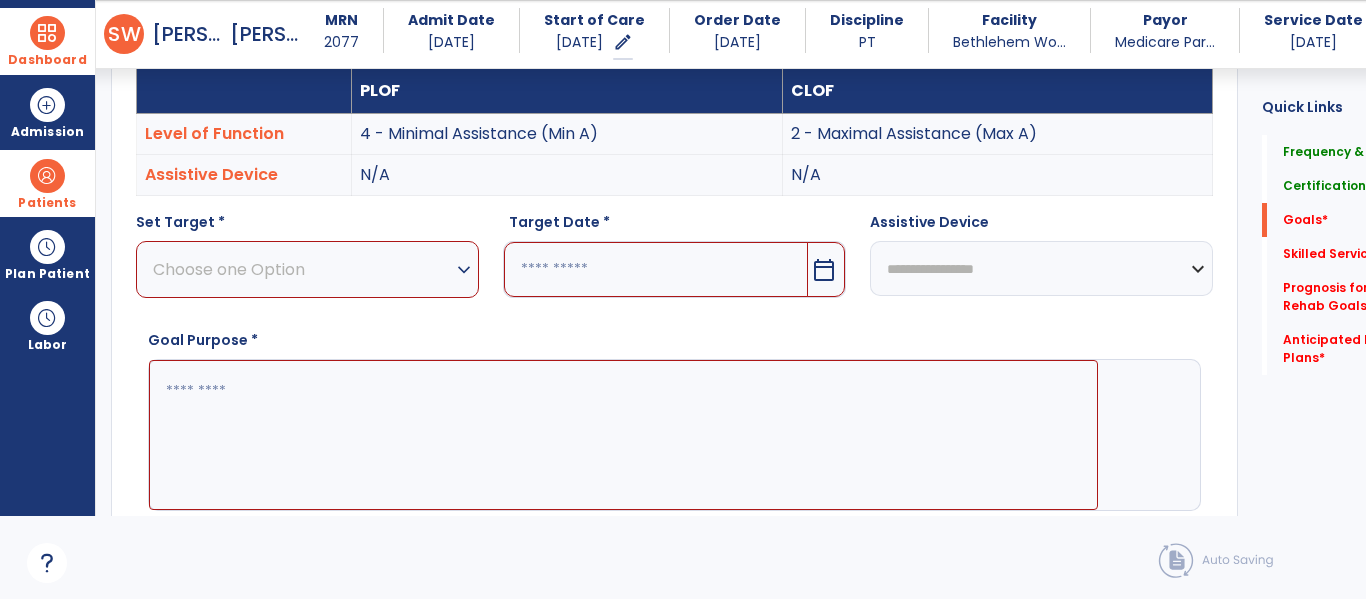 scroll, scrollTop: 534, scrollLeft: 0, axis: vertical 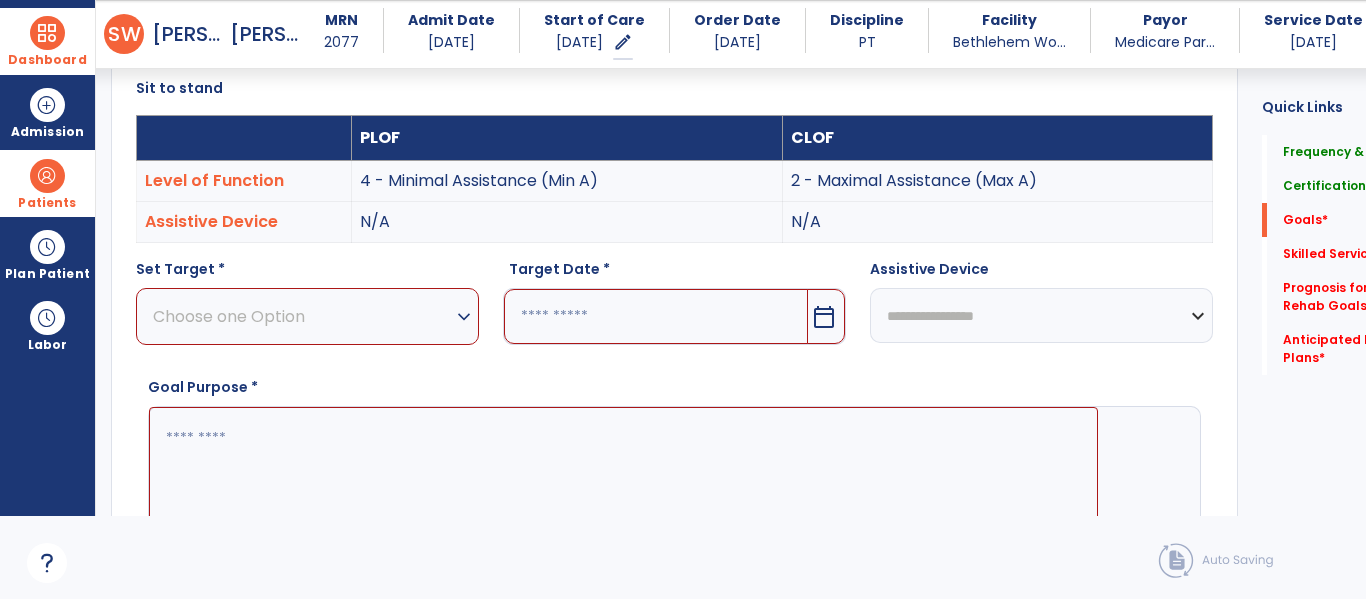 click on "Choose one Option   expand_more" at bounding box center [307, 316] 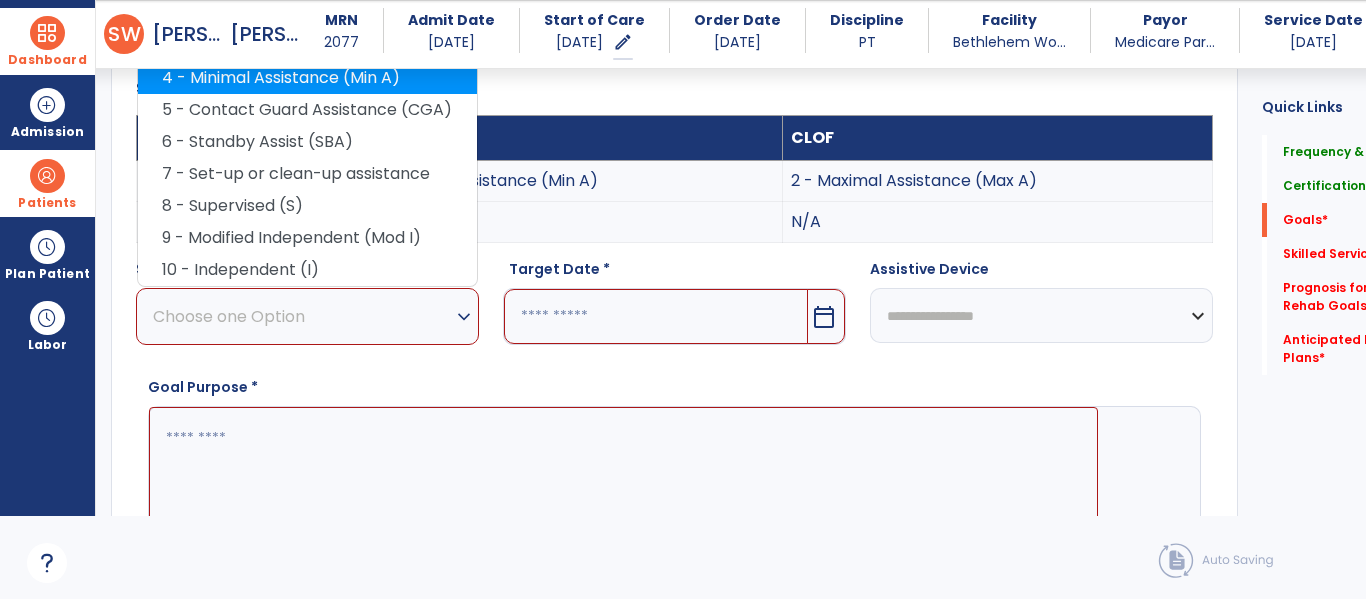 click on "4 - Minimal Assistance (Min A)" at bounding box center (307, 78) 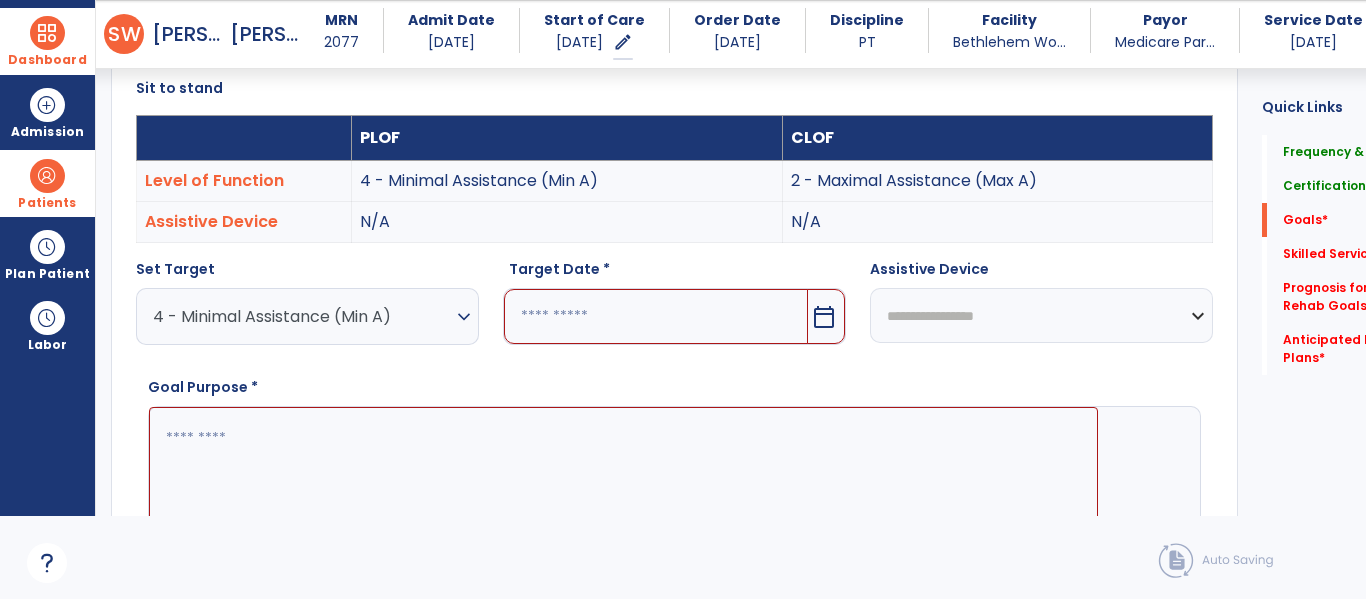 click at bounding box center (656, 316) 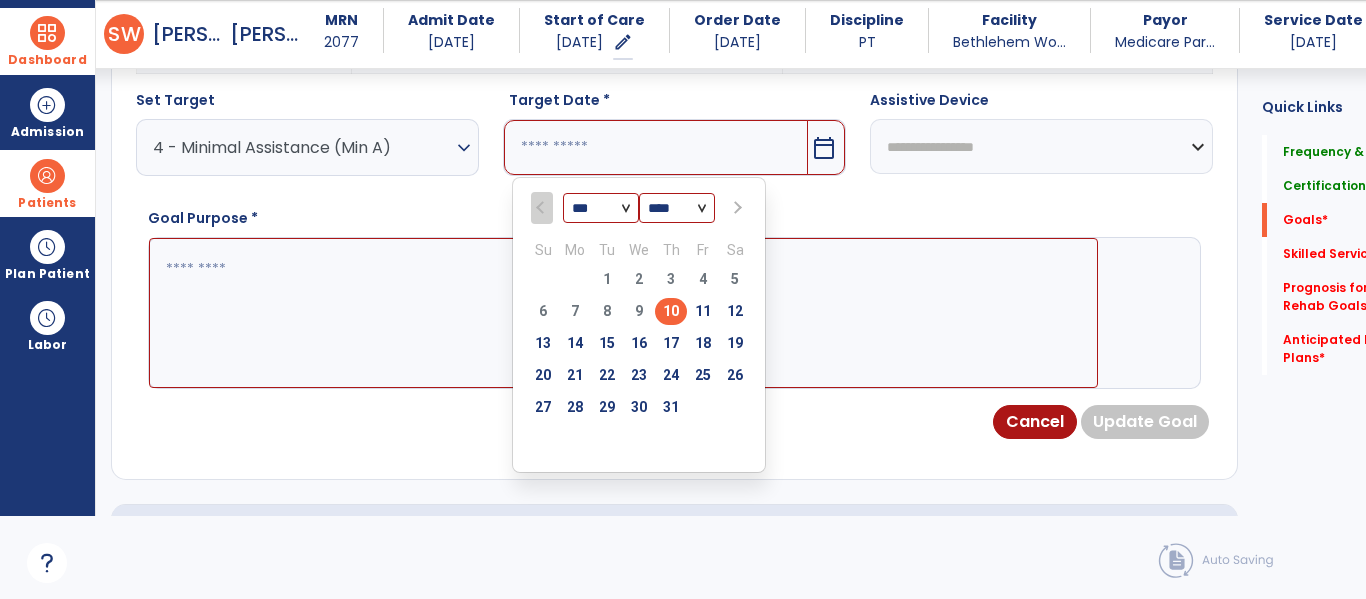 scroll, scrollTop: 706, scrollLeft: 0, axis: vertical 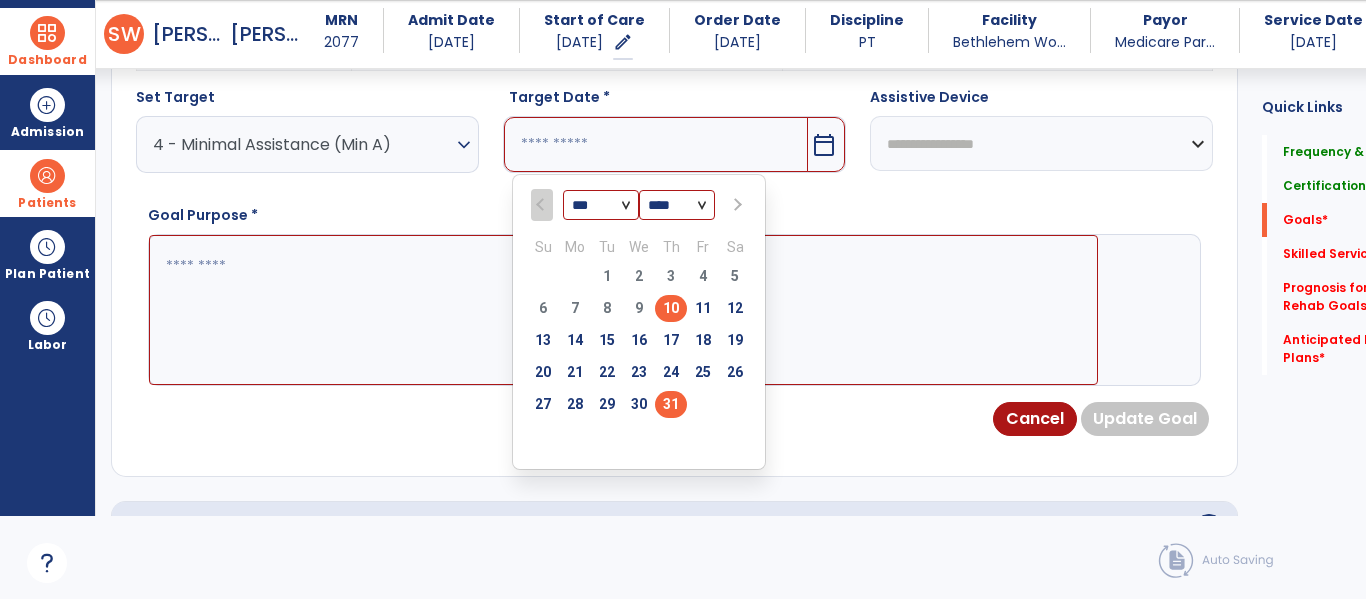 click on "31" at bounding box center (671, 404) 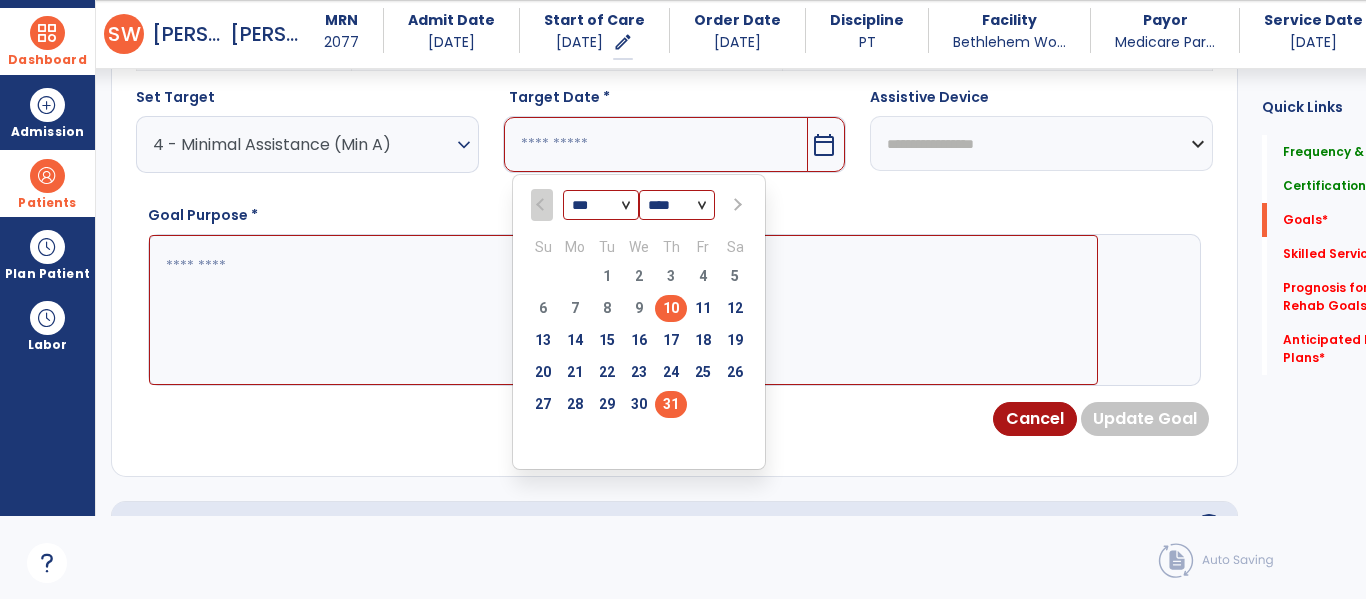 type on "*********" 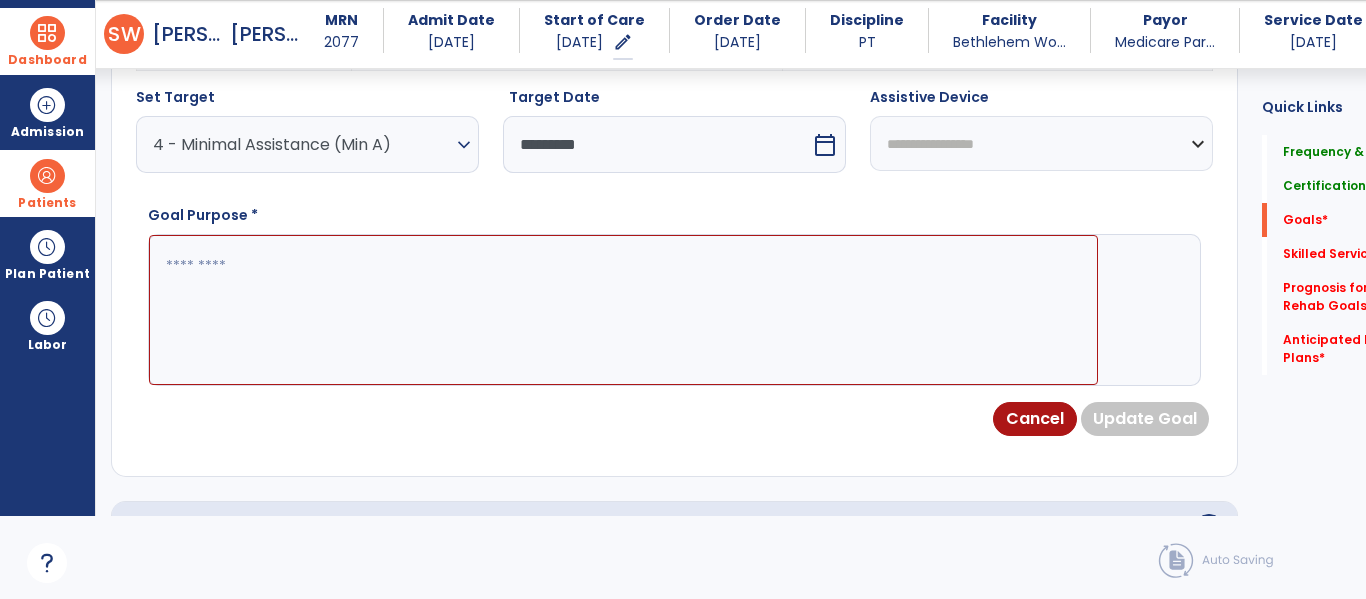 click on "**********" at bounding box center (1041, 143) 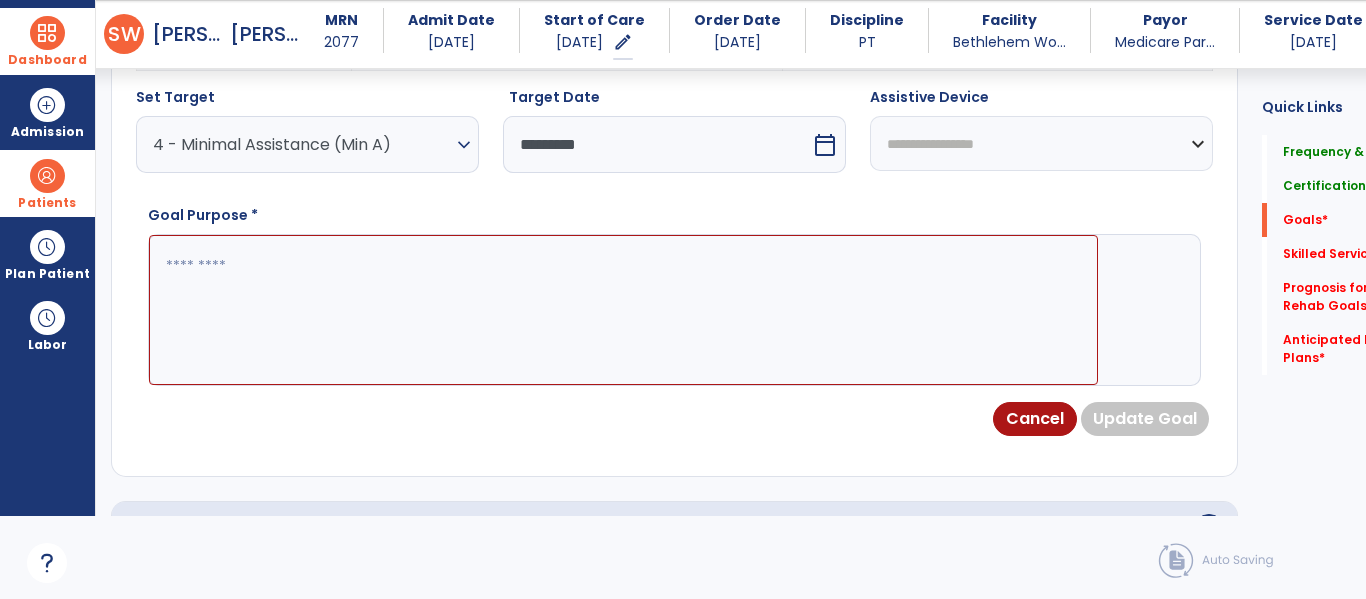 select on "**********" 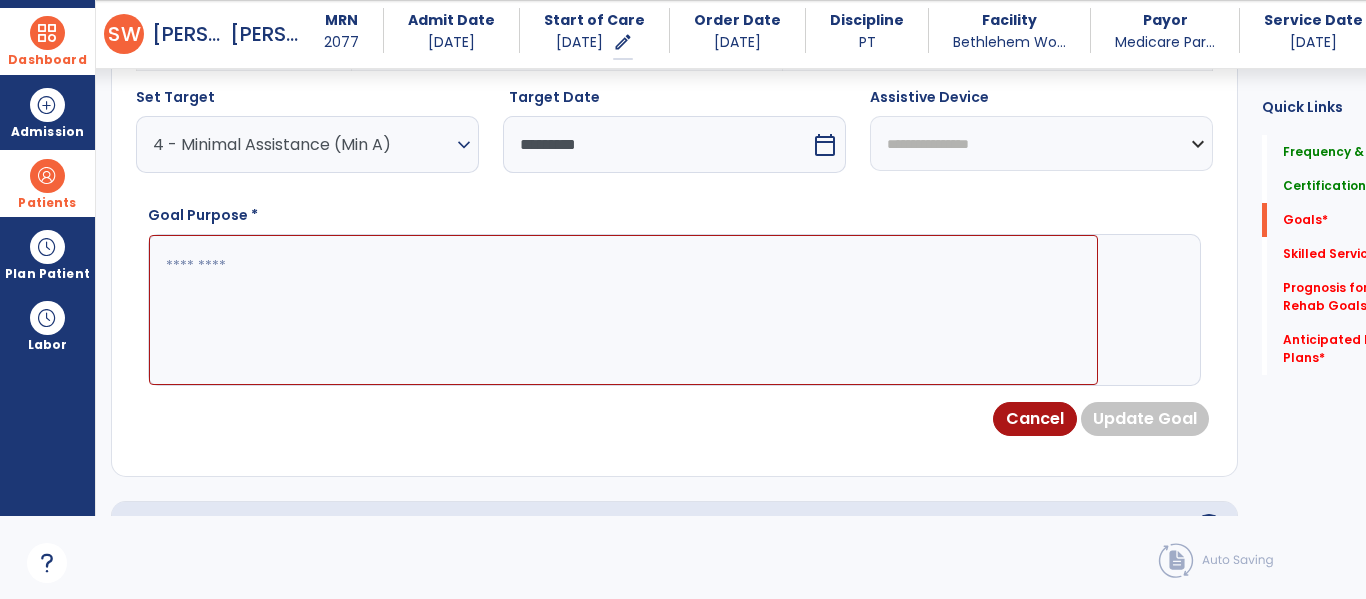 click on "**********" at bounding box center [1041, 143] 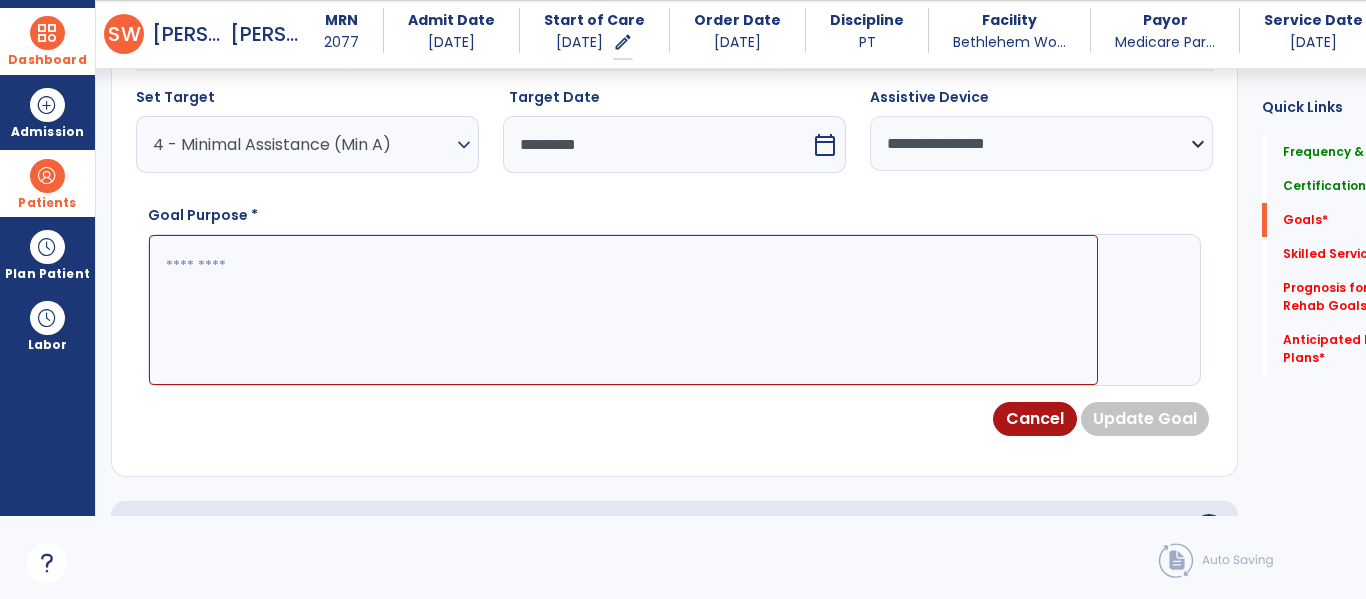 click at bounding box center (623, 310) 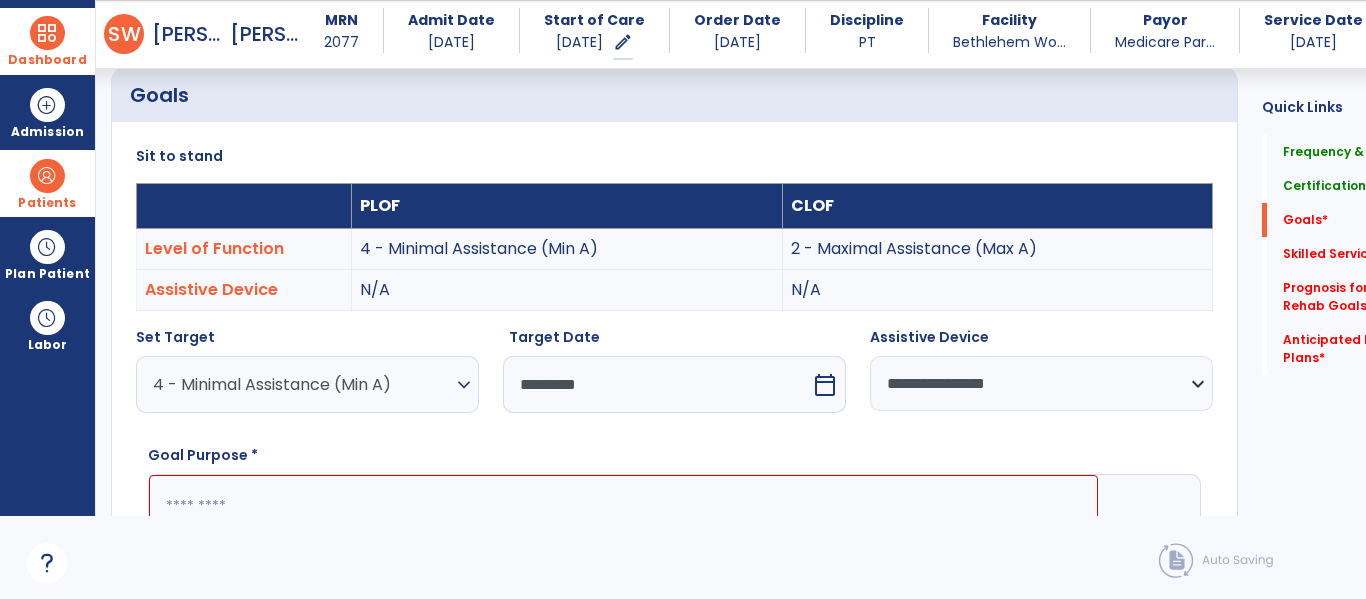 scroll, scrollTop: 519, scrollLeft: 0, axis: vertical 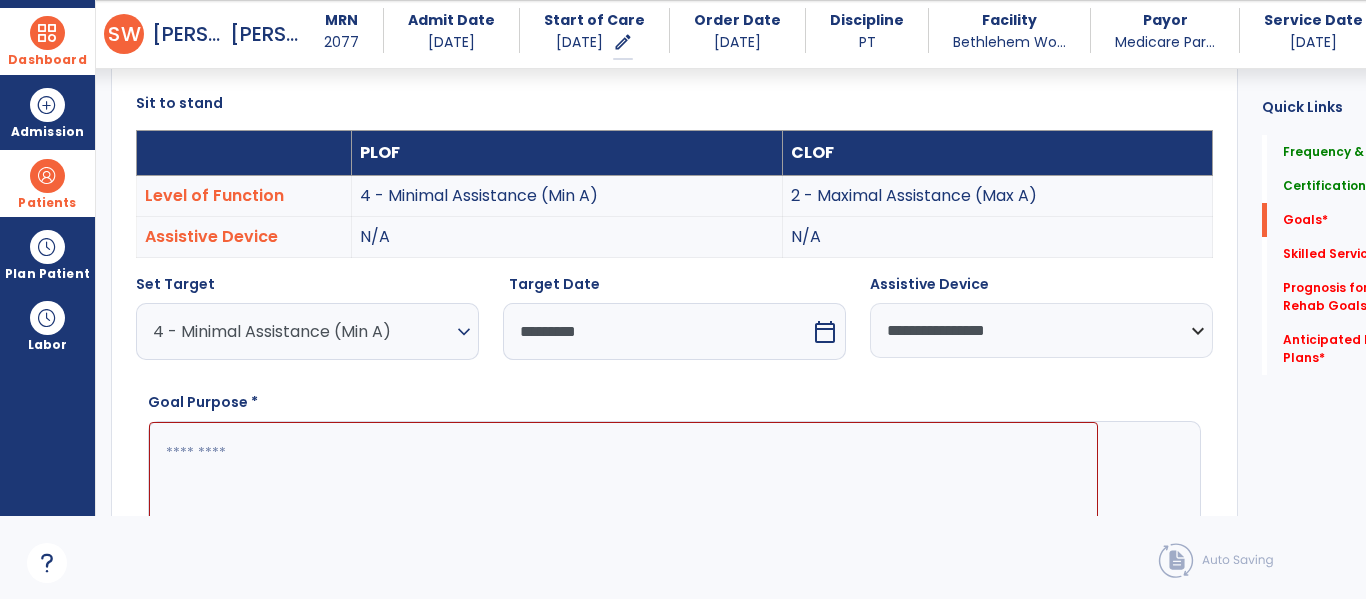 click at bounding box center [623, 497] 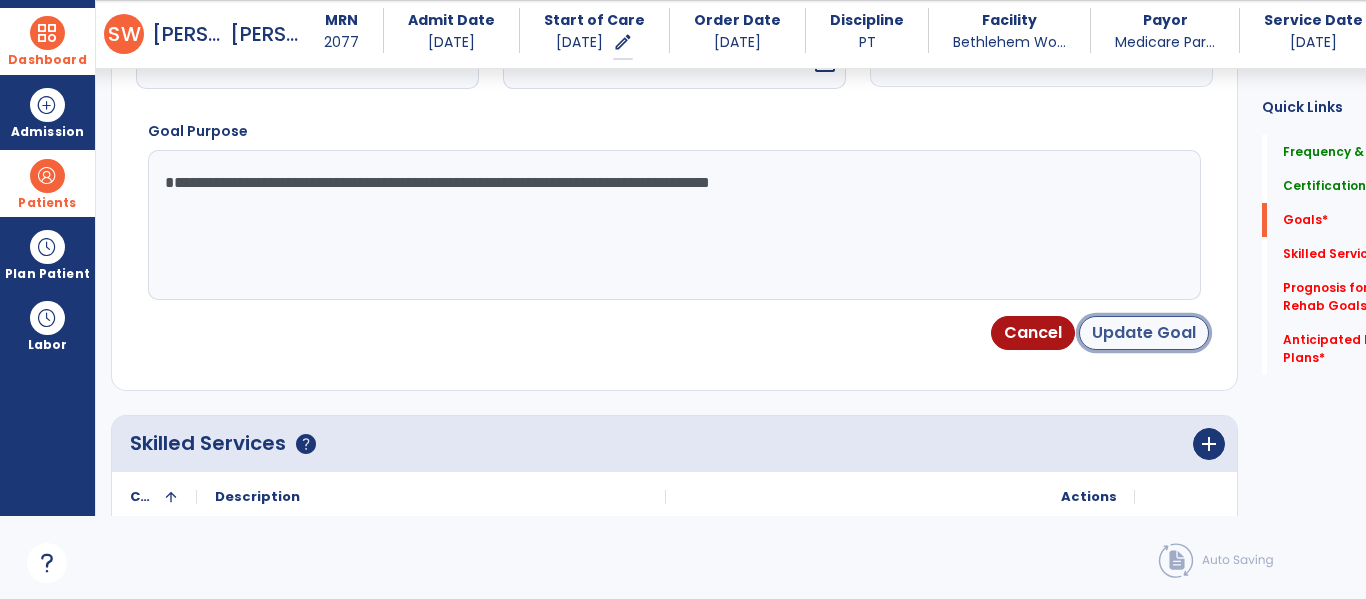 click on "Update Goal" at bounding box center (1144, 333) 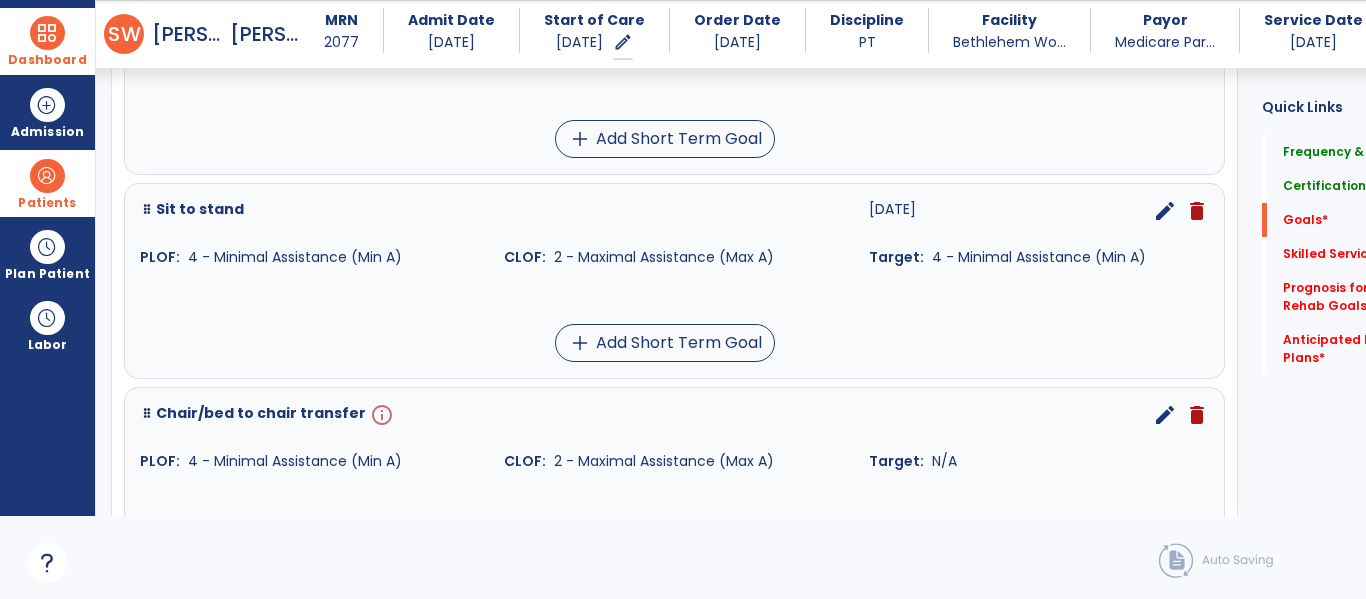 scroll, scrollTop: 914, scrollLeft: 0, axis: vertical 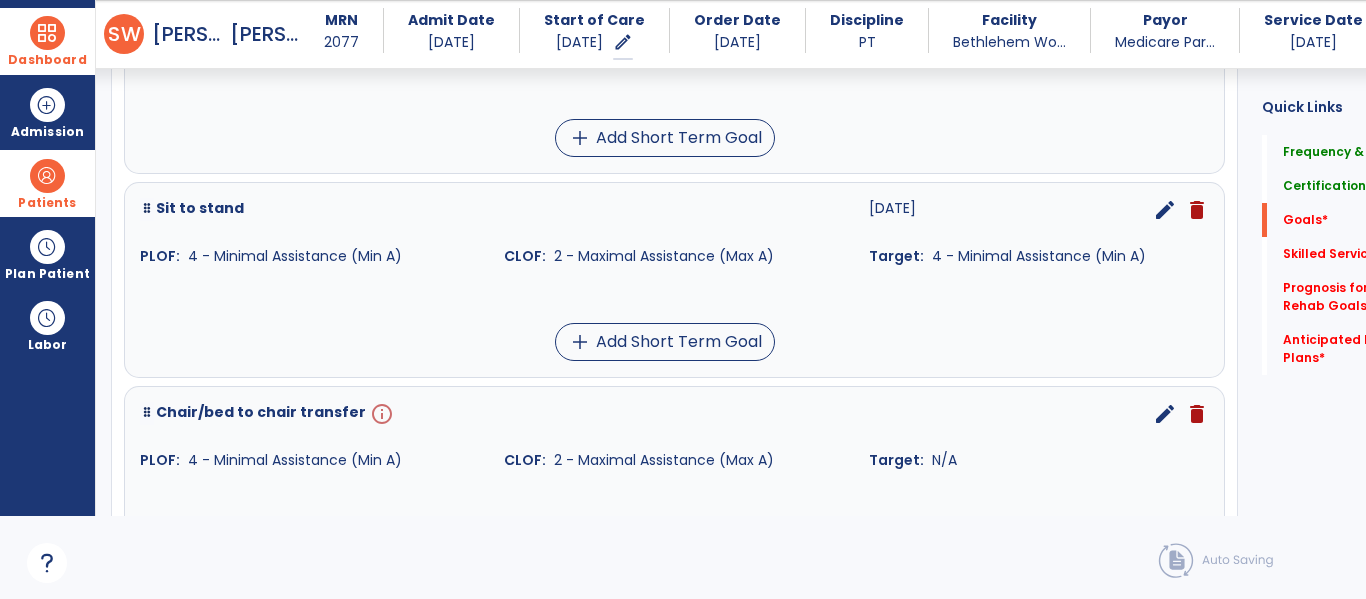 click on "edit" at bounding box center (1165, 414) 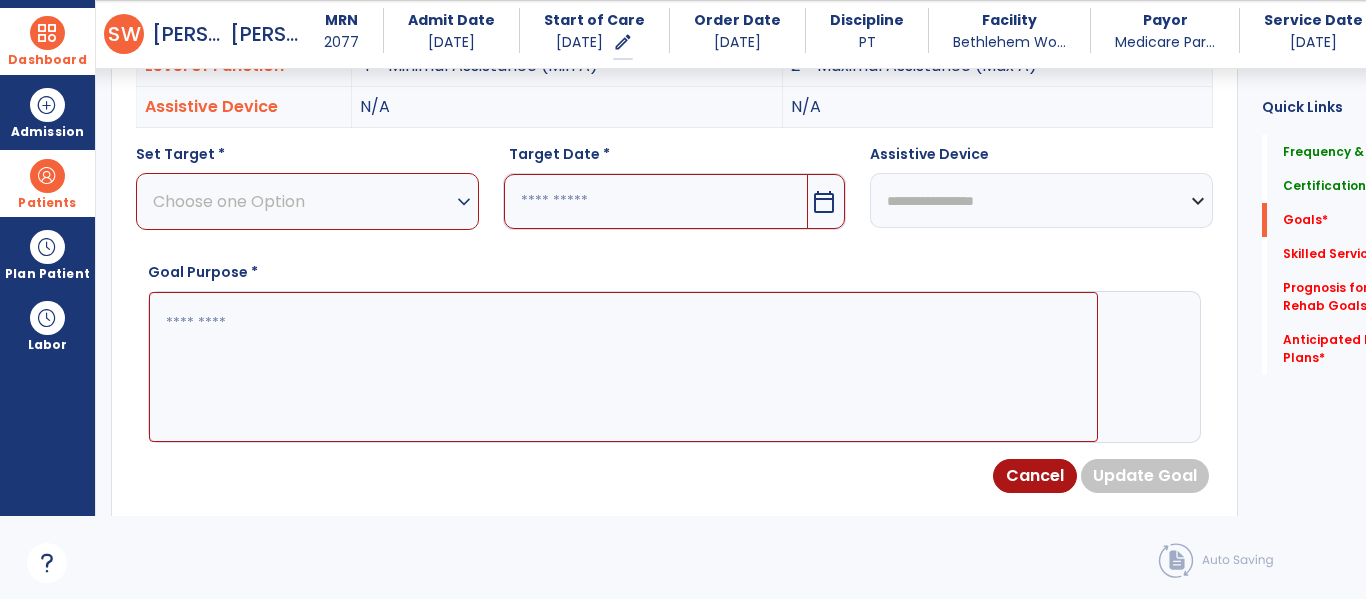 scroll, scrollTop: 534, scrollLeft: 0, axis: vertical 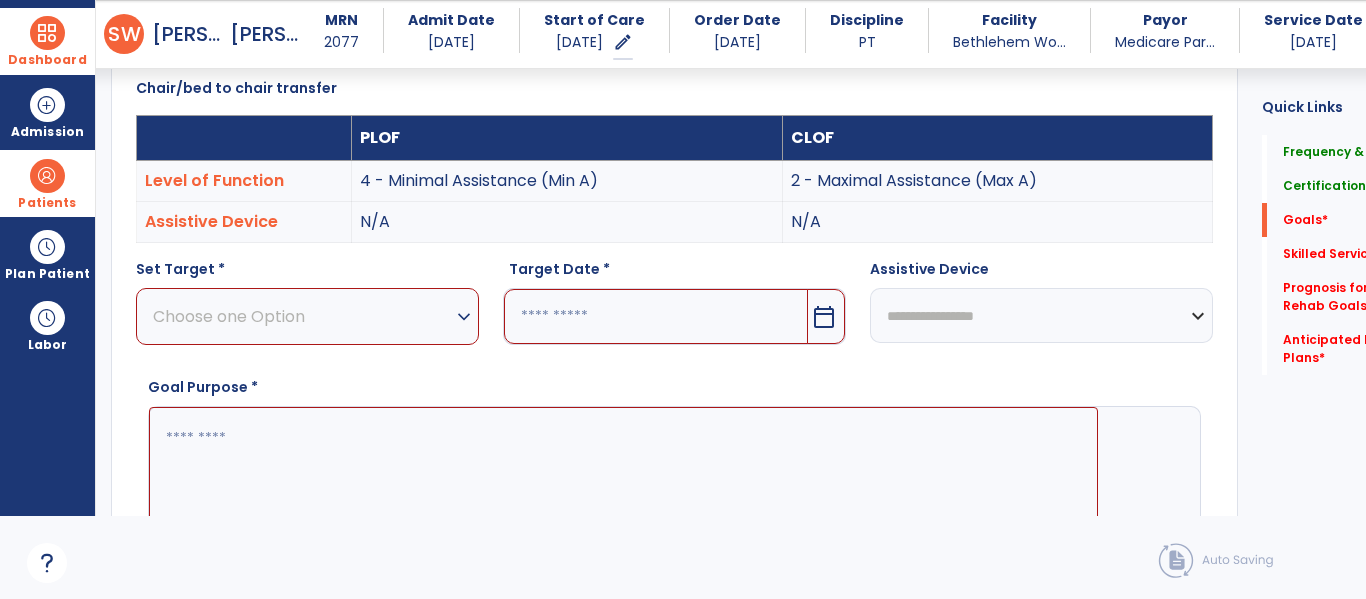 click at bounding box center [623, 482] 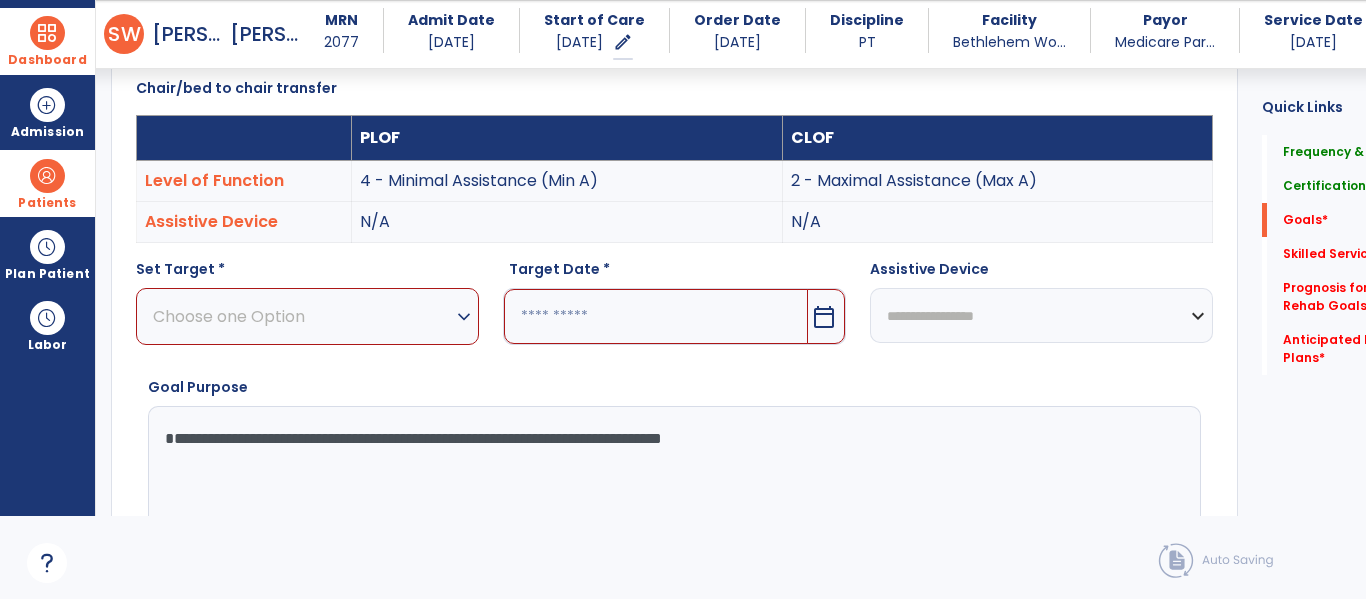 type on "**********" 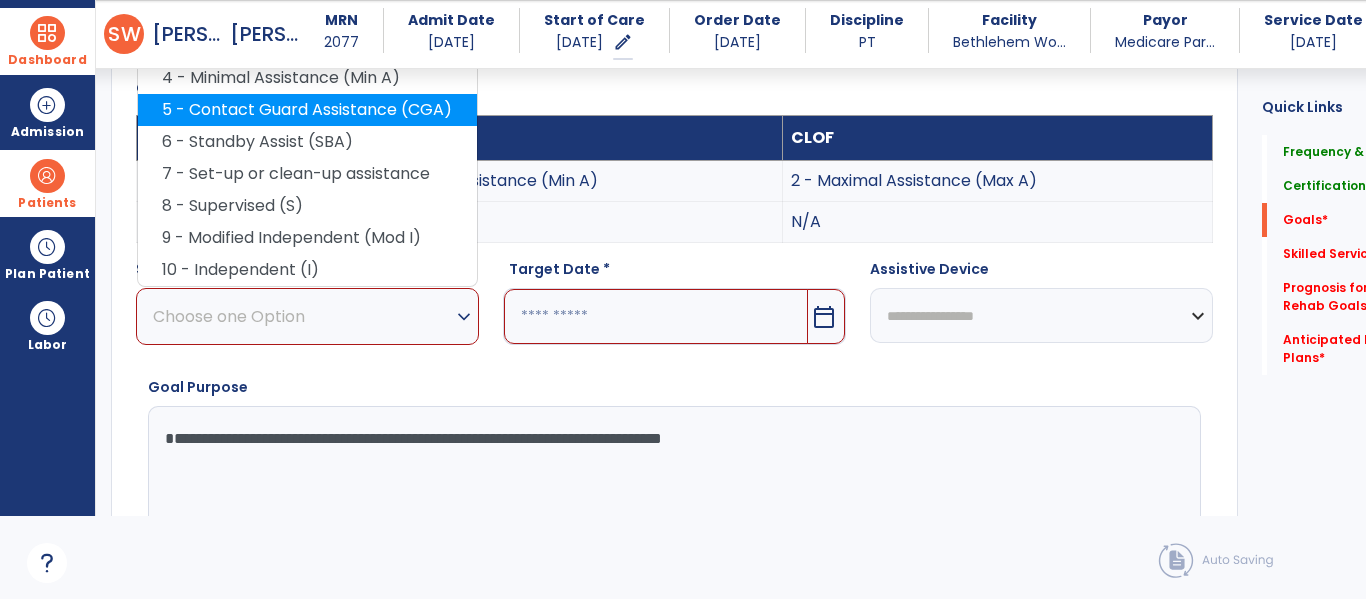 click on "5 - Contact Guard Assistance (CGA)" at bounding box center [307, 110] 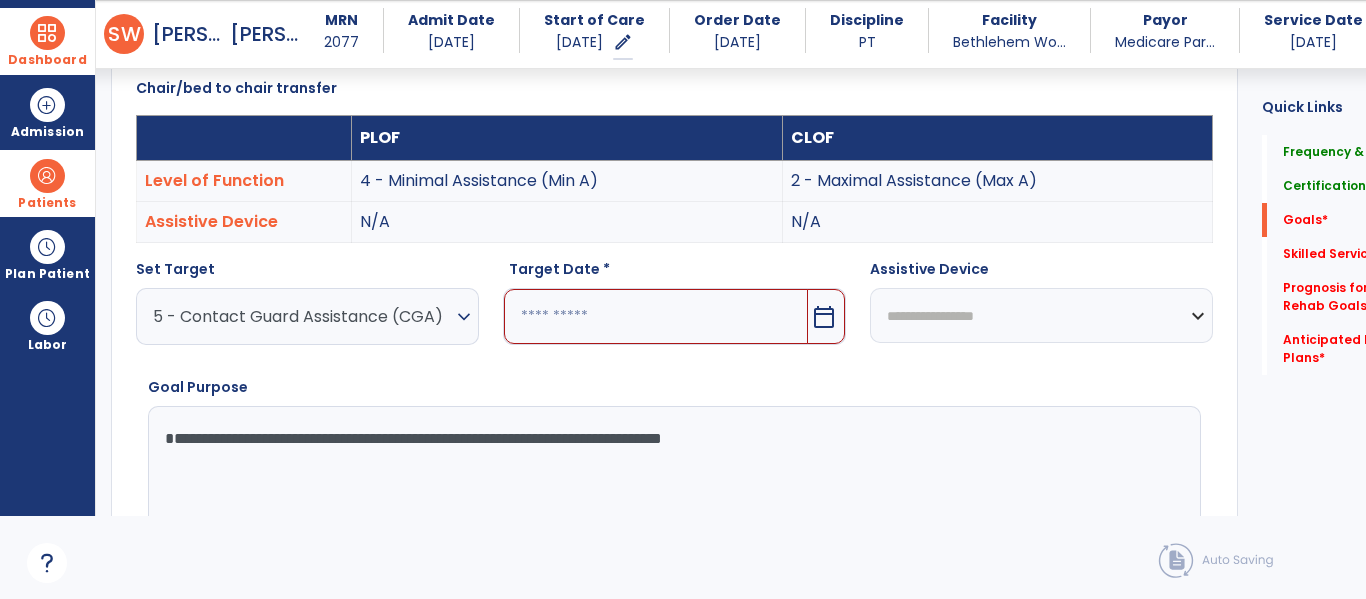 click at bounding box center (656, 316) 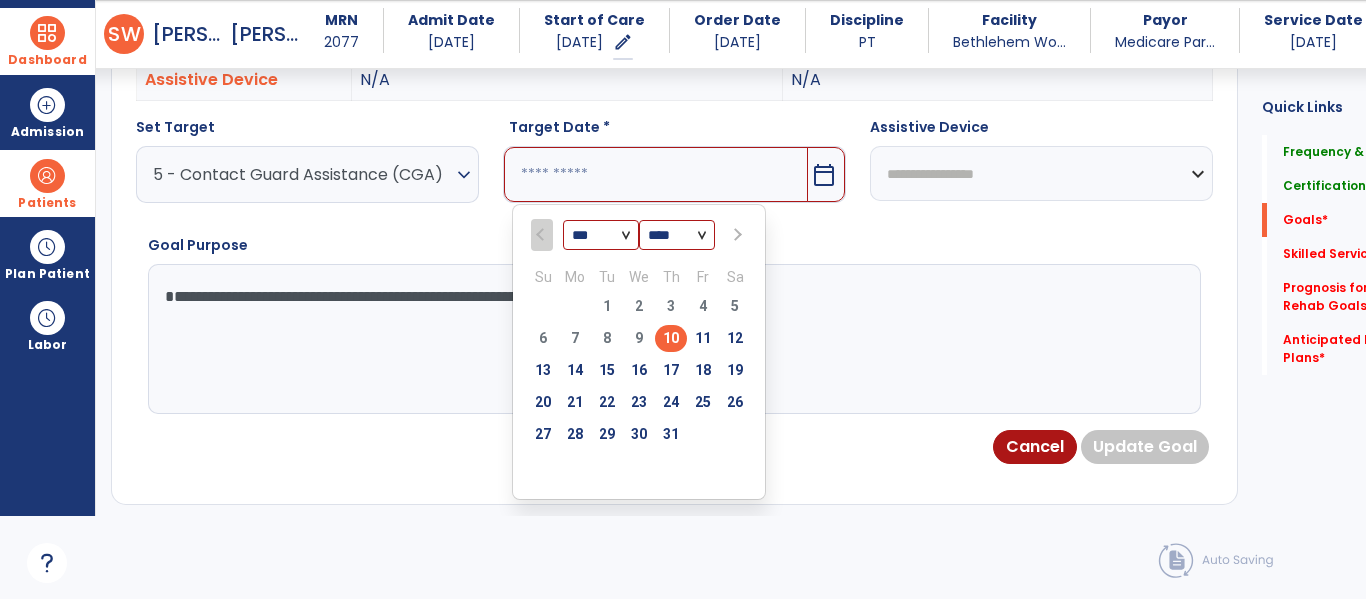 scroll, scrollTop: 682, scrollLeft: 0, axis: vertical 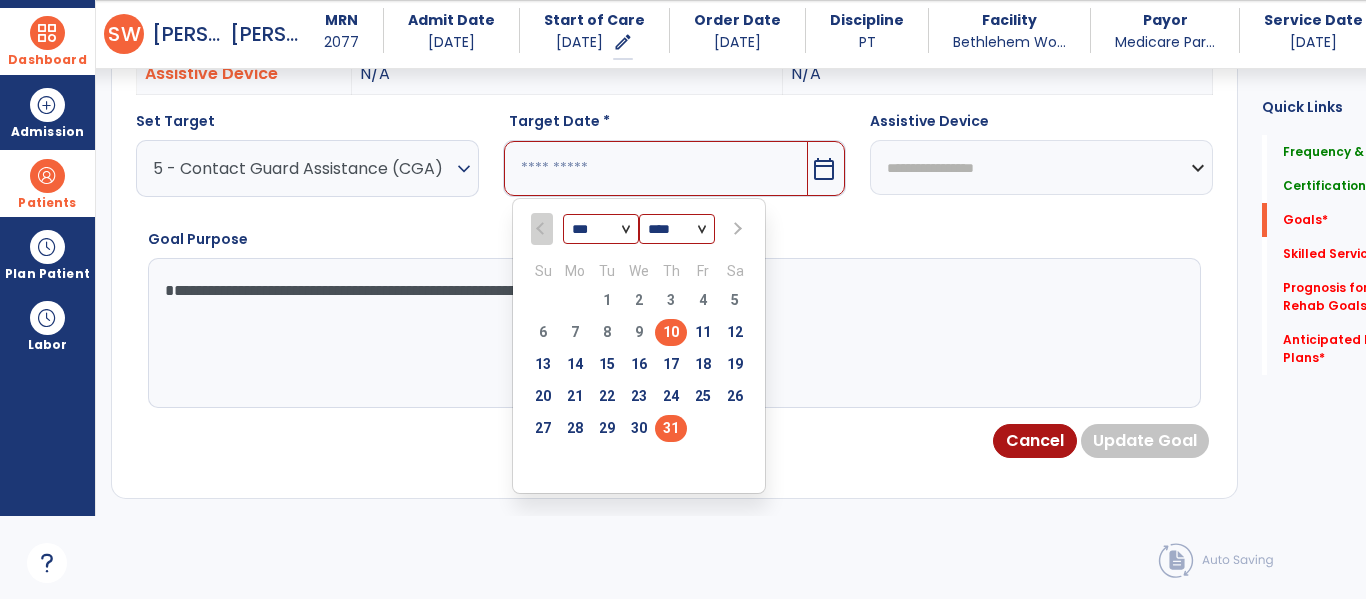 click on "31" at bounding box center (671, 428) 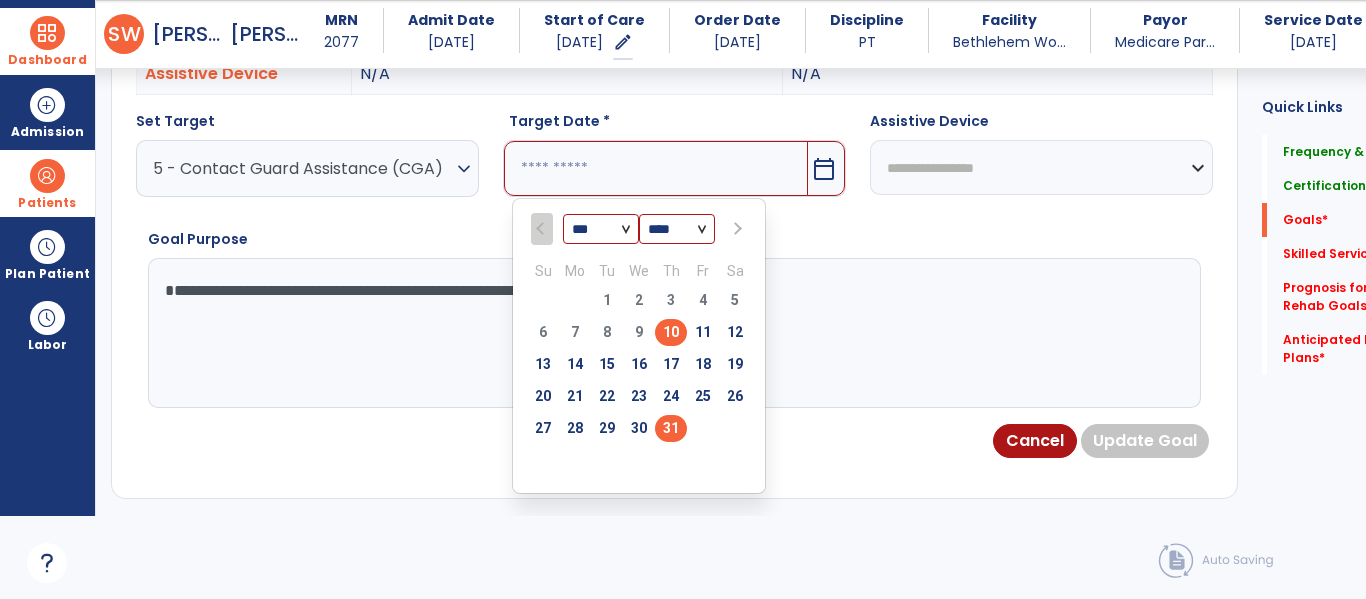 type on "*********" 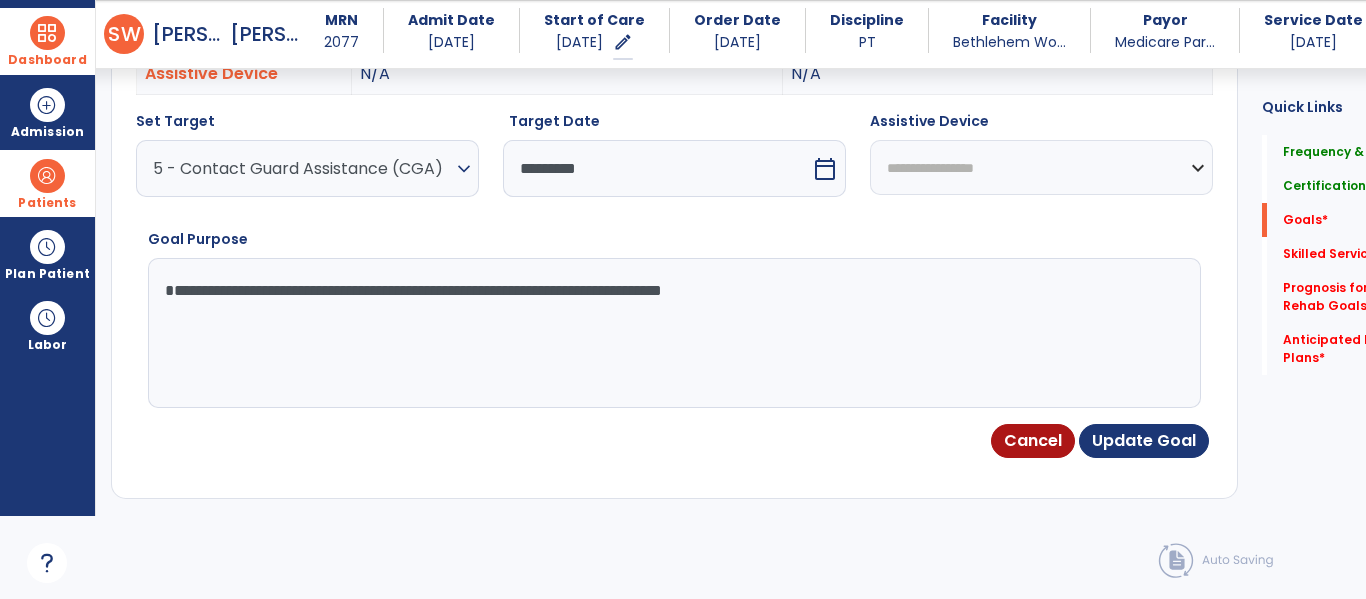 click on "**********" at bounding box center (1041, 167) 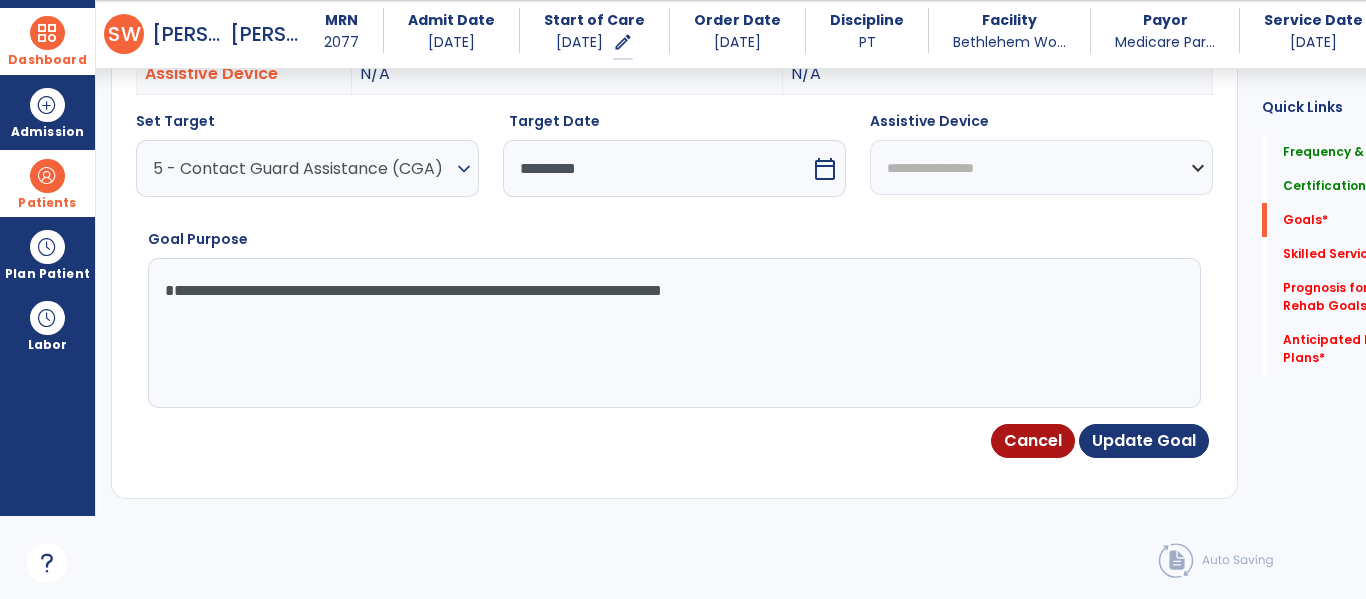 select on "**********" 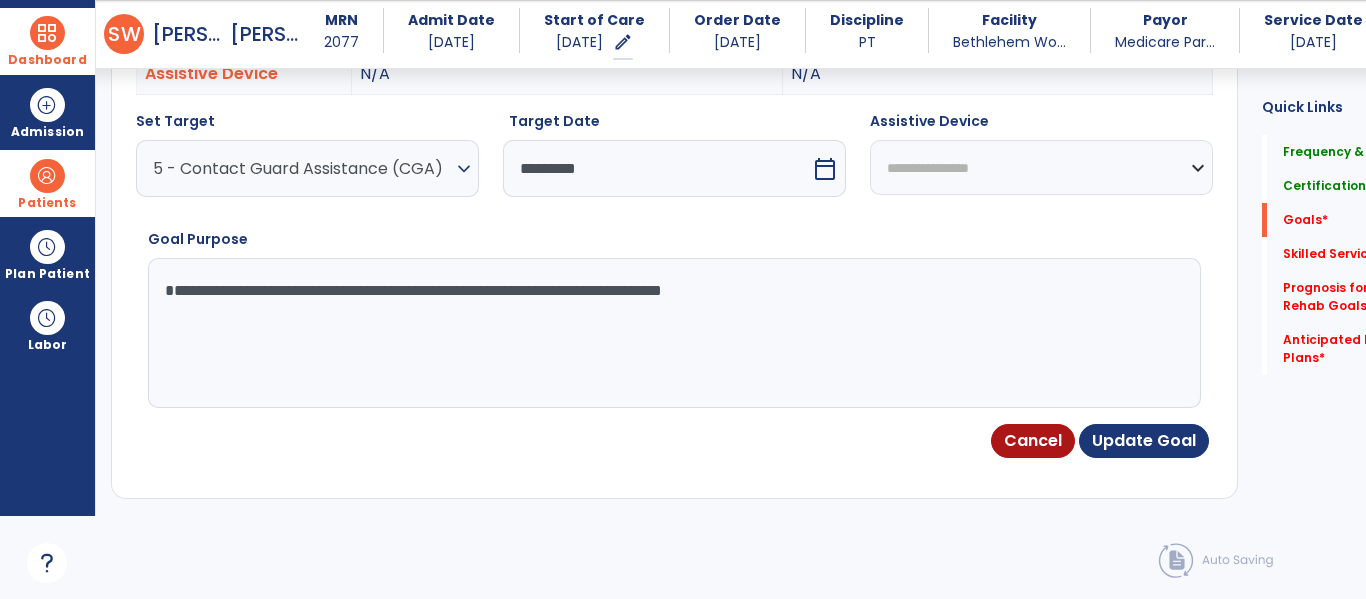 click on "**********" at bounding box center (1041, 167) 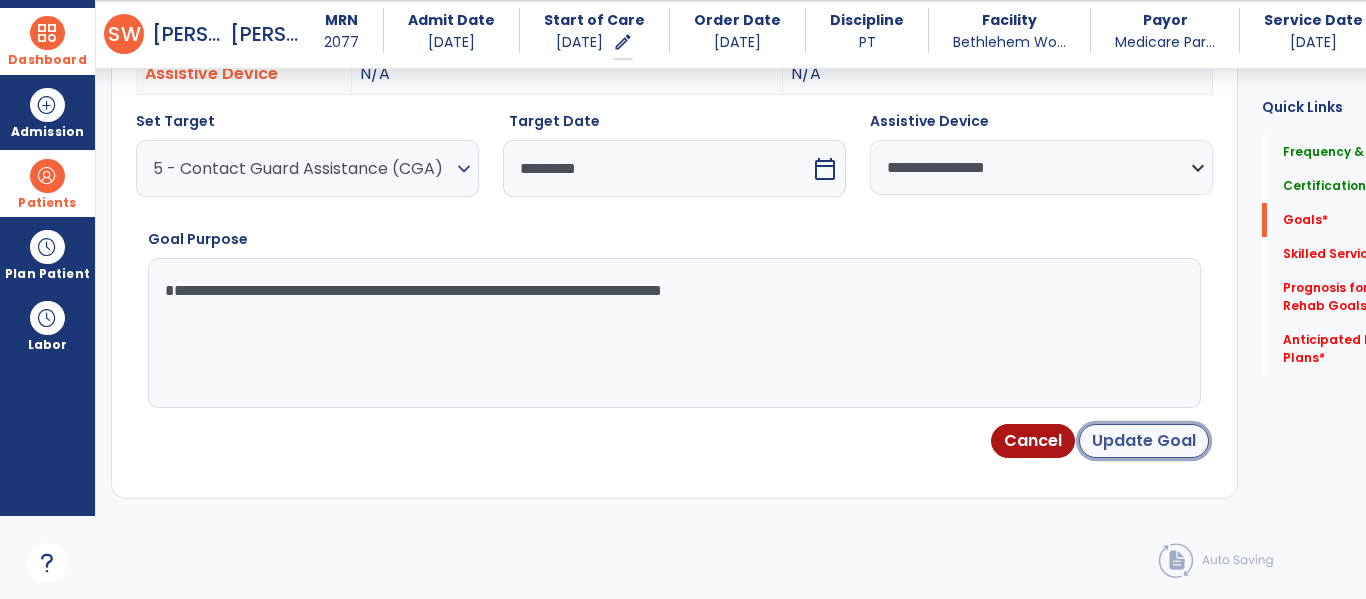 click on "Update Goal" at bounding box center (1144, 441) 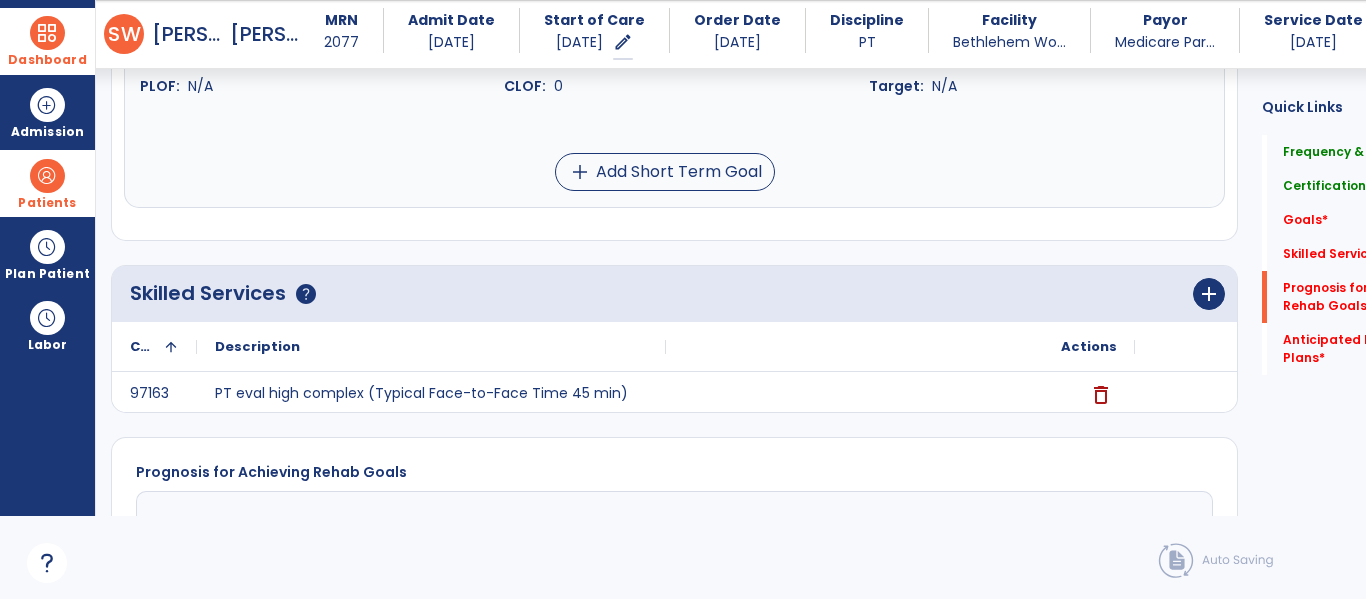 scroll, scrollTop: 2033, scrollLeft: 0, axis: vertical 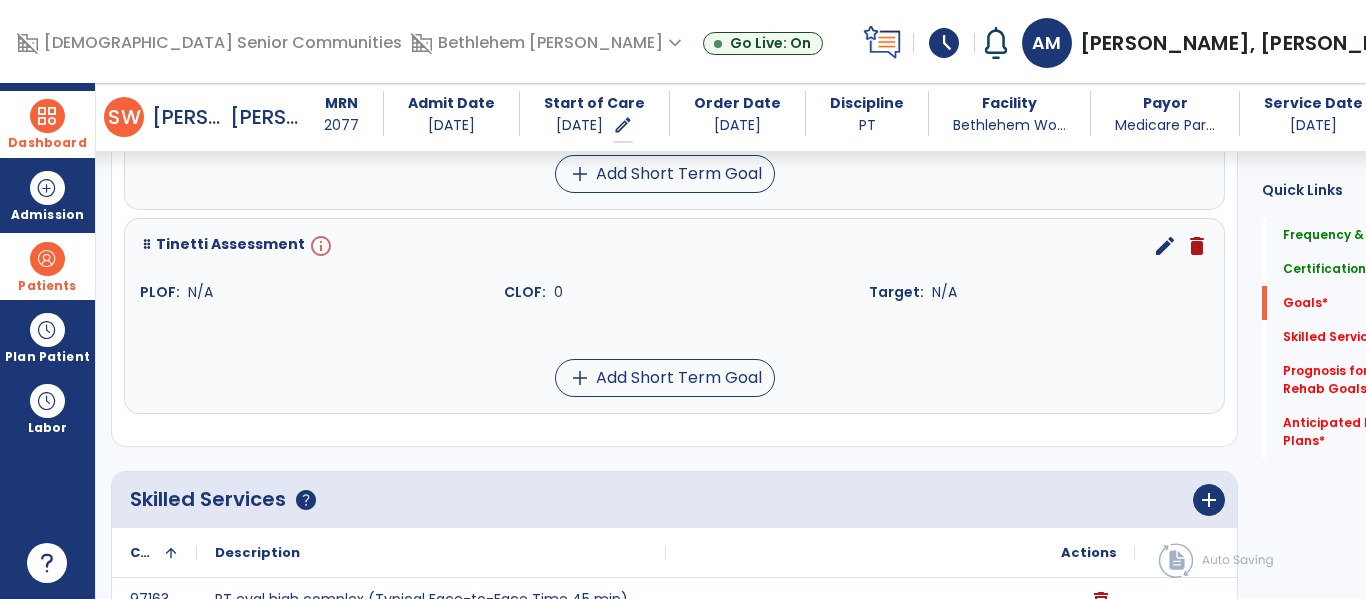 click on "edit" at bounding box center (1165, 246) 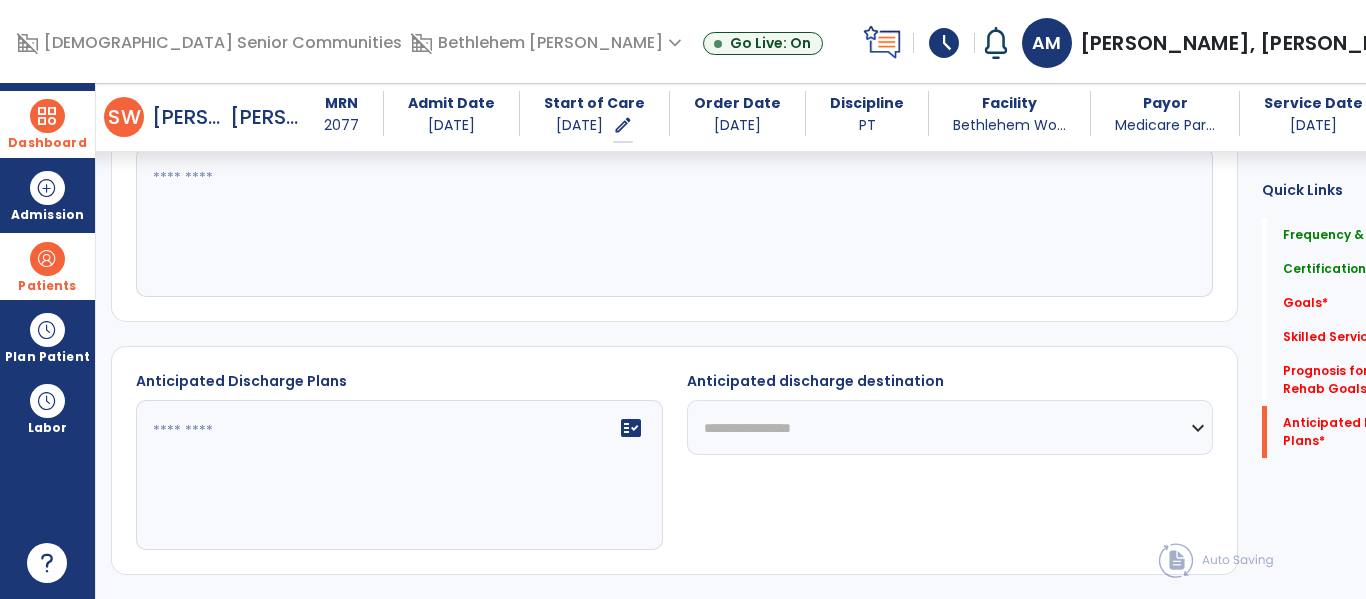 scroll, scrollTop: 25, scrollLeft: 0, axis: vertical 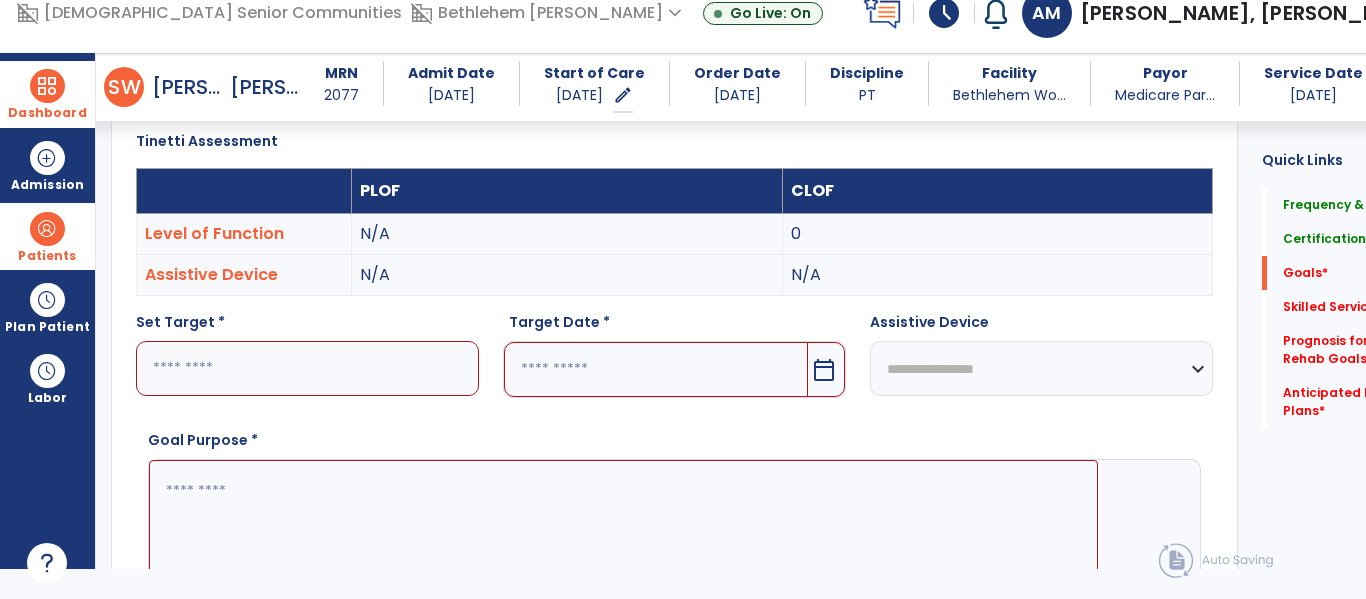 click at bounding box center (307, 368) 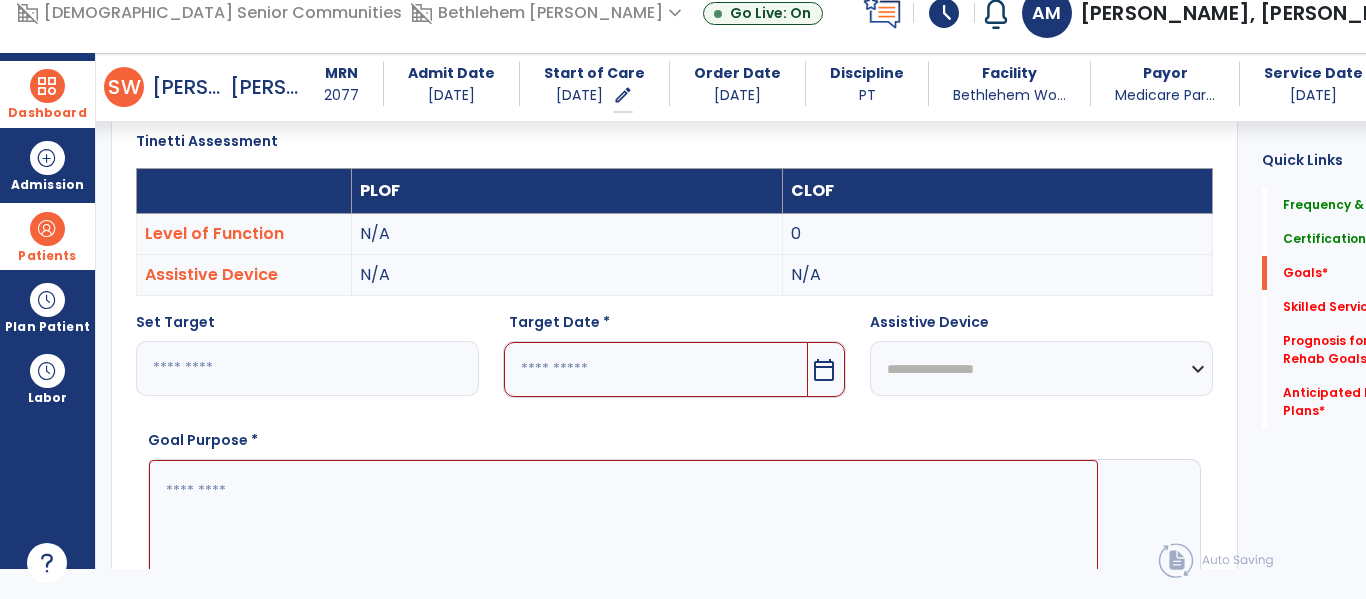 type on "*" 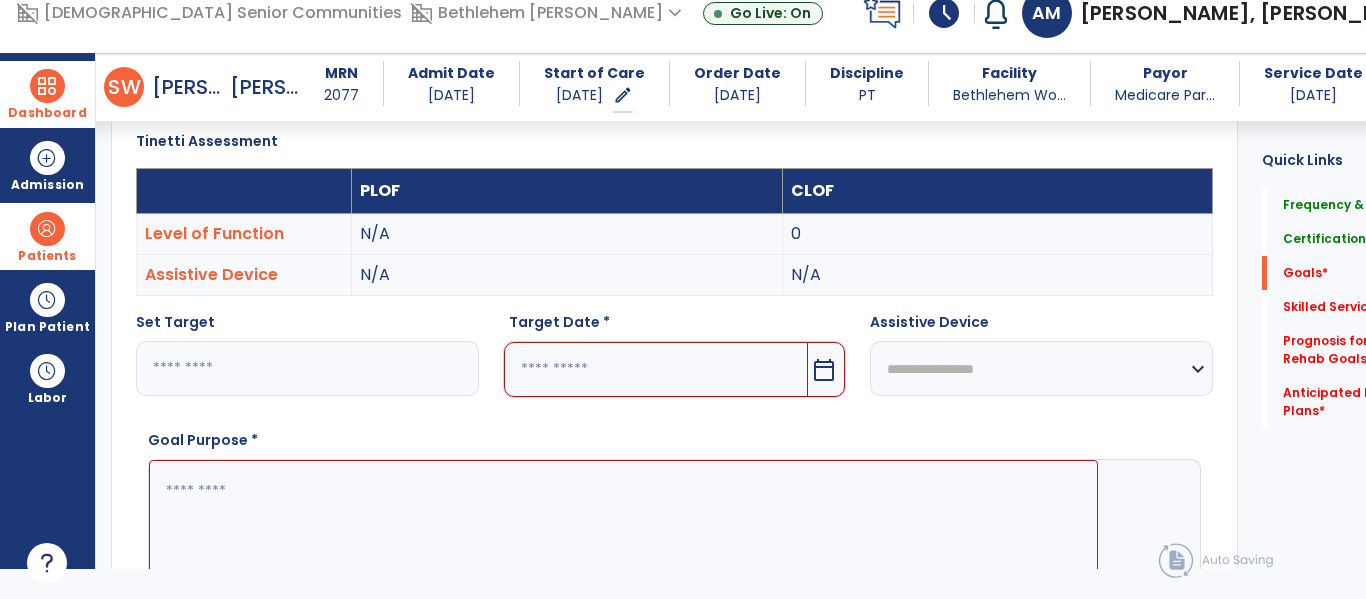 click at bounding box center [656, 369] 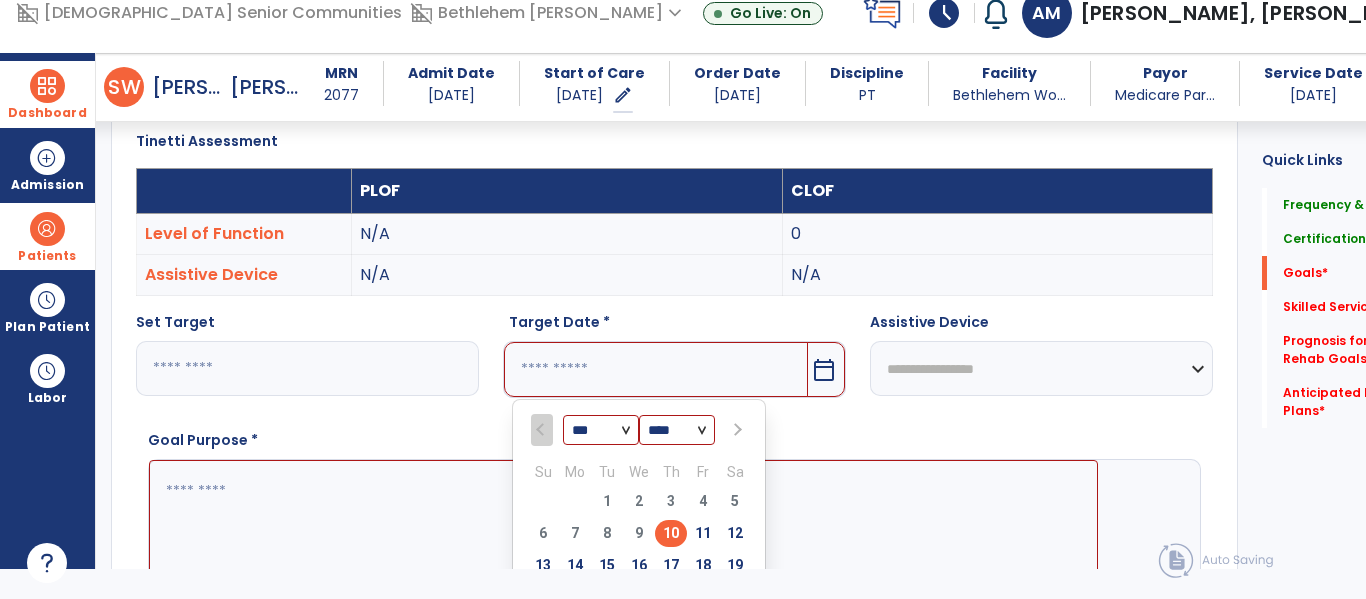 click at bounding box center (735, 430) 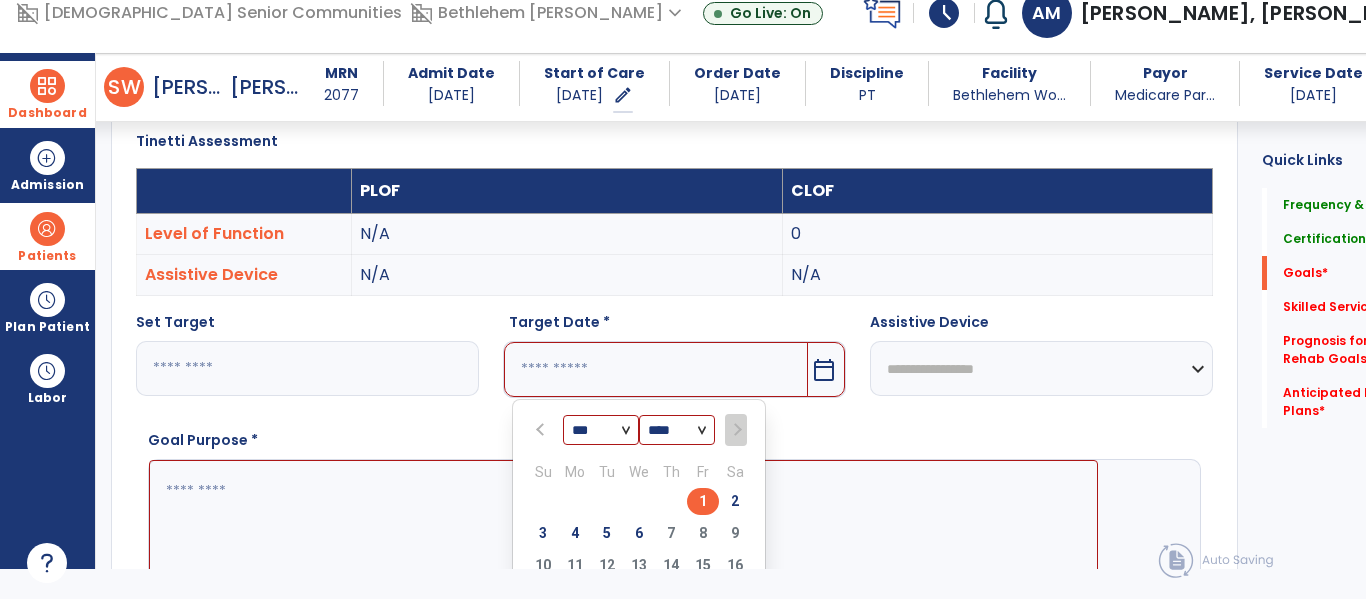 click on "1" at bounding box center (703, 501) 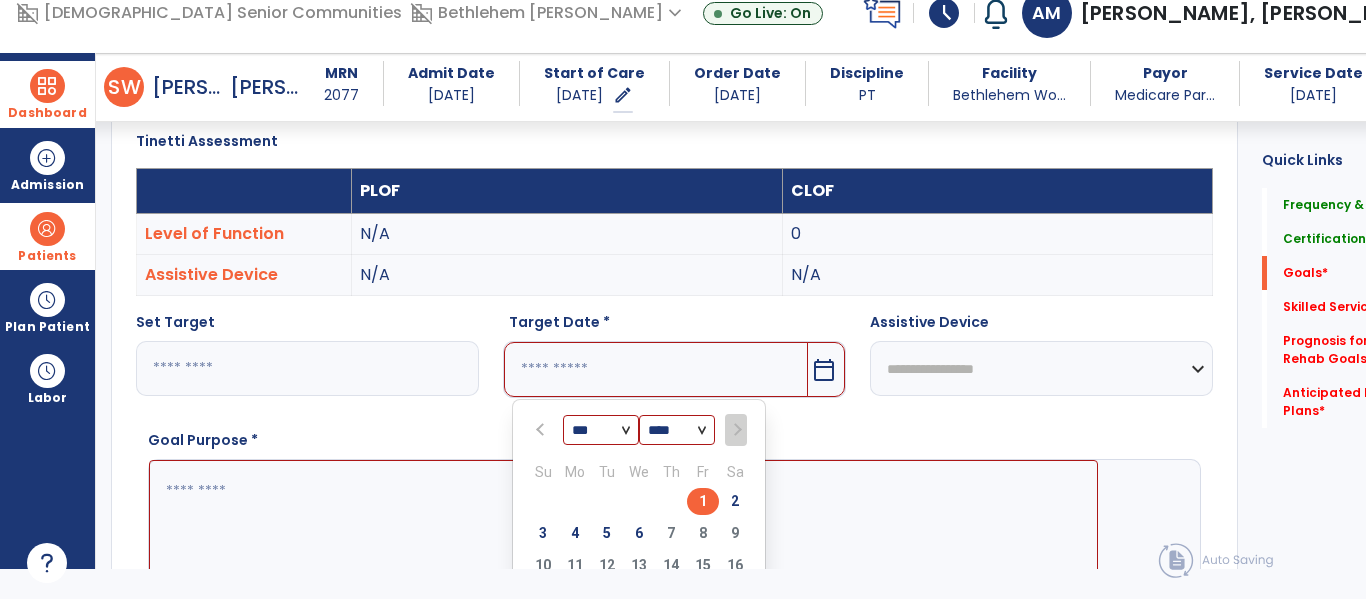 type on "********" 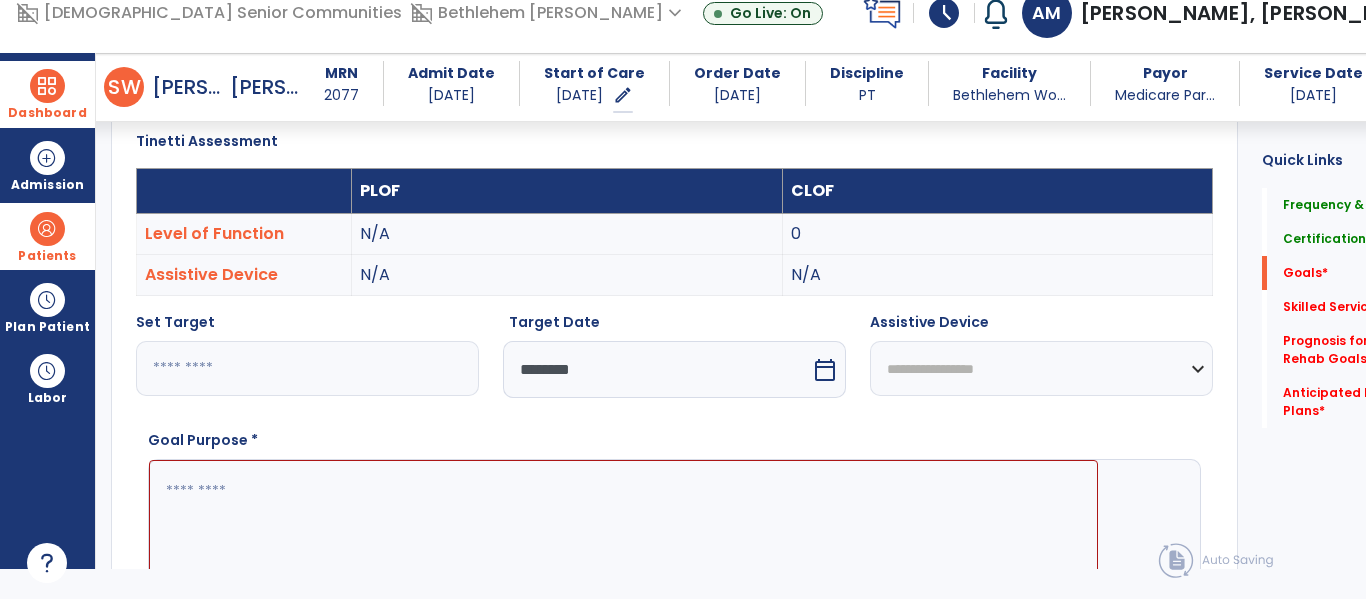 click on "**********" at bounding box center (1041, 368) 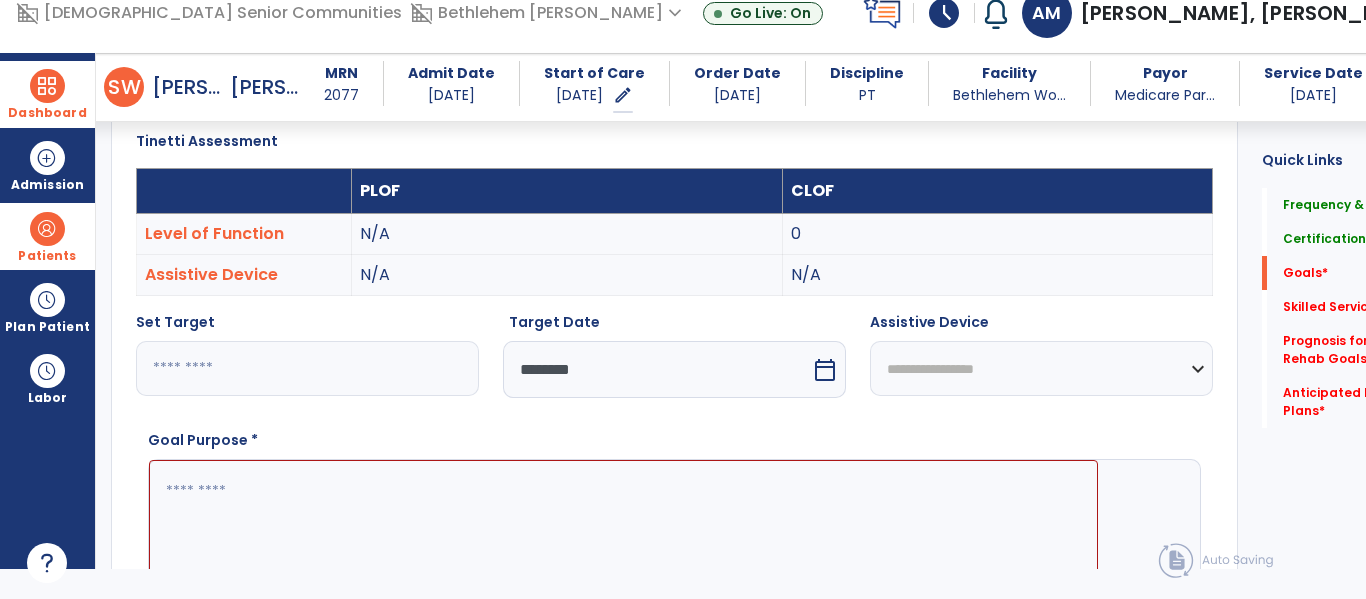 select on "**********" 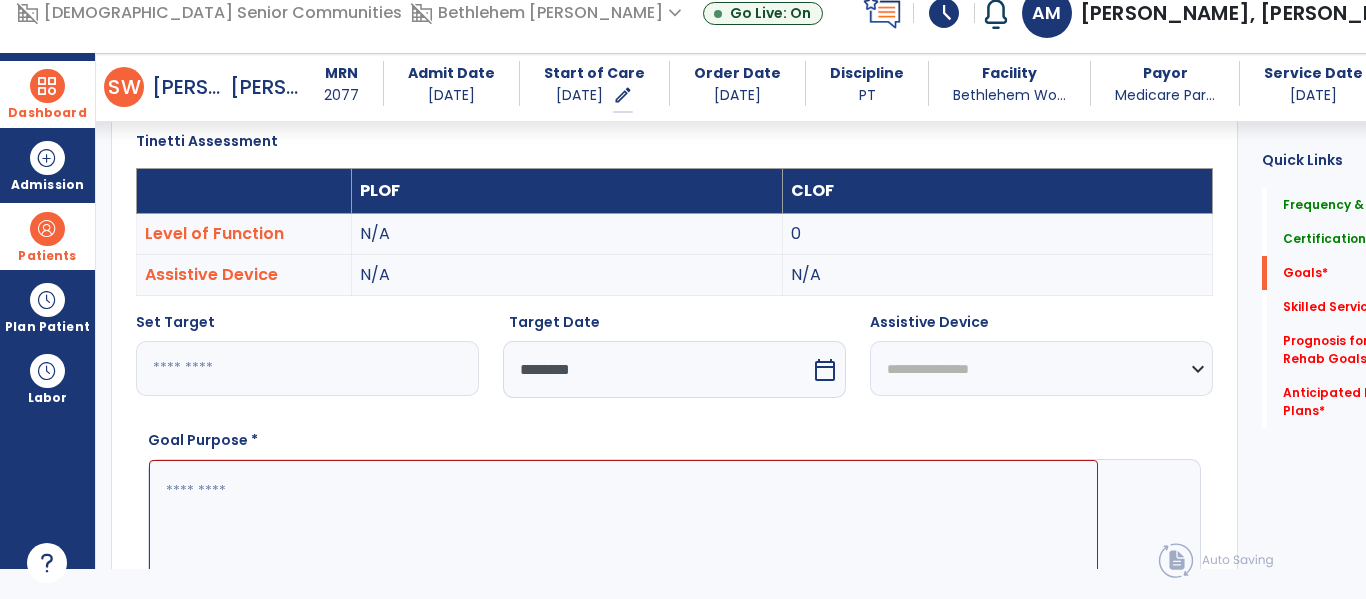 click on "**********" at bounding box center (1041, 368) 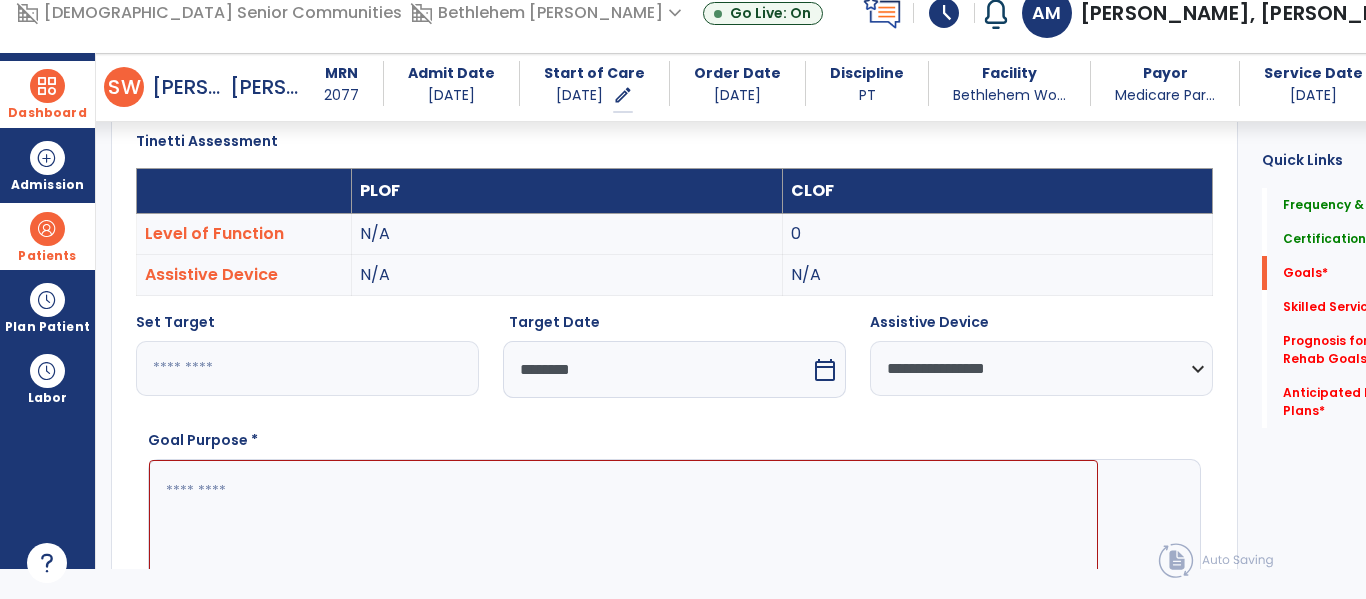 click at bounding box center (623, 535) 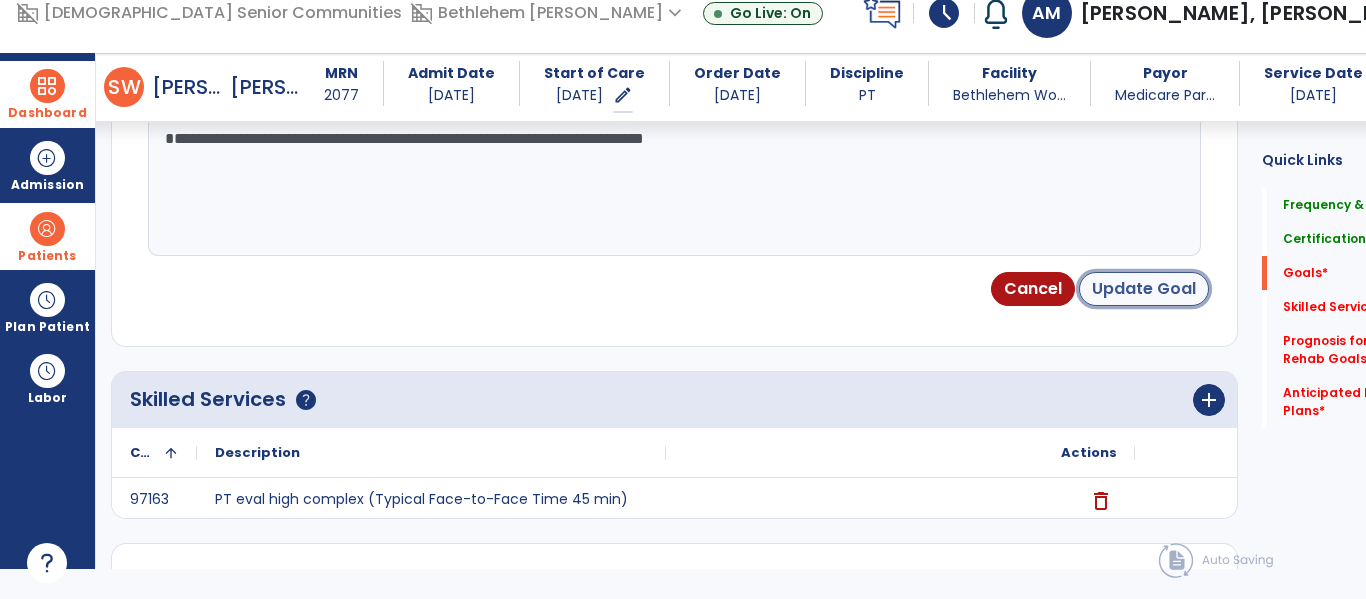click on "Update Goal" at bounding box center [1144, 289] 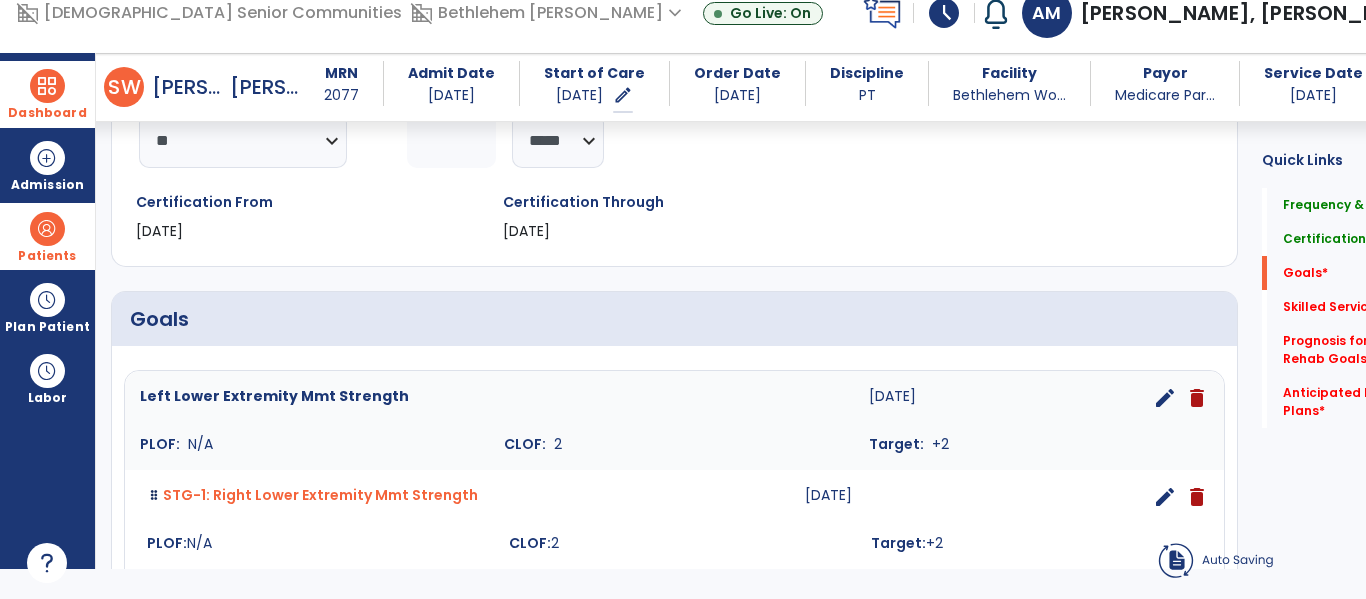 click on "Goals" at bounding box center [674, 319] 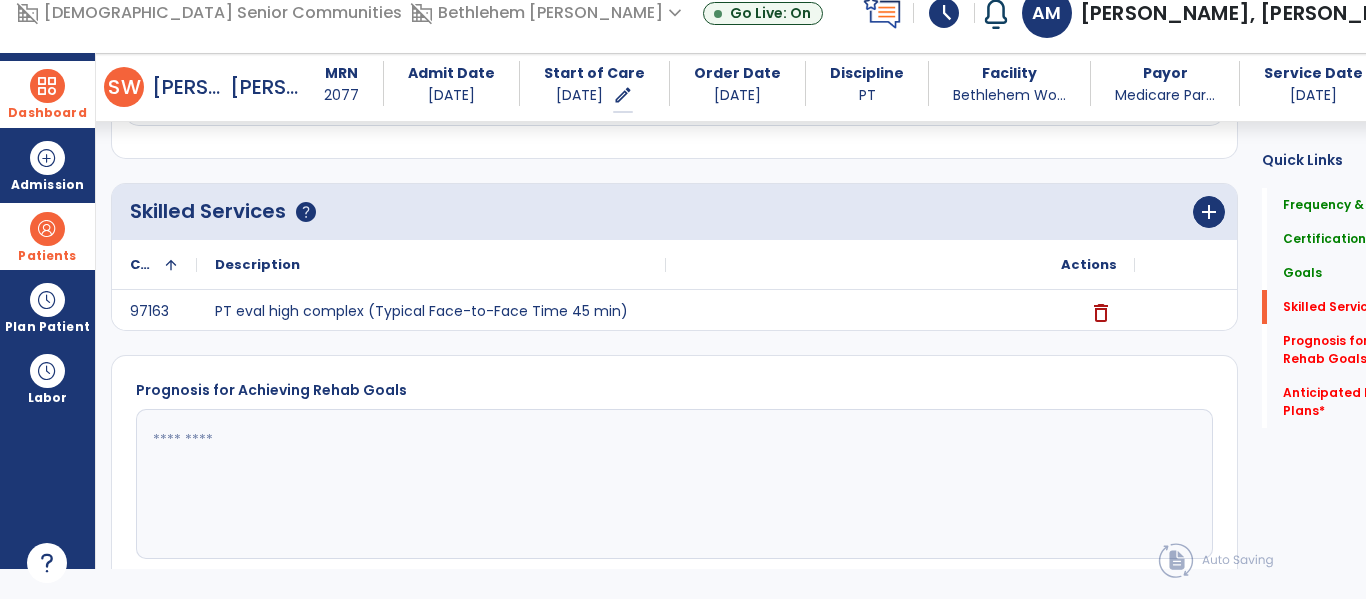 scroll, scrollTop: 1630, scrollLeft: 0, axis: vertical 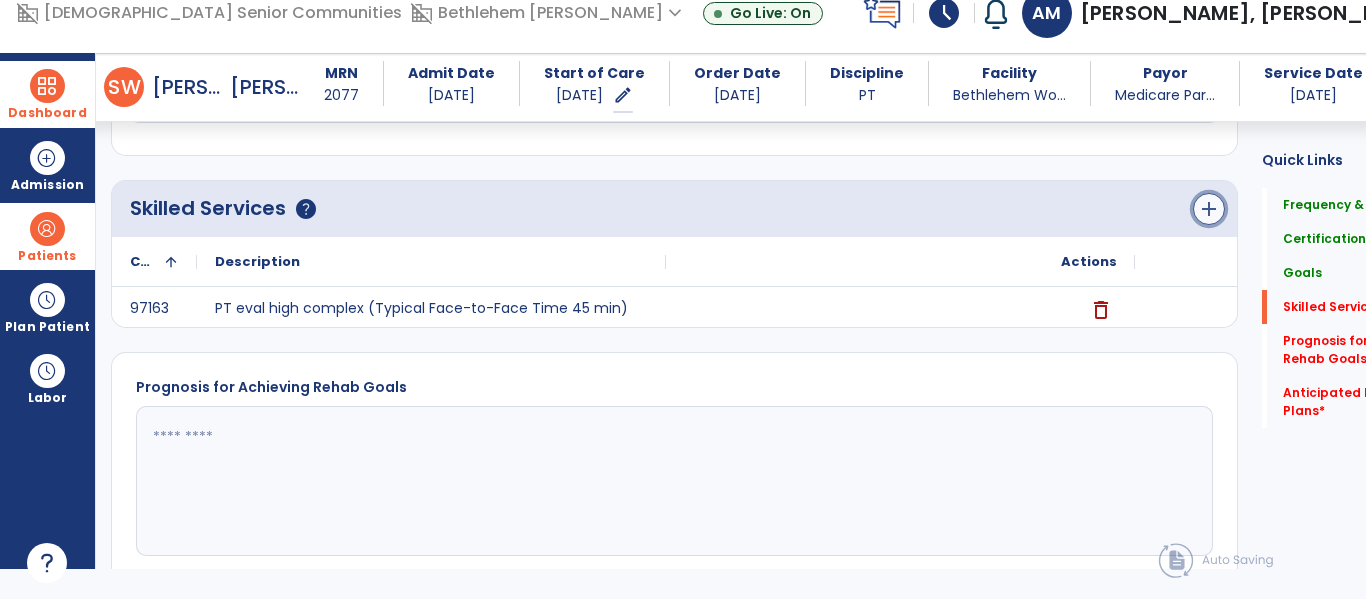 click on "add" 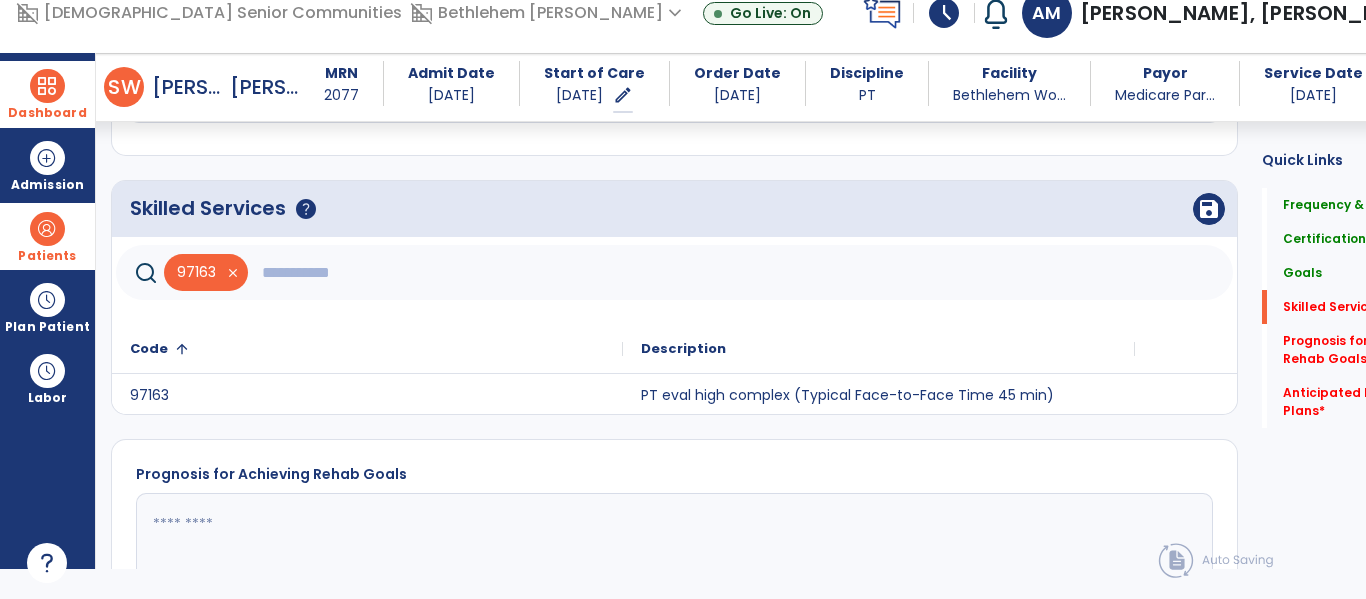 click 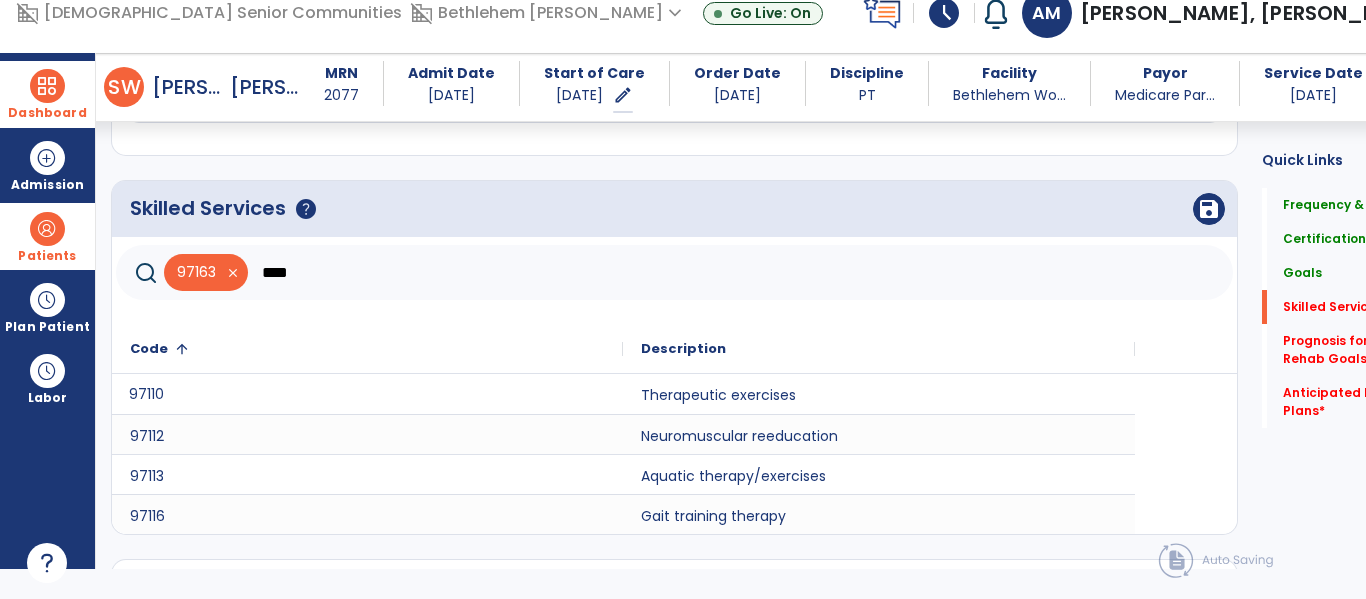 click on "97110" 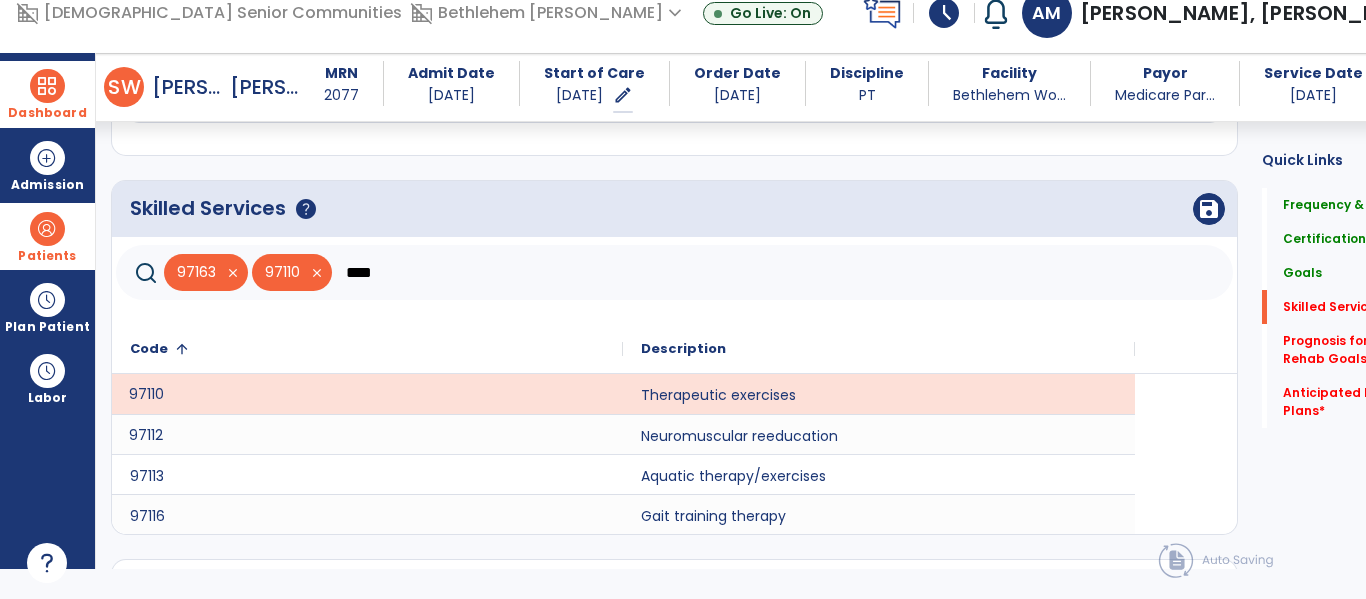 click on "97112" 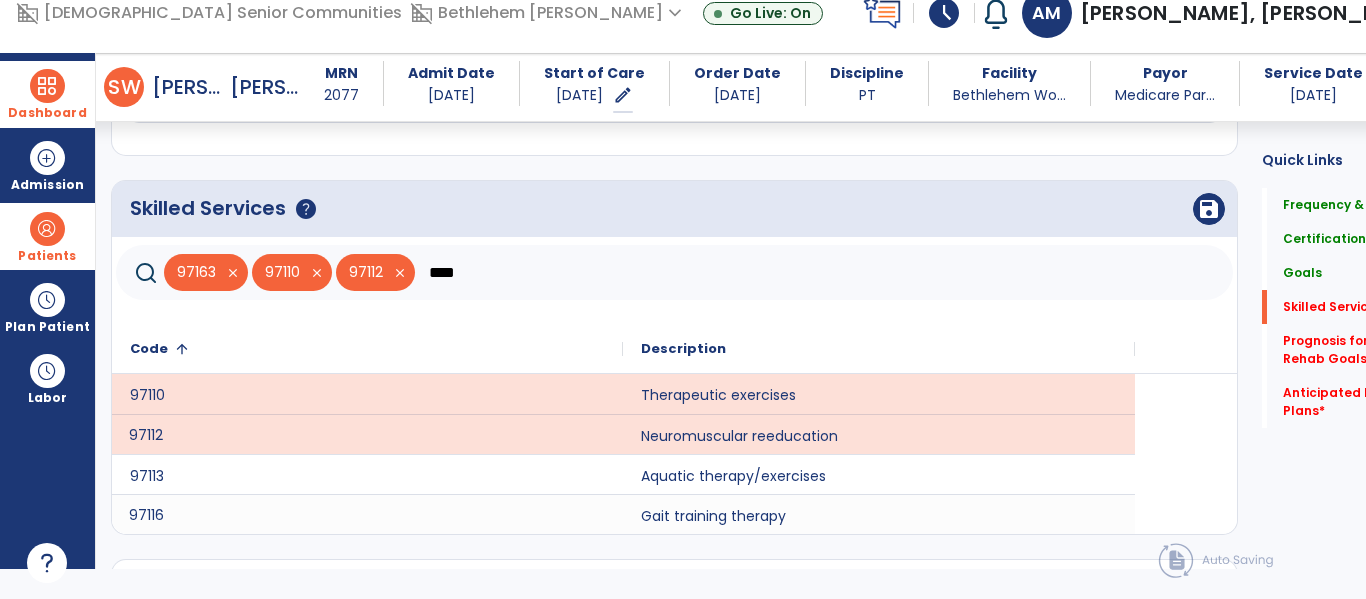 click on "97116" 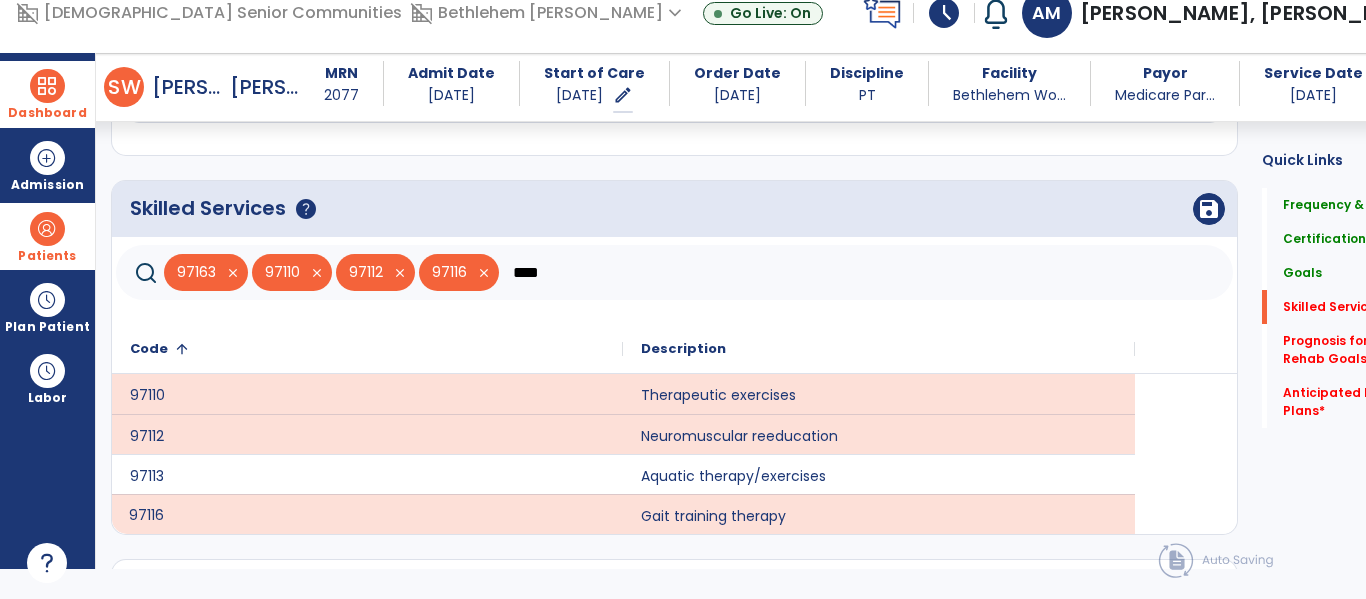 scroll, scrollTop: 1637, scrollLeft: 0, axis: vertical 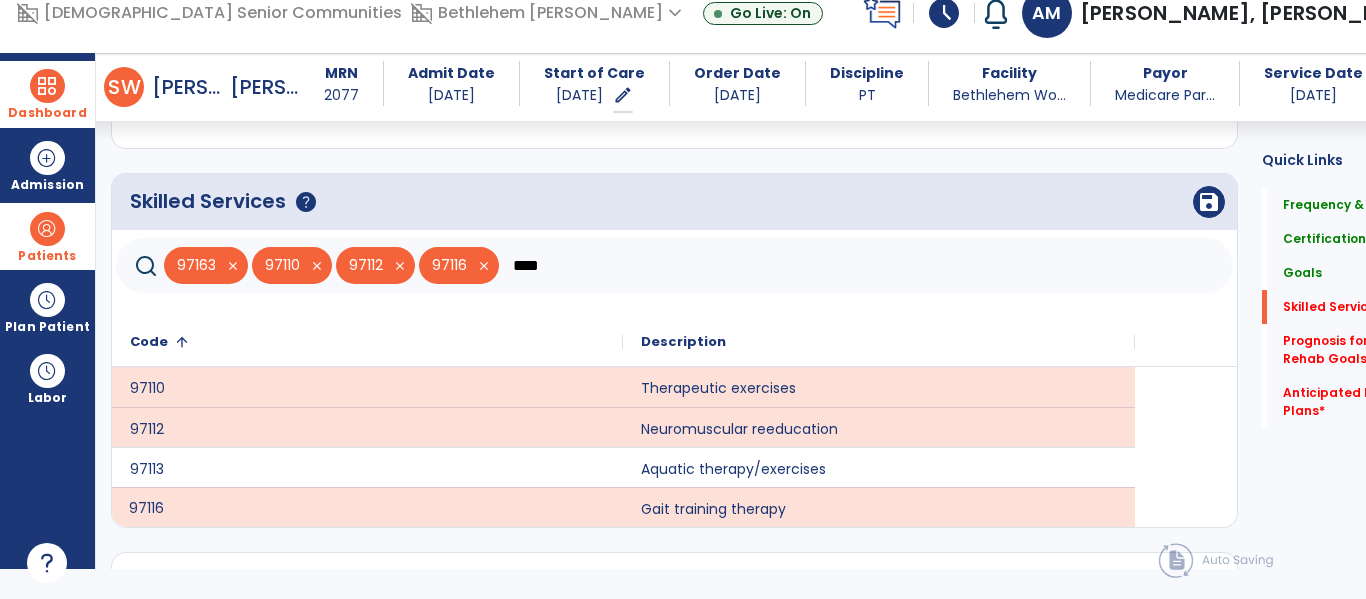 click on "****" 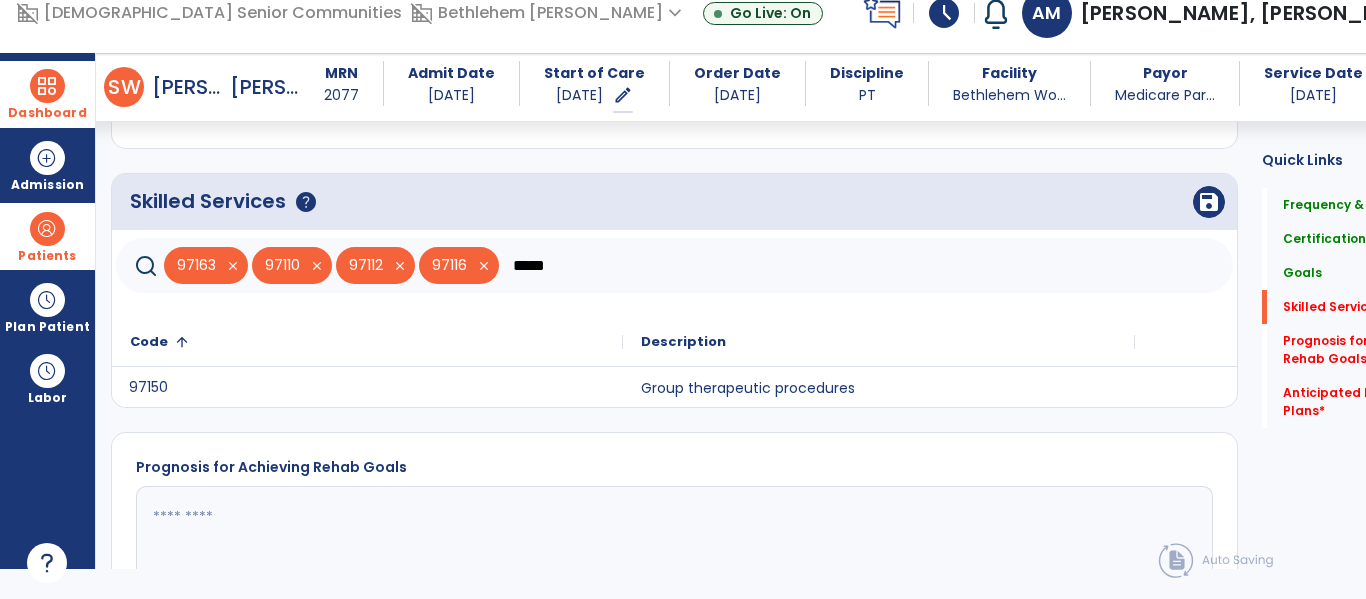click on "97150" 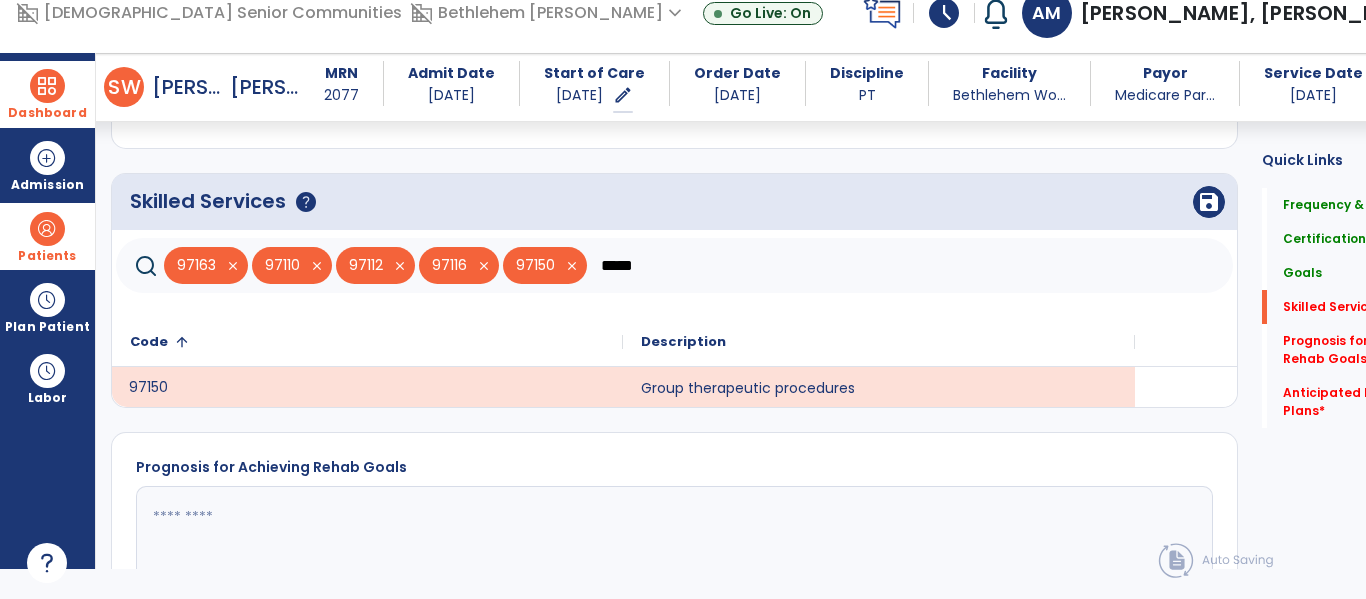 click on "*****" 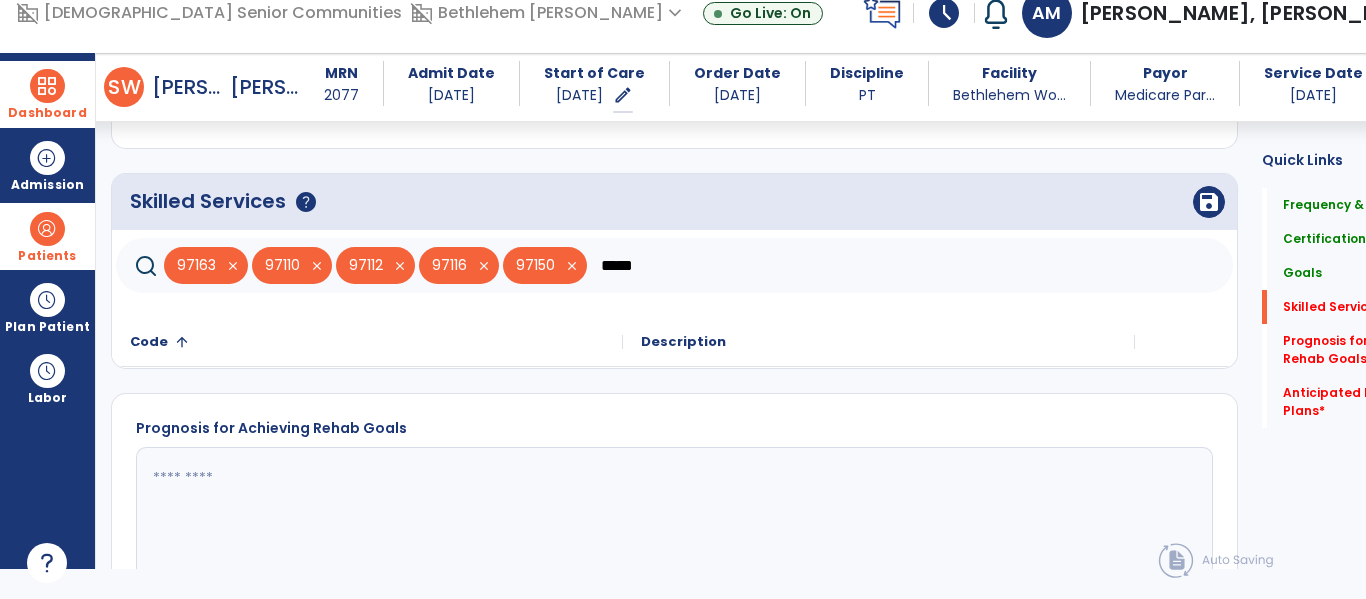 type on "*****" 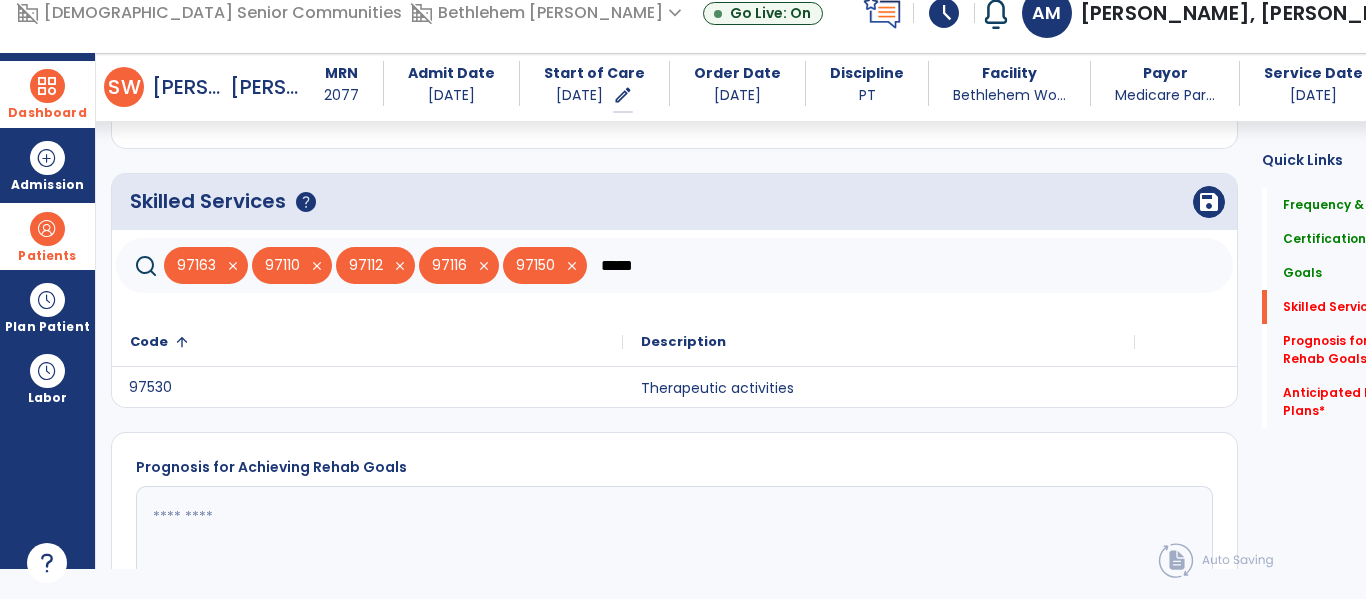 click on "97530" 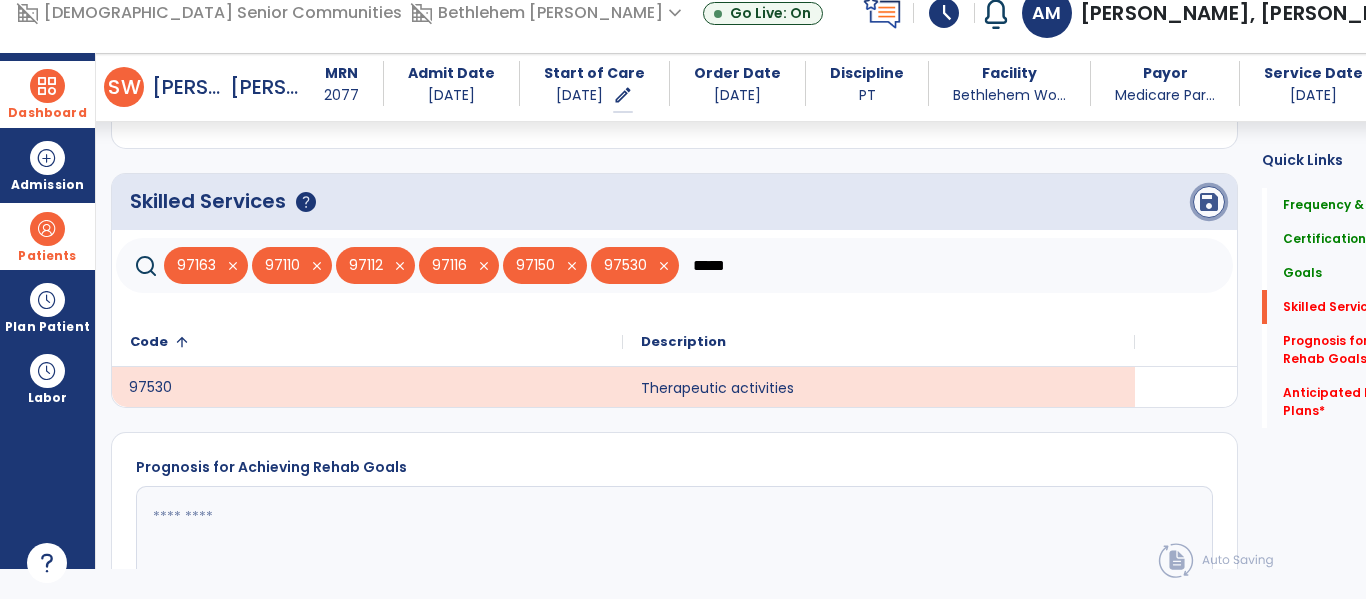 click on "save" 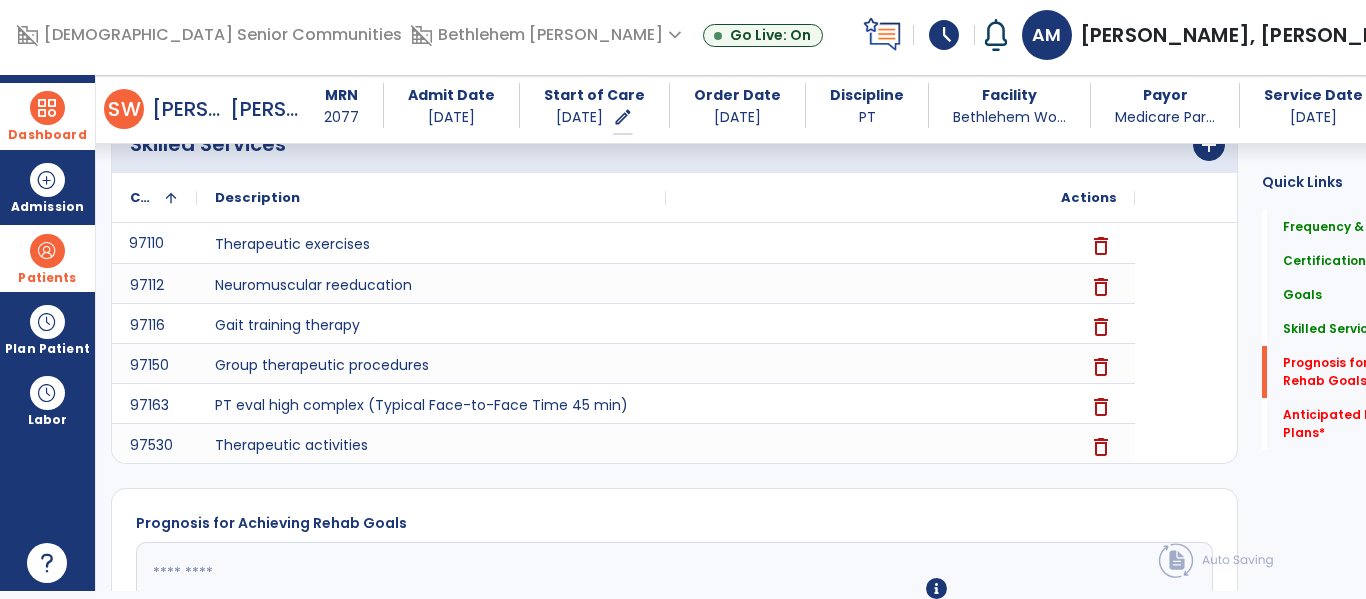 scroll, scrollTop: 2233, scrollLeft: 0, axis: vertical 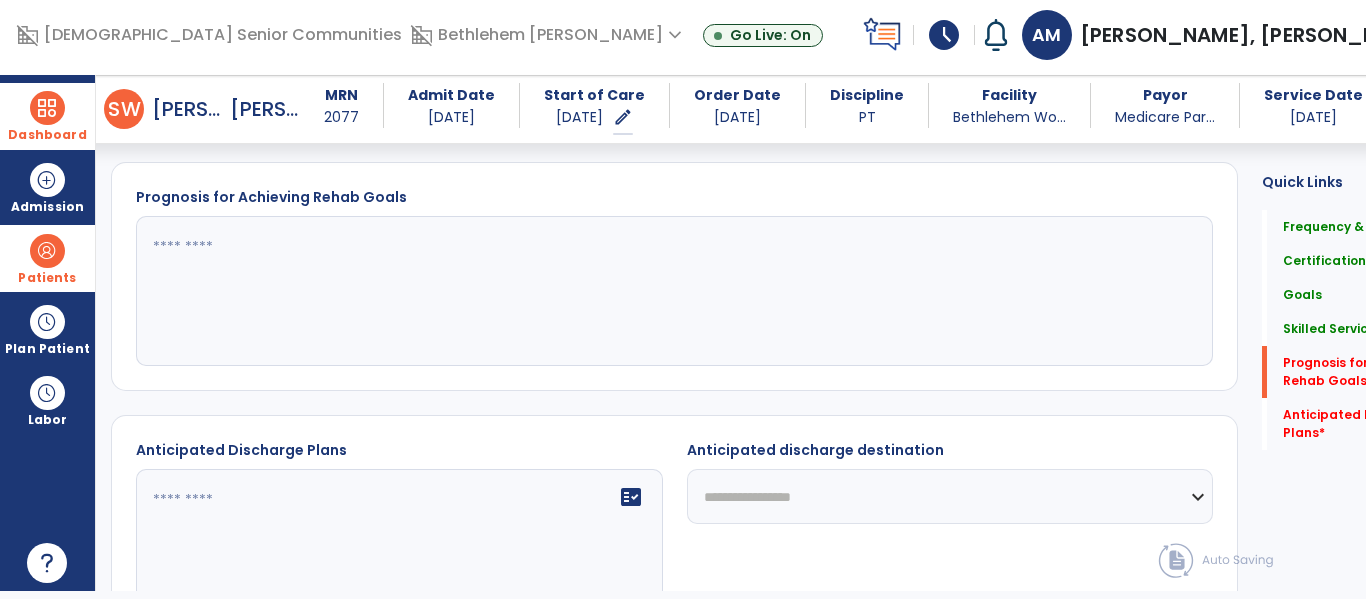 click 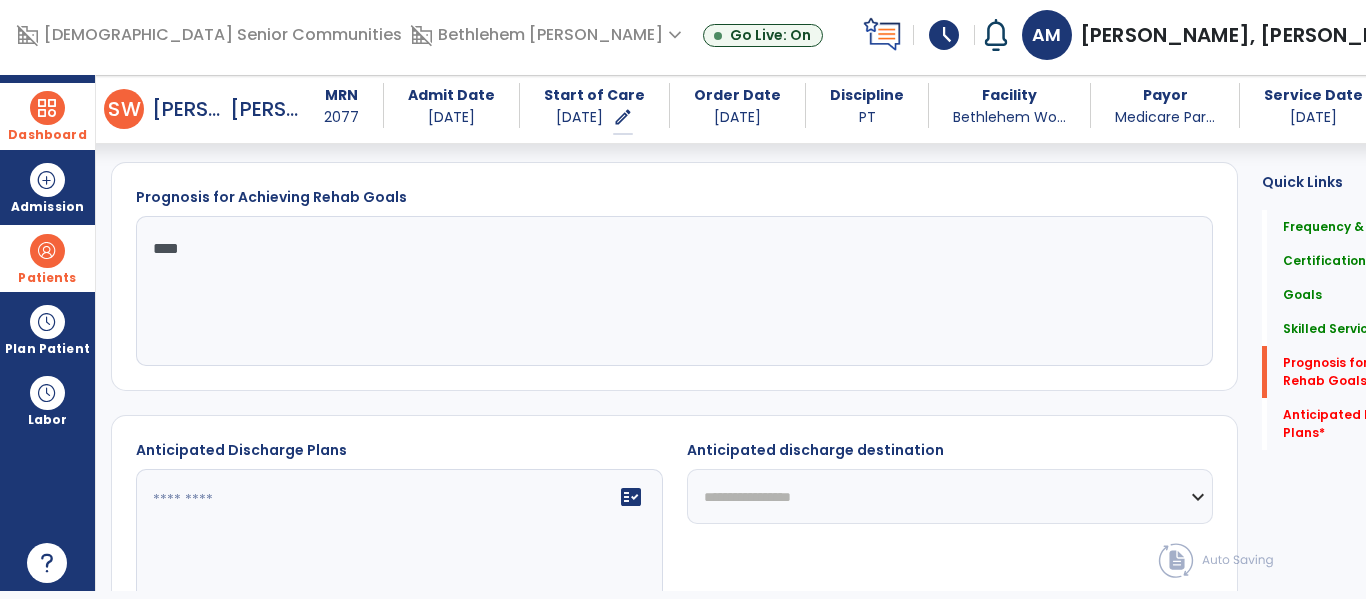 type on "****" 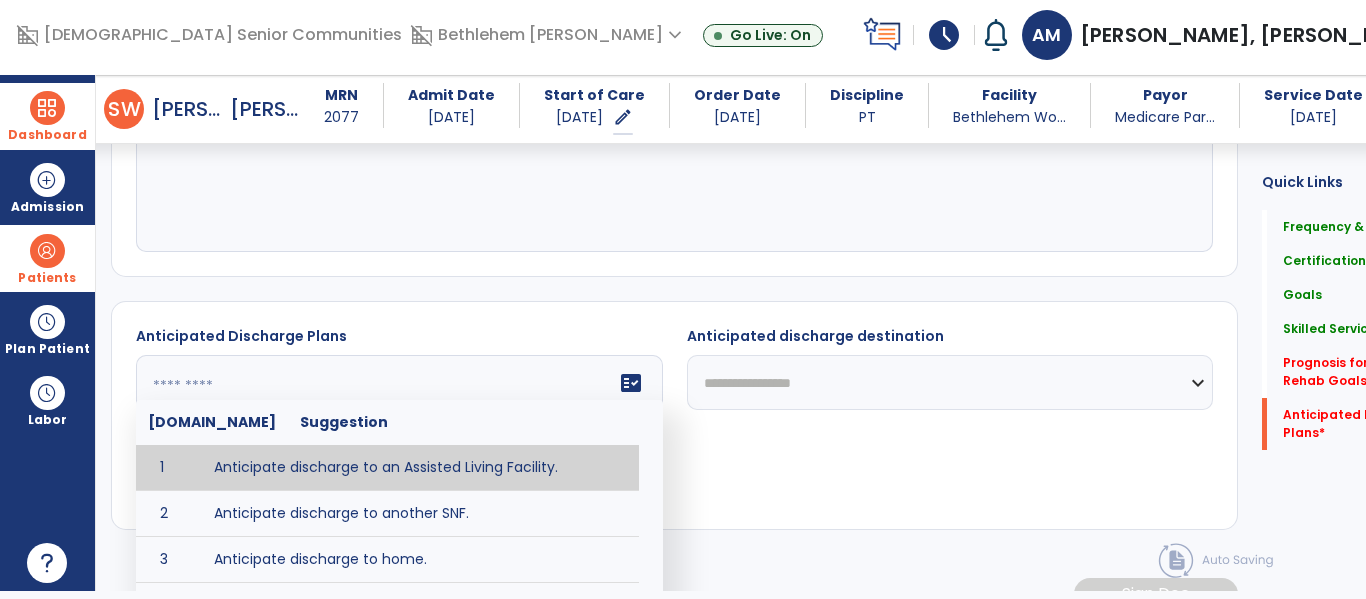 scroll, scrollTop: 2246, scrollLeft: 0, axis: vertical 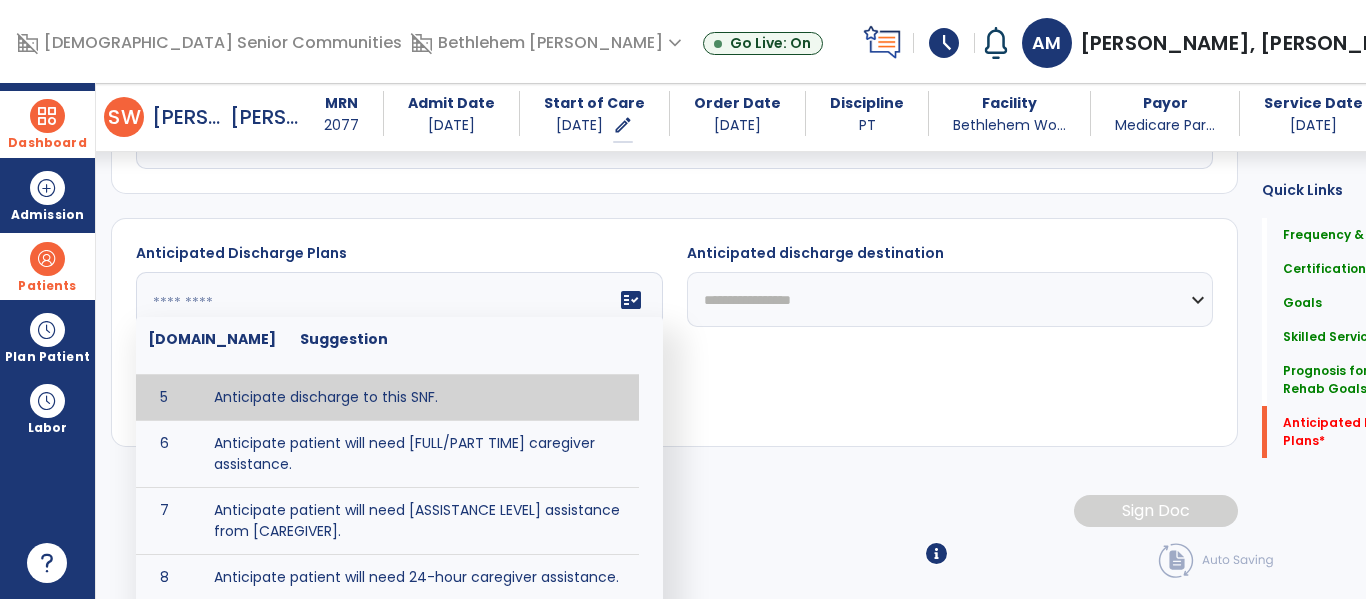type on "**********" 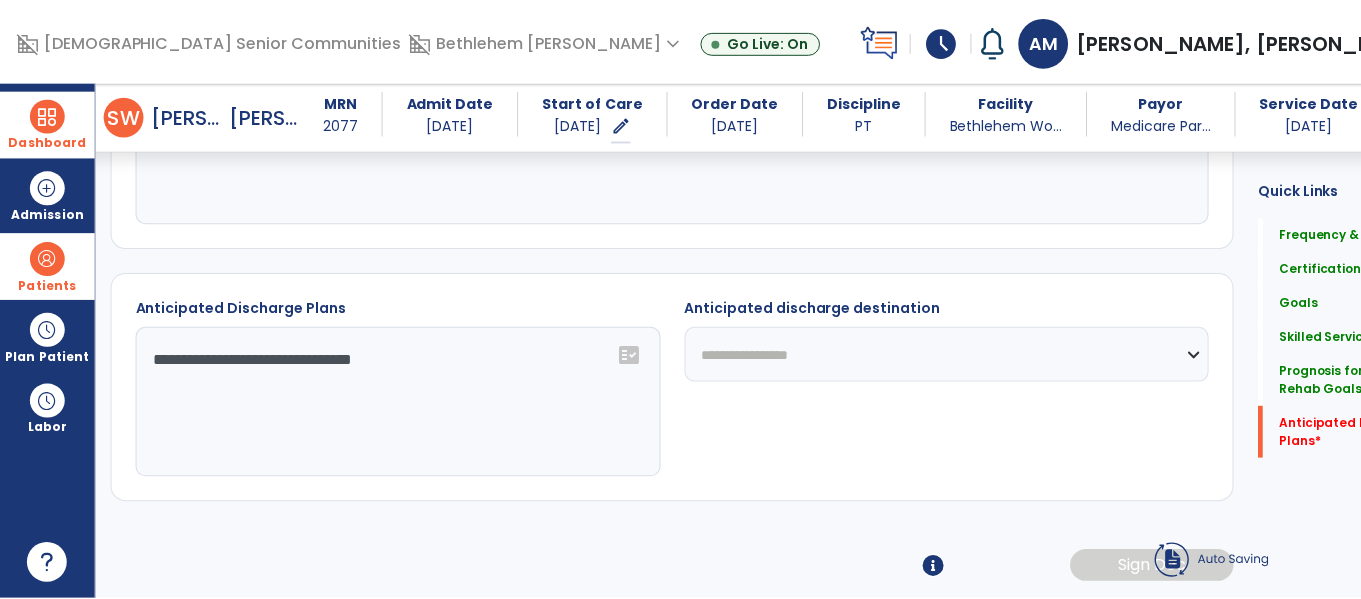 scroll, scrollTop: 2234, scrollLeft: 0, axis: vertical 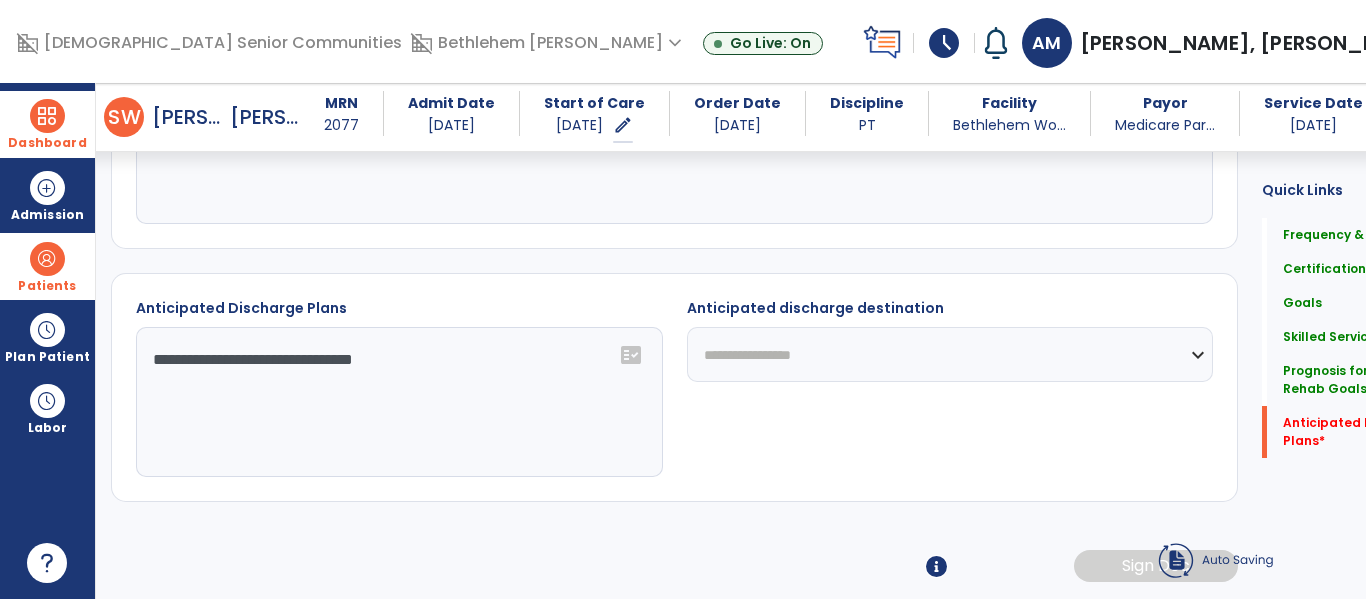 click on "**********" 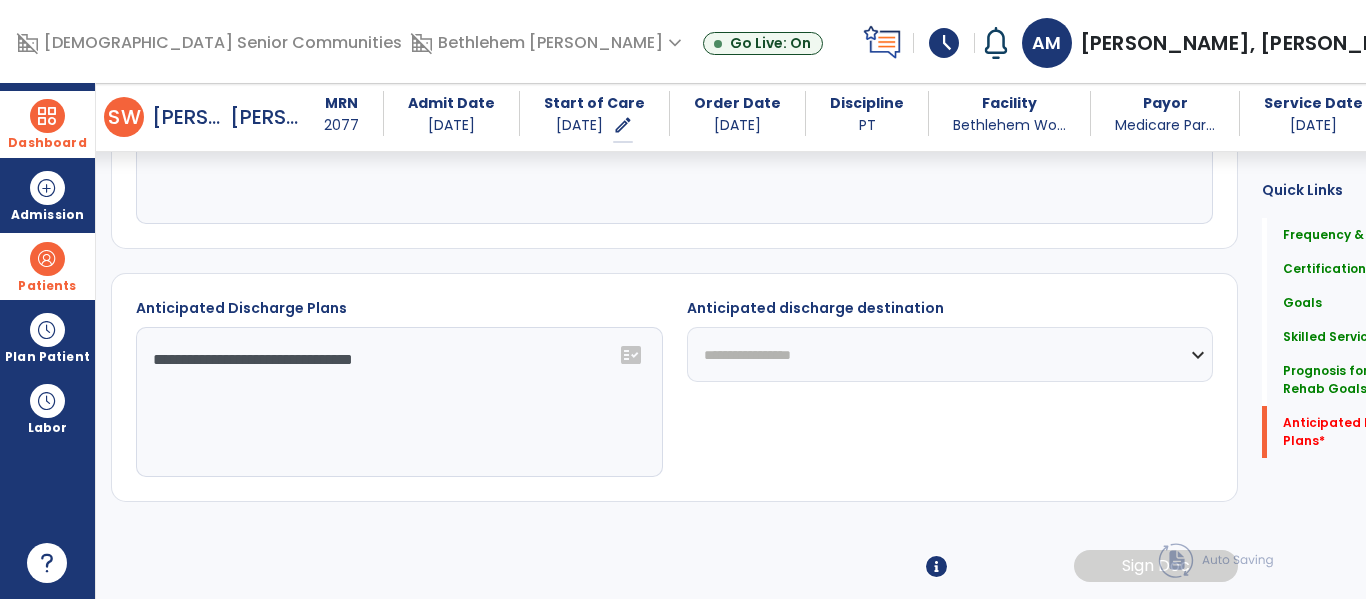 select on "***" 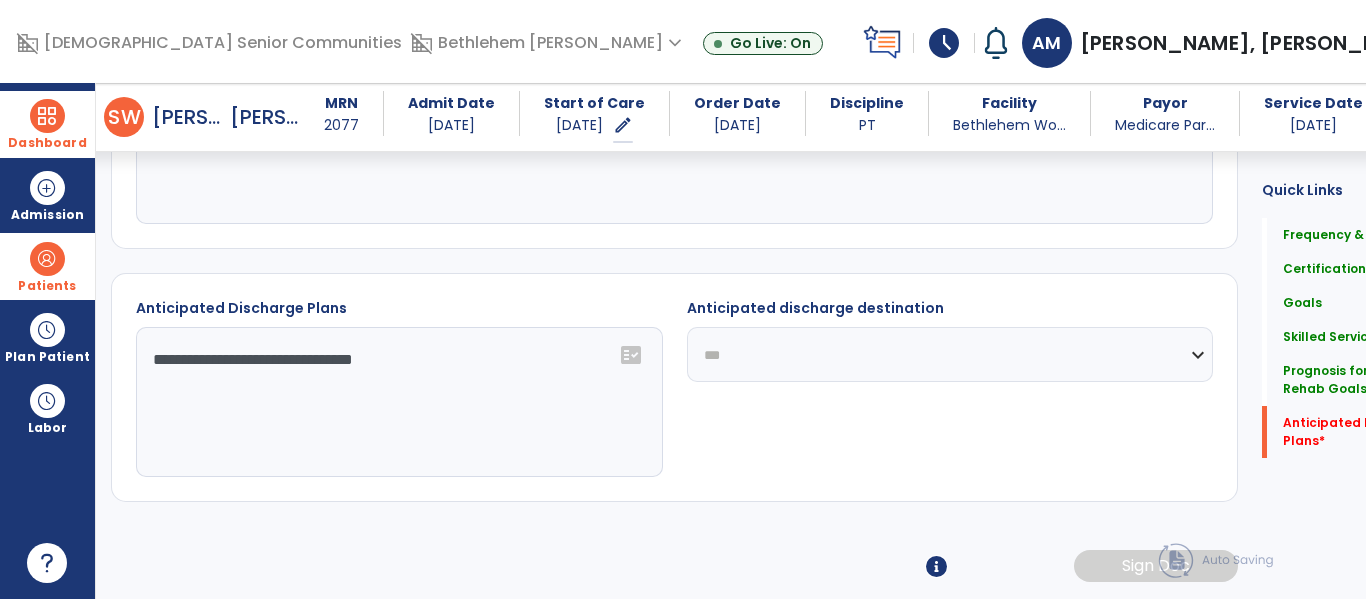 click on "**********" 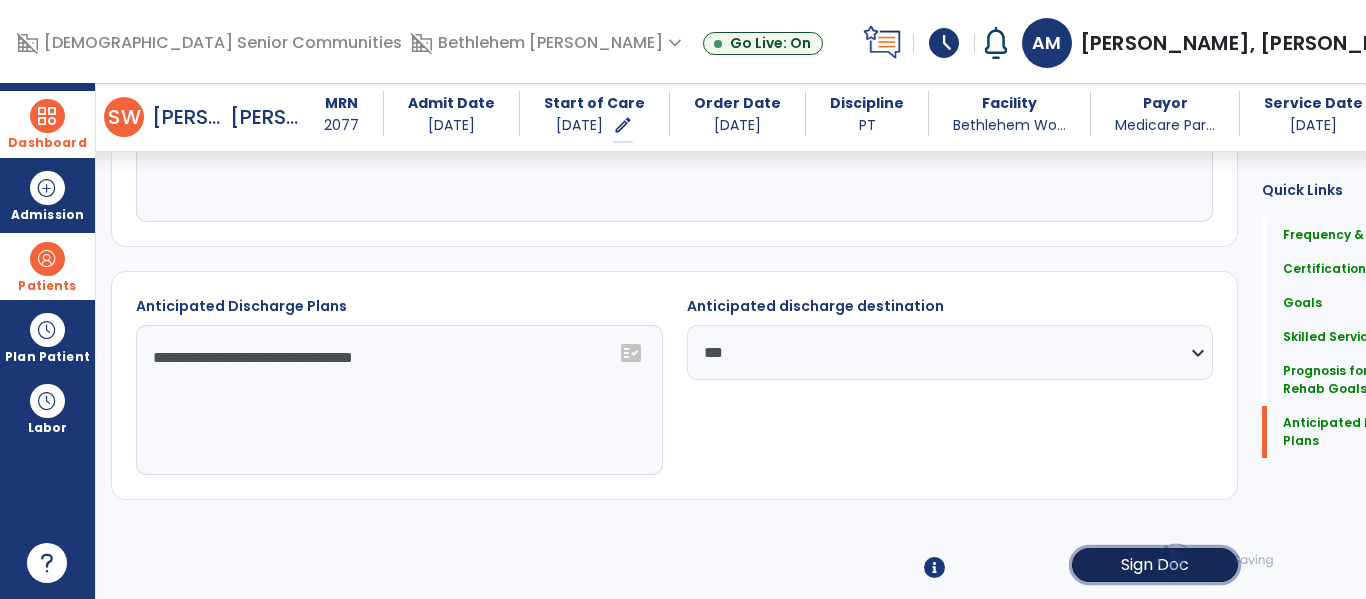 click on "Sign Doc" 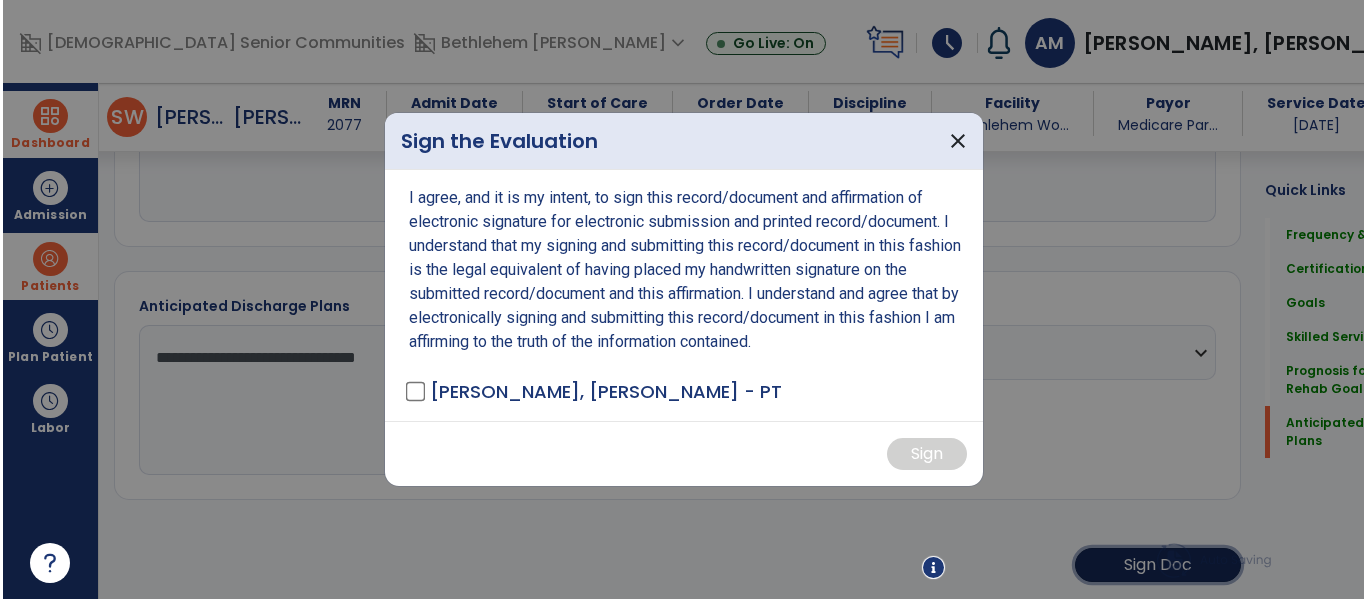 scroll, scrollTop: 2234, scrollLeft: 0, axis: vertical 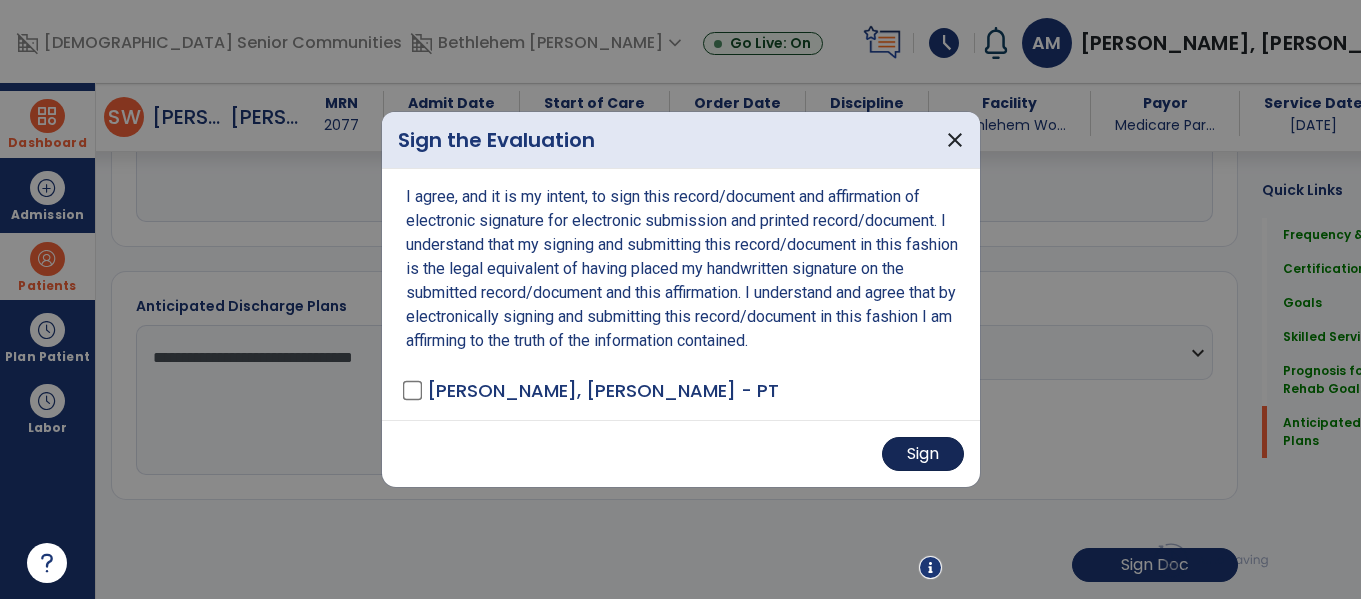 click on "Sign" at bounding box center [923, 454] 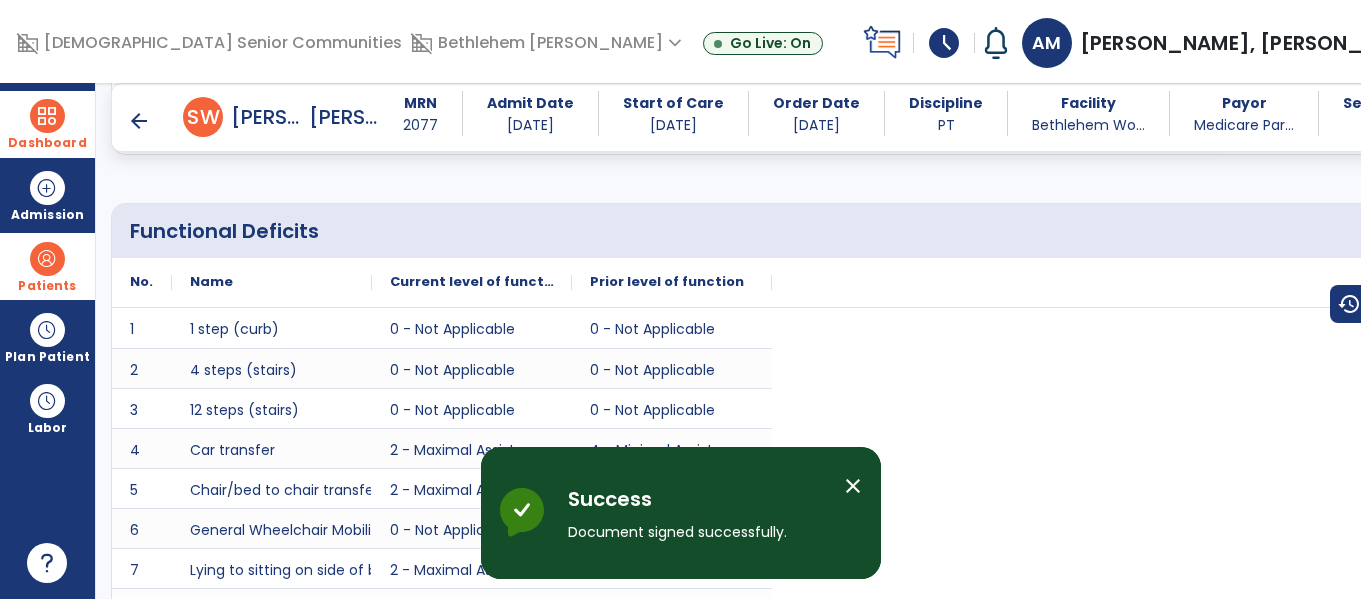 click on "close" at bounding box center (853, 486) 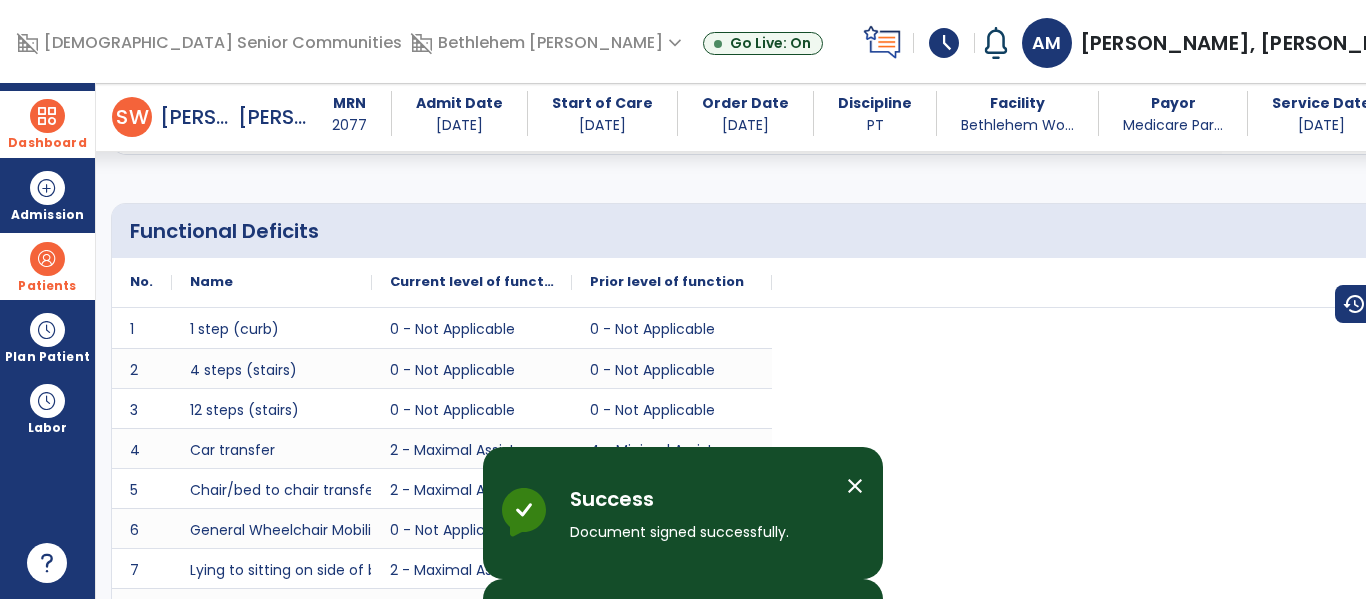scroll, scrollTop: 1598, scrollLeft: 0, axis: vertical 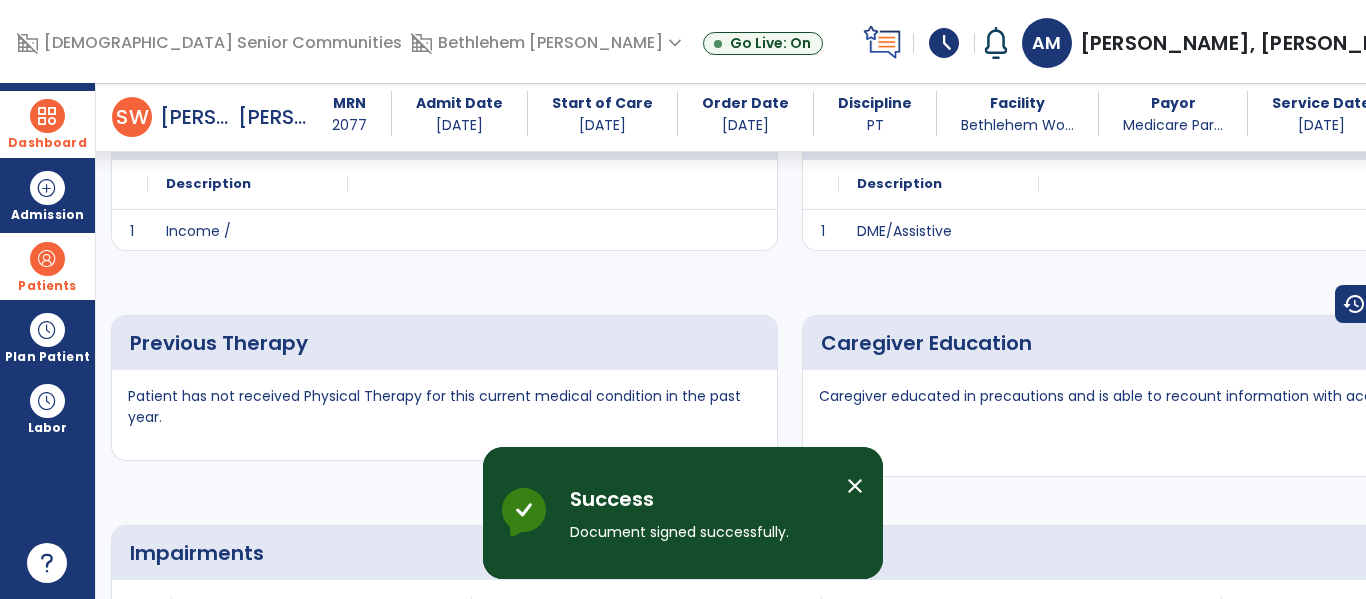 click on "close" at bounding box center [855, 486] 